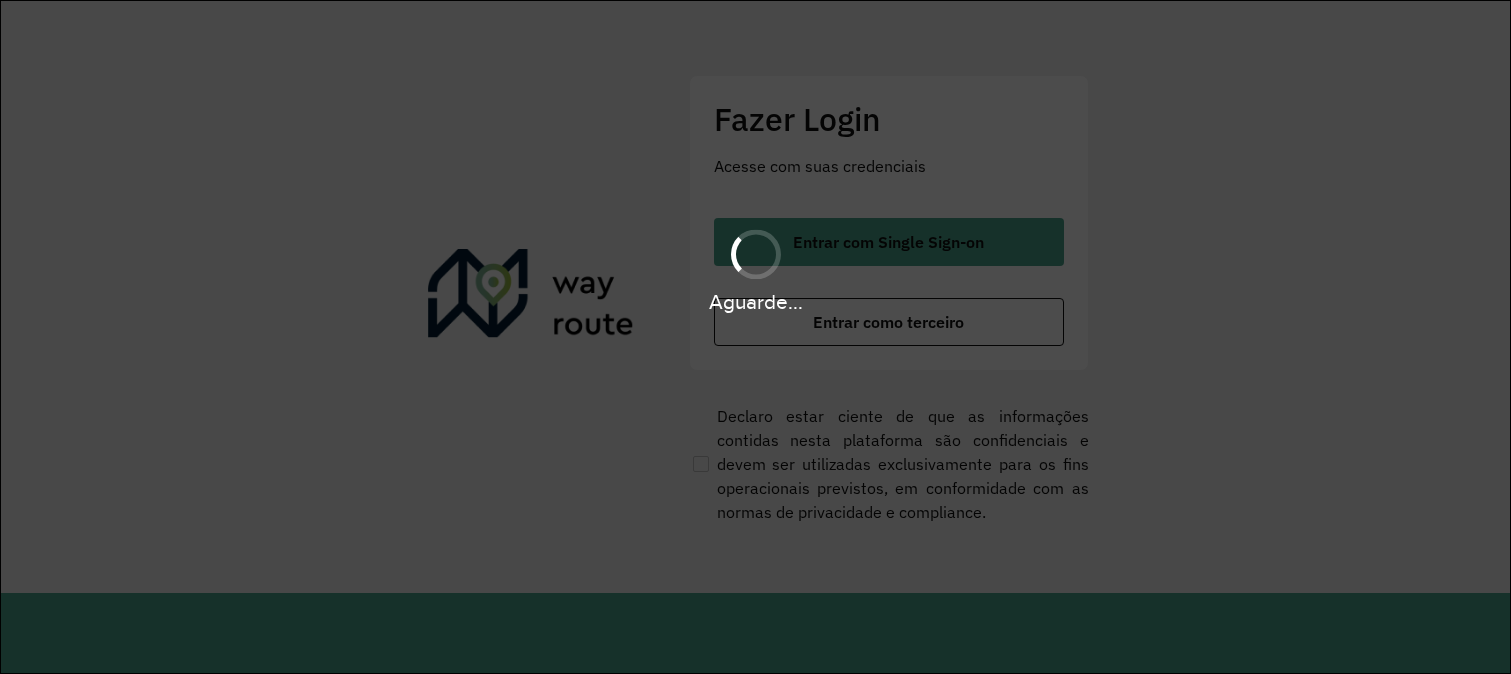 scroll, scrollTop: 0, scrollLeft: 0, axis: both 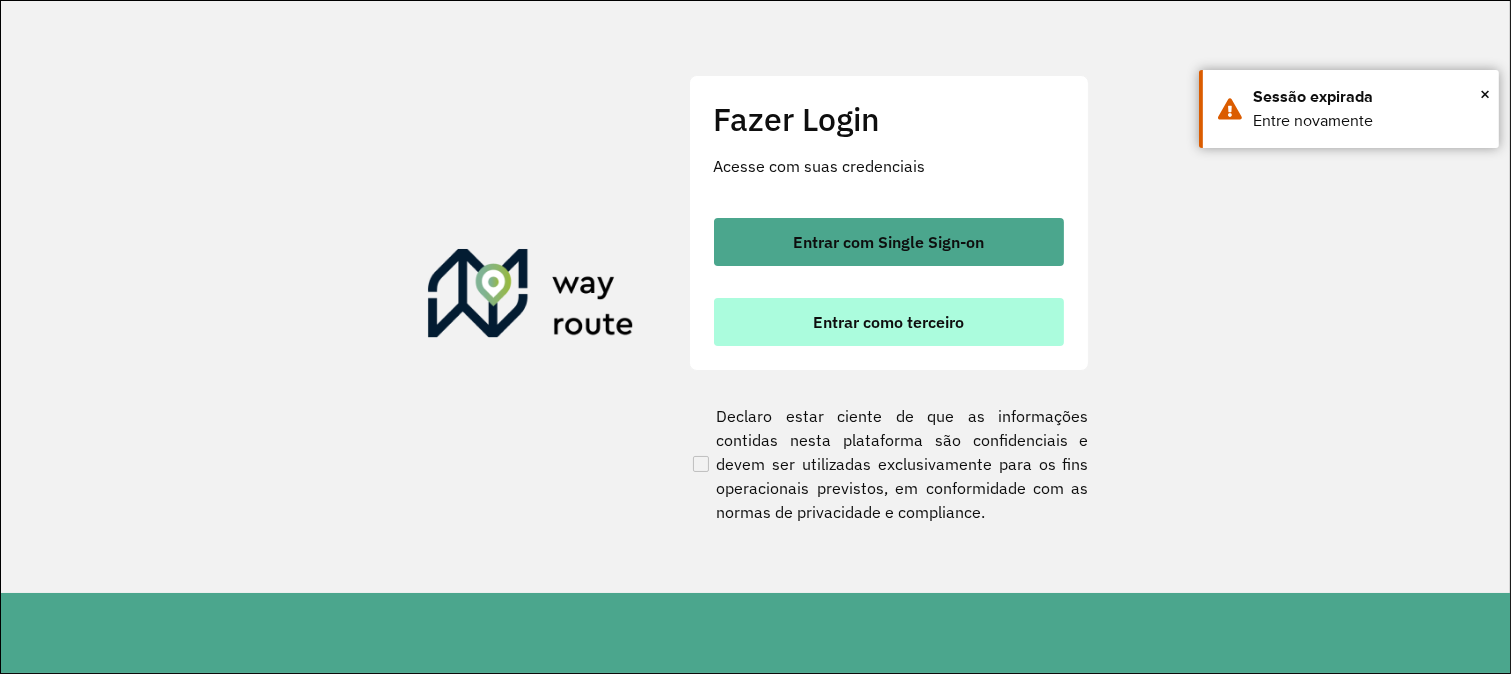 click on "Entrar como terceiro" at bounding box center (888, 322) 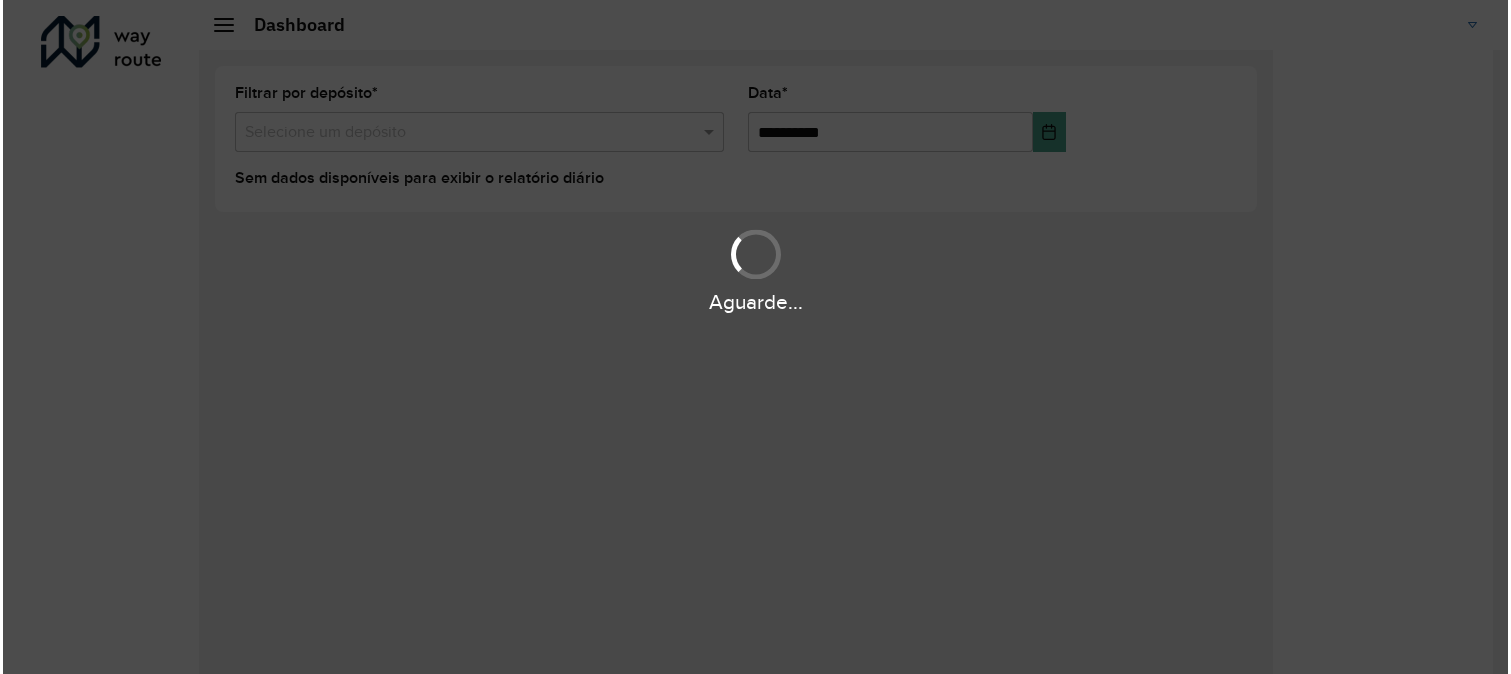 scroll, scrollTop: 0, scrollLeft: 0, axis: both 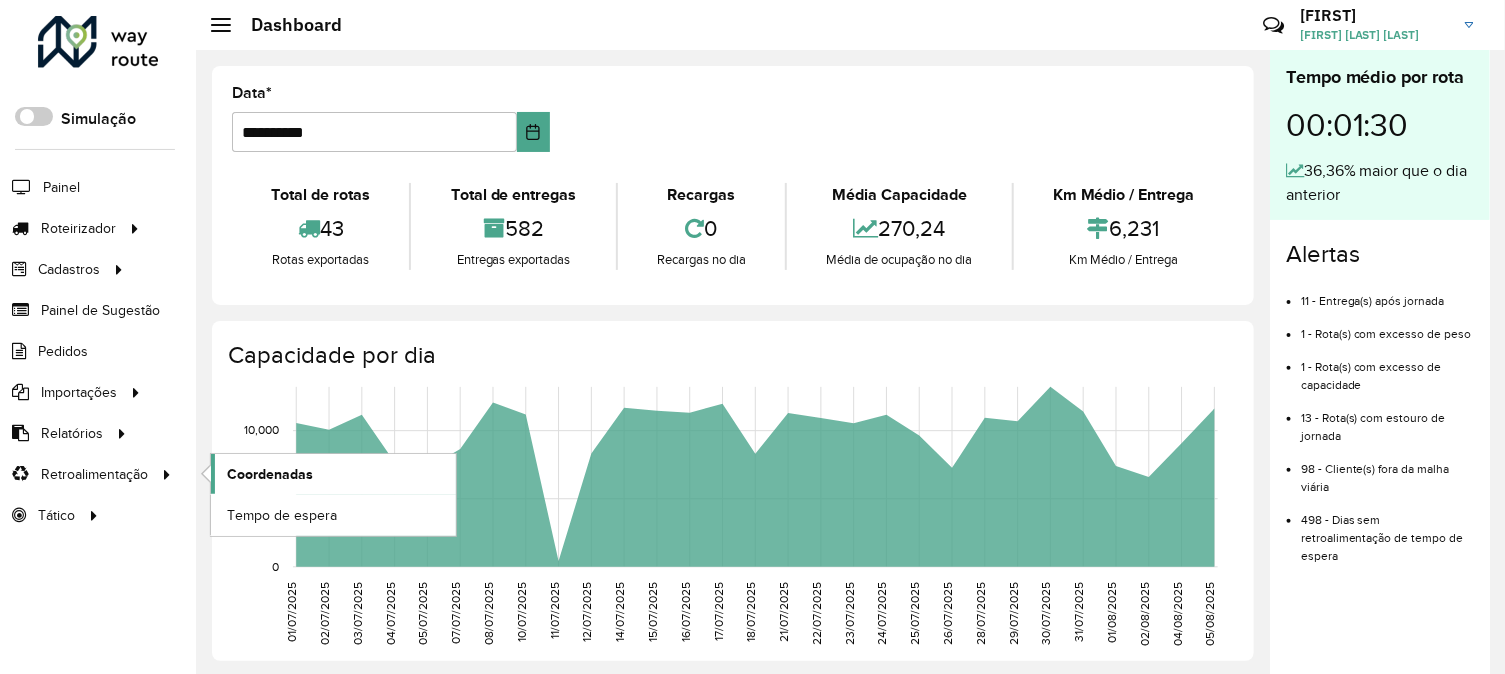 click on "Coordenadas" 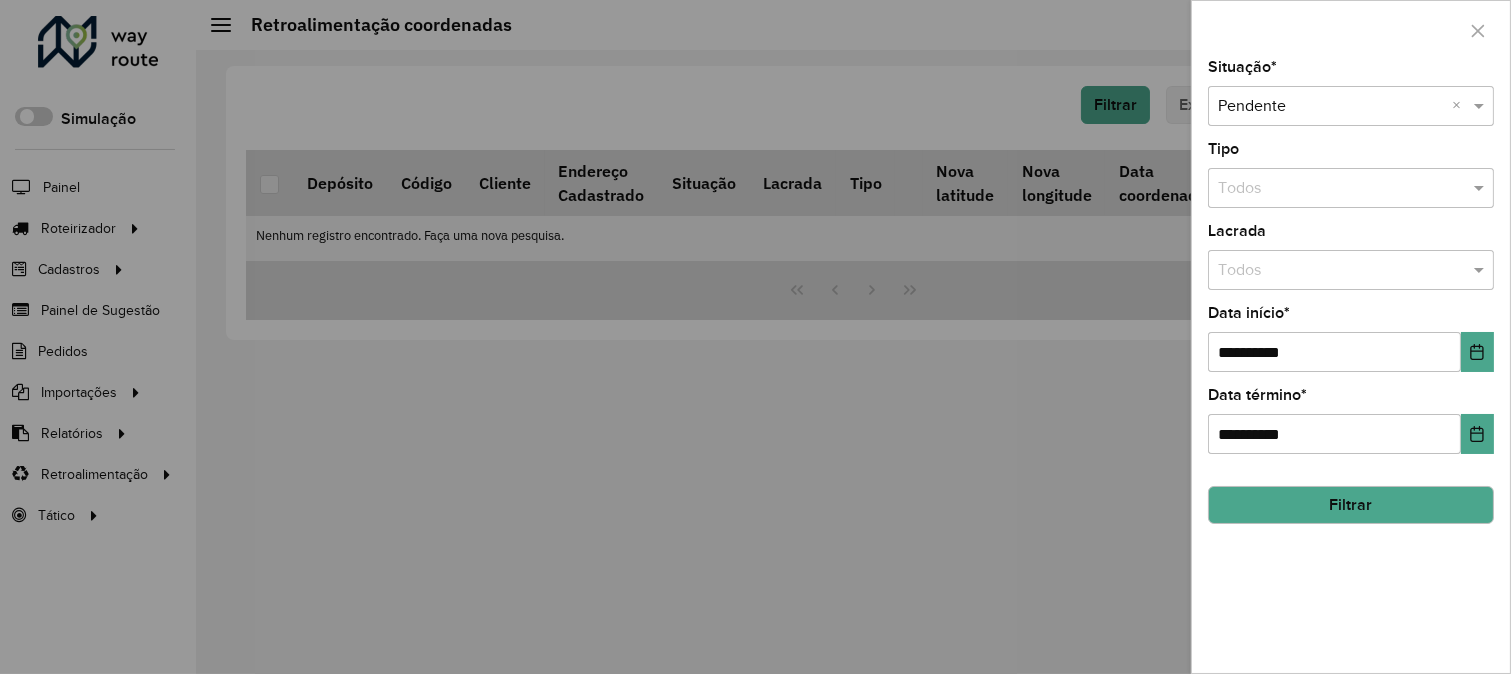 click on "Filtrar" 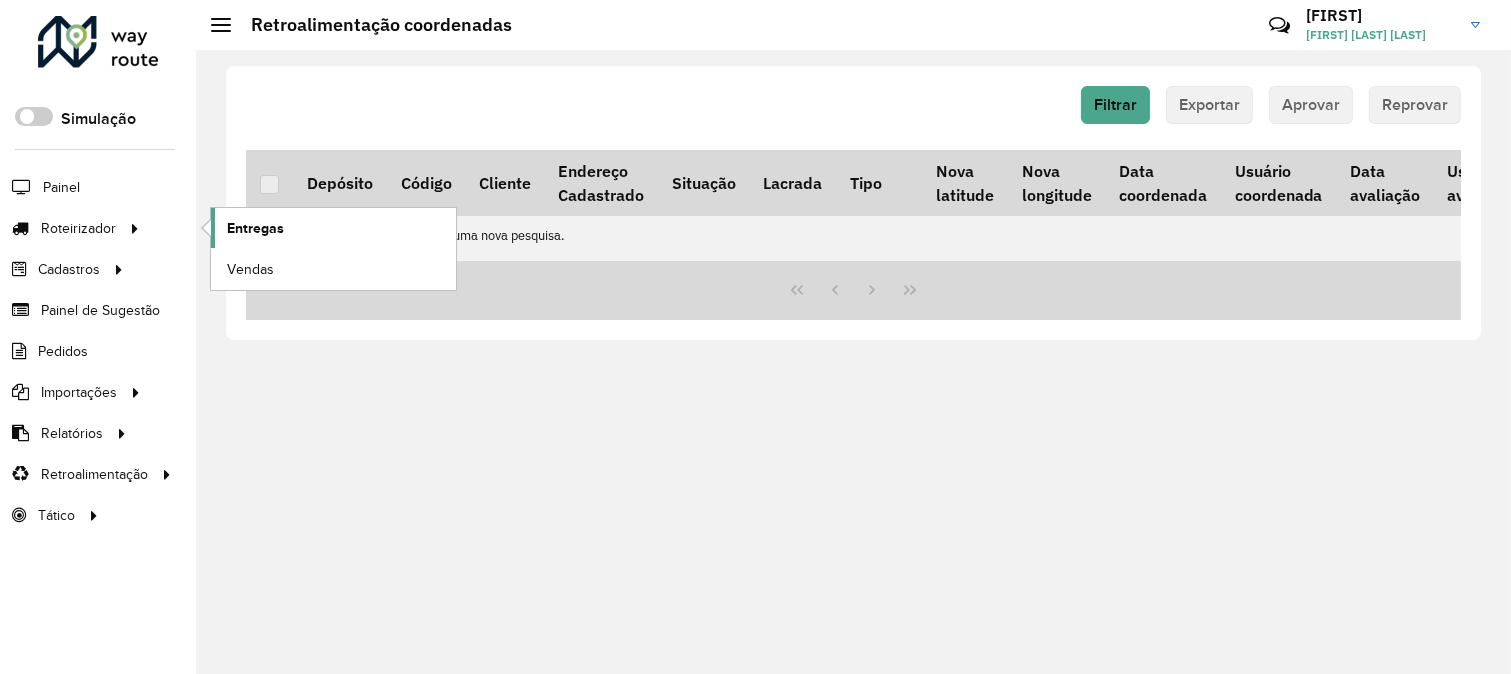 click on "Entregas" 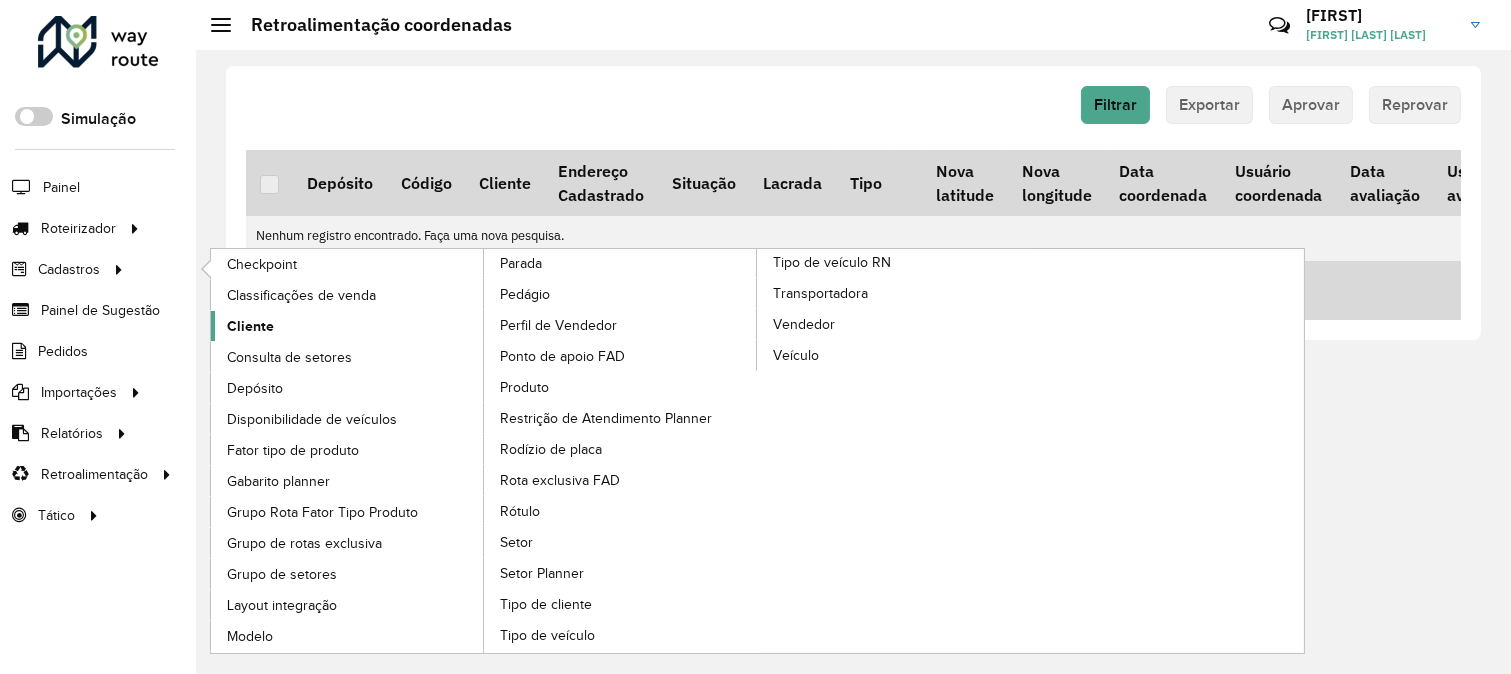 click on "Cliente" 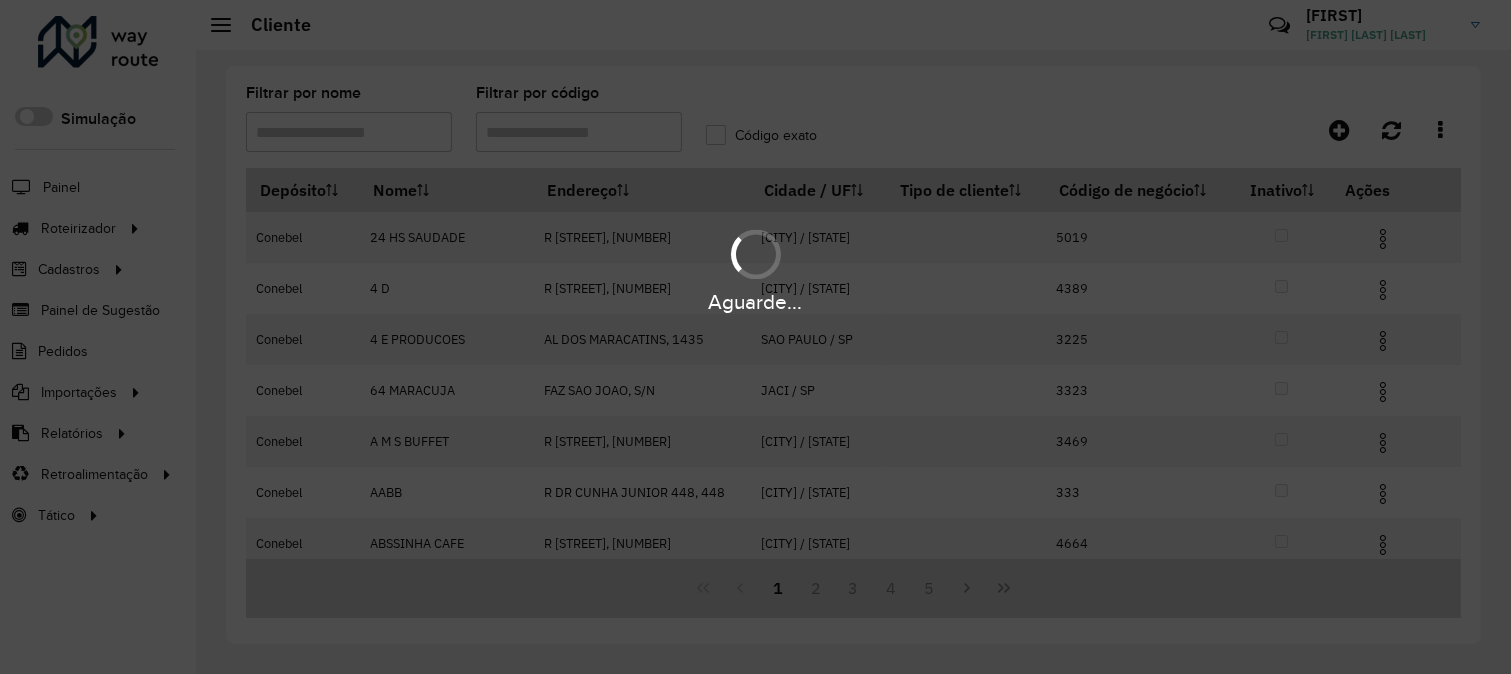 click on "Aguarde..." at bounding box center [755, 337] 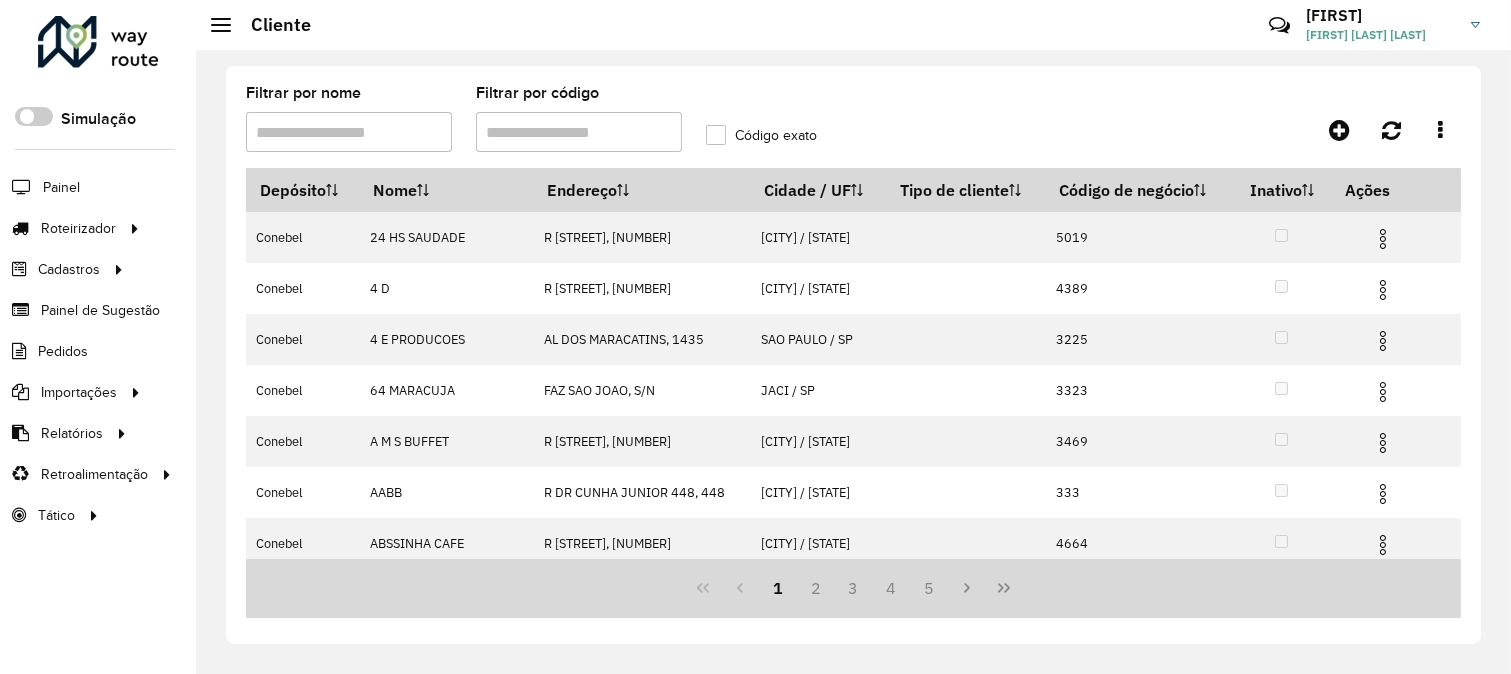 click on "Filtrar por código" at bounding box center [579, 132] 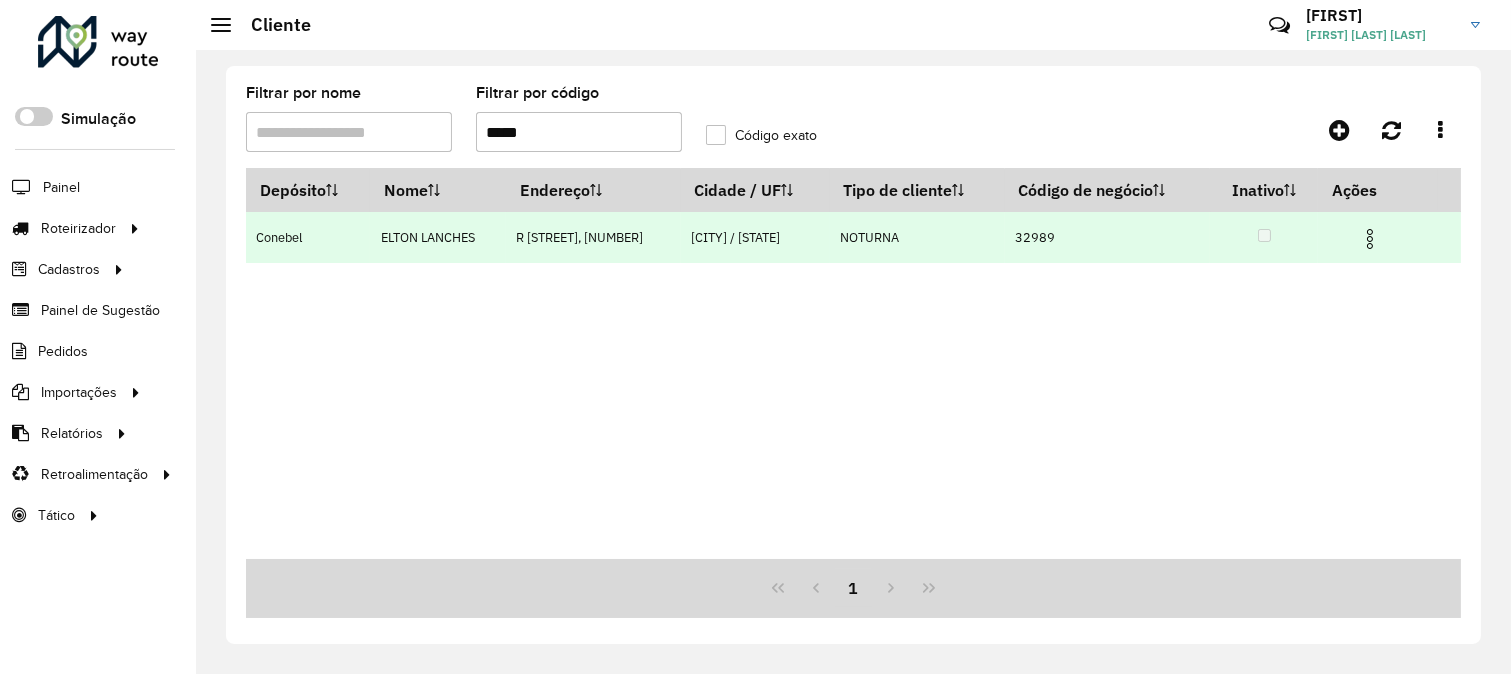 type on "*****" 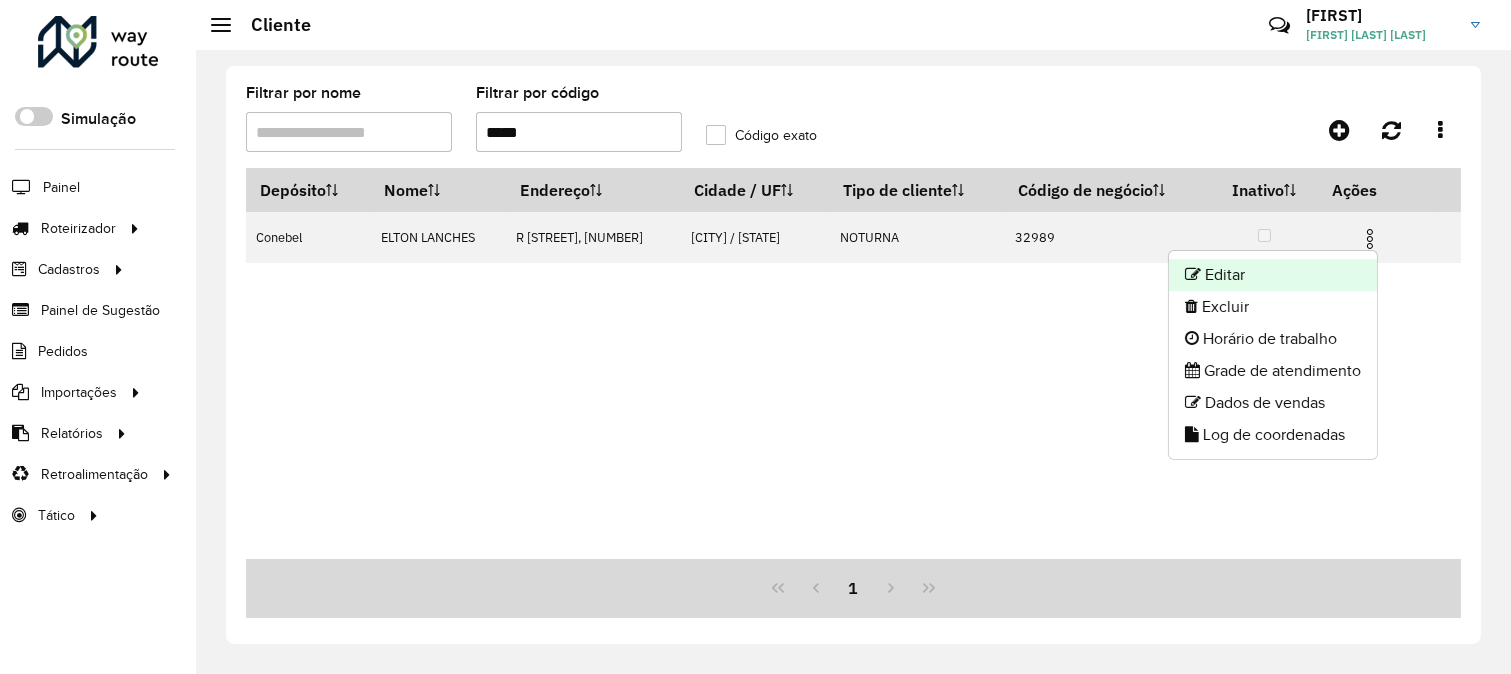 click on "Editar" 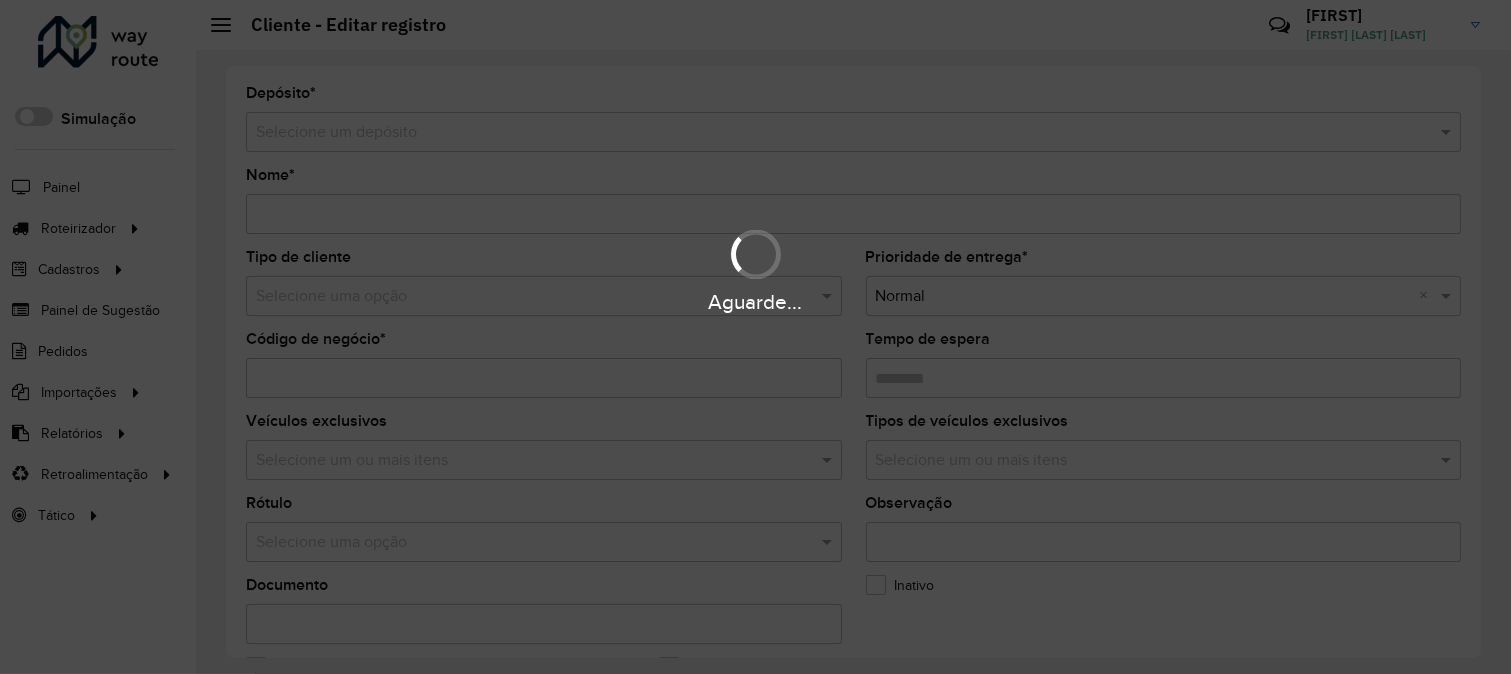 type on "**********" 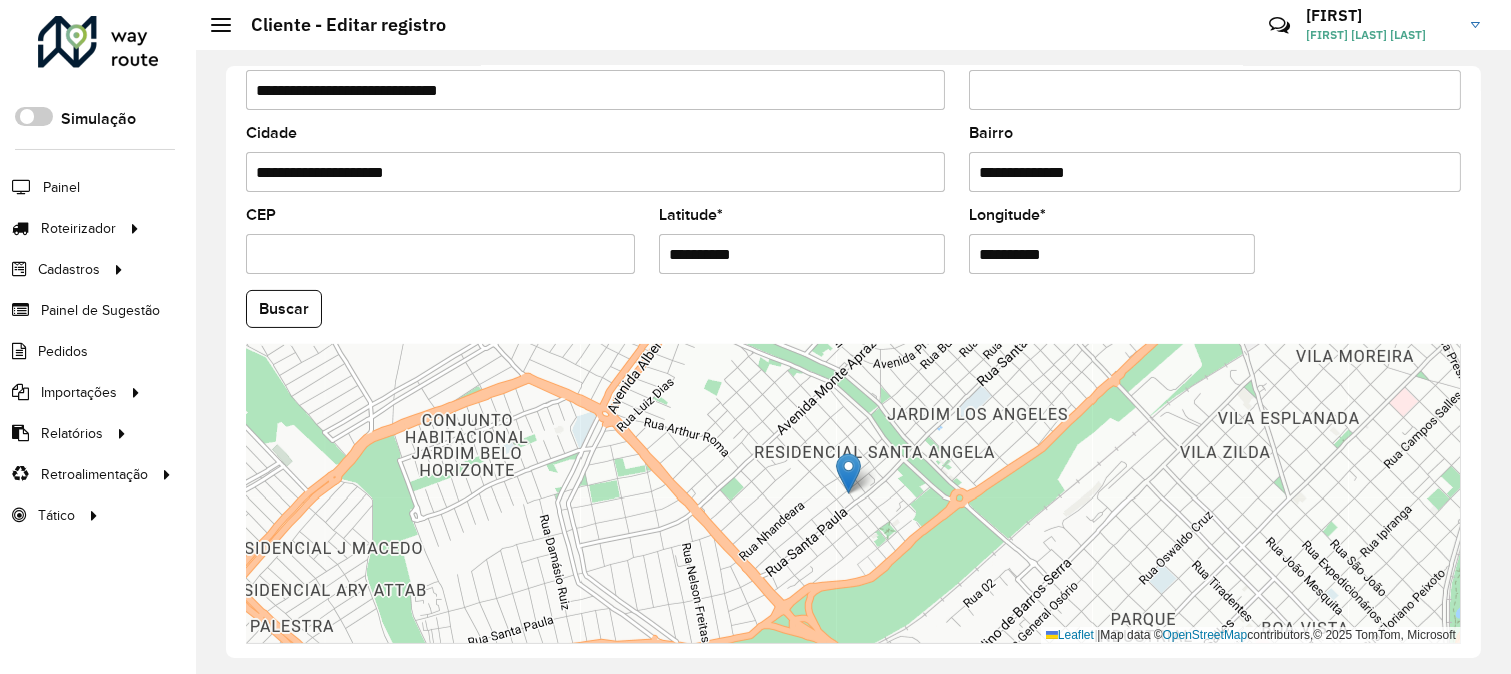 scroll, scrollTop: 775, scrollLeft: 0, axis: vertical 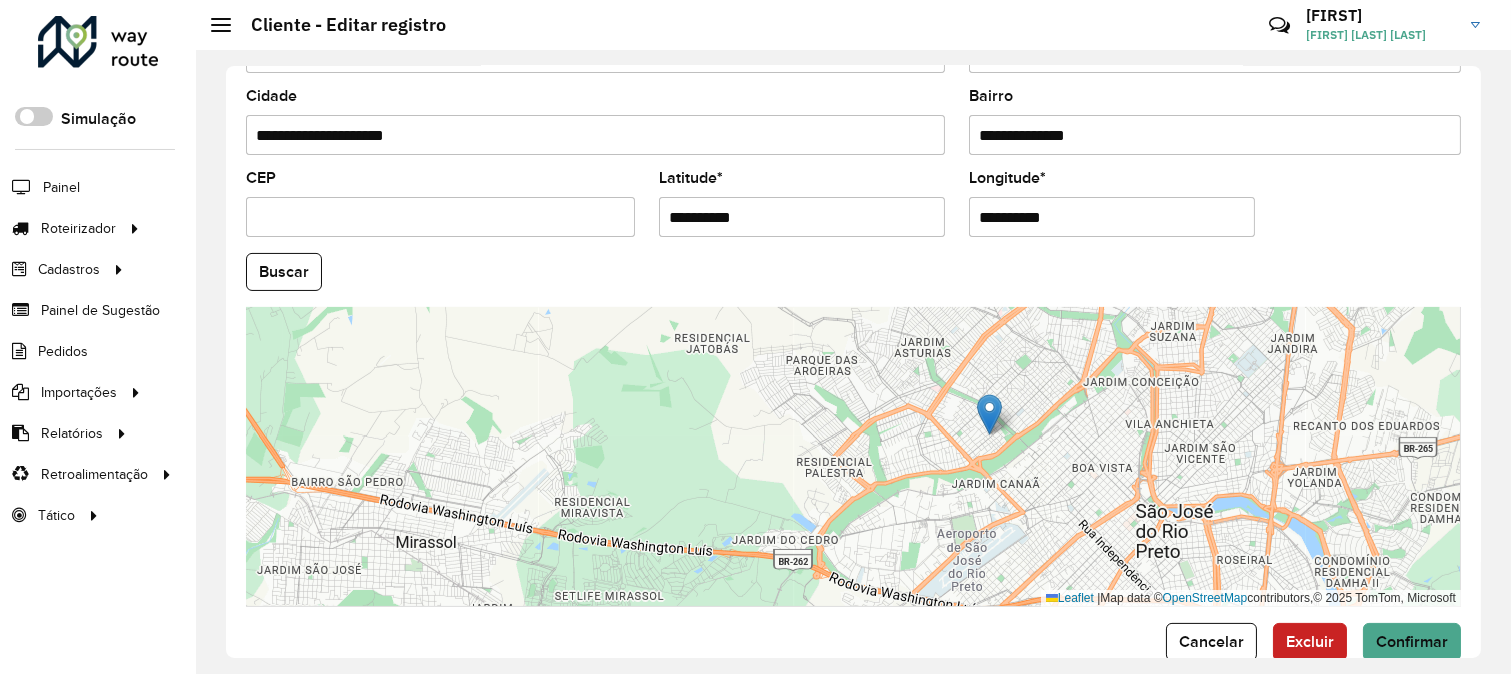 click on "**********" 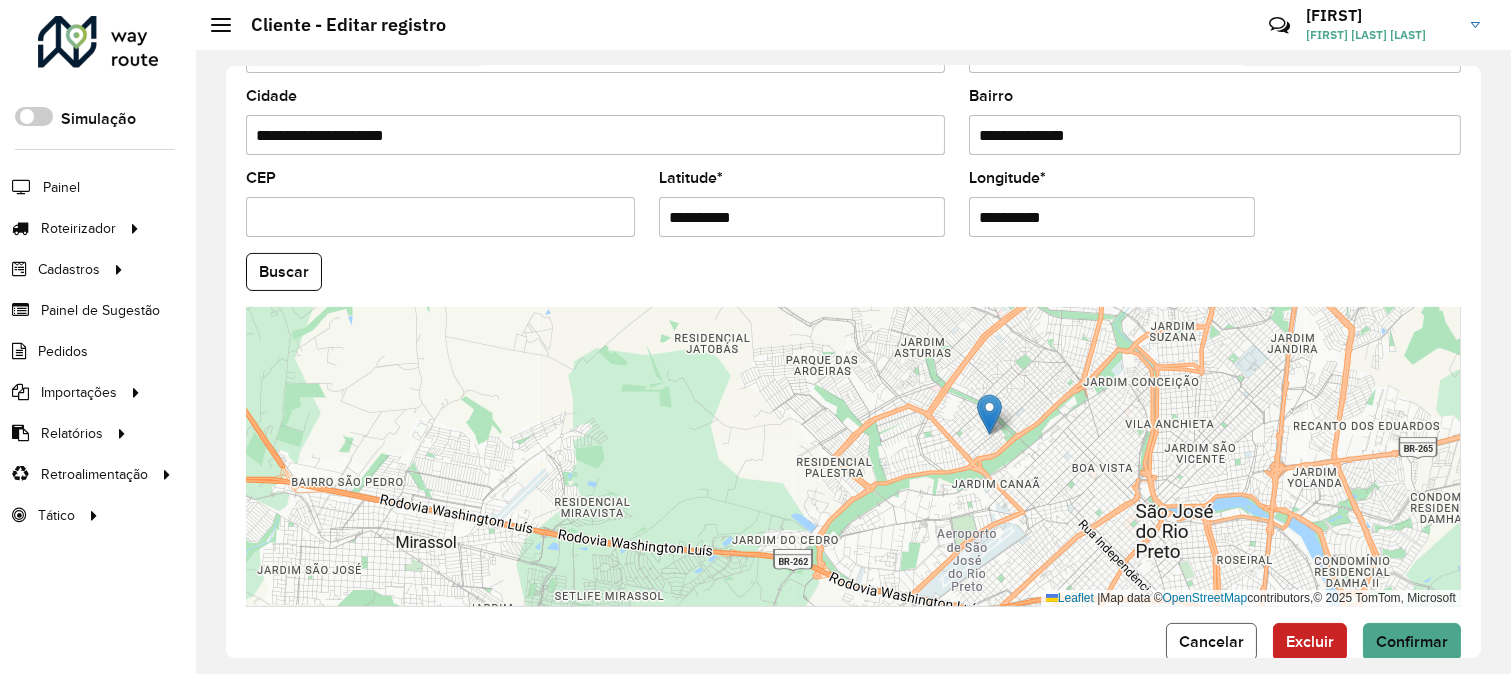 click on "Cancelar" 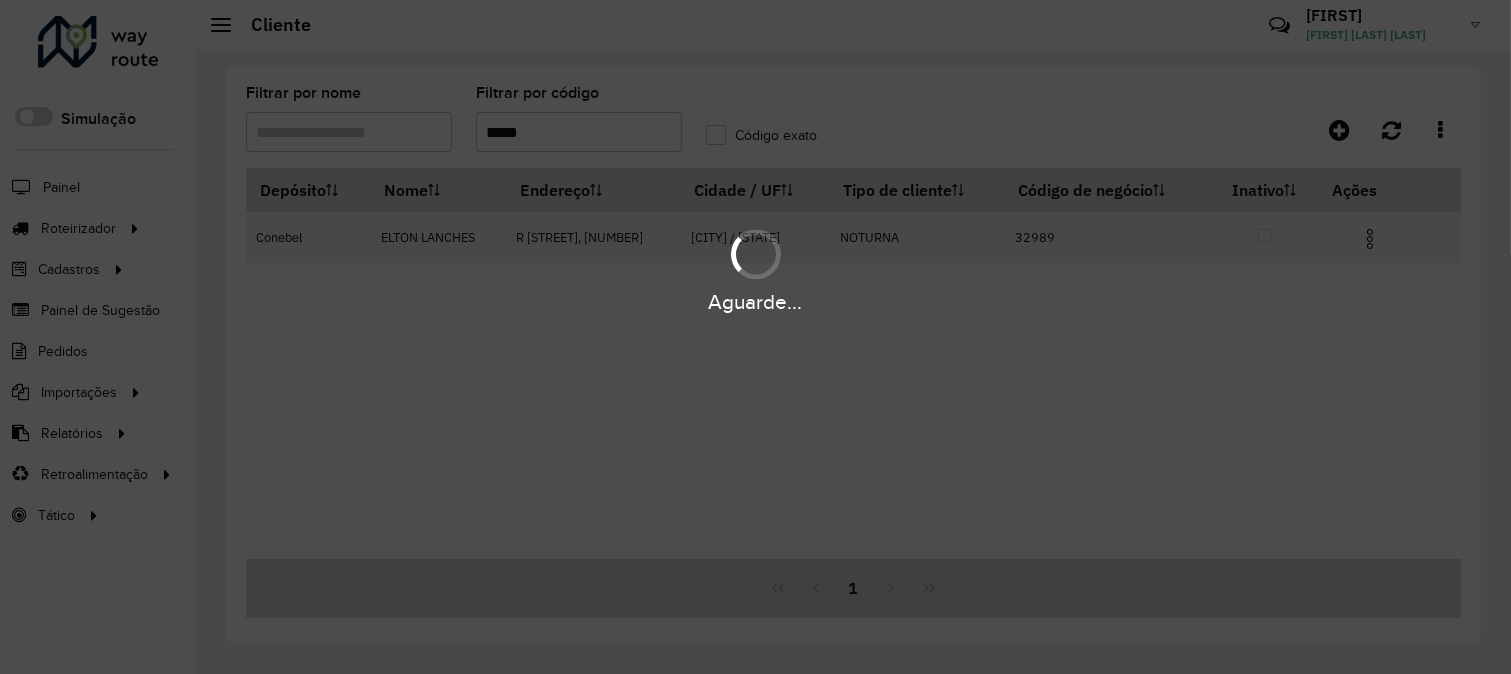 click on "Aguarde..." at bounding box center [755, 337] 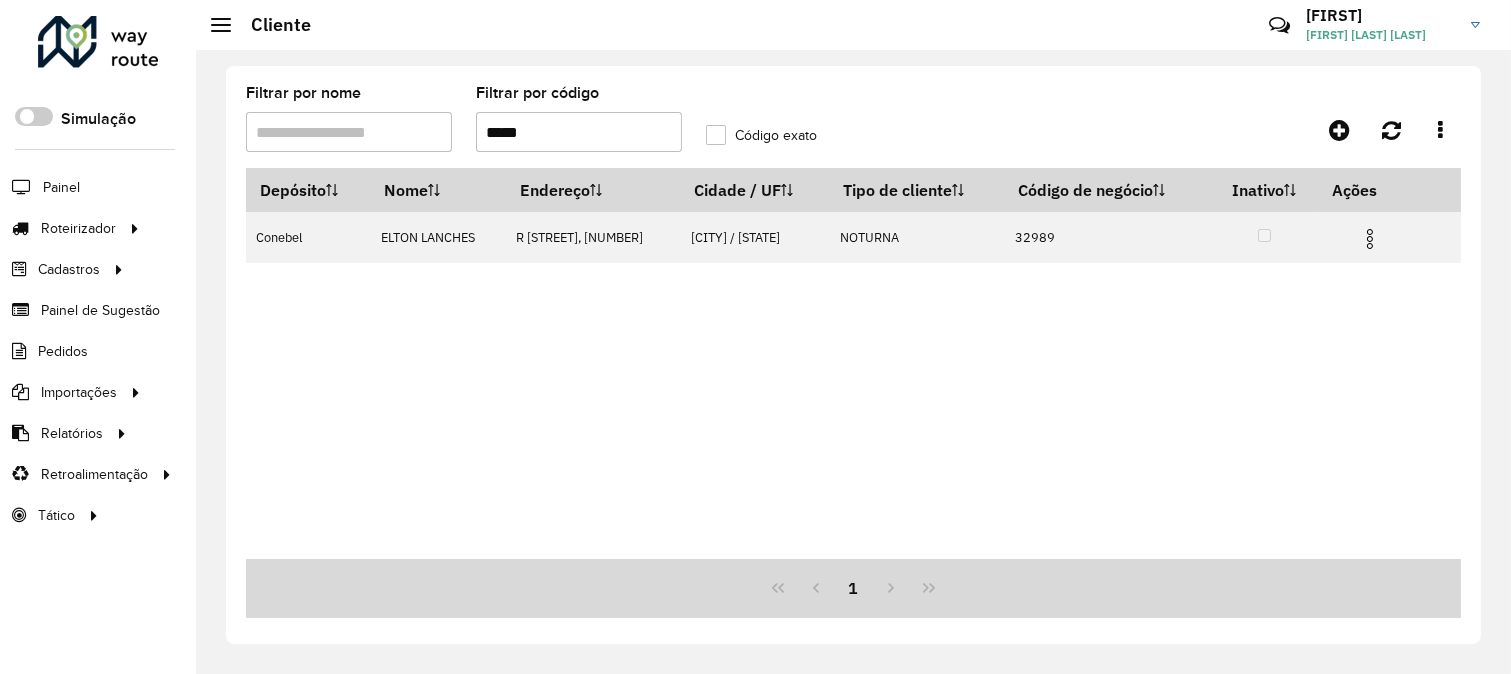 click on "*****" at bounding box center [579, 132] 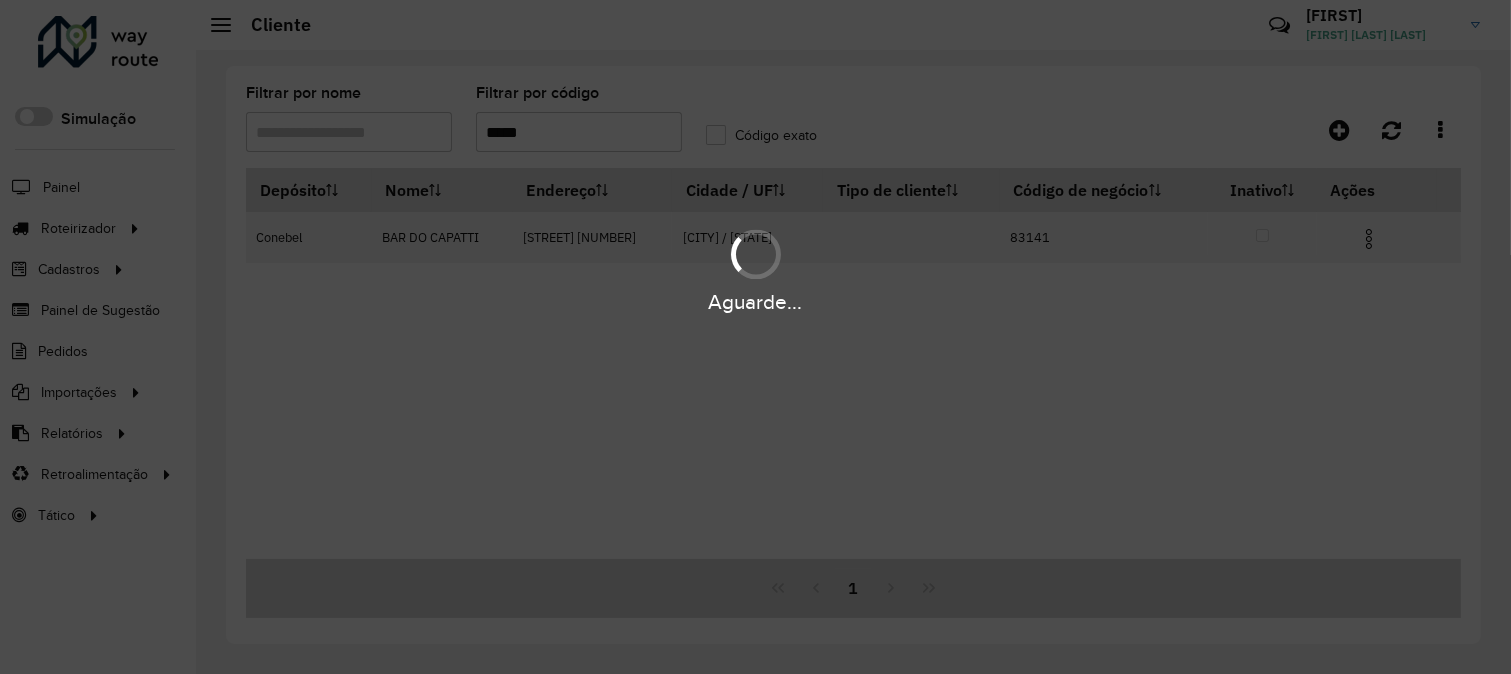 type on "*****" 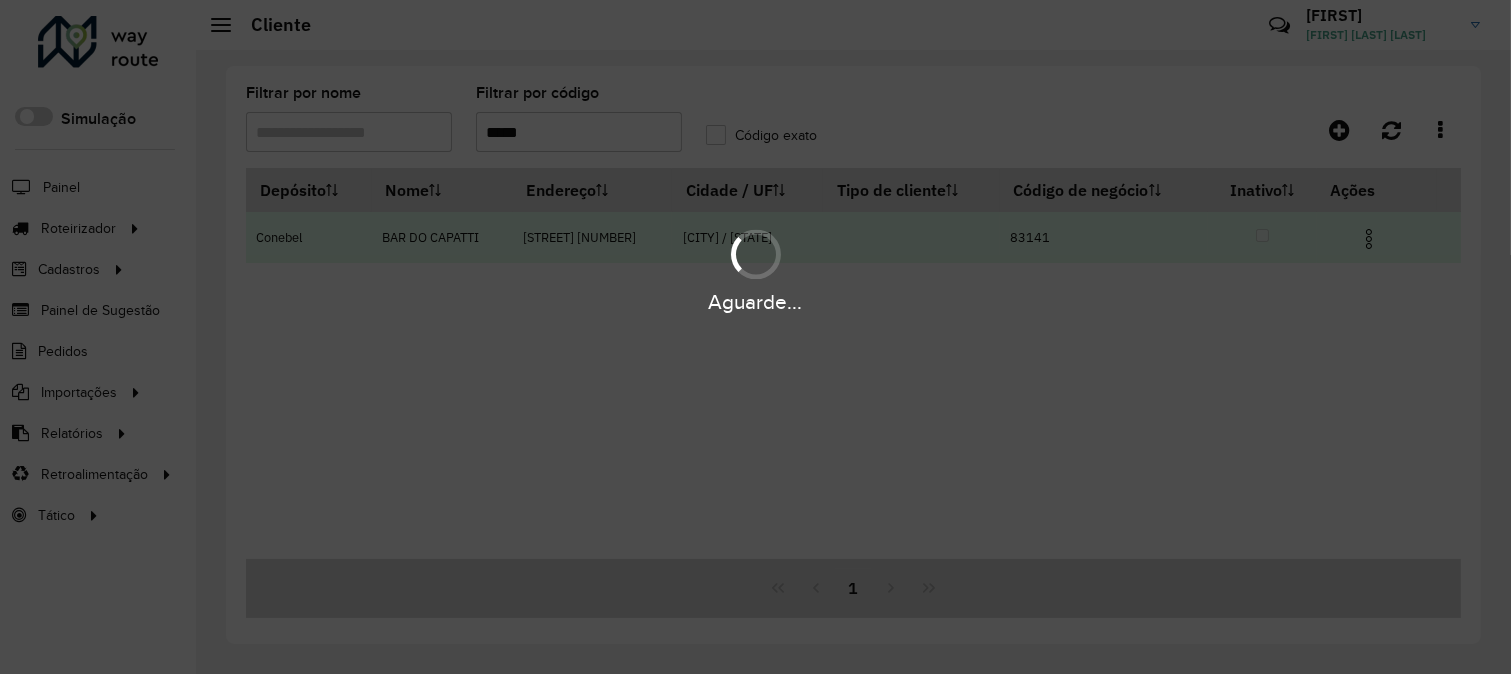 click on "Aguarde...  Pop-up bloqueado!  Seu navegador bloqueou automáticamente a abertura de uma nova janela.   Acesse as configurações e adicione o endereço do sistema a lista de permissão.   Fechar  Roteirizador AmbevTech Simulação Painel Roteirizador Entregas Vendas Cadastros Checkpoint Classificações de venda Cliente Consulta de setores Depósito Disponibilidade de veículos Fator tipo de produto Gabarito planner Grupo Rota Fator Tipo Produto Grupo de rotas exclusiva Grupo de setores Layout integração Modelo Parada Pedágio Perfil de Vendedor Ponto de apoio FAD Produto Restrição de Atendimento Planner Rodízio de placa Rota exclusiva FAD Rótulo Setor Setor Planner Tipo de cliente Tipo de veículo Tipo de veículo RN Transportadora Vendedor Veículo Painel de Sugestão Pedidos Importações Classificação e volume de venda Clientes Fator tipo produto Gabarito planner Grade de atendimento Janela de atendimento Localização Pedidos Restrição de Atendimento Planner Tempo de espera Vendedor Veículos" at bounding box center [755, 337] 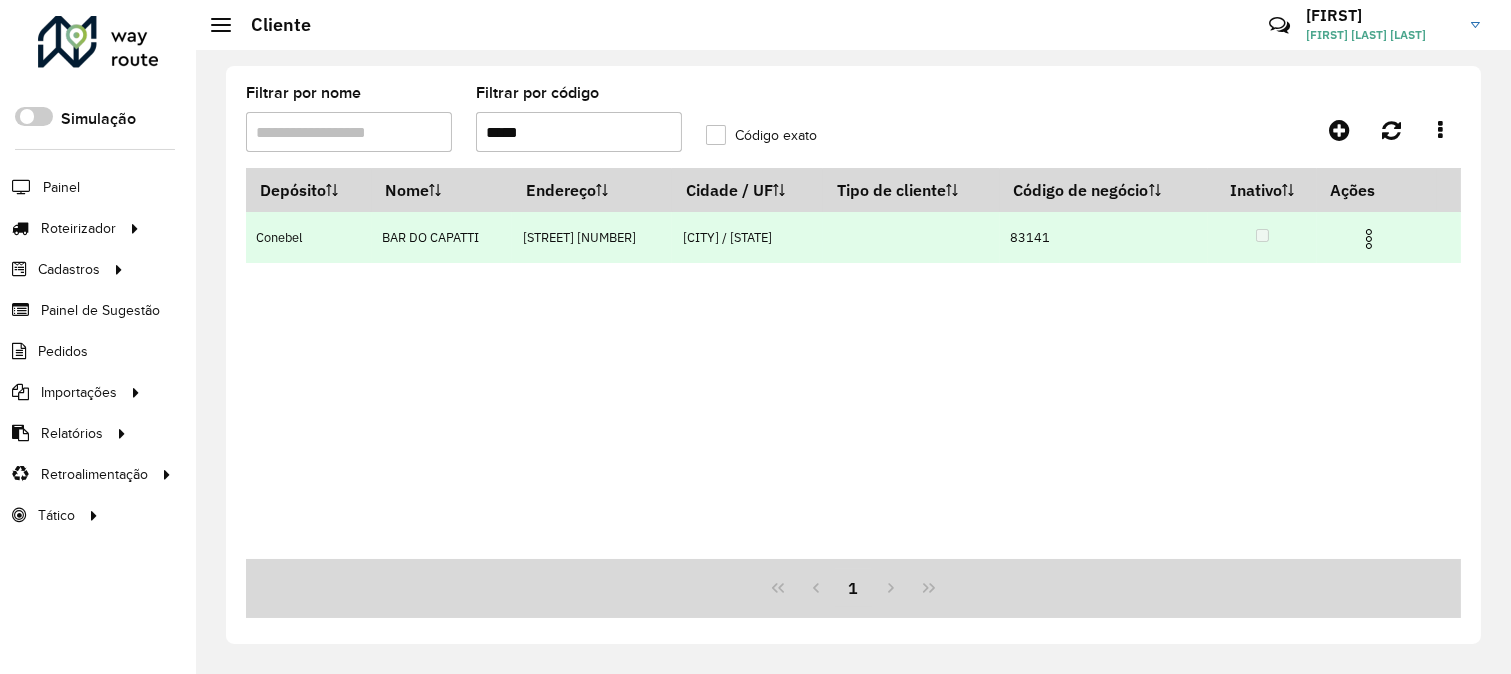 click at bounding box center (1369, 239) 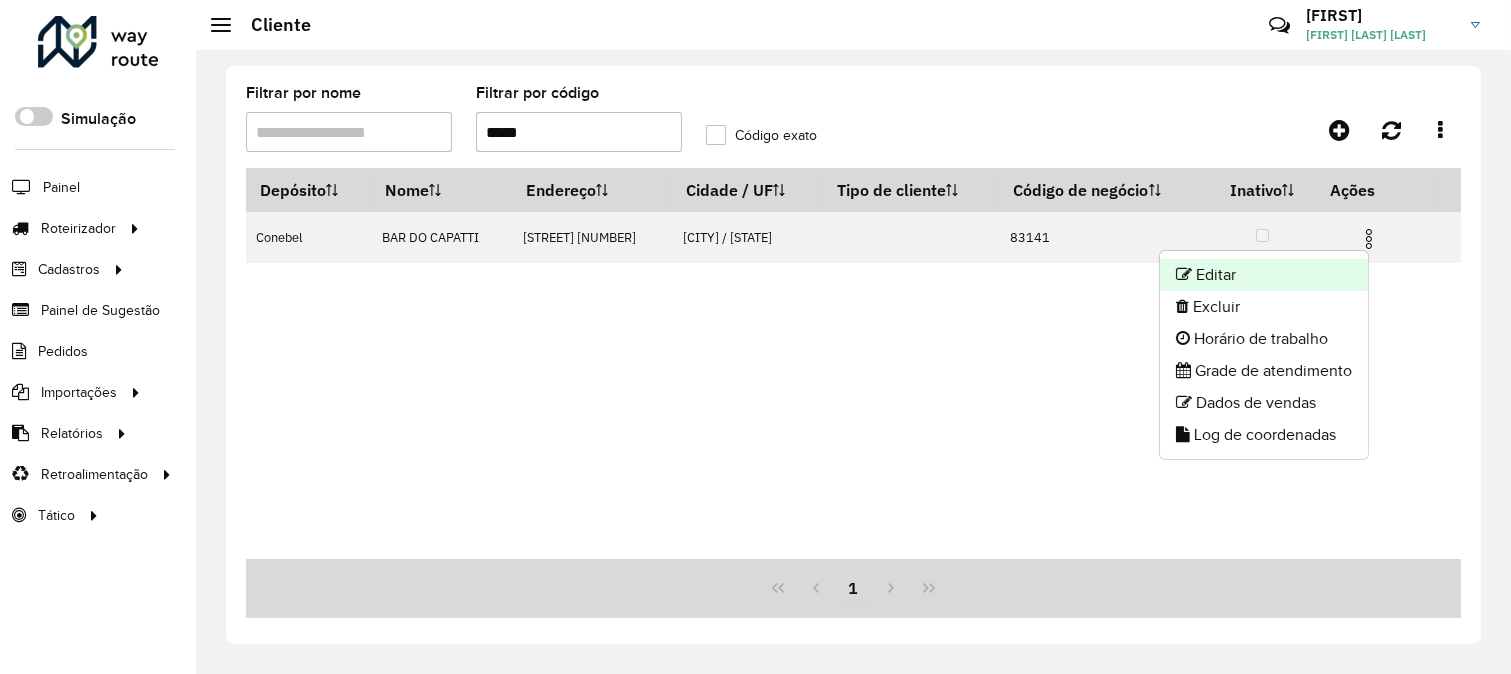 click on "Editar" 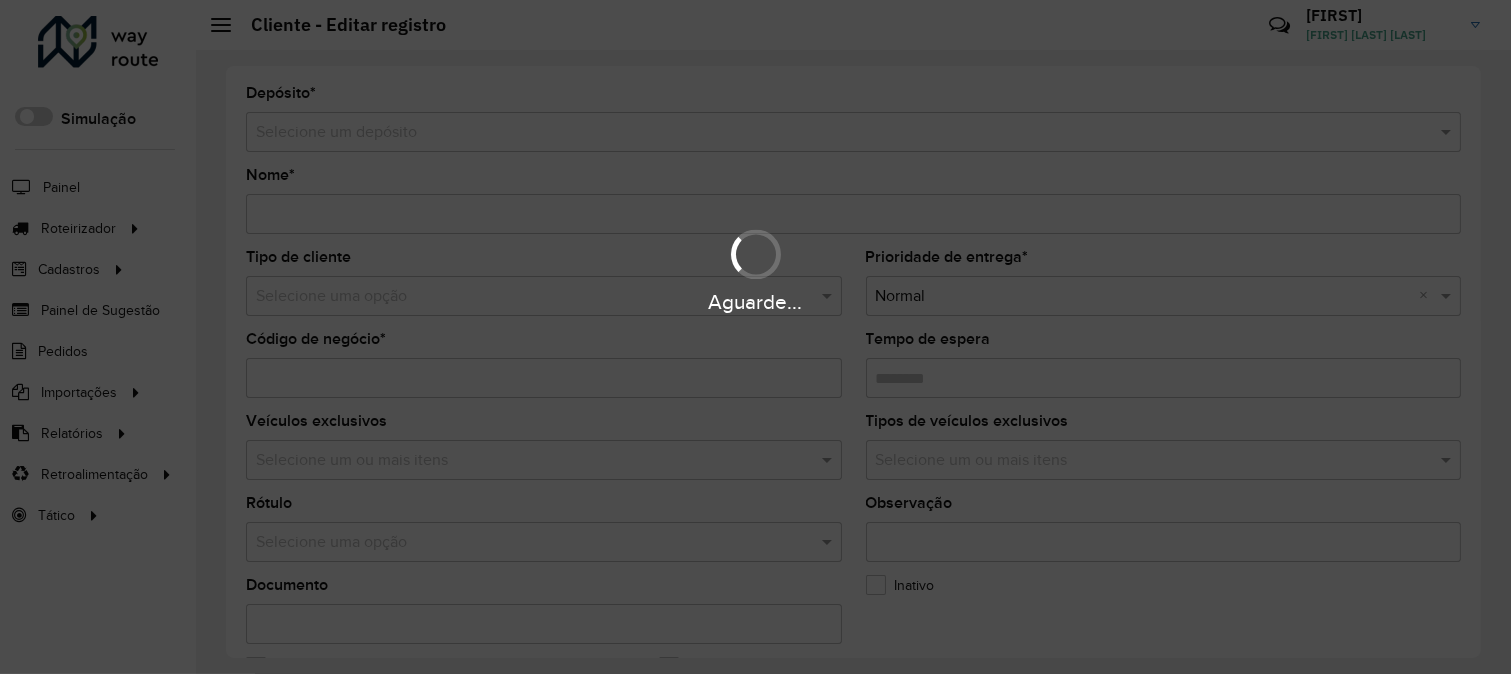 type on "**********" 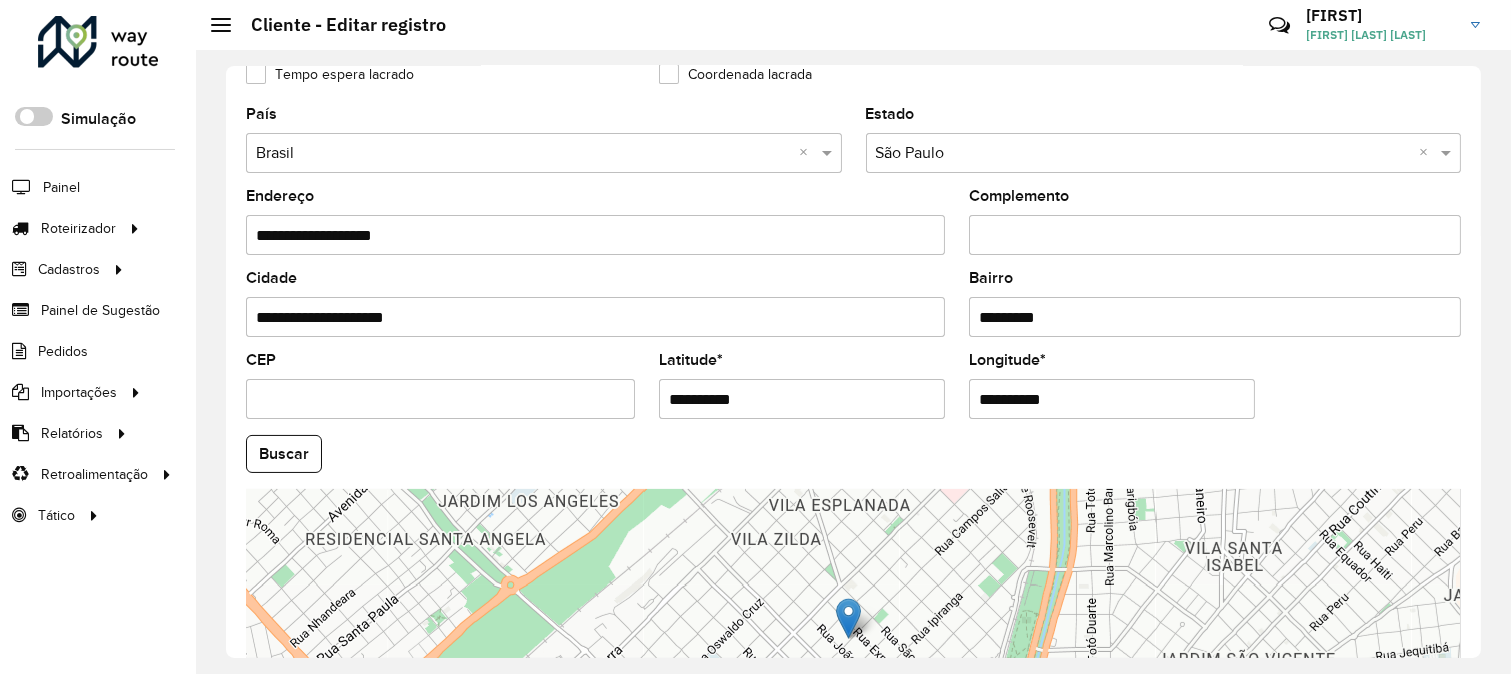 scroll, scrollTop: 817, scrollLeft: 0, axis: vertical 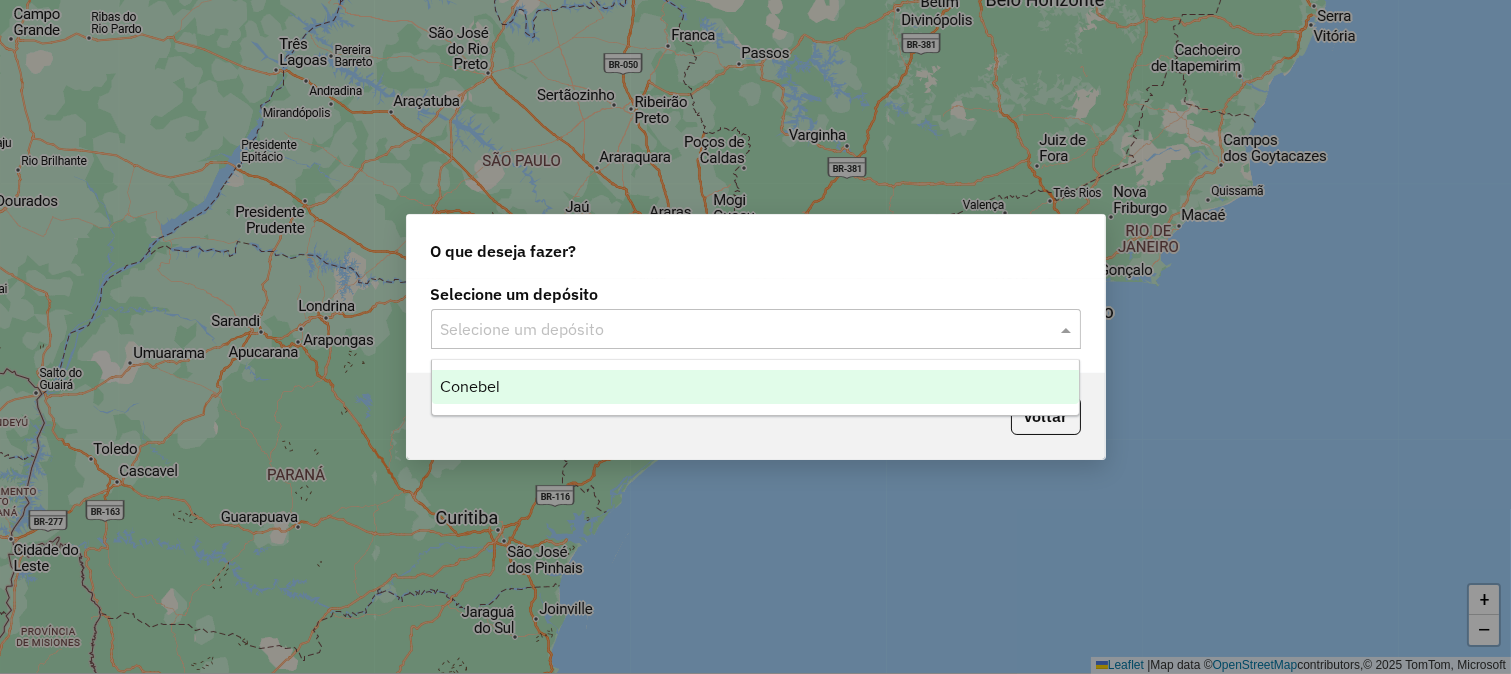 click 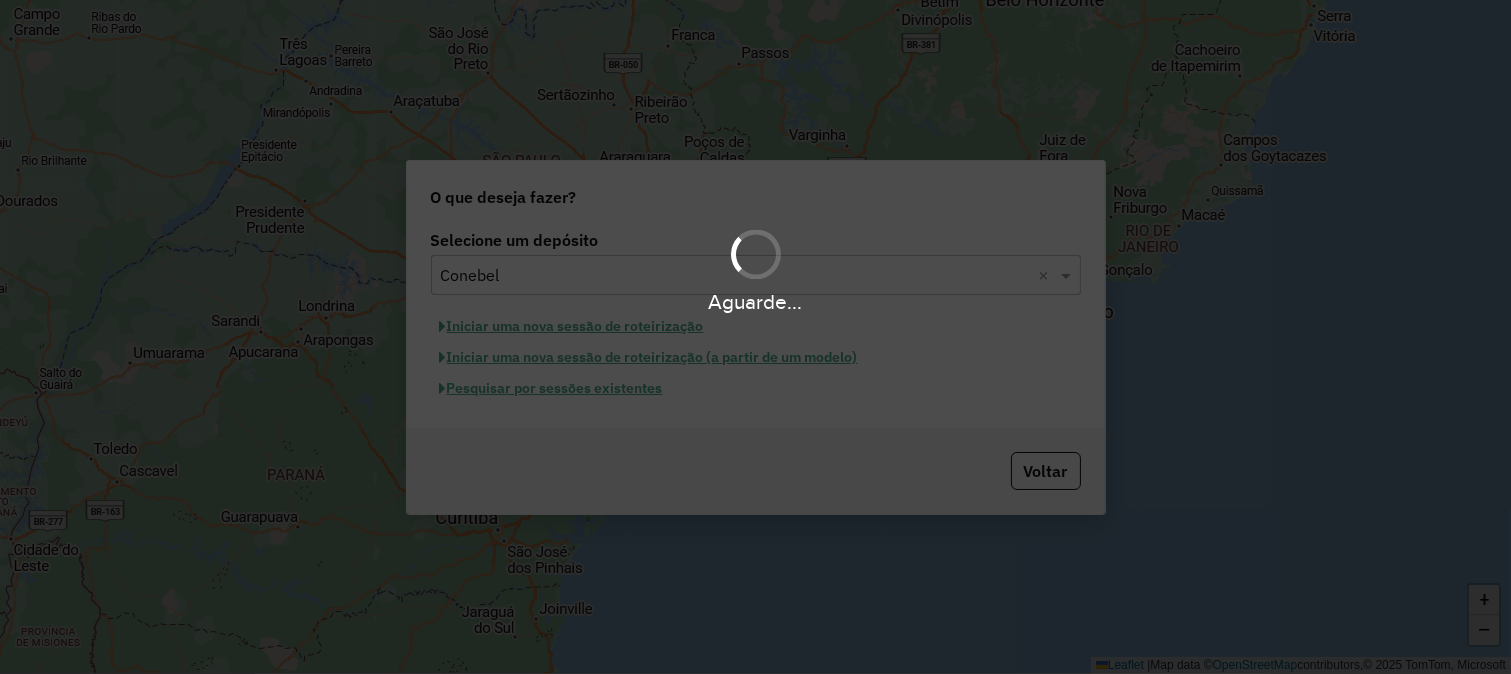 click on "Aguarde...  Pop-up bloqueado!  Seu navegador bloqueou automáticamente a abertura de uma nova janela.   Acesse as configurações e adicione o endereço do sistema a lista de permissão.   Fechar  Roteirizando... O que deseja fazer? Selecione um depósito Selecione um depósito × Conebel ×  Iniciar uma nova sessão de roteirização   Iniciar uma nova sessão de roteirização (a partir de um modelo)   Pesquisar por sessões existentes   Voltar  + −  Leaflet   |  Map data ©  OpenStreetMap  contributors,© 2025 TomTom, Microsoft Erro de conexão  Você parece estar offline!
Verifique sua internet e atualize a página.  Tradução automática  Seu navegador ativou a tradução automática e pode causar inconsistências no sistema.  Por gentileza, utilize a opção "Nunca traduzir este site".  Em caso de dúvidas, entre em contato com o suporte." at bounding box center [755, 337] 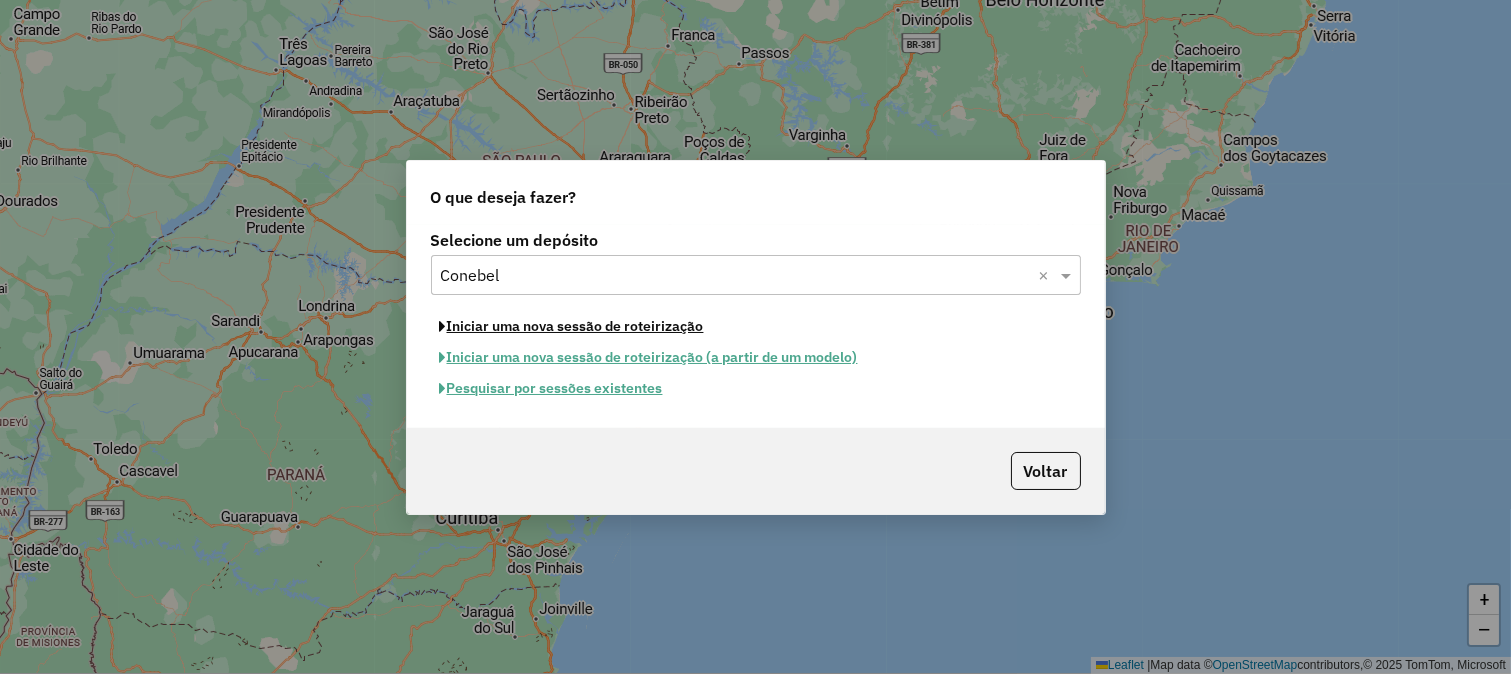 click on "Iniciar uma nova sessão de roteirização" 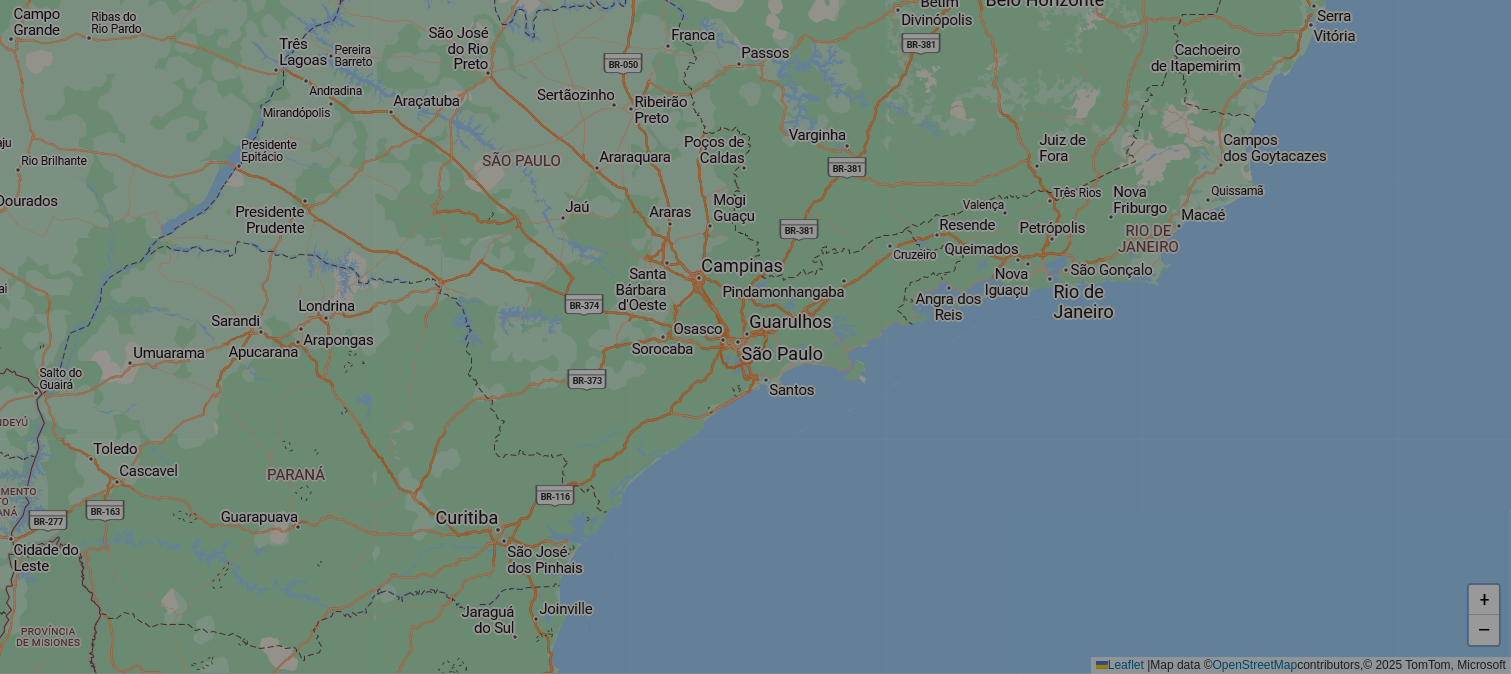 select on "*" 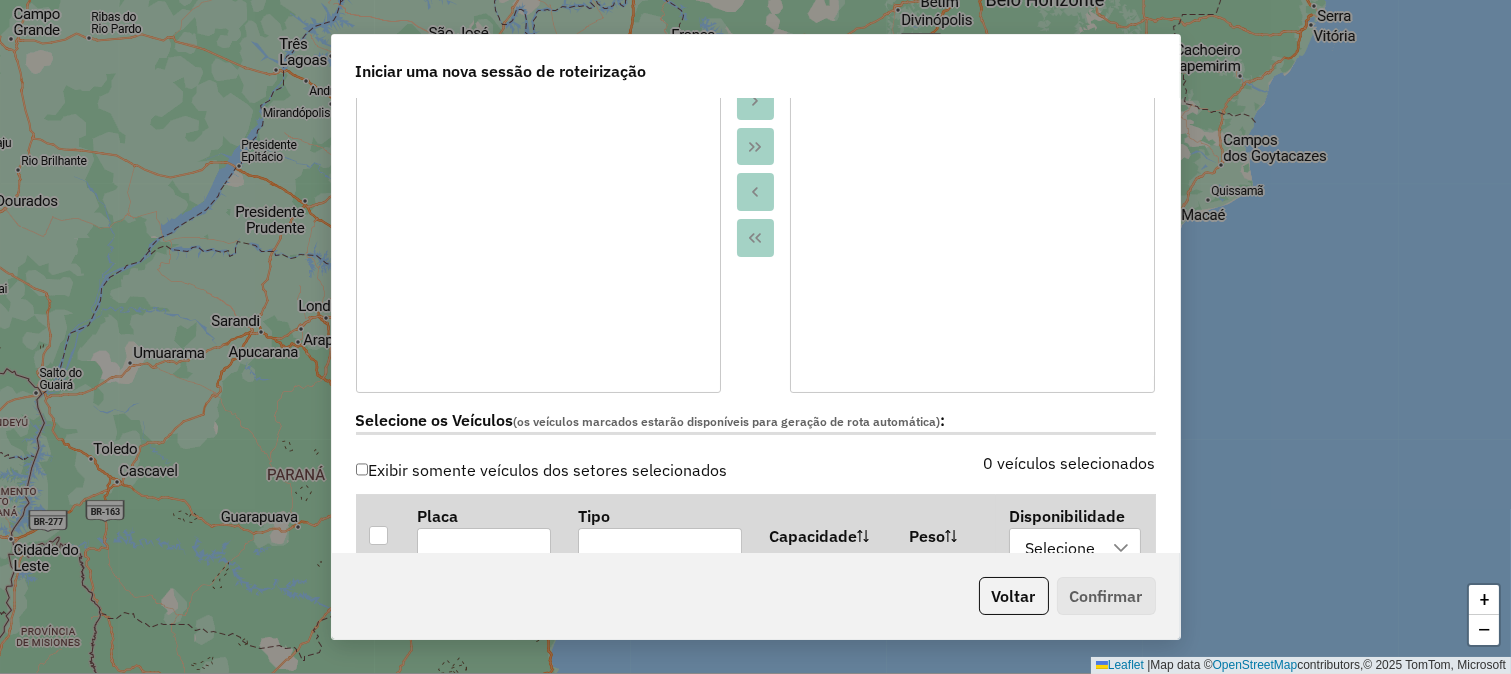 scroll, scrollTop: 0, scrollLeft: 0, axis: both 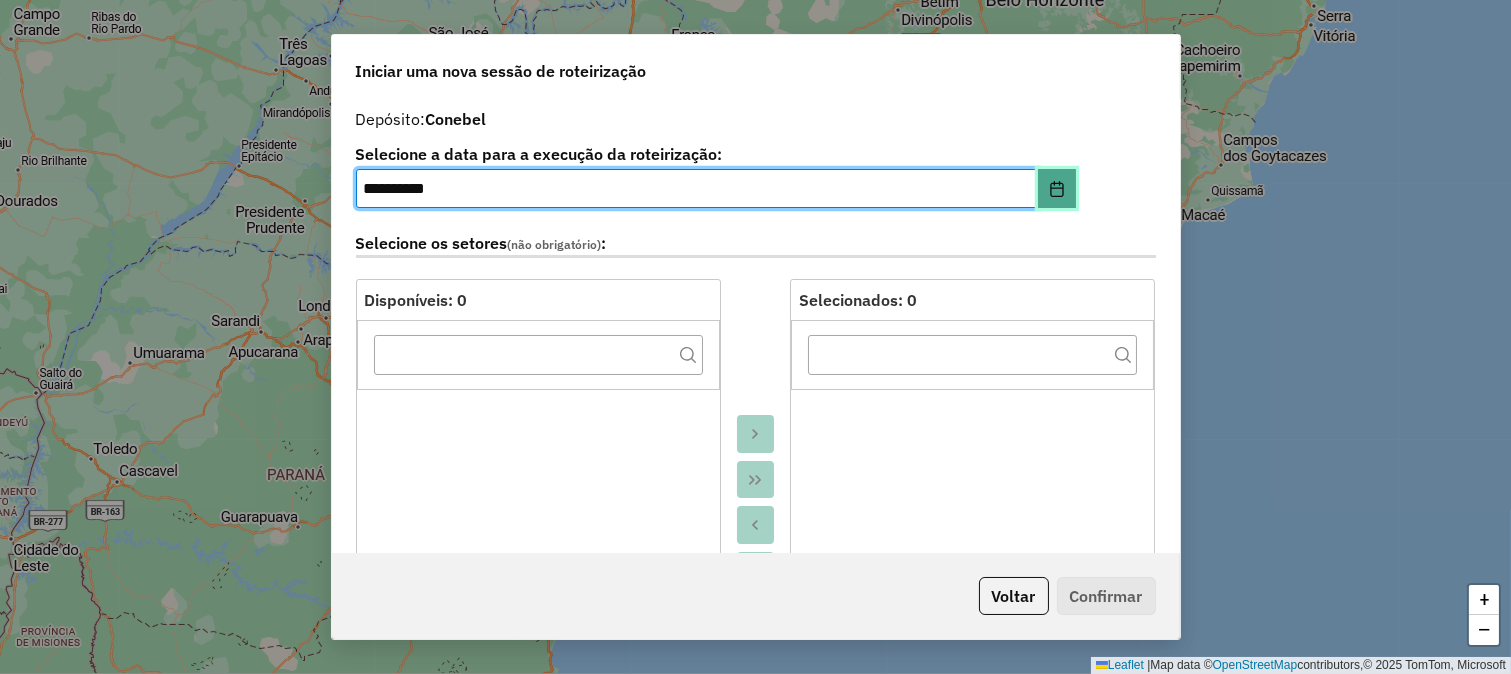 click 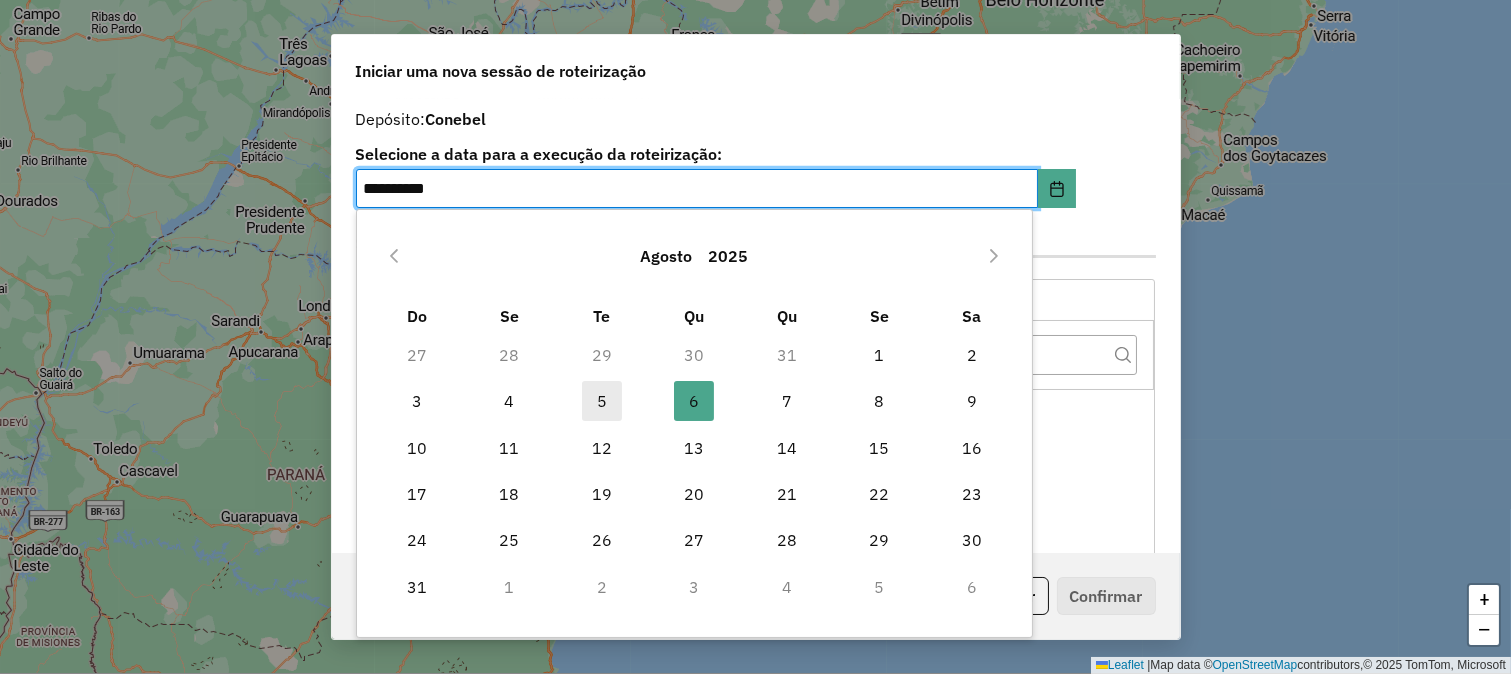 click on "5" at bounding box center (602, 401) 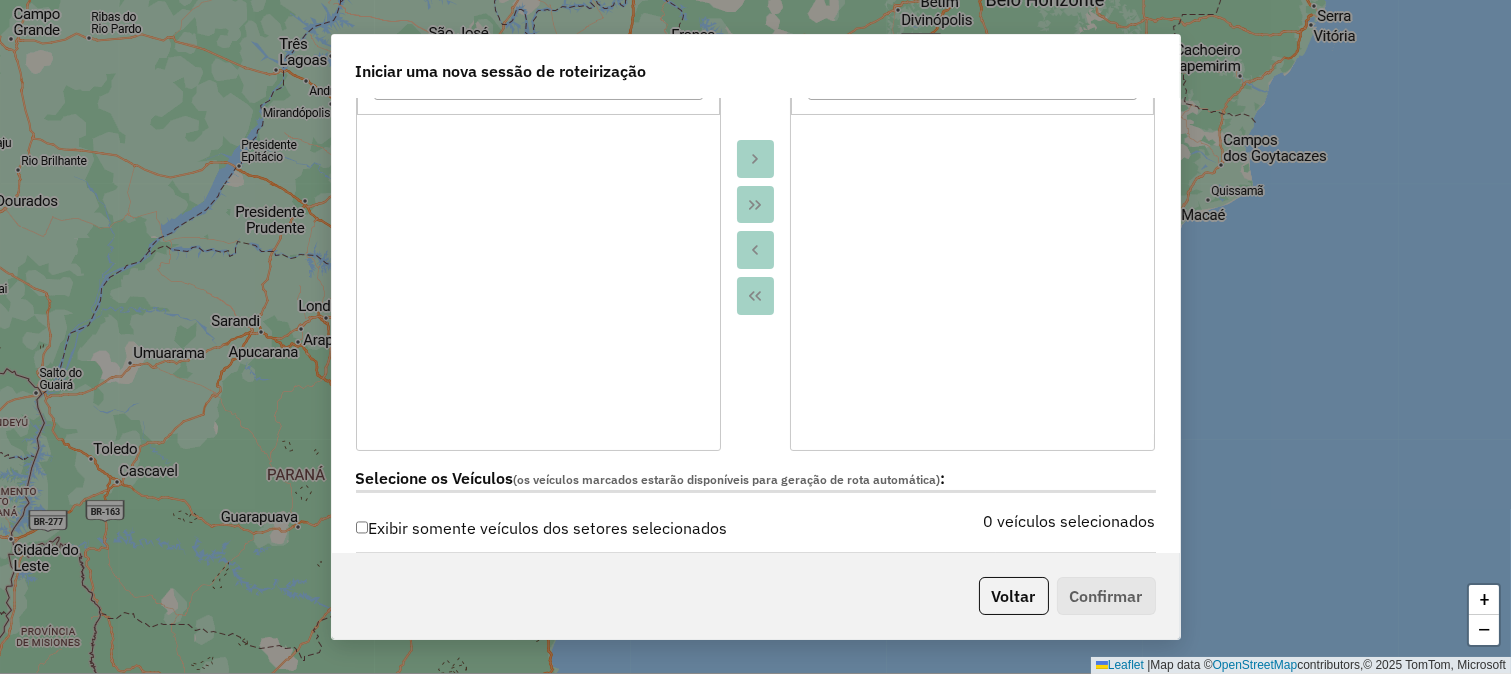 scroll, scrollTop: 555, scrollLeft: 0, axis: vertical 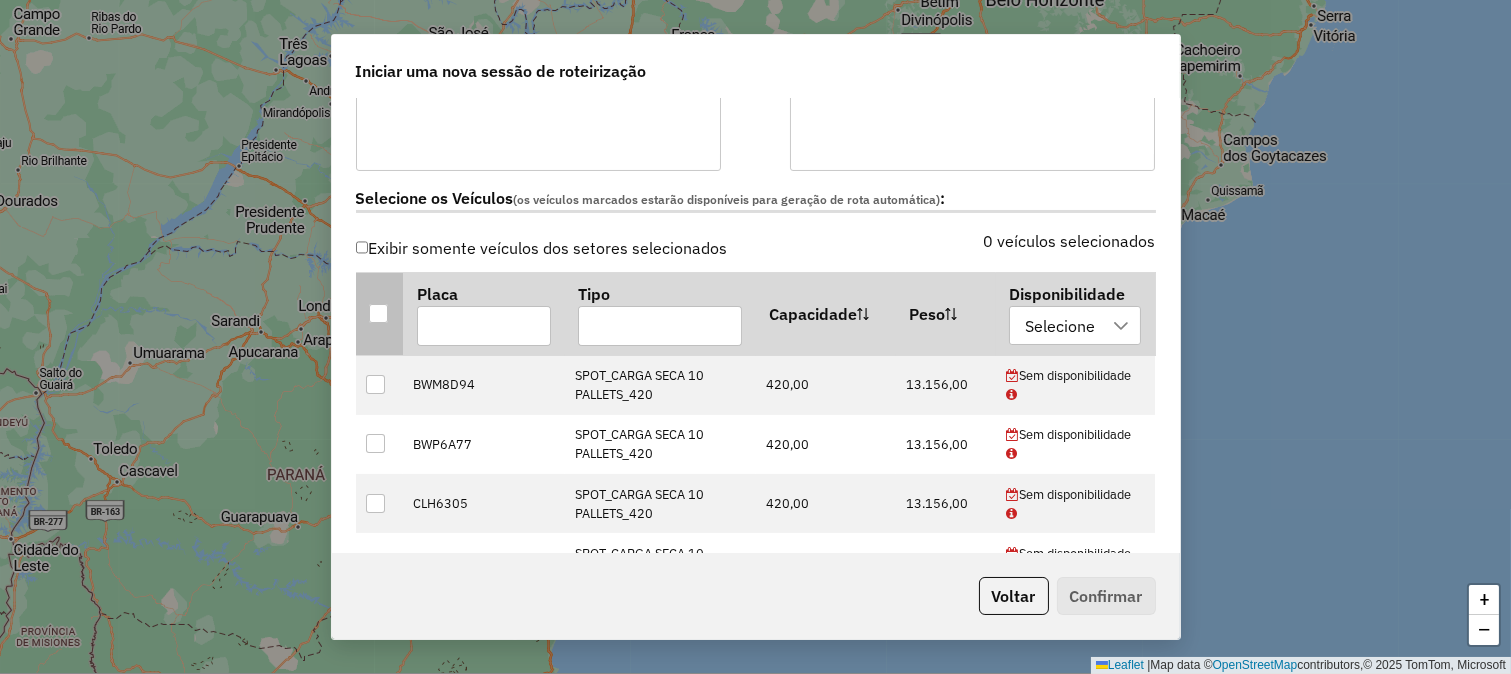 click at bounding box center (378, 313) 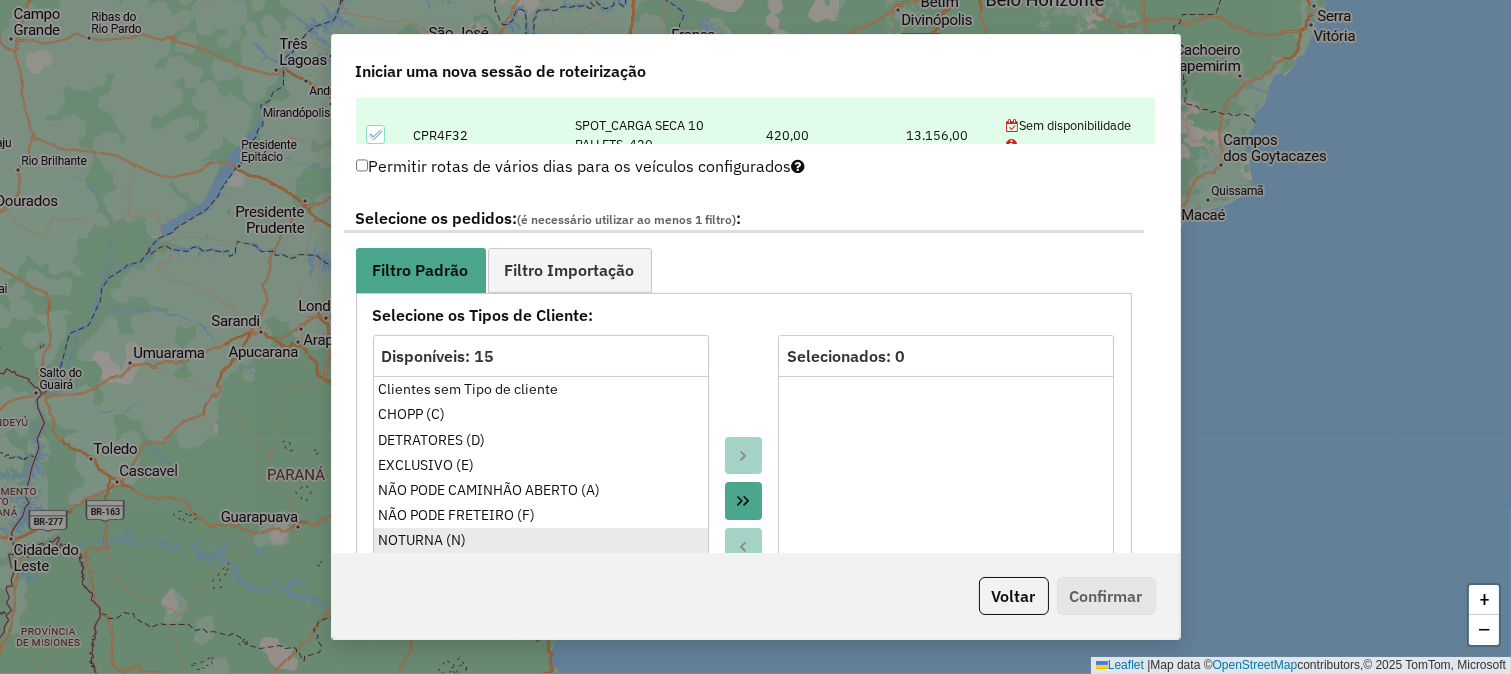 scroll, scrollTop: 1222, scrollLeft: 0, axis: vertical 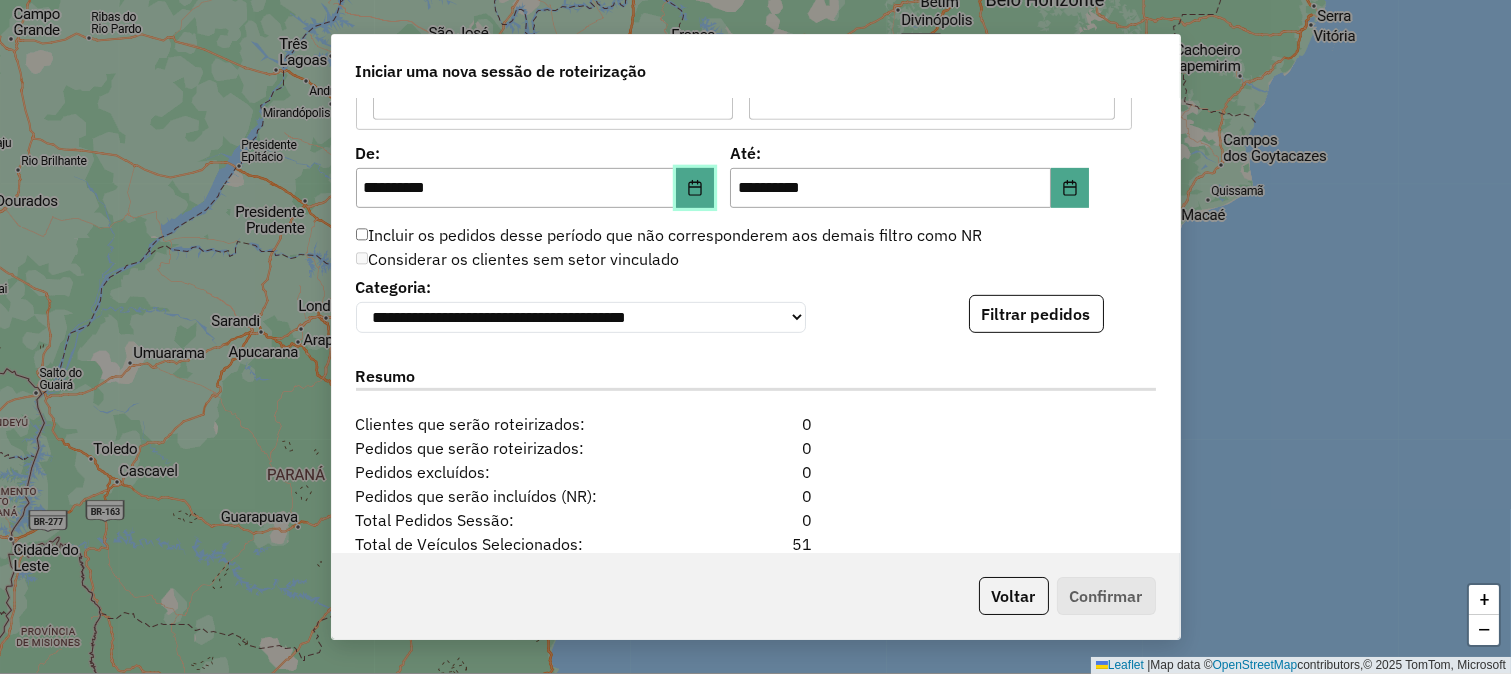 click at bounding box center (695, 188) 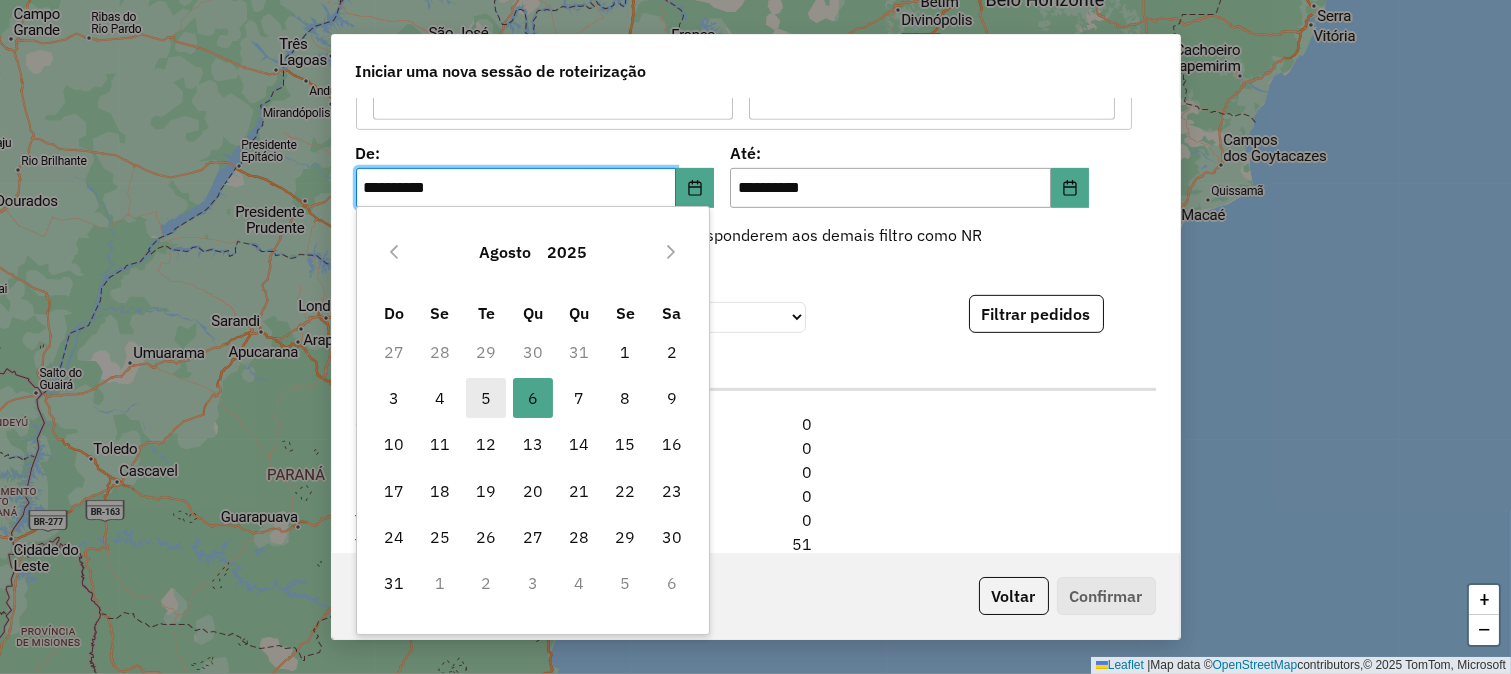 click on "5" at bounding box center (486, 398) 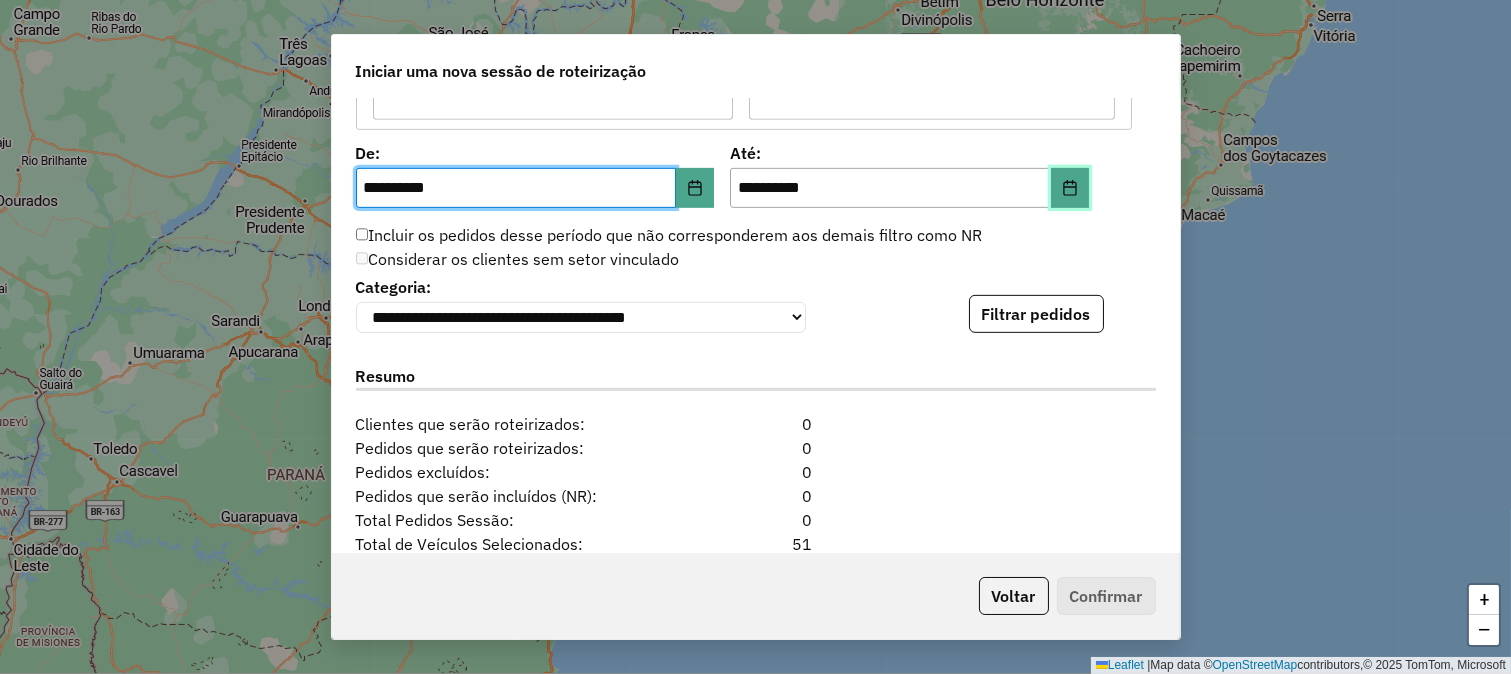 click at bounding box center (1070, 188) 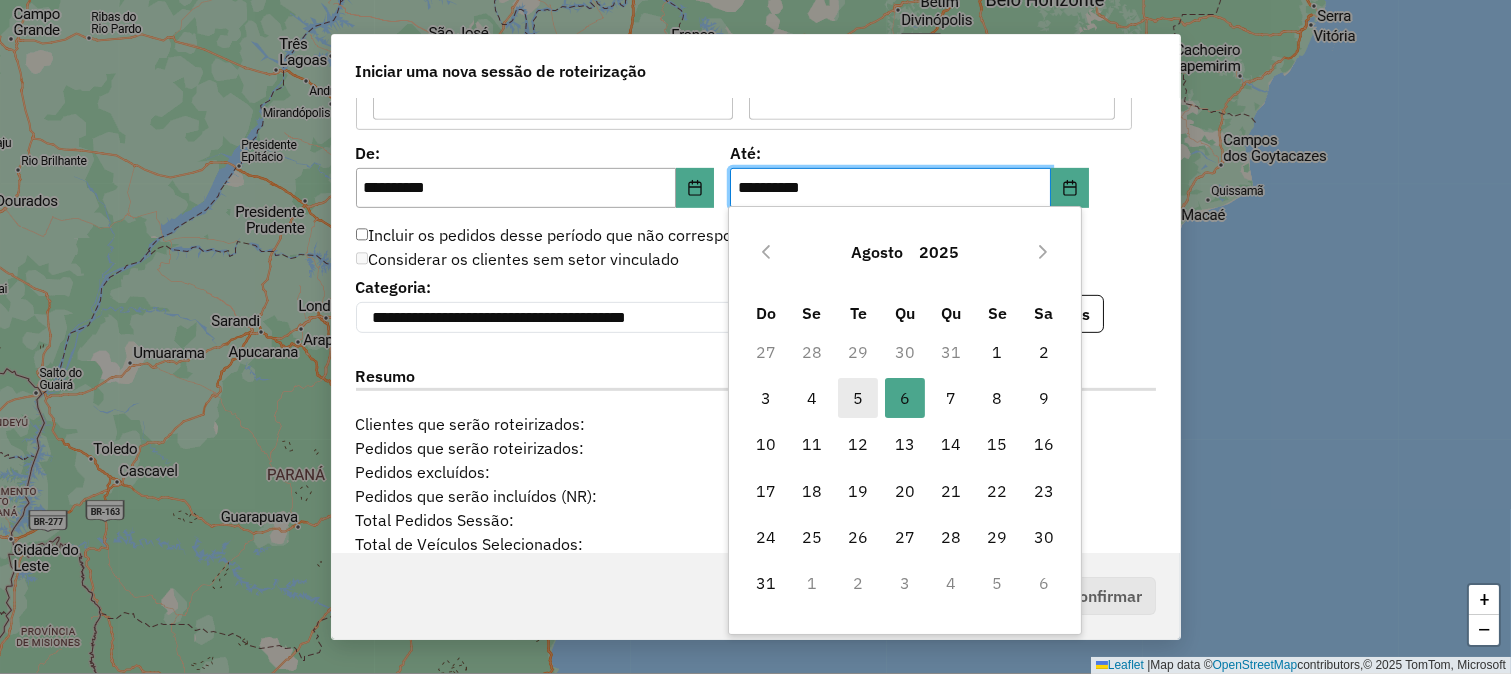 click on "5" at bounding box center [858, 398] 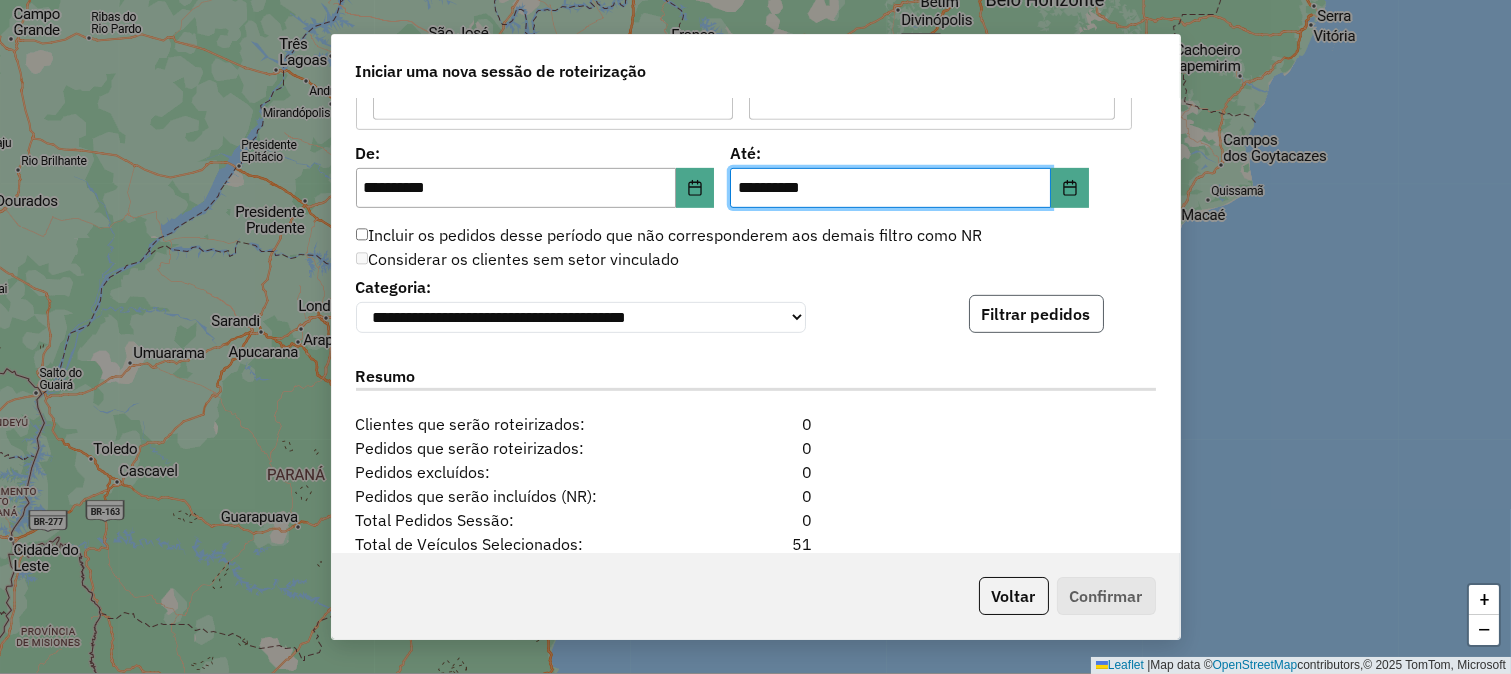 click on "Filtrar pedidos" 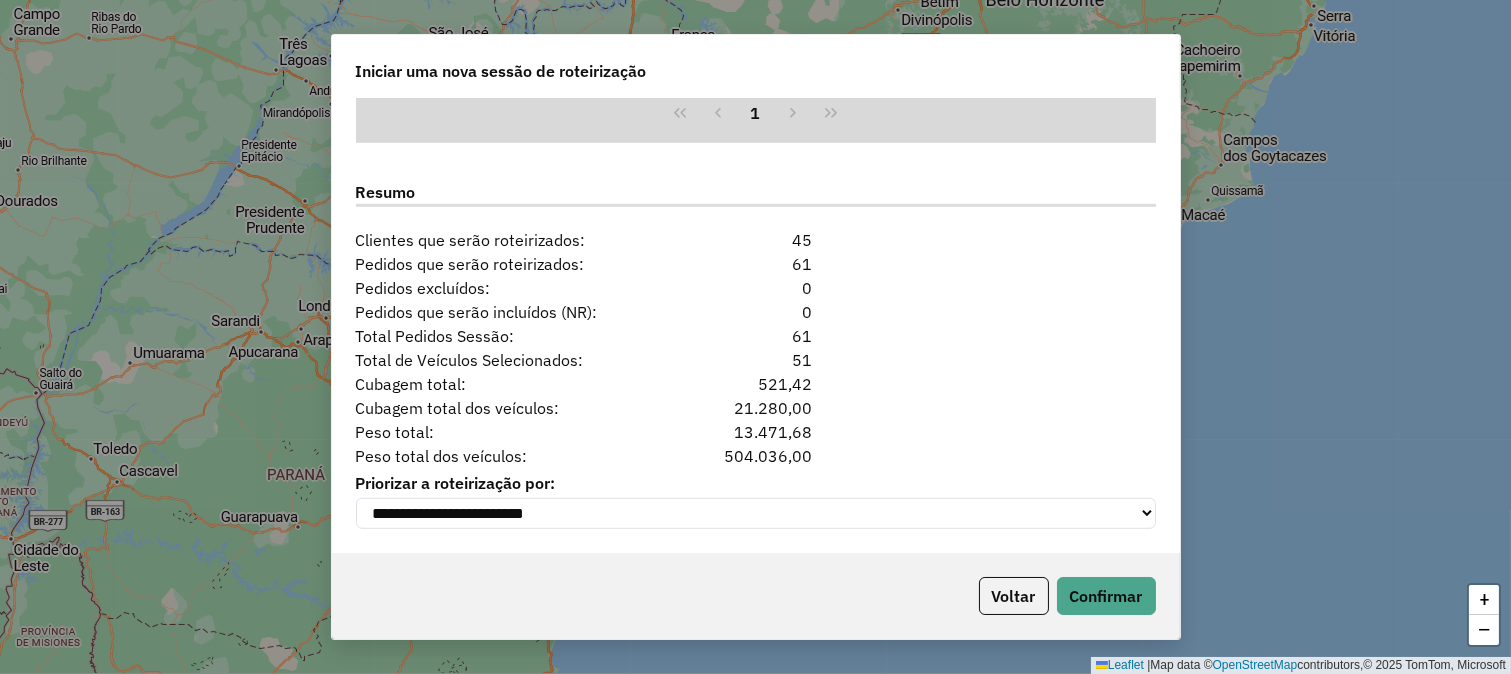 scroll, scrollTop: 2491, scrollLeft: 0, axis: vertical 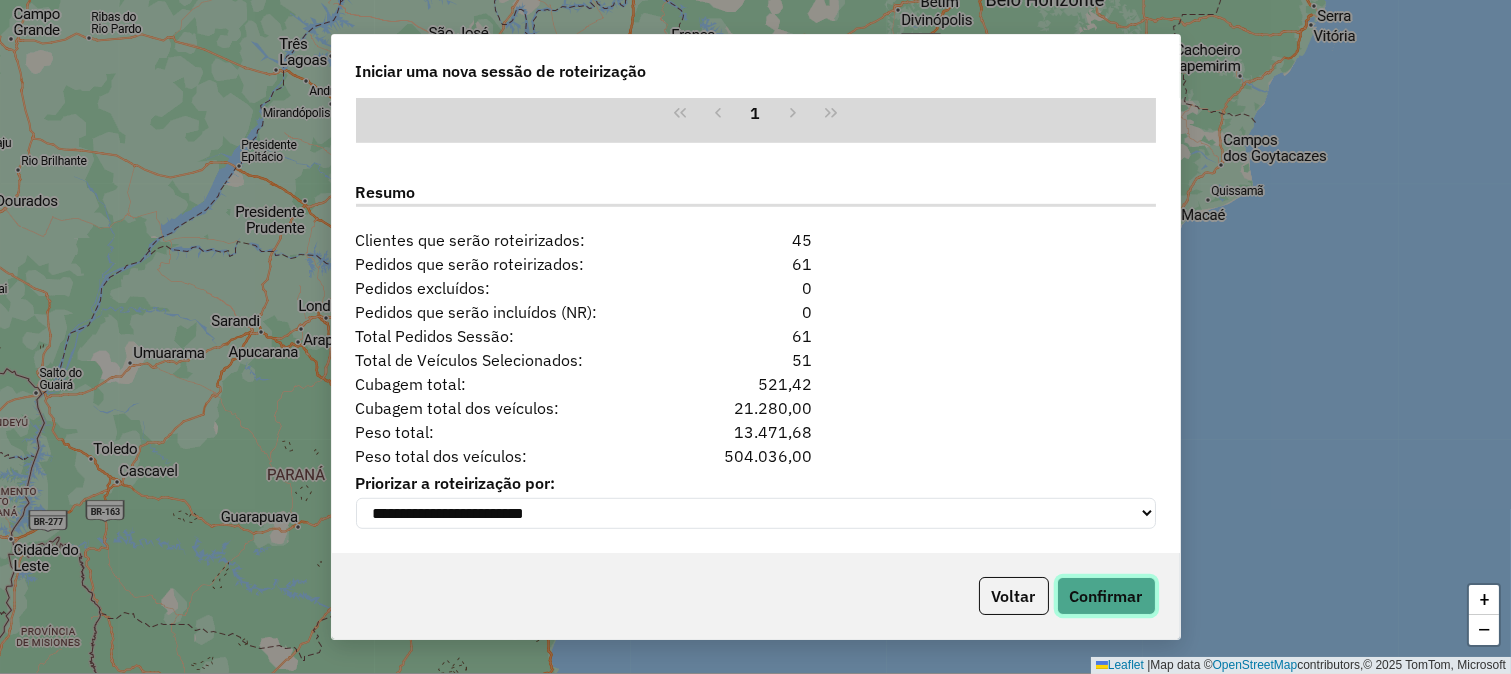 click on "Confirmar" 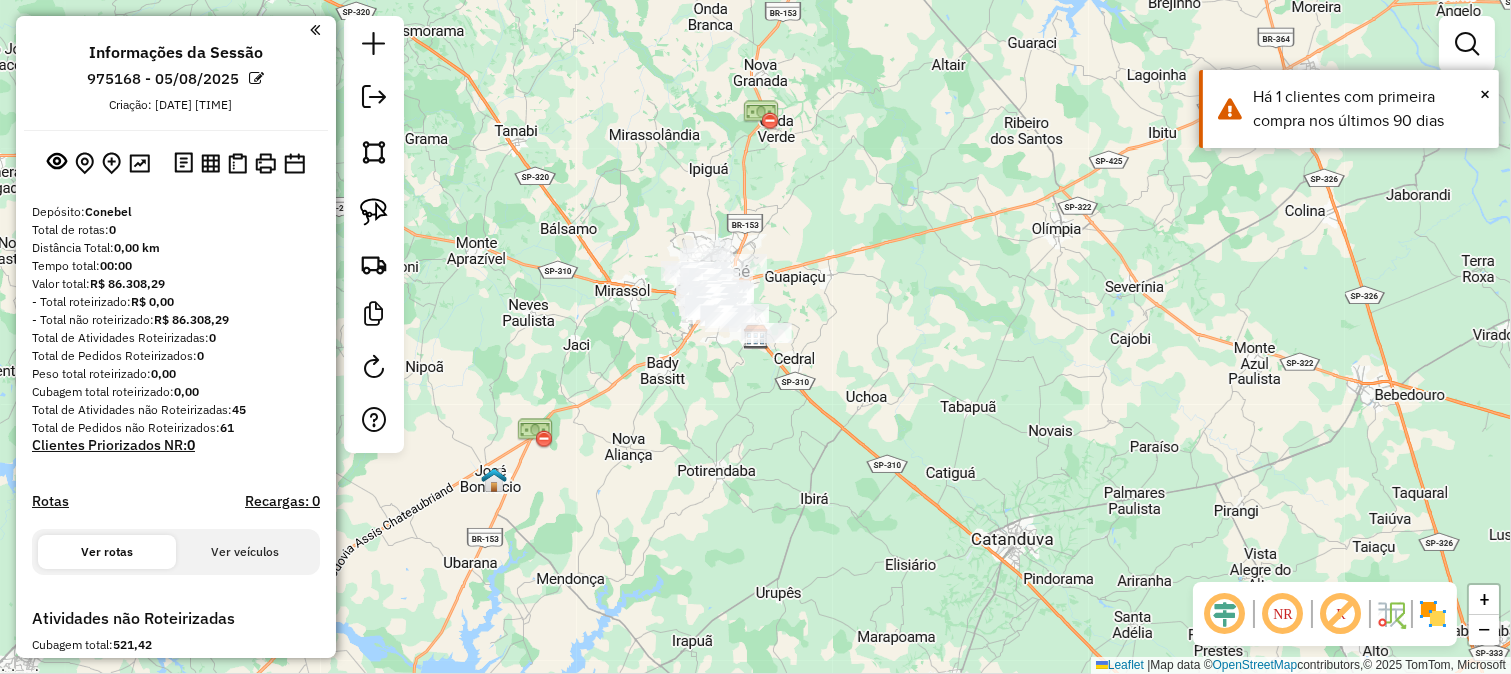 click 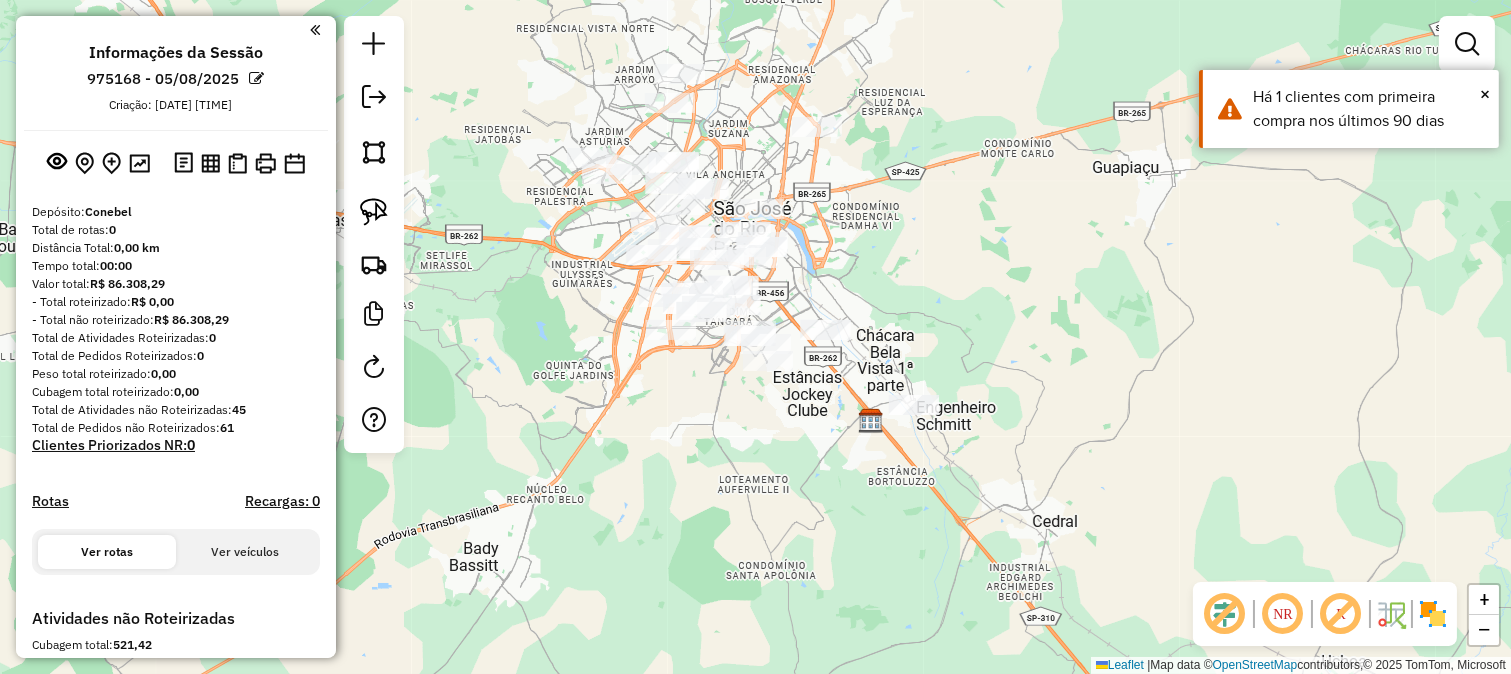 click on "Janela de atendimento Grade de atendimento Capacidade Transportadoras Veículos Cliente Pedidos  Rotas Selecione os dias de semana para filtrar as janelas de atendimento  Seg   Ter   Qua   Qui   Sex   Sáb   Dom  Informe o período da janela de atendimento: De: Até:  Filtrar exatamente a janela do cliente  Considerar janela de atendimento padrão  Selecione os dias de semana para filtrar as grades de atendimento  Seg   Ter   Qua   Qui   Sex   Sáb   Dom   Considerar clientes sem dia de atendimento cadastrado  Clientes fora do dia de atendimento selecionado Filtrar as atividades entre os valores definidos abaixo:  Peso mínimo:   Peso máximo:   Cubagem mínima:   Cubagem máxima:   De:   Até:  Filtrar as atividades entre o tempo de atendimento definido abaixo:  De:   Até:   Considerar capacidade total dos clientes não roteirizados Transportadora: Selecione um ou mais itens Tipo de veículo: Selecione um ou mais itens Veículo: Selecione um ou mais itens Motorista: Selecione um ou mais itens Nome: Rótulo:" 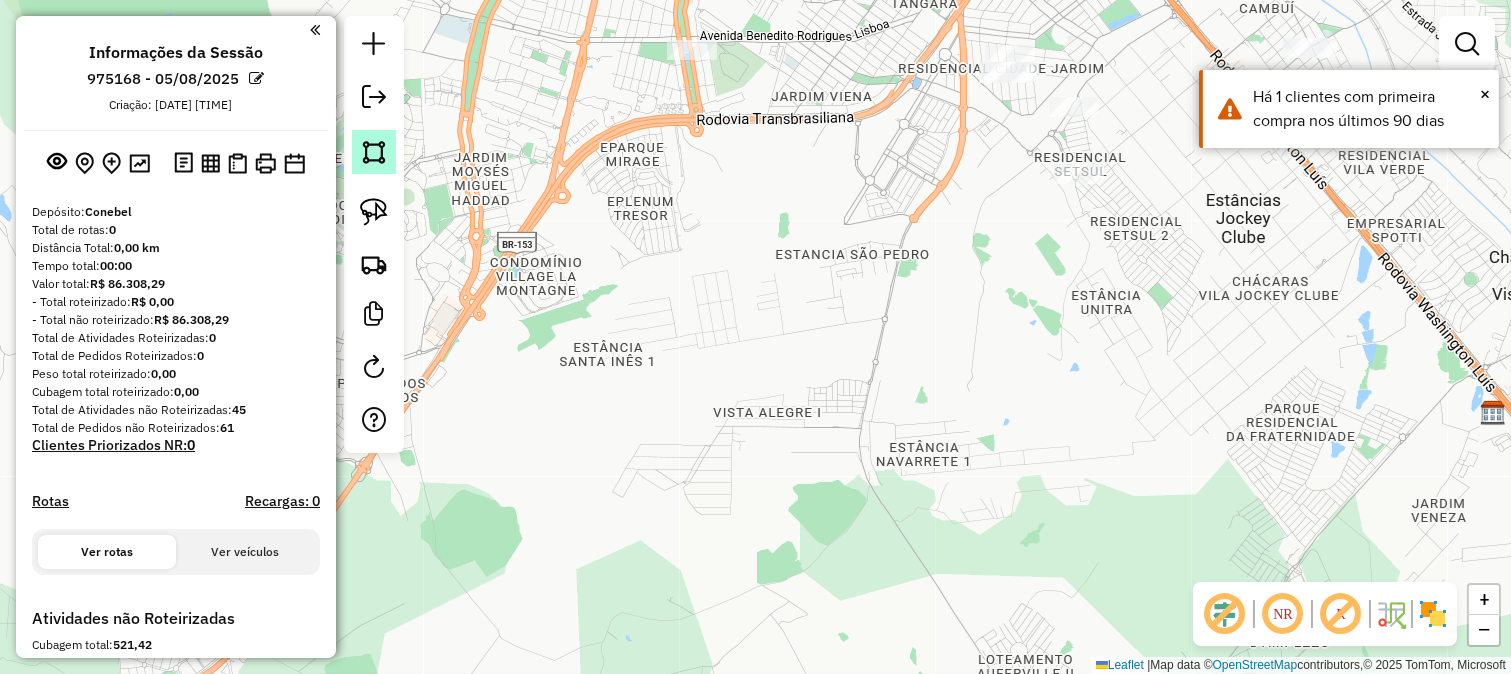 click 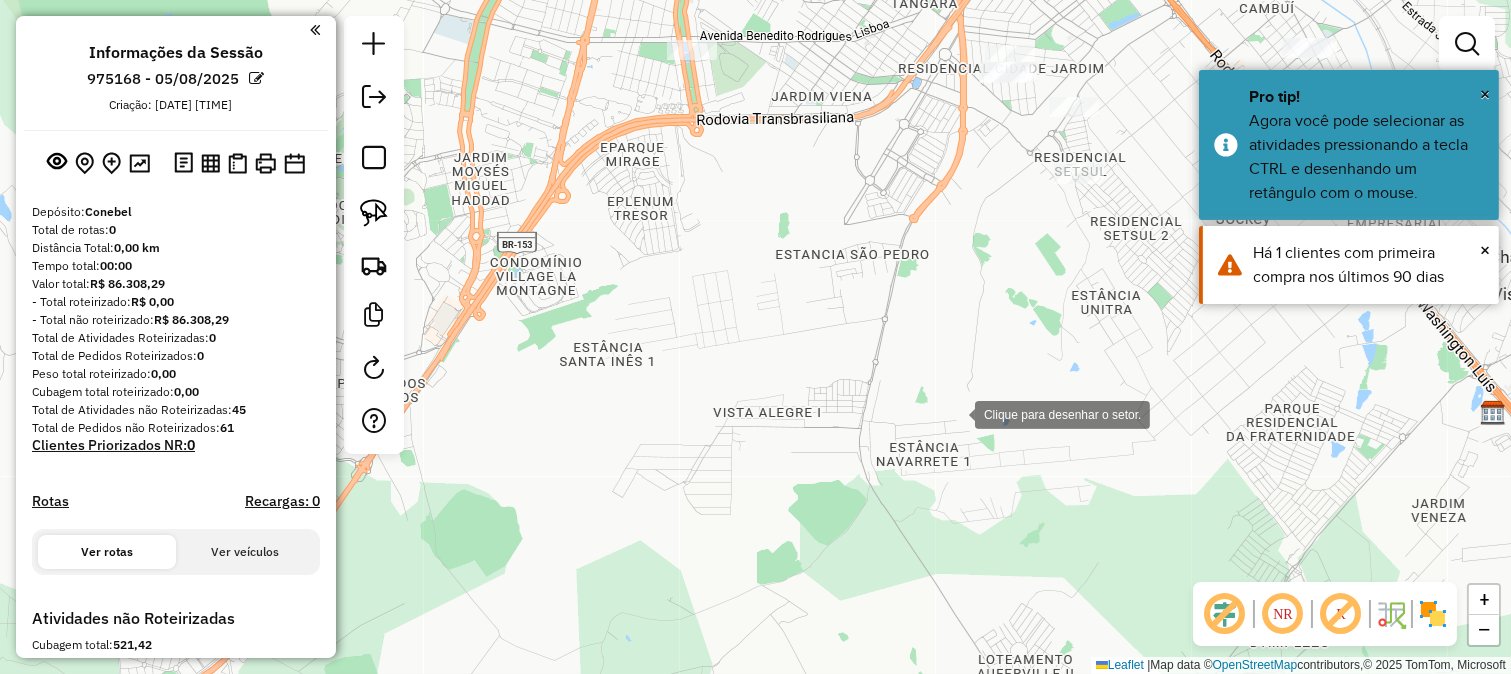 click 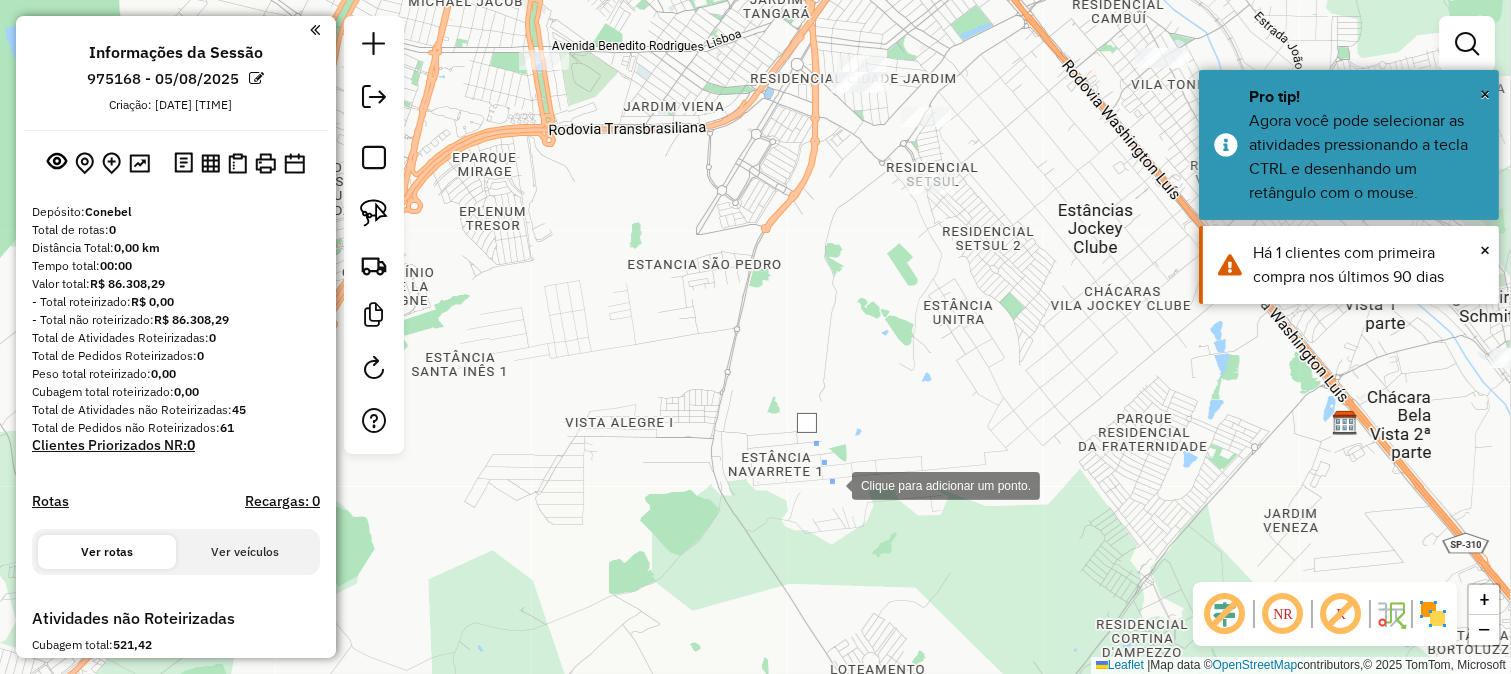 click on "Clique para adicionar um ponto." 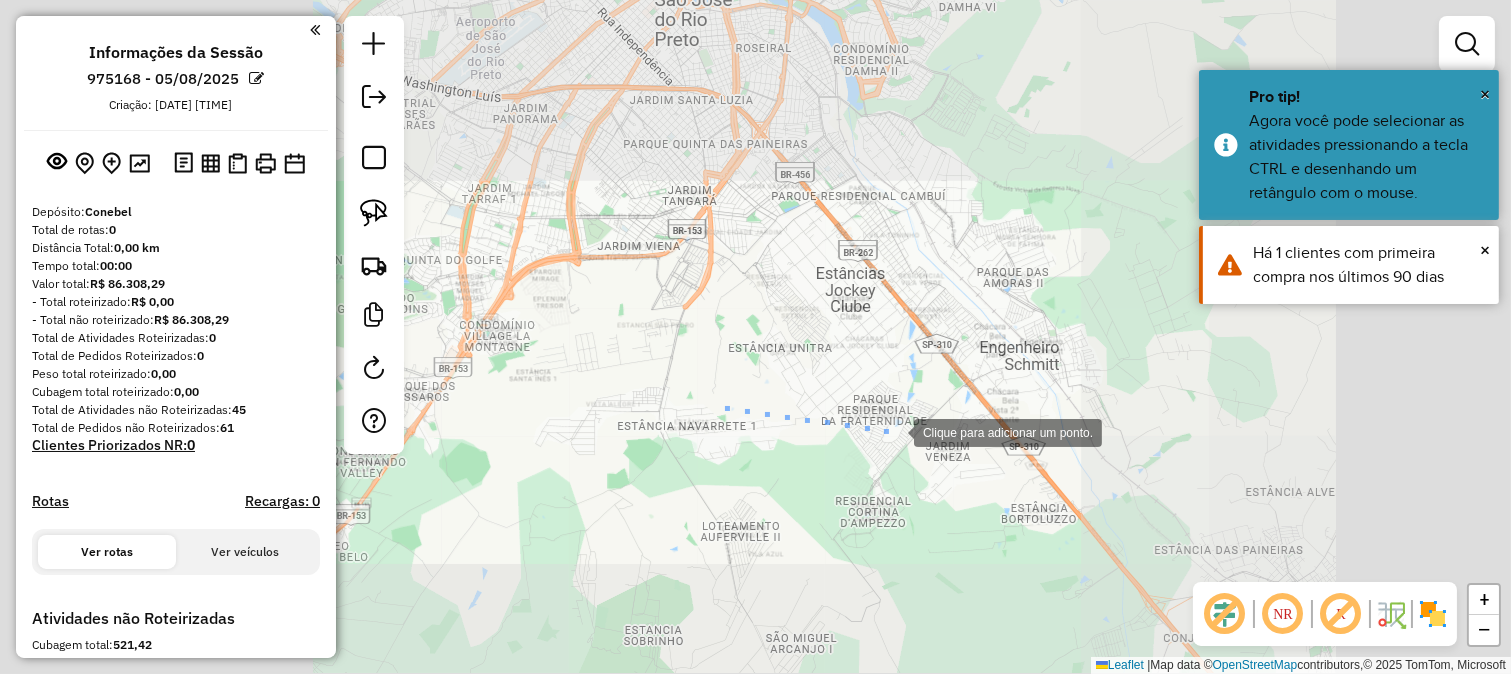 drag, startPoint x: 1128, startPoint y: 464, endPoint x: 905, endPoint y: 436, distance: 224.75098 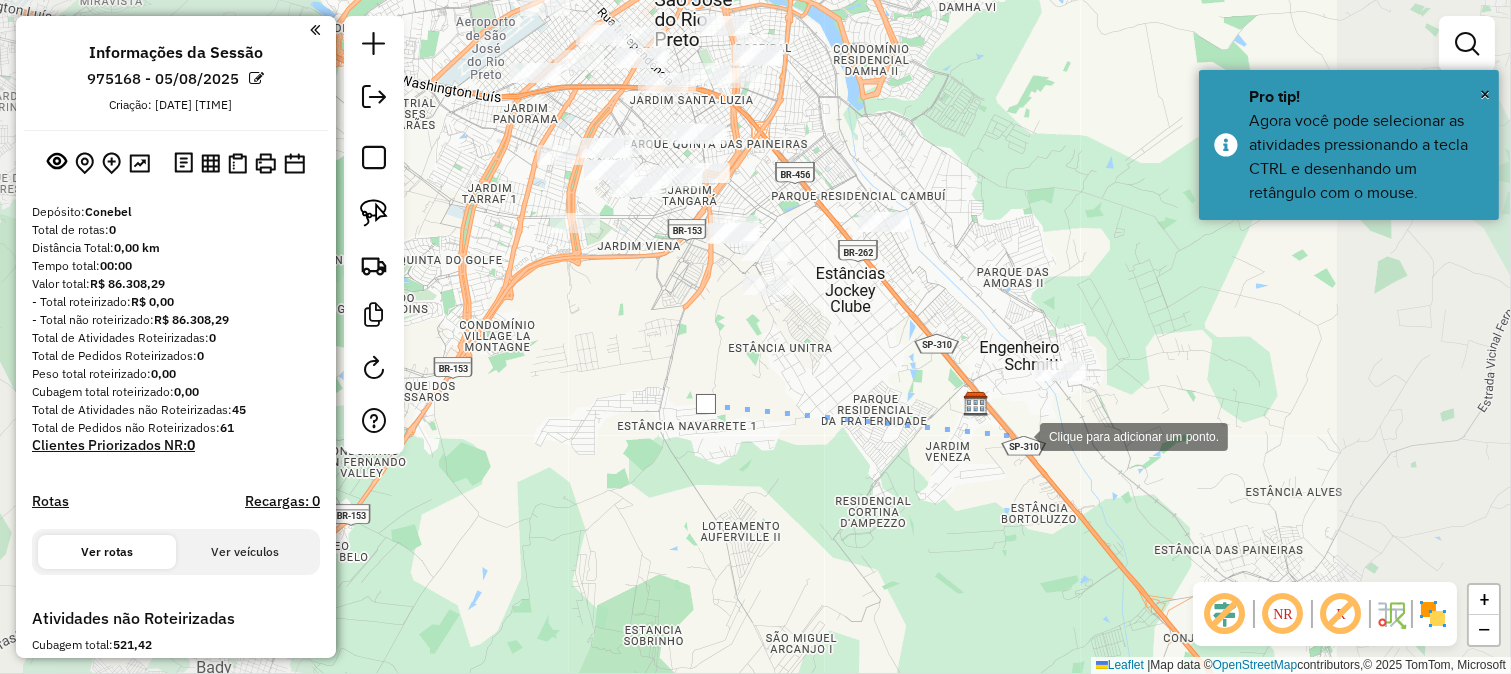 click 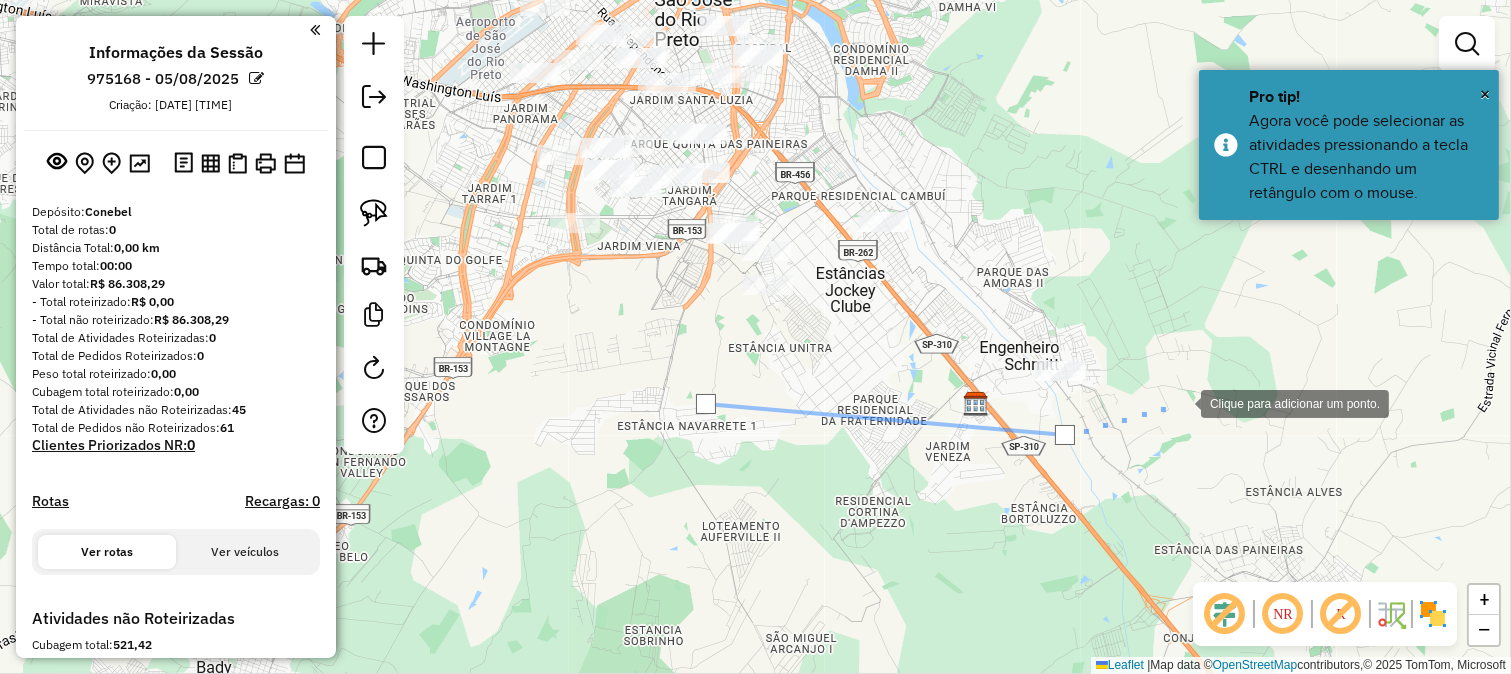 click 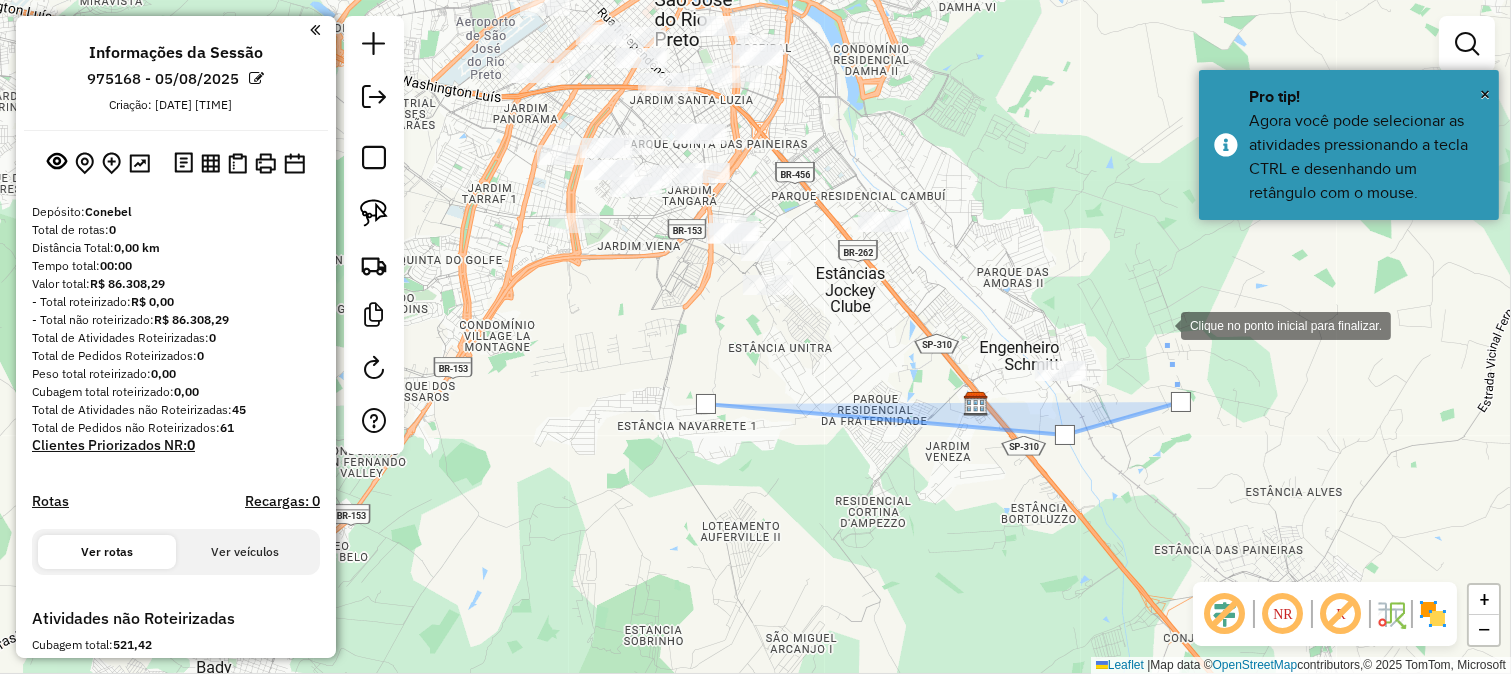 click 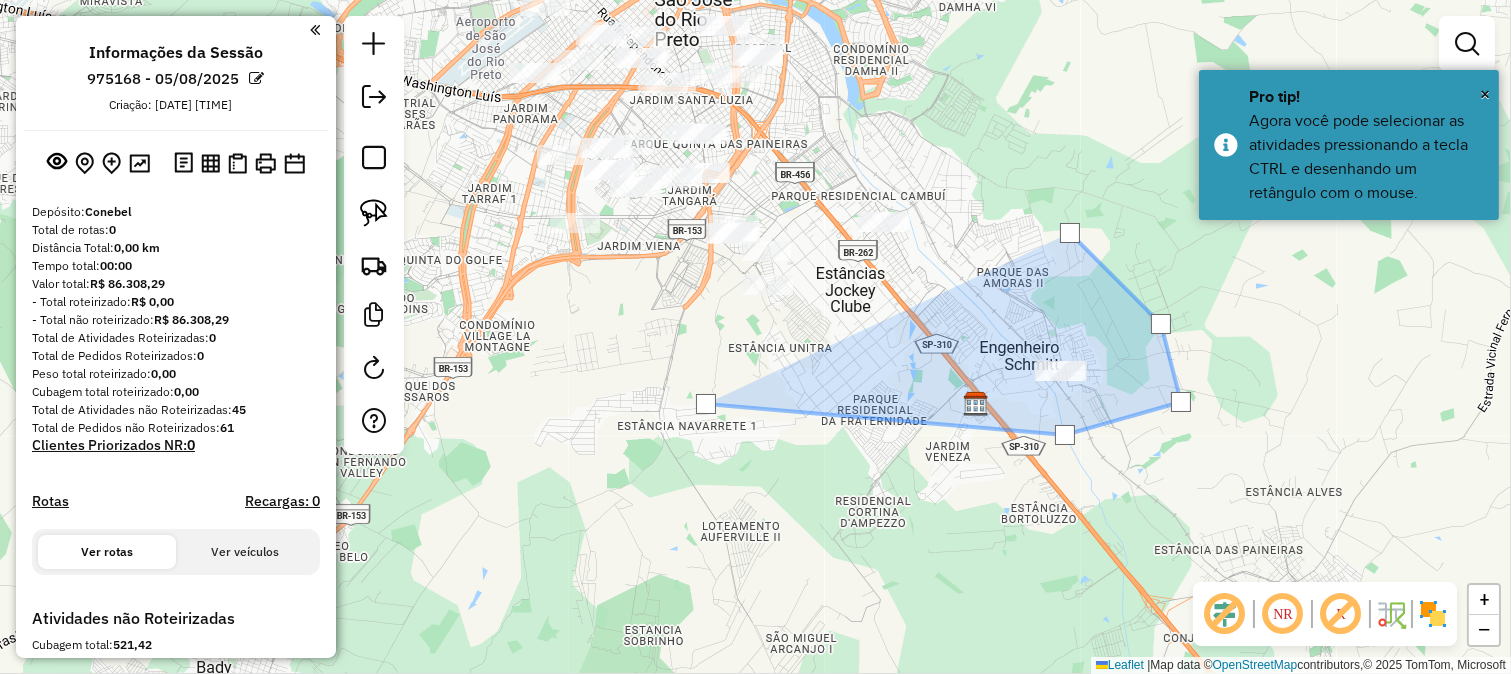 drag, startPoint x: 987, startPoint y: 178, endPoint x: 1071, endPoint y: 217, distance: 92.61209 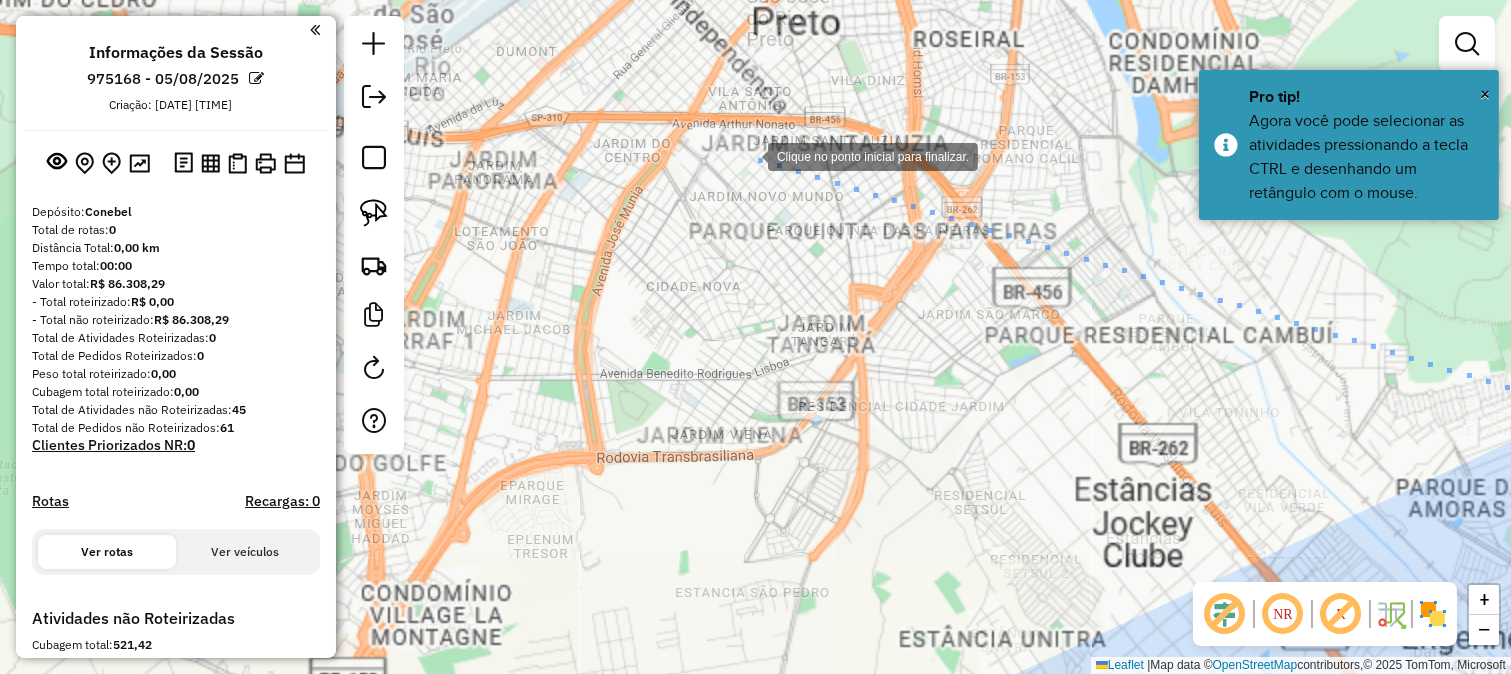 click on "Clique no ponto inicial para finalizar. Janela de atendimento Grade de atendimento Capacidade Transportadoras Veículos Cliente Pedidos  Rotas Selecione os dias de semana para filtrar as janelas de atendimento  Seg   Ter   Qua   Qui   Sex   Sáb   Dom  Informe o período da janela de atendimento: De: Até:  Filtrar exatamente a janela do cliente  Considerar janela de atendimento padrão  Selecione os dias de semana para filtrar as grades de atendimento  Seg   Ter   Qua   Qui   Sex   Sáb   Dom   Considerar clientes sem dia de atendimento cadastrado  Clientes fora do dia de atendimento selecionado Filtrar as atividades entre os valores definidos abaixo:  Peso mínimo:   Peso máximo:   Cubagem mínima:   Cubagem máxima:   De:   Até:  Filtrar as atividades entre o tempo de atendimento definido abaixo:  De:   Até:   Considerar capacidade total dos clientes não roteirizados Transportadora: Selecione um ou mais itens Tipo de veículo: Selecione um ou mais itens Veículo: Selecione um ou mais itens Motorista: +" 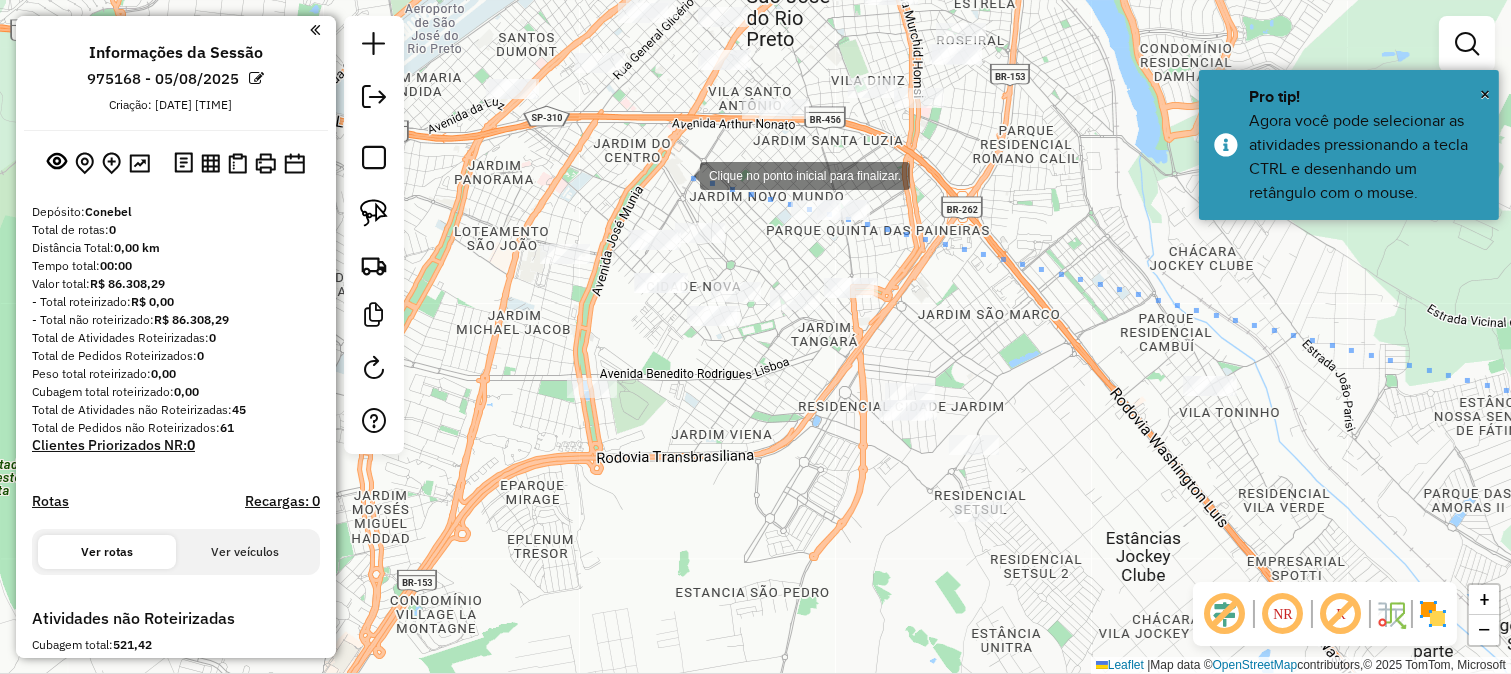 click 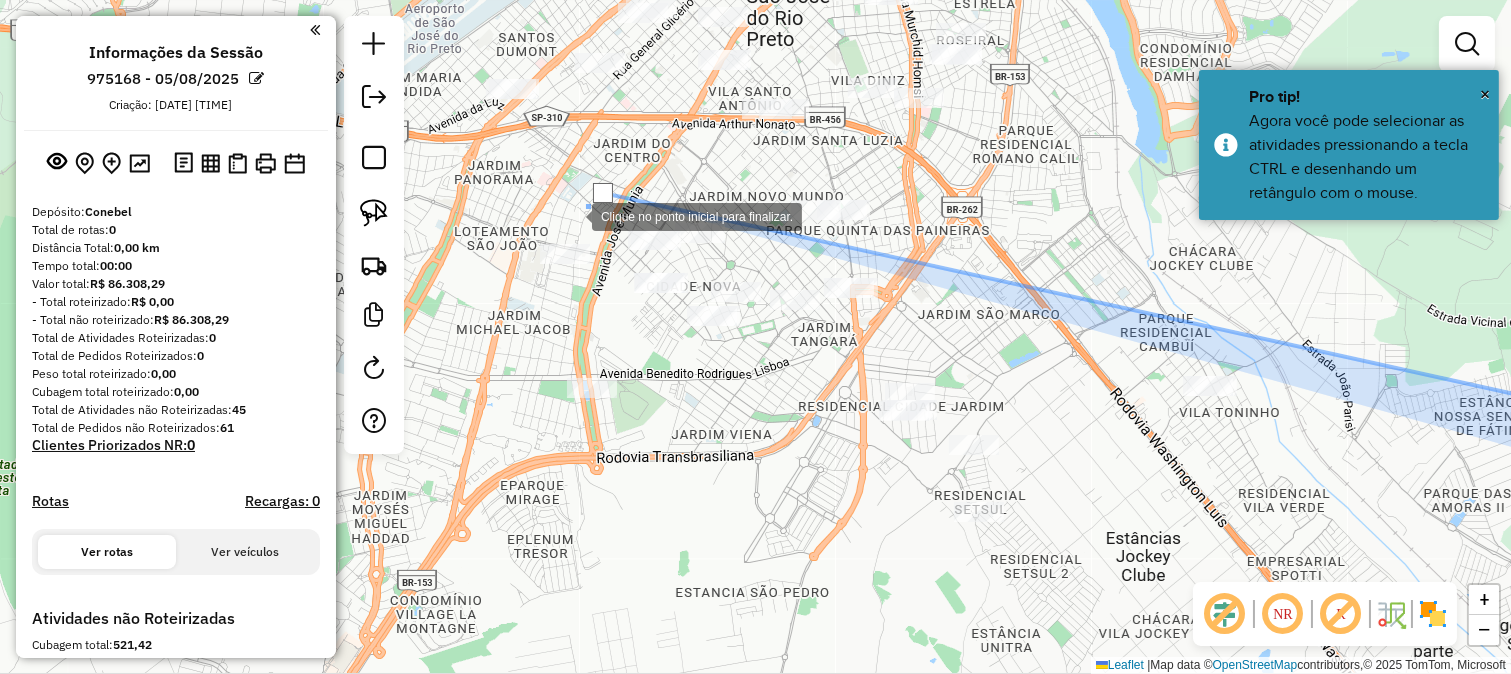 click 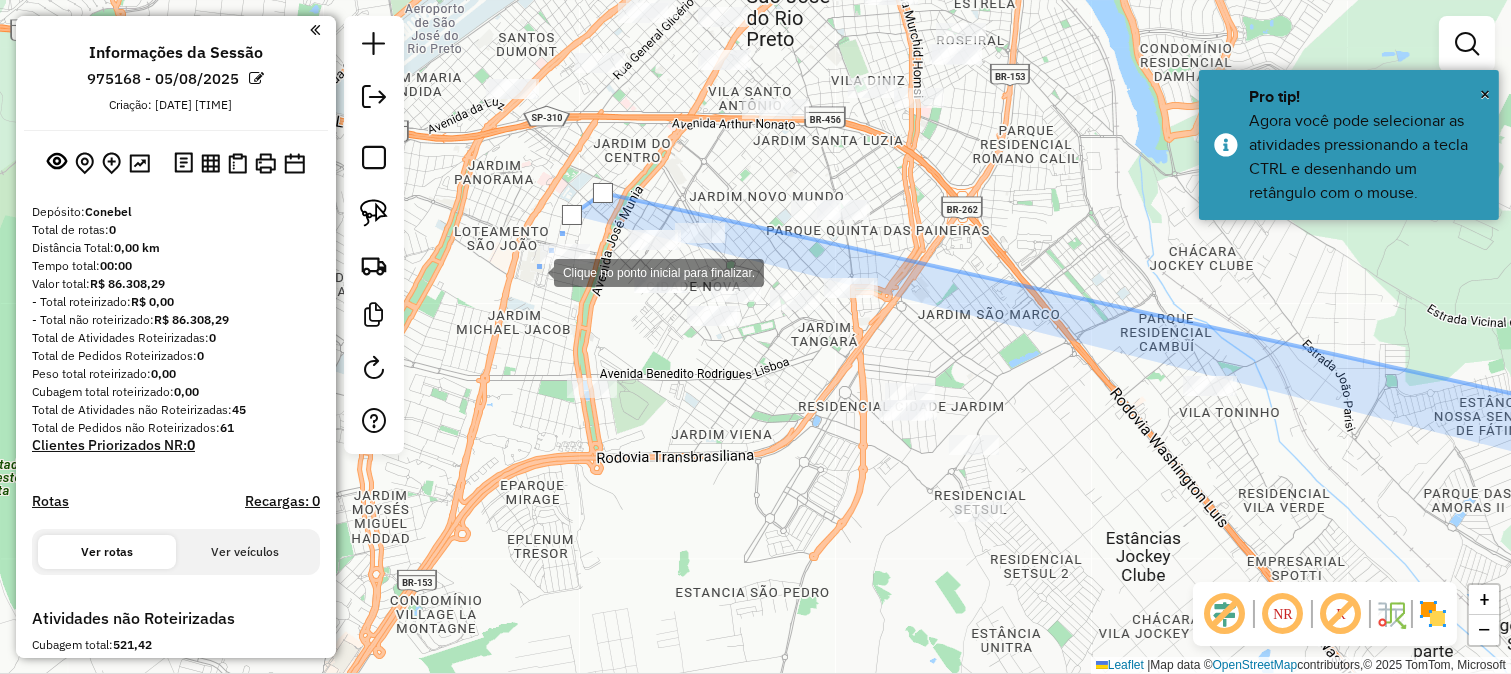 click 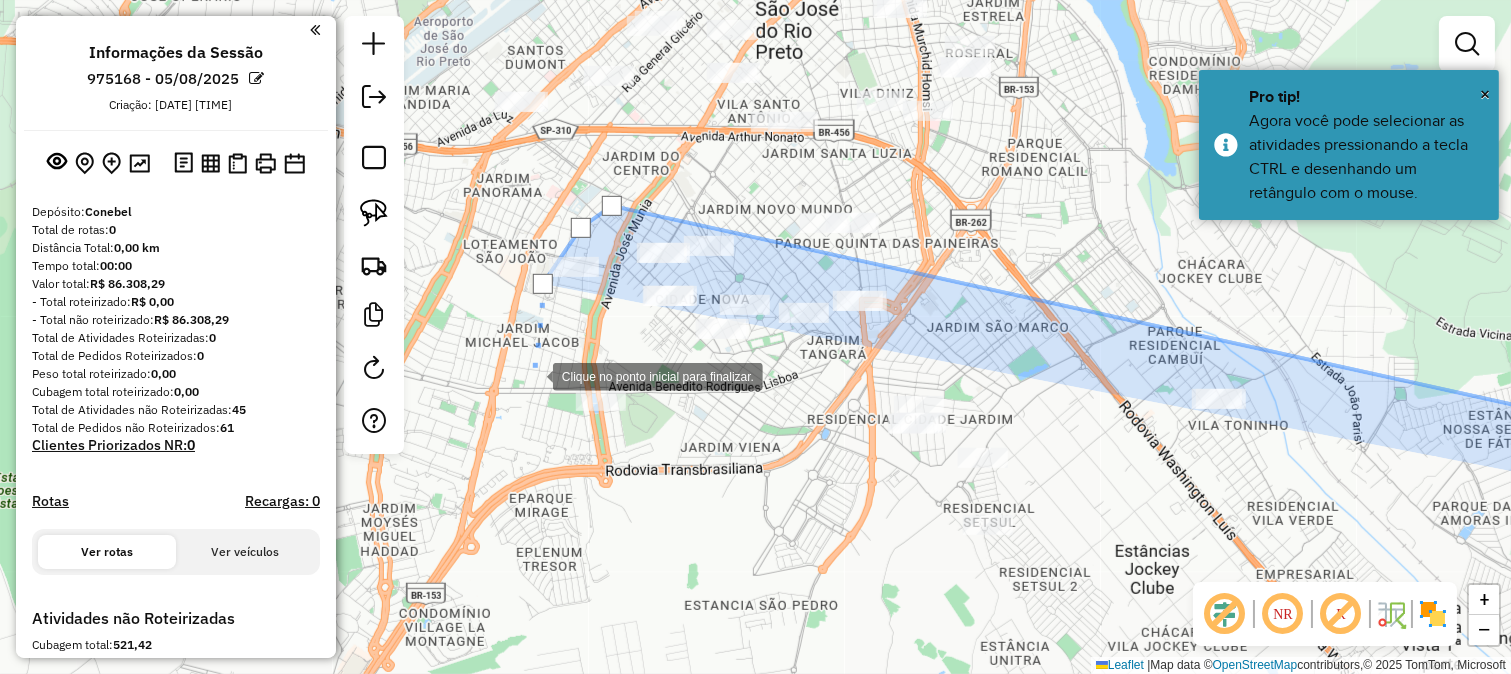 click 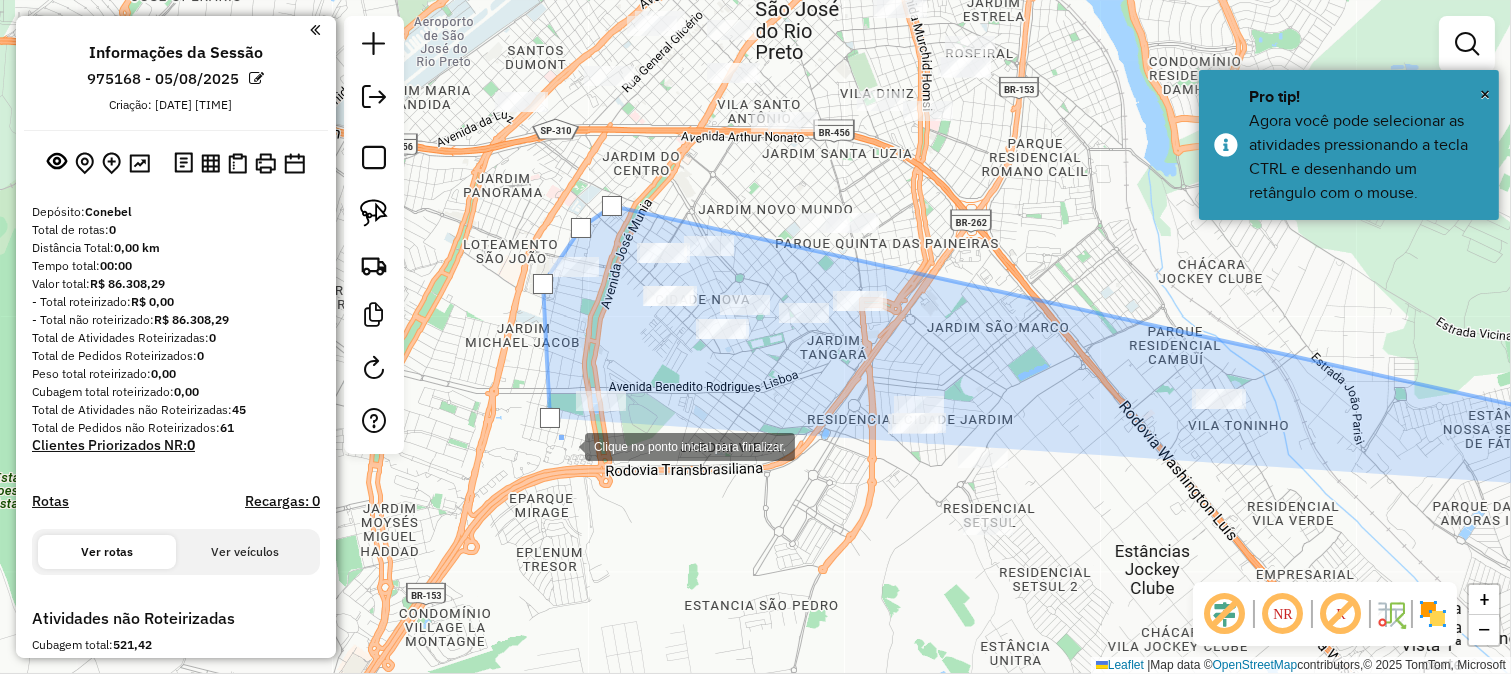 drag, startPoint x: 586, startPoint y: 485, endPoint x: 611, endPoint y: 327, distance: 159.96562 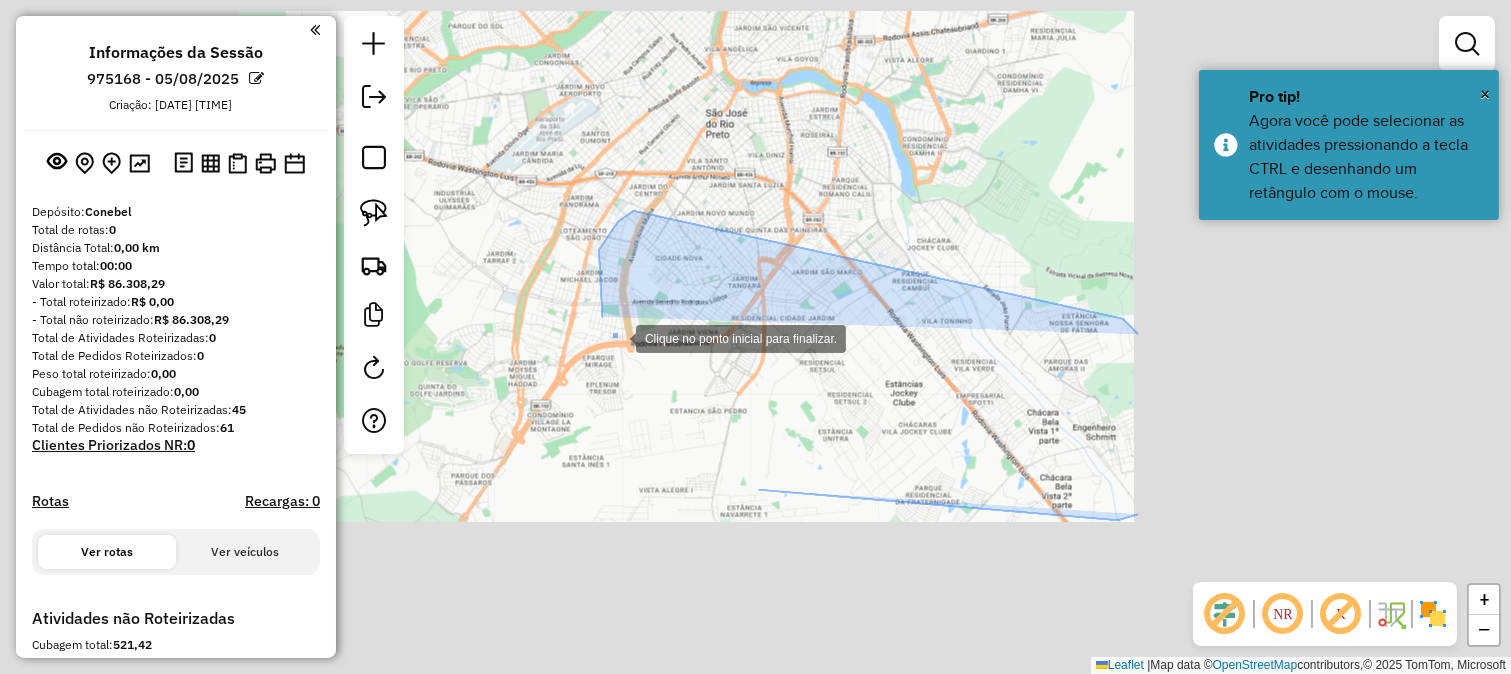 click on "Clique no ponto inicial para finalizar. Janela de atendimento Grade de atendimento Capacidade Transportadoras Veículos Cliente Pedidos  Rotas Selecione os dias de semana para filtrar as janelas de atendimento  Seg   Ter   Qua   Qui   Sex   Sáb   Dom  Informe o período da janela de atendimento: De: Até:  Filtrar exatamente a janela do cliente  Considerar janela de atendimento padrão  Selecione os dias de semana para filtrar as grades de atendimento  Seg   Ter   Qua   Qui   Sex   Sáb   Dom   Considerar clientes sem dia de atendimento cadastrado  Clientes fora do dia de atendimento selecionado Filtrar as atividades entre os valores definidos abaixo:  Peso mínimo:   Peso máximo:   Cubagem mínima:   Cubagem máxima:   De:   Até:  Filtrar as atividades entre o tempo de atendimento definido abaixo:  De:   Até:   Considerar capacidade total dos clientes não roteirizados Transportadora: Selecione um ou mais itens Tipo de veículo: Selecione um ou mais itens Veículo: Selecione um ou mais itens Motorista: +" 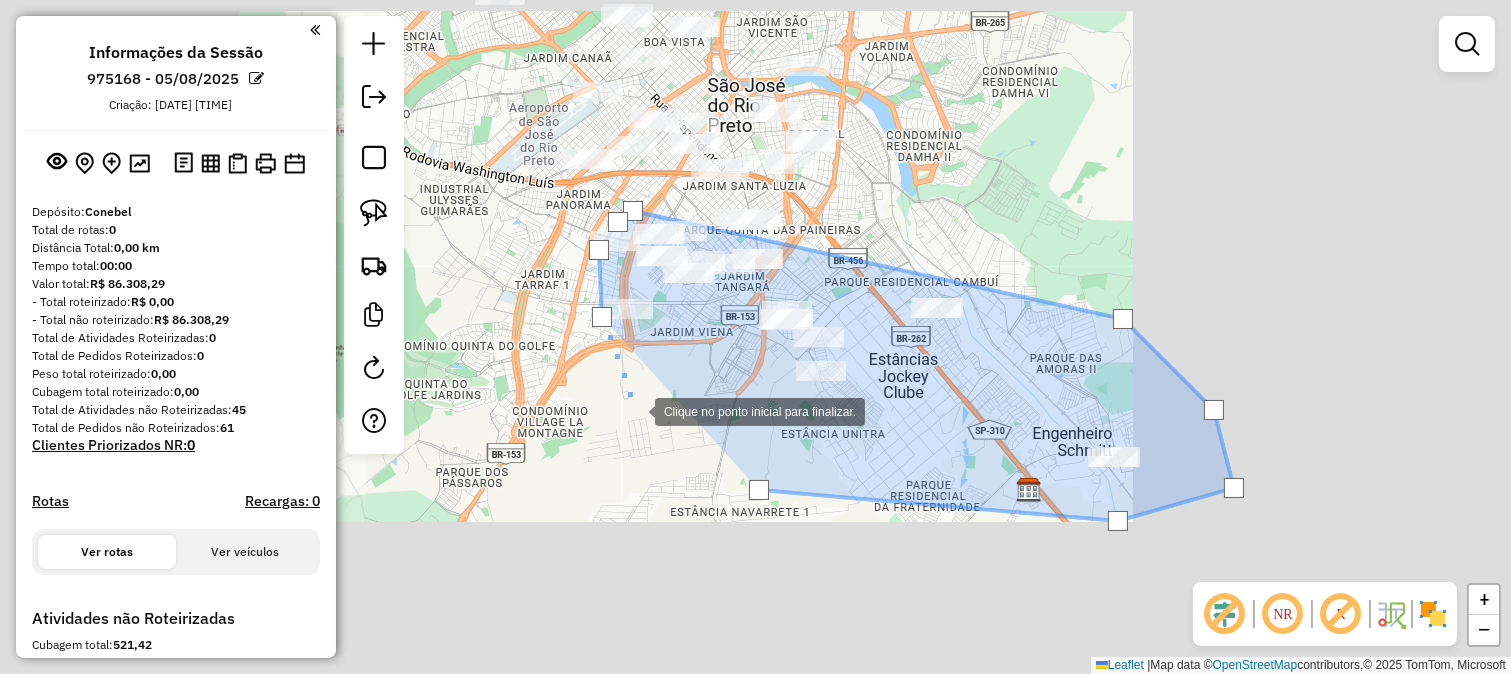 click 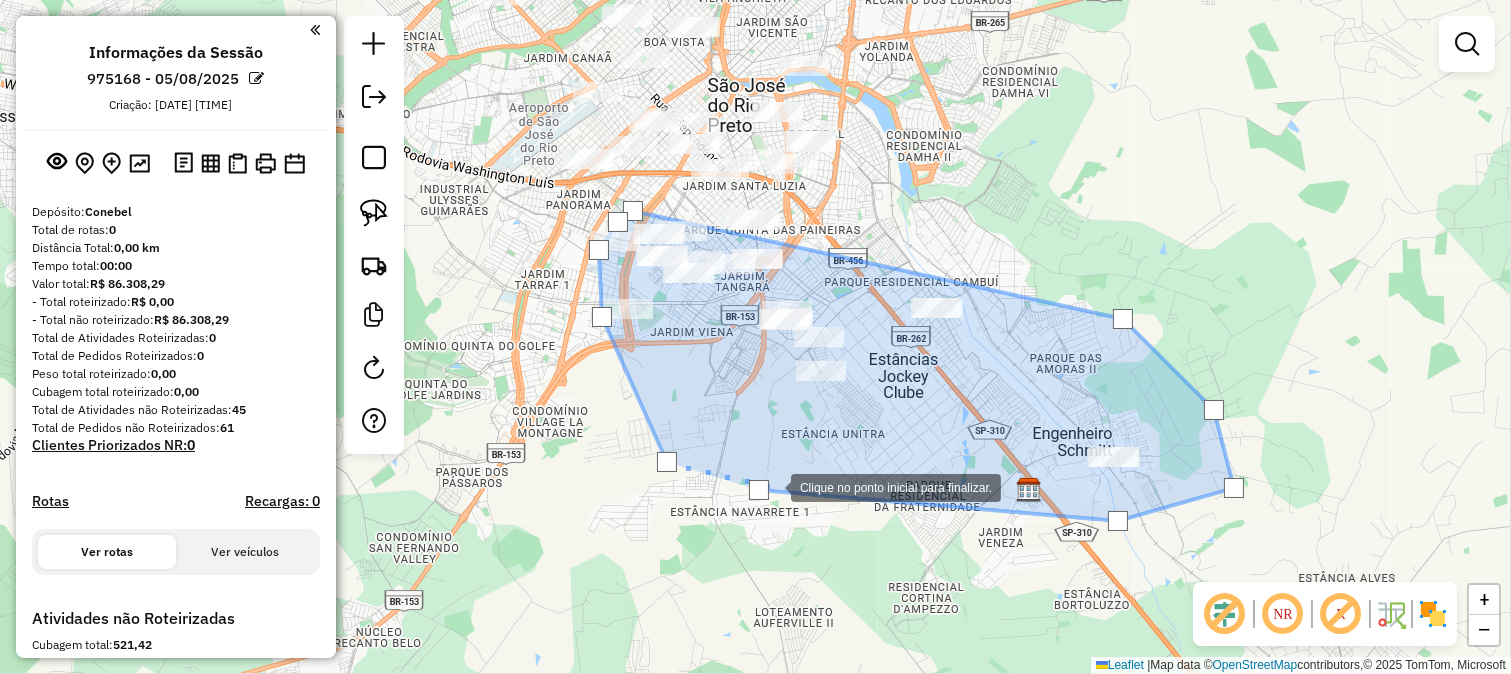 click 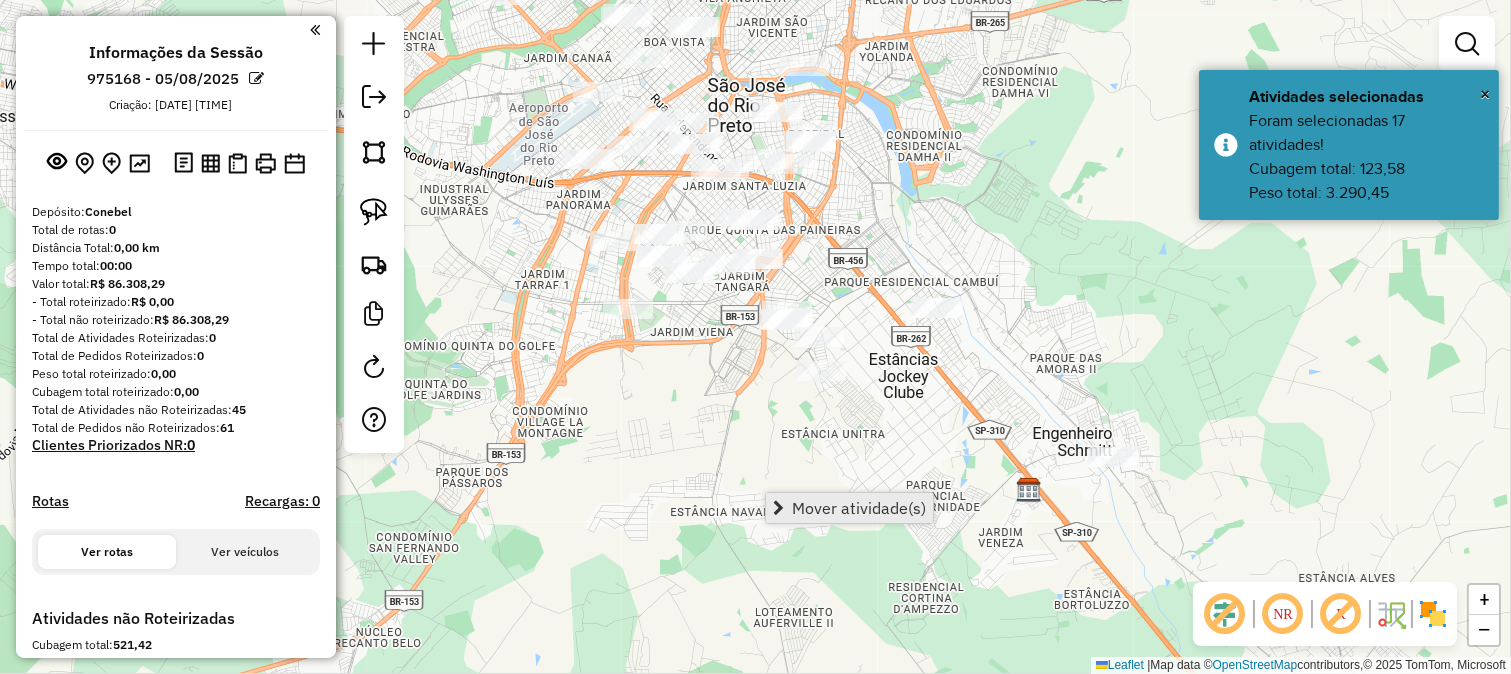 click on "Mover atividade(s)" at bounding box center (859, 508) 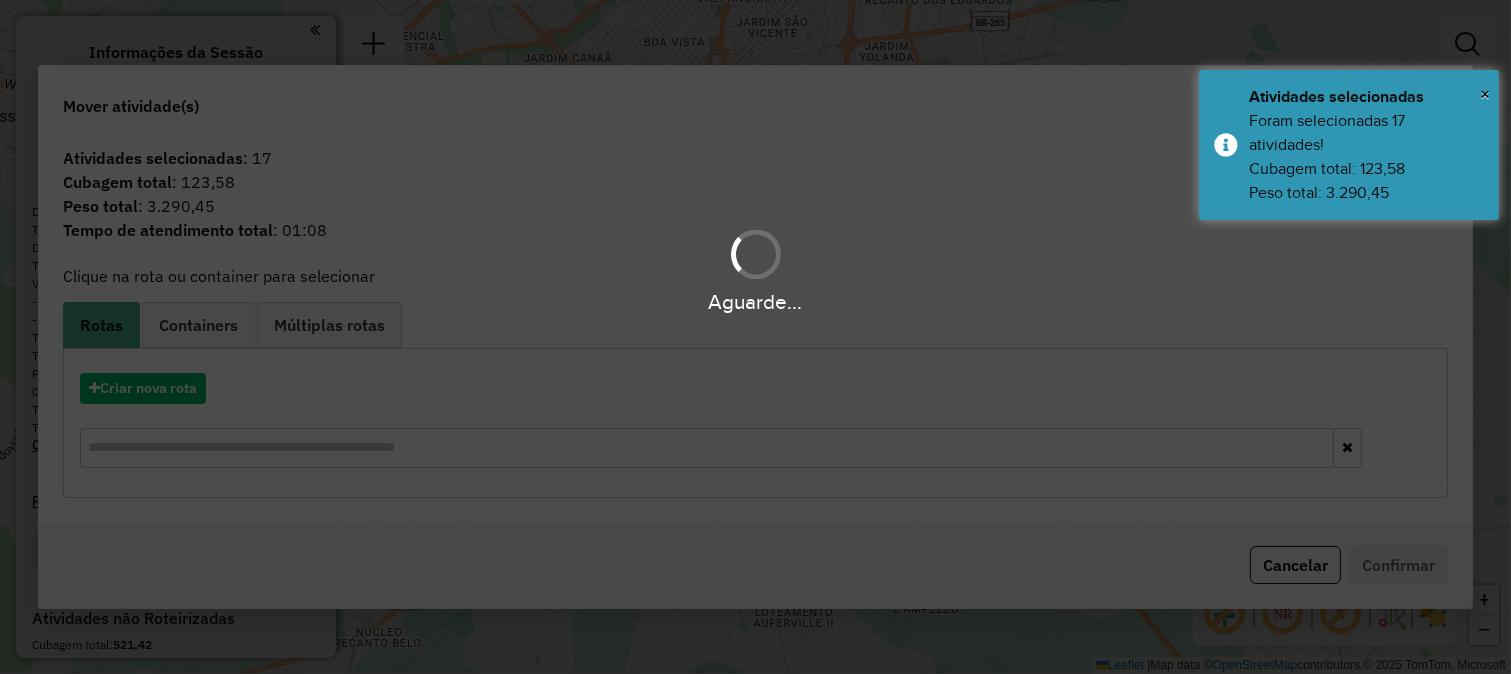 click on "Aguarde..." at bounding box center (755, 337) 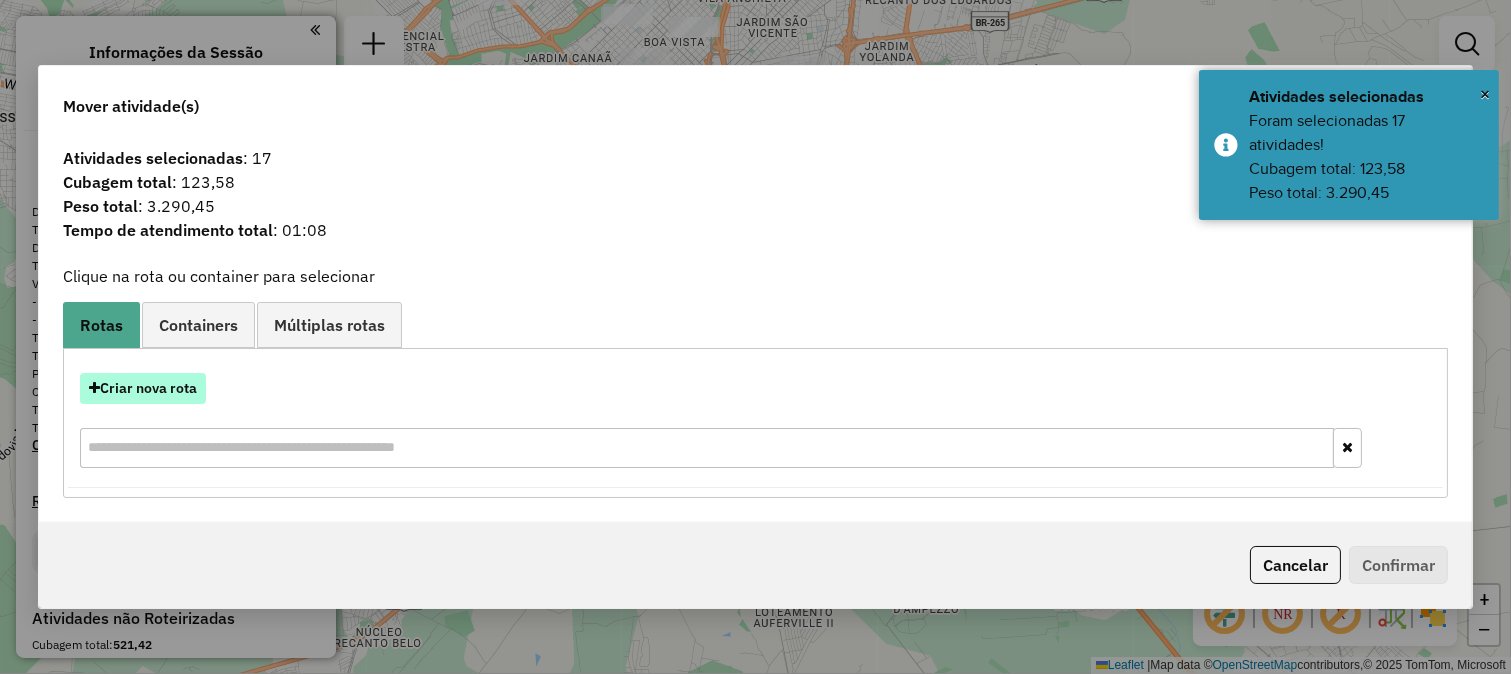 click on "Criar nova rota" at bounding box center (143, 388) 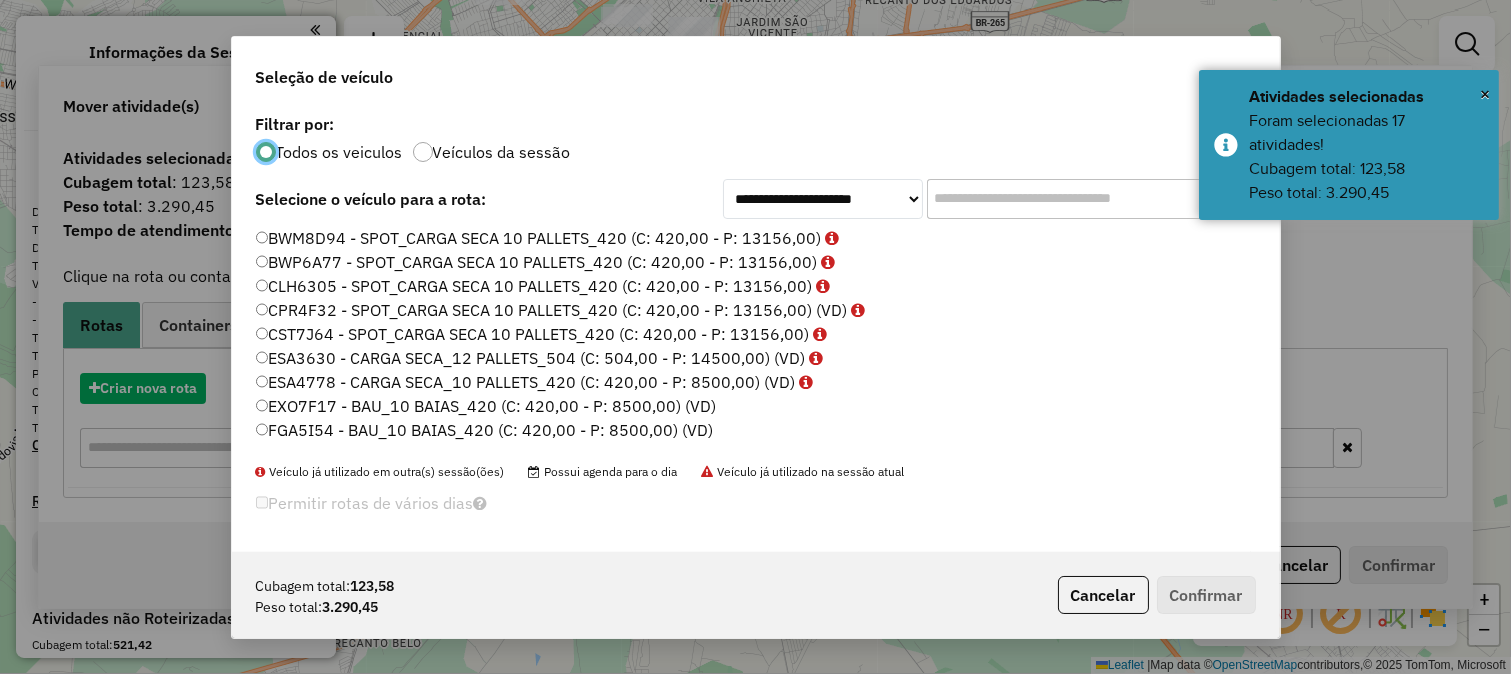 scroll, scrollTop: 11, scrollLeft: 5, axis: both 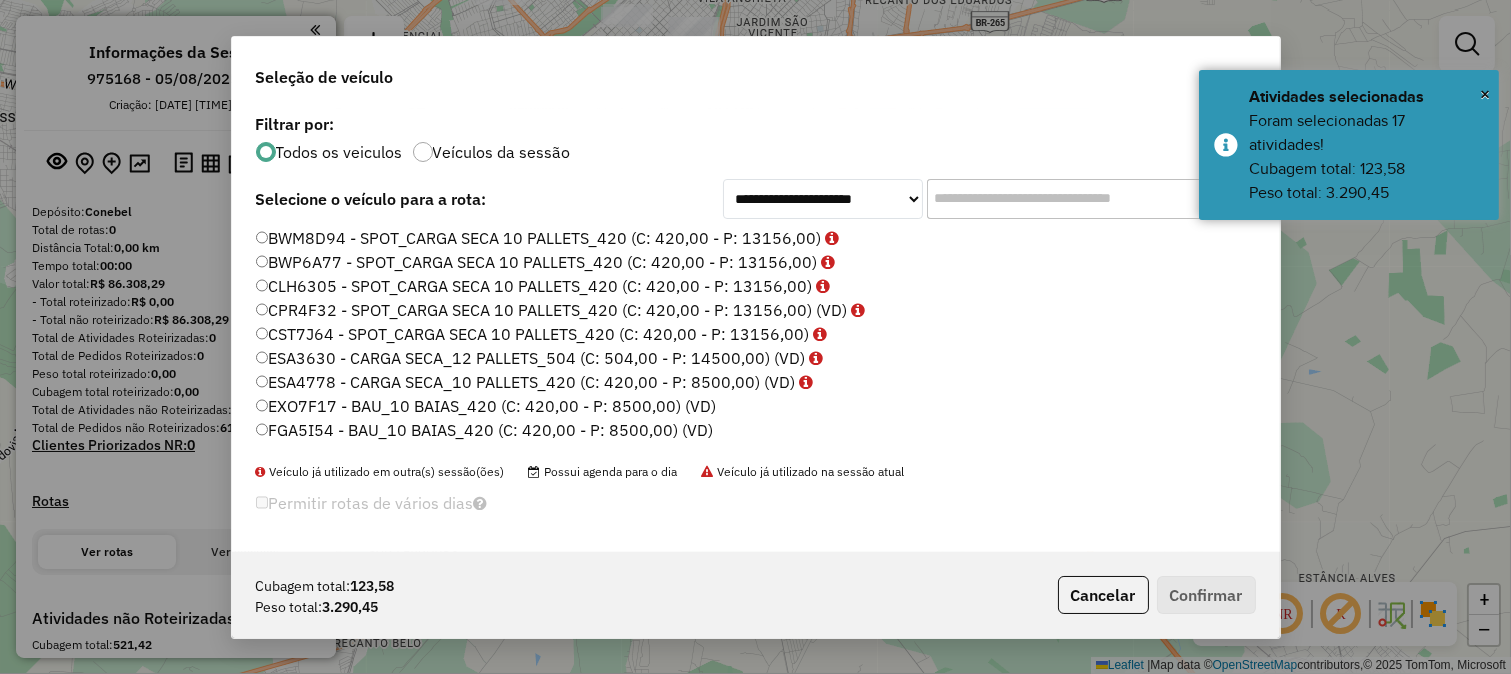 click 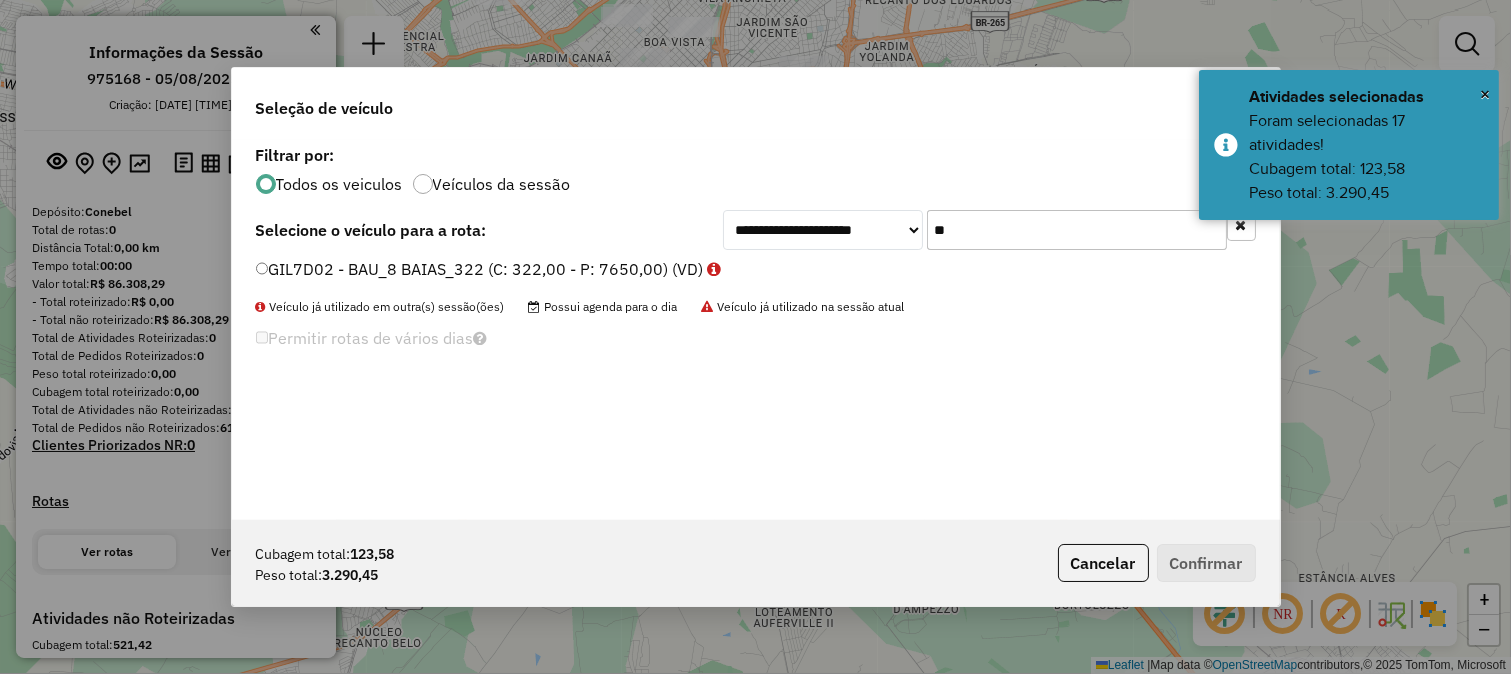 type on "**" 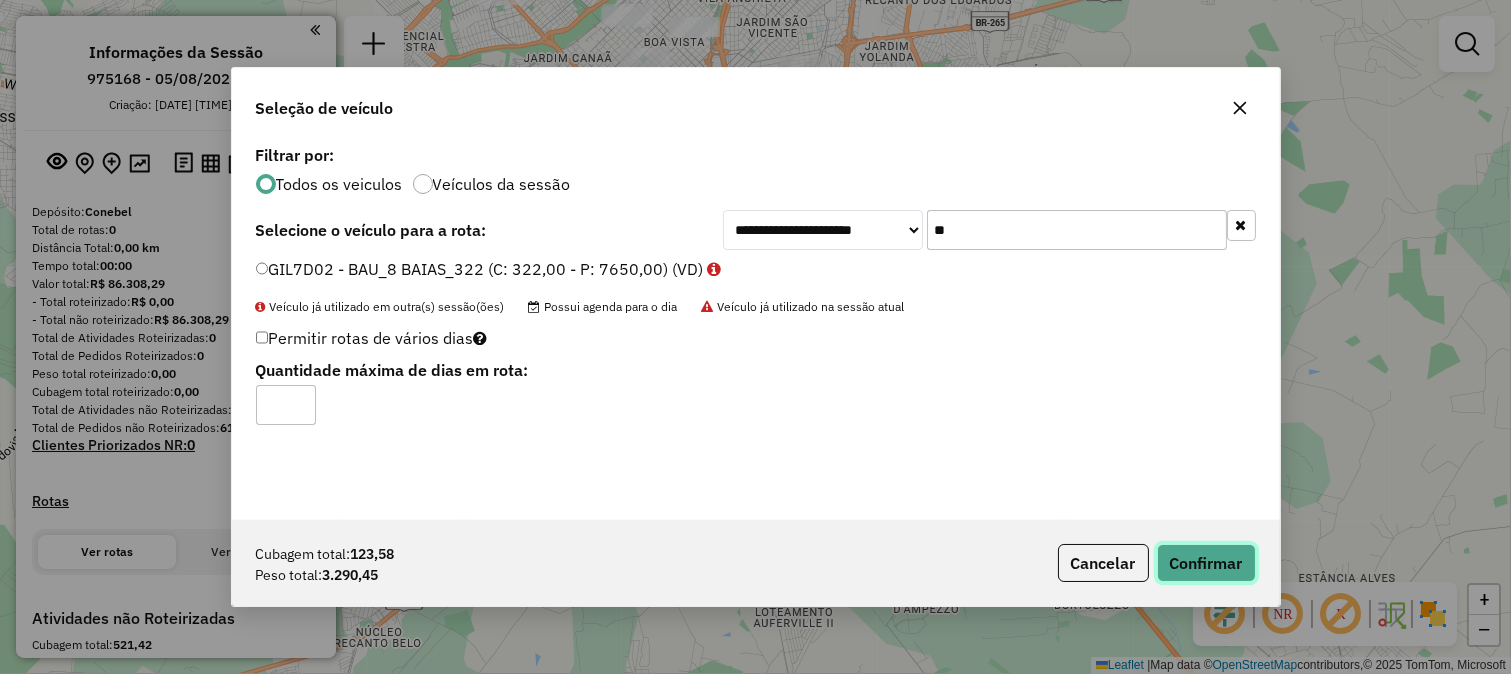 click on "Confirmar" 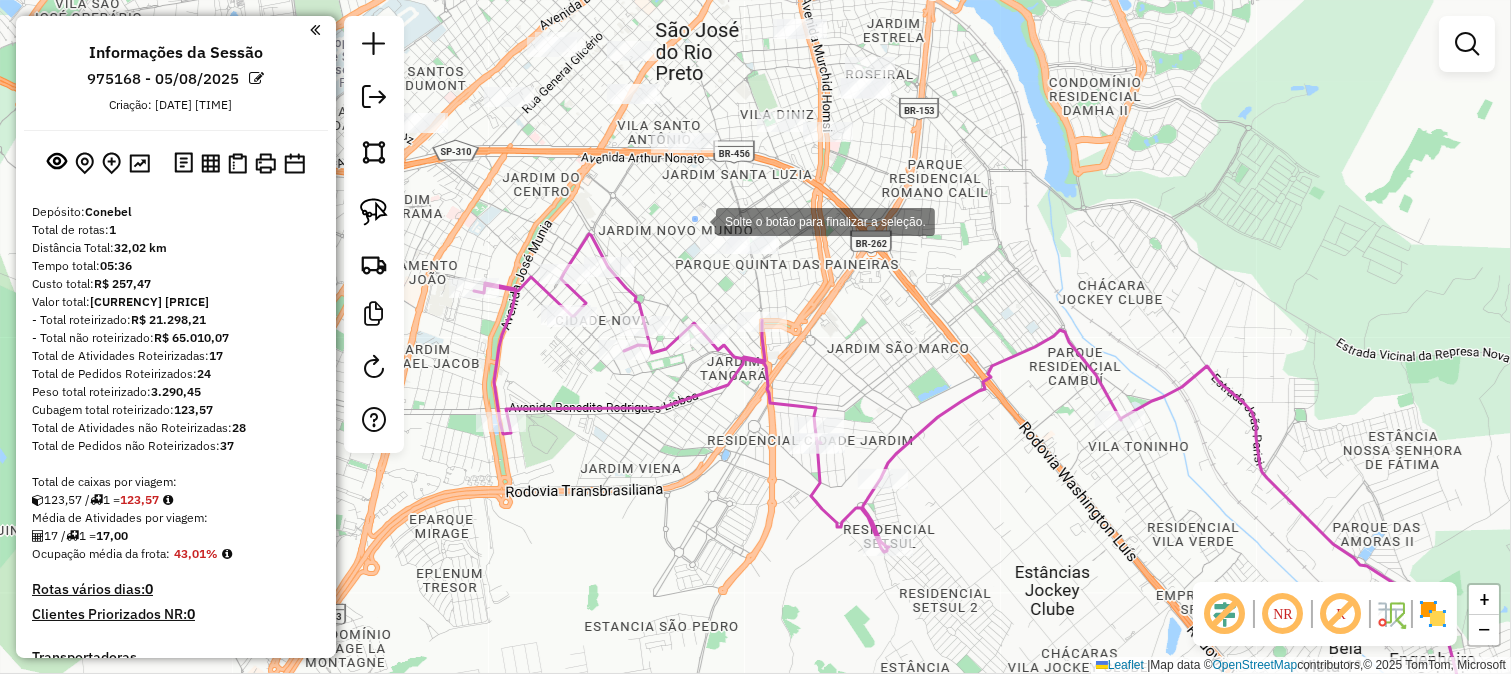 drag, startPoint x: 694, startPoint y: 218, endPoint x: 811, endPoint y: 287, distance: 135.83078 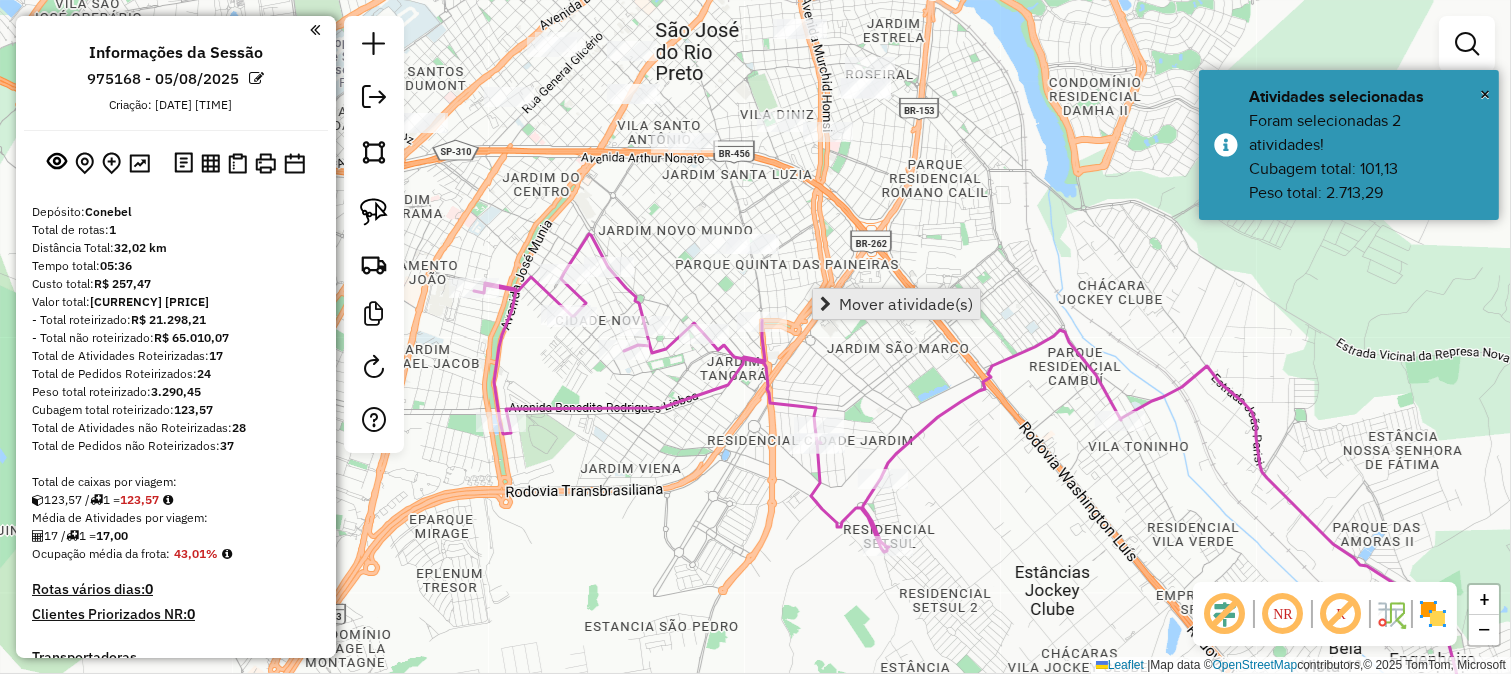 click on "Mover atividade(s)" at bounding box center (896, 304) 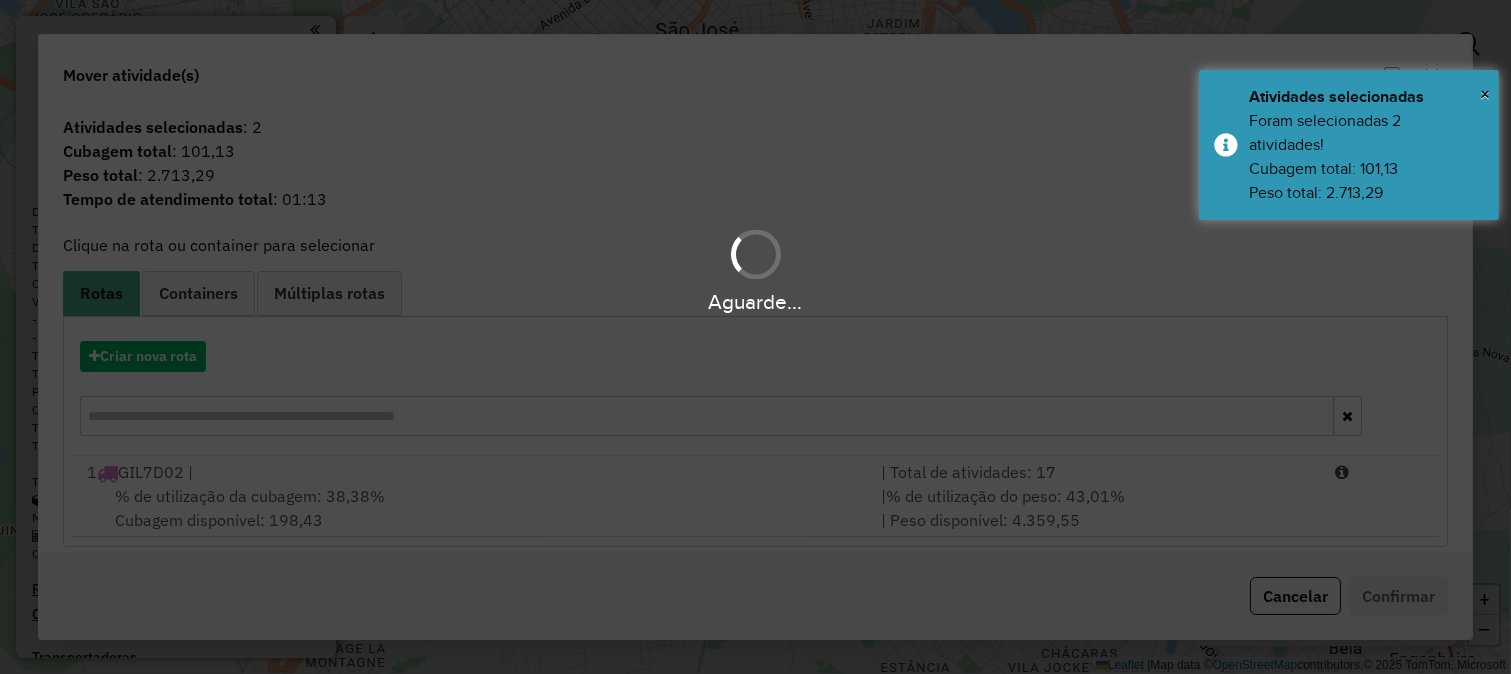 click on "Aguarde...  Pop-up bloqueado!  Seu navegador bloqueou automáticamente a abertura de uma nova janela.   Acesse as configurações e adicione o endereço do sistema a lista de permissão.   Fechar  Informações da Sessão 975168 - 05/08/2025     Criação: 05/08/2025 12:44   Depósito:  Conebel  Total de rotas:  1  Distância Total:  32,02 km  Tempo total:  05:36  Custo total:  R$ 257,47  Valor total:  R$ 86.308,28  - Total roteirizado:  R$ 21.298,21  - Total não roteirizado:  R$ 65.010,07  Total de Atividades Roteirizadas:  17  Total de Pedidos Roteirizados:  24  Peso total roteirizado:  3.290,45  Cubagem total roteirizado:  123,57  Total de Atividades não Roteirizadas:  28  Total de Pedidos não Roteirizados:  37 Total de caixas por viagem:  123,57 /   1 =  123,57 Média de Atividades por viagem:  17 /   1 =  17,00 Ocupação média da frota:  43,01%   Rotas vários dias:  0  Clientes Priorizados NR:  0  Transportadoras  Rotas  Recargas: 0   Ver rotas   Ver veículos   1 -       GIL7D02   32,02 KM  /" at bounding box center (755, 337) 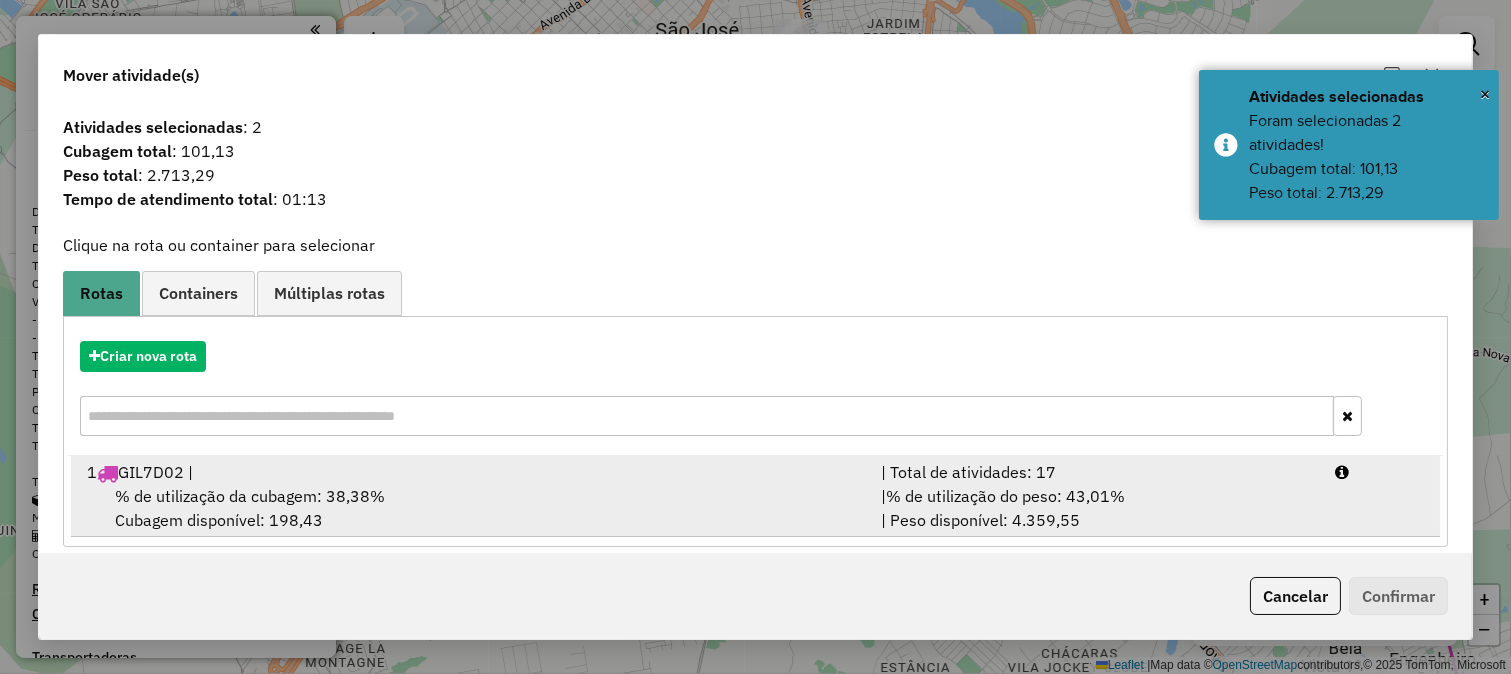 click on "| Total de atividades: 17" at bounding box center (1096, 472) 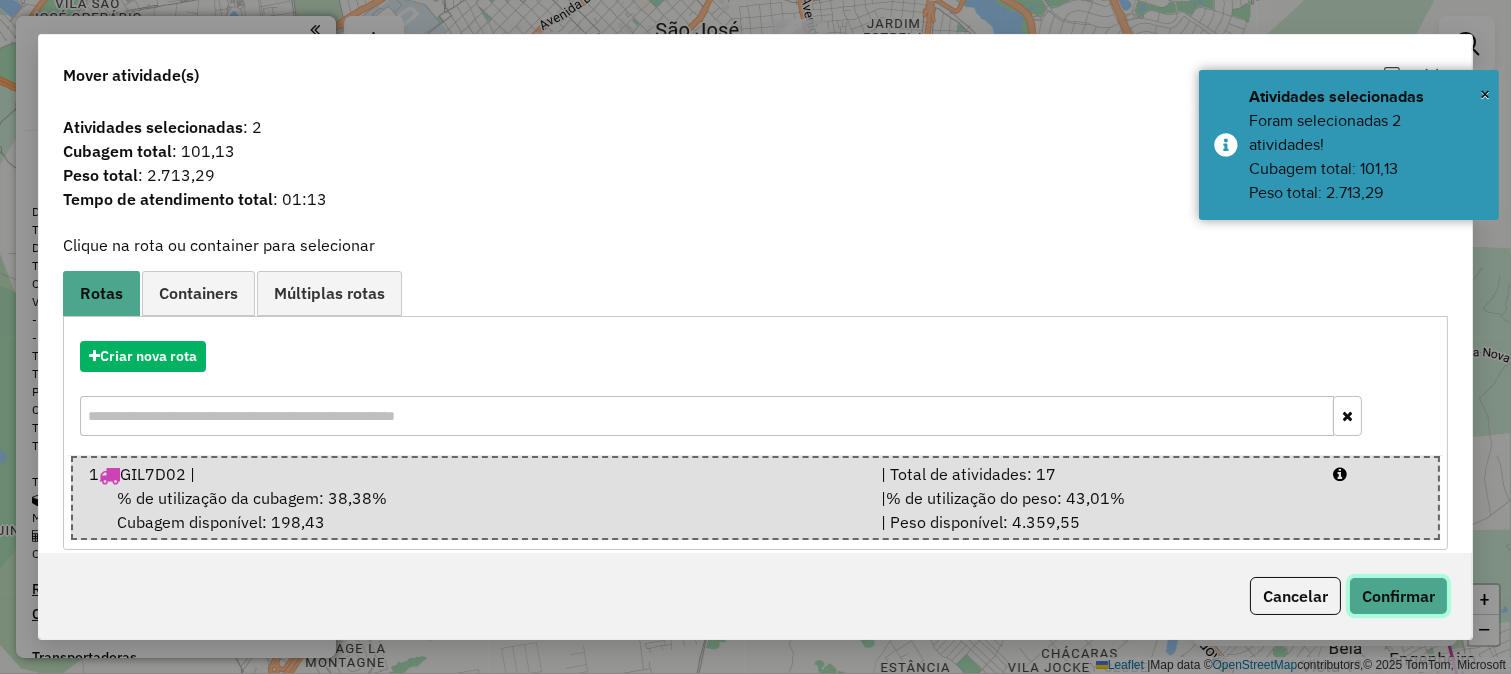 click on "Confirmar" 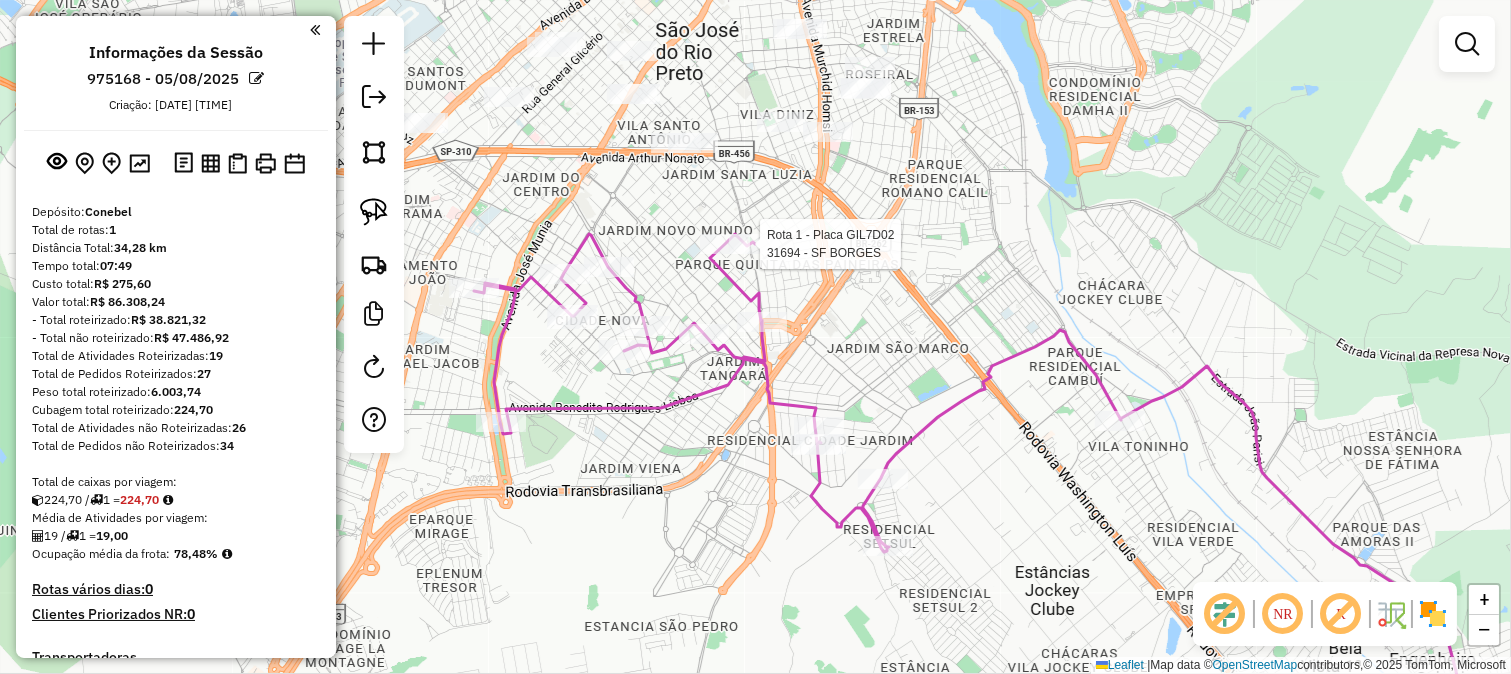 select on "**********" 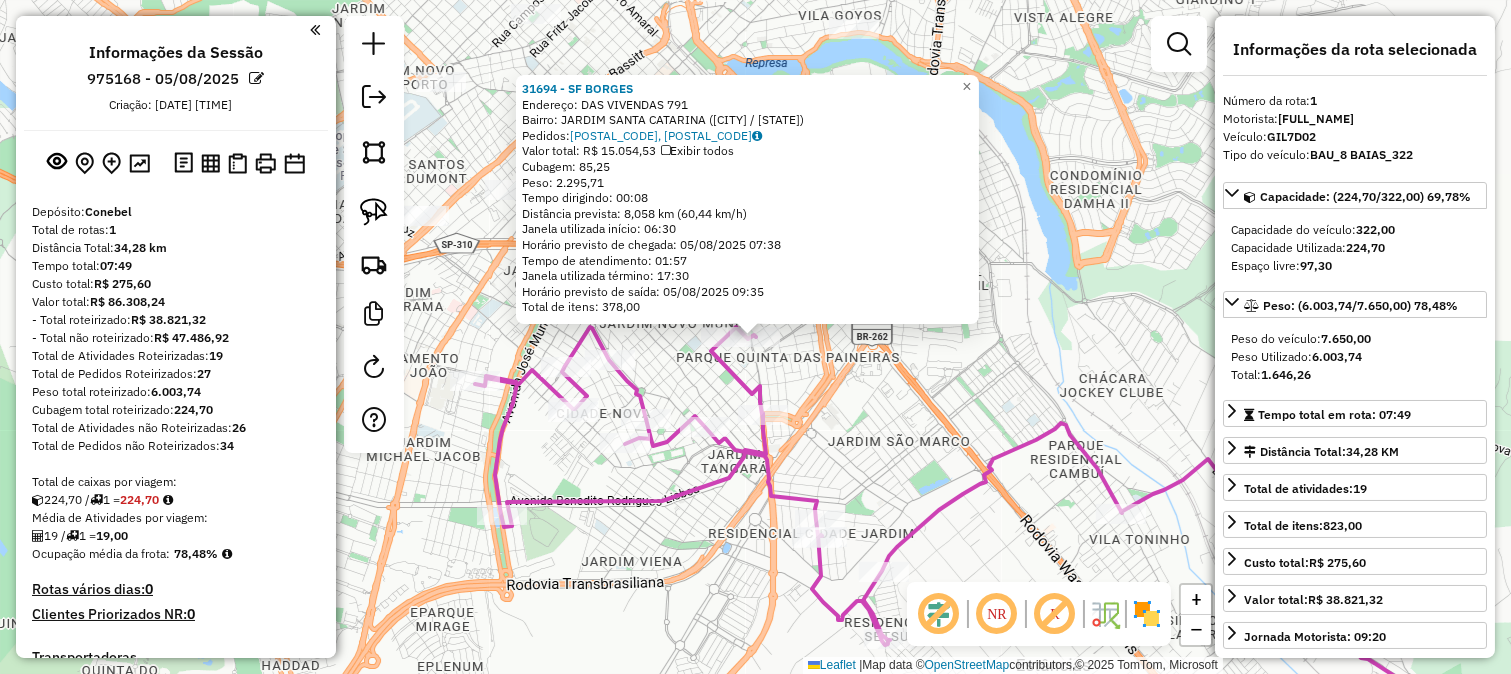 scroll, scrollTop: 596, scrollLeft: 0, axis: vertical 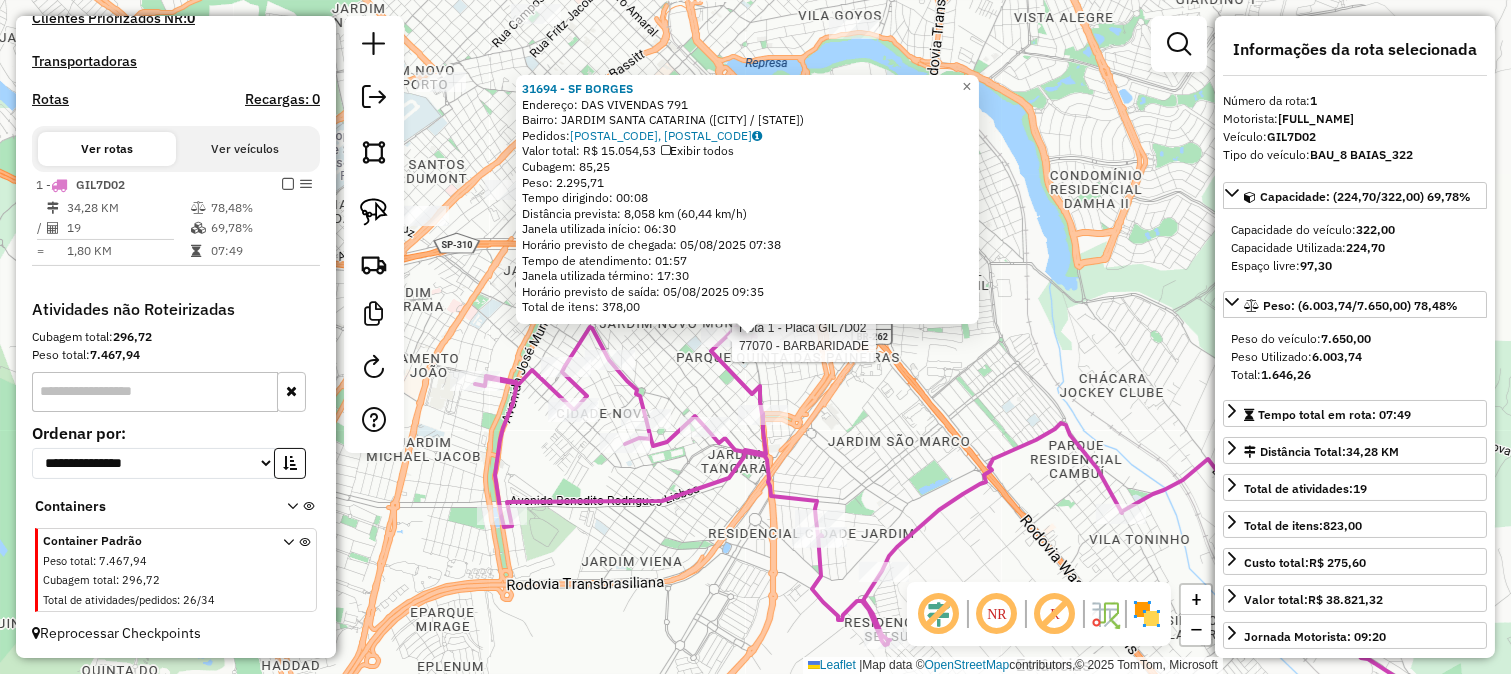 click 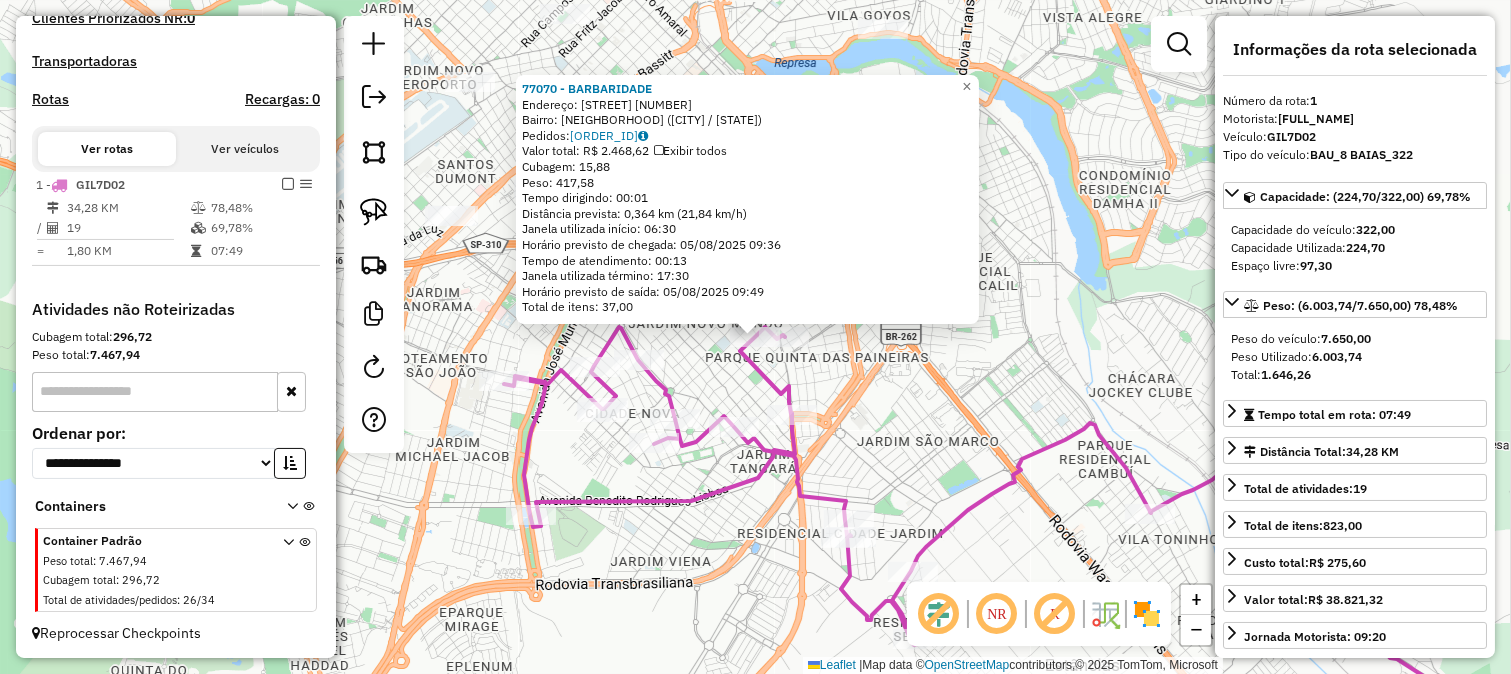 click on "77070 - BARBARIDADE  Endereço:  JOSE CAETANO DE FREITAS 199   Bairro: JARDIM URANO (SAO JOSE DO RIO PRETO / SP)   Pedidos:  05110365   Valor total: R$ 2.468,62   Exibir todos   Cubagem: 15,88  Peso: 417,58  Tempo dirigindo: 00:01   Distância prevista: 0,364 km (21,84 km/h)   Janela utilizada início: 06:30   Horário previsto de chegada: 05/08/2025 09:36   Tempo de atendimento: 00:13   Janela utilizada término: 17:30   Horário previsto de saída: 05/08/2025 09:49   Total de itens: 37,00  × Janela de atendimento Grade de atendimento Capacidade Transportadoras Veículos Cliente Pedidos  Rotas Selecione os dias de semana para filtrar as janelas de atendimento  Seg   Ter   Qua   Qui   Sex   Sáb   Dom  Informe o período da janela de atendimento: De: Até:  Filtrar exatamente a janela do cliente  Considerar janela de atendimento padrão  Selecione os dias de semana para filtrar as grades de atendimento  Seg   Ter   Qua   Qui   Sex   Sáb   Dom   Considerar clientes sem dia de atendimento cadastrado  De:  De:" 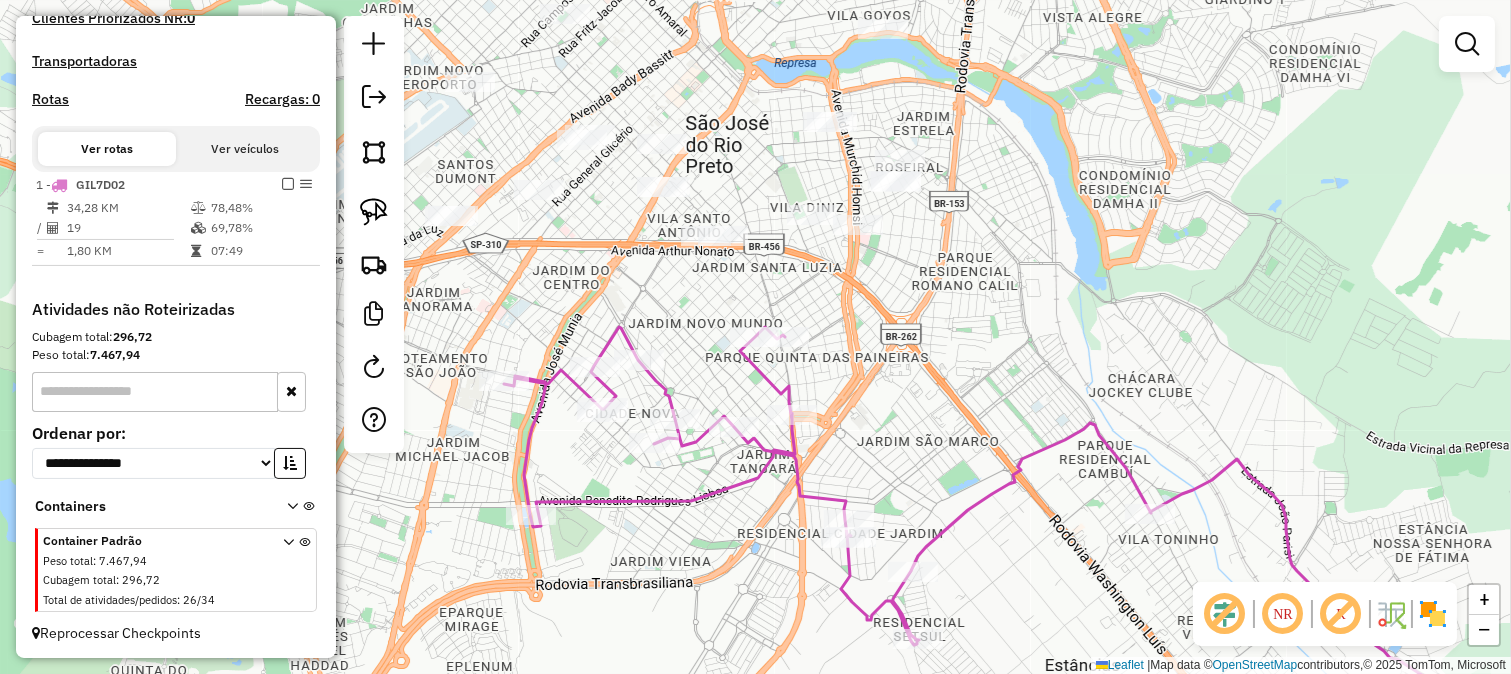 click 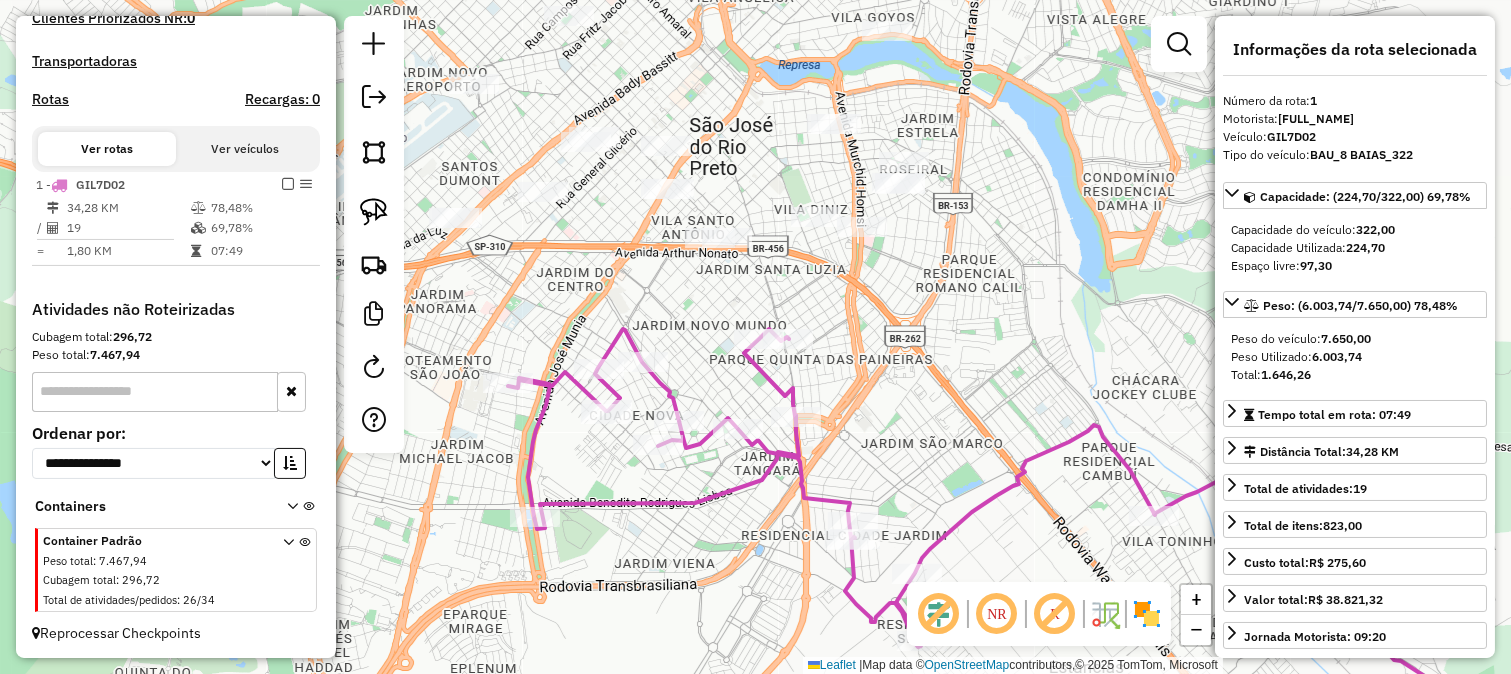 drag, startPoint x: 545, startPoint y: 326, endPoint x: 585, endPoint y: 337, distance: 41.484936 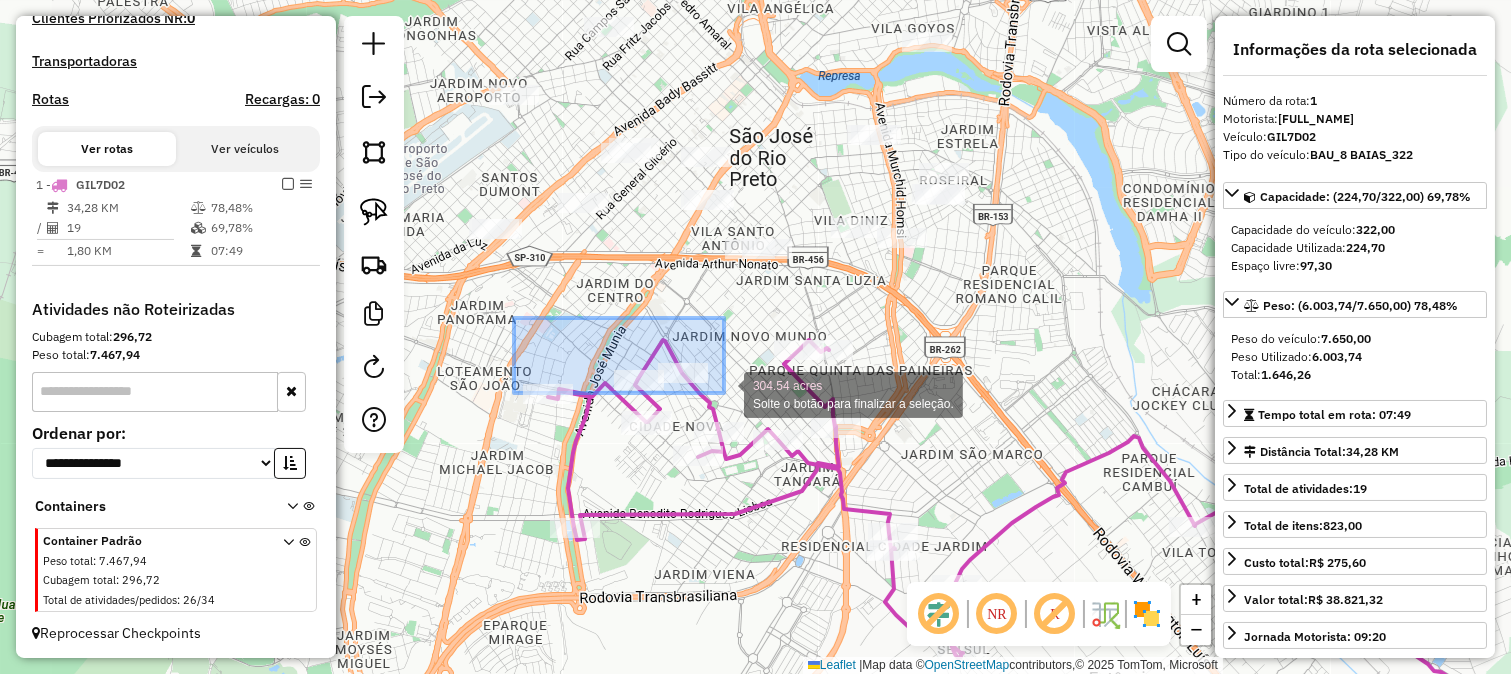 drag, startPoint x: 514, startPoint y: 318, endPoint x: 730, endPoint y: 404, distance: 232.49086 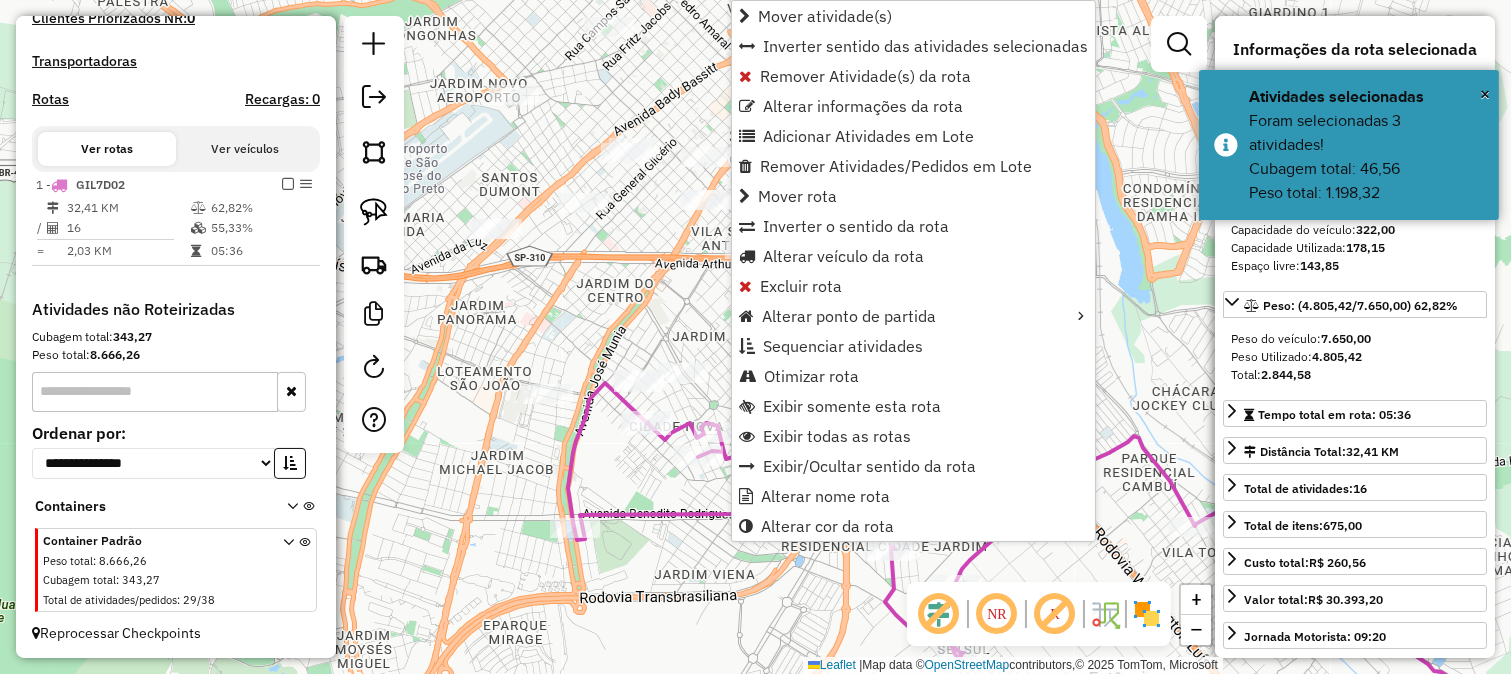 click on "Janela de atendimento Grade de atendimento Capacidade Transportadoras Veículos Cliente Pedidos  Rotas Selecione os dias de semana para filtrar as janelas de atendimento  Seg   Ter   Qua   Qui   Sex   Sáb   Dom  Informe o período da janela de atendimento: De: Até:  Filtrar exatamente a janela do cliente  Considerar janela de atendimento padrão  Selecione os dias de semana para filtrar as grades de atendimento  Seg   Ter   Qua   Qui   Sex   Sáb   Dom   Considerar clientes sem dia de atendimento cadastrado  Clientes fora do dia de atendimento selecionado Filtrar as atividades entre os valores definidos abaixo:  Peso mínimo:   Peso máximo:   Cubagem mínima:   Cubagem máxima:   De:   Até:  Filtrar as atividades entre o tempo de atendimento definido abaixo:  De:   Até:   Considerar capacidade total dos clientes não roteirizados Transportadora: Selecione um ou mais itens Tipo de veículo: Selecione um ou mais itens Veículo: Selecione um ou mais itens Motorista: Selecione um ou mais itens Nome: Rótulo:" 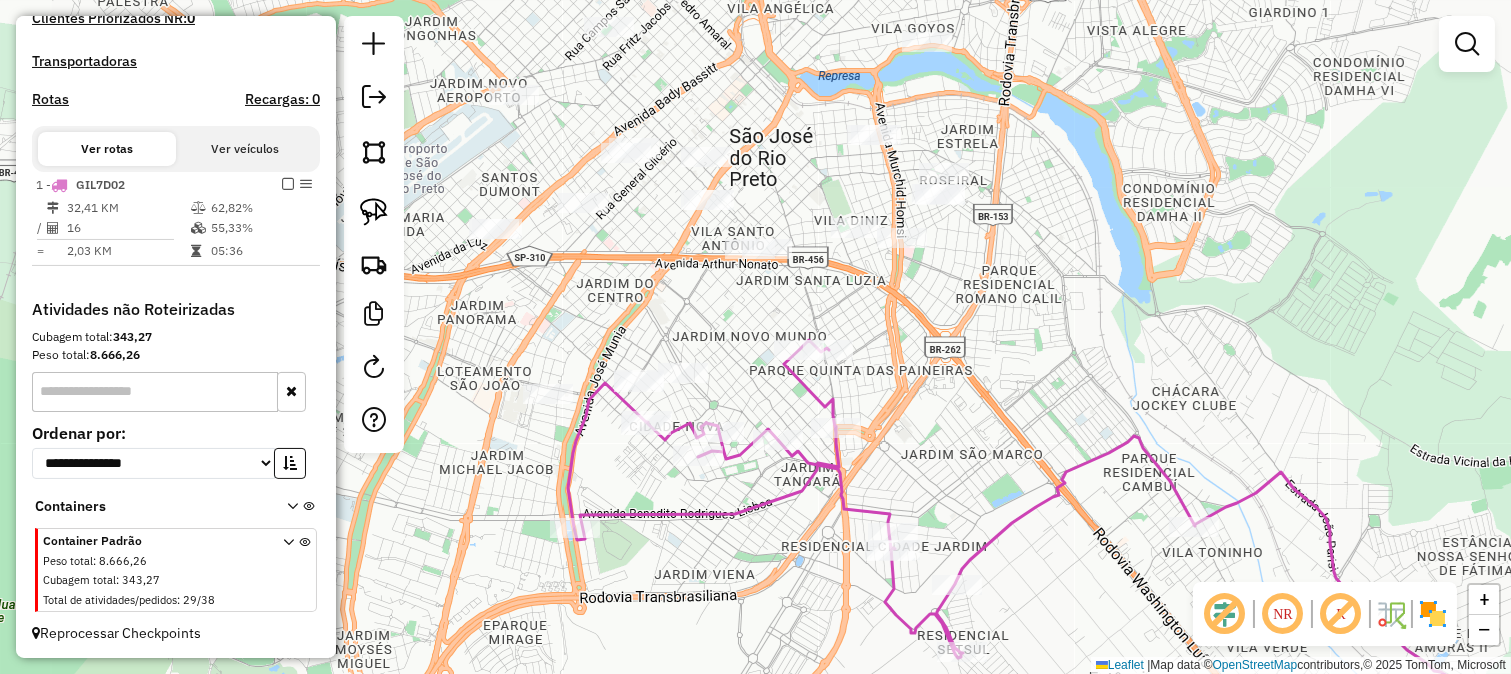 click on "Janela de atendimento Grade de atendimento Capacidade Transportadoras Veículos Cliente Pedidos  Rotas Selecione os dias de semana para filtrar as janelas de atendimento  Seg   Ter   Qua   Qui   Sex   Sáb   Dom  Informe o período da janela de atendimento: De: Até:  Filtrar exatamente a janela do cliente  Considerar janela de atendimento padrão  Selecione os dias de semana para filtrar as grades de atendimento  Seg   Ter   Qua   Qui   Sex   Sáb   Dom   Considerar clientes sem dia de atendimento cadastrado  Clientes fora do dia de atendimento selecionado Filtrar as atividades entre os valores definidos abaixo:  Peso mínimo:   Peso máximo:   Cubagem mínima:   Cubagem máxima:   De:   Até:  Filtrar as atividades entre o tempo de atendimento definido abaixo:  De:   Até:   Considerar capacidade total dos clientes não roteirizados Transportadora: Selecione um ou mais itens Tipo de veículo: Selecione um ou mais itens Veículo: Selecione um ou mais itens Motorista: Selecione um ou mais itens Nome: Rótulo:" 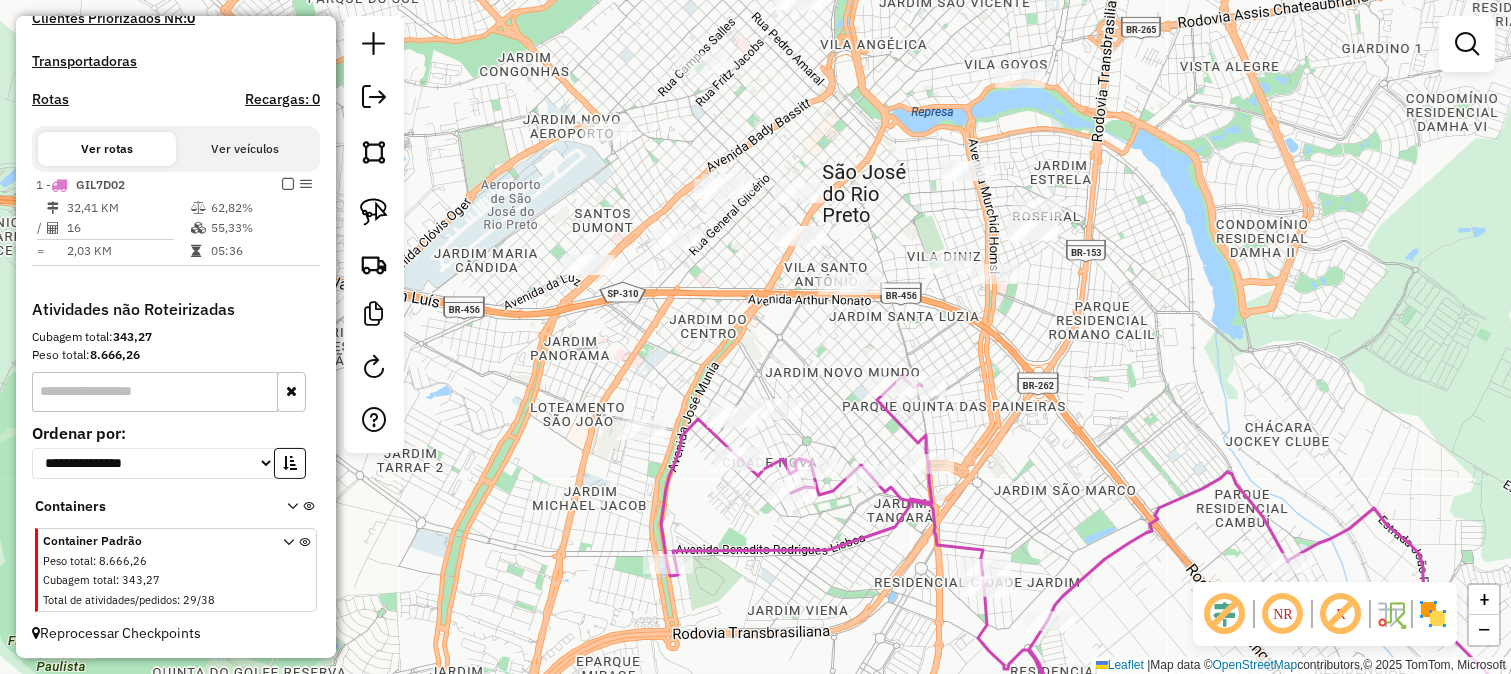 click on "Janela de atendimento Grade de atendimento Capacidade Transportadoras Veículos Cliente Pedidos  Rotas Selecione os dias de semana para filtrar as janelas de atendimento  Seg   Ter   Qua   Qui   Sex   Sáb   Dom  Informe o período da janela de atendimento: De: Até:  Filtrar exatamente a janela do cliente  Considerar janela de atendimento padrão  Selecione os dias de semana para filtrar as grades de atendimento  Seg   Ter   Qua   Qui   Sex   Sáb   Dom   Considerar clientes sem dia de atendimento cadastrado  Clientes fora do dia de atendimento selecionado Filtrar as atividades entre os valores definidos abaixo:  Peso mínimo:   Peso máximo:   Cubagem mínima:   Cubagem máxima:   De:   Até:  Filtrar as atividades entre o tempo de atendimento definido abaixo:  De:   Até:   Considerar capacidade total dos clientes não roteirizados Transportadora: Selecione um ou mais itens Tipo de veículo: Selecione um ou mais itens Veículo: Selecione um ou mais itens Motorista: Selecione um ou mais itens Nome: Rótulo:" 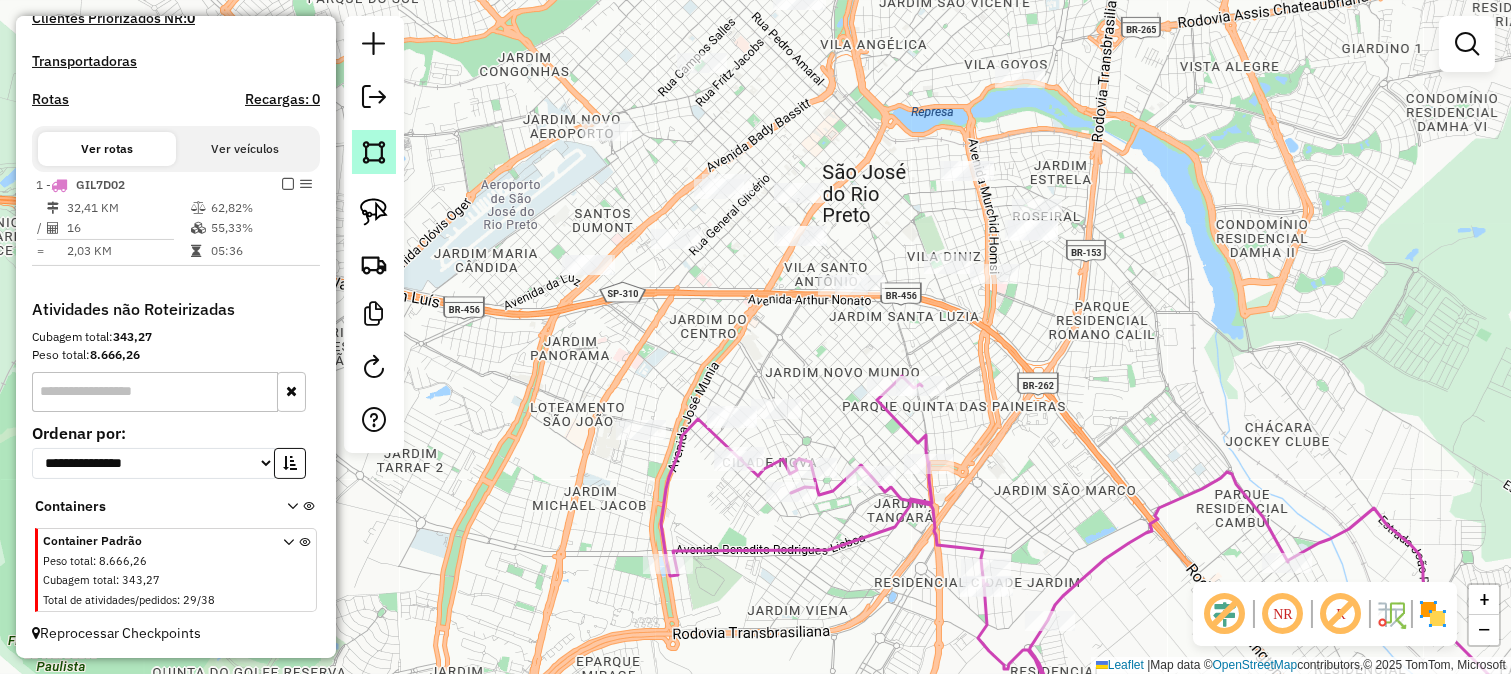 click 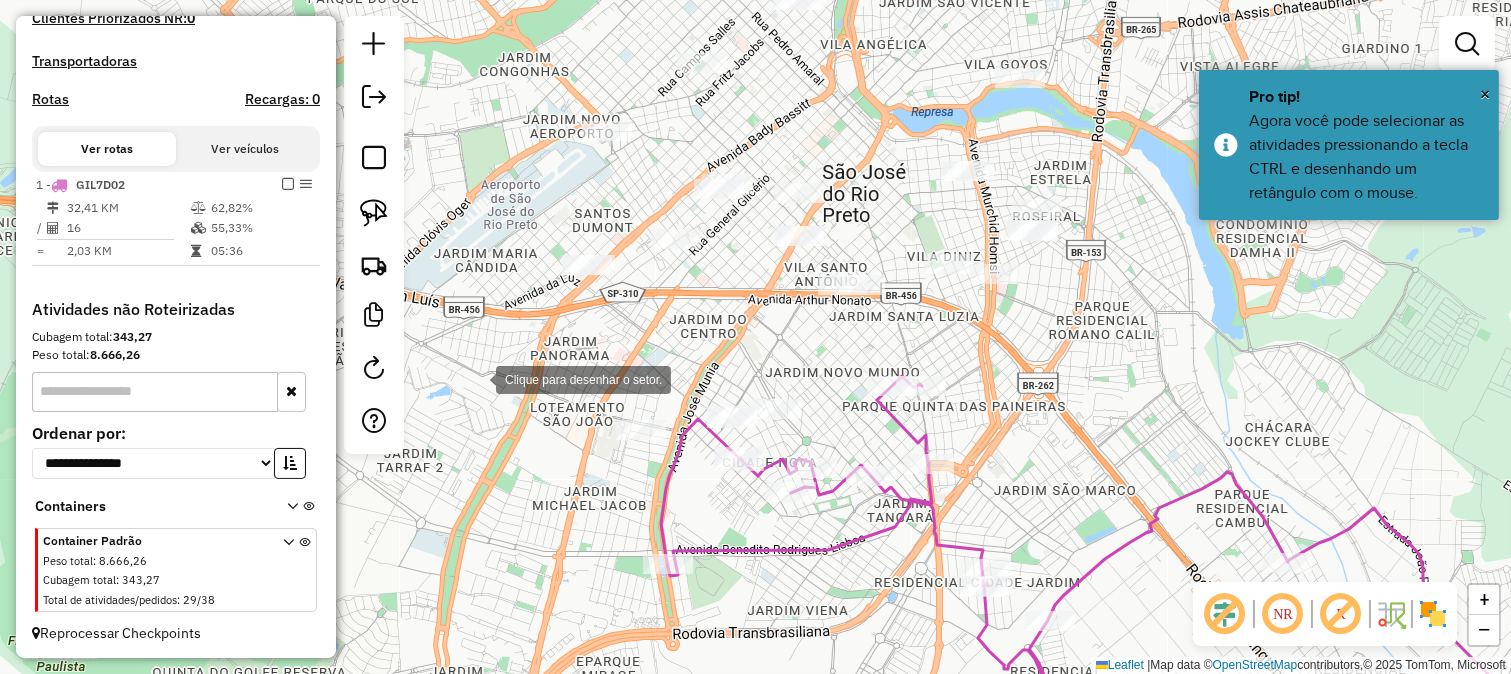 click 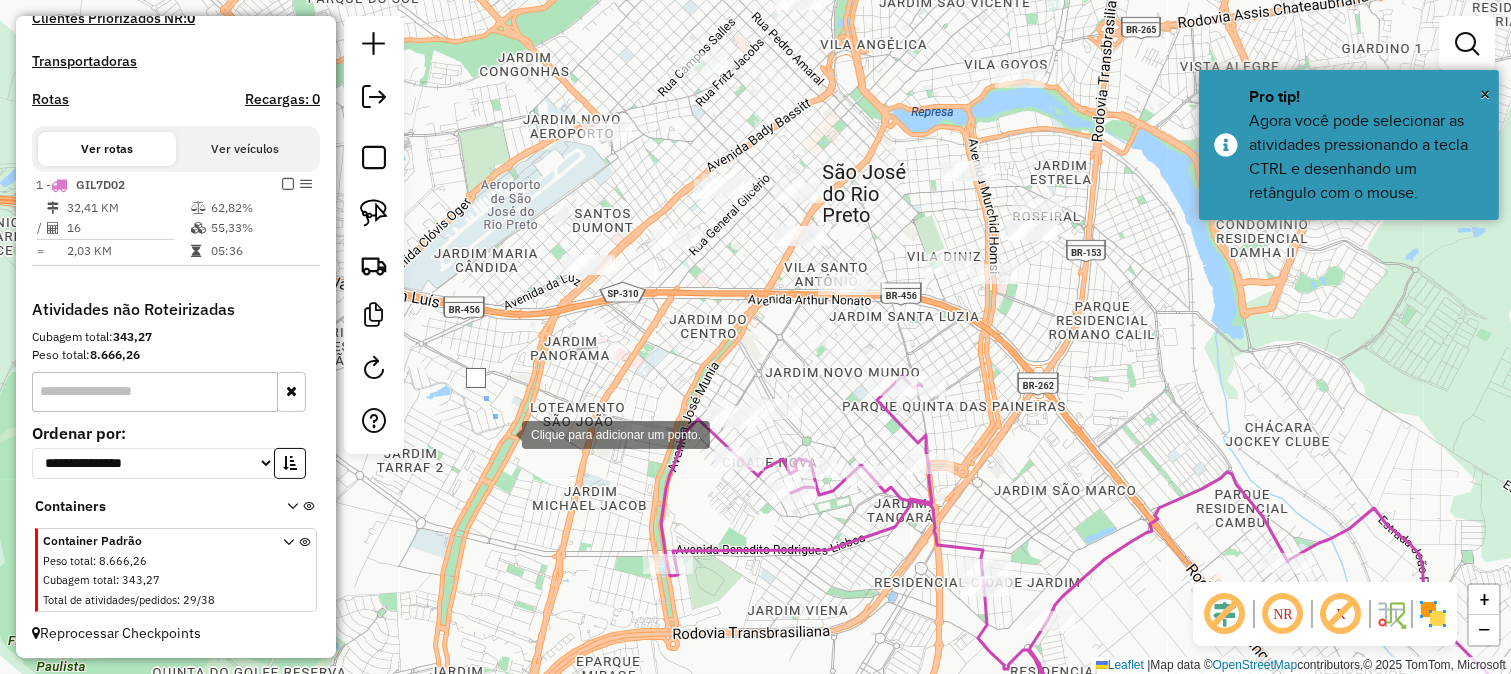 click 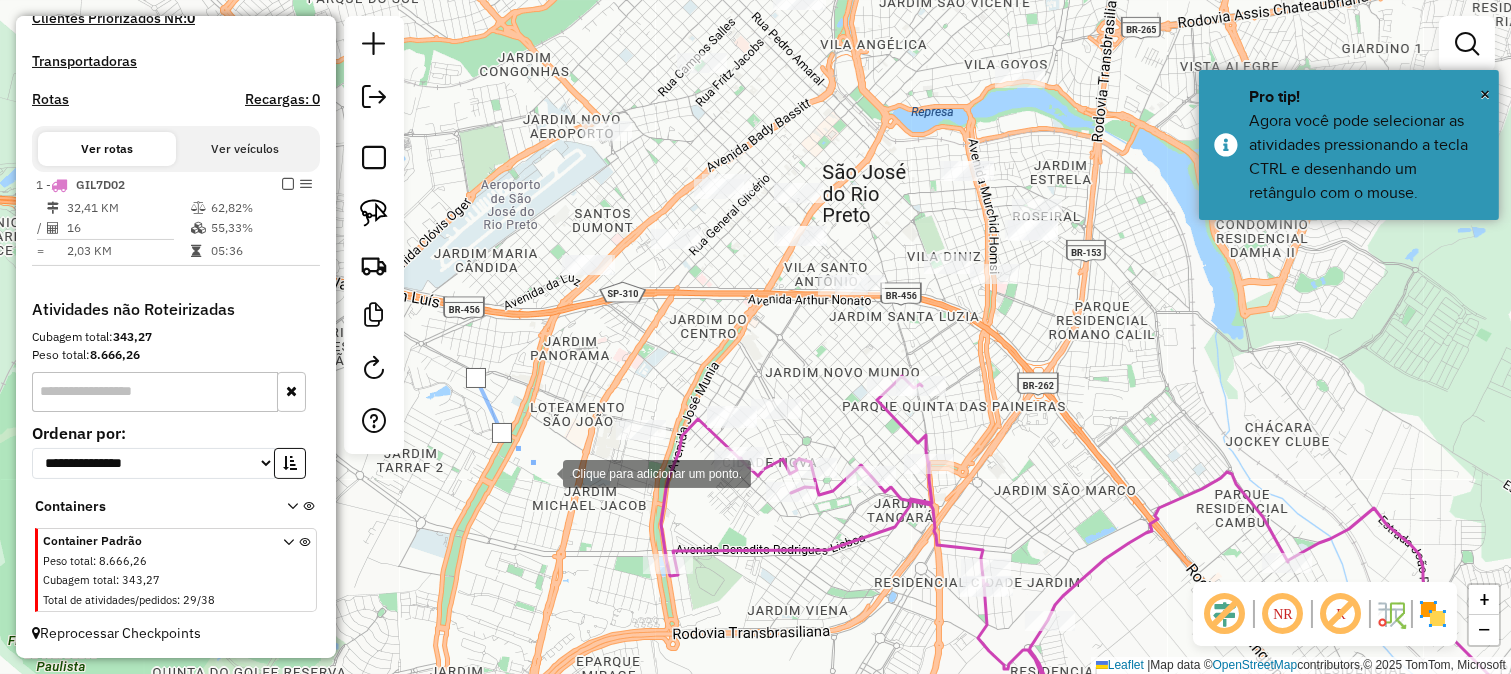 click 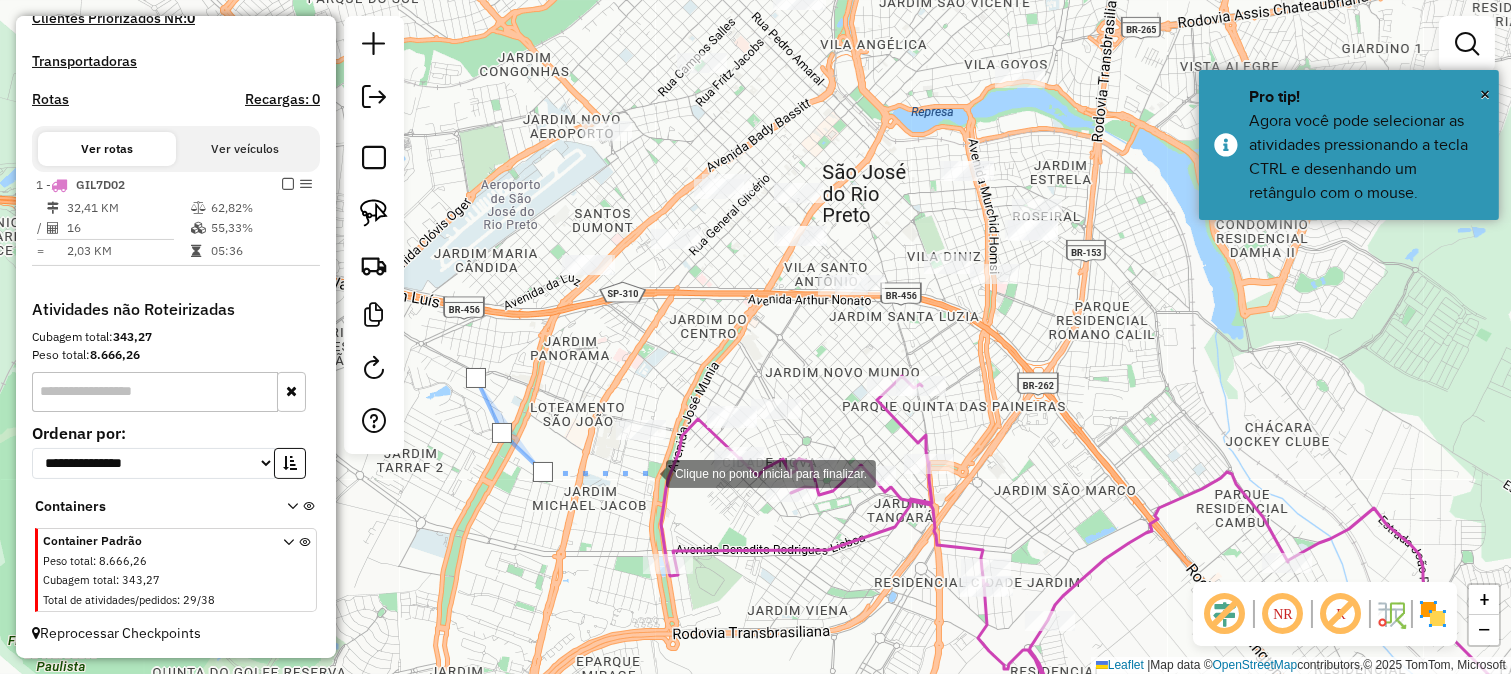 click 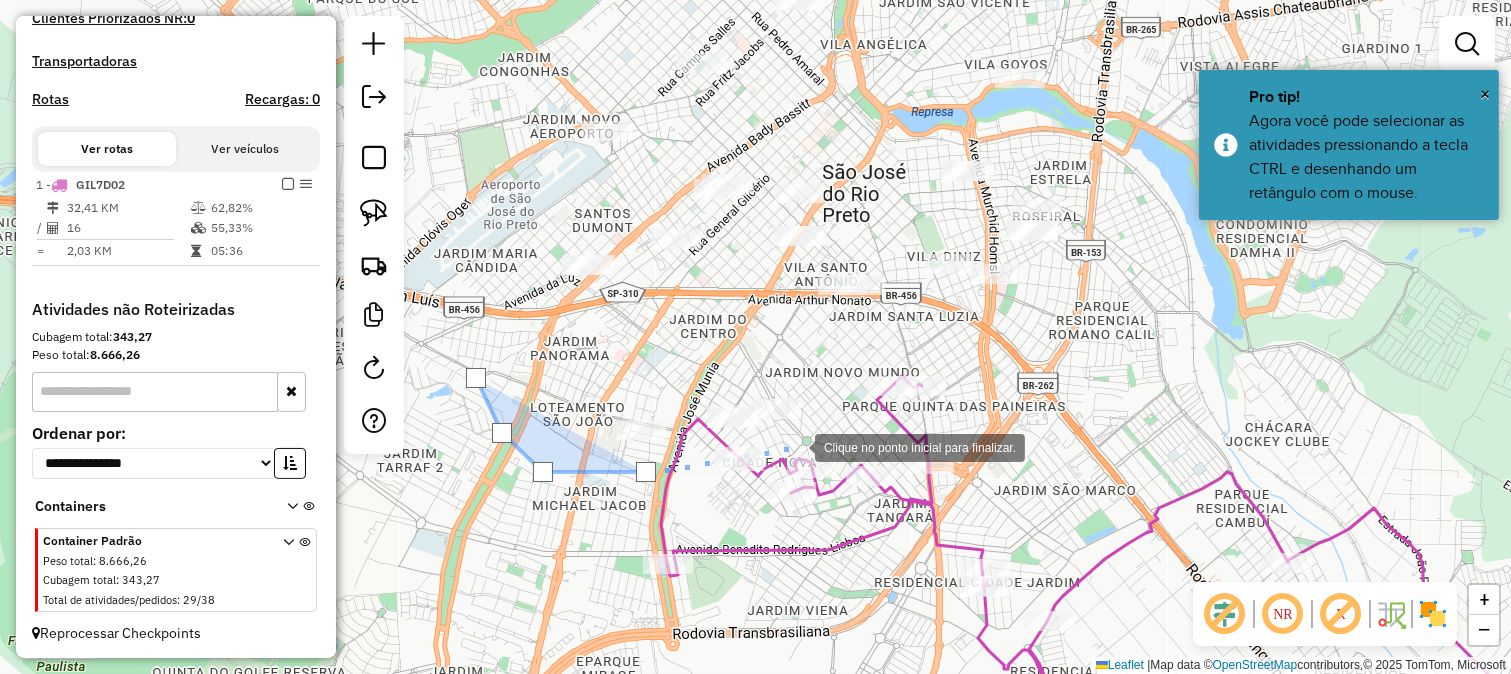 click 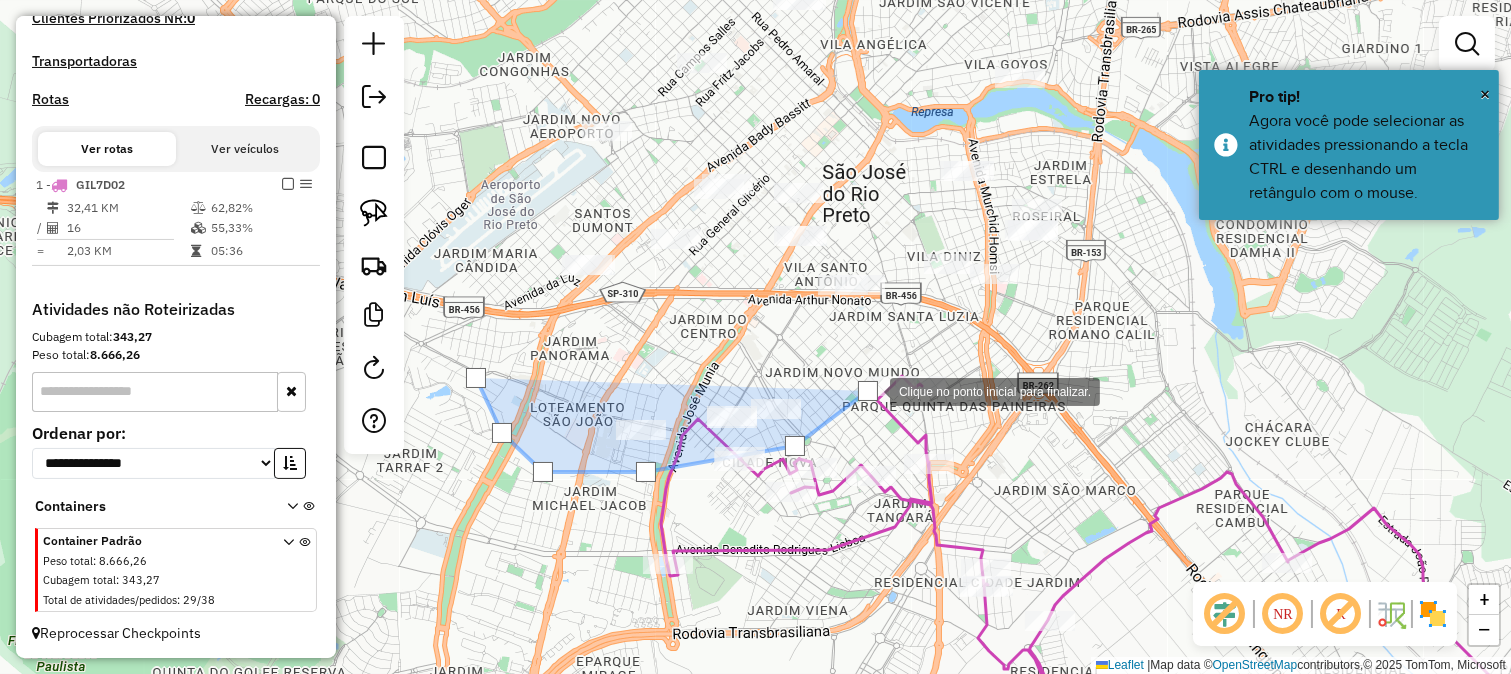click 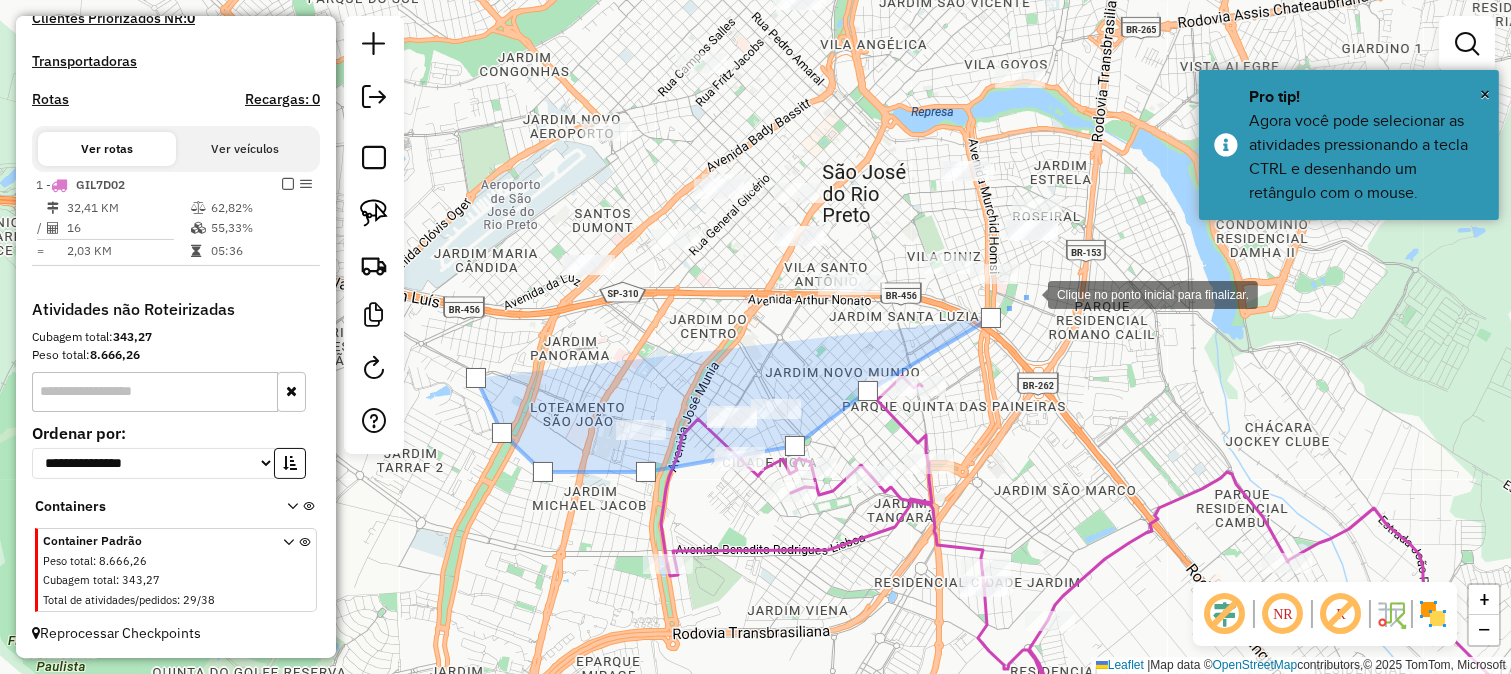 click 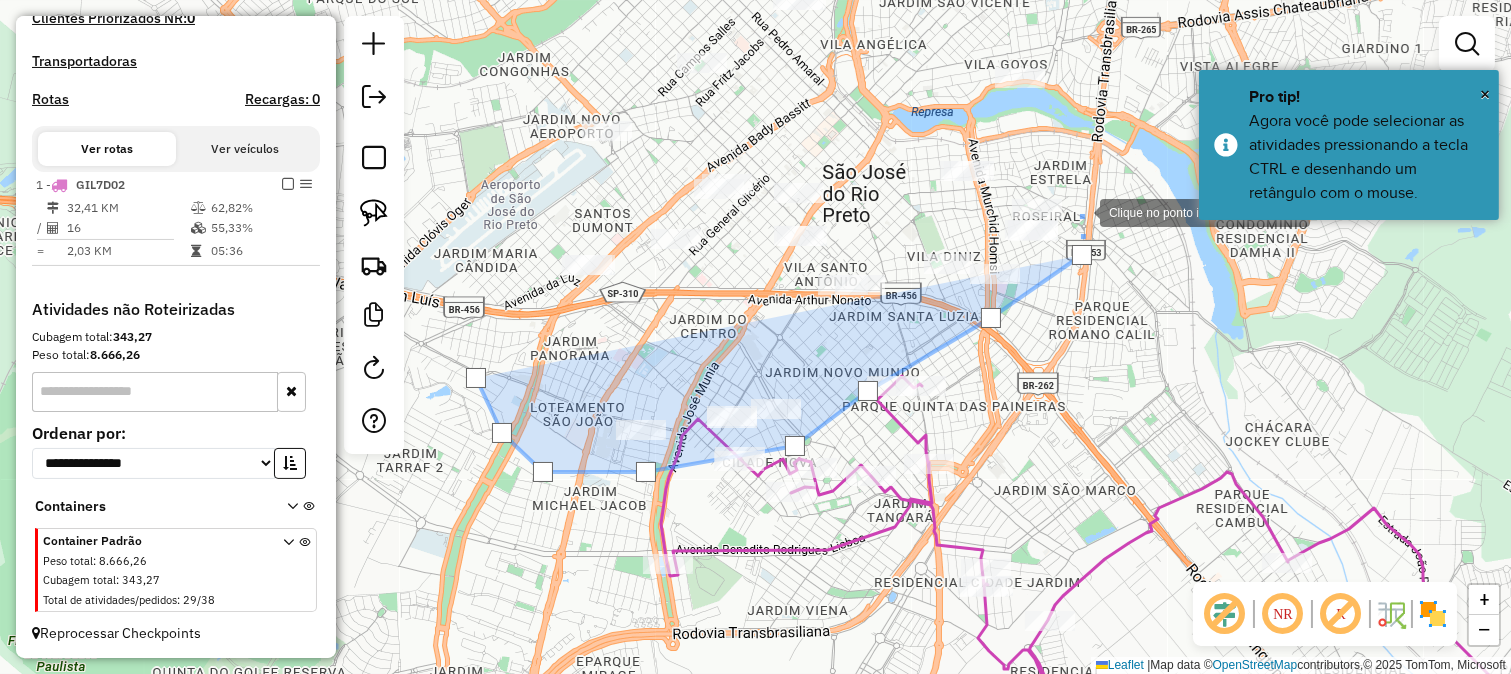 click 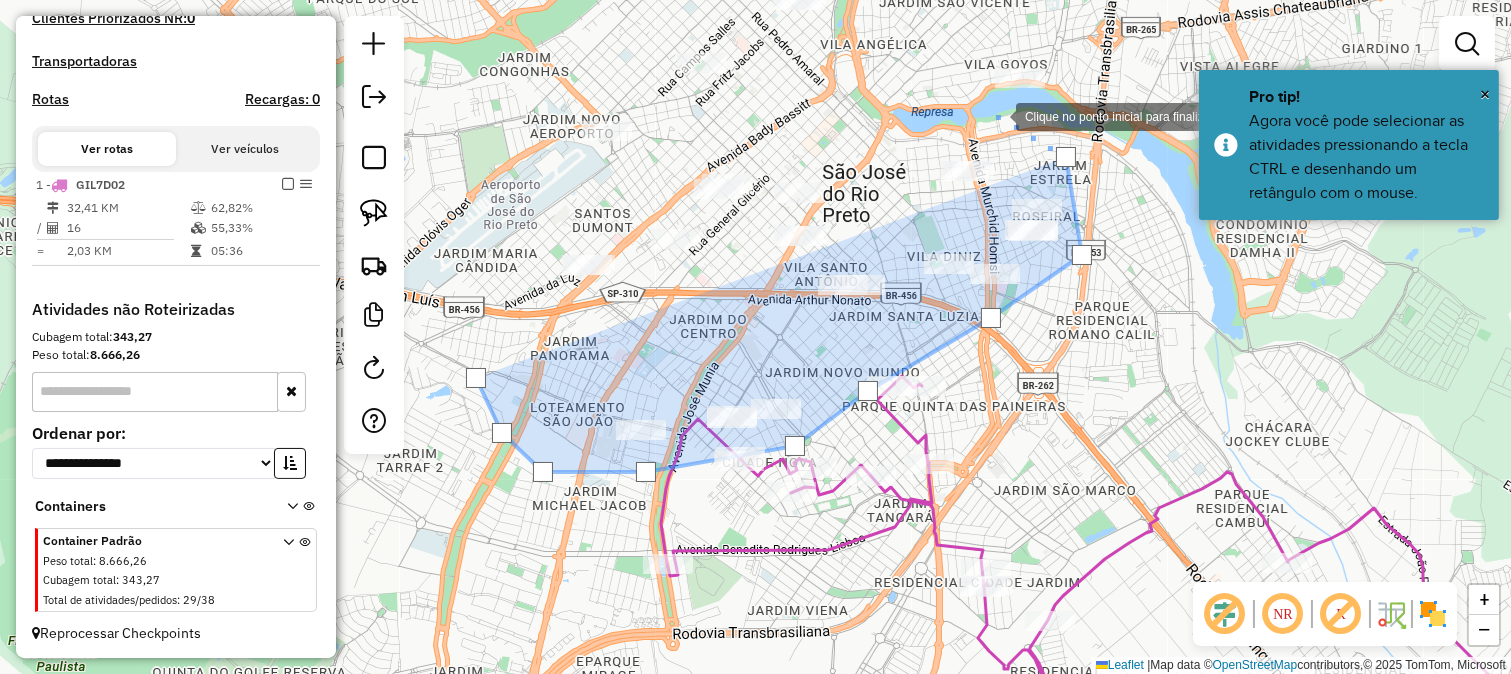 drag, startPoint x: 996, startPoint y: 115, endPoint x: 823, endPoint y: 132, distance: 173.83325 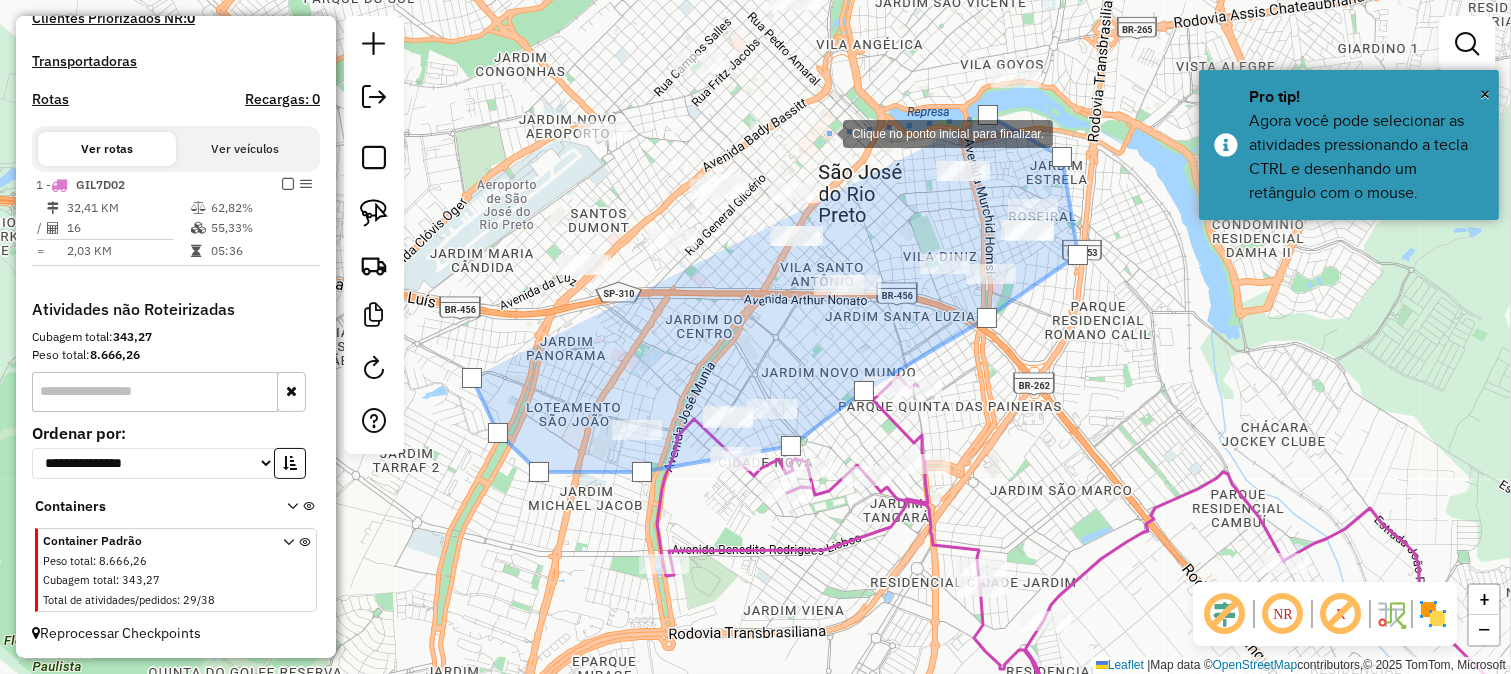 click 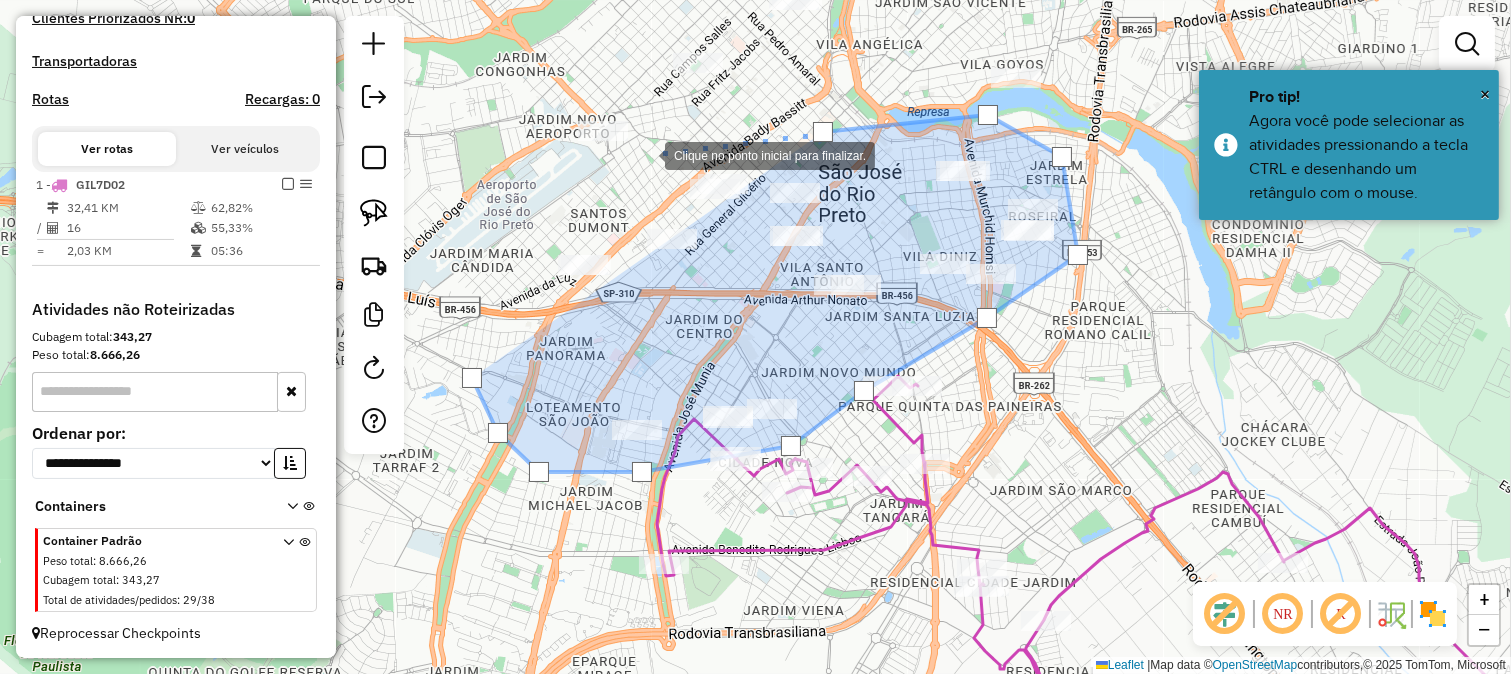 click 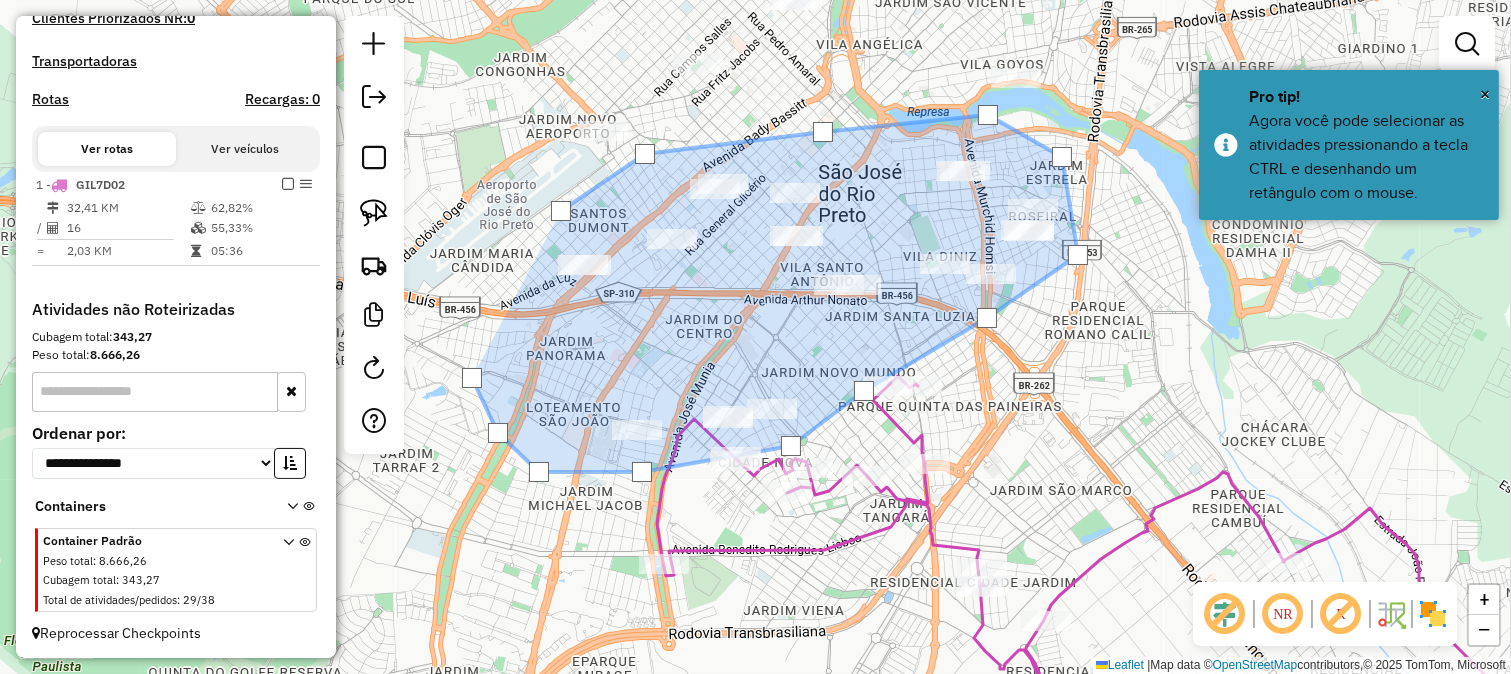 click 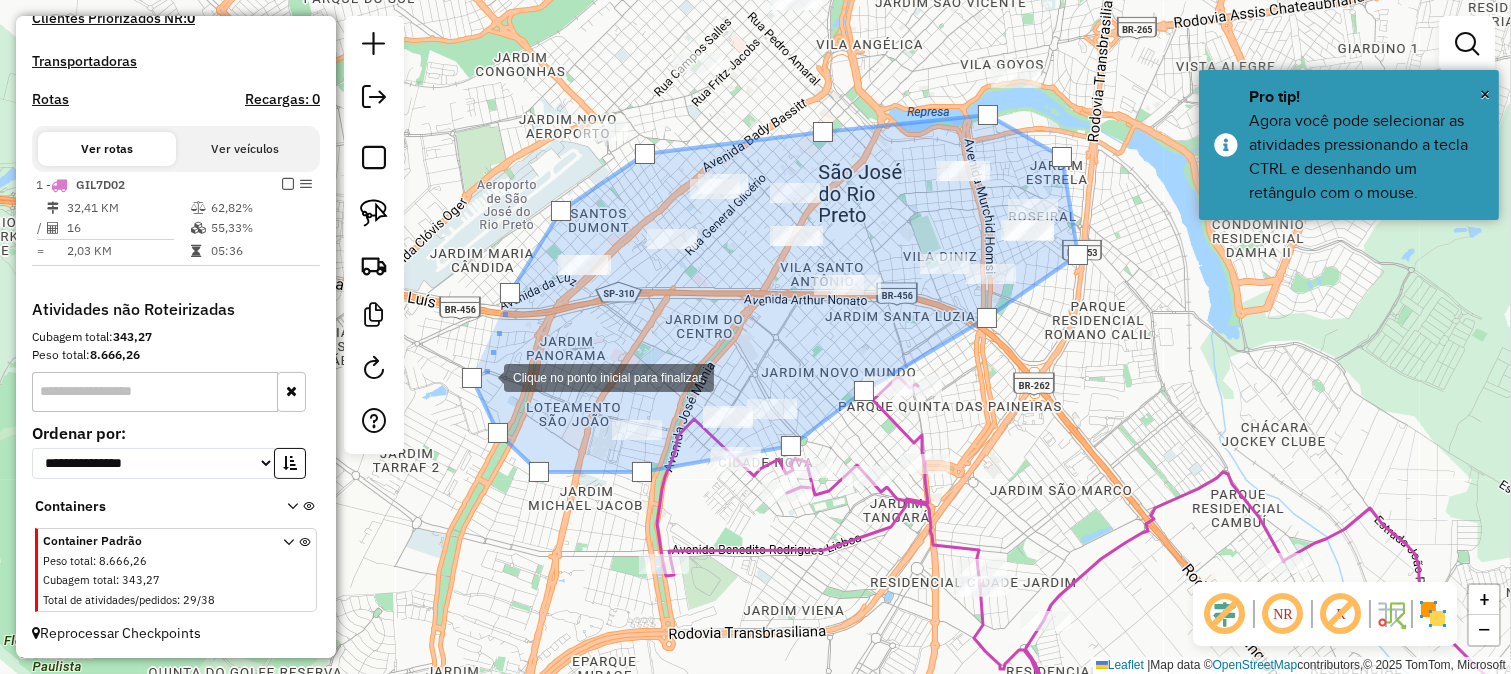 click 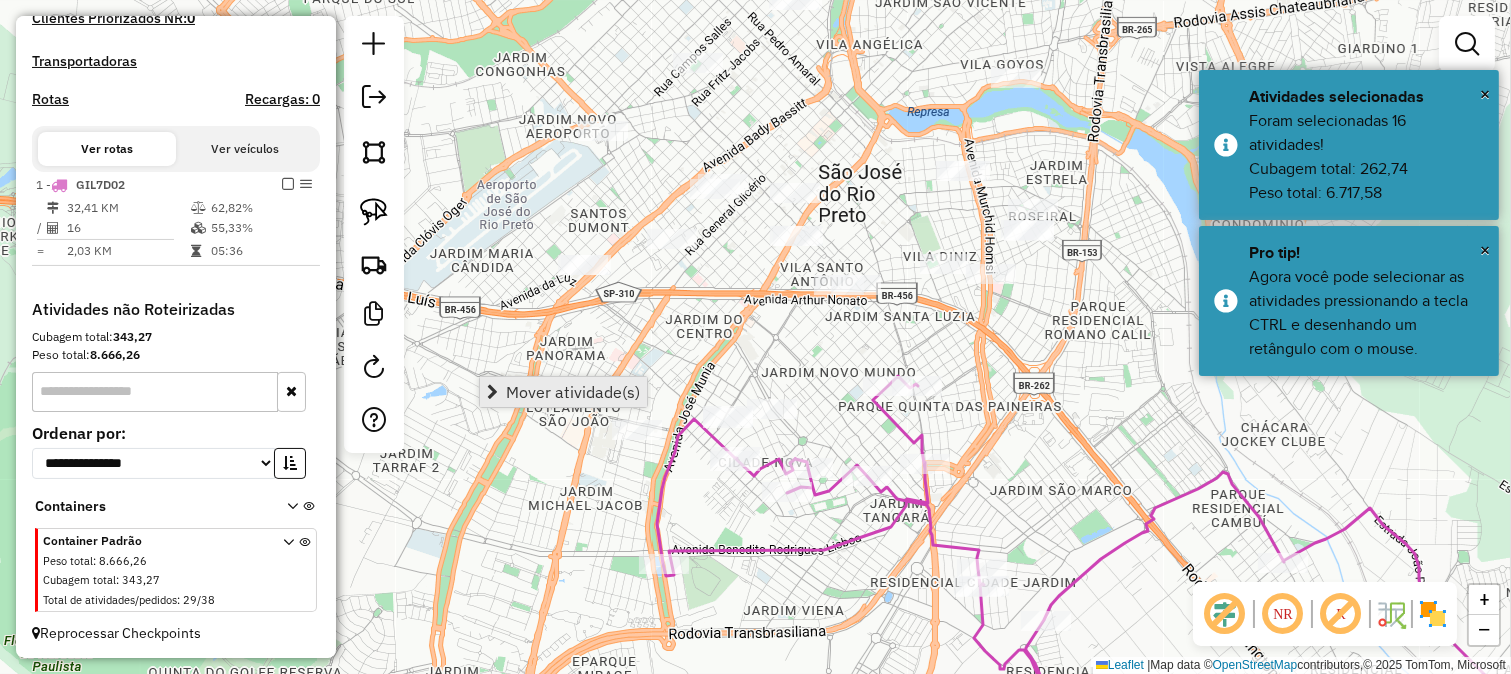 click on "Mover atividade(s)" at bounding box center [573, 392] 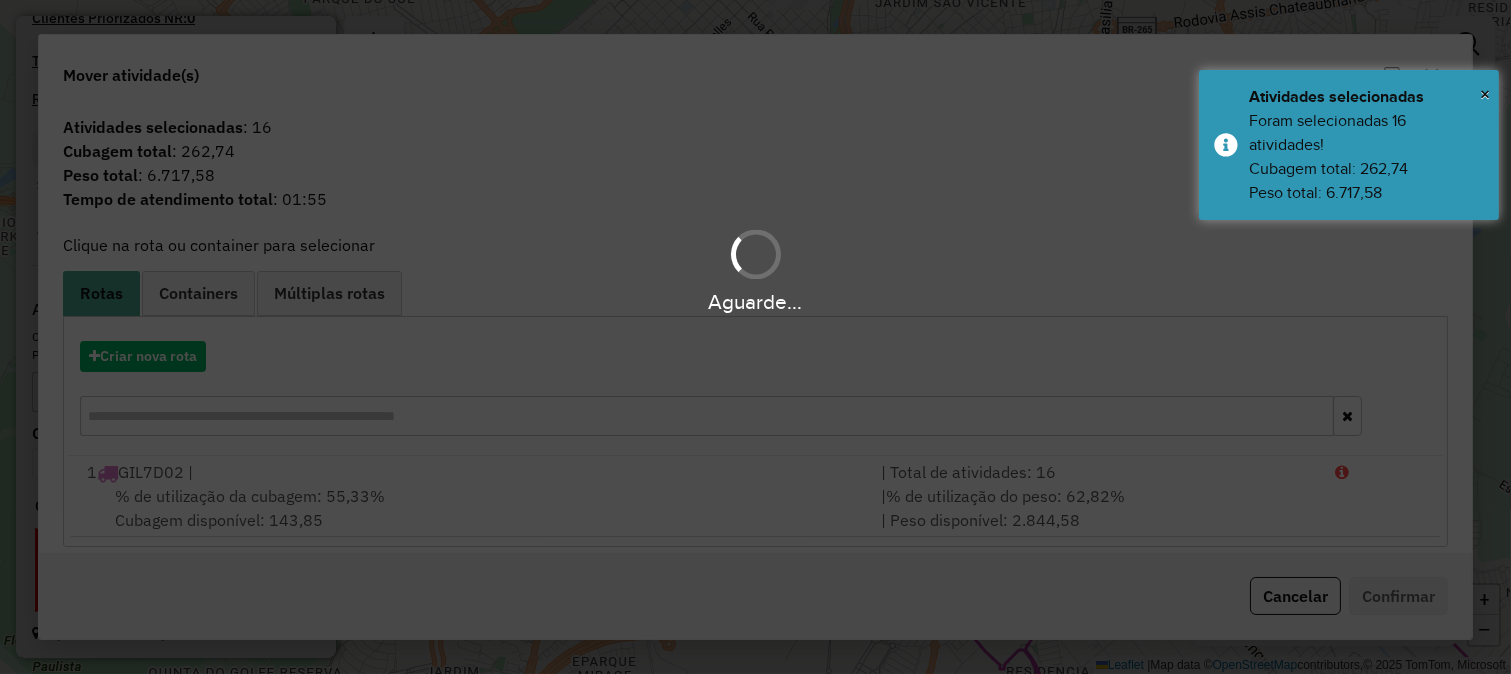 click on "Aguarde..." at bounding box center [755, 337] 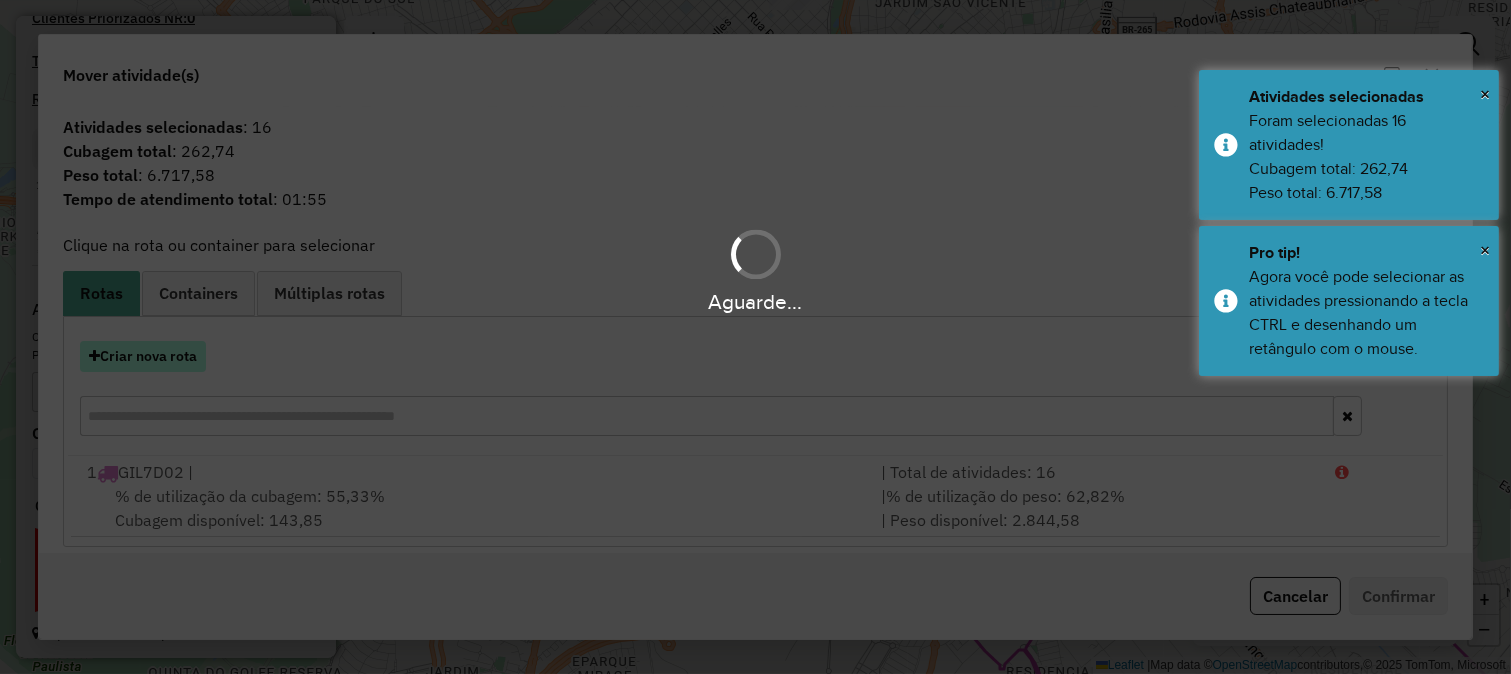 click on "Criar nova rota" at bounding box center (143, 356) 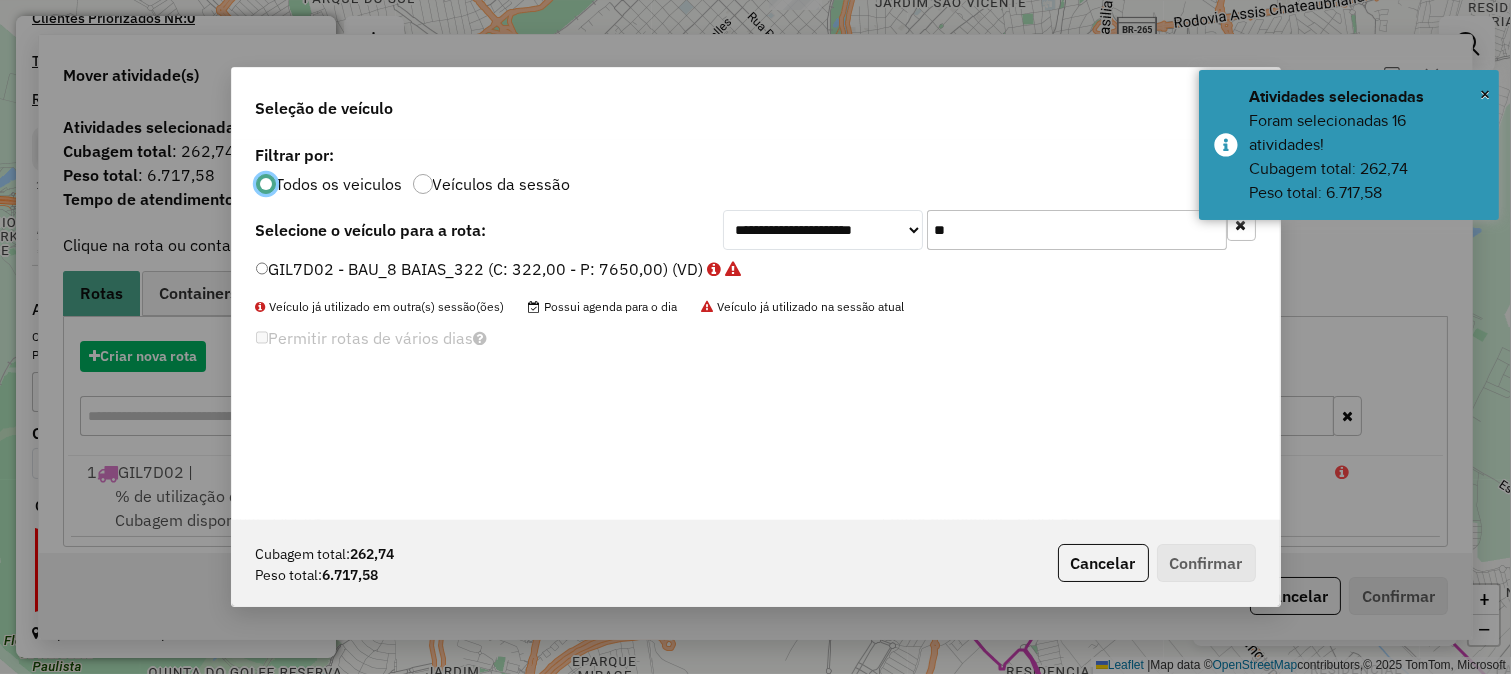 scroll, scrollTop: 11, scrollLeft: 5, axis: both 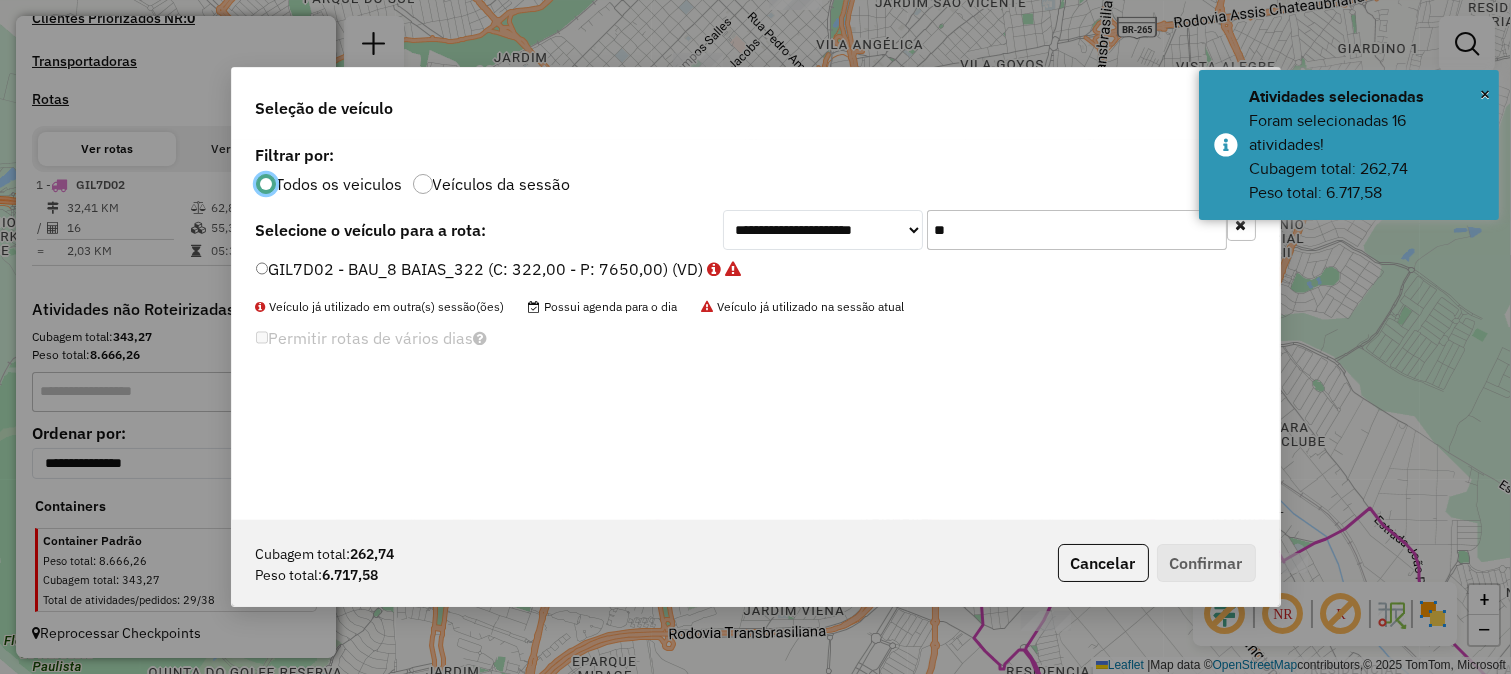 drag, startPoint x: 1010, startPoint y: 202, endPoint x: 1007, endPoint y: 213, distance: 11.401754 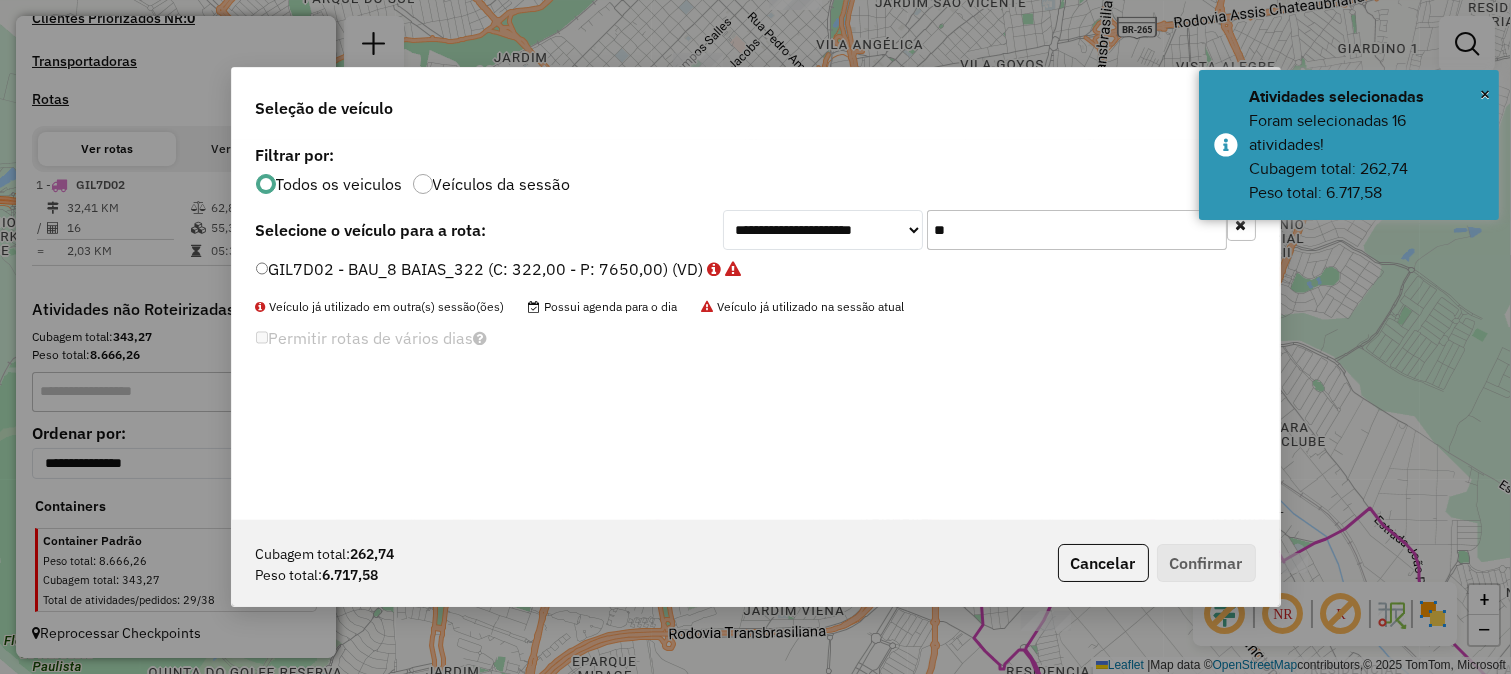 click on "**" 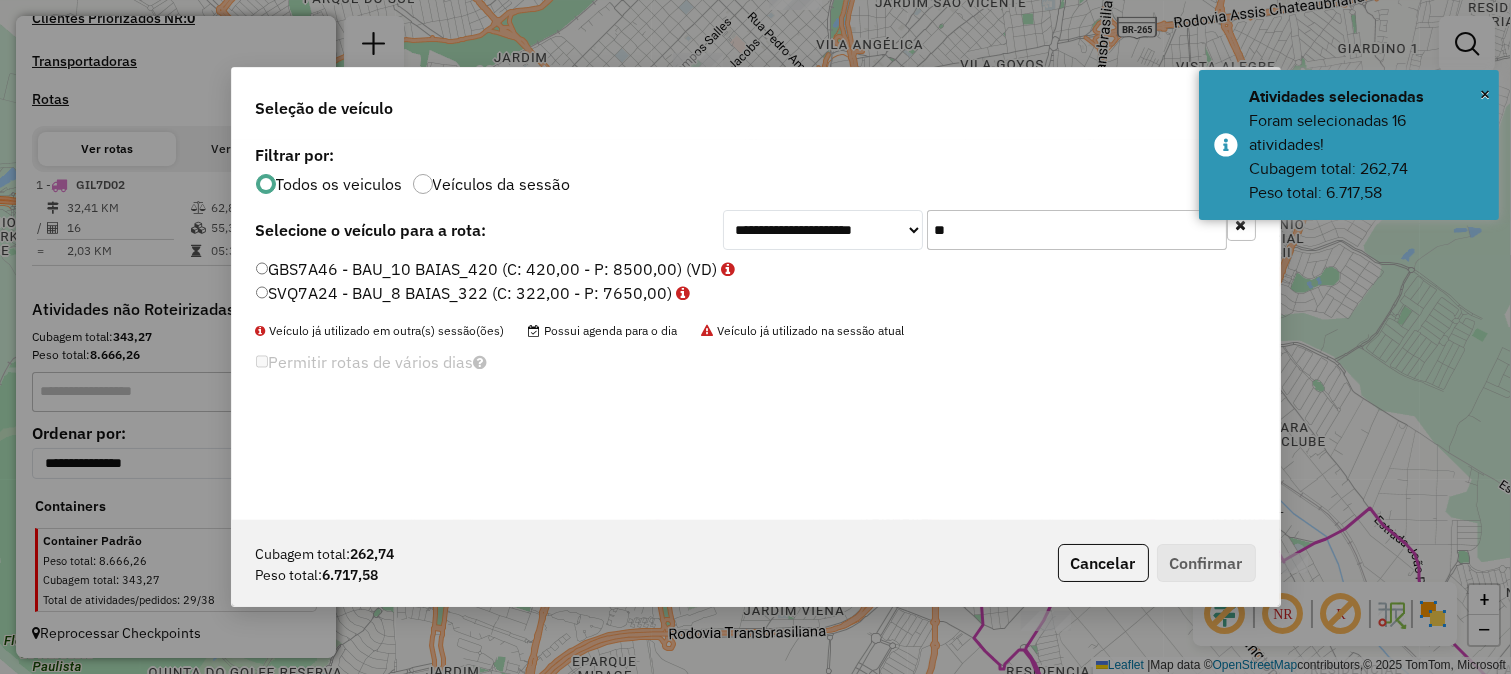 type on "**" 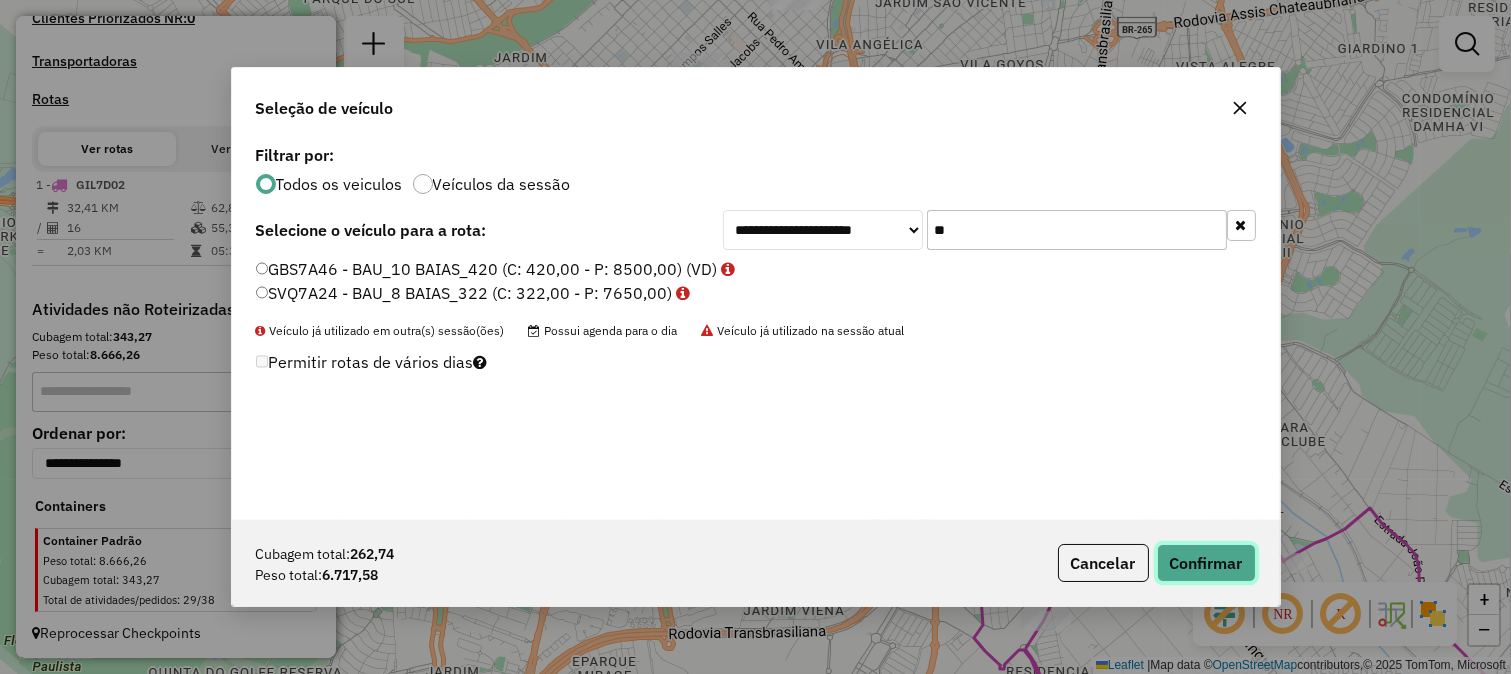 click on "Confirmar" 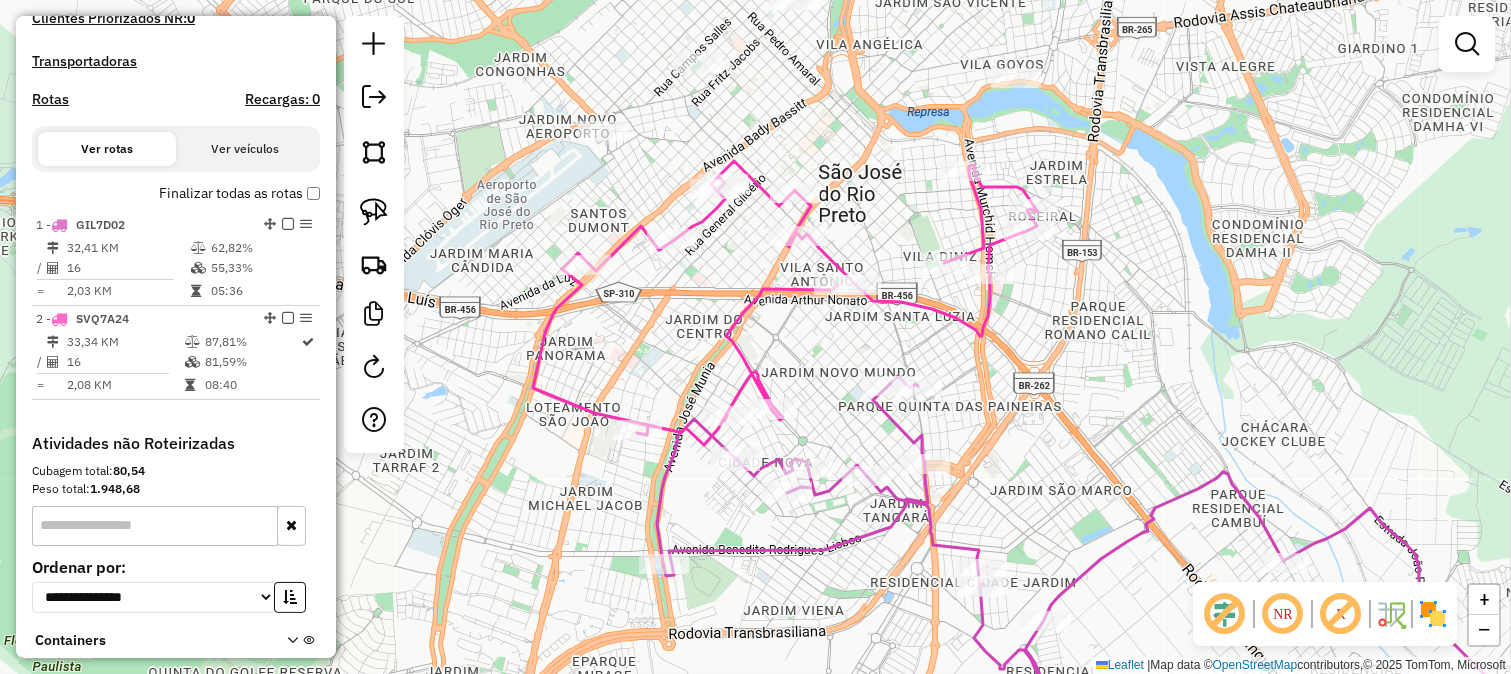 drag, startPoint x: 874, startPoint y: 210, endPoint x: 873, endPoint y: 323, distance: 113.004425 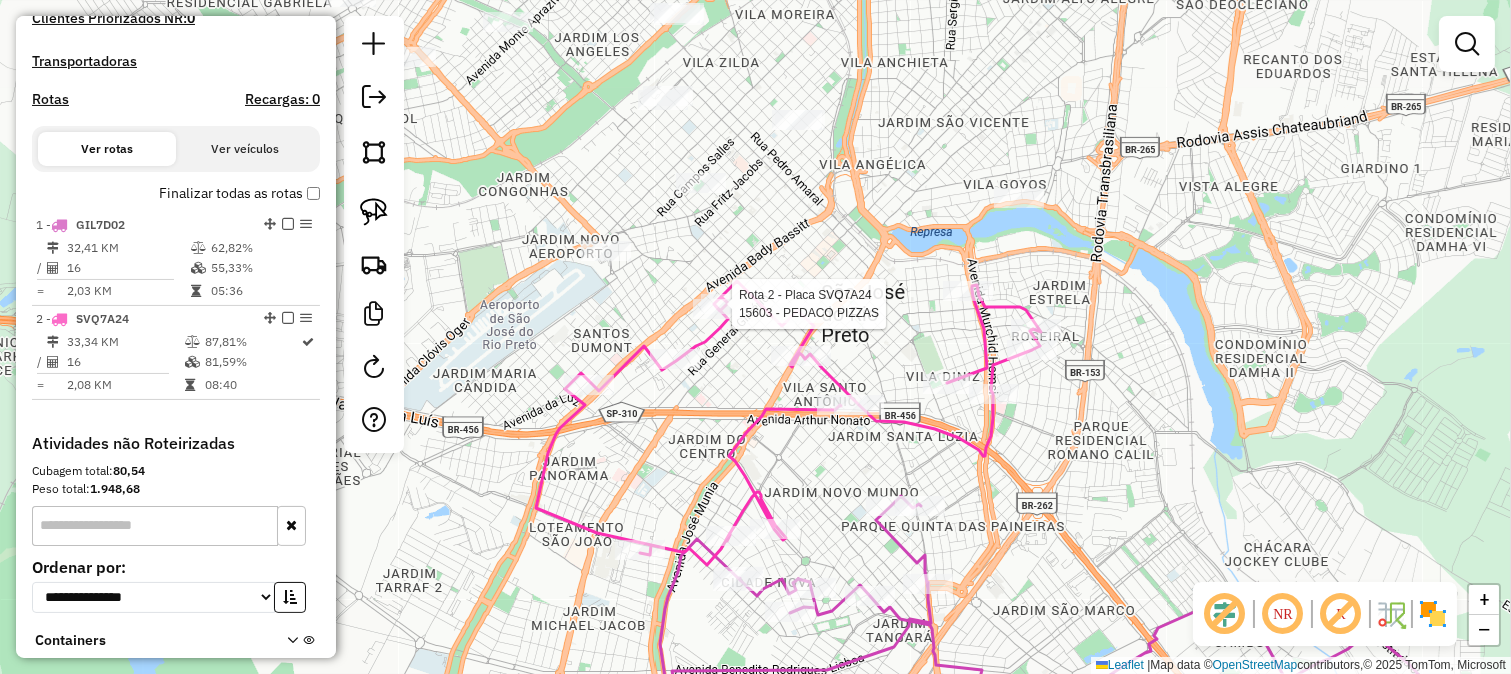 scroll, scrollTop: 731, scrollLeft: 0, axis: vertical 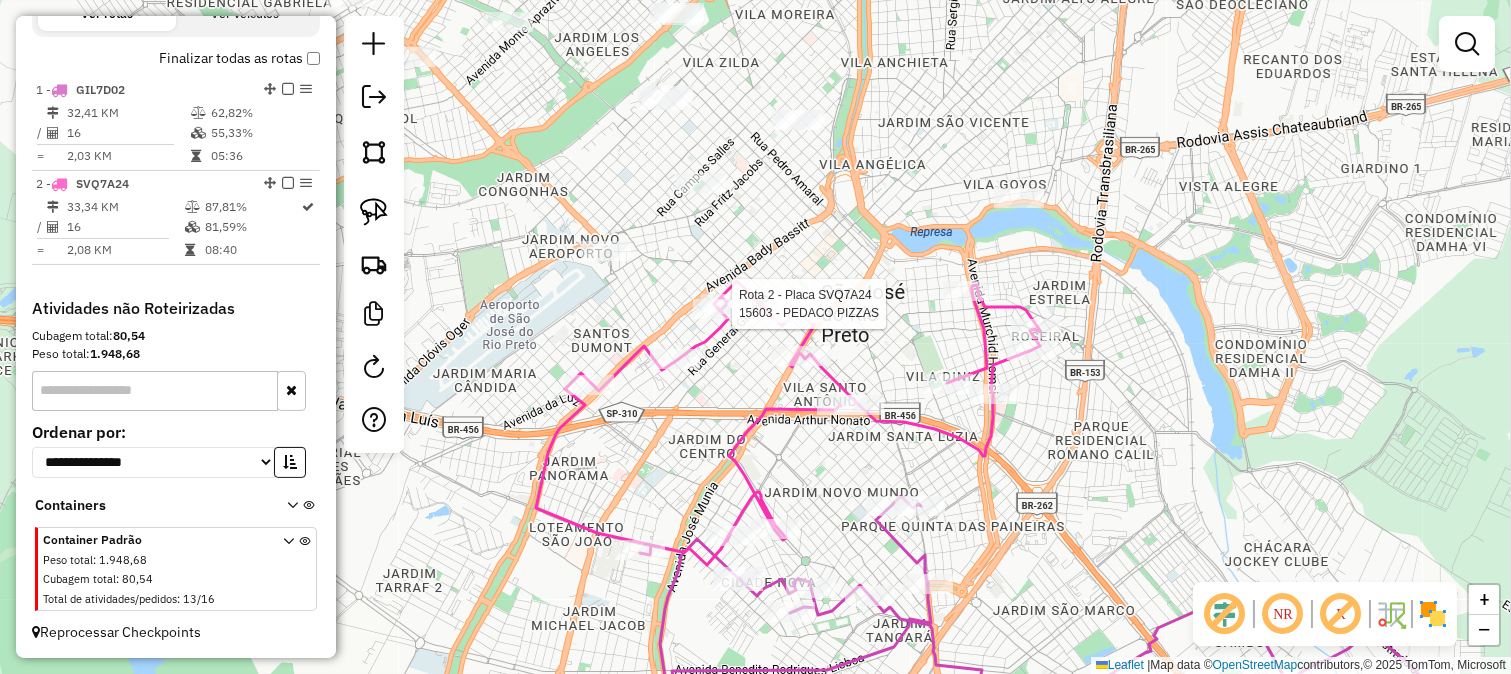 select on "**********" 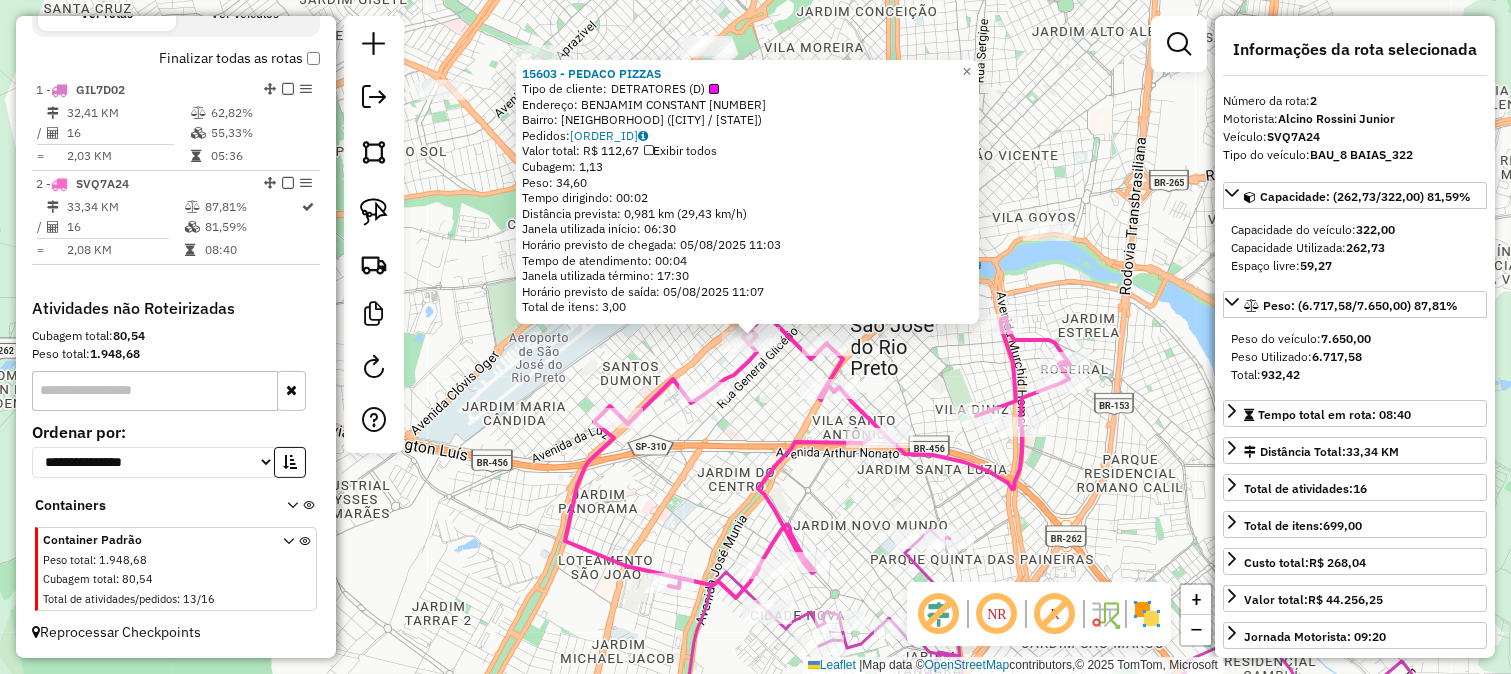 click on "15603 - PEDACO PIZZAS  Tipo de cliente:   DETRATORES (D)   Endereço:  BENJAMIM CONSTANT 3806   Bairro: VILA IMPERIAL (SAO JOSE DO RIO PRETO / SP)   Pedidos:  05110309   Valor total: R$ 112,67   Exibir todos   Cubagem: 1,13  Peso: 34,60  Tempo dirigindo: 00:02   Distância prevista: 0,981 km (29,43 km/h)   Janela utilizada início: 06:30   Horário previsto de chegada: 05/08/2025 11:03   Tempo de atendimento: 00:04   Janela utilizada término: 17:30   Horário previsto de saída: 05/08/2025 11:07   Total de itens: 3,00" 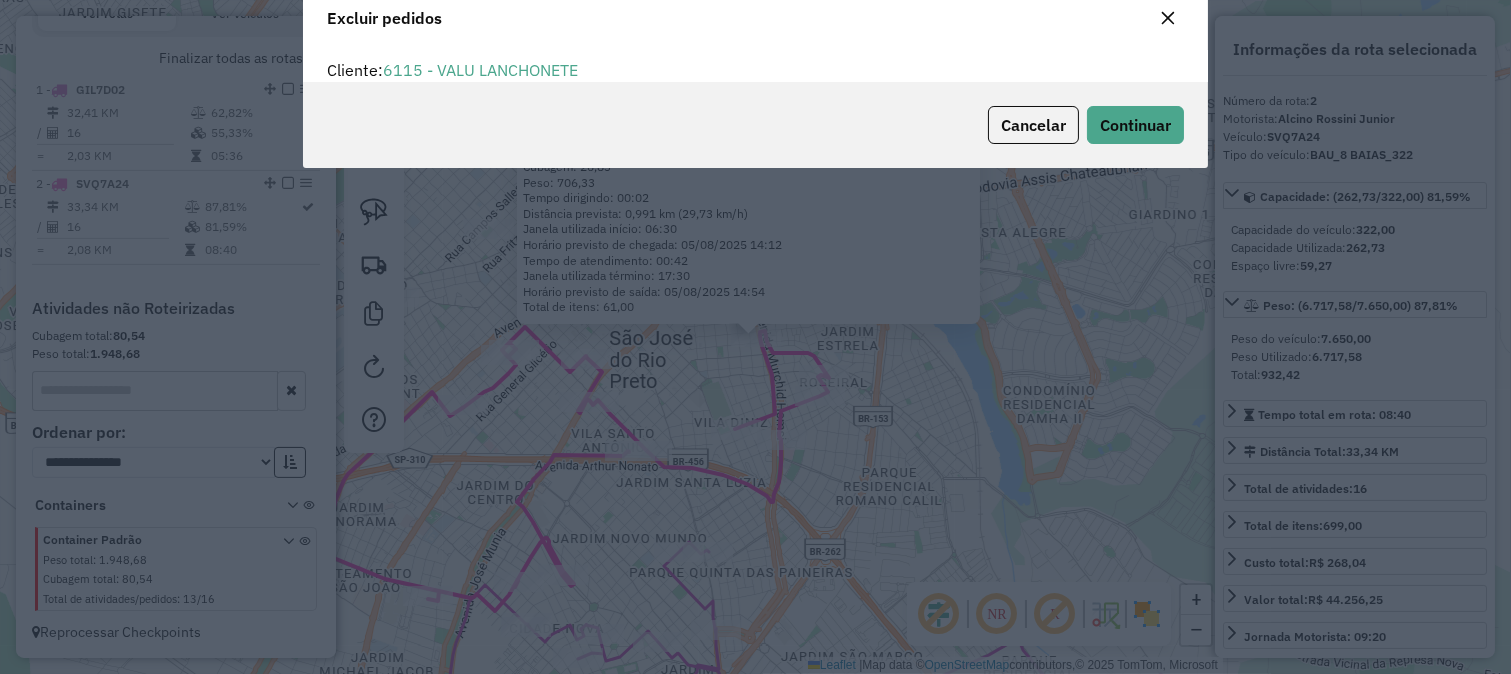 scroll, scrollTop: 68, scrollLeft: 0, axis: vertical 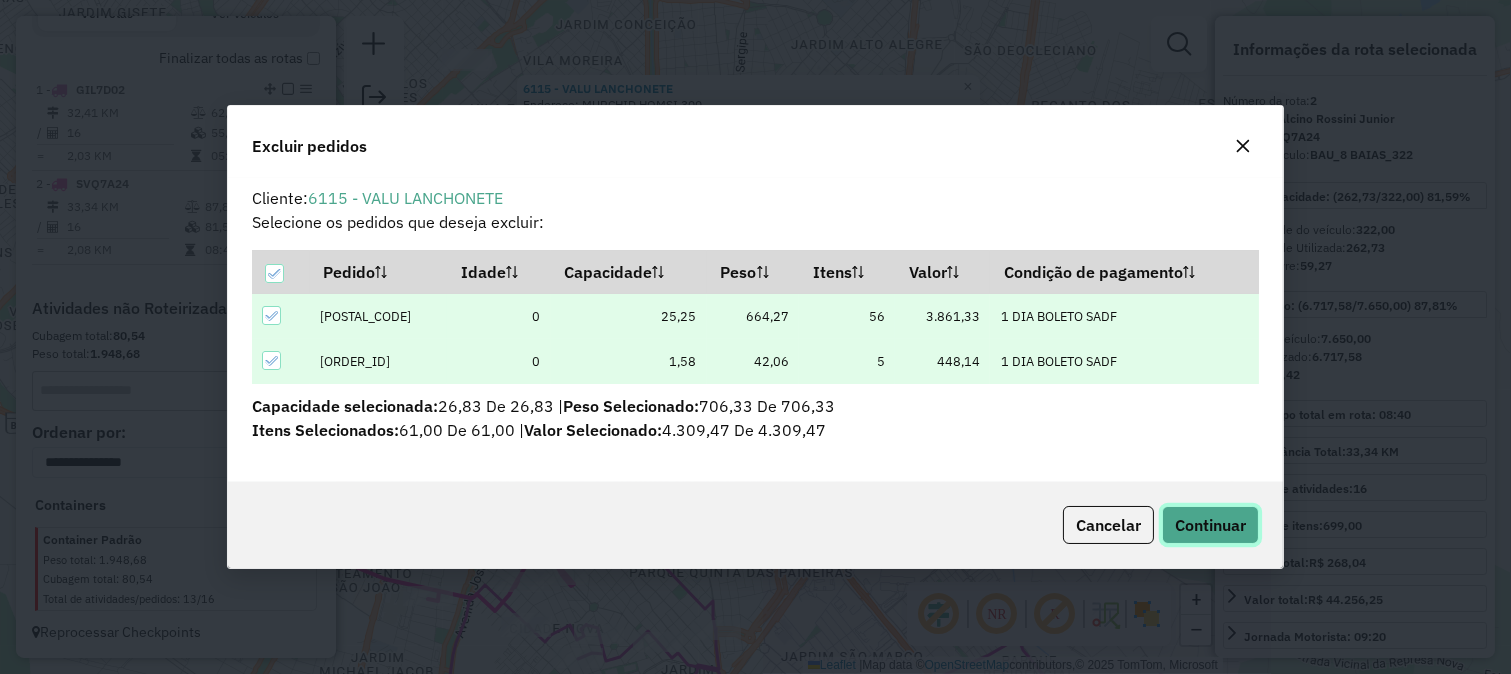 click on "Continuar" 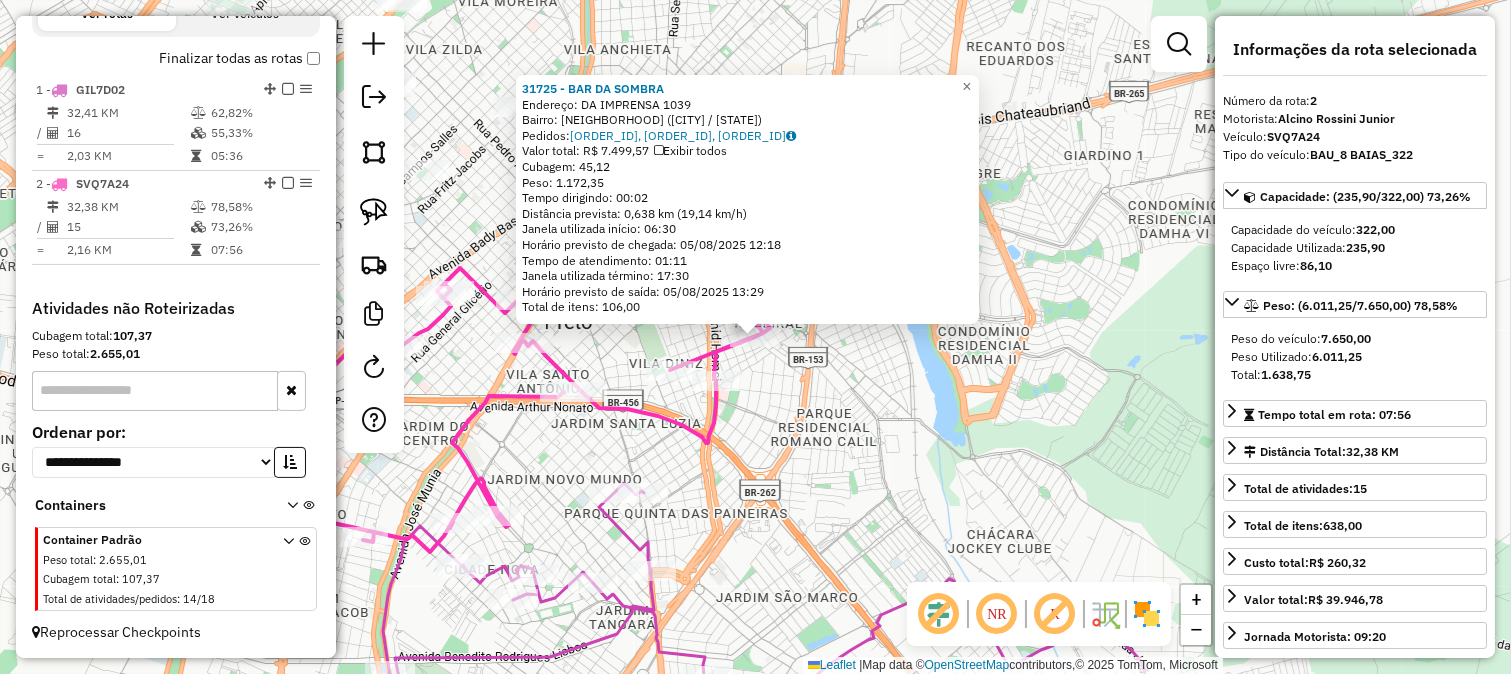 click on "31725 - BAR DA SOMBRA  Endereço:  DA IMPRENSA 1039   Bairro: PARQUE CELESTE (SAO JOSE DO RIO PRETO / SP)   Pedidos:  05110352, 05110353, 05110354   Valor total: R$ 7.499,57   Exibir todos   Cubagem: 45,12  Peso: 1.172,35  Tempo dirigindo: 00:02   Distância prevista: 0,638 km (19,14 km/h)   Janela utilizada início: 06:30   Horário previsto de chegada: 05/08/2025 12:18   Tempo de atendimento: 01:11   Janela utilizada término: 17:30   Horário previsto de saída: 05/08/2025 13:29   Total de itens: 106,00  × Janela de atendimento Grade de atendimento Capacidade Transportadoras Veículos Cliente Pedidos  Rotas Selecione os dias de semana para filtrar as janelas de atendimento  Seg   Ter   Qua   Qui   Sex   Sáb   Dom  Informe o período da janela de atendimento: De: Até:  Filtrar exatamente a janela do cliente  Considerar janela de atendimento padrão  Selecione os dias de semana para filtrar as grades de atendimento  Seg   Ter   Qua   Qui   Sex   Sáb   Dom   Clientes fora do dia de atendimento selecionado" 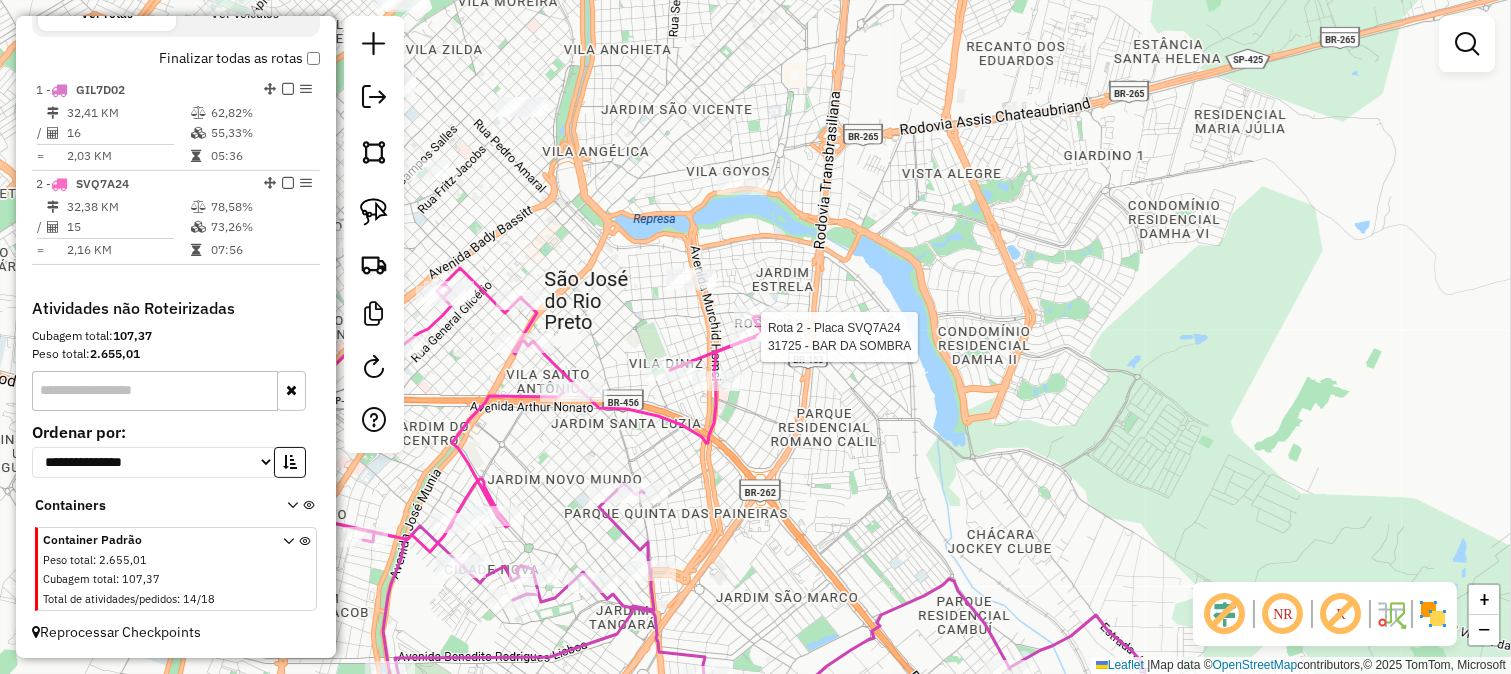 select on "**********" 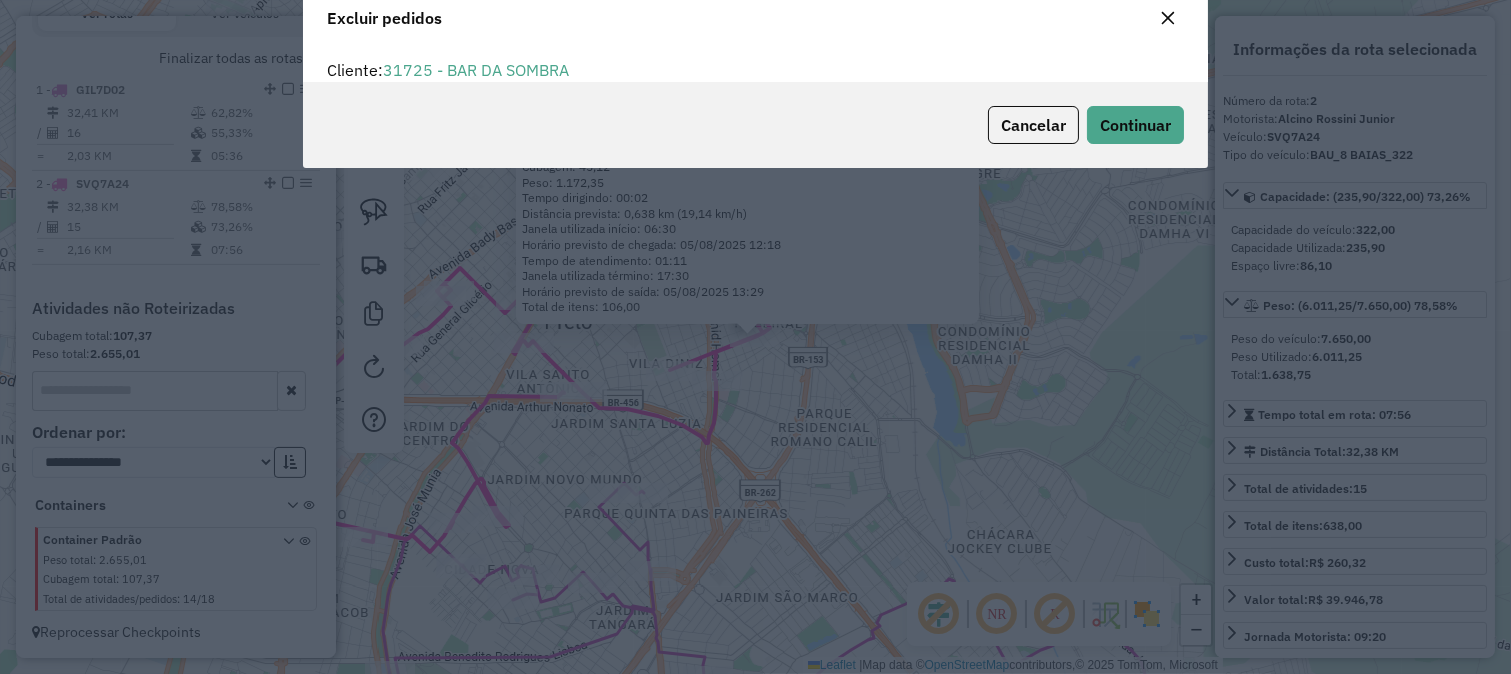 scroll, scrollTop: 68, scrollLeft: 0, axis: vertical 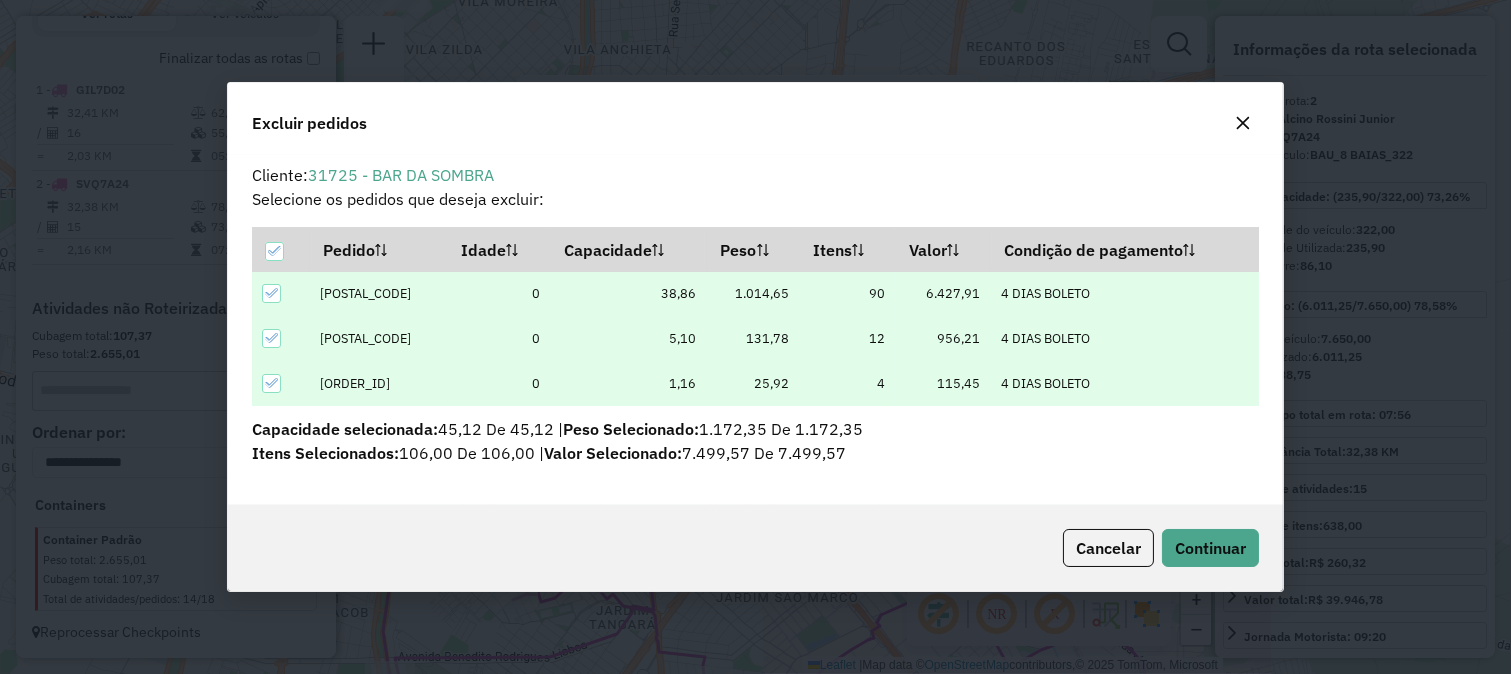 click on "Cancelar  Continuar" 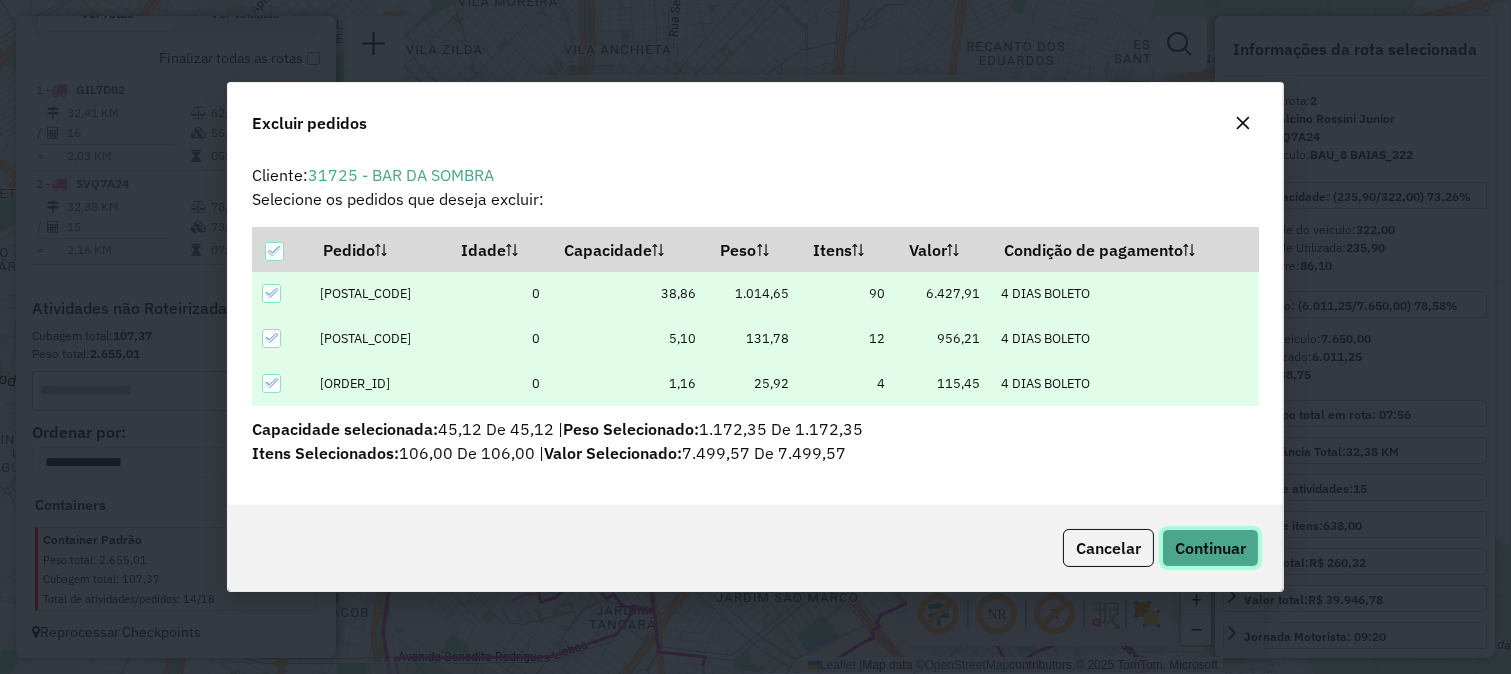 click on "Continuar" 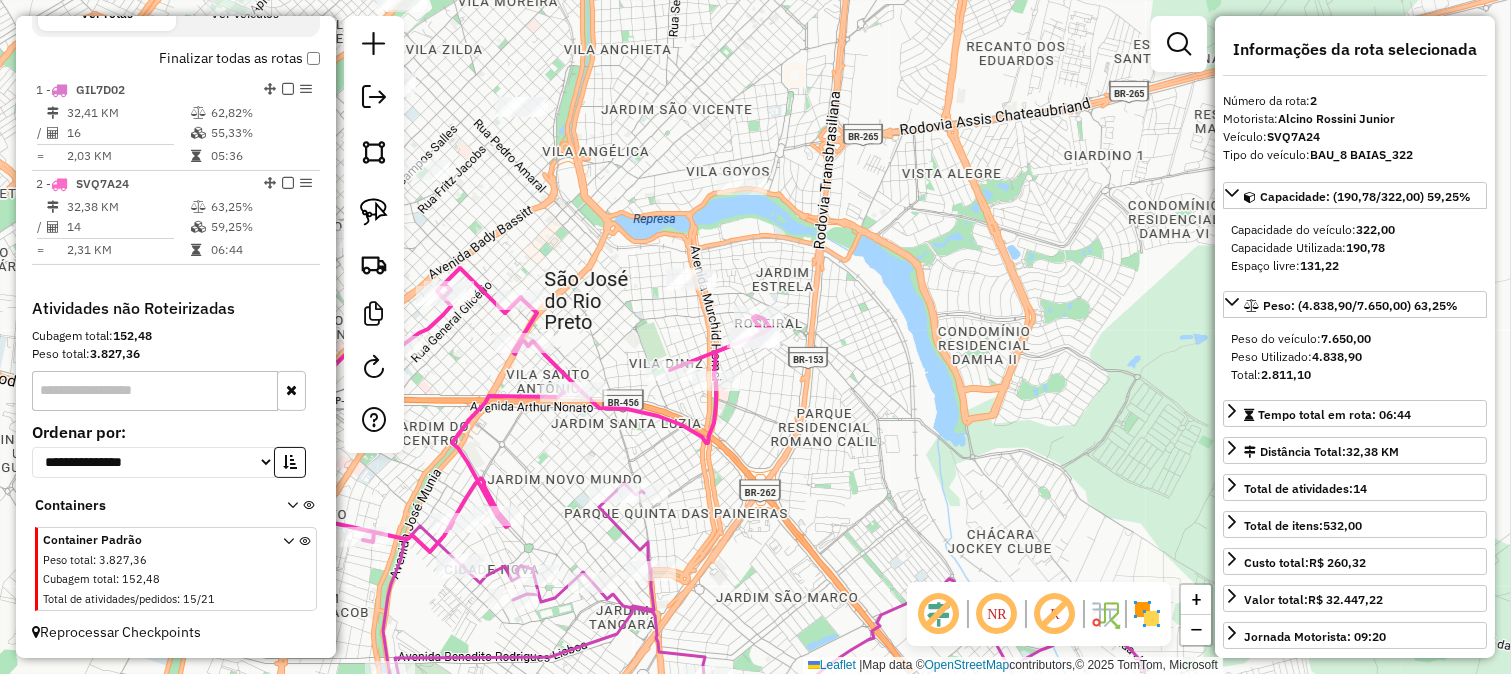 click on "Janela de atendimento Grade de atendimento Capacidade Transportadoras Veículos Cliente Pedidos  Rotas Selecione os dias de semana para filtrar as janelas de atendimento  Seg   Ter   Qua   Qui   Sex   Sáb   Dom  Informe o período da janela de atendimento: De: Até:  Filtrar exatamente a janela do cliente  Considerar janela de atendimento padrão  Selecione os dias de semana para filtrar as grades de atendimento  Seg   Ter   Qua   Qui   Sex   Sáb   Dom   Considerar clientes sem dia de atendimento cadastrado  Clientes fora do dia de atendimento selecionado Filtrar as atividades entre os valores definidos abaixo:  Peso mínimo:   Peso máximo:   Cubagem mínima:   Cubagem máxima:   De:   Até:  Filtrar as atividades entre o tempo de atendimento definido abaixo:  De:   Até:   Considerar capacidade total dos clientes não roteirizados Transportadora: Selecione um ou mais itens Tipo de veículo: Selecione um ou mais itens Veículo: Selecione um ou mais itens Motorista: Selecione um ou mais itens Nome: Rótulo:" 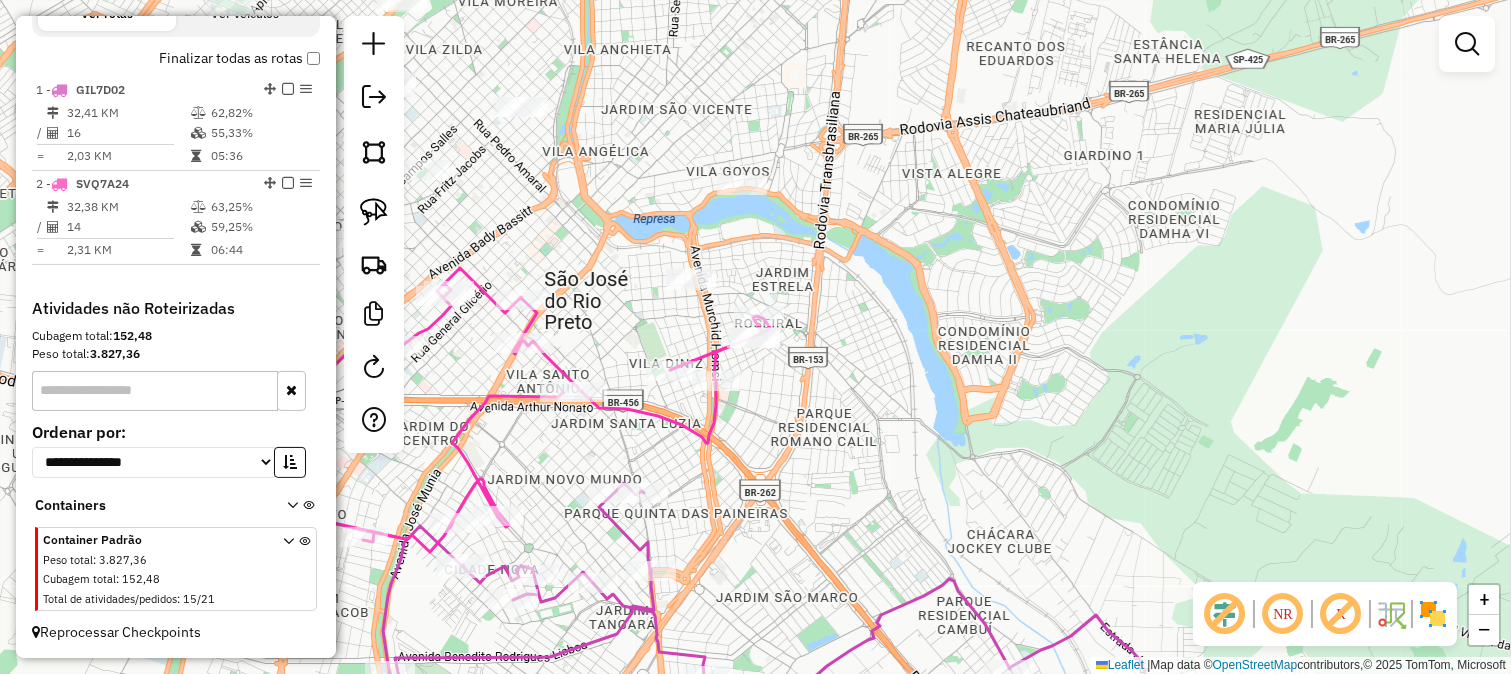 click 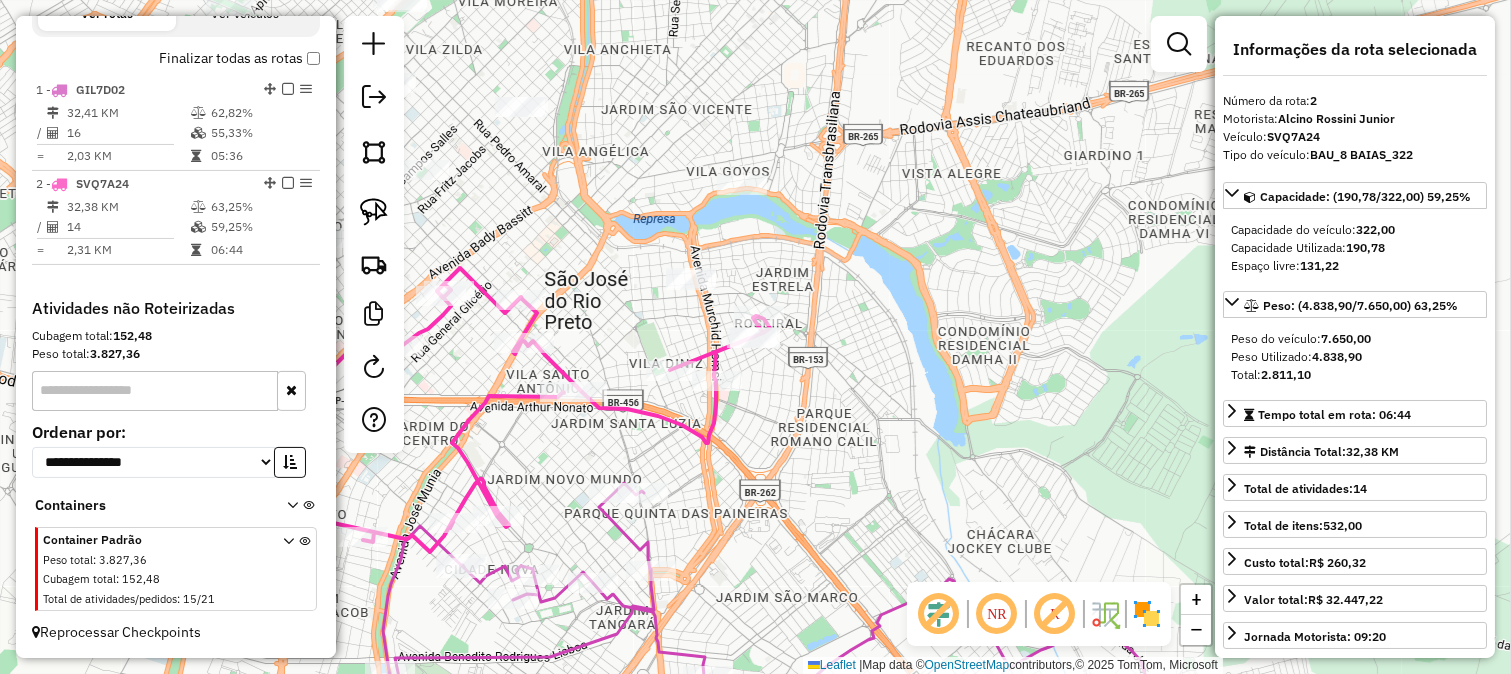 drag, startPoint x: 804, startPoint y: 286, endPoint x: 866, endPoint y: 364, distance: 99.63935 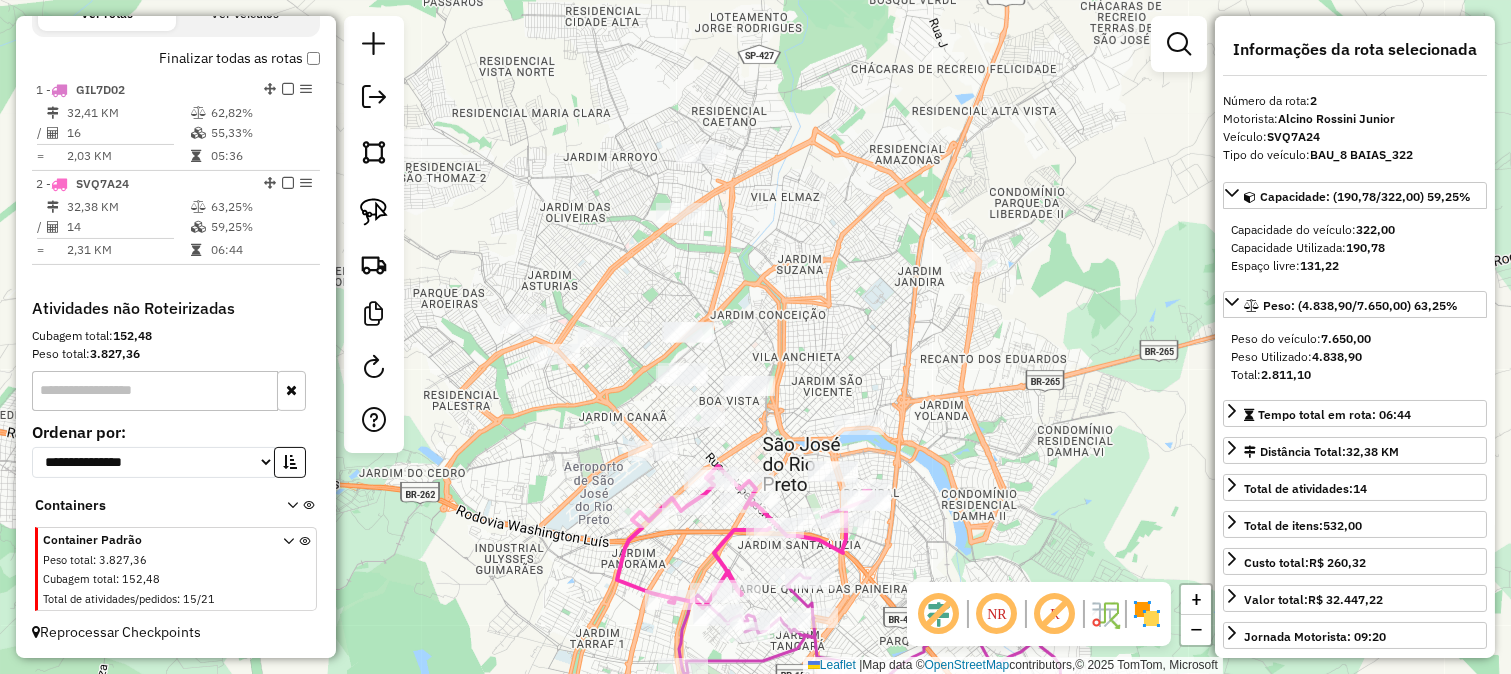 drag, startPoint x: 817, startPoint y: 225, endPoint x: 830, endPoint y: 317, distance: 92.91394 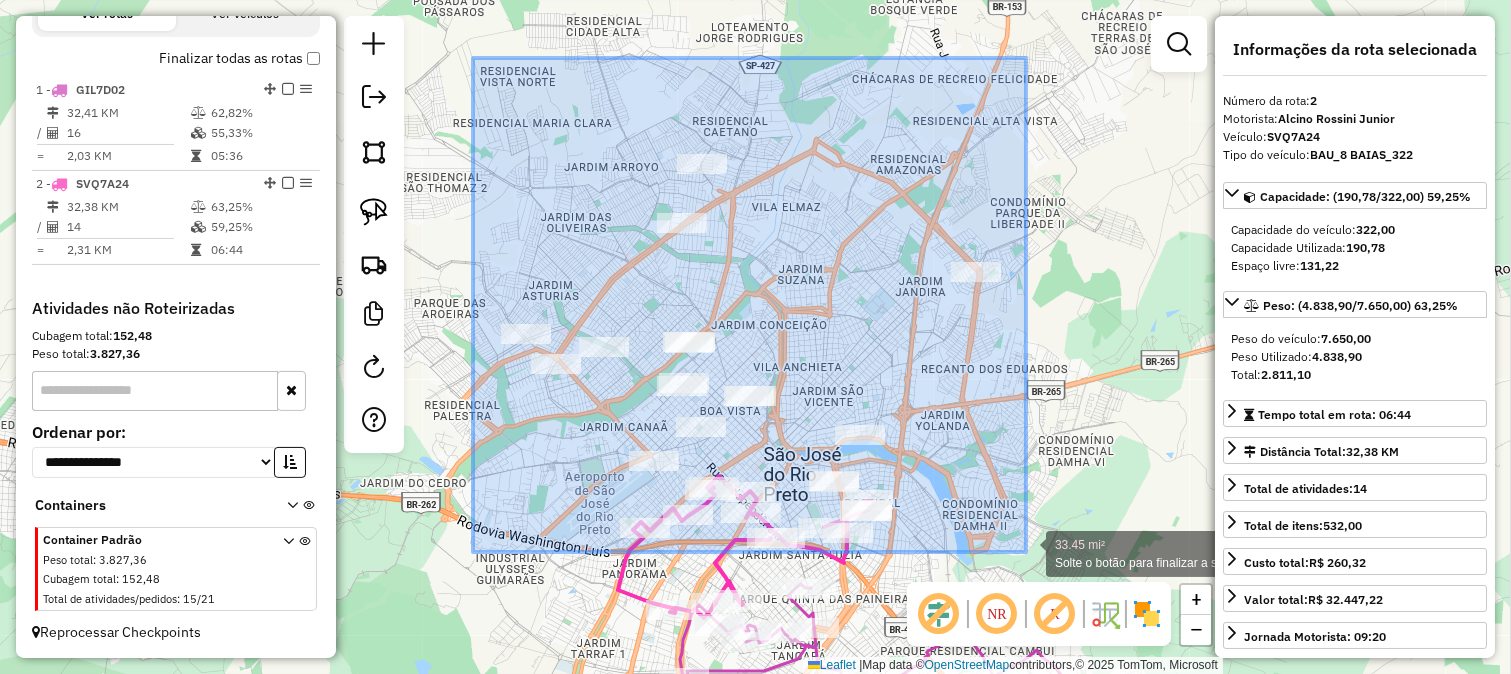 drag, startPoint x: 473, startPoint y: 58, endPoint x: 1035, endPoint y: 540, distance: 740.38367 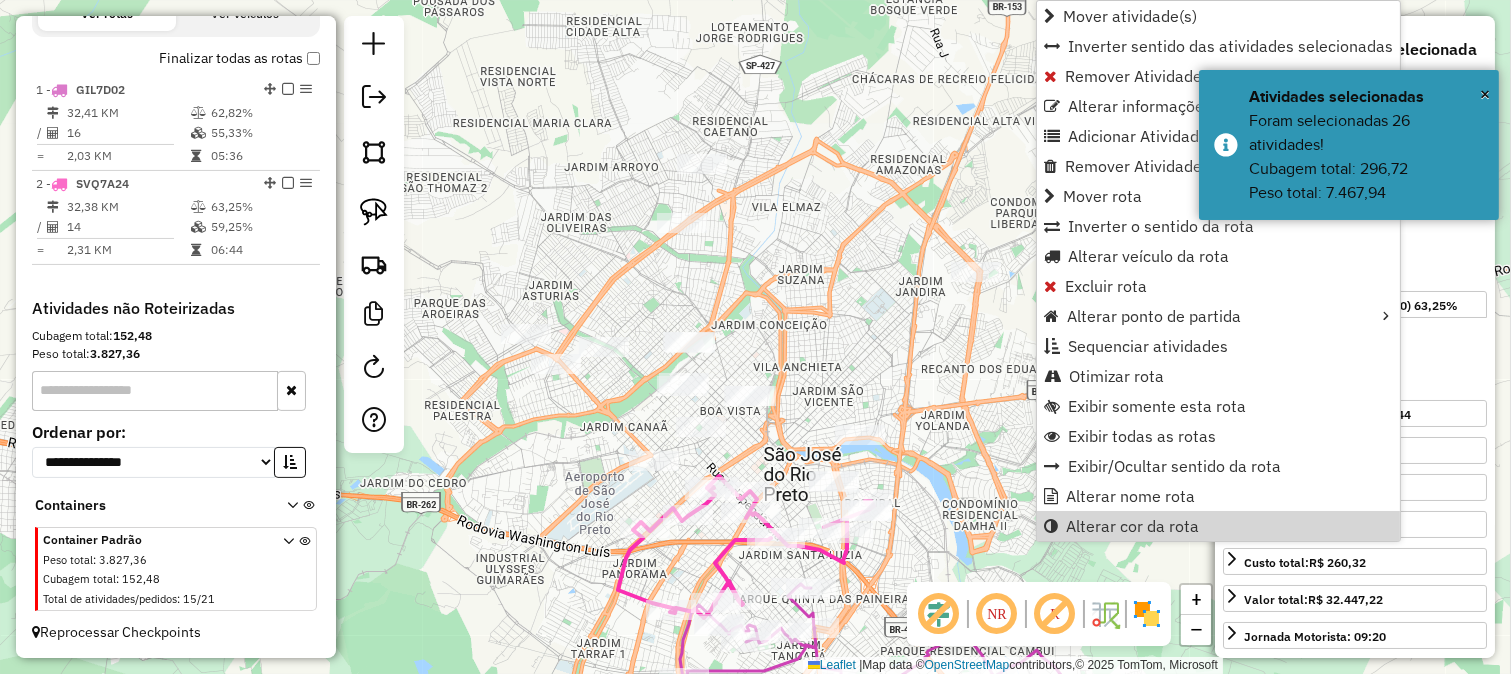 click on "Janela de atendimento Grade de atendimento Capacidade Transportadoras Veículos Cliente Pedidos  Rotas Selecione os dias de semana para filtrar as janelas de atendimento  Seg   Ter   Qua   Qui   Sex   Sáb   Dom  Informe o período da janela de atendimento: De: Até:  Filtrar exatamente a janela do cliente  Considerar janela de atendimento padrão  Selecione os dias de semana para filtrar as grades de atendimento  Seg   Ter   Qua   Qui   Sex   Sáb   Dom   Considerar clientes sem dia de atendimento cadastrado  Clientes fora do dia de atendimento selecionado Filtrar as atividades entre os valores definidos abaixo:  Peso mínimo:   Peso máximo:   Cubagem mínima:   Cubagem máxima:   De:   Até:  Filtrar as atividades entre o tempo de atendimento definido abaixo:  De:   Até:   Considerar capacidade total dos clientes não roteirizados Transportadora: Selecione um ou mais itens Tipo de veículo: Selecione um ou mais itens Veículo: Selecione um ou mais itens Motorista: Selecione um ou mais itens Nome: Rótulo:" 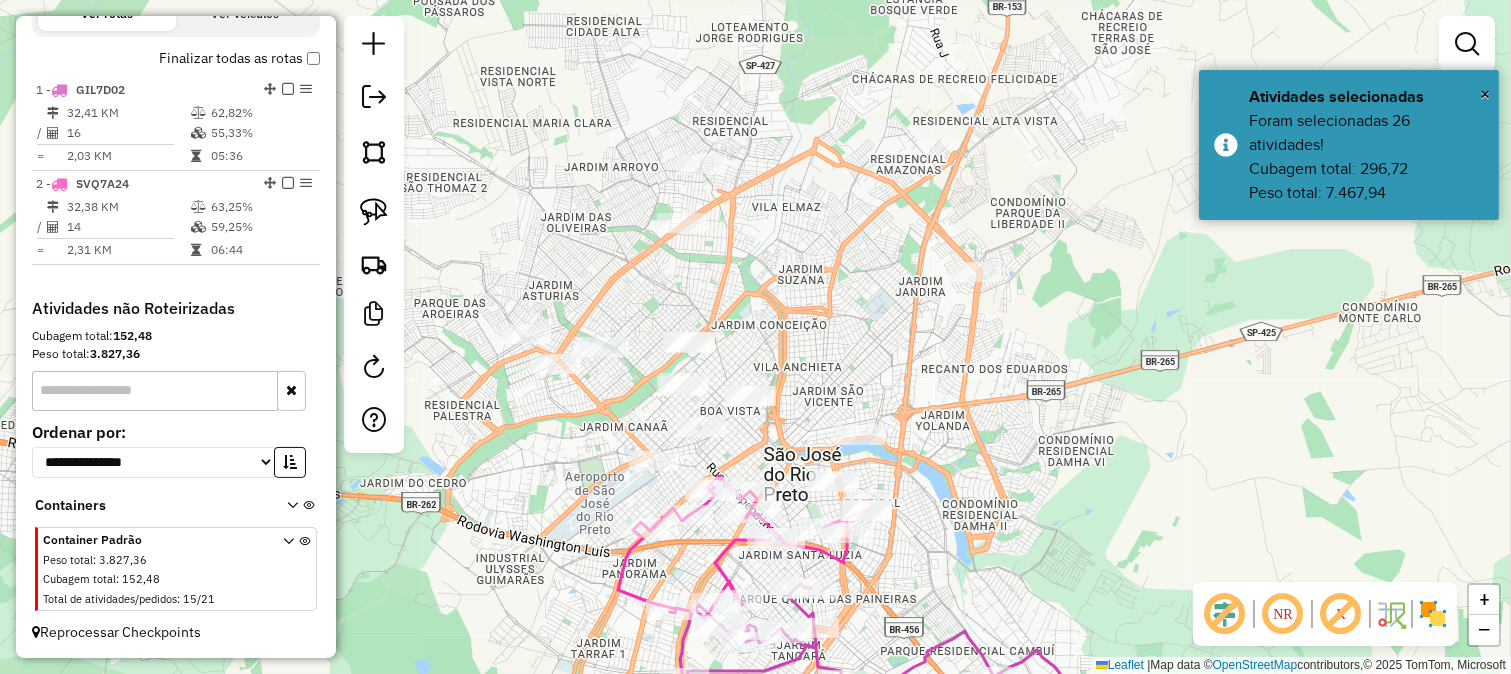click on "Janela de atendimento Grade de atendimento Capacidade Transportadoras Veículos Cliente Pedidos  Rotas Selecione os dias de semana para filtrar as janelas de atendimento  Seg   Ter   Qua   Qui   Sex   Sáb   Dom  Informe o período da janela de atendimento: De: Até:  Filtrar exatamente a janela do cliente  Considerar janela de atendimento padrão  Selecione os dias de semana para filtrar as grades de atendimento  Seg   Ter   Qua   Qui   Sex   Sáb   Dom   Considerar clientes sem dia de atendimento cadastrado  Clientes fora do dia de atendimento selecionado Filtrar as atividades entre os valores definidos abaixo:  Peso mínimo:   Peso máximo:   Cubagem mínima:   Cubagem máxima:   De:   Até:  Filtrar as atividades entre o tempo de atendimento definido abaixo:  De:   Até:   Considerar capacidade total dos clientes não roteirizados Transportadora: Selecione um ou mais itens Tipo de veículo: Selecione um ou mais itens Veículo: Selecione um ou mais itens Motorista: Selecione um ou mais itens Nome: Rótulo:" 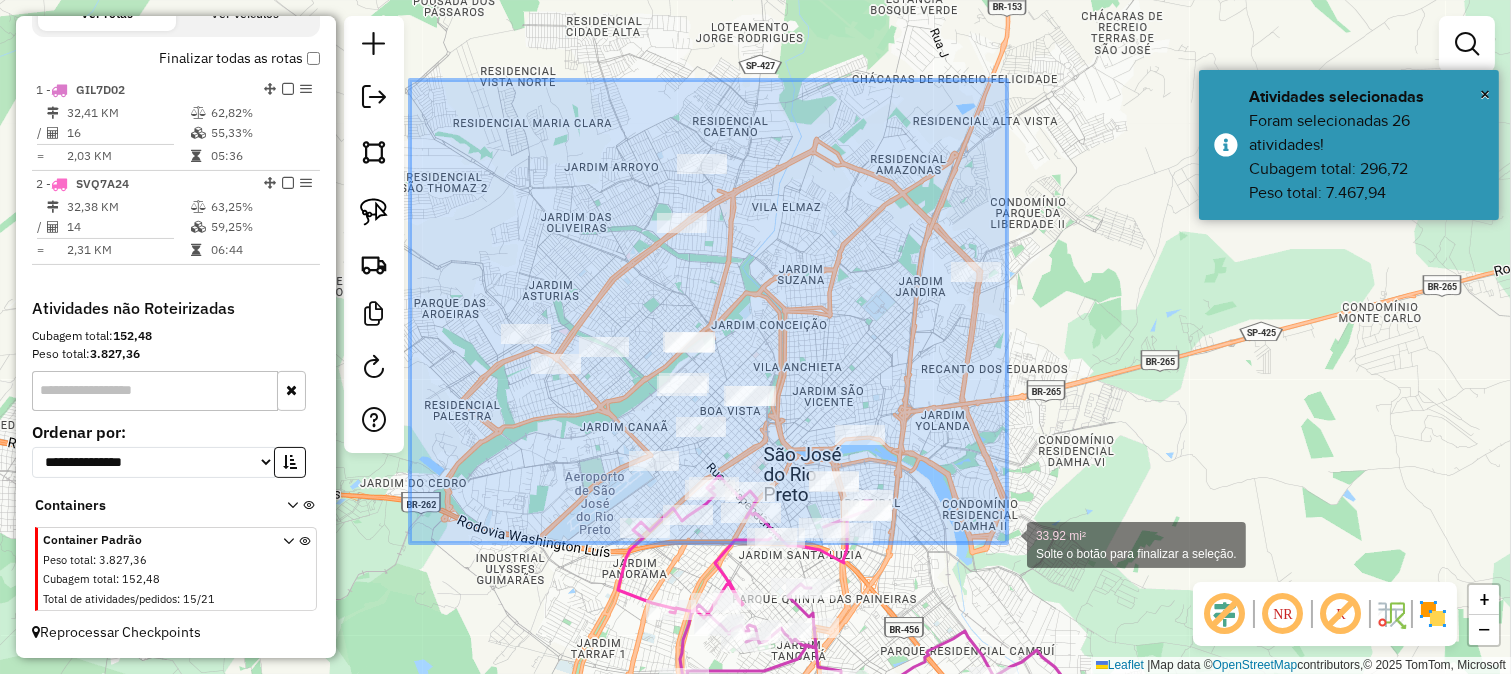 drag, startPoint x: 410, startPoint y: 80, endPoint x: 1007, endPoint y: 543, distance: 755.49854 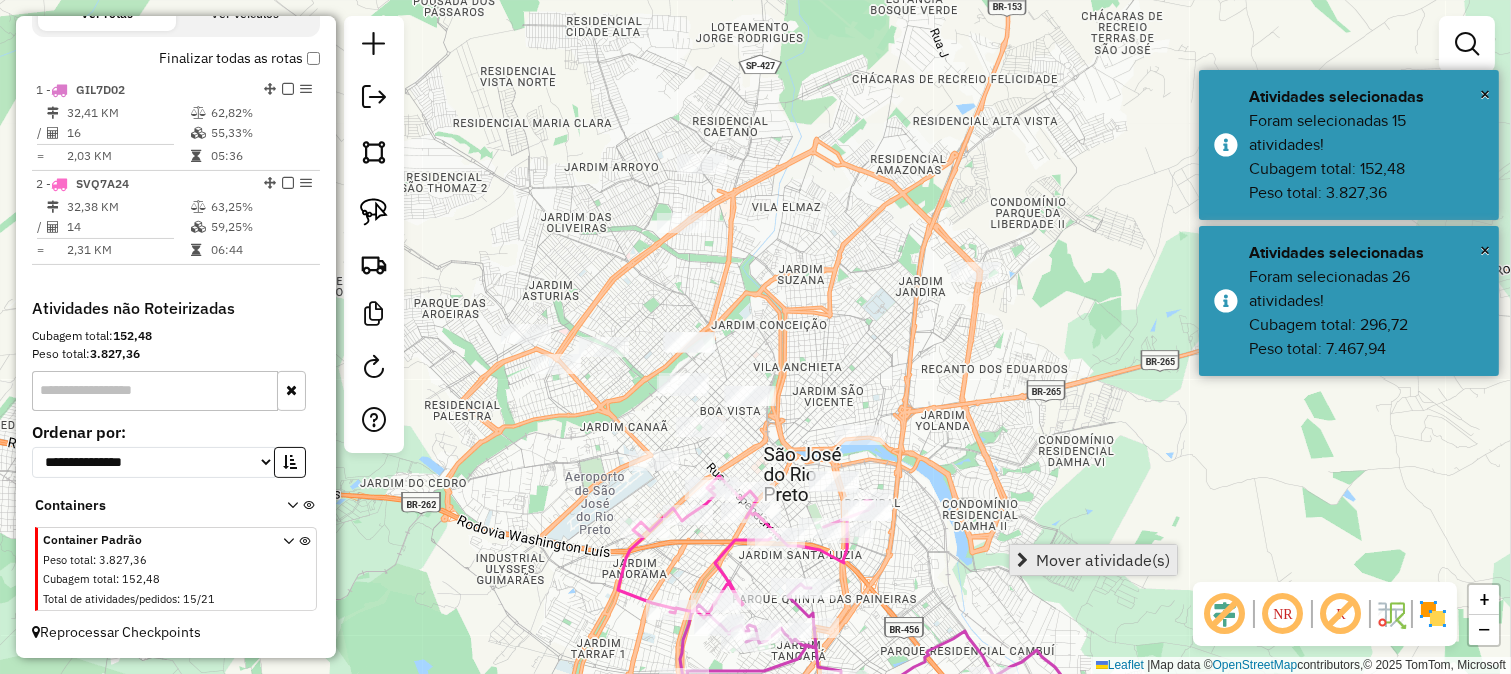 click on "Mover atividade(s)" at bounding box center [1103, 560] 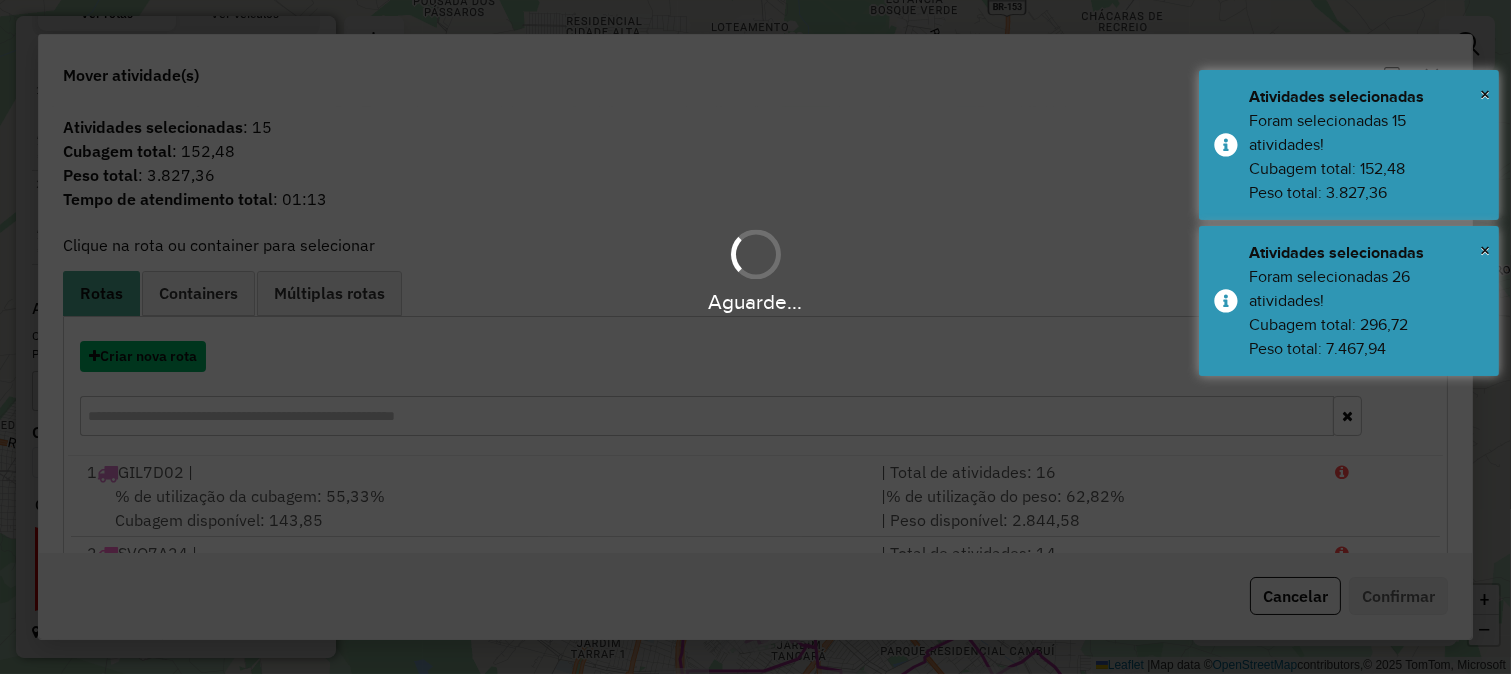 click on "Criar nova rota" at bounding box center [143, 356] 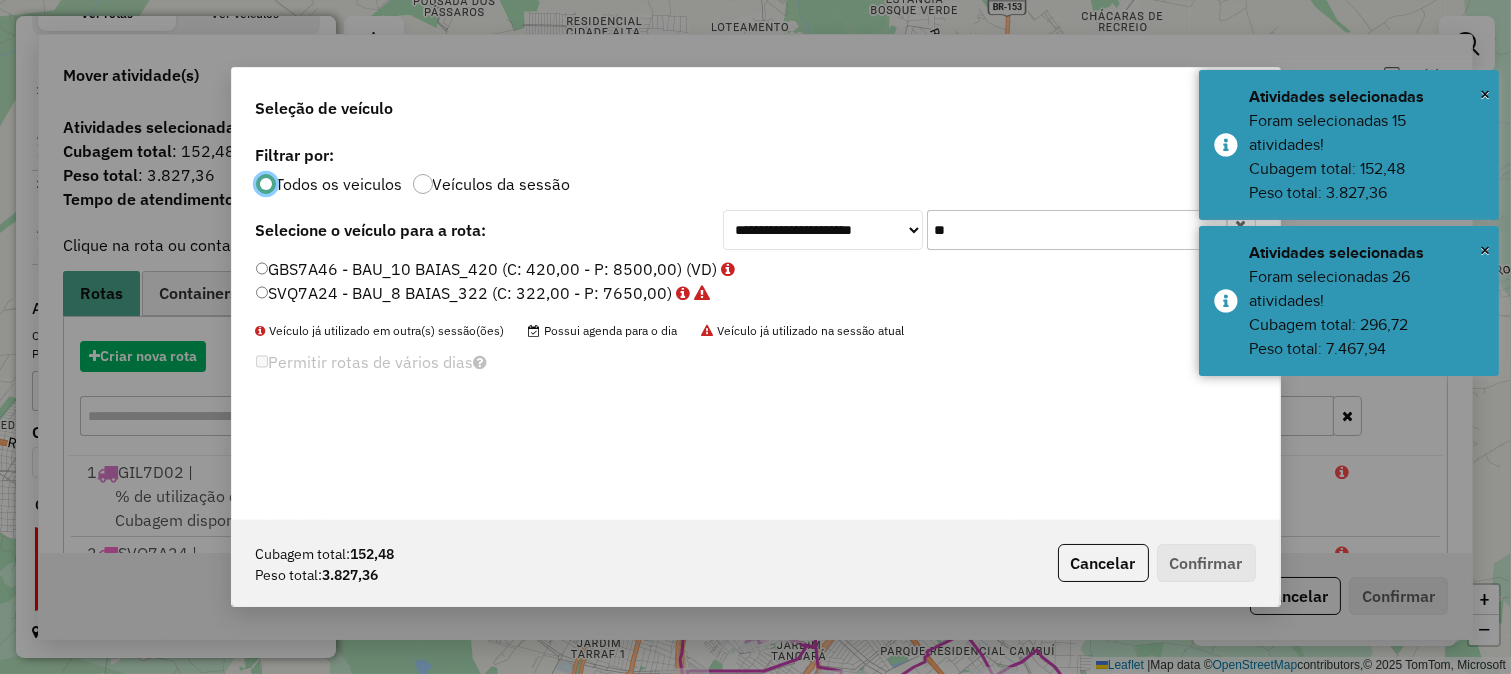 scroll, scrollTop: 11, scrollLeft: 5, axis: both 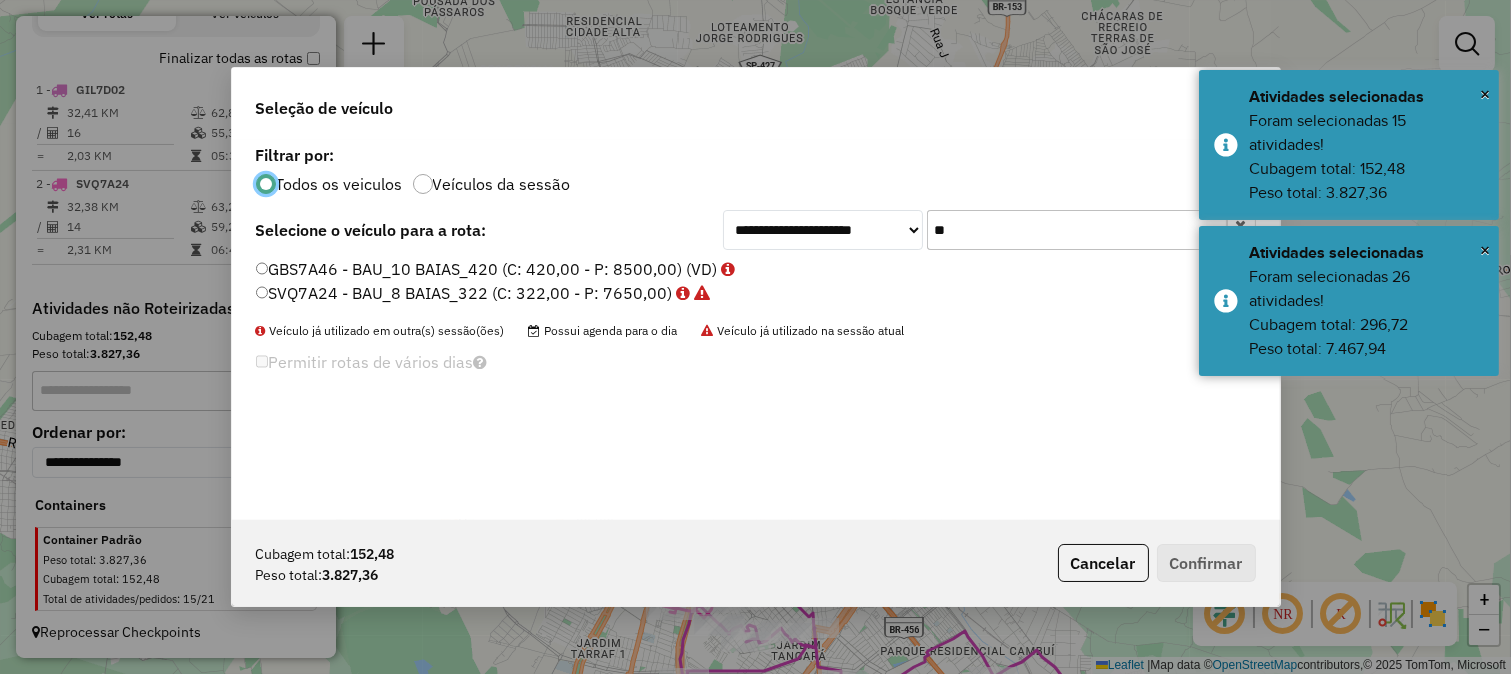 click on "**" 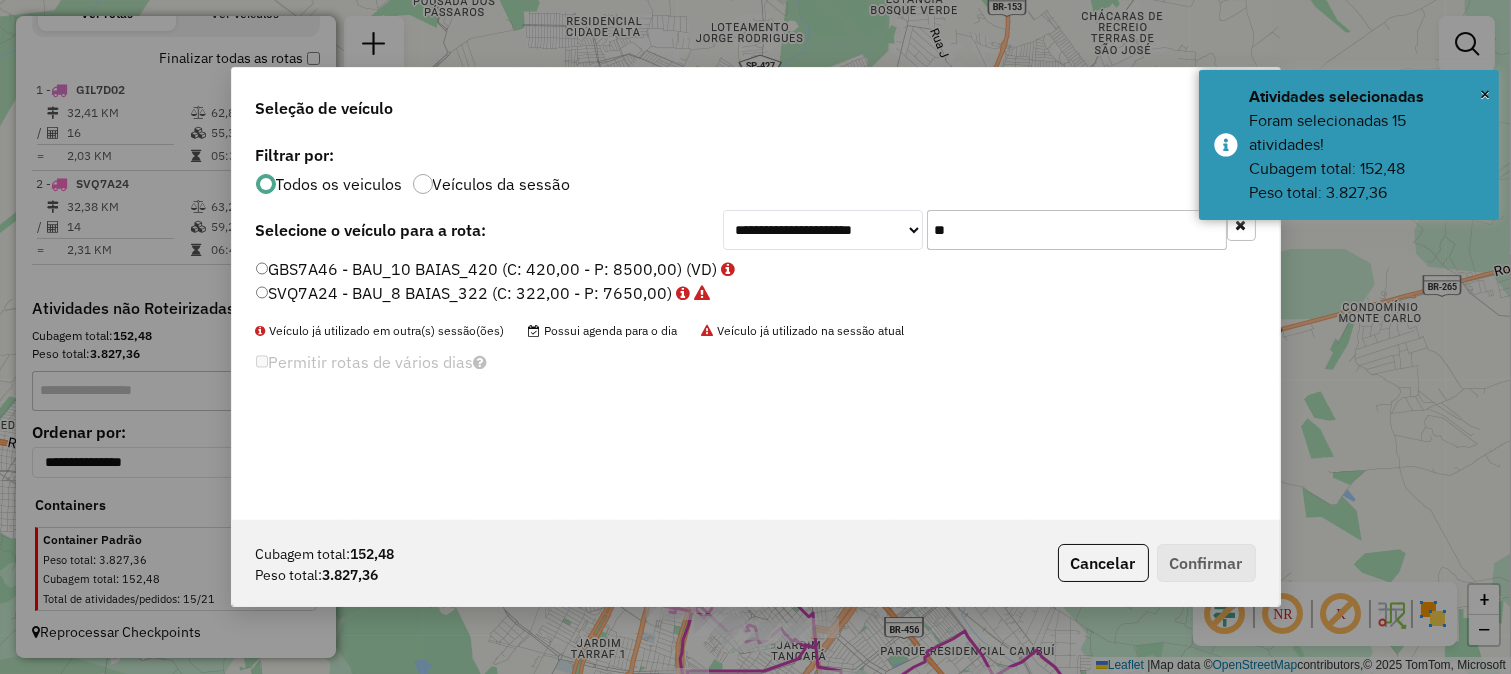click on "**" 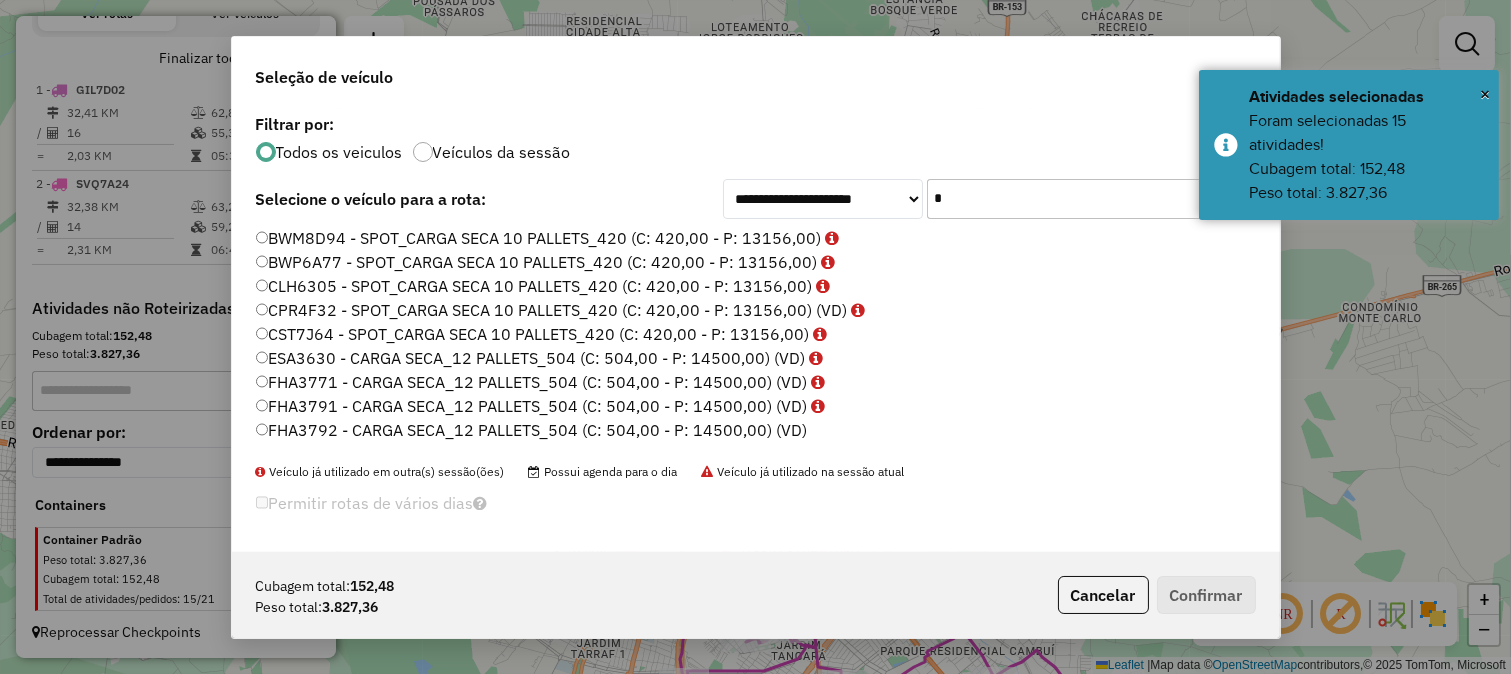 type on "**" 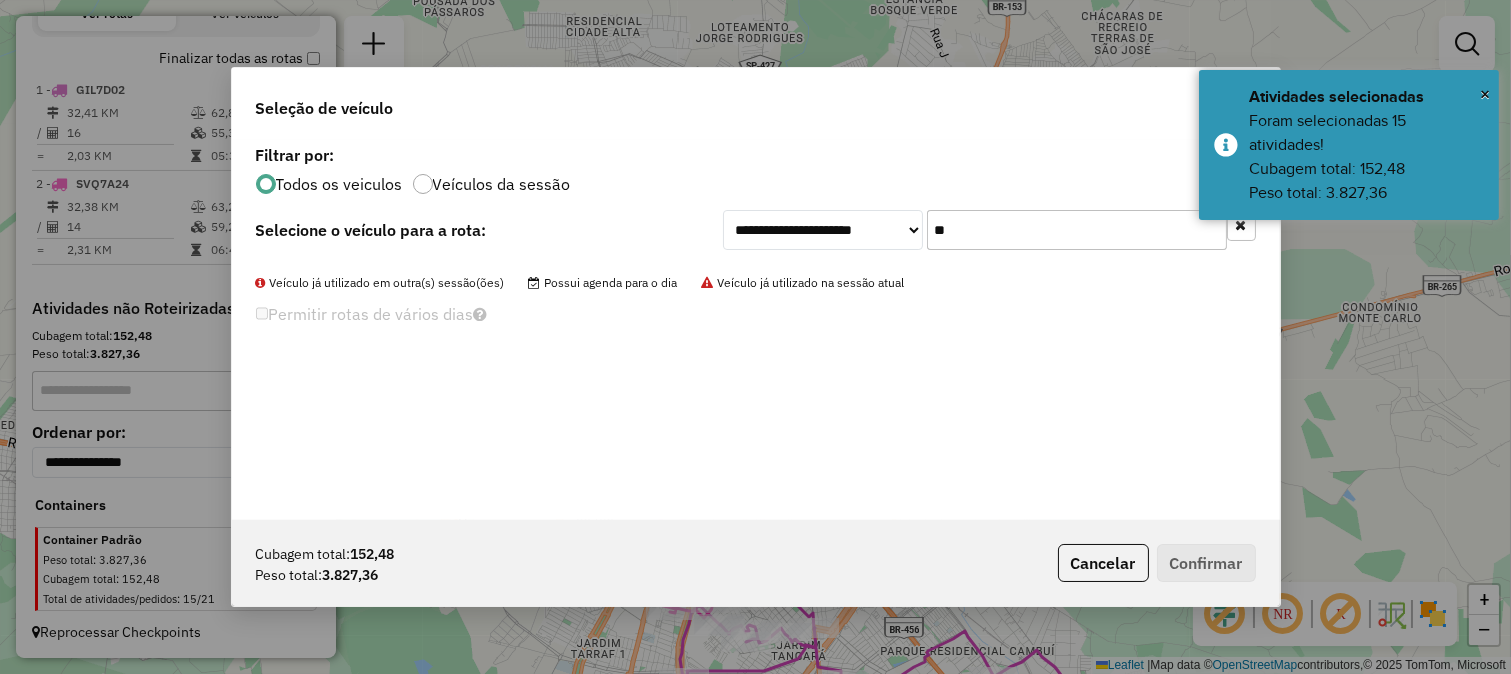 click on "**" 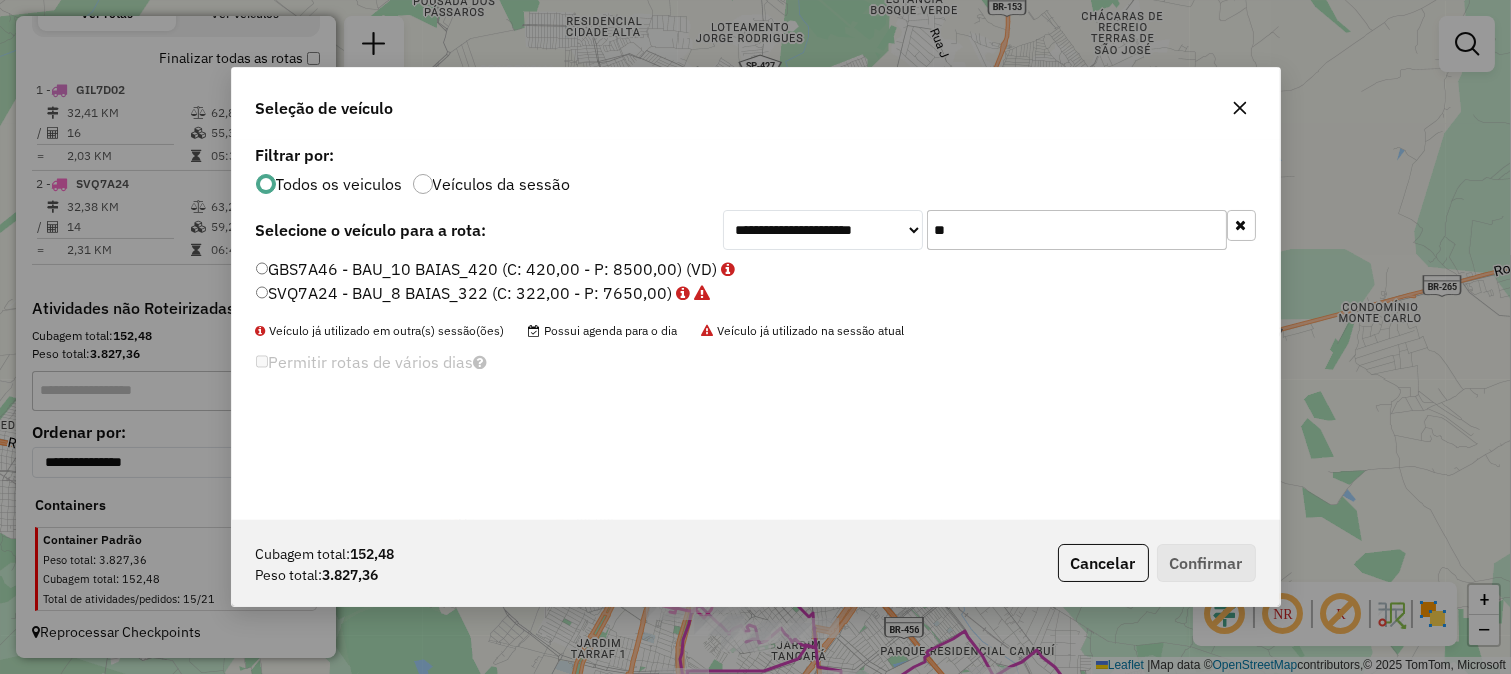 click on "**" 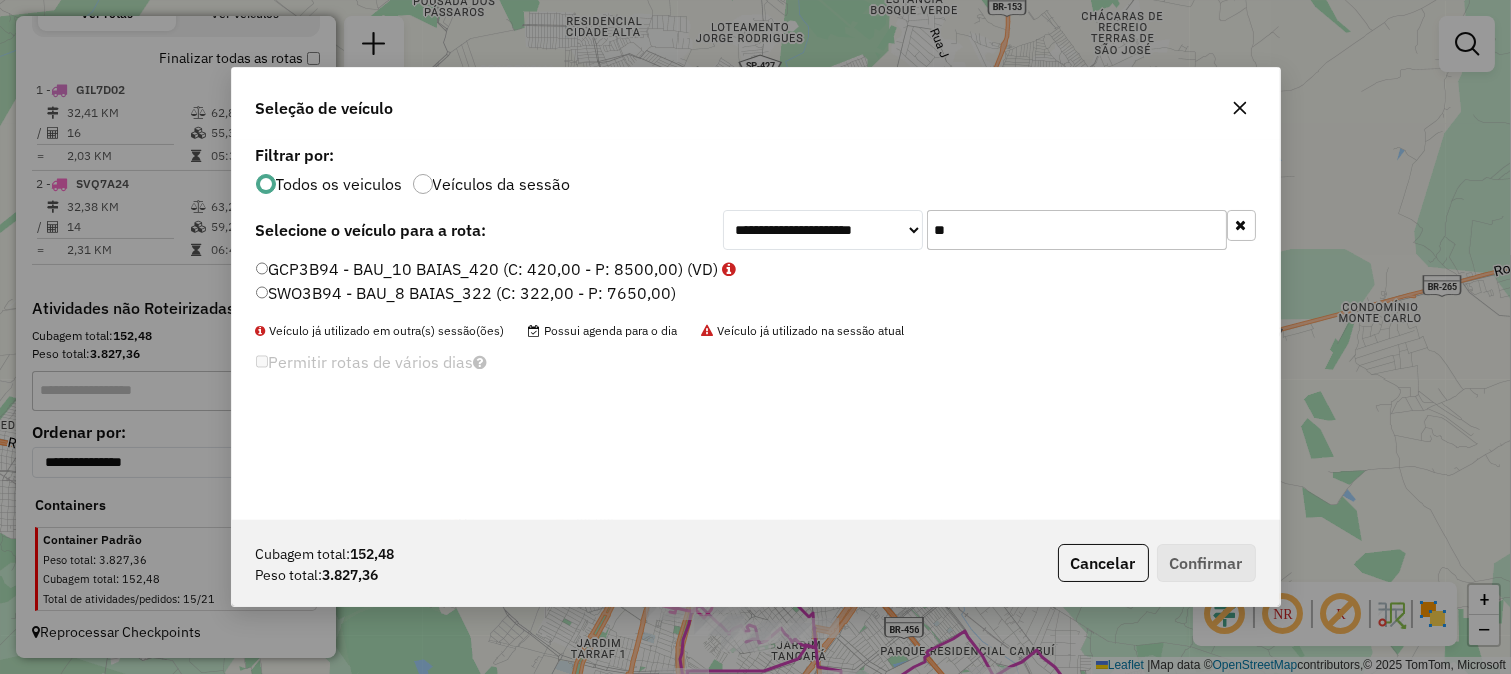 type on "**" 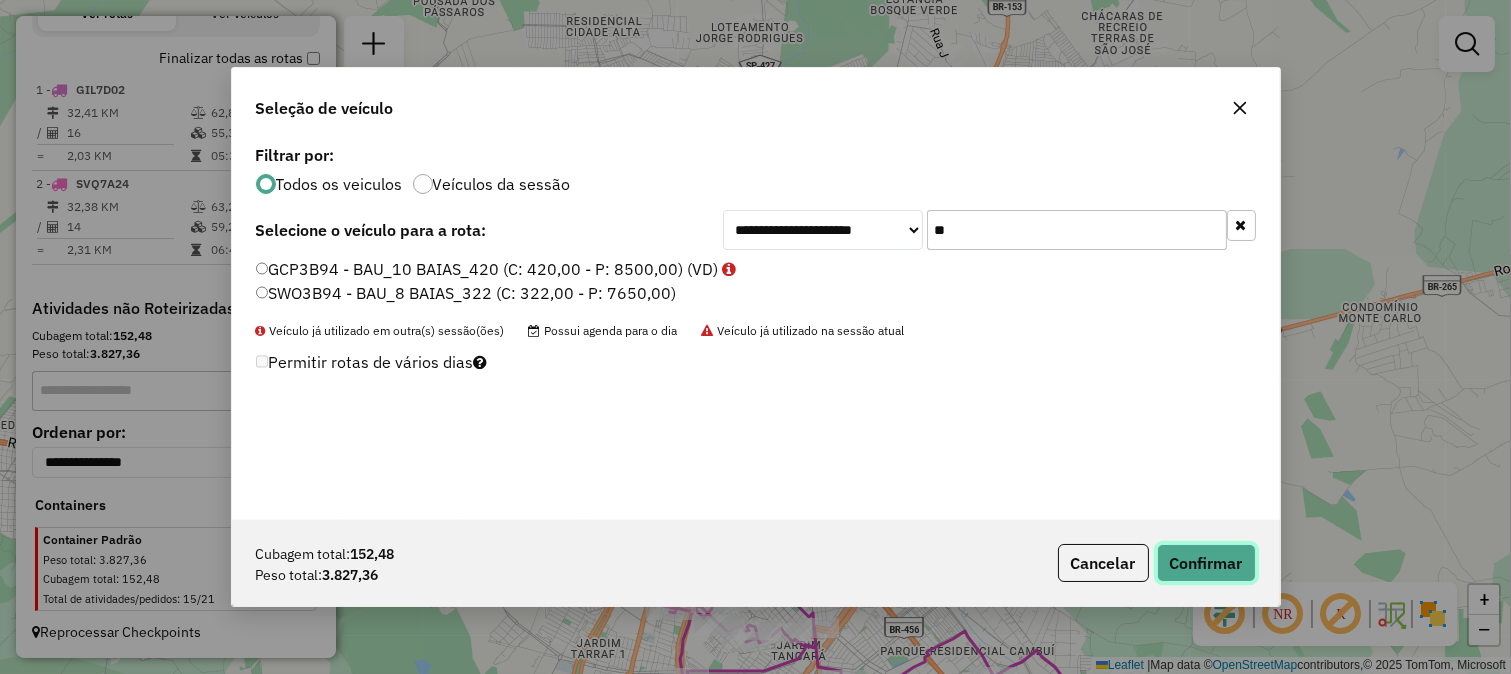 click on "Confirmar" 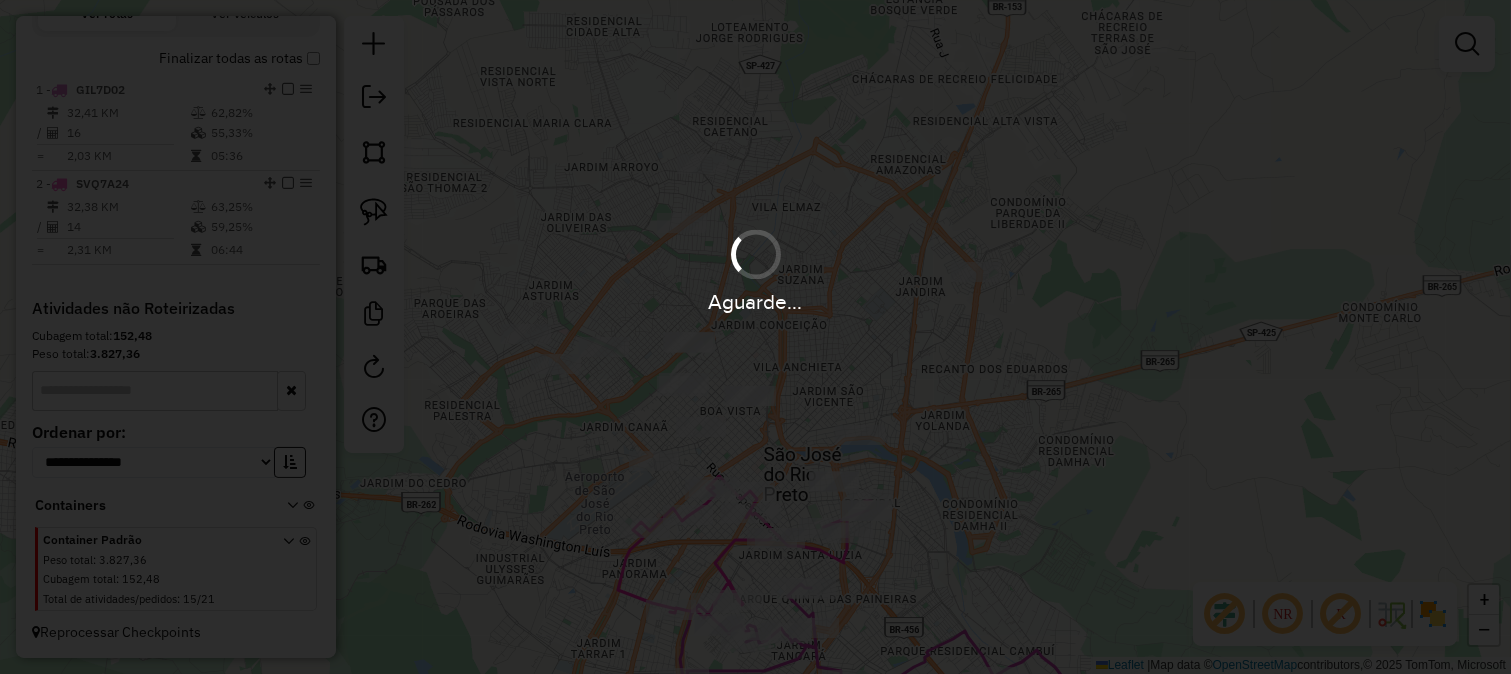scroll, scrollTop: 510, scrollLeft: 0, axis: vertical 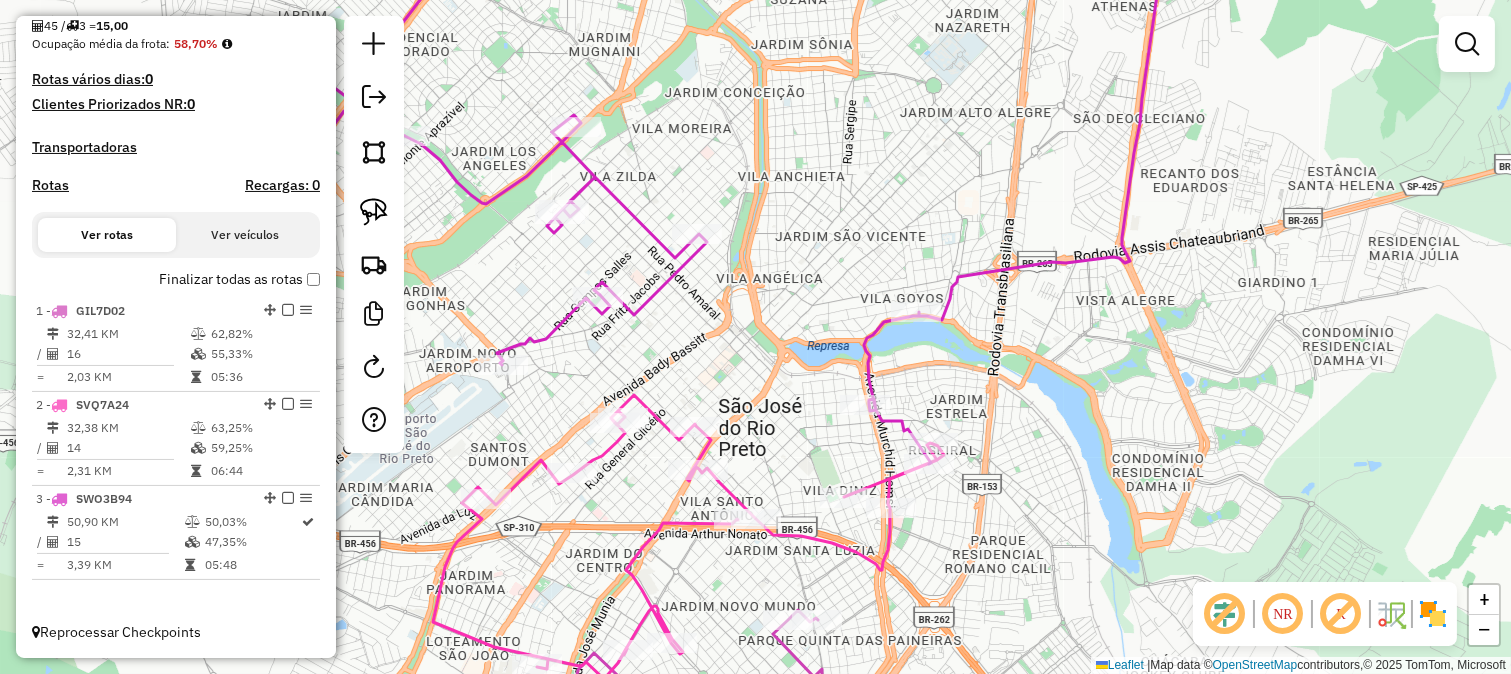 drag, startPoint x: 945, startPoint y: 416, endPoint x: 955, endPoint y: 393, distance: 25.079872 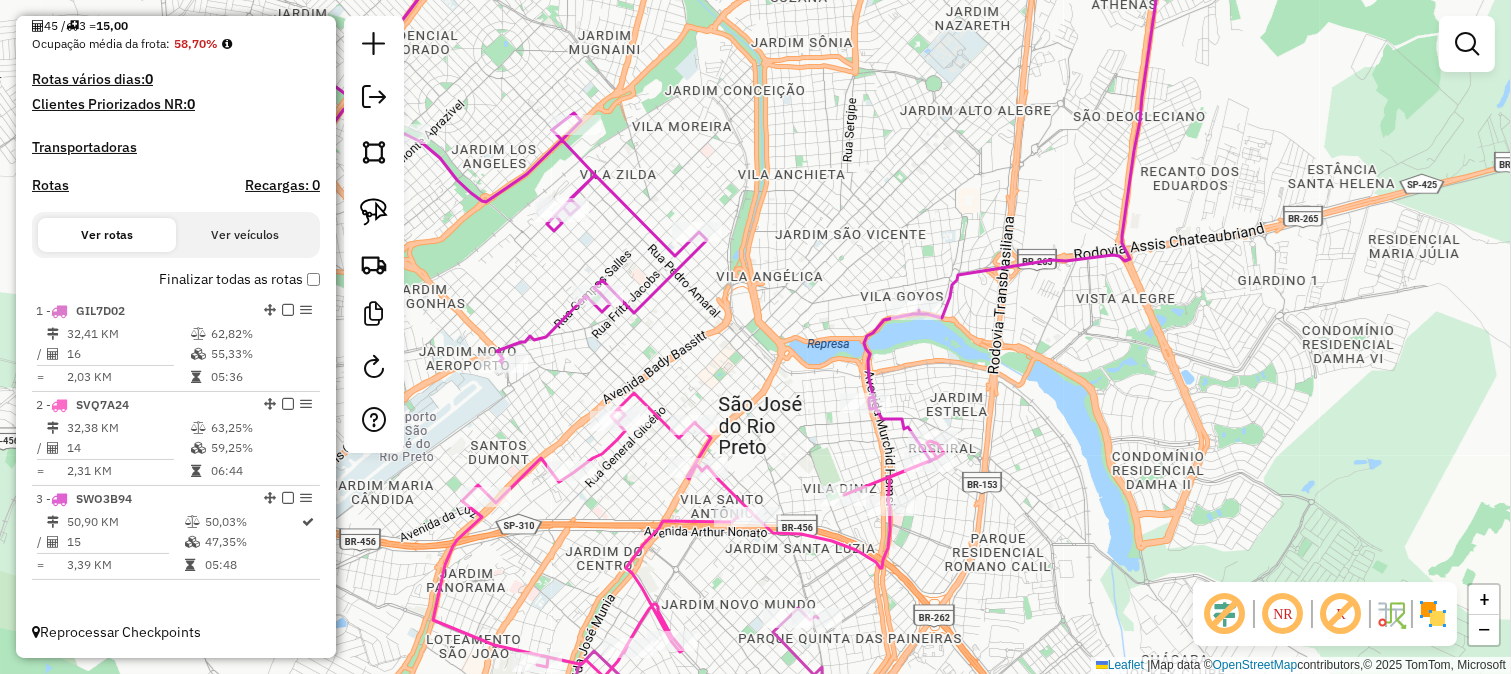 click 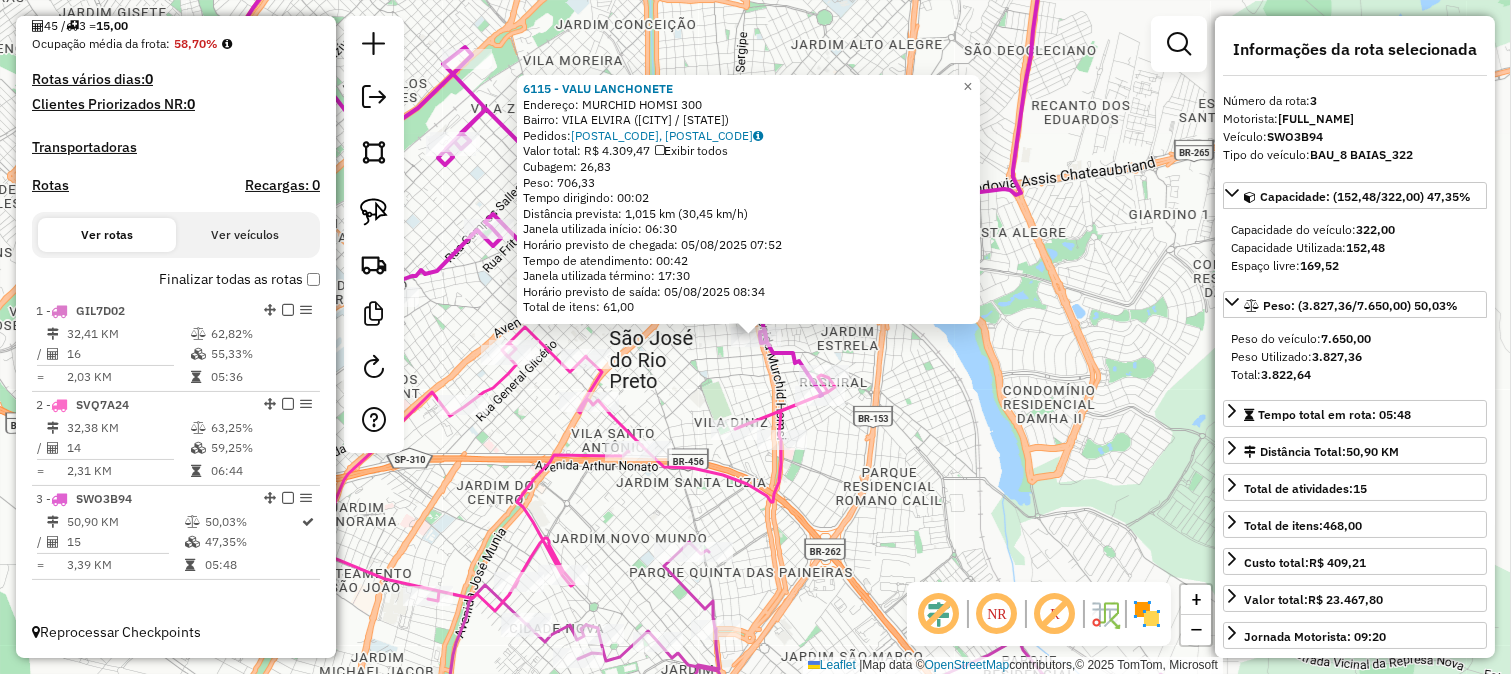 click on "6115 - VALU LANCHONETE  Endereço:  MURCHID HOMSI 300   Bairro: VILA ELVIRA (SAO JOSE DO RIO PRETO / SP)   Pedidos:  05110290, 05110292   Valor total: R$ 4.309,47   Exibir todos   Cubagem: 26,83  Peso: 706,33  Tempo dirigindo: 00:02   Distância prevista: 1,015 km (30,45 km/h)   Janela utilizada início: 06:30   Horário previsto de chegada: 05/08/2025 07:52   Tempo de atendimento: 00:42   Janela utilizada término: 17:30   Horário previsto de saída: 05/08/2025 08:34   Total de itens: 61,00  × Janela de atendimento Grade de atendimento Capacidade Transportadoras Veículos Cliente Pedidos  Rotas Selecione os dias de semana para filtrar as janelas de atendimento  Seg   Ter   Qua   Qui   Sex   Sáb   Dom  Informe o período da janela de atendimento: De: Até:  Filtrar exatamente a janela do cliente  Considerar janela de atendimento padrão  Selecione os dias de semana para filtrar as grades de atendimento  Seg   Ter   Qua   Qui   Sex   Sáb   Dom   Considerar clientes sem dia de atendimento cadastrado  De:  +" 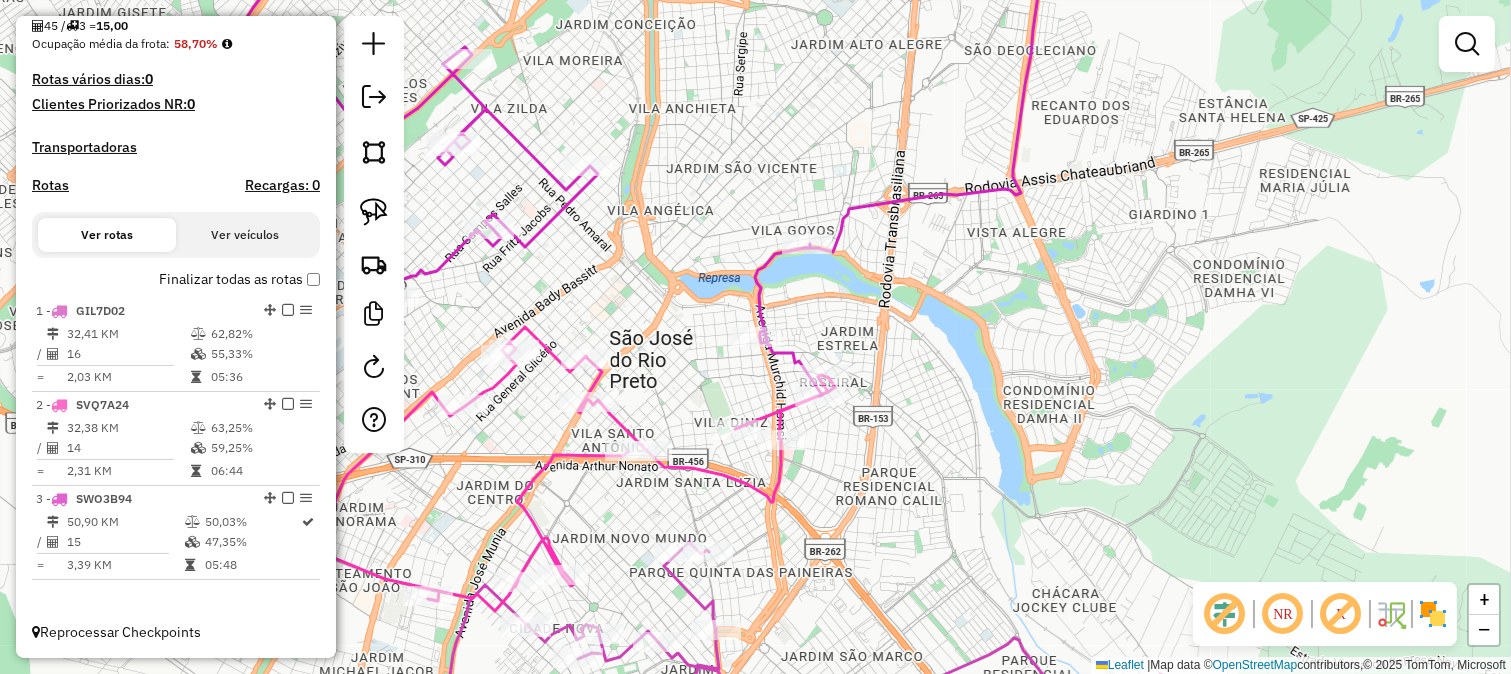 click 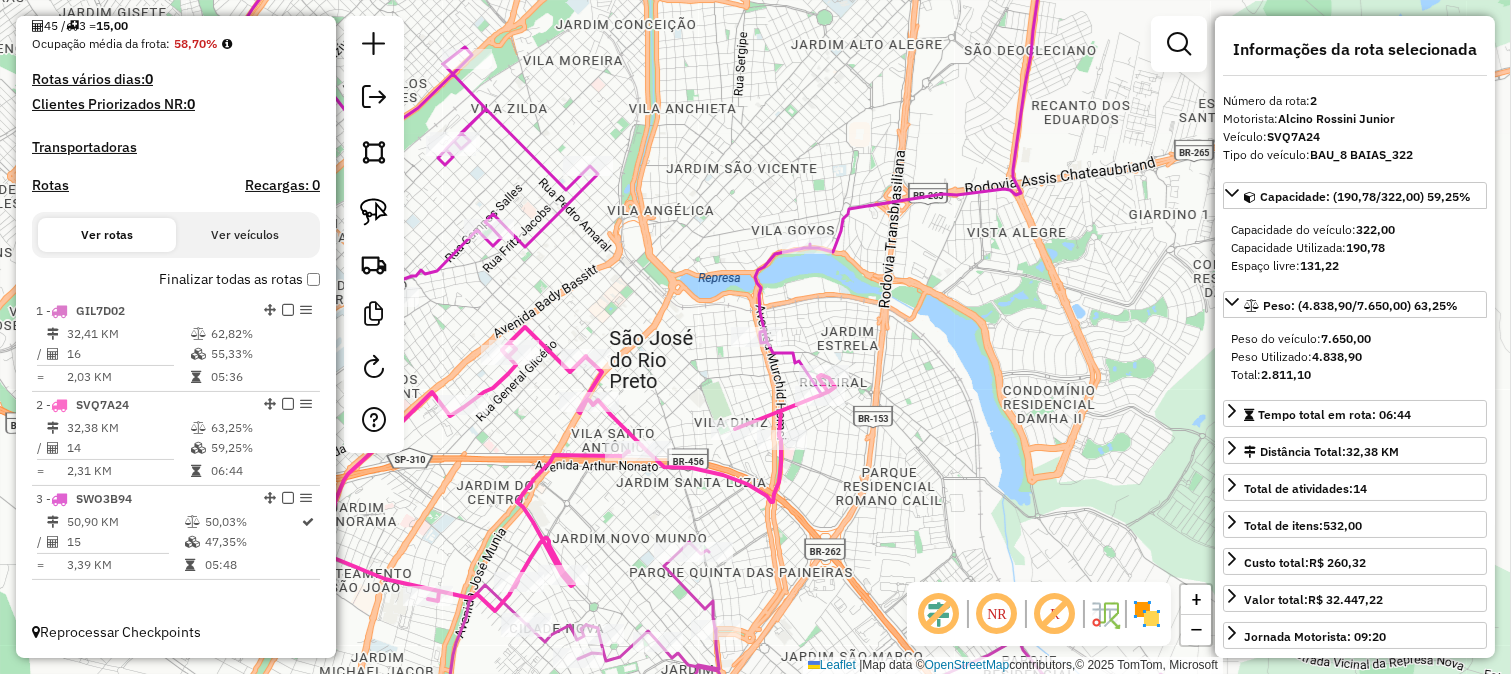 click 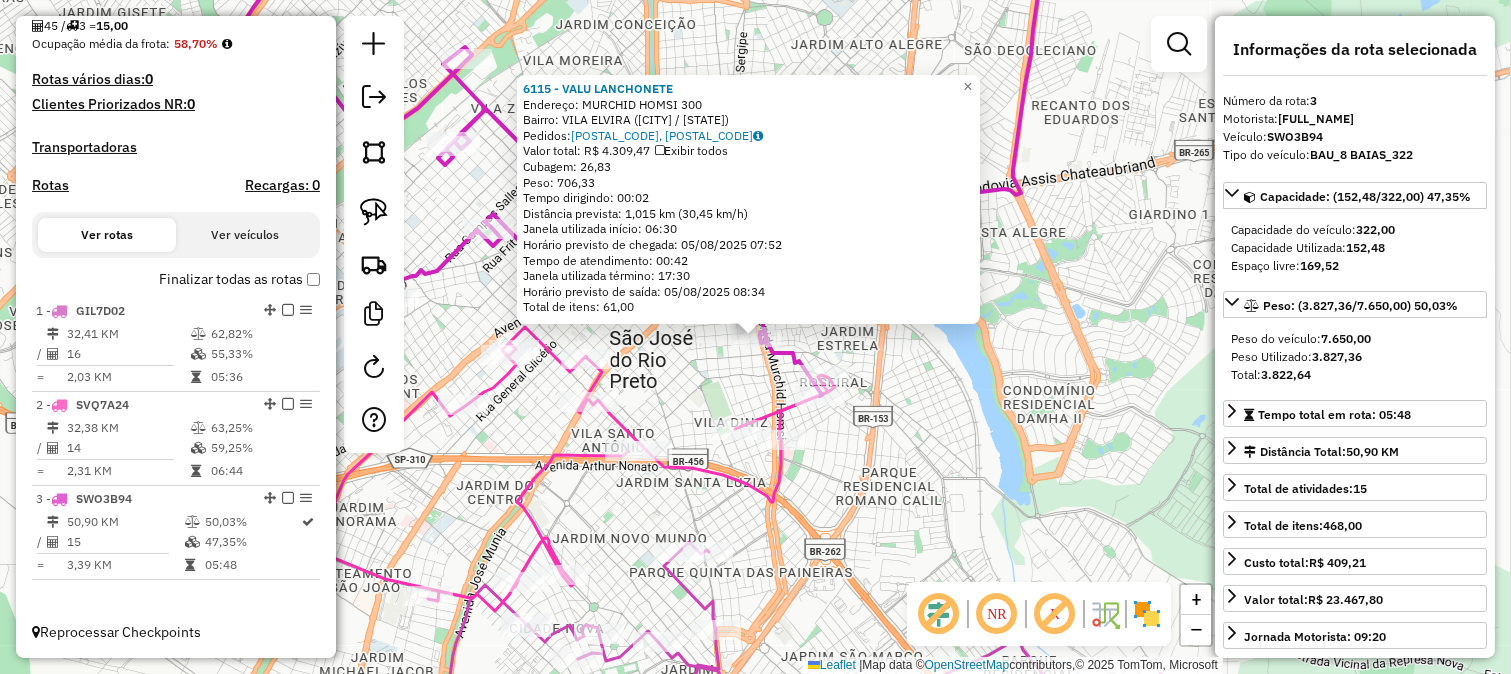 click 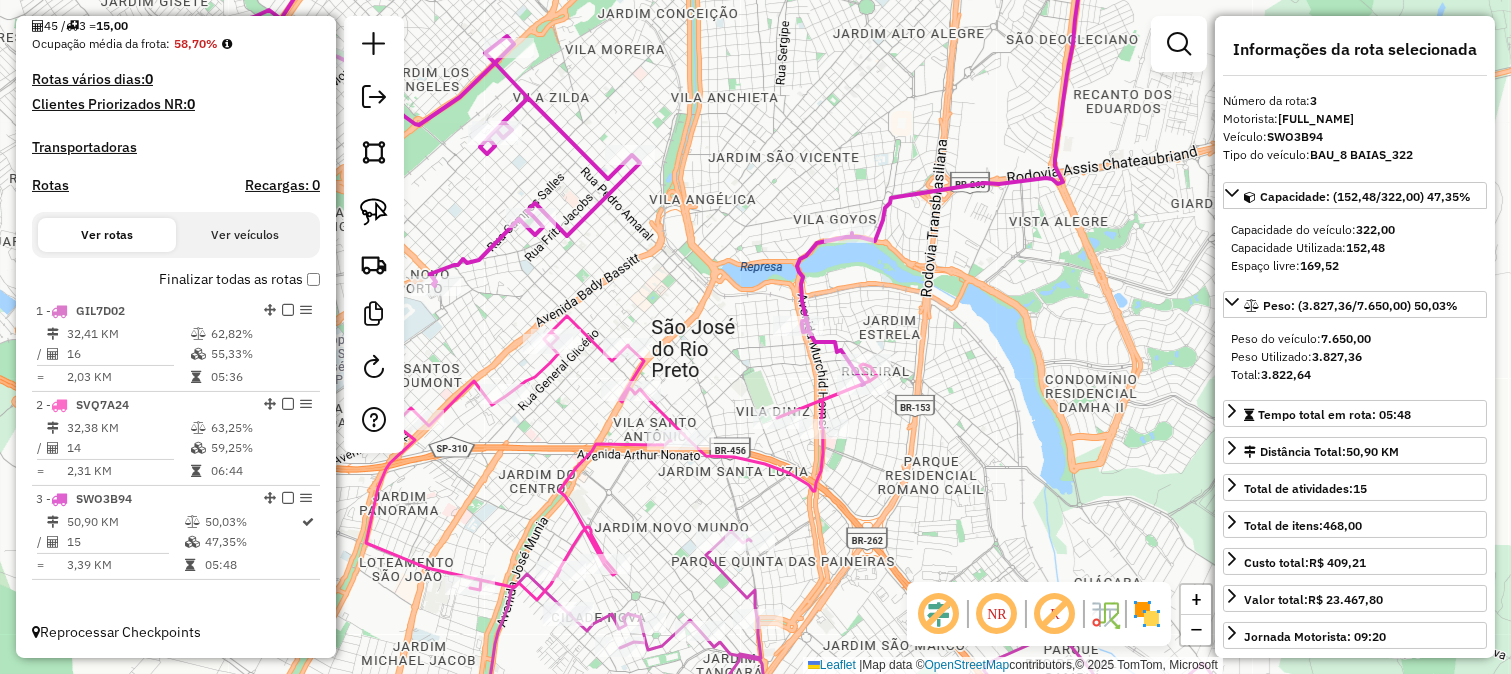 drag, startPoint x: 866, startPoint y: 331, endPoint x: 882, endPoint y: 325, distance: 17.088007 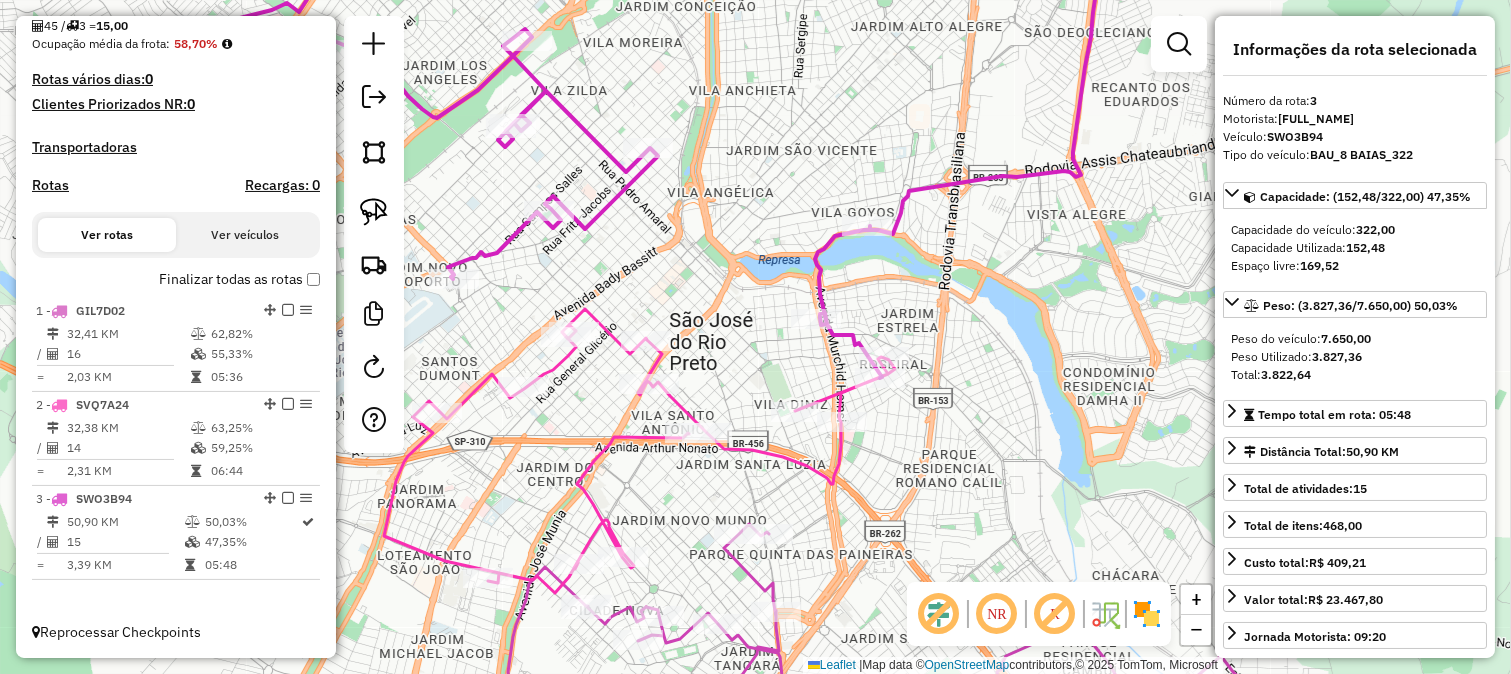 click on "Rota 2 - Placa SVQ7A24  30496 - ESPETO DO RAFA Rota 3 - Placa SWO3B94  31725 - BAR DA SOMBRA Janela de atendimento Grade de atendimento Capacidade Transportadoras Veículos Cliente Pedidos  Rotas Selecione os dias de semana para filtrar as janelas de atendimento  Seg   Ter   Qua   Qui   Sex   Sáb   Dom  Informe o período da janela de atendimento: De: Até:  Filtrar exatamente a janela do cliente  Considerar janela de atendimento padrão  Selecione os dias de semana para filtrar as grades de atendimento  Seg   Ter   Qua   Qui   Sex   Sáb   Dom   Considerar clientes sem dia de atendimento cadastrado  Clientes fora do dia de atendimento selecionado Filtrar as atividades entre os valores definidos abaixo:  Peso mínimo:   Peso máximo:   Cubagem mínima:   Cubagem máxima:   De:   Até:  Filtrar as atividades entre o tempo de atendimento definido abaixo:  De:   Até:   Considerar capacidade total dos clientes não roteirizados Transportadora: Selecione um ou mais itens Tipo de veículo: Veículo: Motorista: +" 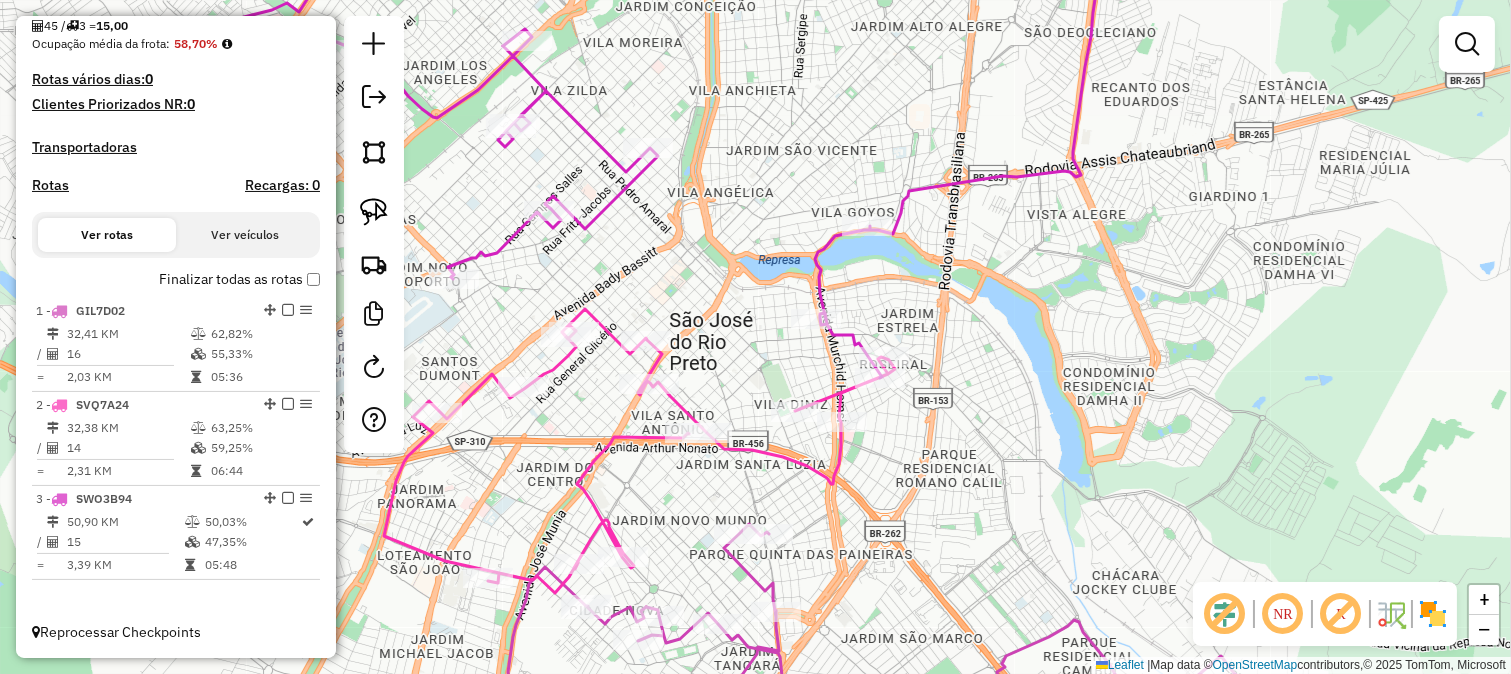 click 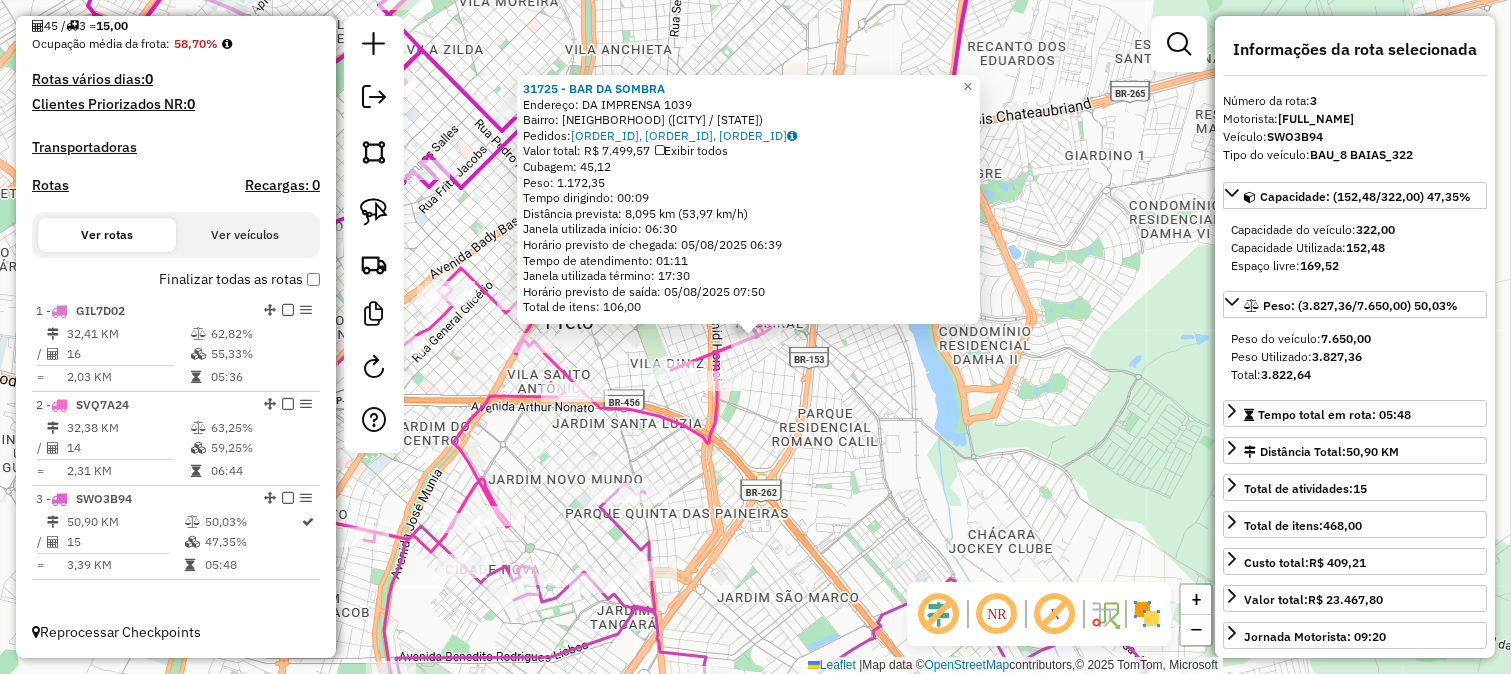 click on "31725 - BAR DA SOMBRA  Endereço:  DA IMPRENSA 1039   Bairro: PARQUE CELESTE (SAO JOSE DO RIO PRETO / SP)   Pedidos:  05110352, 05110353, 05110354   Valor total: R$ 7.499,57   Exibir todos   Cubagem: 45,12  Peso: 1.172,35  Tempo dirigindo: 00:09   Distância prevista: 8,095 km (53,97 km/h)   Janela utilizada início: 06:30   Horário previsto de chegada: 05/08/2025 06:39   Tempo de atendimento: 01:11   Janela utilizada término: 17:30   Horário previsto de saída: 05/08/2025 07:50   Total de itens: 106,00  × Janela de atendimento Grade de atendimento Capacidade Transportadoras Veículos Cliente Pedidos  Rotas Selecione os dias de semana para filtrar as janelas de atendimento  Seg   Ter   Qua   Qui   Sex   Sáb   Dom  Informe o período da janela de atendimento: De: Até:  Filtrar exatamente a janela do cliente  Considerar janela de atendimento padrão  Selecione os dias de semana para filtrar as grades de atendimento  Seg   Ter   Qua   Qui   Sex   Sáb   Dom   Clientes fora do dia de atendimento selecionado" 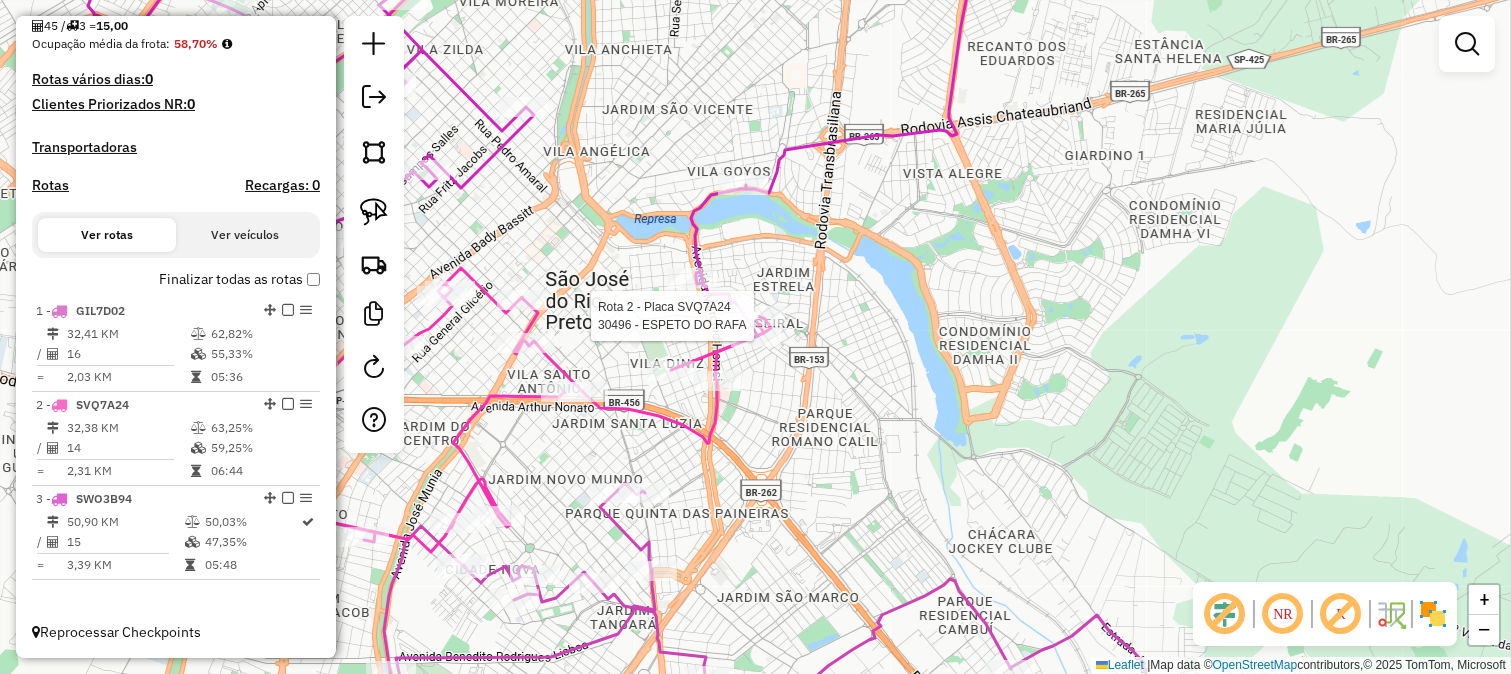 select on "**********" 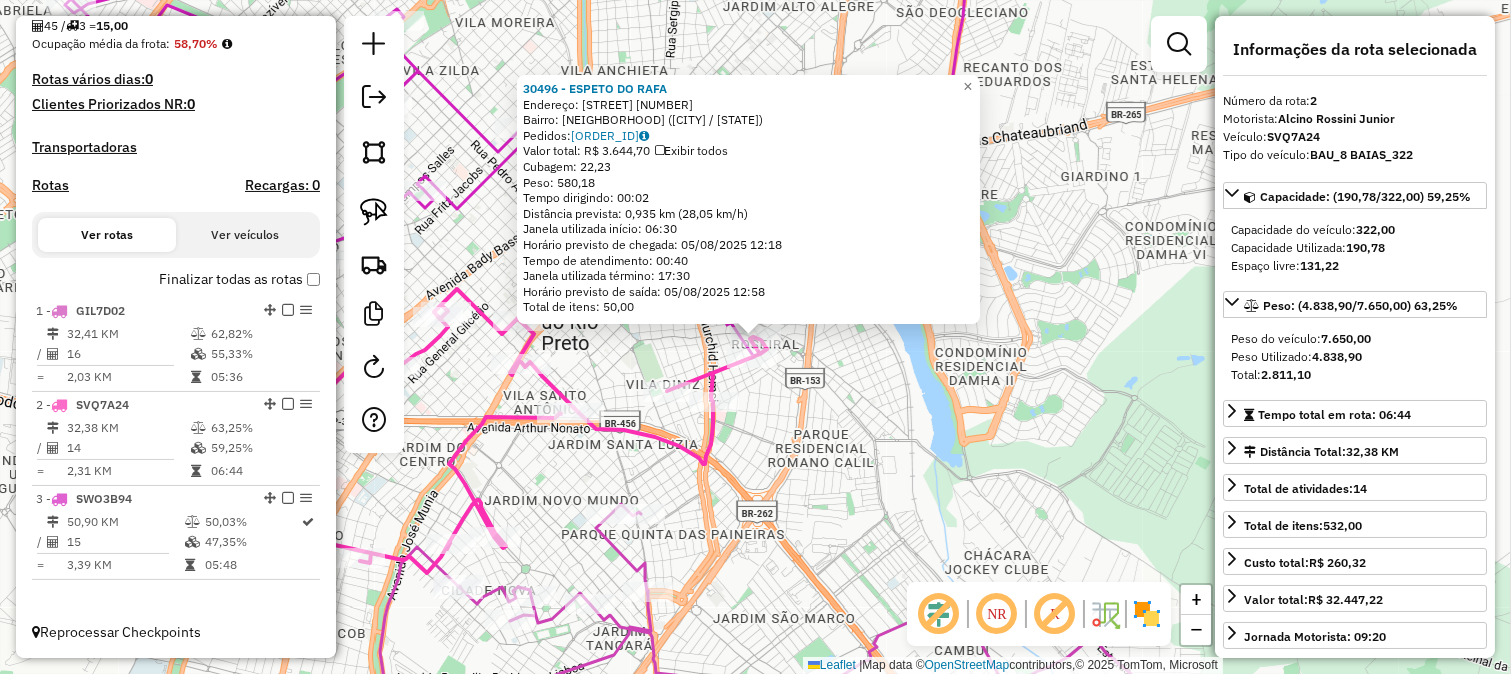 click 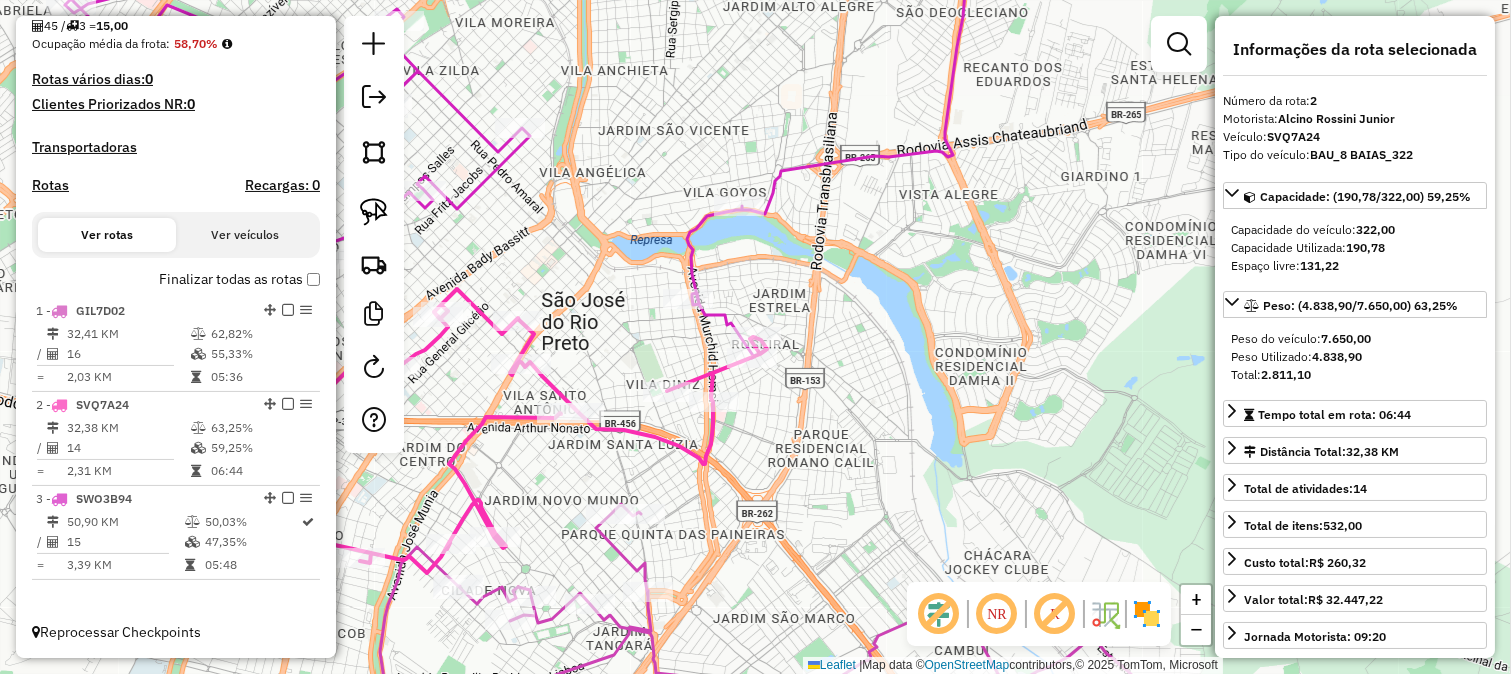 click 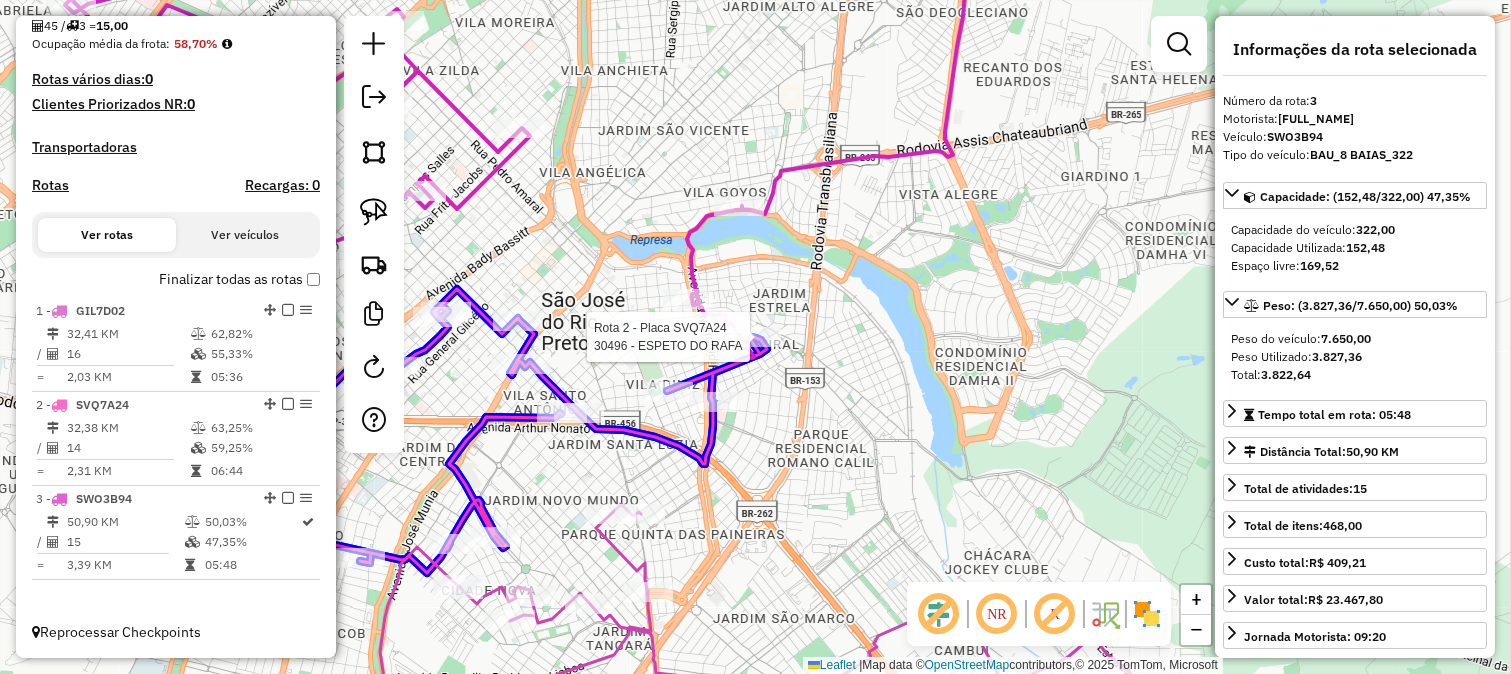 click 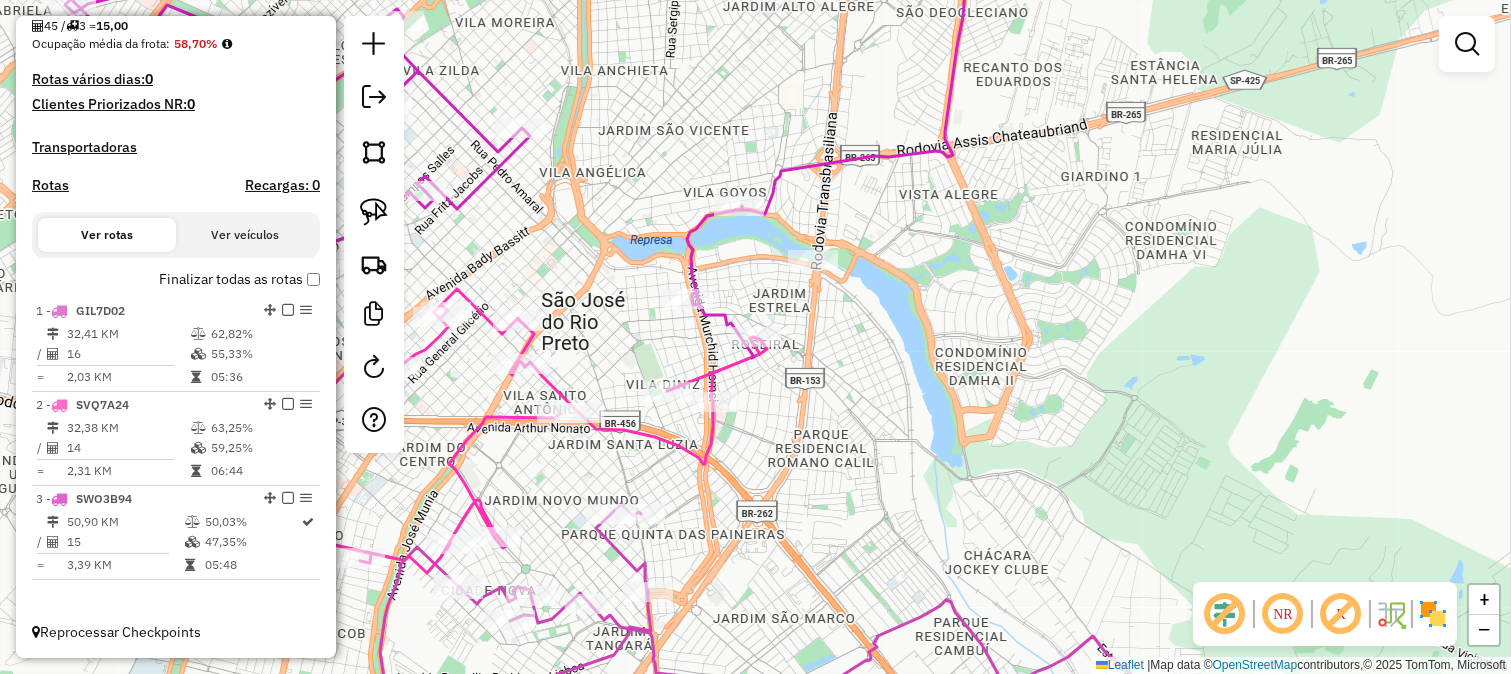 drag, startPoint x: 756, startPoint y: 370, endPoint x: 817, endPoint y: 271, distance: 116.284134 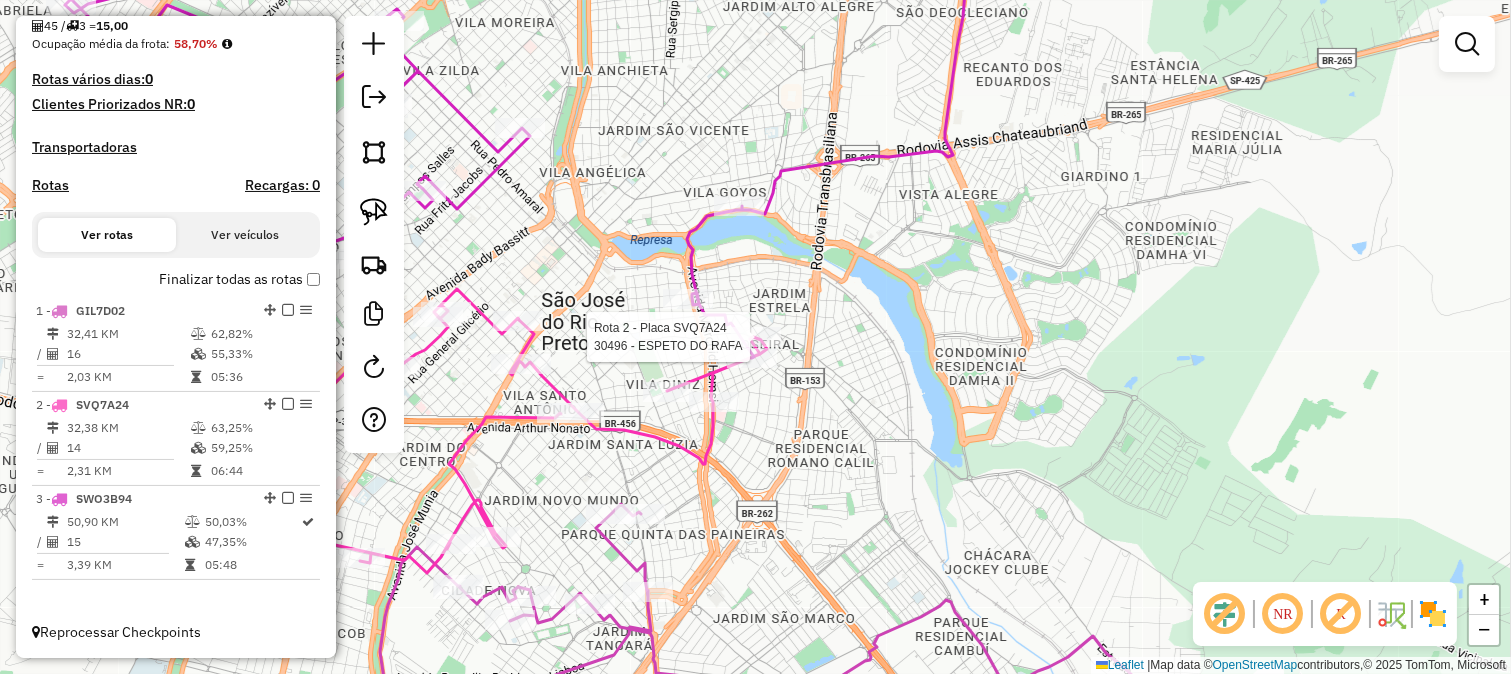select on "**********" 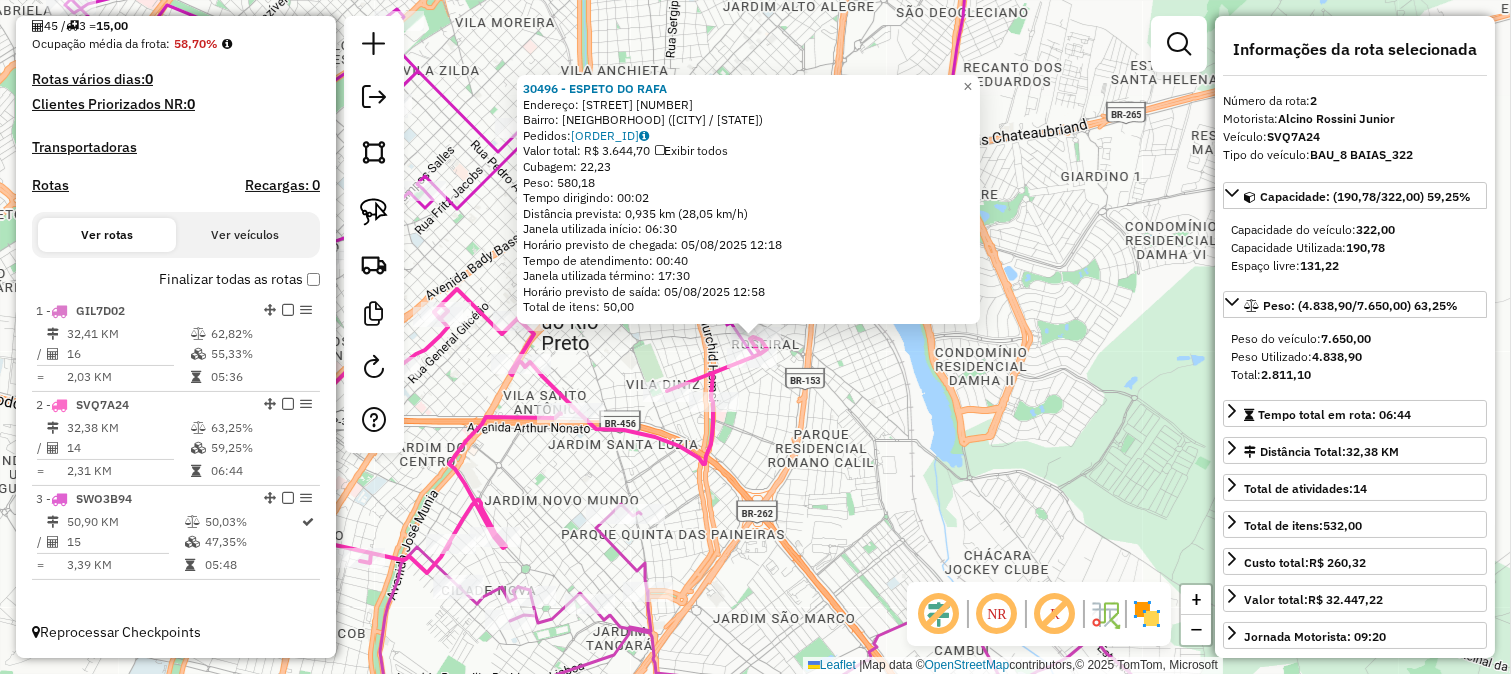 click on "30496 - ESPETO DO RAFA  Endereço:  JOSE BONIFACIO 975   Bairro: JARDIM ANALICE (SAO JOSE DO RIO PRETO / SP)   Pedidos:  05110346   Valor total: R$ 3.644,70   Exibir todos   Cubagem: 22,23  Peso: 580,18  Tempo dirigindo: 00:02   Distância prevista: 0,935 km (28,05 km/h)   Janela utilizada início: 06:30   Horário previsto de chegada: 05/08/2025 12:18   Tempo de atendimento: 00:40   Janela utilizada término: 17:30   Horário previsto de saída: 05/08/2025 12:58   Total de itens: 50,00  × Janela de atendimento Grade de atendimento Capacidade Transportadoras Veículos Cliente Pedidos  Rotas Selecione os dias de semana para filtrar as janelas de atendimento  Seg   Ter   Qua   Qui   Sex   Sáb   Dom  Informe o período da janela de atendimento: De: Até:  Filtrar exatamente a janela do cliente  Considerar janela de atendimento padrão  Selecione os dias de semana para filtrar as grades de atendimento  Seg   Ter   Qua   Qui   Sex   Sáb   Dom   Considerar clientes sem dia de atendimento cadastrado  De:   Até:" 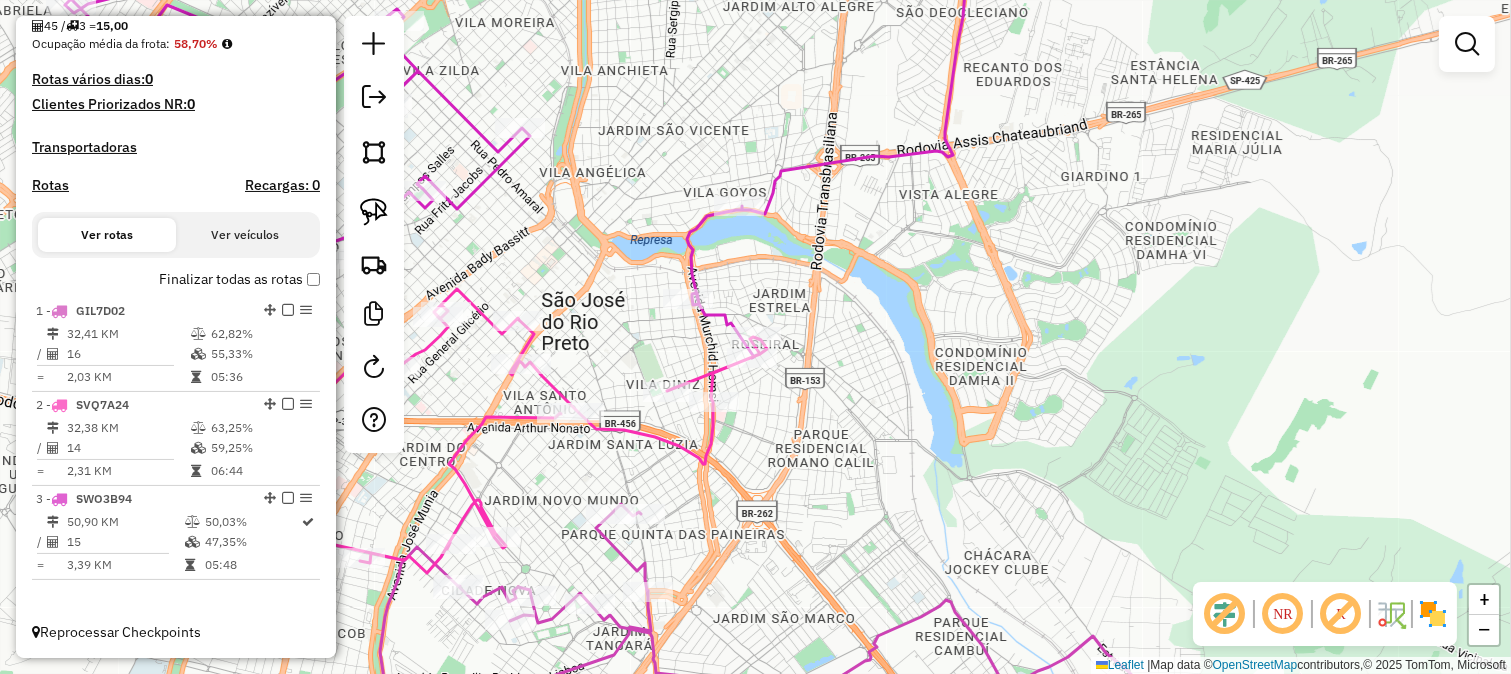 click 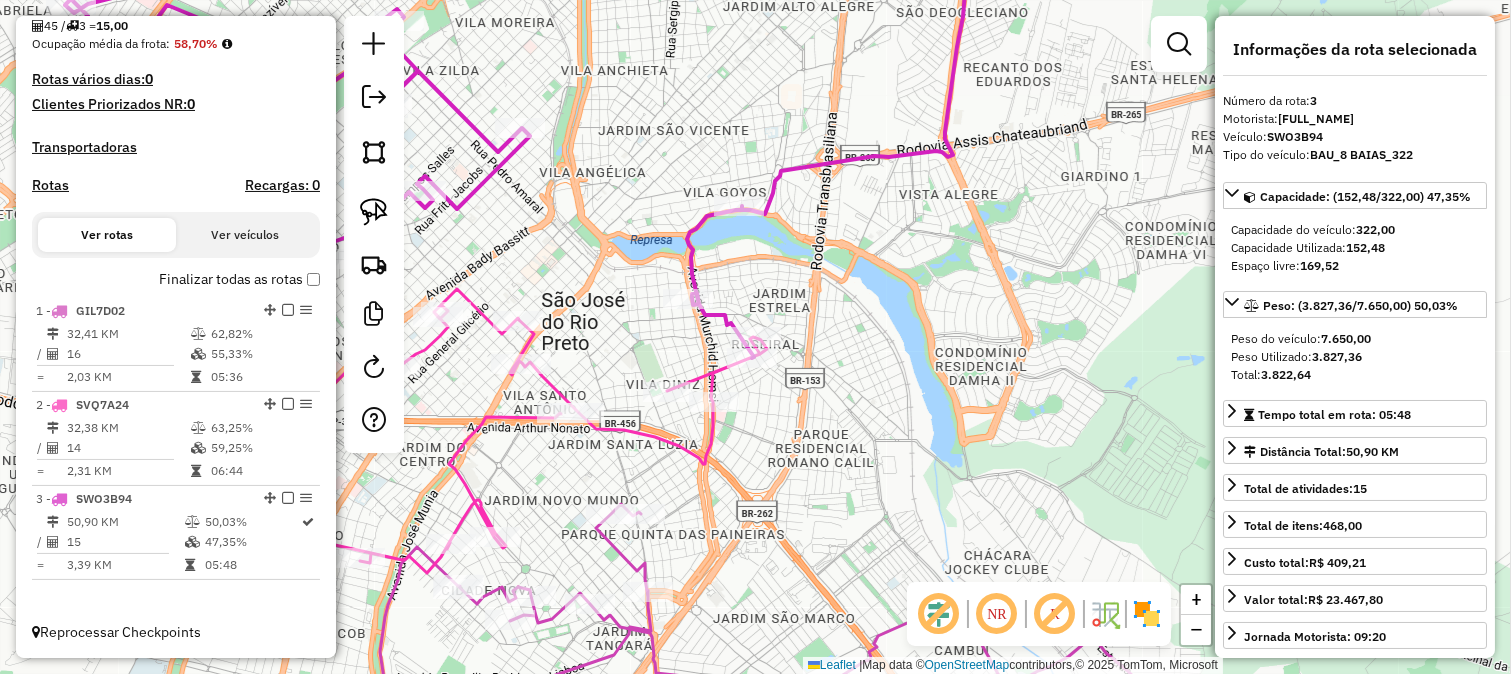 click 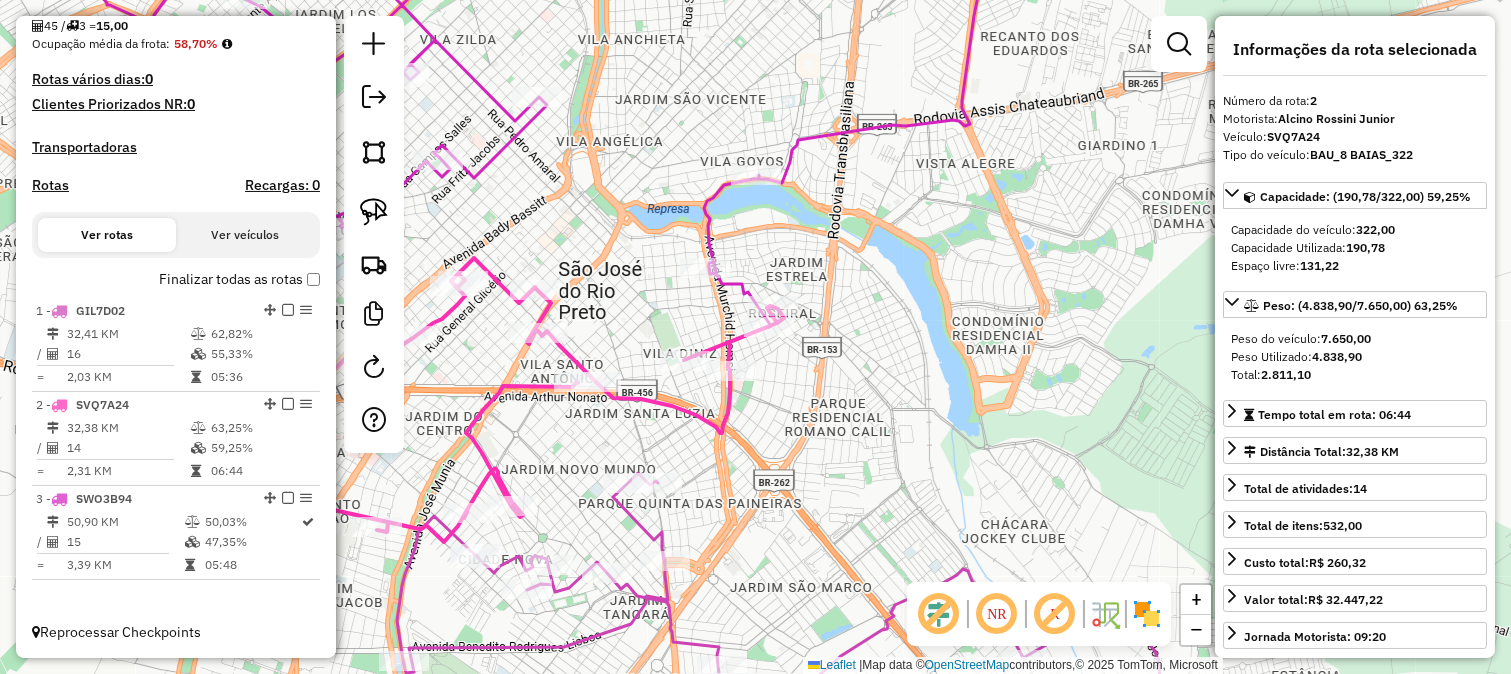 drag, startPoint x: 836, startPoint y: 458, endPoint x: 865, endPoint y: 257, distance: 203.08127 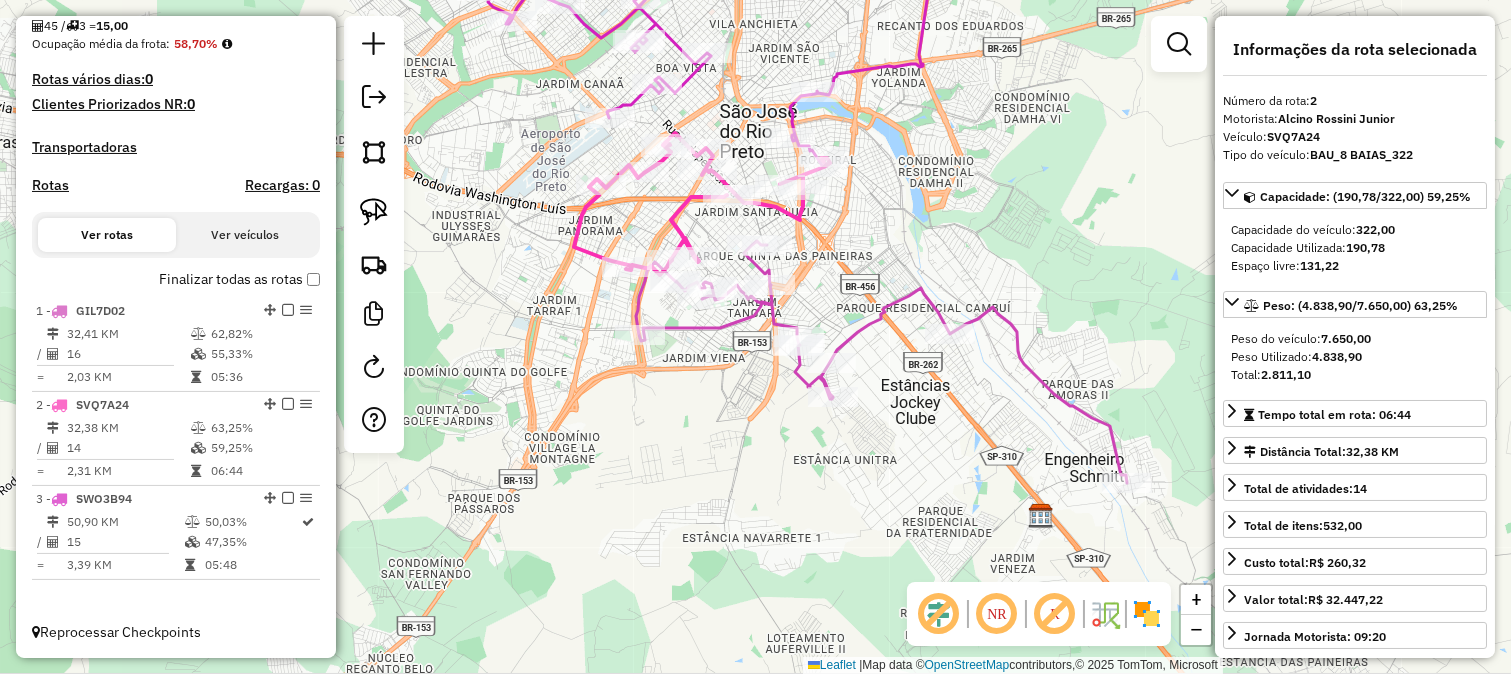 click 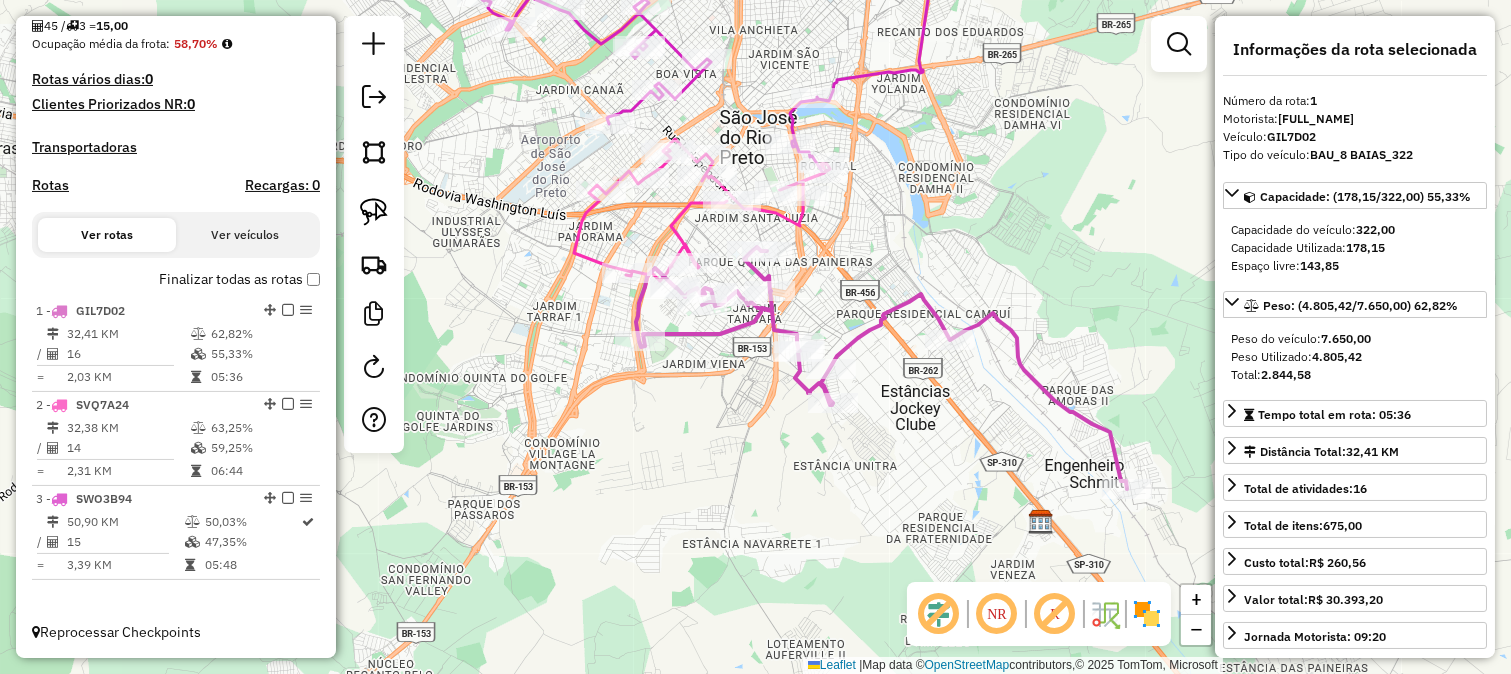drag, startPoint x: 828, startPoint y: 268, endPoint x: 843, endPoint y: 377, distance: 110.02727 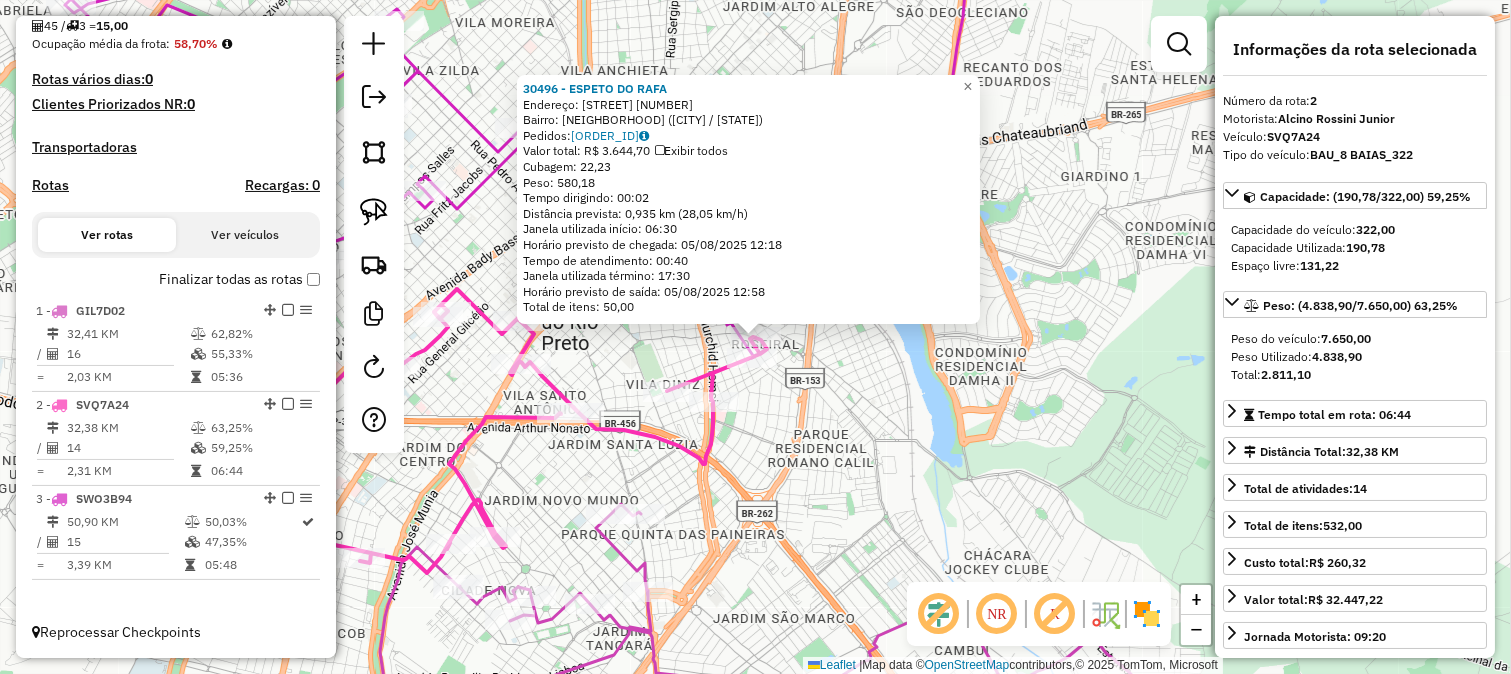 click on "30496 - ESPETO DO RAFA  Endereço:  JOSE BONIFACIO 975   Bairro: JARDIM ANALICE (SAO JOSE DO RIO PRETO / SP)   Pedidos:  05110346   Valor total: R$ 3.644,70   Exibir todos   Cubagem: 22,23  Peso: 580,18  Tempo dirigindo: 00:02   Distância prevista: 0,935 km (28,05 km/h)   Janela utilizada início: 06:30   Horário previsto de chegada: 05/08/2025 12:18   Tempo de atendimento: 00:40   Janela utilizada término: 17:30   Horário previsto de saída: 05/08/2025 12:58   Total de itens: 50,00  × Janela de atendimento Grade de atendimento Capacidade Transportadoras Veículos Cliente Pedidos  Rotas Selecione os dias de semana para filtrar as janelas de atendimento  Seg   Ter   Qua   Qui   Sex   Sáb   Dom  Informe o período da janela de atendimento: De: Até:  Filtrar exatamente a janela do cliente  Considerar janela de atendimento padrão  Selecione os dias de semana para filtrar as grades de atendimento  Seg   Ter   Qua   Qui   Sex   Sáb   Dom   Considerar clientes sem dia de atendimento cadastrado  De:   Até:" 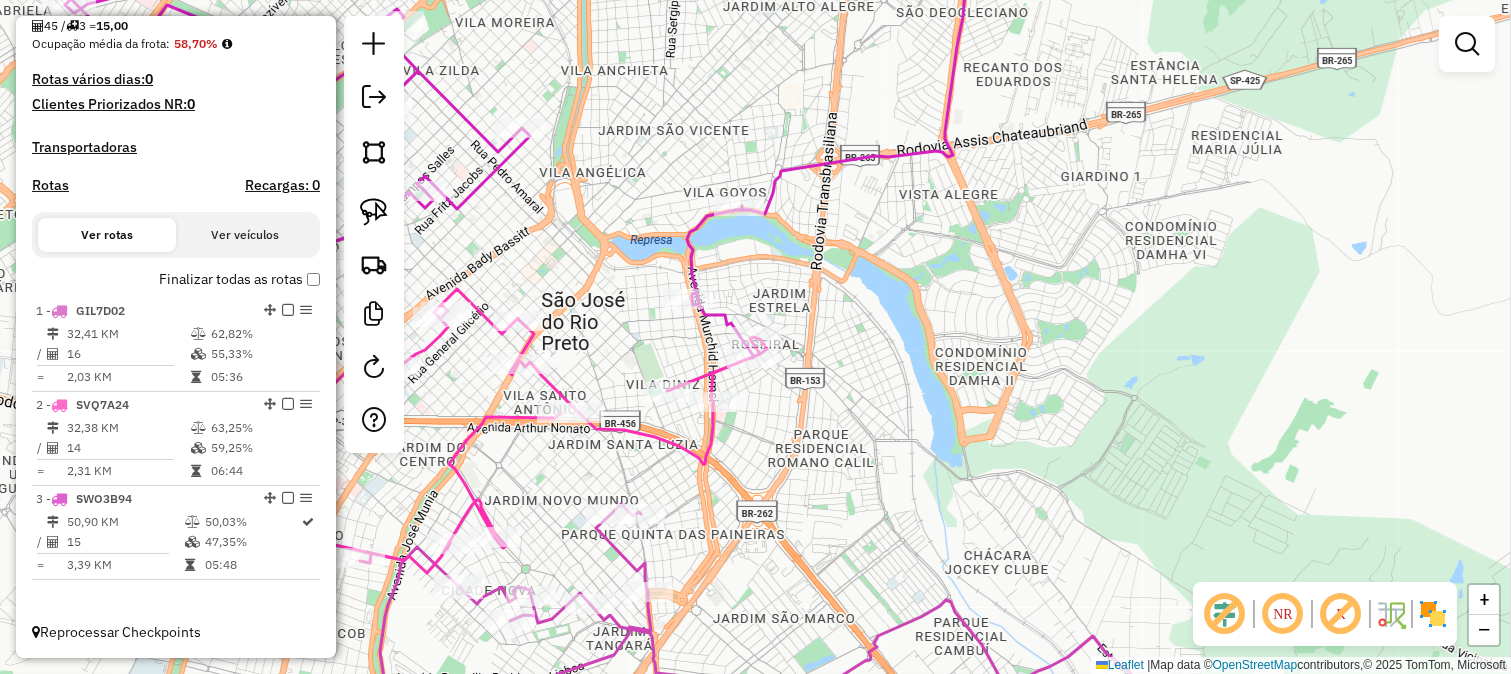 click 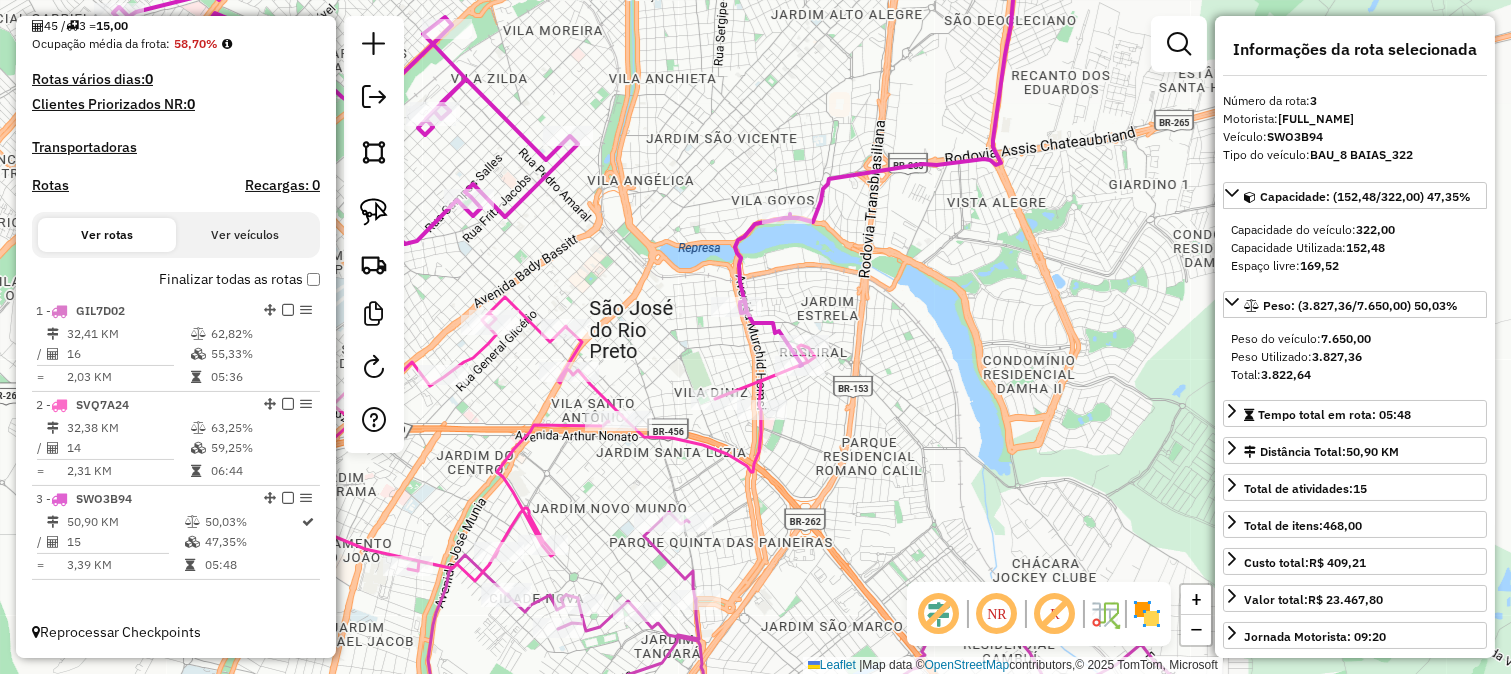 drag, startPoint x: 736, startPoint y: 286, endPoint x: 834, endPoint y: 308, distance: 100.43903 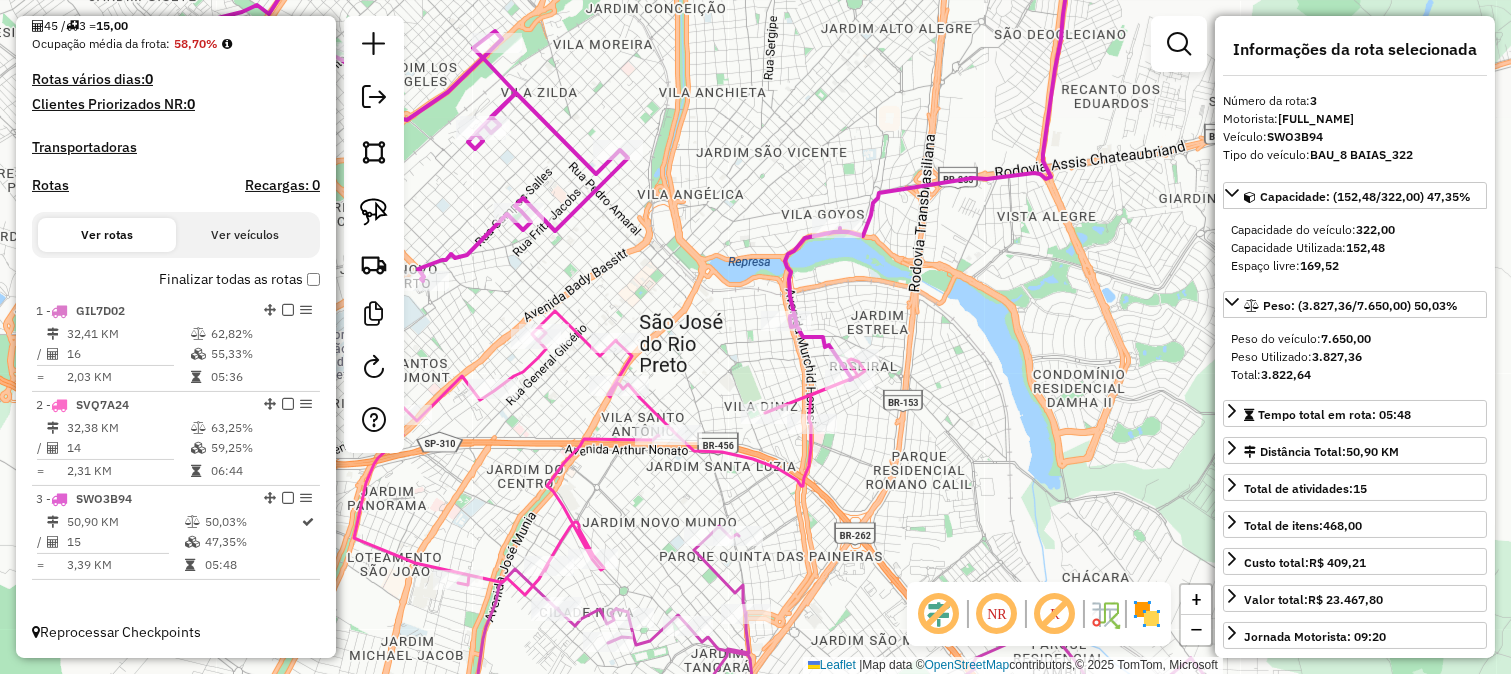 click 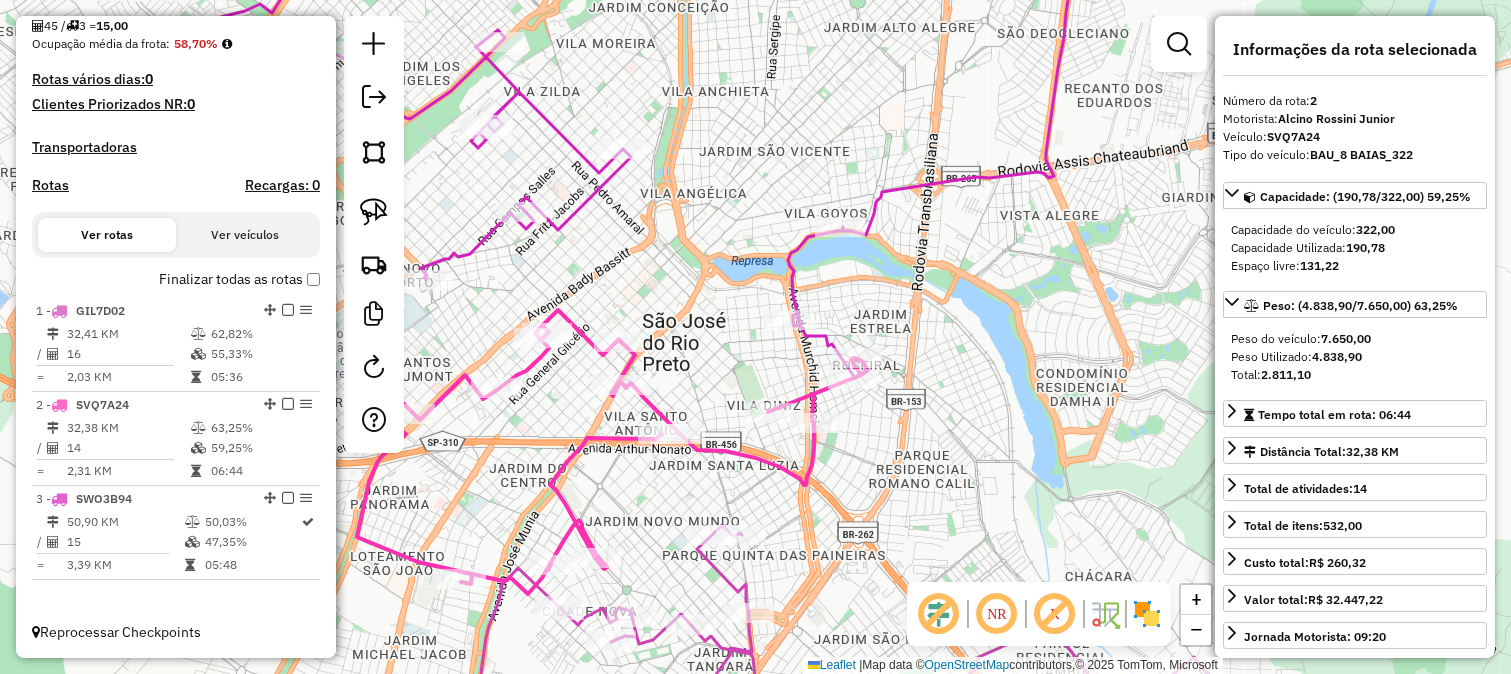 drag, startPoint x: 706, startPoint y: 364, endPoint x: 810, endPoint y: 305, distance: 119.57006 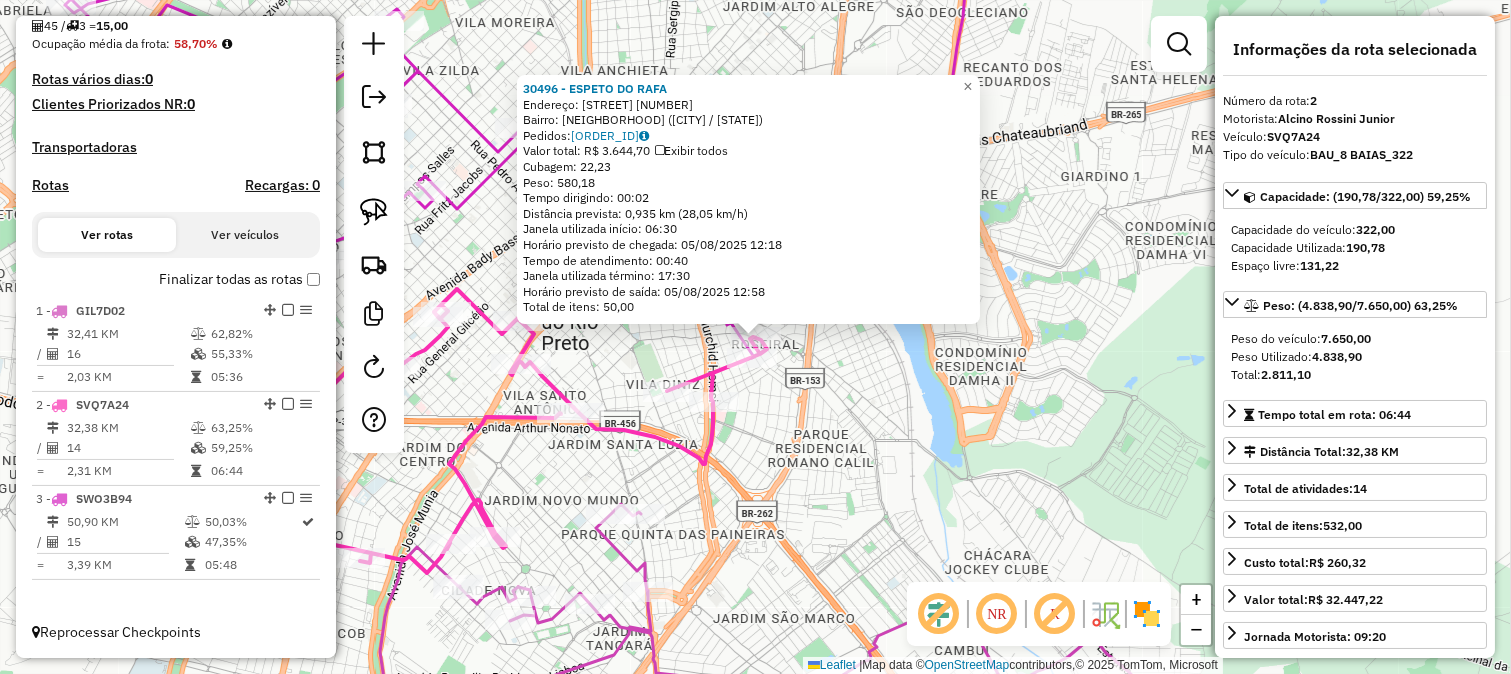 click on "30496 - ESPETO DO RAFA  Endereço:  JOSE BONIFACIO 975   Bairro: JARDIM ANALICE (SAO JOSE DO RIO PRETO / SP)   Pedidos:  05110346   Valor total: R$ 3.644,70   Exibir todos   Cubagem: 22,23  Peso: 580,18  Tempo dirigindo: 00:02   Distância prevista: 0,935 km (28,05 km/h)   Janela utilizada início: 06:30   Horário previsto de chegada: 05/08/2025 12:18   Tempo de atendimento: 00:40   Janela utilizada término: 17:30   Horário previsto de saída: 05/08/2025 12:58   Total de itens: 50,00  × Janela de atendimento Grade de atendimento Capacidade Transportadoras Veículos Cliente Pedidos  Rotas Selecione os dias de semana para filtrar as janelas de atendimento  Seg   Ter   Qua   Qui   Sex   Sáb   Dom  Informe o período da janela de atendimento: De: Até:  Filtrar exatamente a janela do cliente  Considerar janela de atendimento padrão  Selecione os dias de semana para filtrar as grades de atendimento  Seg   Ter   Qua   Qui   Sex   Sáb   Dom   Considerar clientes sem dia de atendimento cadastrado  De:   Até:" 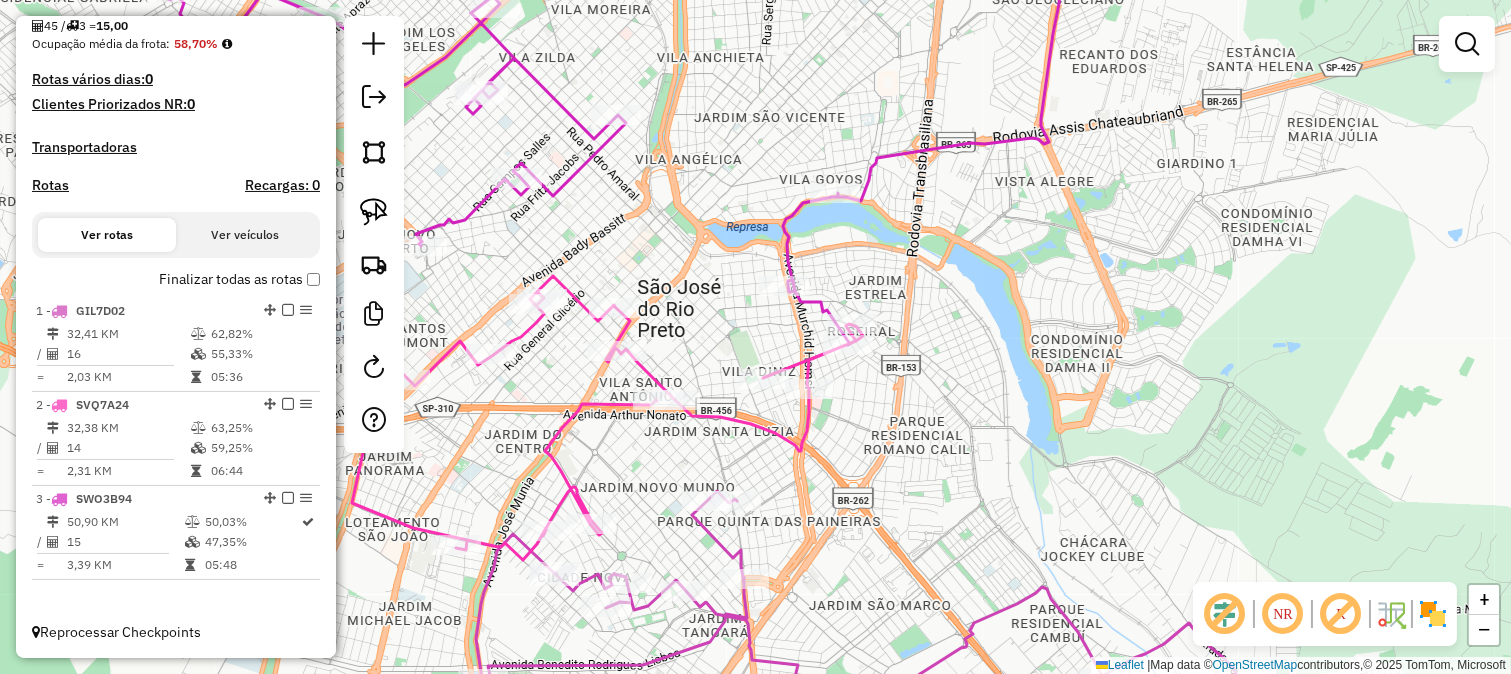 drag, startPoint x: 842, startPoint y: 377, endPoint x: 982, endPoint y: 362, distance: 140.80128 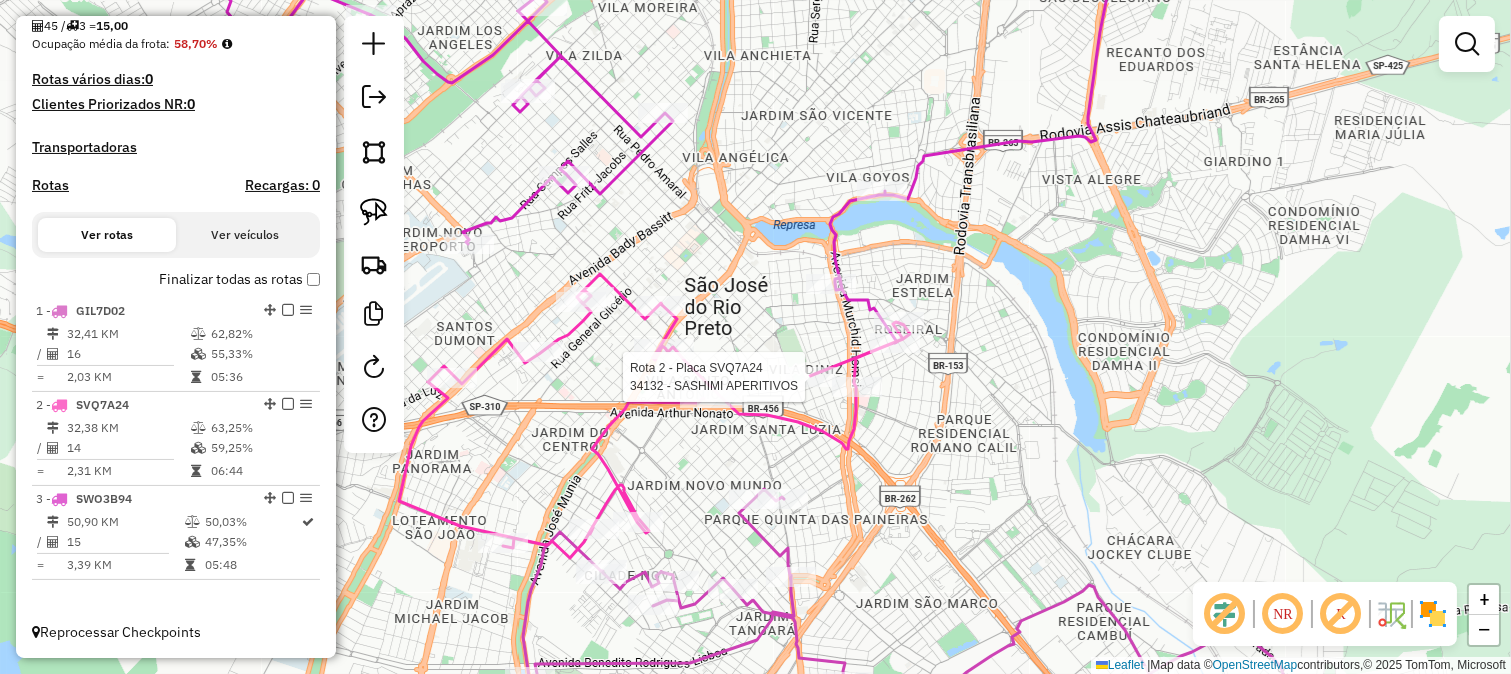 select on "**********" 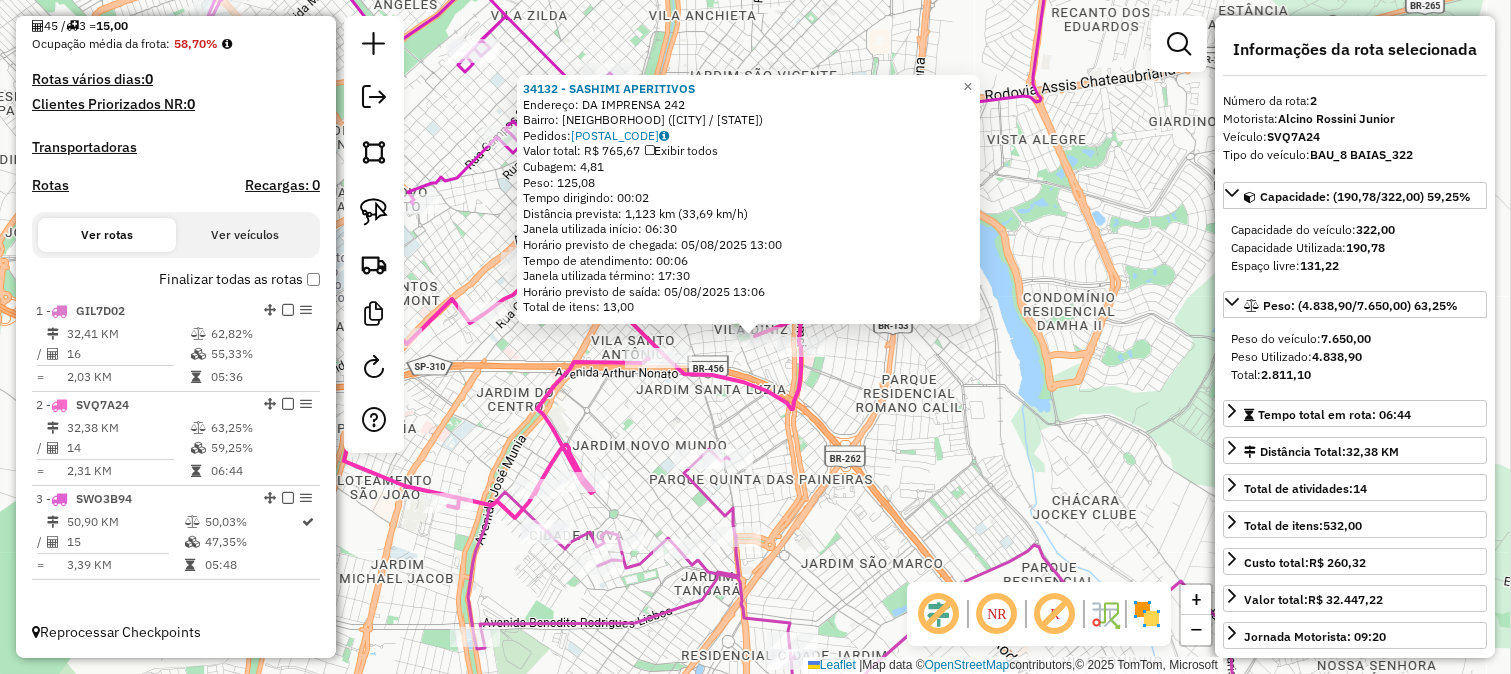 click on "34132 - SASHIMI APERITIVOS  Endereço:  DA IMPRENSA 242   Bairro: VILA DINIZ (SAO JOSE DO RIO PRETO / SP)   Pedidos:  05110360   Valor total: R$ 765,67   Exibir todos   Cubagem: 4,81  Peso: 125,08  Tempo dirigindo: 00:02   Distância prevista: 1,123 km (33,69 km/h)   Janela utilizada início: 06:30   Horário previsto de chegada: 05/08/2025 13:00   Tempo de atendimento: 00:06   Janela utilizada término: 17:30   Horário previsto de saída: 05/08/2025 13:06   Total de itens: 13,00  × Janela de atendimento Grade de atendimento Capacidade Transportadoras Veículos Cliente Pedidos  Rotas Selecione os dias de semana para filtrar as janelas de atendimento  Seg   Ter   Qua   Qui   Sex   Sáb   Dom  Informe o período da janela de atendimento: De: Até:  Filtrar exatamente a janela do cliente  Considerar janela de atendimento padrão  Selecione os dias de semana para filtrar as grades de atendimento  Seg   Ter   Qua   Qui   Sex   Sáb   Dom   Considerar clientes sem dia de atendimento cadastrado  Peso mínimo:  De:" 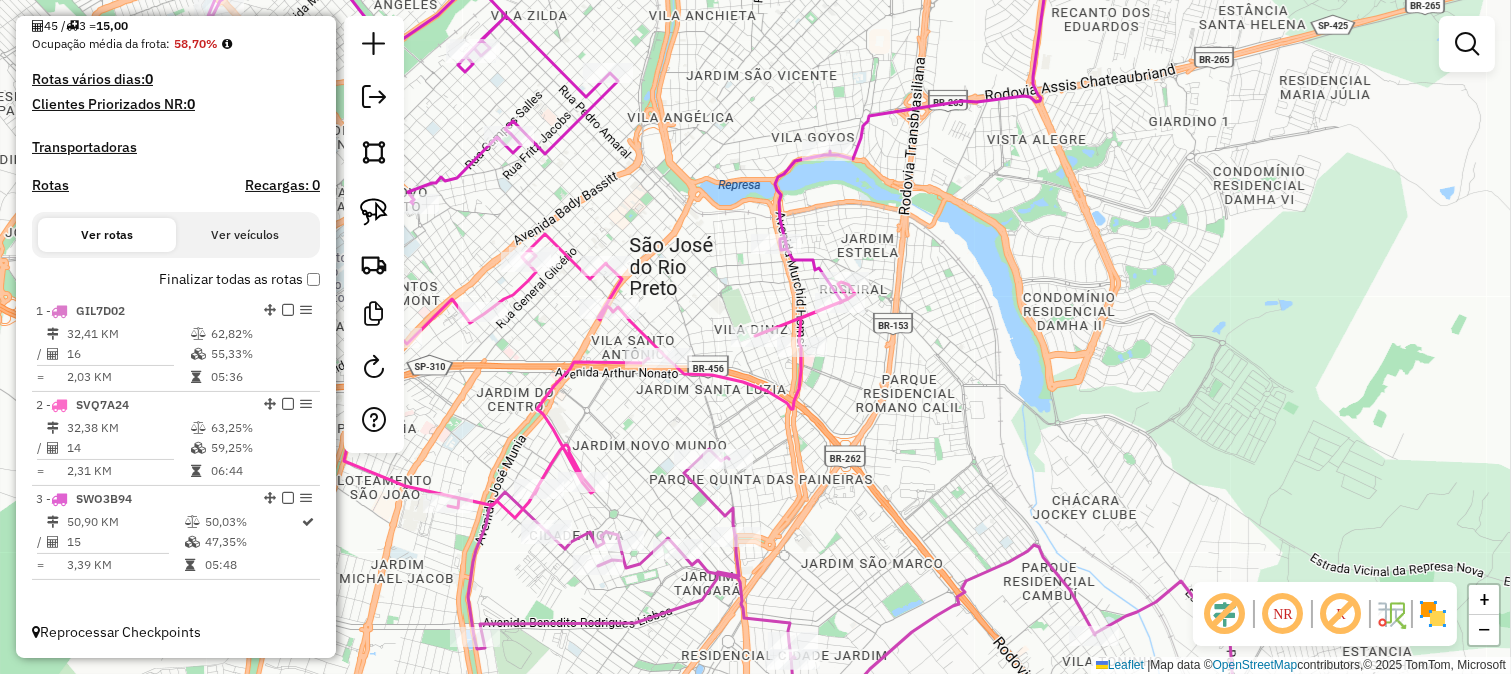 drag, startPoint x: 880, startPoint y: 432, endPoint x: 971, endPoint y: 348, distance: 123.84264 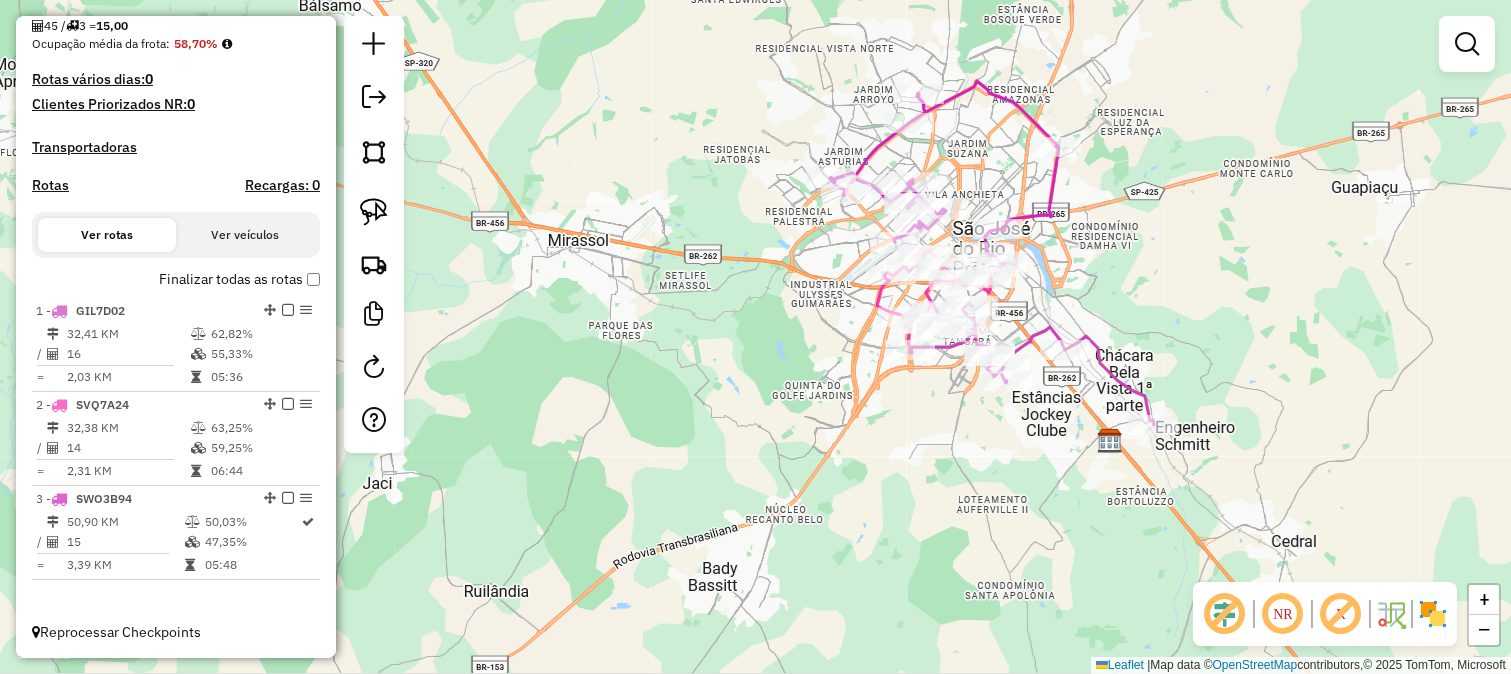 click on "Janela de atendimento Grade de atendimento Capacidade Transportadoras Veículos Cliente Pedidos  Rotas Selecione os dias de semana para filtrar as janelas de atendimento  Seg   Ter   Qua   Qui   Sex   Sáb   Dom  Informe o período da janela de atendimento: De: Até:  Filtrar exatamente a janela do cliente  Considerar janela de atendimento padrão  Selecione os dias de semana para filtrar as grades de atendimento  Seg   Ter   Qua   Qui   Sex   Sáb   Dom   Considerar clientes sem dia de atendimento cadastrado  Clientes fora do dia de atendimento selecionado Filtrar as atividades entre os valores definidos abaixo:  Peso mínimo:   Peso máximo:   Cubagem mínima:   Cubagem máxima:   De:   Até:  Filtrar as atividades entre o tempo de atendimento definido abaixo:  De:   Até:   Considerar capacidade total dos clientes não roteirizados Transportadora: Selecione um ou mais itens Tipo de veículo: Selecione um ou mais itens Veículo: Selecione um ou mais itens Motorista: Selecione um ou mais itens Nome: Rótulo:" 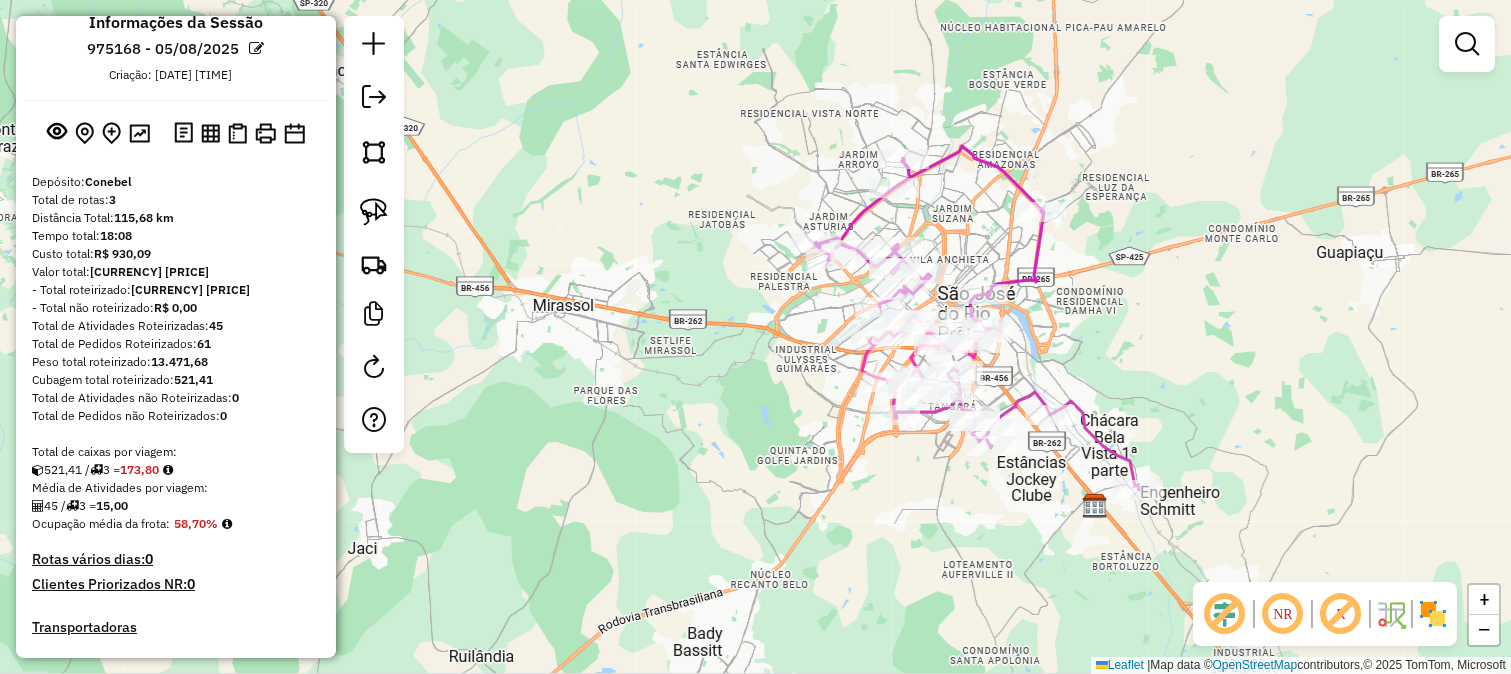scroll, scrollTop: 0, scrollLeft: 0, axis: both 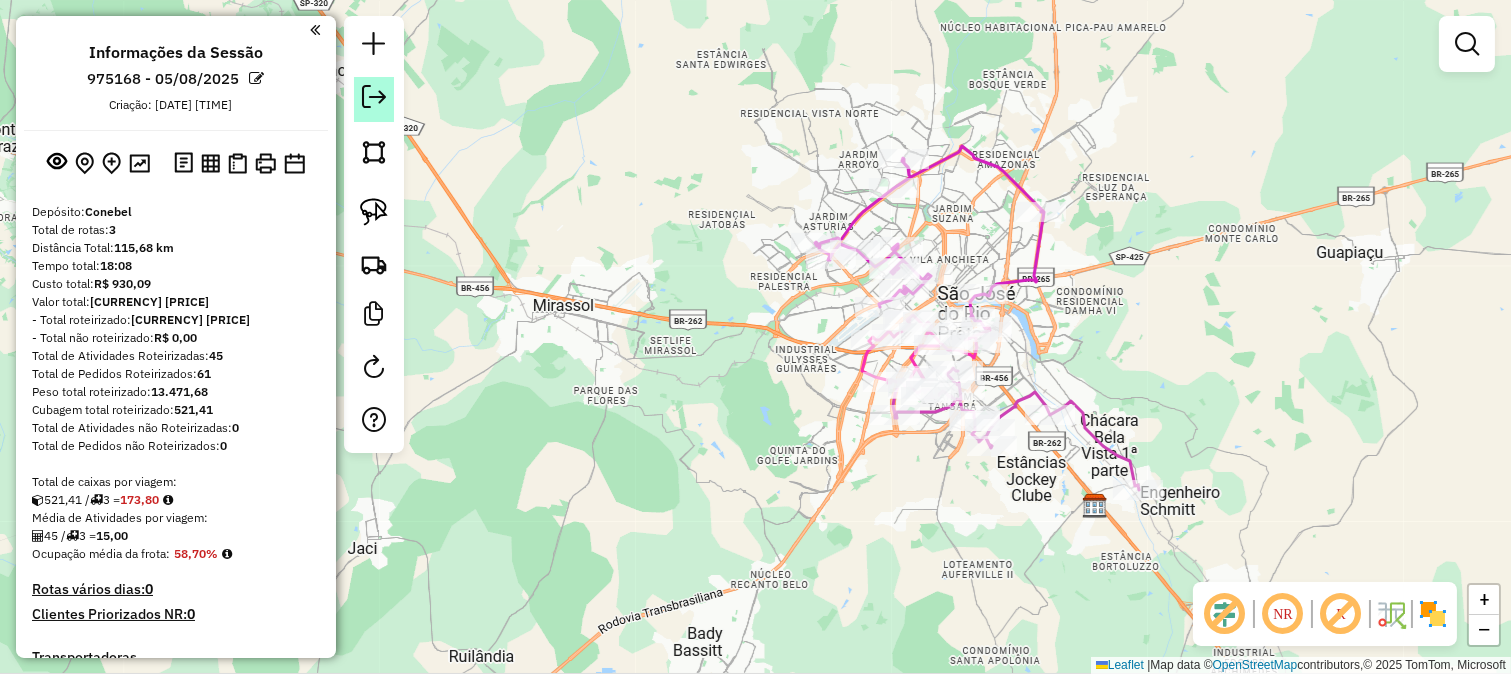 click 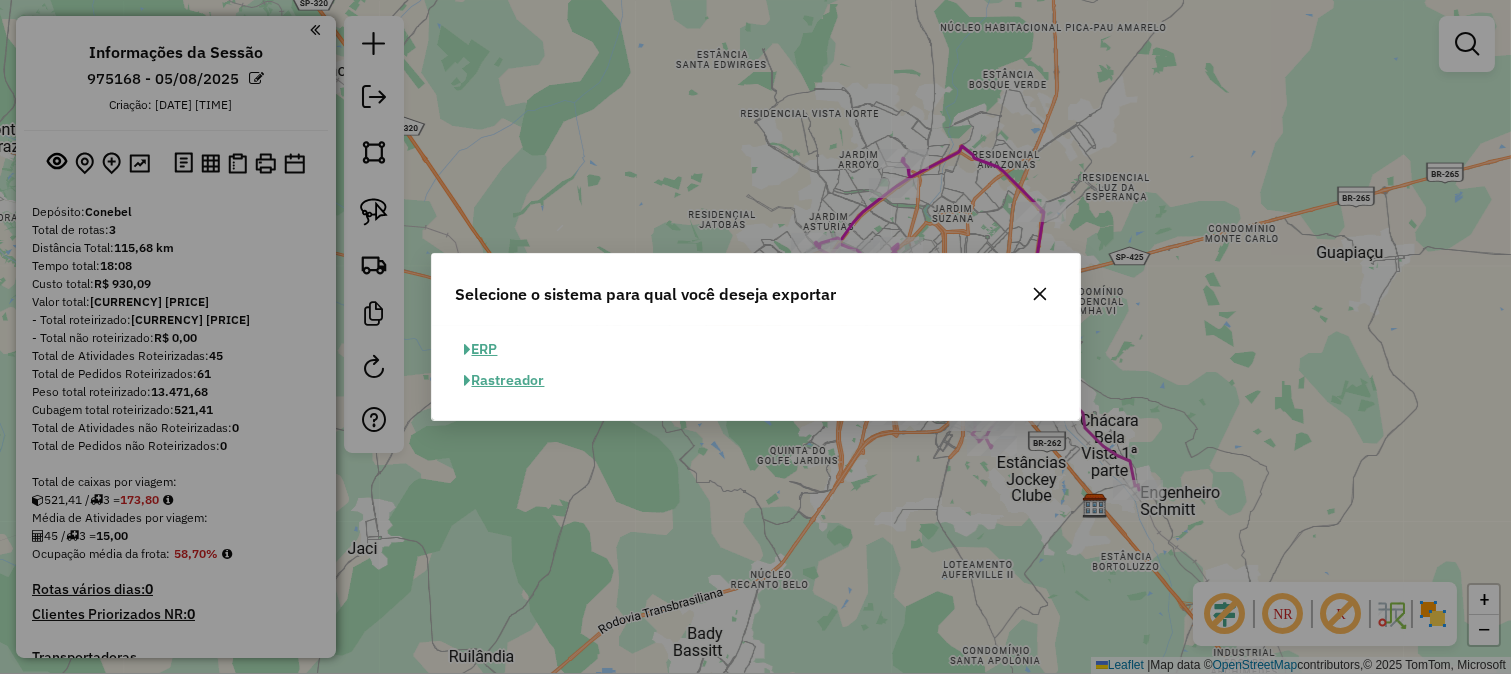 click on "ERP" 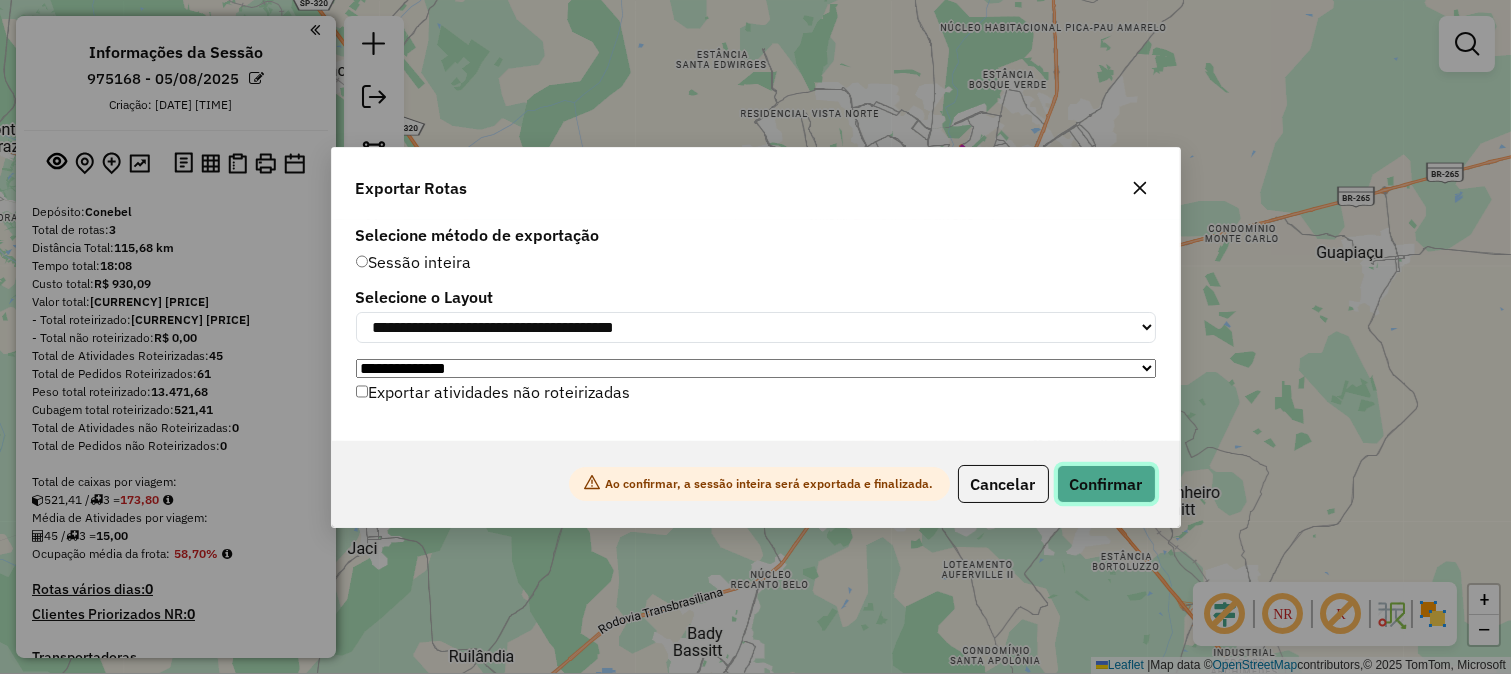 click on "Confirmar" 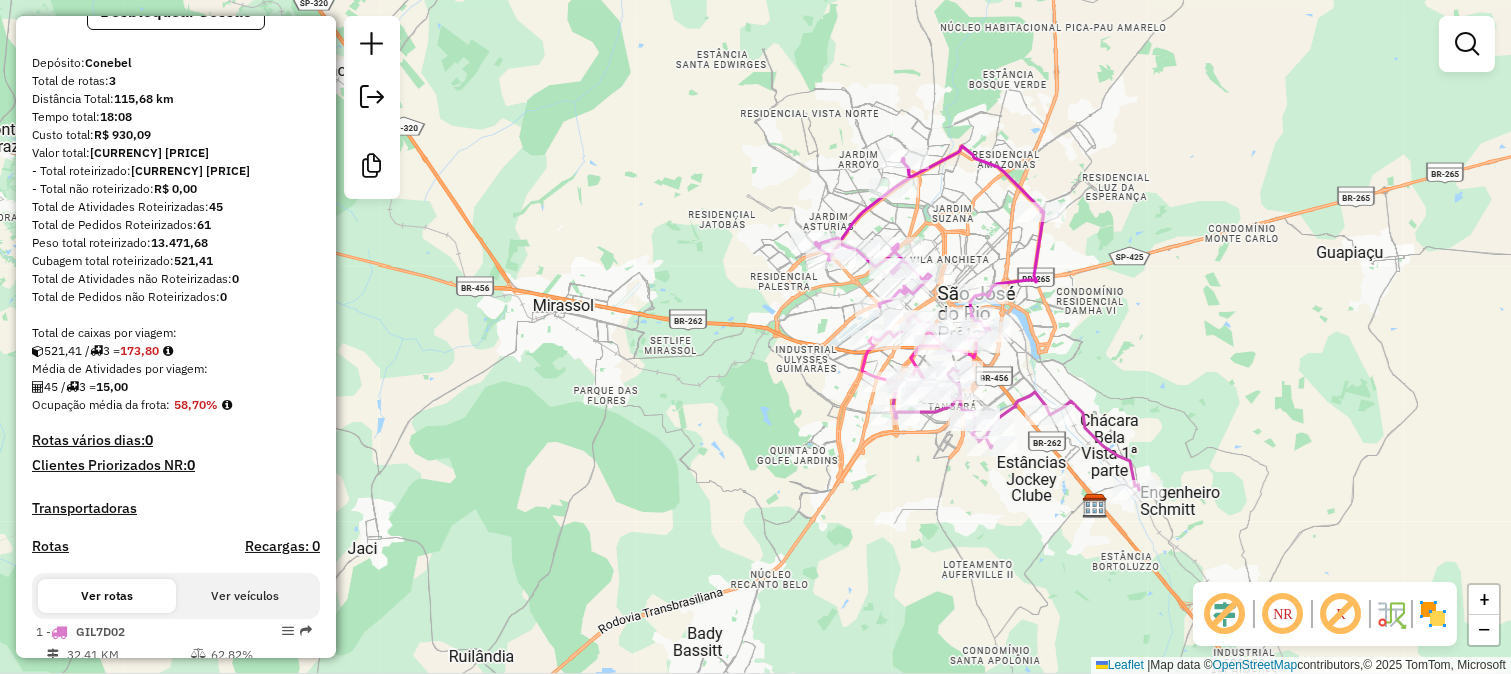 scroll, scrollTop: 222, scrollLeft: 0, axis: vertical 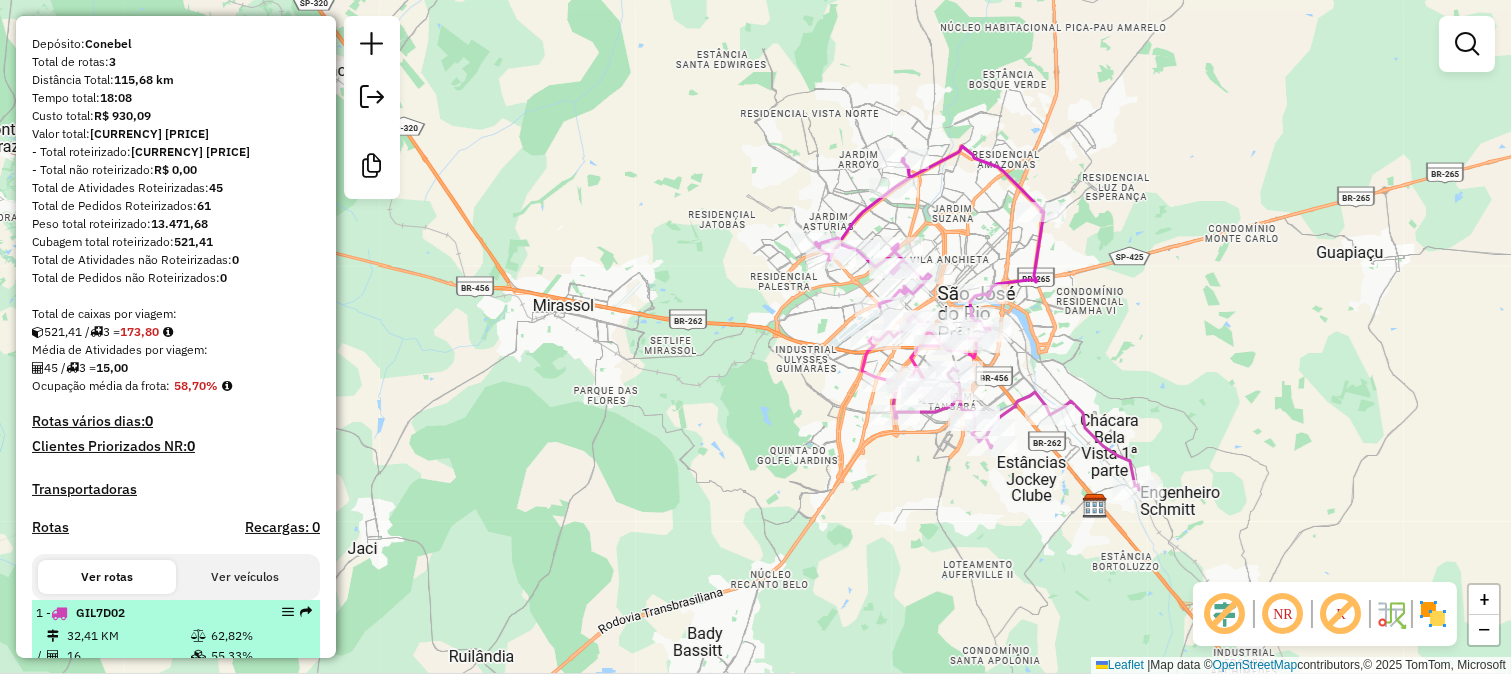 click on "1 -       GIL7D02" at bounding box center (142, 613) 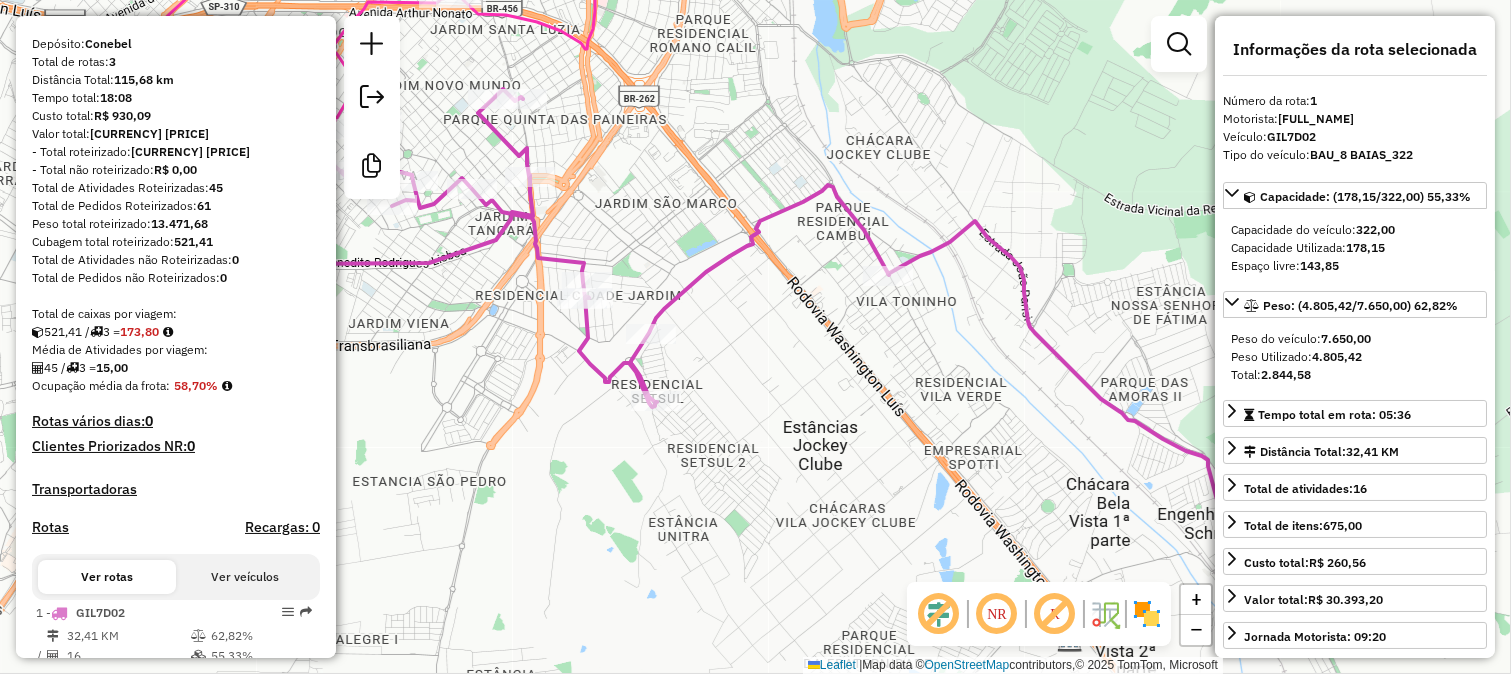 scroll, scrollTop: 444, scrollLeft: 0, axis: vertical 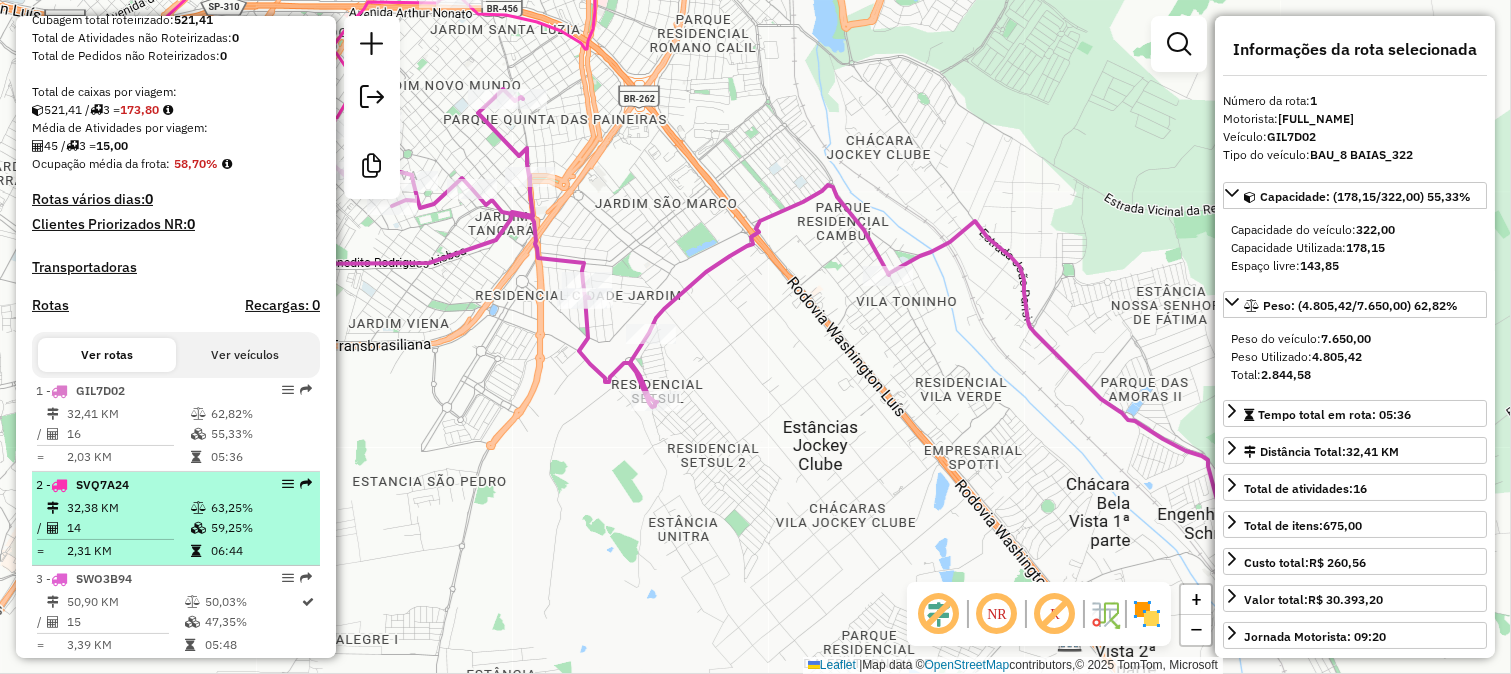 click at bounding box center [198, 508] 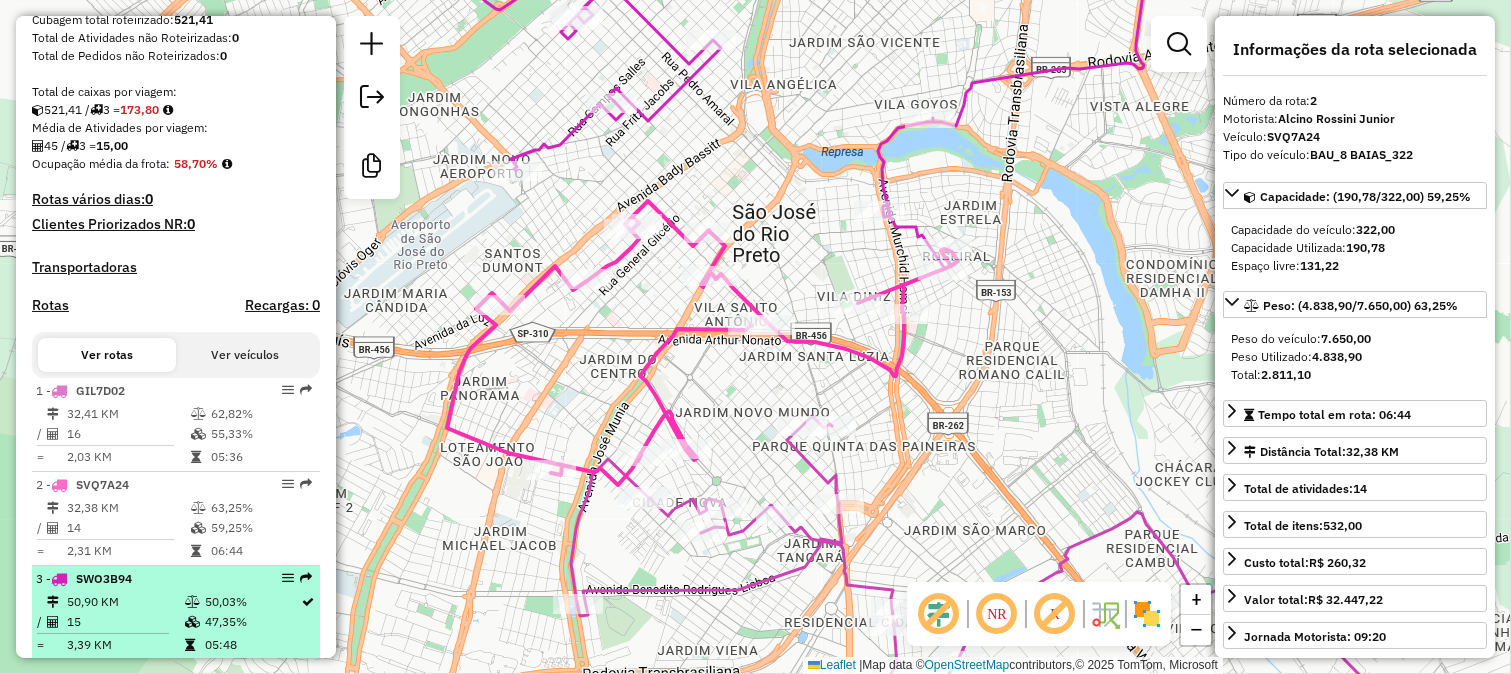 click on "3,39 KM" at bounding box center (125, 645) 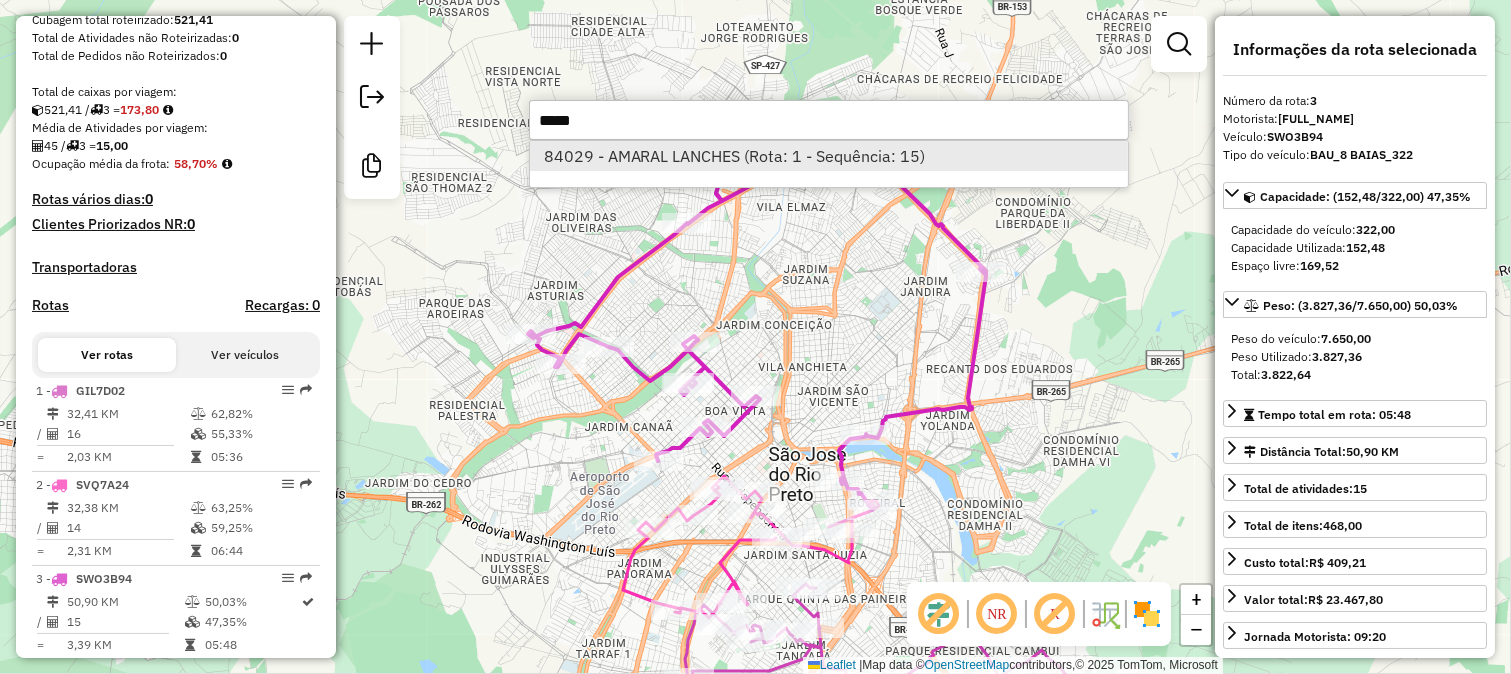 type on "*****" 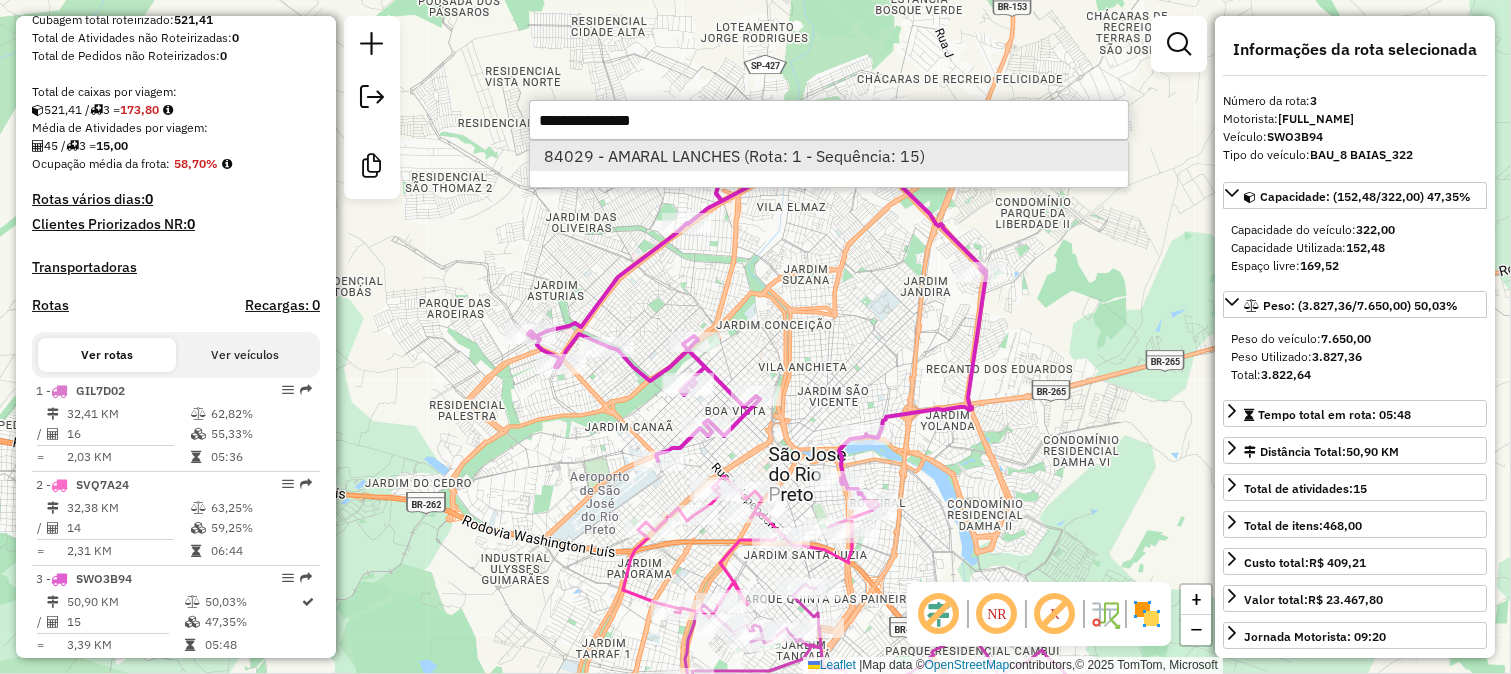 scroll, scrollTop: 478, scrollLeft: 0, axis: vertical 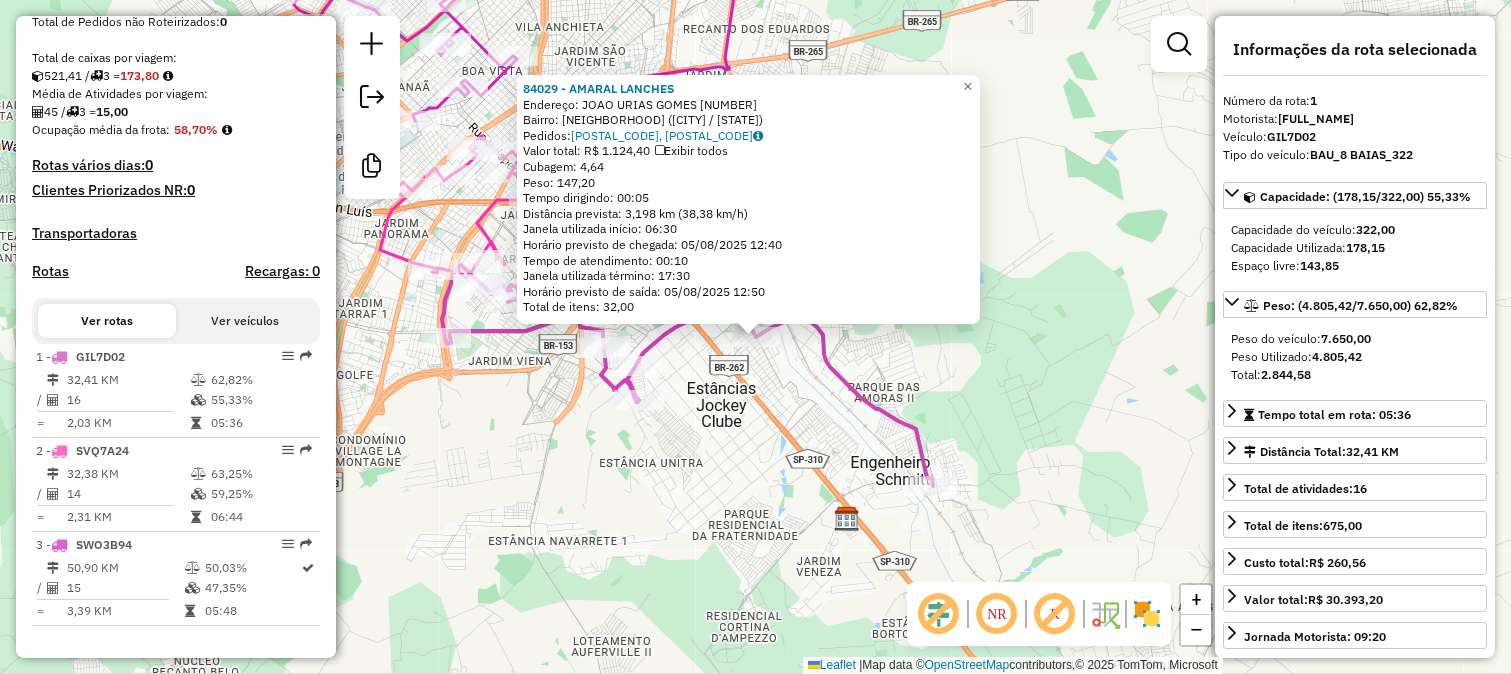 click on "Rota 1 - Placa GIL7D02  70700 - BAR DO BIL Rota 1 - Placa GIL7D02  30945 - ZE DO ESPETO Rota 1 - Placa GIL7D02  29511 - KI ESPETO 84029 - AMARAL LANCHES  Endereço:  JOAO URIAS GOMES 1071   Bairro: VILA TONINHO (SAO JOSE DO RIO PRETO / SP)   Pedidos:  05110368, 05110632   Valor total: R$ 1.124,40   Exibir todos   Cubagem: 4,64  Peso: 147,20  Tempo dirigindo: 00:05   Distância prevista: 3,198 km (38,38 km/h)   Janela utilizada início: 06:30   Horário previsto de chegada: 05/08/2025 12:40   Tempo de atendimento: 00:10   Janela utilizada término: 17:30   Horário previsto de saída: 05/08/2025 12:50   Total de itens: 32,00  × Janela de atendimento Grade de atendimento Capacidade Transportadoras Veículos Cliente Pedidos  Rotas Selecione os dias de semana para filtrar as janelas de atendimento  Seg   Ter   Qua   Qui   Sex   Sáb   Dom  Informe o período da janela de atendimento: De: Até:  Filtrar exatamente a janela do cliente  Considerar janela de atendimento padrão   Seg   Ter   Qua   Qui   Sex   Sáb" 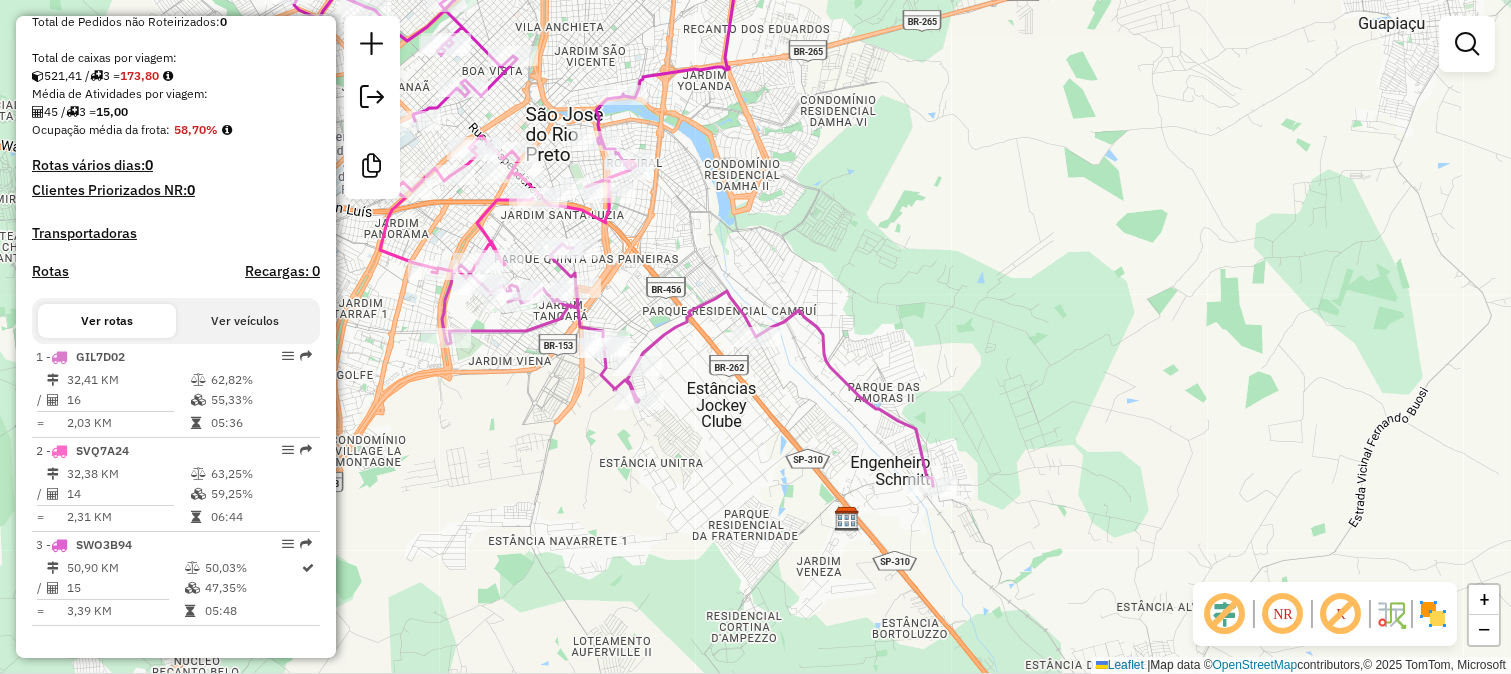 click on "84029 - AMARAL LANCHES  Endereço:  JOAO URIAS GOMES 1071   Bairro: VILA TONINHO (SAO JOSE DO RIO PRETO / SP)   Pedidos:  05110368, 05110632   Valor total: R$ 1.124,40   Exibir todos   Cubagem: 4,64  Peso: 147,20  Tempo dirigindo: 00:05   Distância prevista: 3,198 km (38,38 km/h)   Janela utilizada início: 06:30   Horário previsto de chegada: 05/08/2025 12:40   Tempo de atendimento: 00:10   Janela utilizada término: 17:30   Horário previsto de saída: 05/08/2025 12:50   Total de itens: 32,00  × Janela de atendimento Grade de atendimento Capacidade Transportadoras Veículos Cliente Pedidos  Rotas Selecione os dias de semana para filtrar as janelas de atendimento  Seg   Ter   Qua   Qui   Sex   Sáb   Dom  Informe o período da janela de atendimento: De: Até:  Filtrar exatamente a janela do cliente  Considerar janela de atendimento padrão  Selecione os dias de semana para filtrar as grades de atendimento  Seg   Ter   Qua   Qui   Sex   Sáb   Dom   Considerar clientes sem dia de atendimento cadastrado De:" 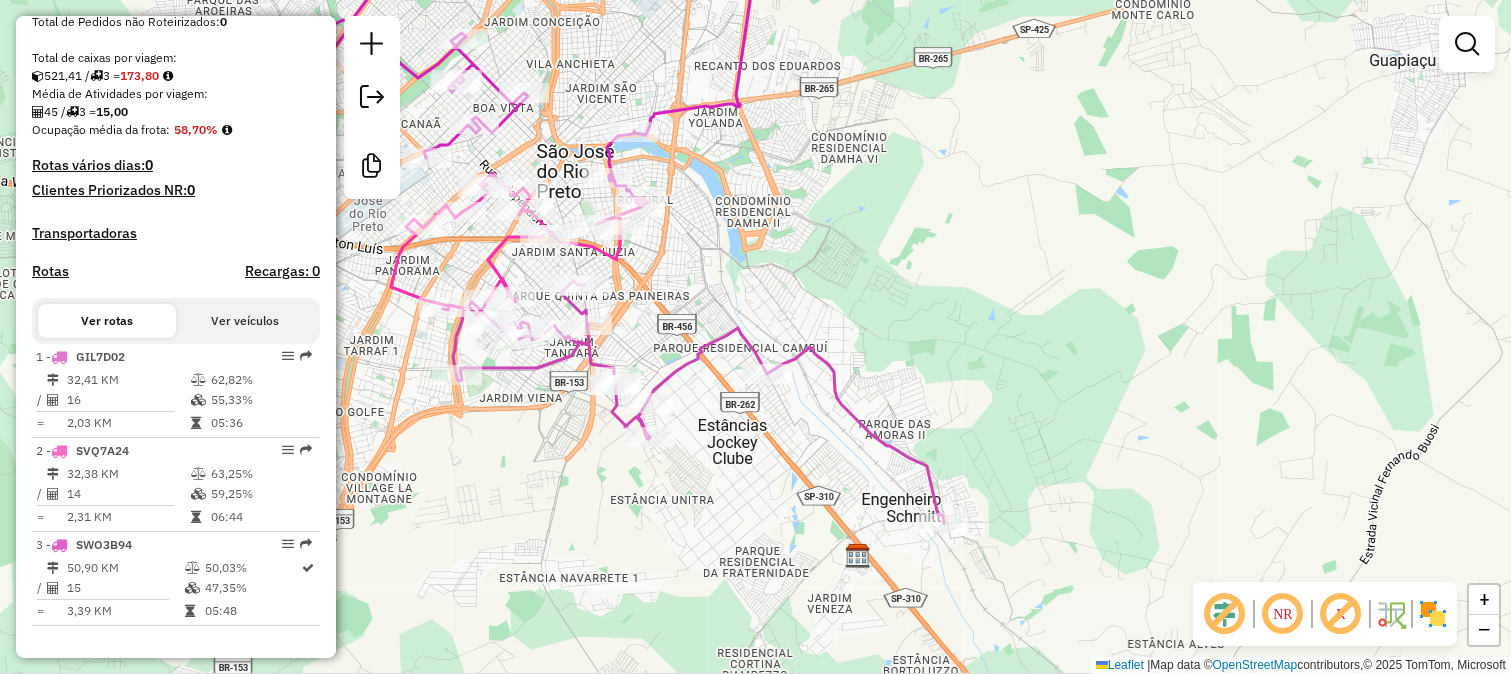 drag, startPoint x: 1287, startPoint y: 335, endPoint x: 1241, endPoint y: 340, distance: 46.270943 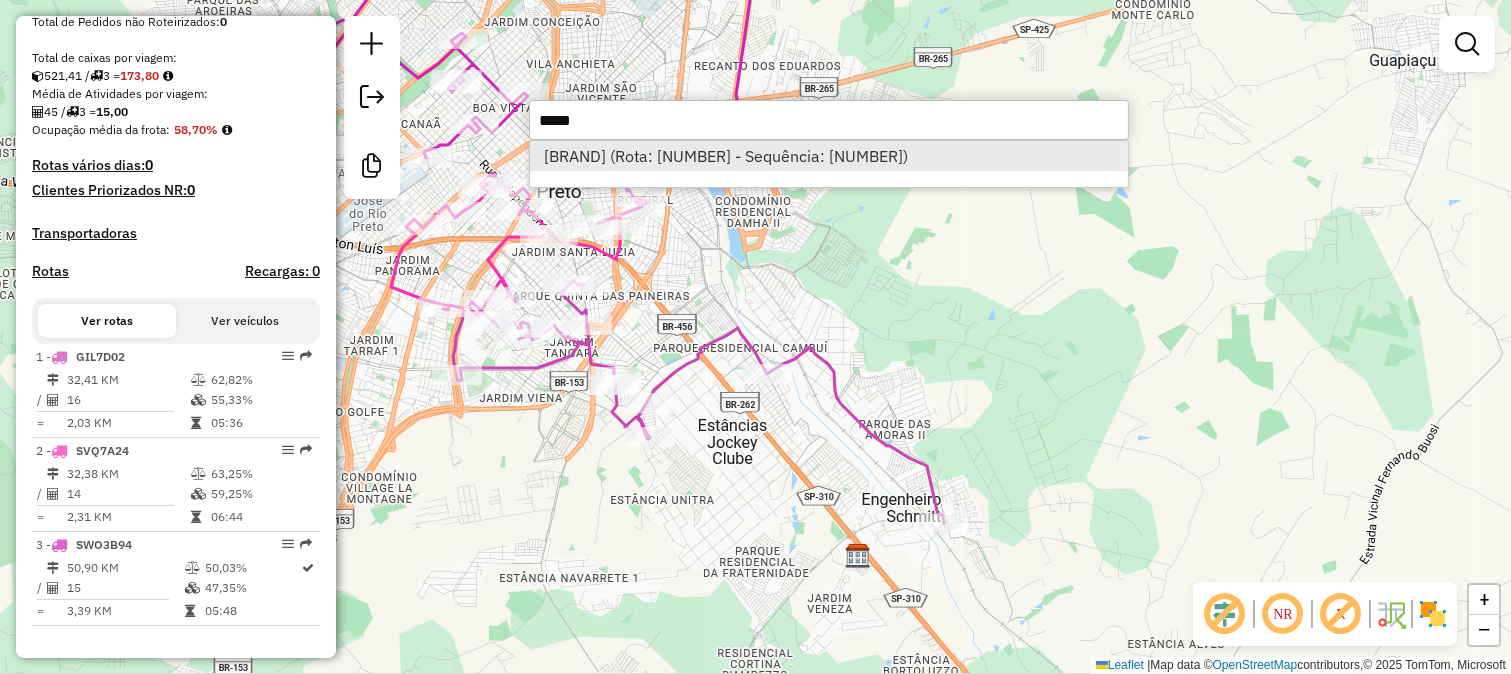 type on "*****" 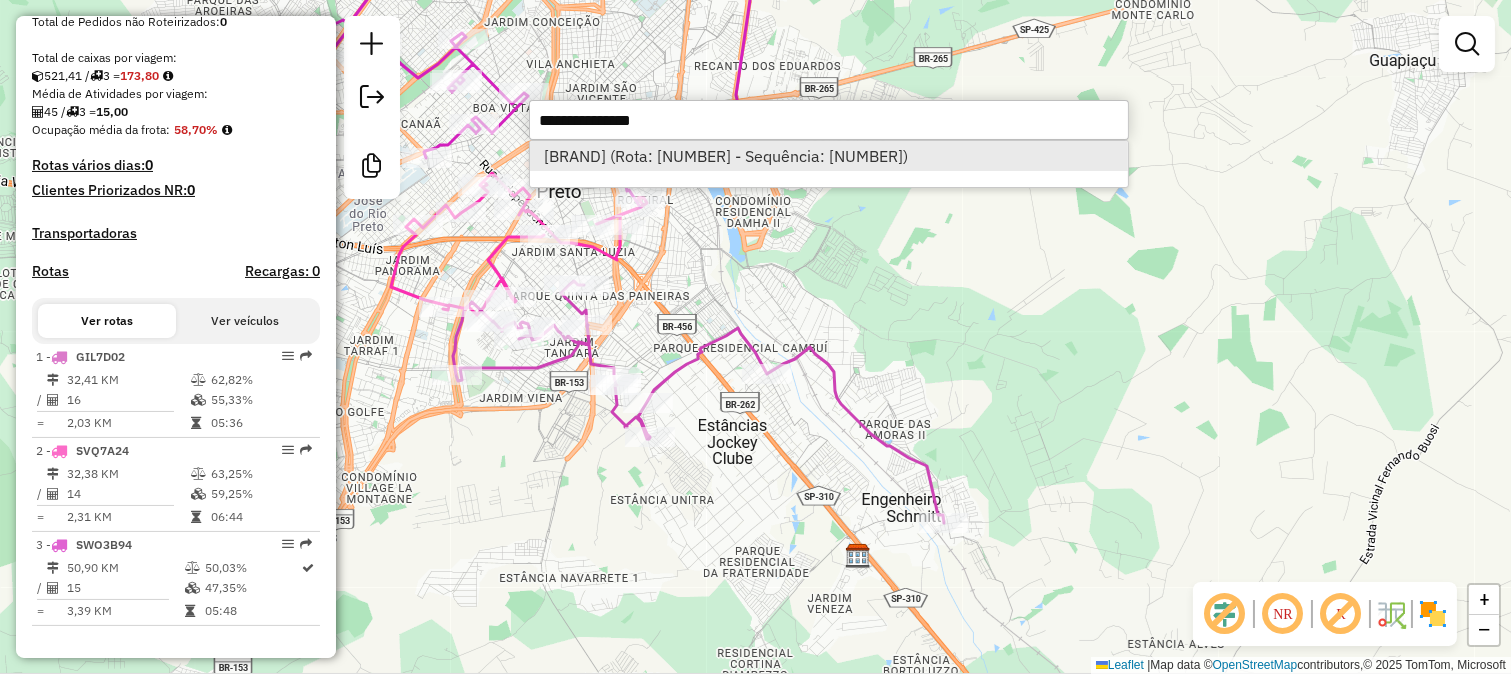 select on "**********" 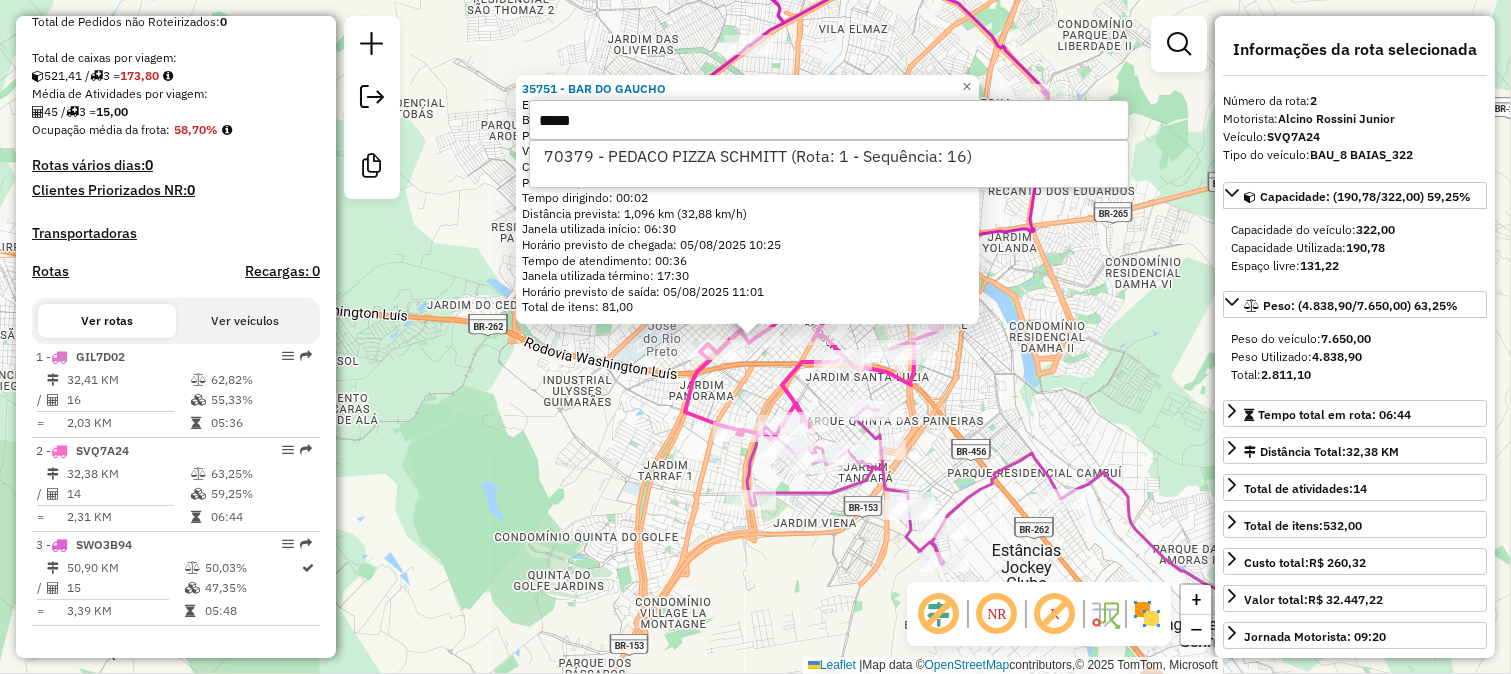 type on "*****" 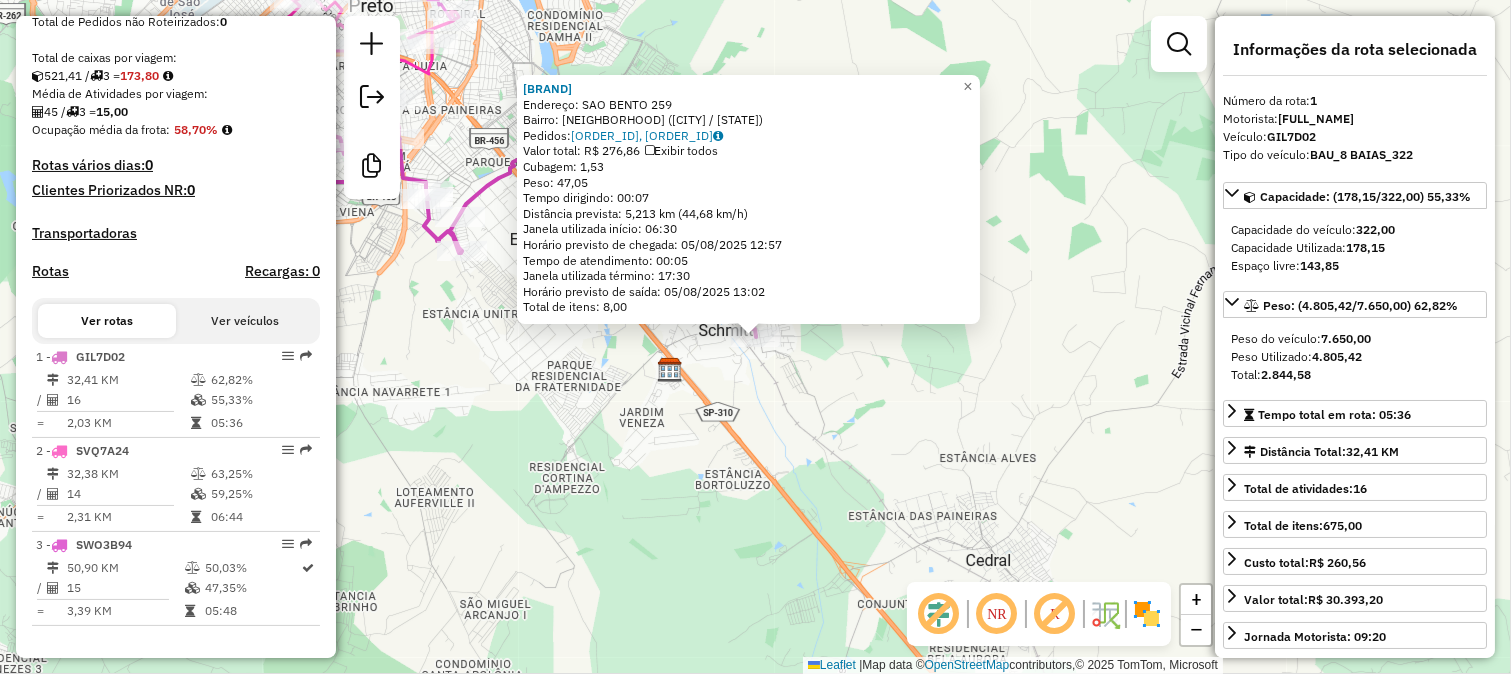 click on "70379 - PEDACO PIZZA SCHMITT  Endereço:  SAO BENTO 259   Bairro: CENTRO (ENGENHEIRO SCHMITT) (SAO JOSE DO RIO PRETO / SP)   Pedidos:  05110362, 05110363   Valor total: R$ 276,86   Exibir todos   Cubagem: 1,53  Peso: 47,05  Tempo dirigindo: 00:07   Distância prevista: 5,213 km (44,68 km/h)   Janela utilizada início: 06:30   Horário previsto de chegada: 05/08/2025 12:57   Tempo de atendimento: 00:05   Janela utilizada término: 17:30   Horário previsto de saída: 05/08/2025 13:02   Total de itens: 8,00  × Janela de atendimento Grade de atendimento Capacidade Transportadoras Veículos Cliente Pedidos  Rotas Selecione os dias de semana para filtrar as janelas de atendimento  Seg   Ter   Qua   Qui   Sex   Sáb   Dom  Informe o período da janela de atendimento: De: Até:  Filtrar exatamente a janela do cliente  Considerar janela de atendimento padrão  Selecione os dias de semana para filtrar as grades de atendimento  Seg   Ter   Qua   Qui   Sex   Sáb   Dom   Clientes fora do dia de atendimento selecionado" 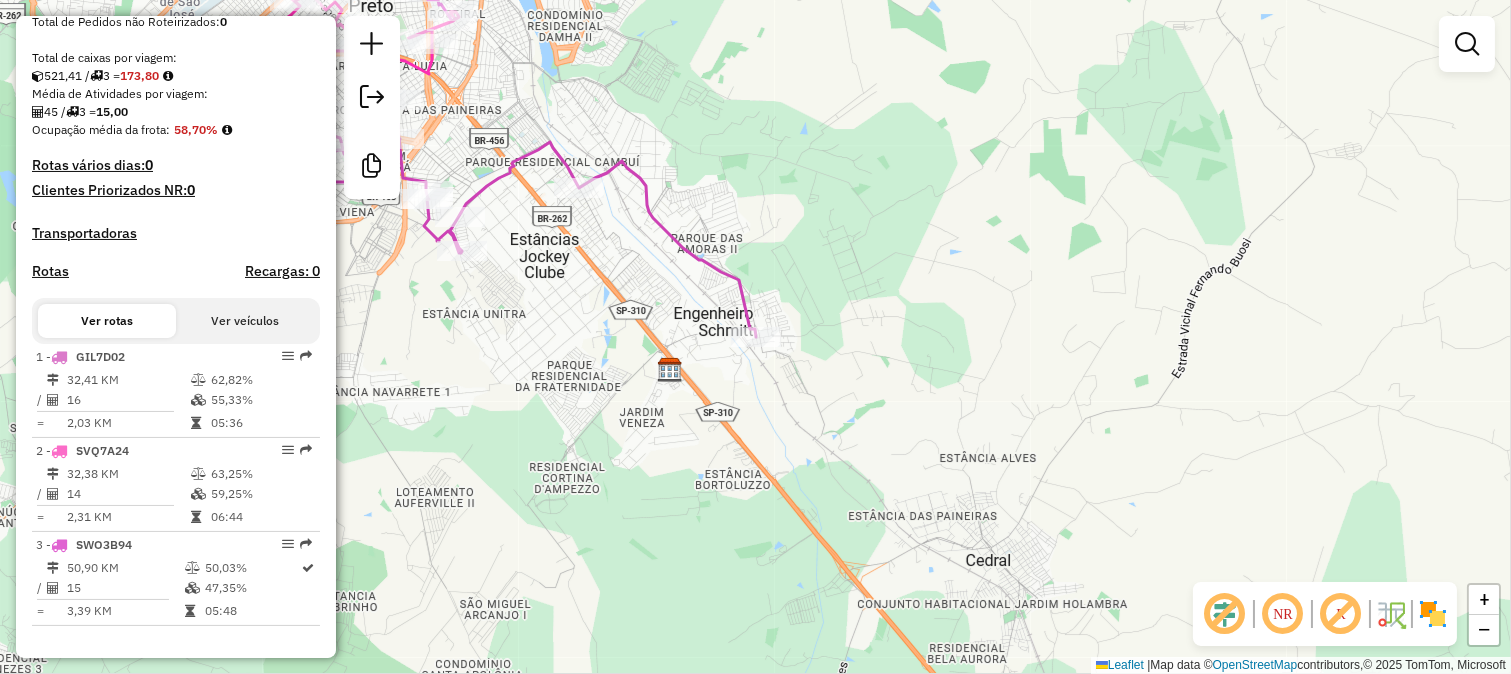 drag, startPoint x: 543, startPoint y: 371, endPoint x: 932, endPoint y: 523, distance: 417.64218 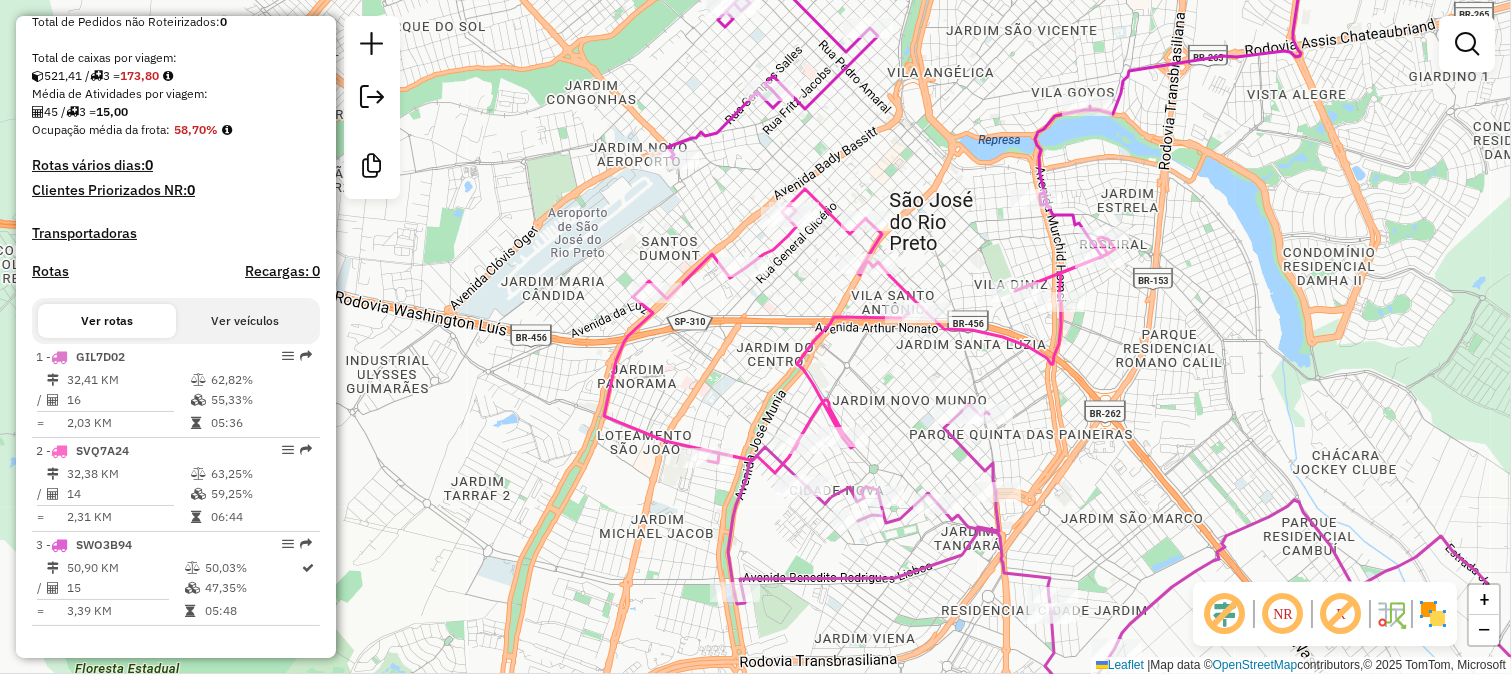 click 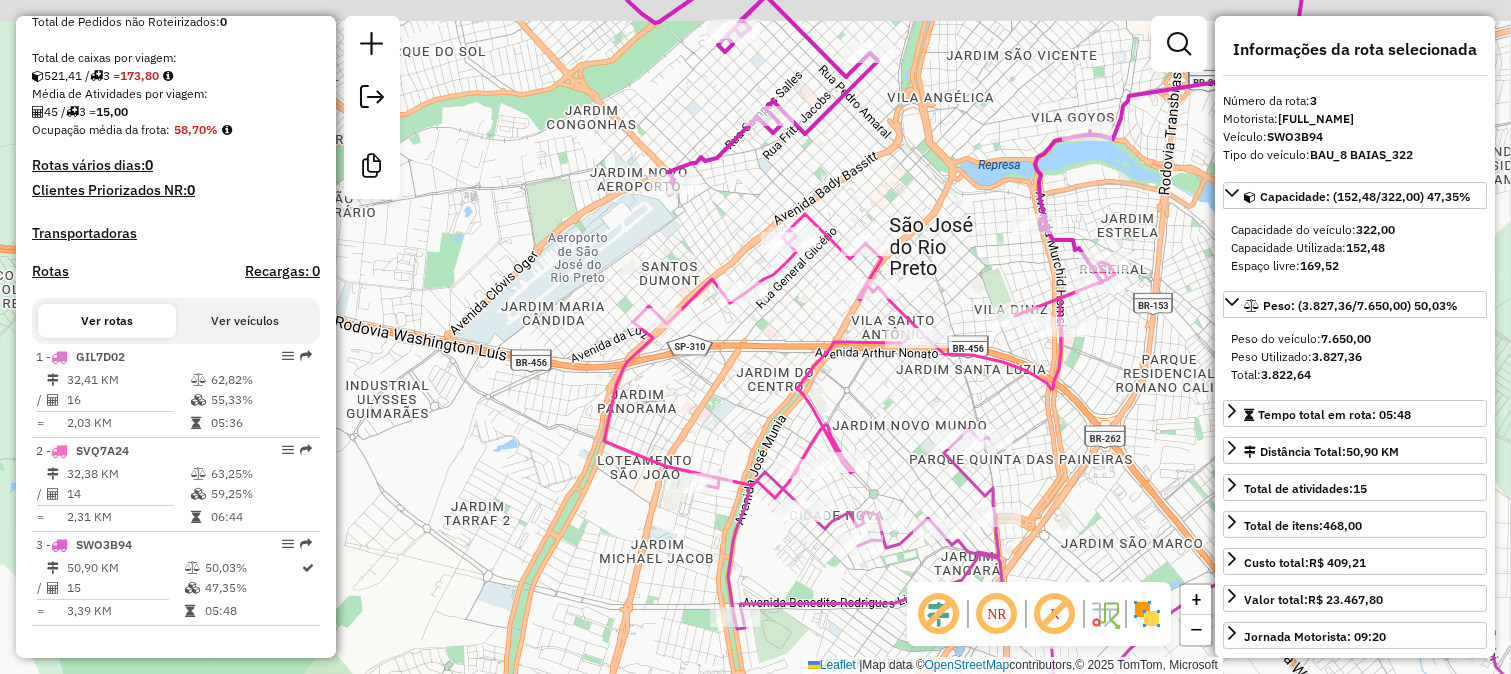 drag, startPoint x: 910, startPoint y: 200, endPoint x: 872, endPoint y: 198, distance: 38.052597 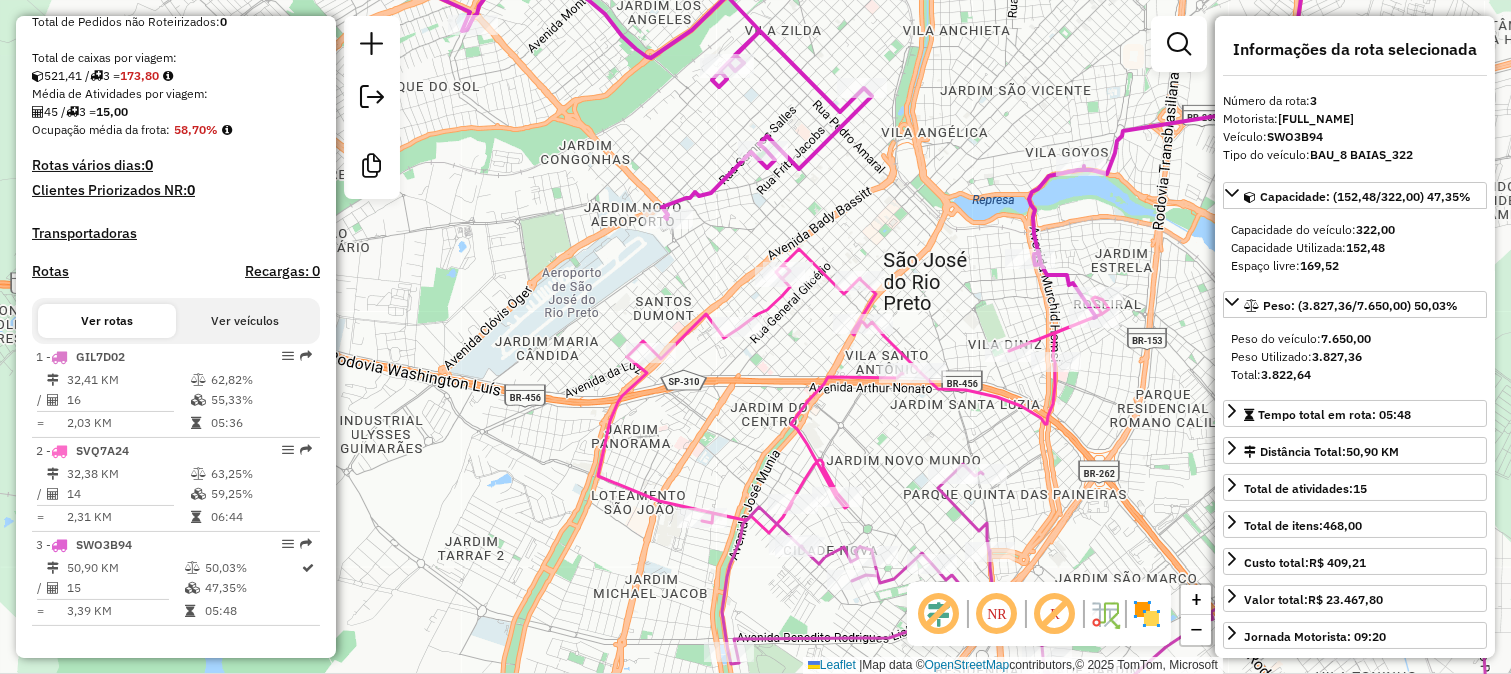 click 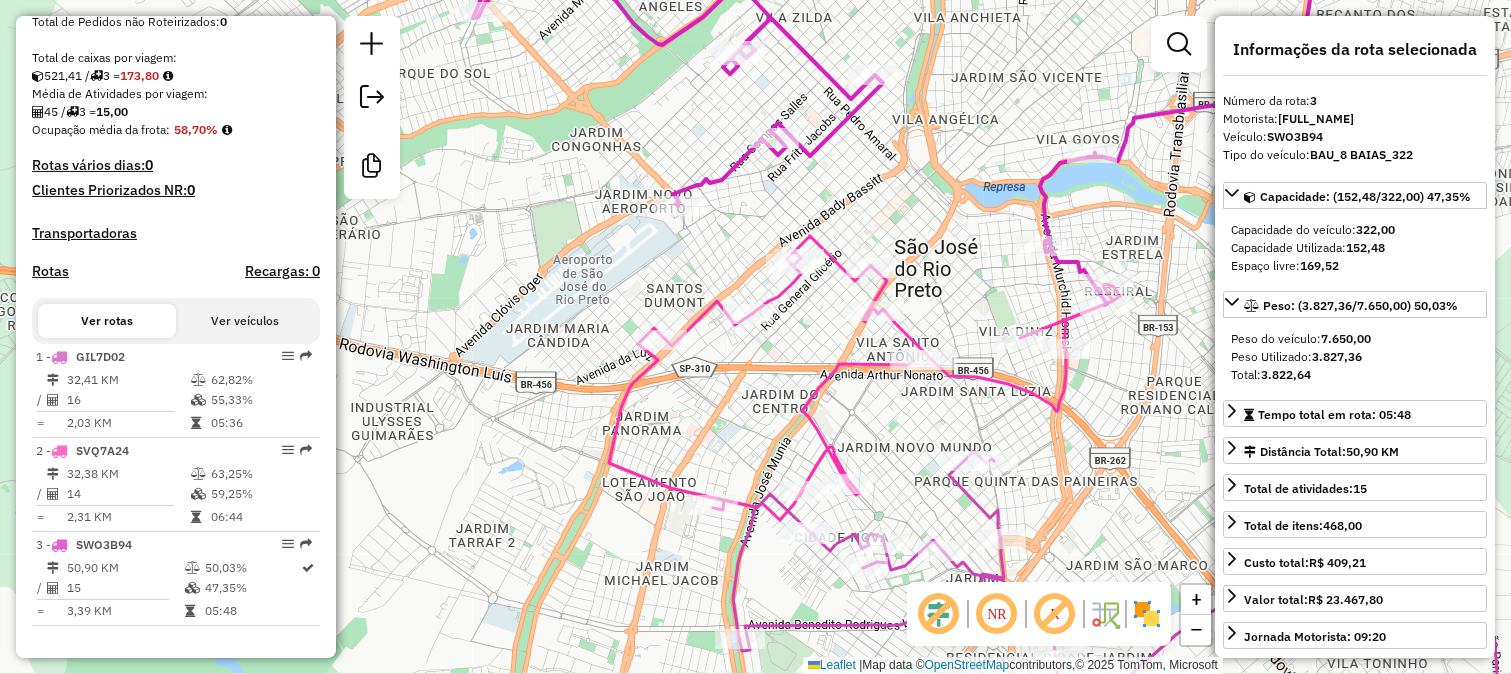 drag, startPoint x: 712, startPoint y: 443, endPoint x: 722, endPoint y: 368, distance: 75.66373 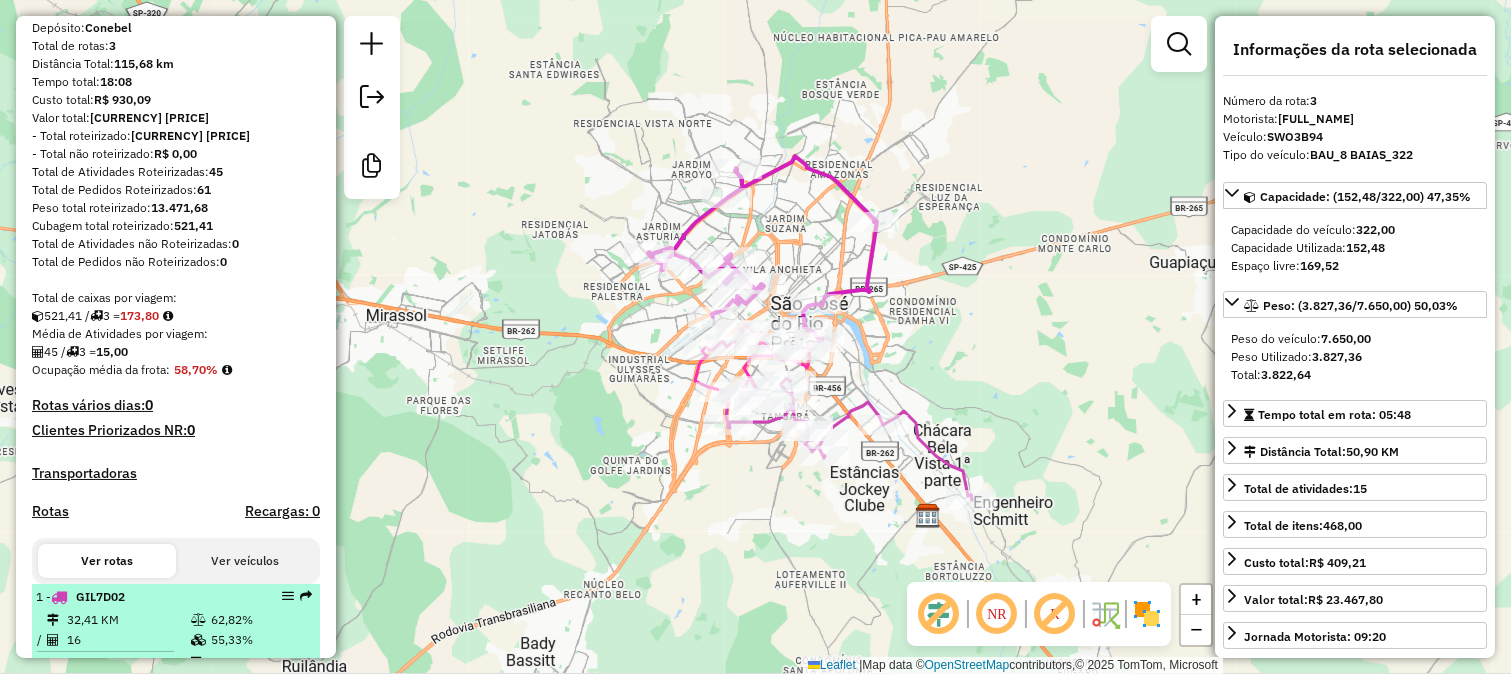 scroll, scrollTop: 0, scrollLeft: 0, axis: both 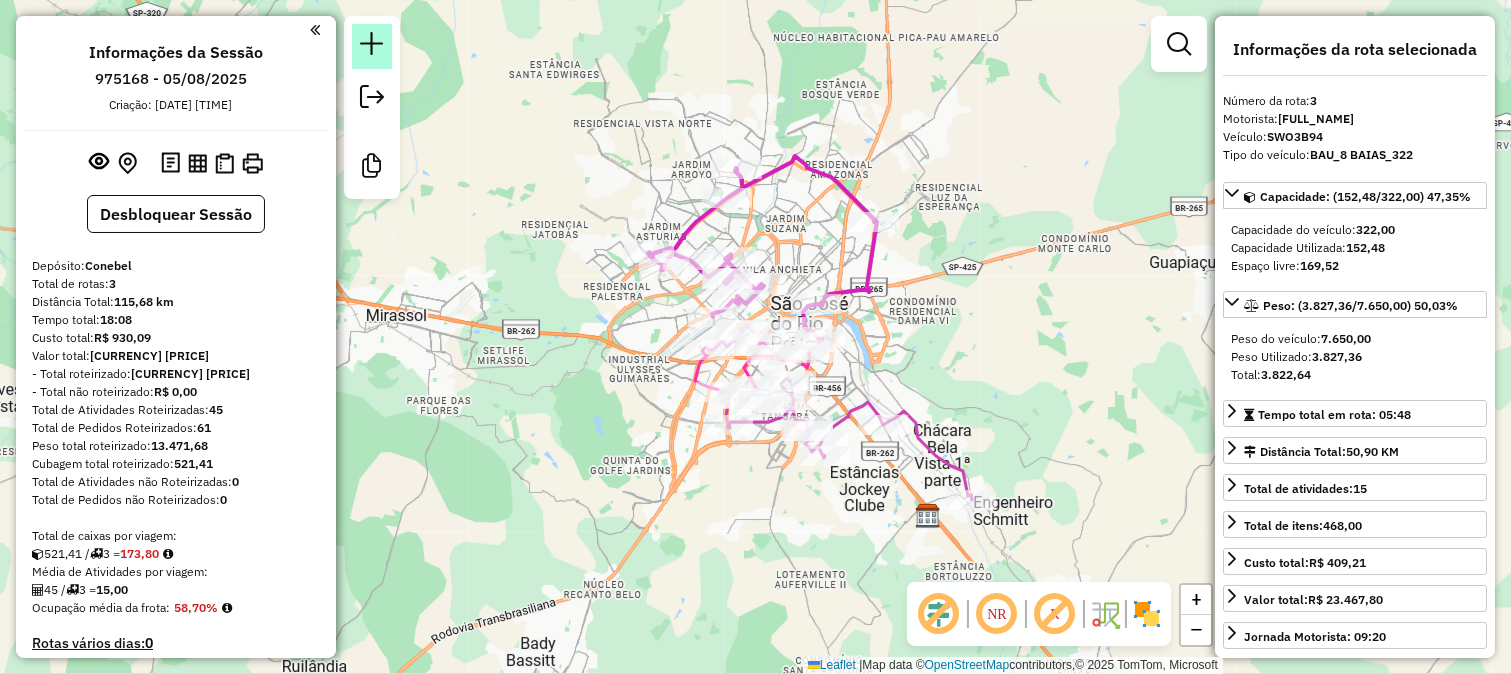 click 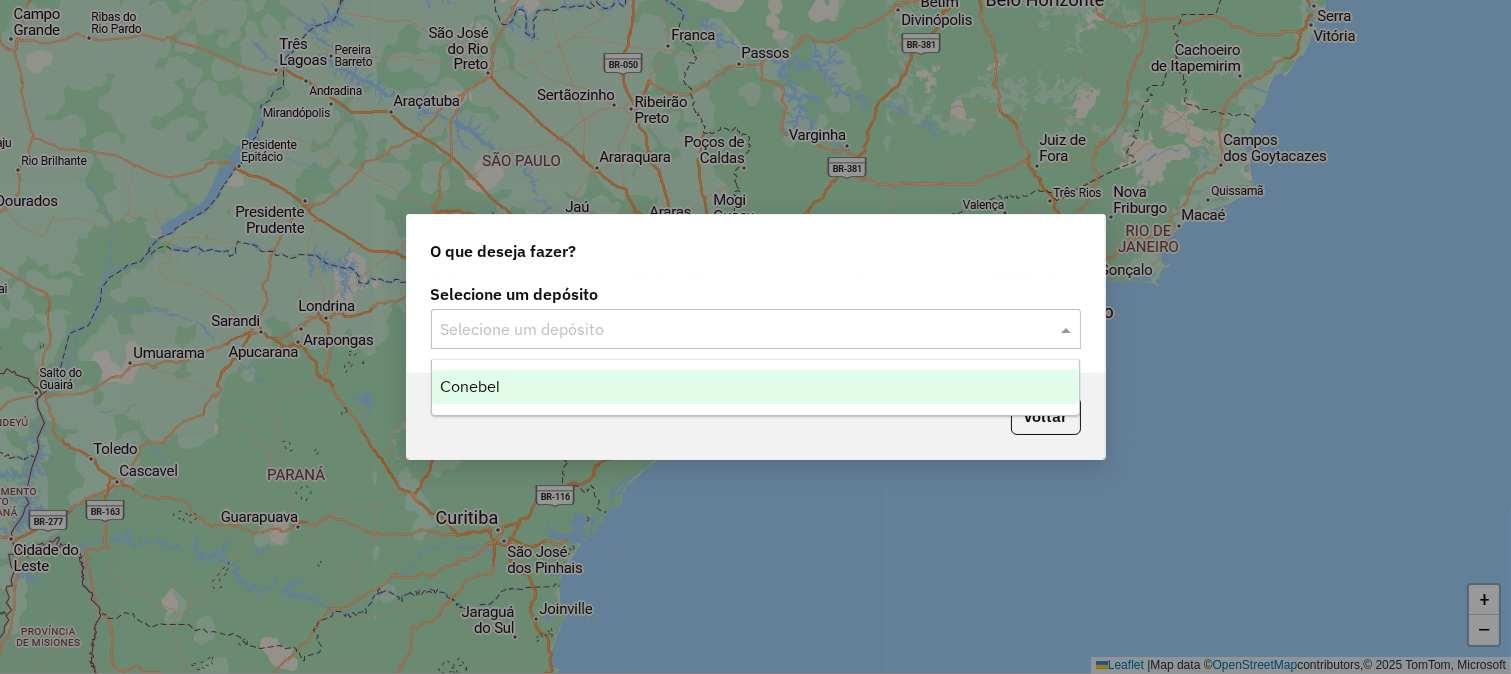 click on "Selecione um depósito" 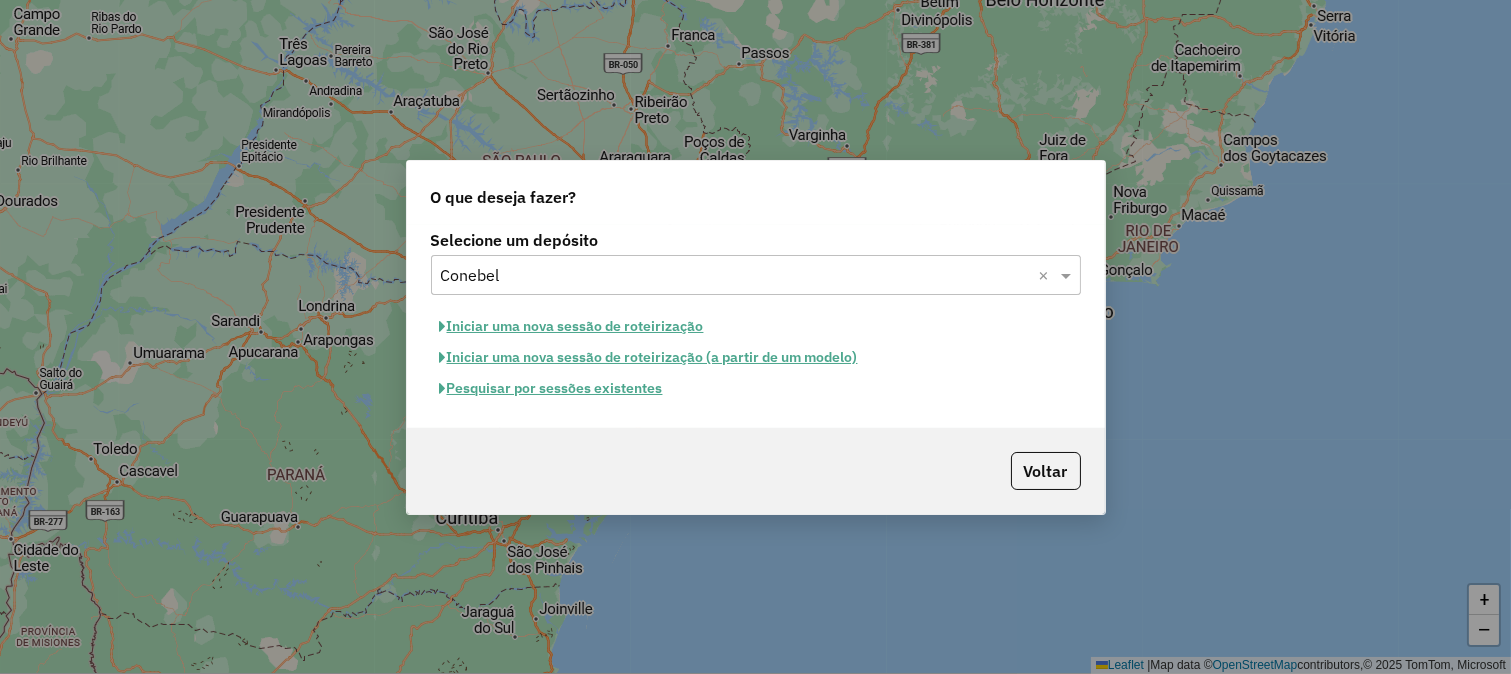 click on "Pesquisar por sessões existentes" 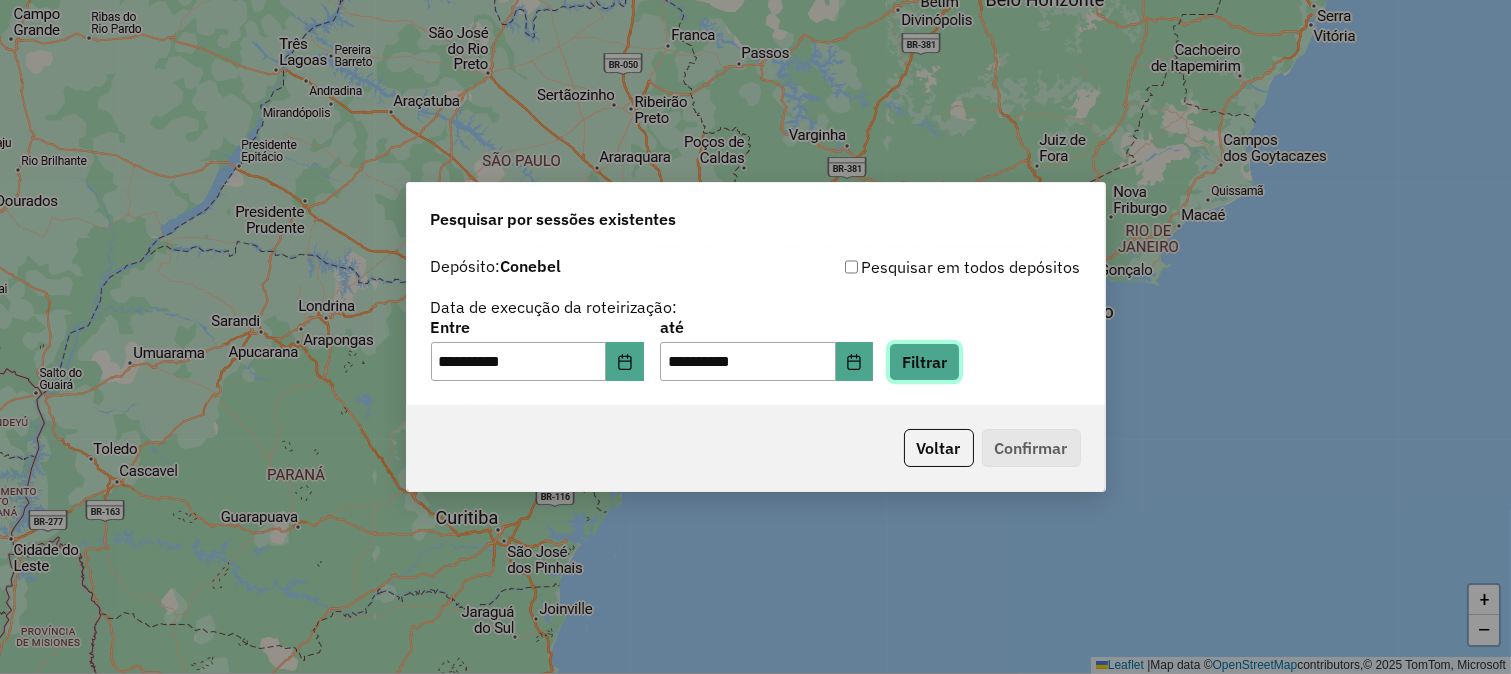 click on "Filtrar" 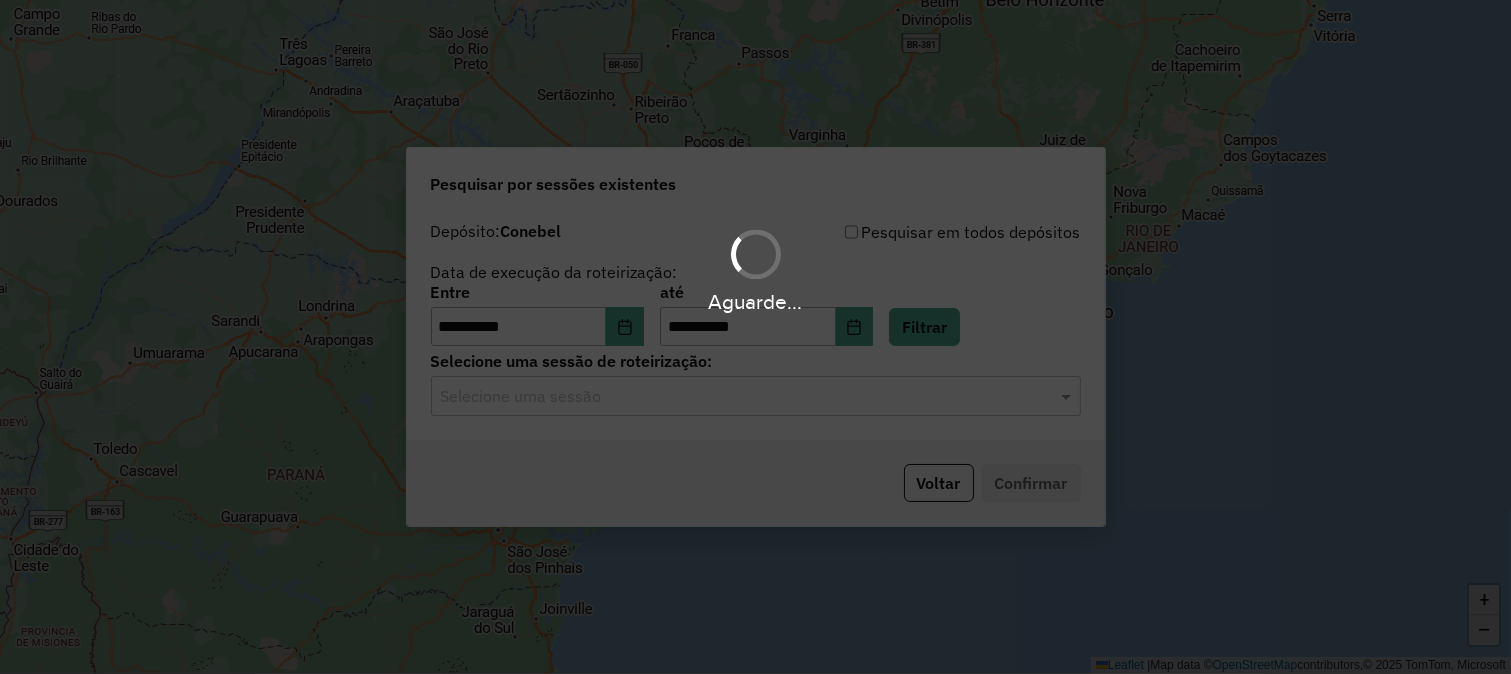 click on "**********" at bounding box center (755, 337) 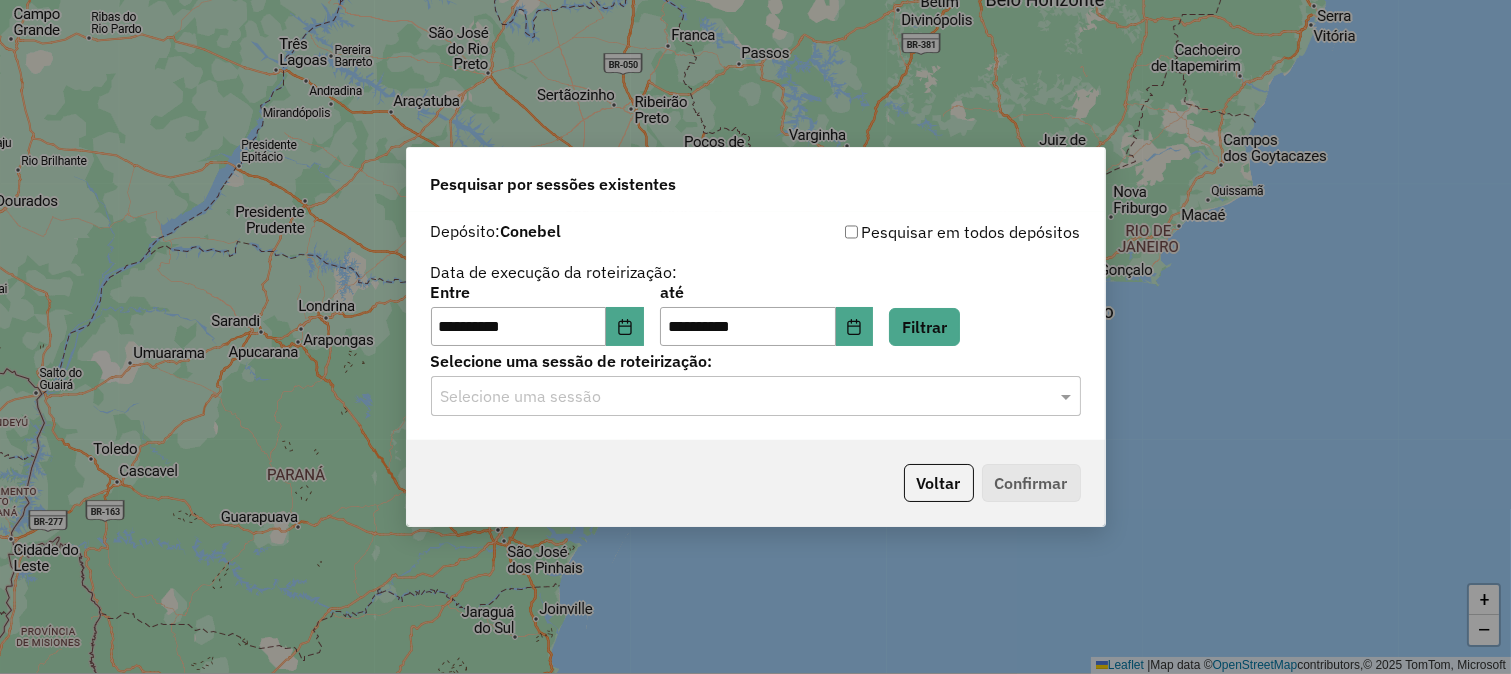 click on "**********" 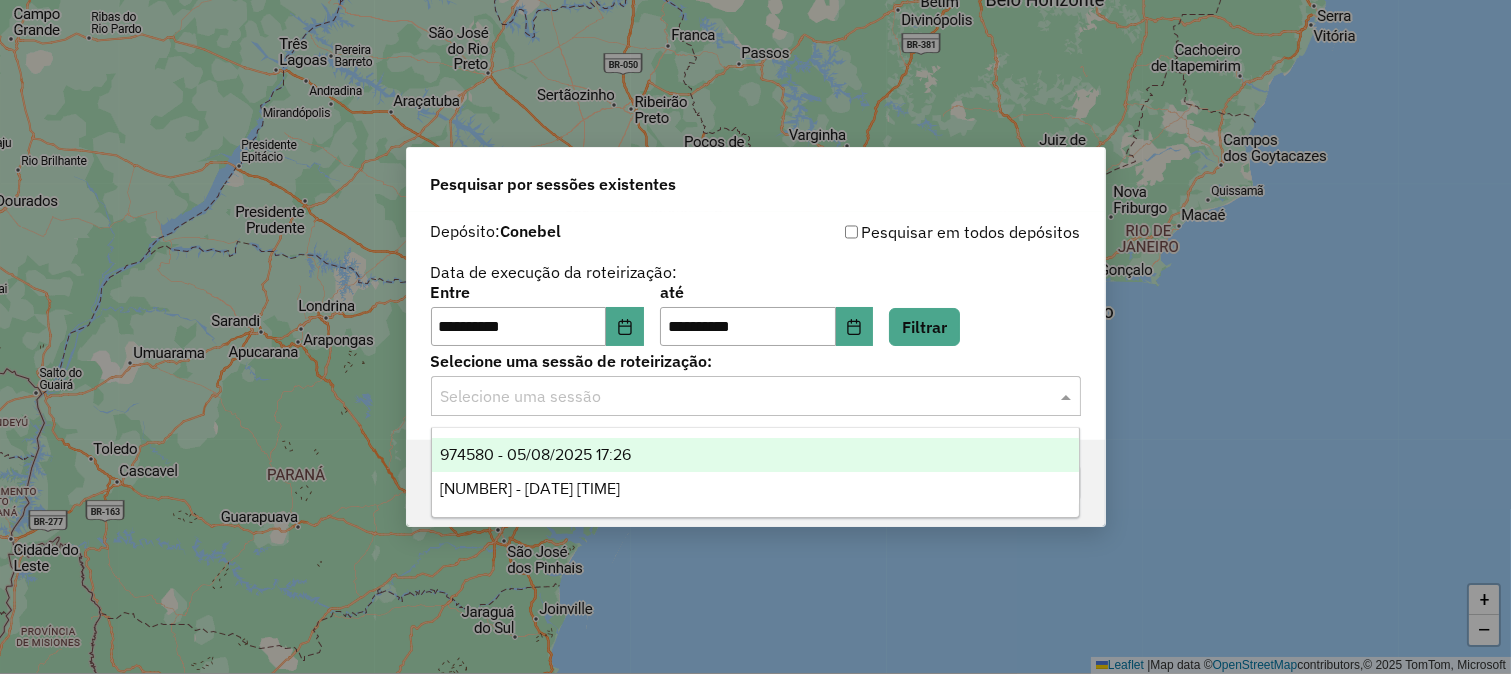 click 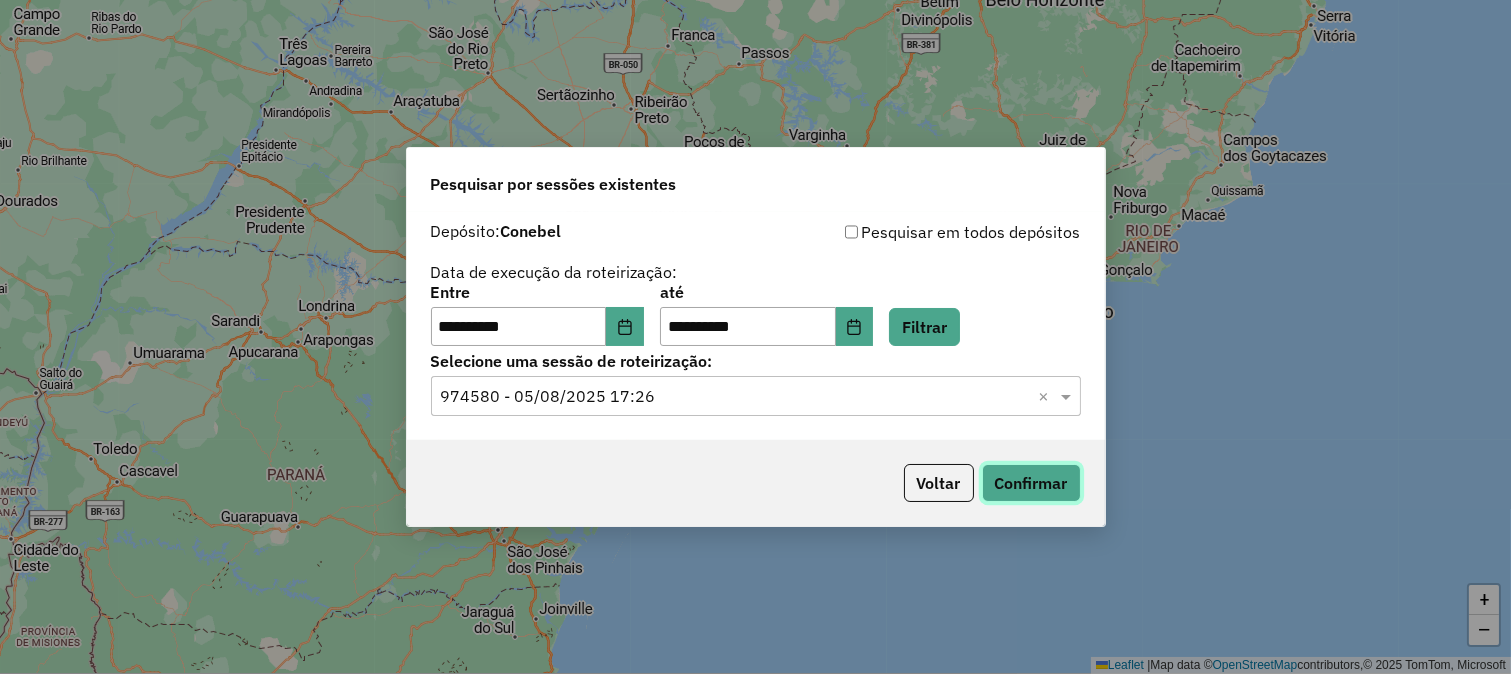 click on "Confirmar" 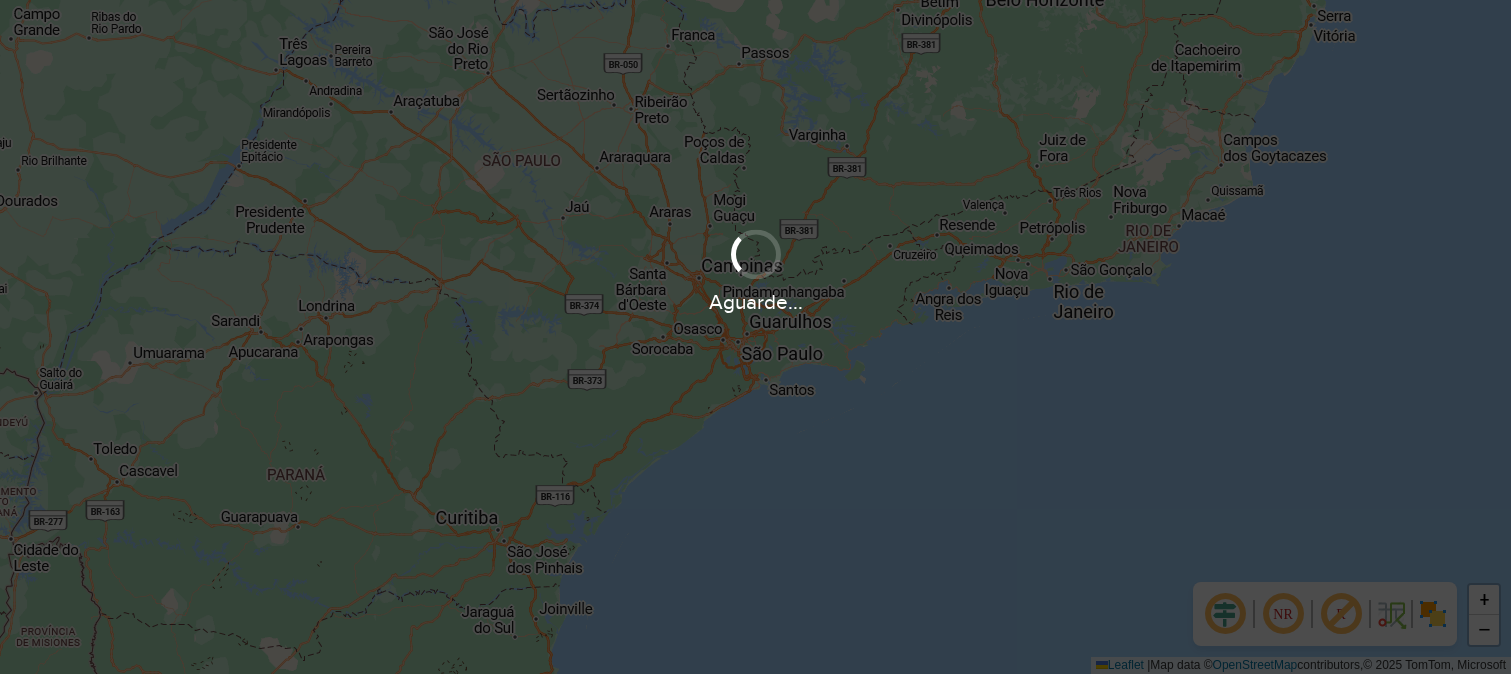scroll, scrollTop: 0, scrollLeft: 0, axis: both 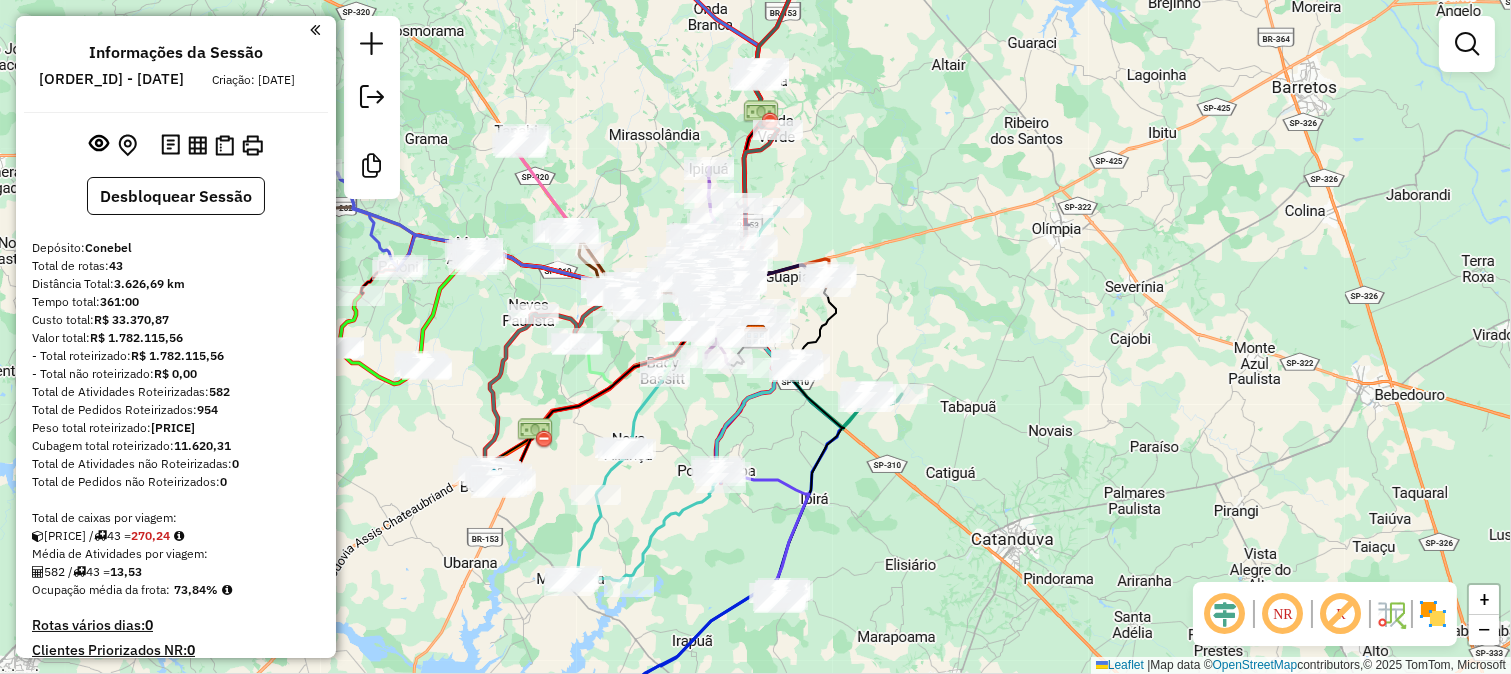 click 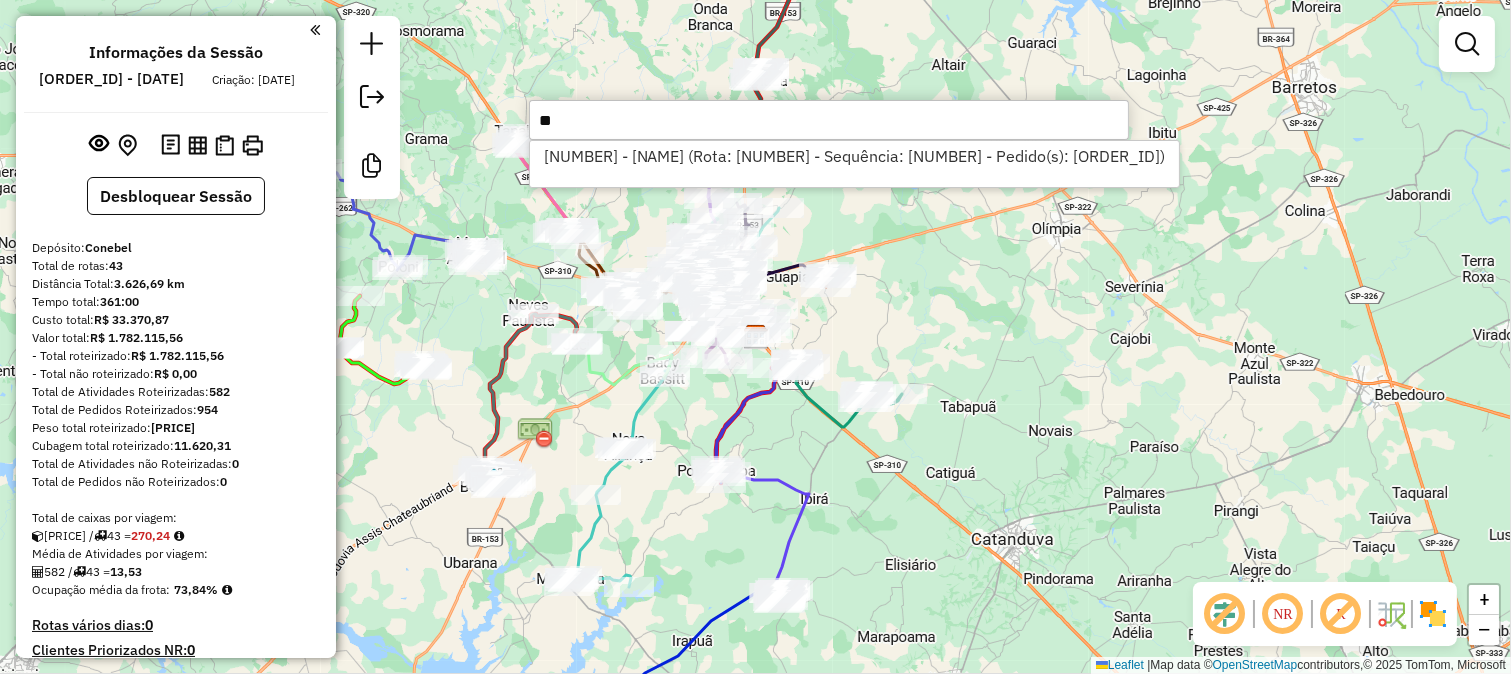 type on "*" 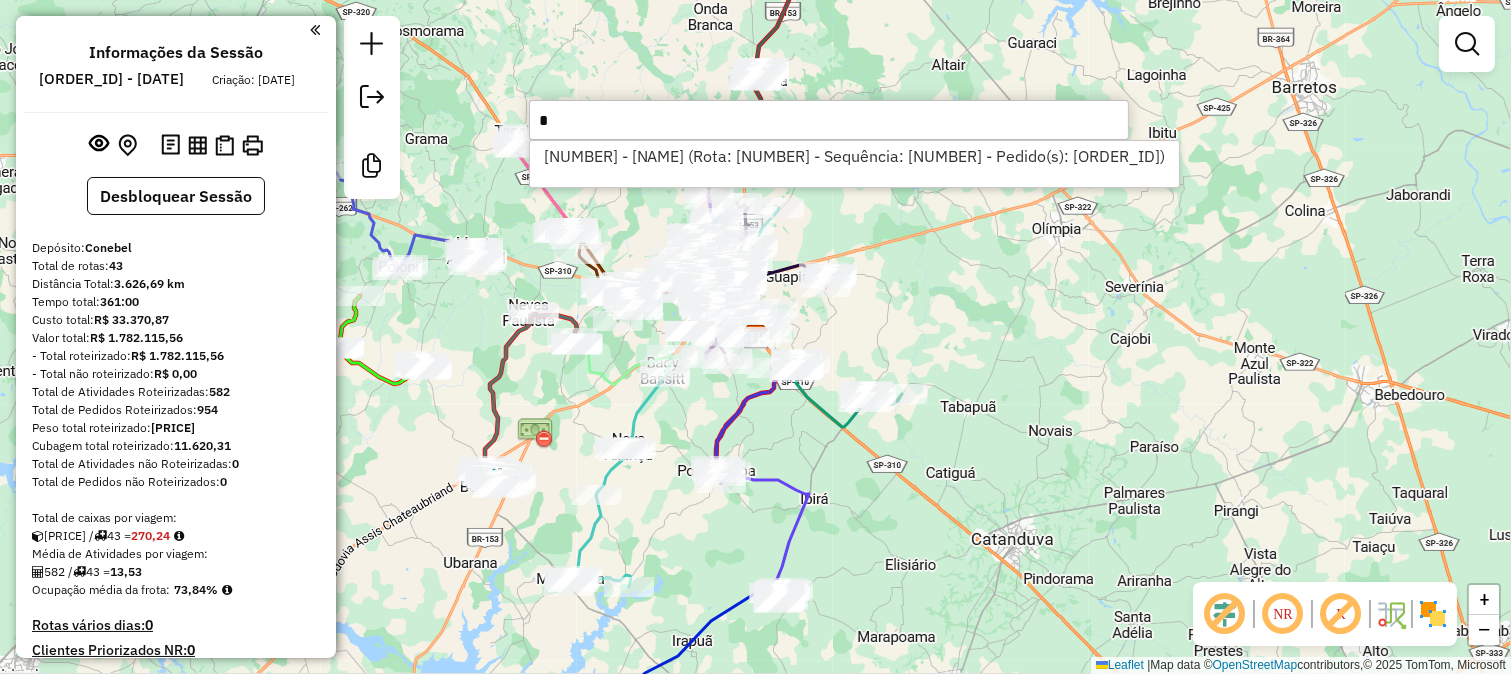 type 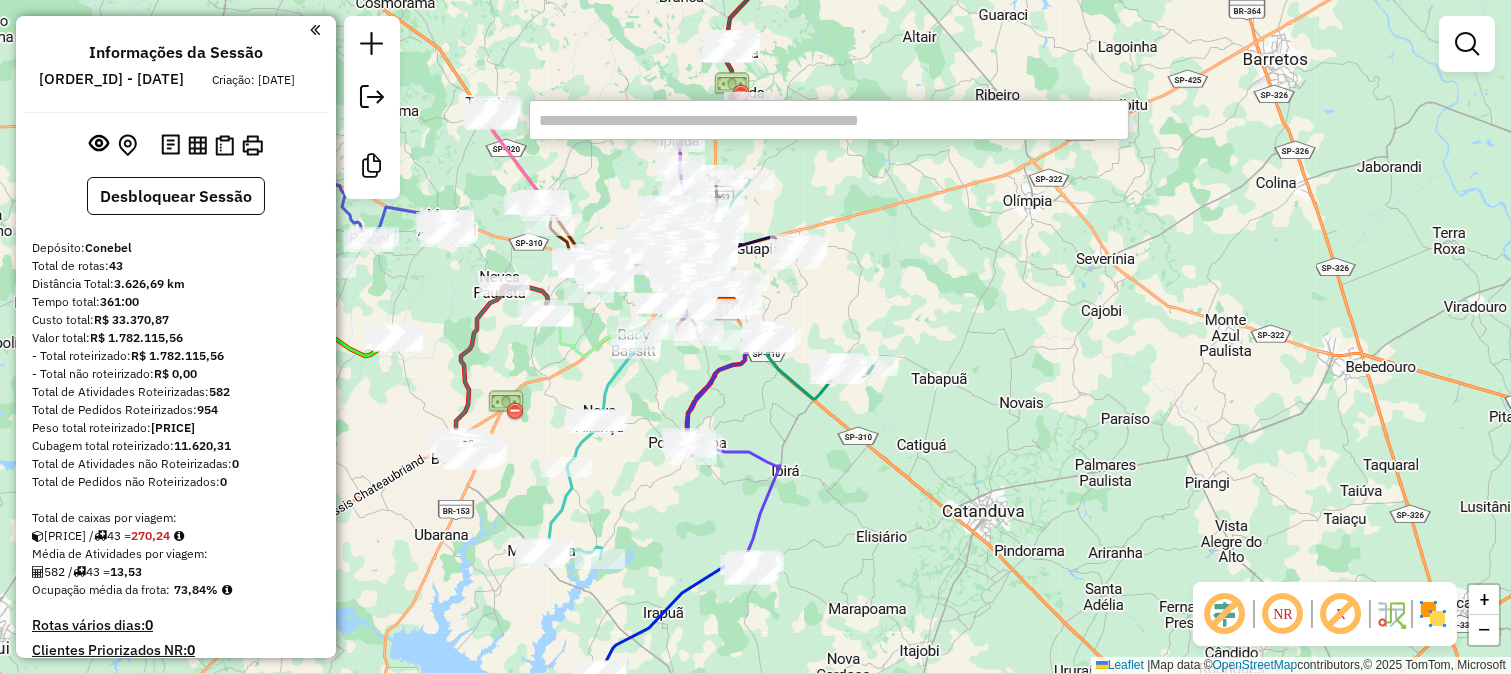 click on "Janela de atendimento Grade de atendimento Capacidade Transportadoras Veículos Cliente Pedidos  Rotas Selecione os dias de semana para filtrar as janelas de atendimento  Seg   Ter   Qua   Qui   Sex   Sáb   Dom  Informe o período da janela de atendimento: De: Até:  Filtrar exatamente a janela do cliente  Considerar janela de atendimento padrão  Selecione os dias de semana para filtrar as grades de atendimento  Seg   Ter   Qua   Qui   Sex   Sáb   Dom   Considerar clientes sem dia de atendimento cadastrado  Clientes fora do dia de atendimento selecionado Filtrar as atividades entre os valores definidos abaixo:  Peso mínimo:   Peso máximo:   Cubagem mínima:   Cubagem máxima:   De:   Até:  Filtrar as atividades entre o tempo de atendimento definido abaixo:  De:   Até:   Considerar capacidade total dos clientes não roteirizados Transportadora: Selecione um ou mais itens Tipo de veículo: Selecione um ou mais itens Veículo: Selecione um ou mais itens Motorista: Selecione um ou mais itens Nome: Rótulo:" 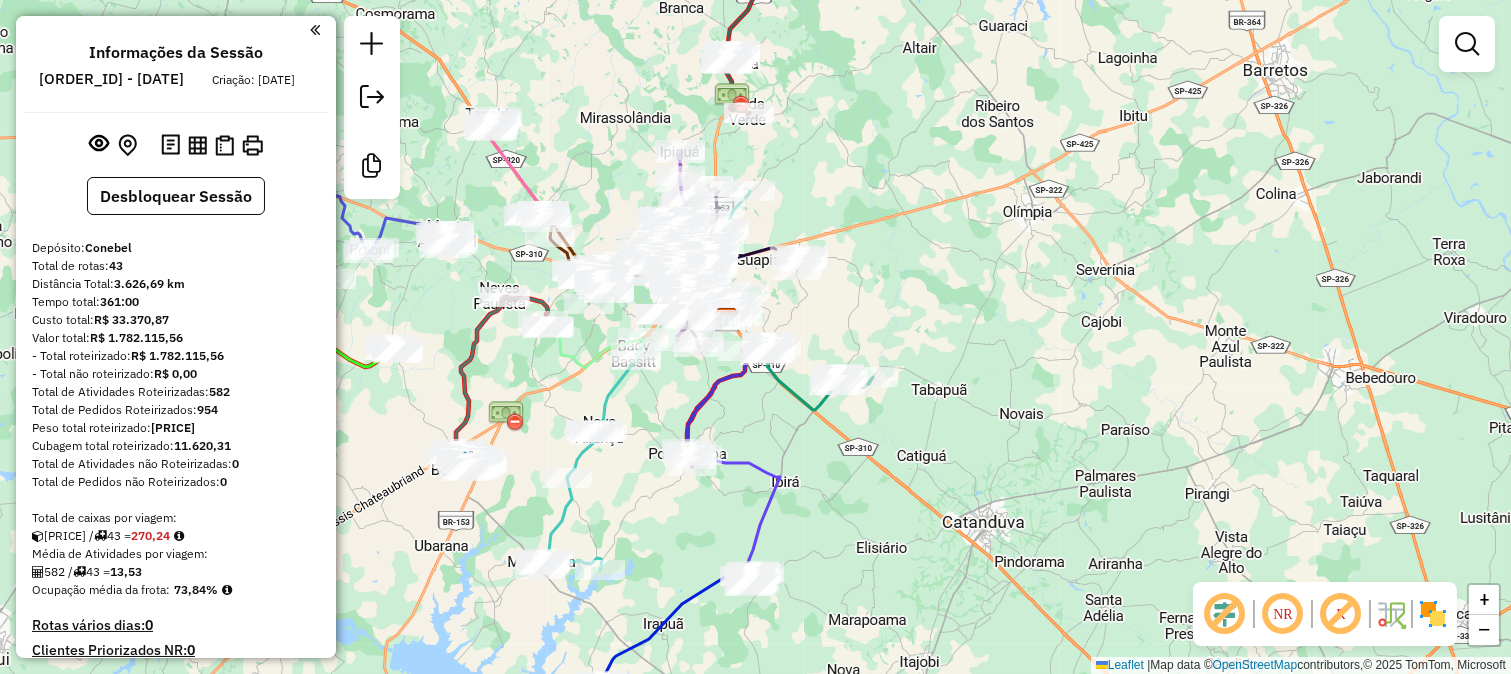 drag, startPoint x: 915, startPoint y: 215, endPoint x: 913, endPoint y: 298, distance: 83.02409 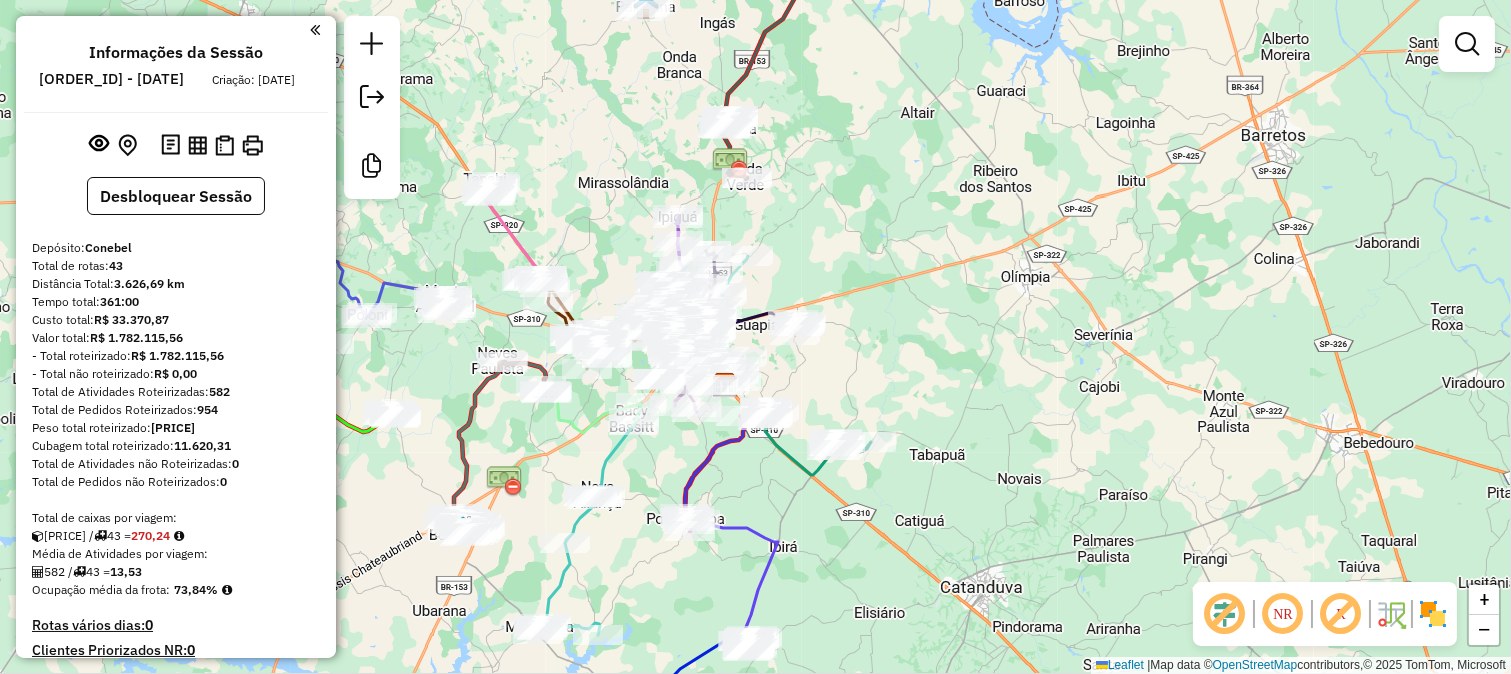 click on "Janela de atendimento Grade de atendimento Capacidade Transportadoras Veículos Cliente Pedidos  Rotas Selecione os dias de semana para filtrar as janelas de atendimento  Seg   Ter   Qua   Qui   Sex   Sáb   Dom  Informe o período da janela de atendimento: De: Até:  Filtrar exatamente a janela do cliente  Considerar janela de atendimento padrão  Selecione os dias de semana para filtrar as grades de atendimento  Seg   Ter   Qua   Qui   Sex   Sáb   Dom   Considerar clientes sem dia de atendimento cadastrado  Clientes fora do dia de atendimento selecionado Filtrar as atividades entre os valores definidos abaixo:  Peso mínimo:   Peso máximo:   Cubagem mínima:   Cubagem máxima:   De:   Até:  Filtrar as atividades entre o tempo de atendimento definido abaixo:  De:   Até:   Considerar capacidade total dos clientes não roteirizados Transportadora: Selecione um ou mais itens Tipo de veículo: Selecione um ou mais itens Veículo: Selecione um ou mais itens Motorista: Selecione um ou mais itens Nome: Rótulo:" 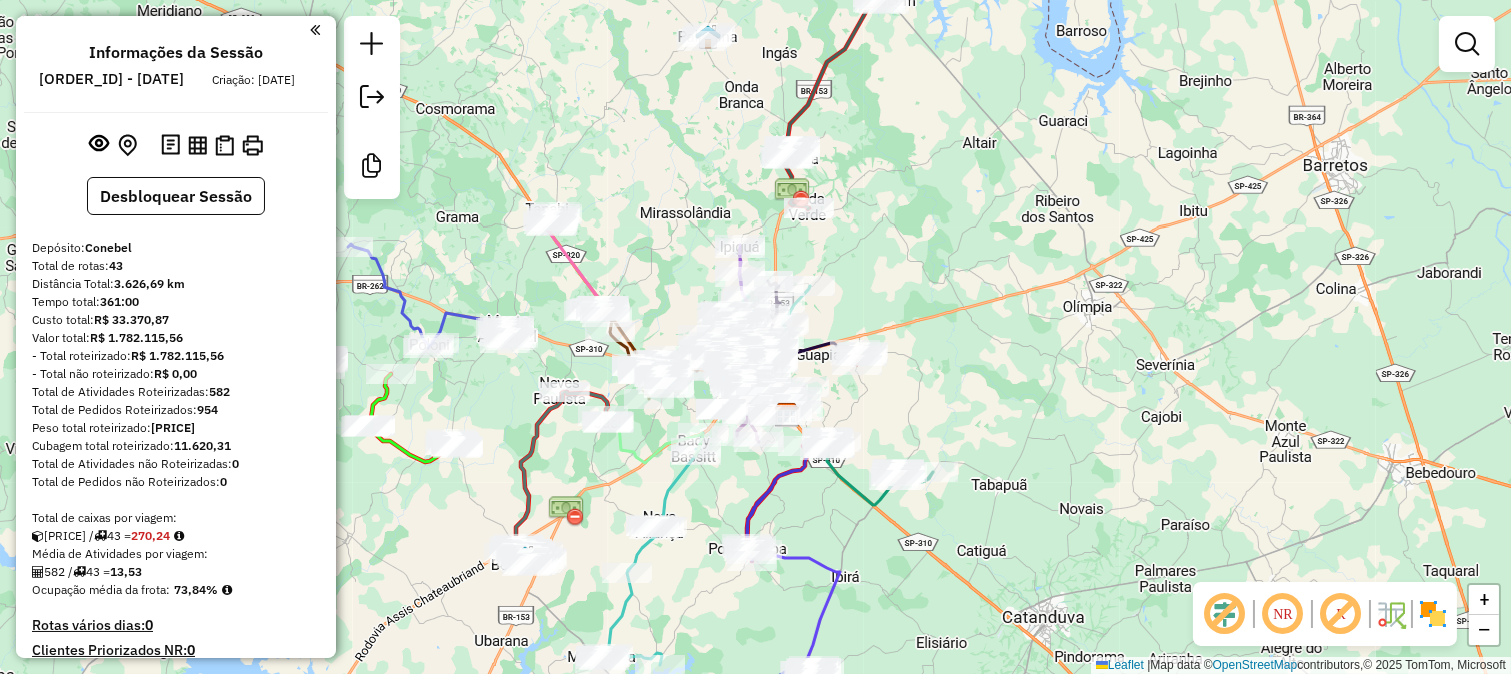 drag, startPoint x: 852, startPoint y: 255, endPoint x: 957, endPoint y: 320, distance: 123.49089 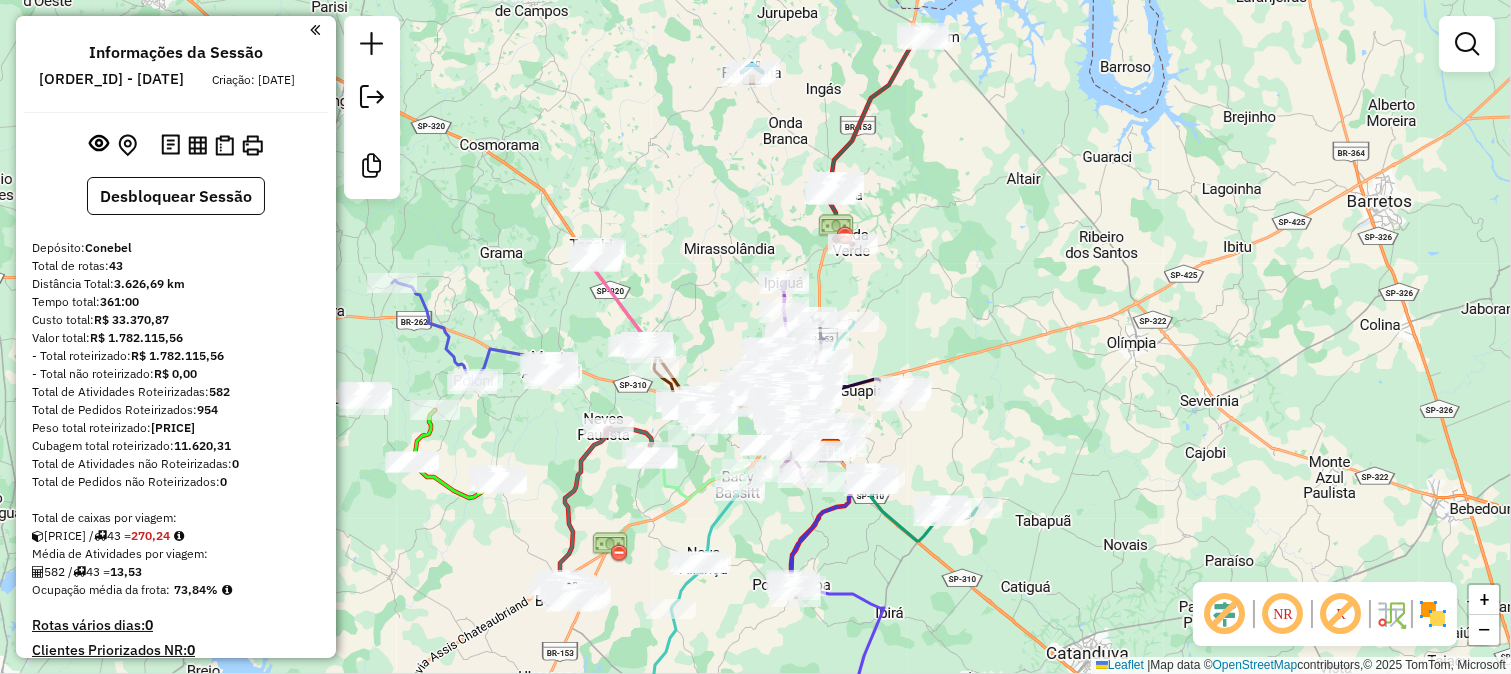 drag, startPoint x: 895, startPoint y: 272, endPoint x: 955, endPoint y: 380, distance: 123.54756 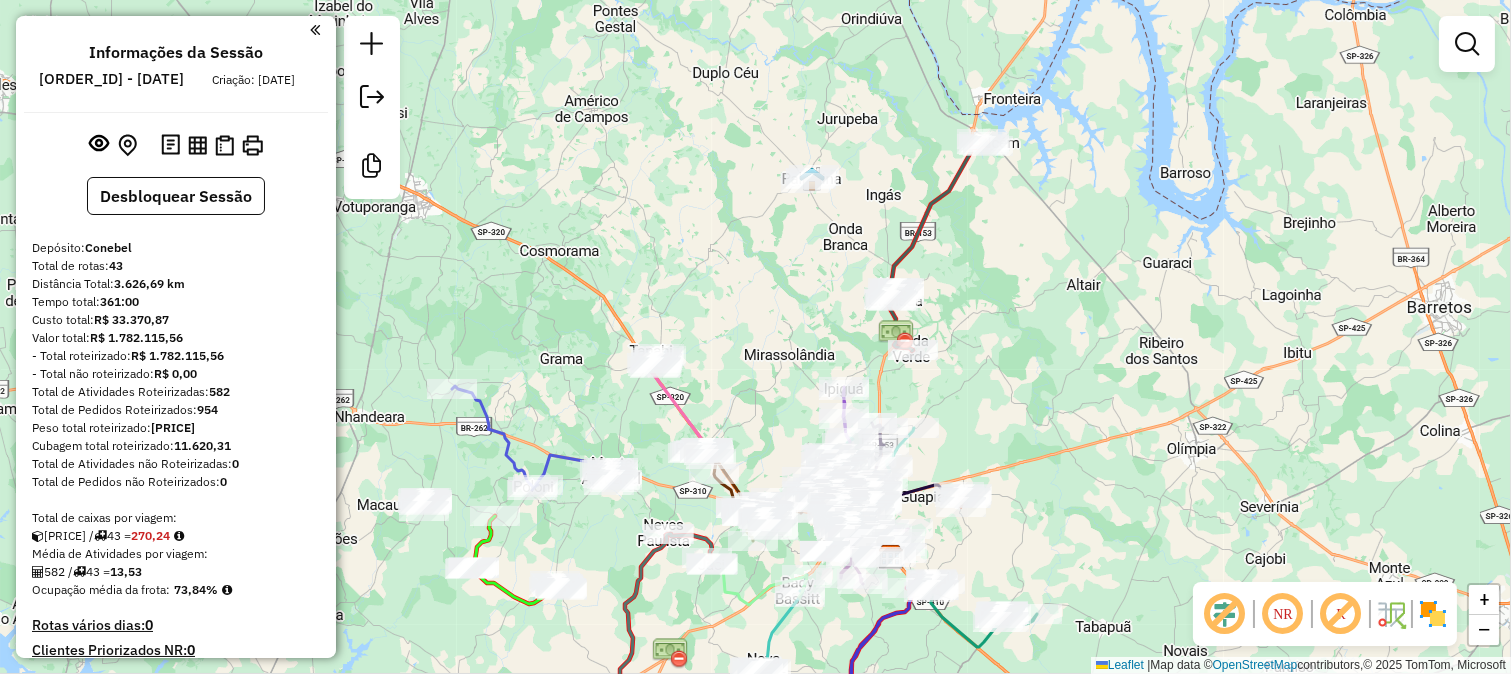 click on "Janela de atendimento Grade de atendimento Capacidade Transportadoras Veículos Cliente Pedidos  Rotas Selecione os dias de semana para filtrar as janelas de atendimento  Seg   Ter   Qua   Qui   Sex   Sáb   Dom  Informe o período da janela de atendimento: De: Até:  Filtrar exatamente a janela do cliente  Considerar janela de atendimento padrão  Selecione os dias de semana para filtrar as grades de atendimento  Seg   Ter   Qua   Qui   Sex   Sáb   Dom   Considerar clientes sem dia de atendimento cadastrado  Clientes fora do dia de atendimento selecionado Filtrar as atividades entre os valores definidos abaixo:  Peso mínimo:   Peso máximo:   Cubagem mínima:   Cubagem máxima:   De:   Até:  Filtrar as atividades entre o tempo de atendimento definido abaixo:  De:   Até:   Considerar capacidade total dos clientes não roteirizados Transportadora: Selecione um ou mais itens Tipo de veículo: Selecione um ou mais itens Veículo: Selecione um ou mais itens Motorista: Selecione um ou mais itens Nome: Rótulo:" 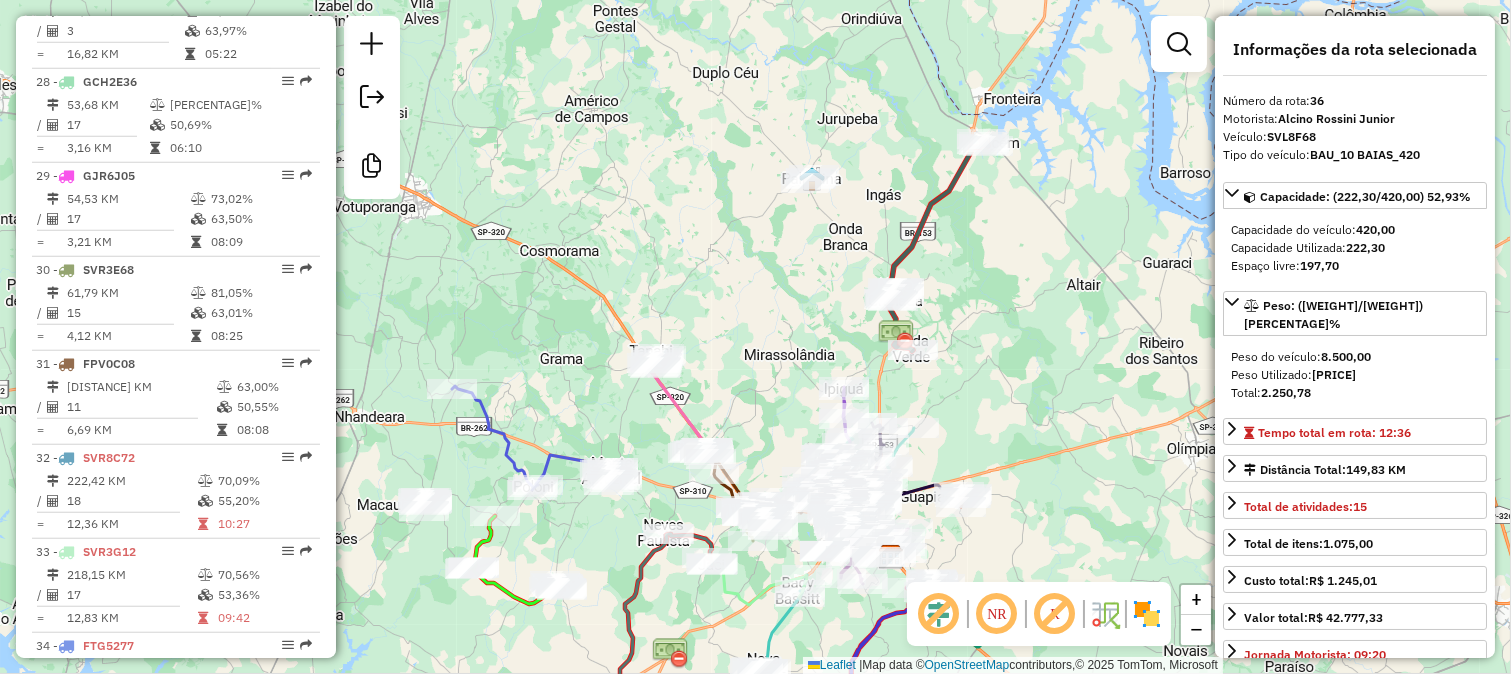 scroll, scrollTop: 4093, scrollLeft: 0, axis: vertical 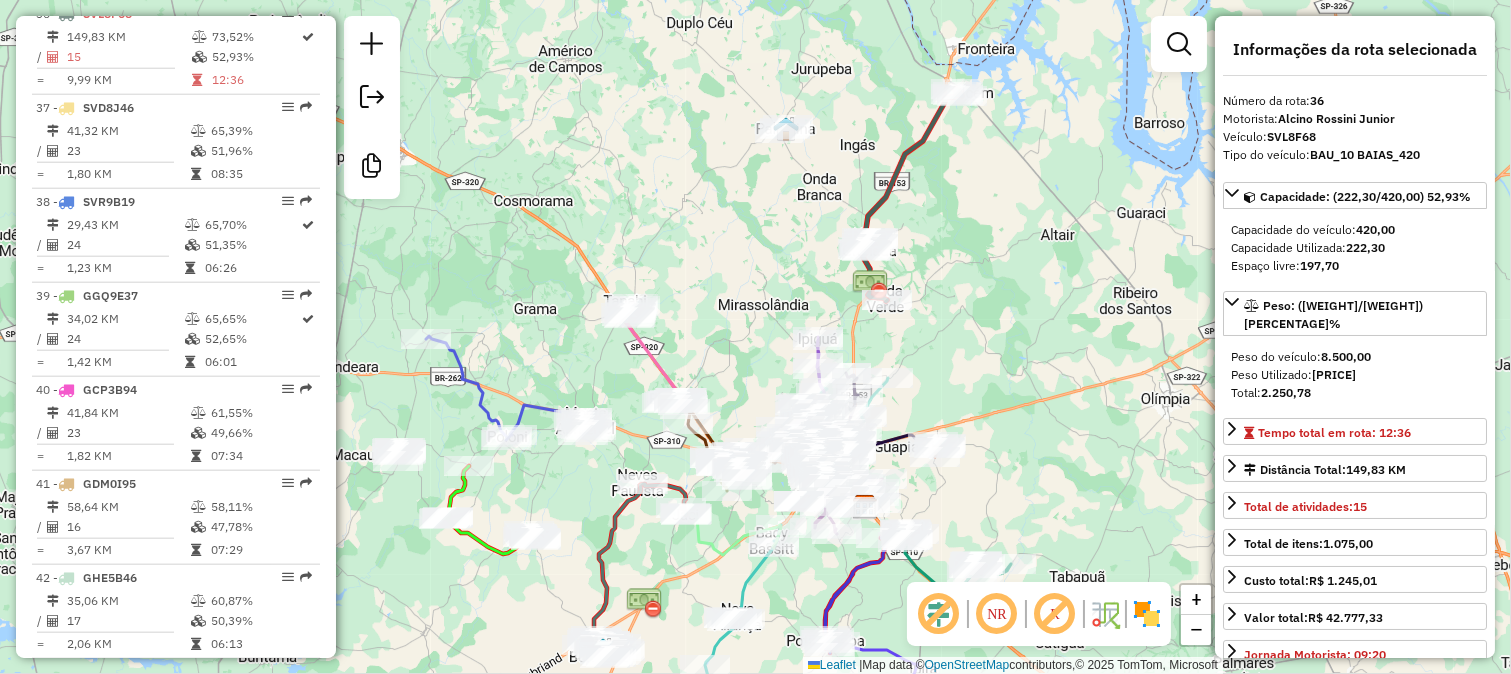 drag, startPoint x: 647, startPoint y: 144, endPoint x: 617, endPoint y: 90, distance: 61.77378 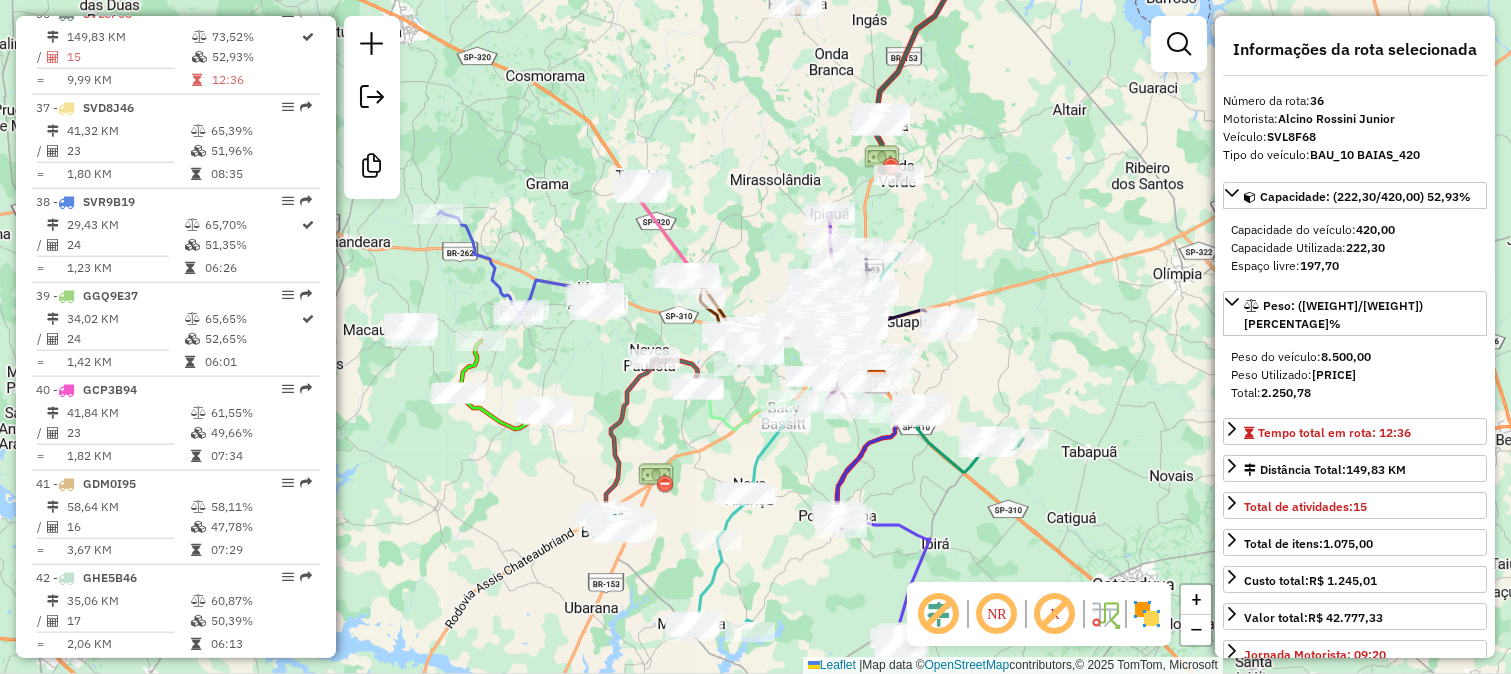 drag, startPoint x: 972, startPoint y: 372, endPoint x: 980, endPoint y: 194, distance: 178.17969 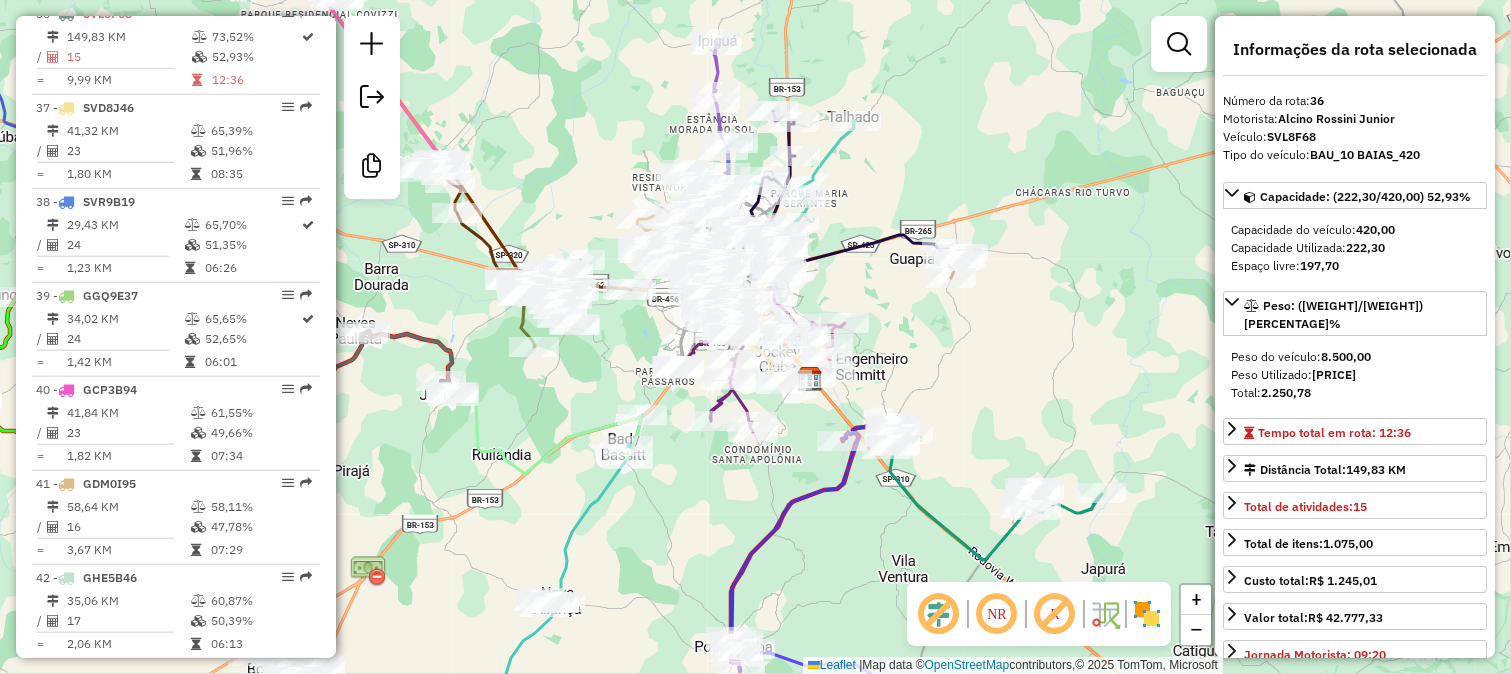click on "Janela de atendimento Grade de atendimento Capacidade Transportadoras Veículos Cliente Pedidos  Rotas Selecione os dias de semana para filtrar as janelas de atendimento  Seg   Ter   Qua   Qui   Sex   Sáb   Dom  Informe o período da janela de atendimento: De: Até:  Filtrar exatamente a janela do cliente  Considerar janela de atendimento padrão  Selecione os dias de semana para filtrar as grades de atendimento  Seg   Ter   Qua   Qui   Sex   Sáb   Dom   Considerar clientes sem dia de atendimento cadastrado  Clientes fora do dia de atendimento selecionado Filtrar as atividades entre os valores definidos abaixo:  Peso mínimo:   Peso máximo:   Cubagem mínima:   Cubagem máxima:   De:   Até:  Filtrar as atividades entre o tempo de atendimento definido abaixo:  De:   Até:   Considerar capacidade total dos clientes não roteirizados Transportadora: Selecione um ou mais itens Tipo de veículo: Selecione um ou mais itens Veículo: Selecione um ou mais itens Motorista: Selecione um ou mais itens Nome: Rótulo:" 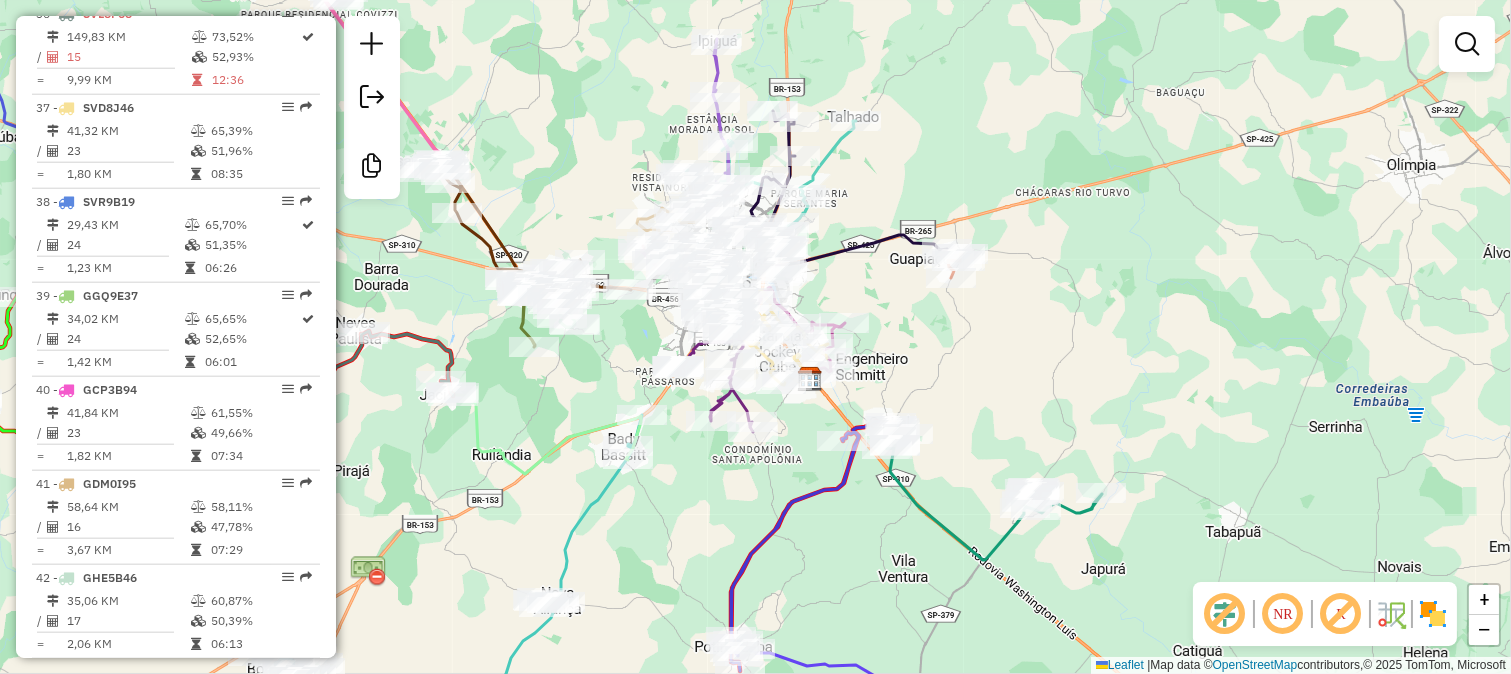 drag, startPoint x: 702, startPoint y: 383, endPoint x: 726, endPoint y: 365, distance: 30 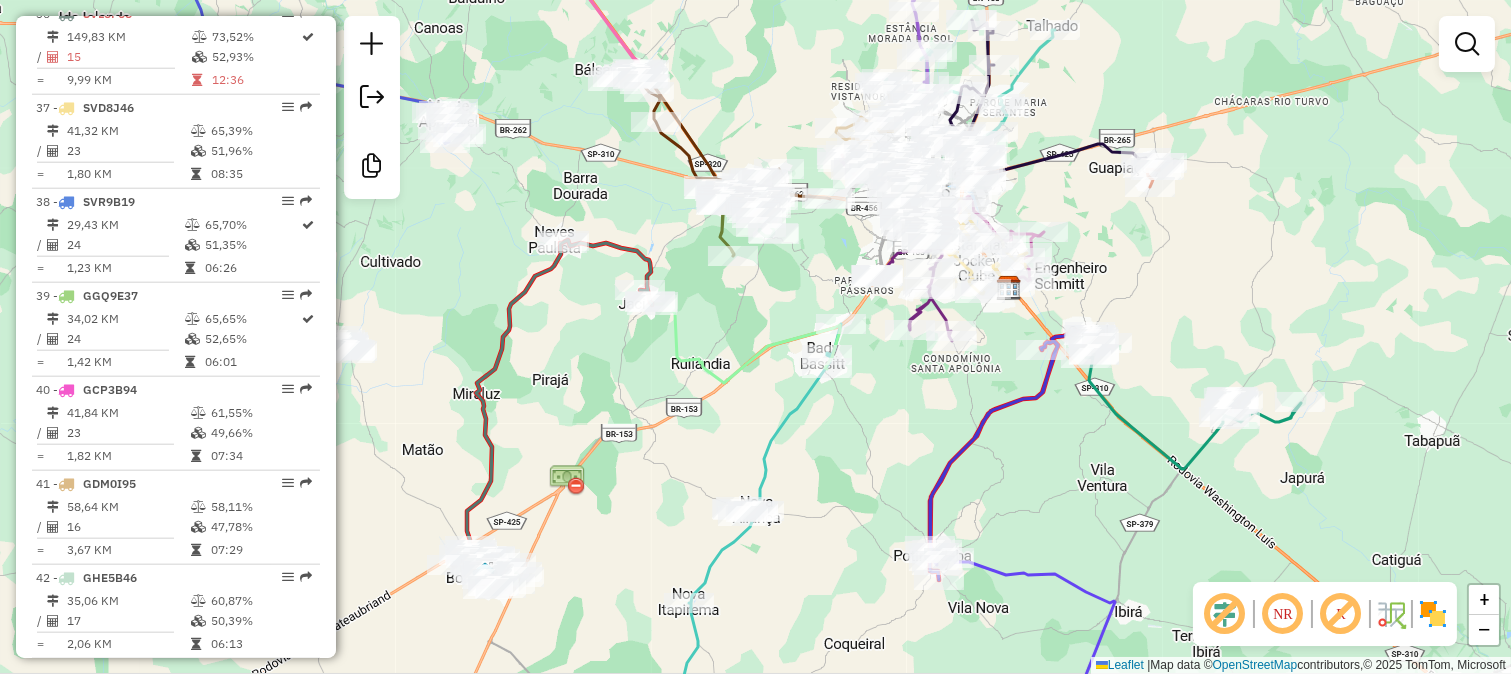 click 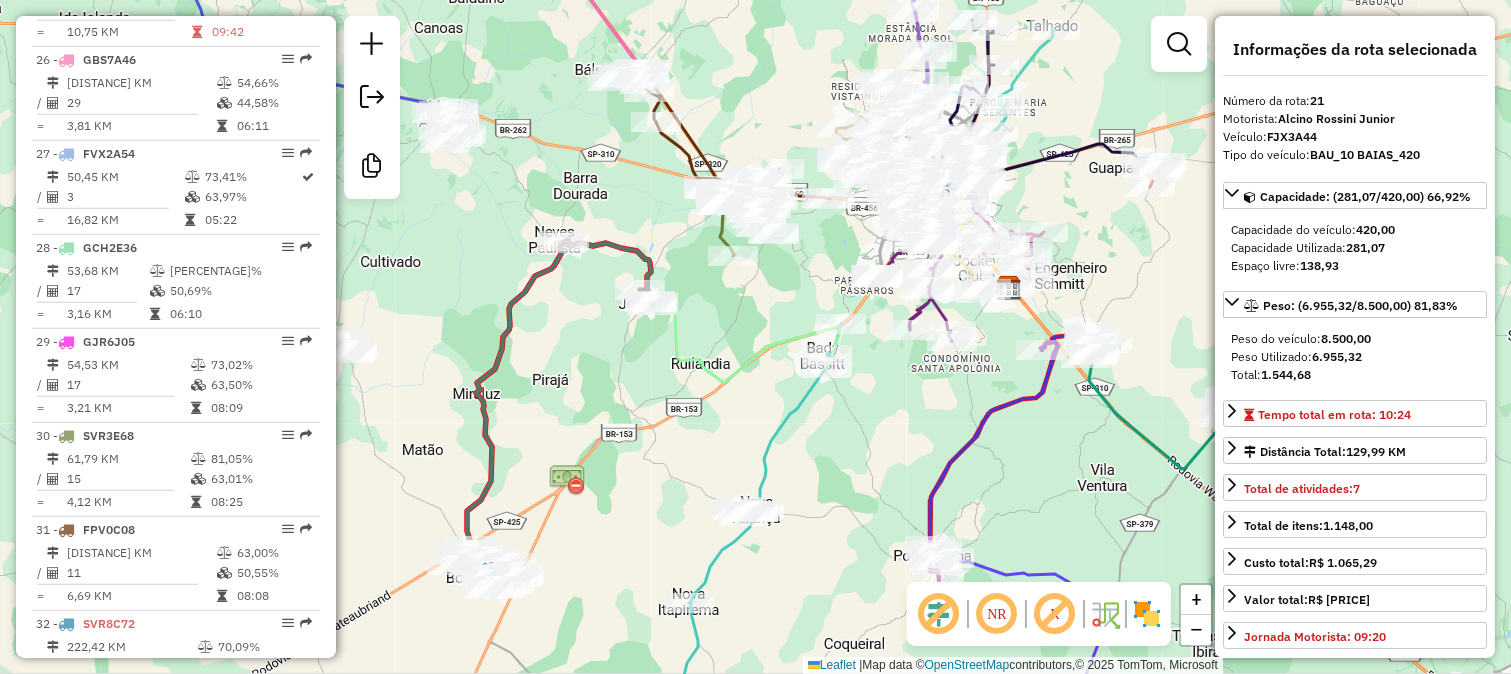 scroll, scrollTop: 2684, scrollLeft: 0, axis: vertical 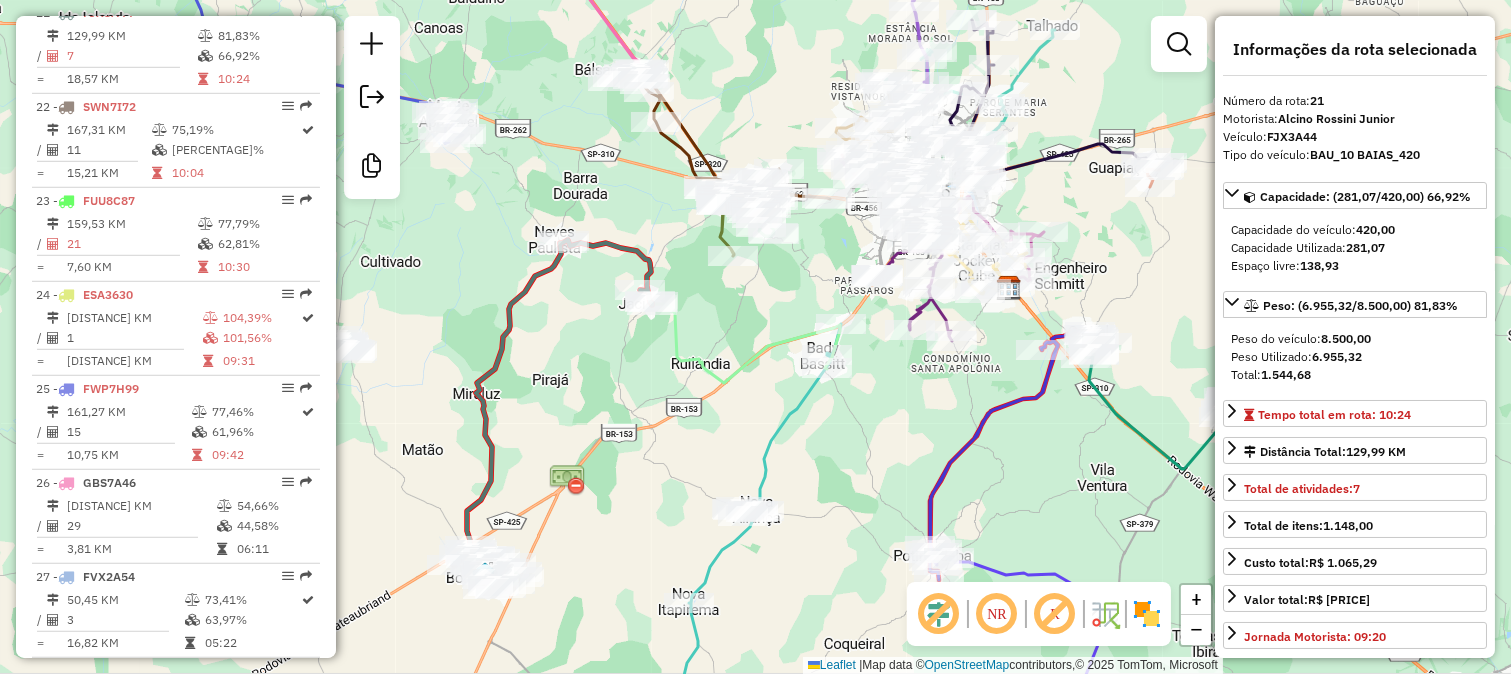 drag, startPoint x: 647, startPoint y: 428, endPoint x: 1003, endPoint y: 510, distance: 365.32178 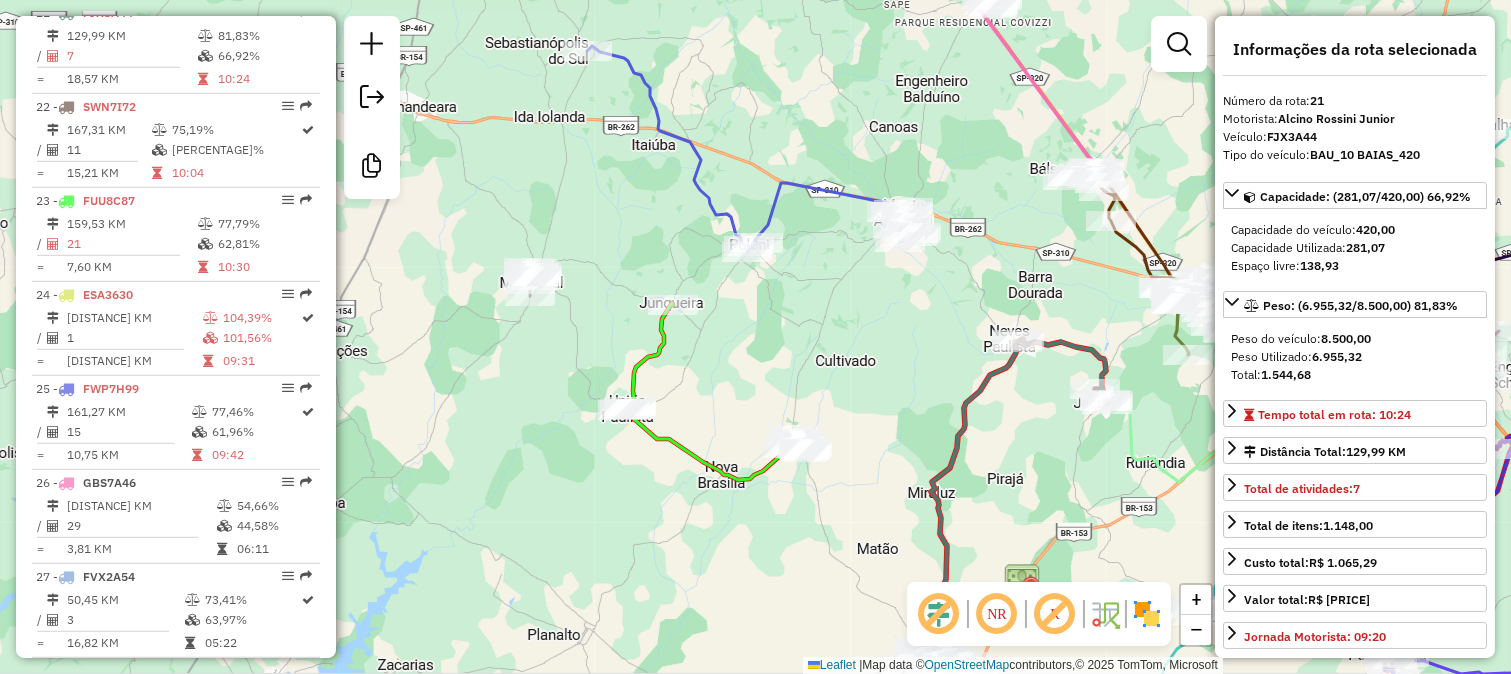 drag, startPoint x: 936, startPoint y: 432, endPoint x: 788, endPoint y: 165, distance: 305.2753 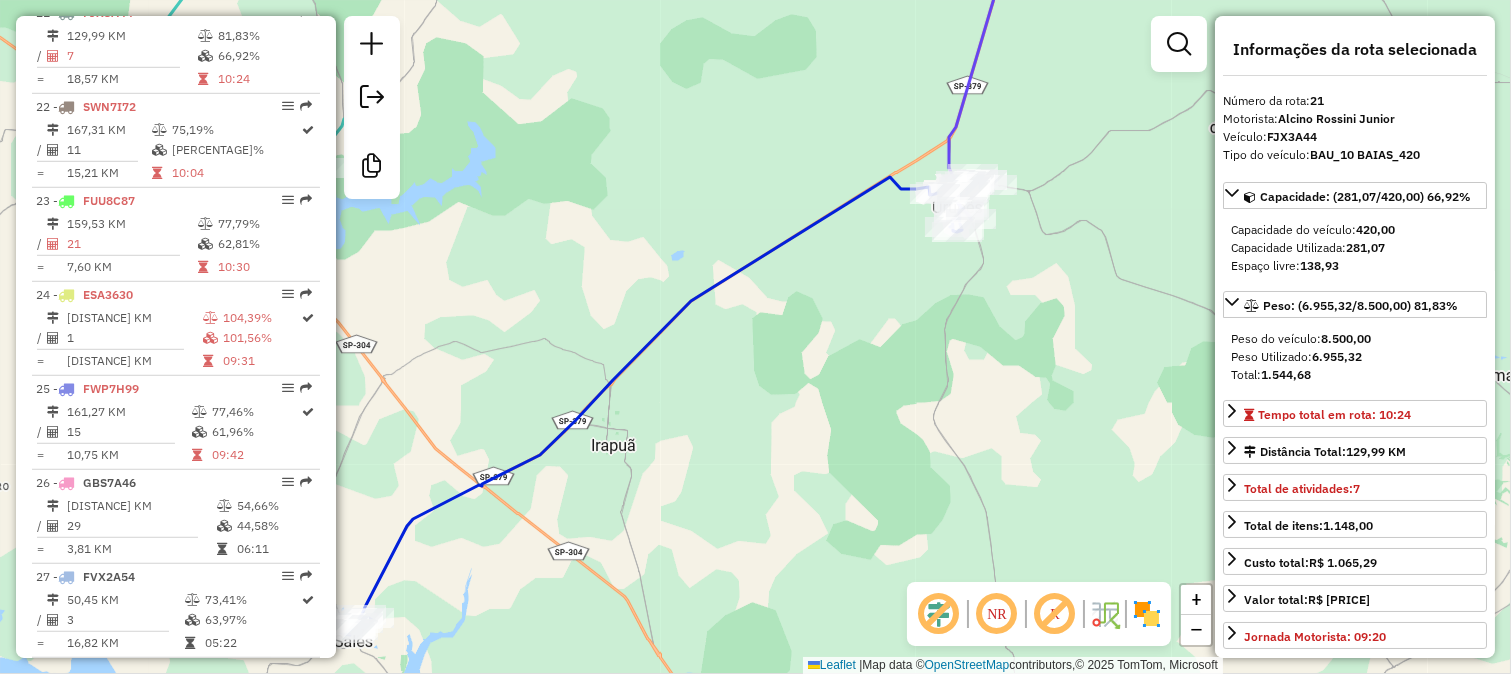 click 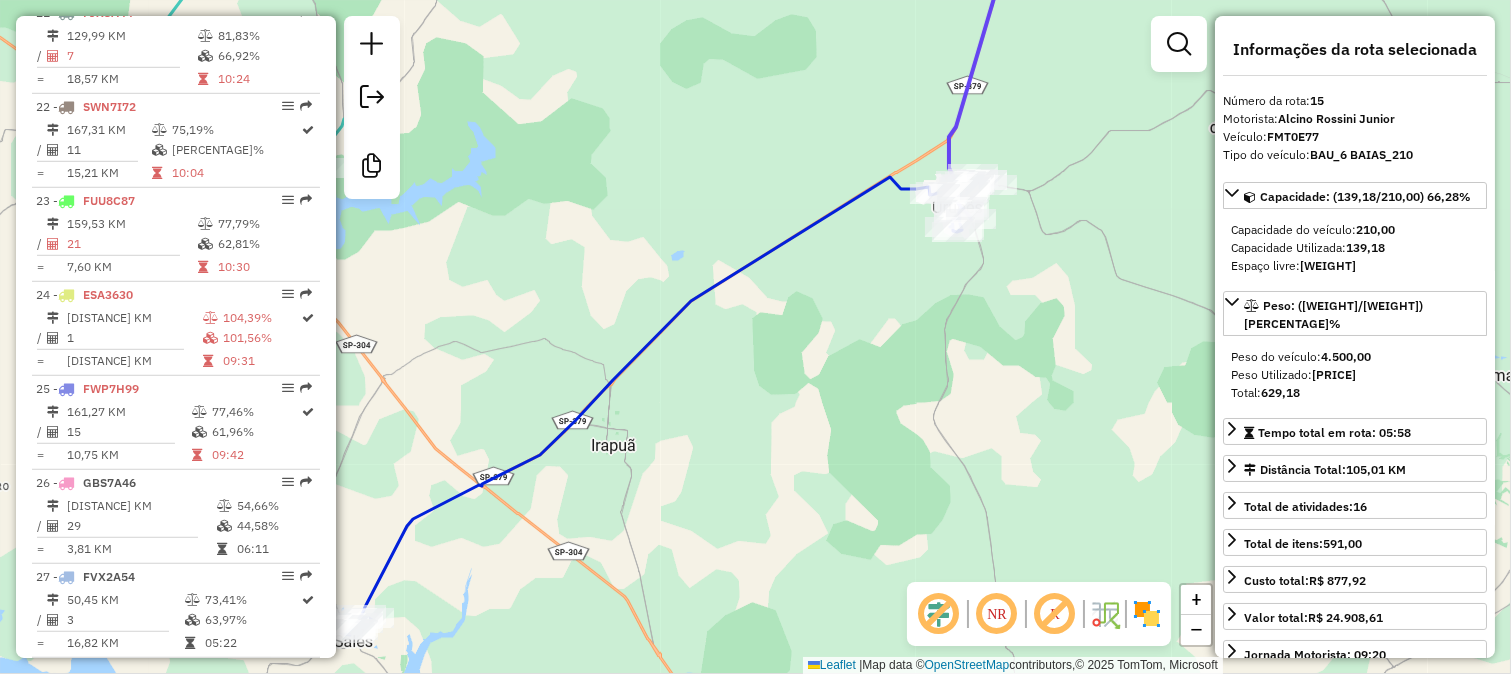 scroll, scrollTop: 2121, scrollLeft: 0, axis: vertical 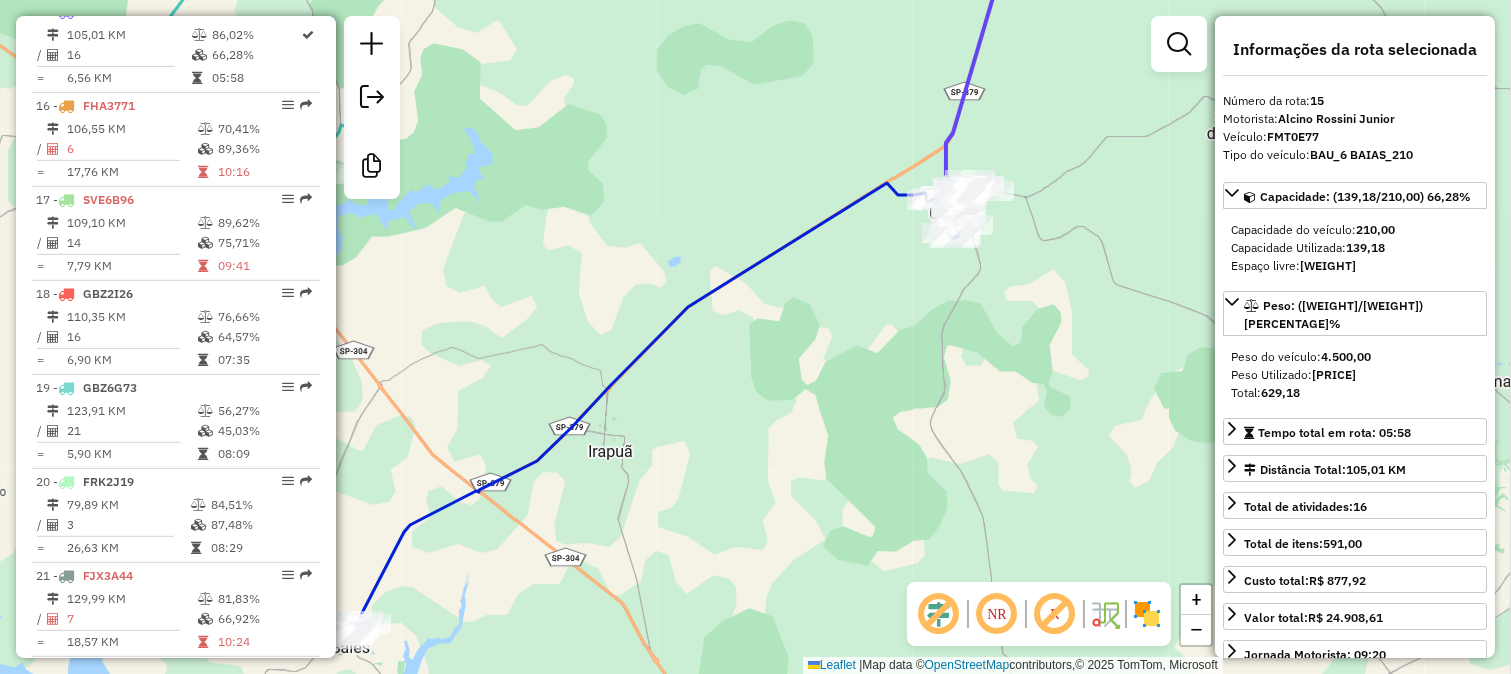 drag, startPoint x: 1000, startPoint y: 126, endPoint x: 865, endPoint y: 304, distance: 223.40323 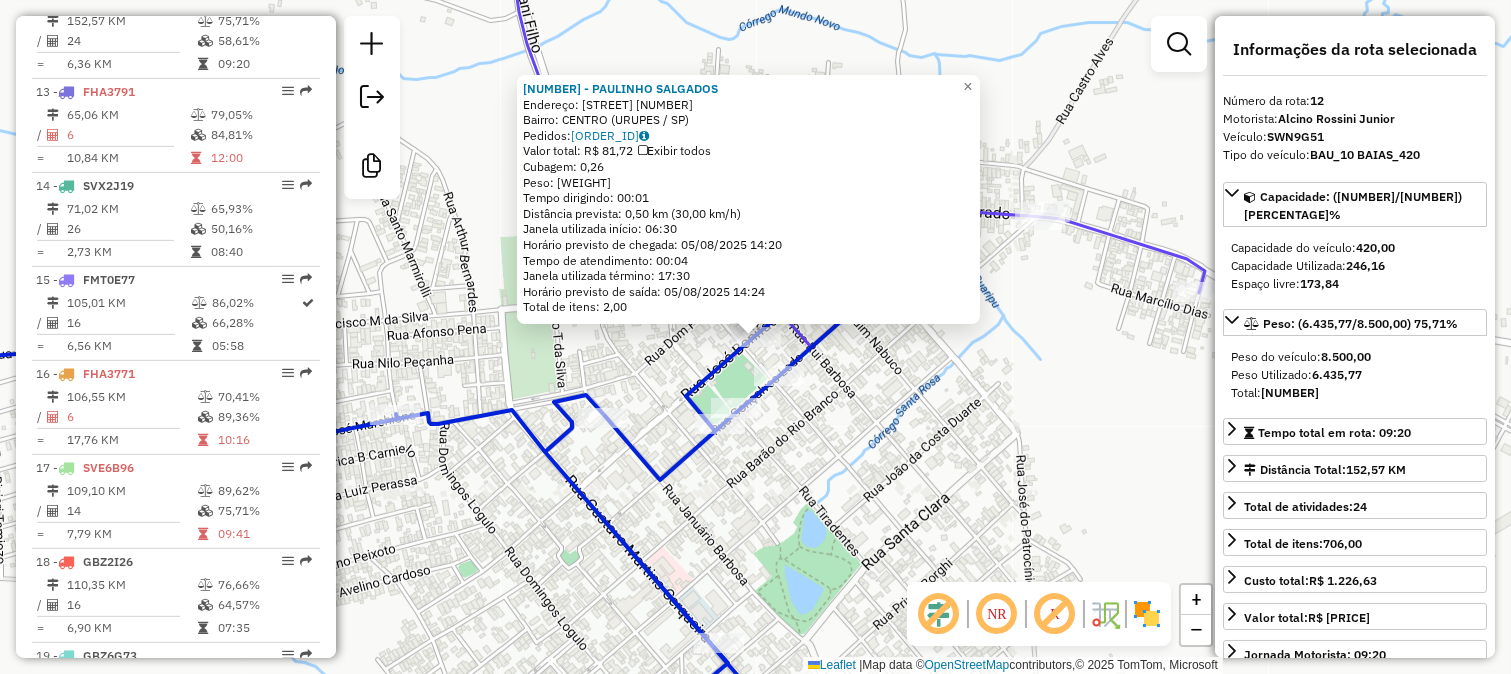 scroll, scrollTop: 1838, scrollLeft: 0, axis: vertical 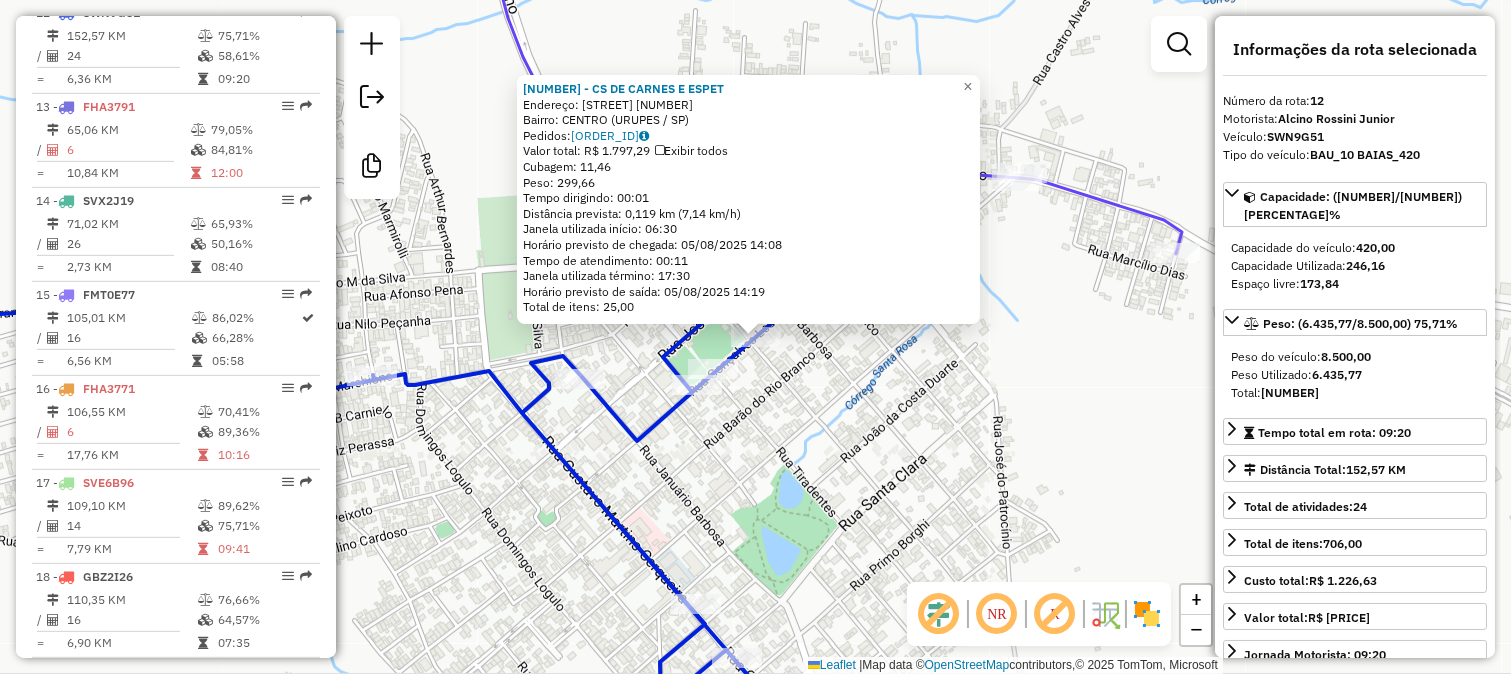 click on "29442 - CS DE CARNES E ESPET  Endereço:  GONCALVES LEDO 540   Bairro: CENTRO (URUPES / SP)   Pedidos:  04109165   Valor total: R$ 1.797,29   Exibir todos   Cubagem: 11,46  Peso: 299,66  Tempo dirigindo: 00:01   Distância prevista: 0,119 km (7,14 km/h)   Janela utilizada início: 06:30   Horário previsto de chegada: 05/08/2025 14:08   Tempo de atendimento: 00:11   Janela utilizada término: 17:30   Horário previsto de saída: 05/08/2025 14:19   Total de itens: 25,00  × Janela de atendimento Grade de atendimento Capacidade Transportadoras Veículos Cliente Pedidos  Rotas Selecione os dias de semana para filtrar as janelas de atendimento  Seg   Ter   Qua   Qui   Sex   Sáb   Dom  Informe o período da janela de atendimento: De: Até:  Filtrar exatamente a janela do cliente  Considerar janela de atendimento padrão  Selecione os dias de semana para filtrar as grades de atendimento  Seg   Ter   Qua   Qui   Sex   Sáb   Dom   Considerar clientes sem dia de atendimento cadastrado  Peso mínimo:   Peso máximo:" 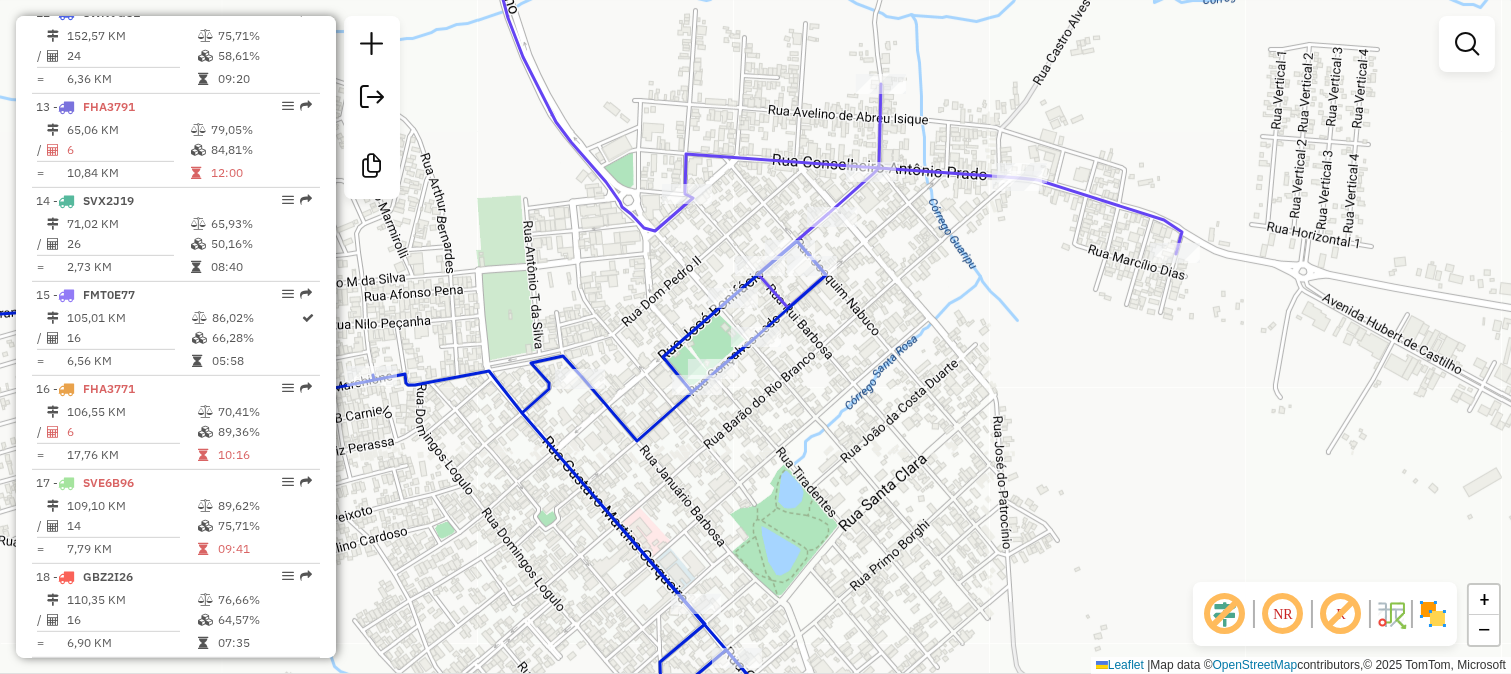 click 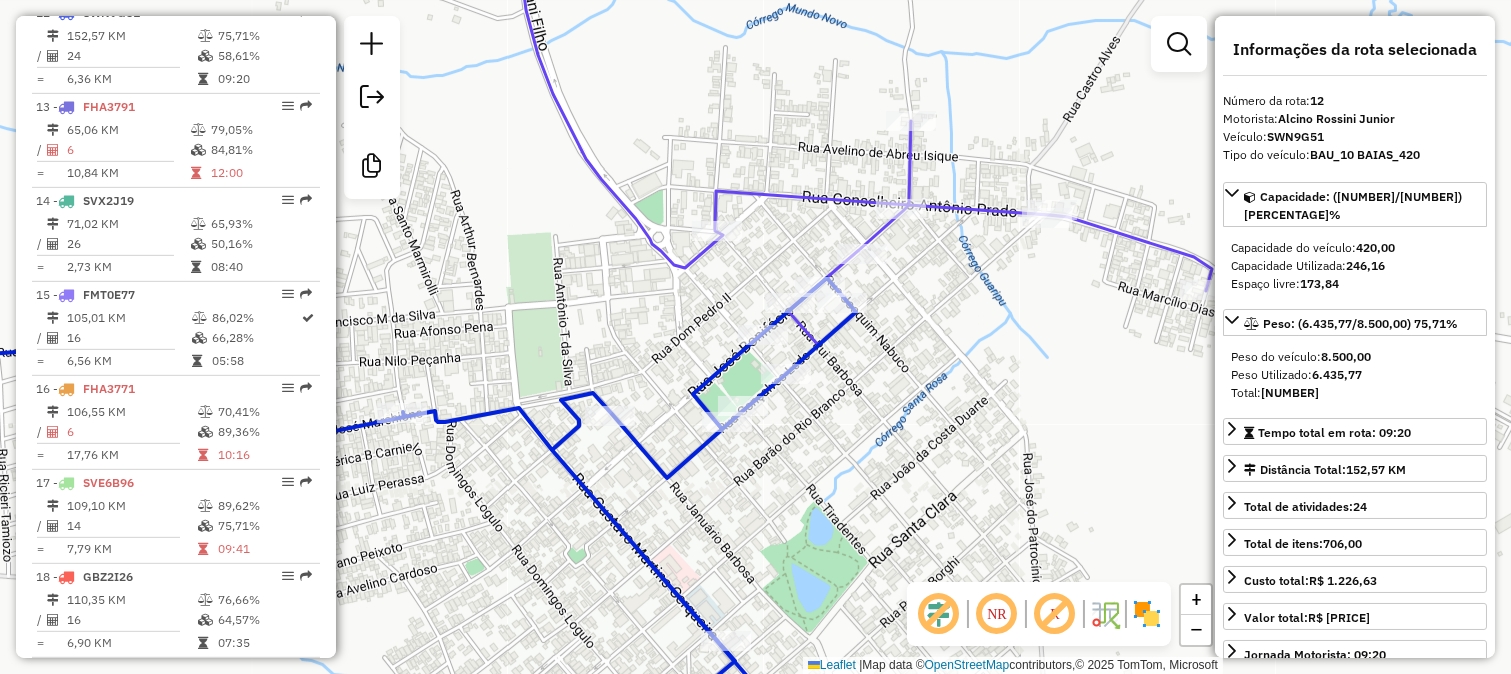 drag, startPoint x: 657, startPoint y: 303, endPoint x: 687, endPoint y: 340, distance: 47.63402 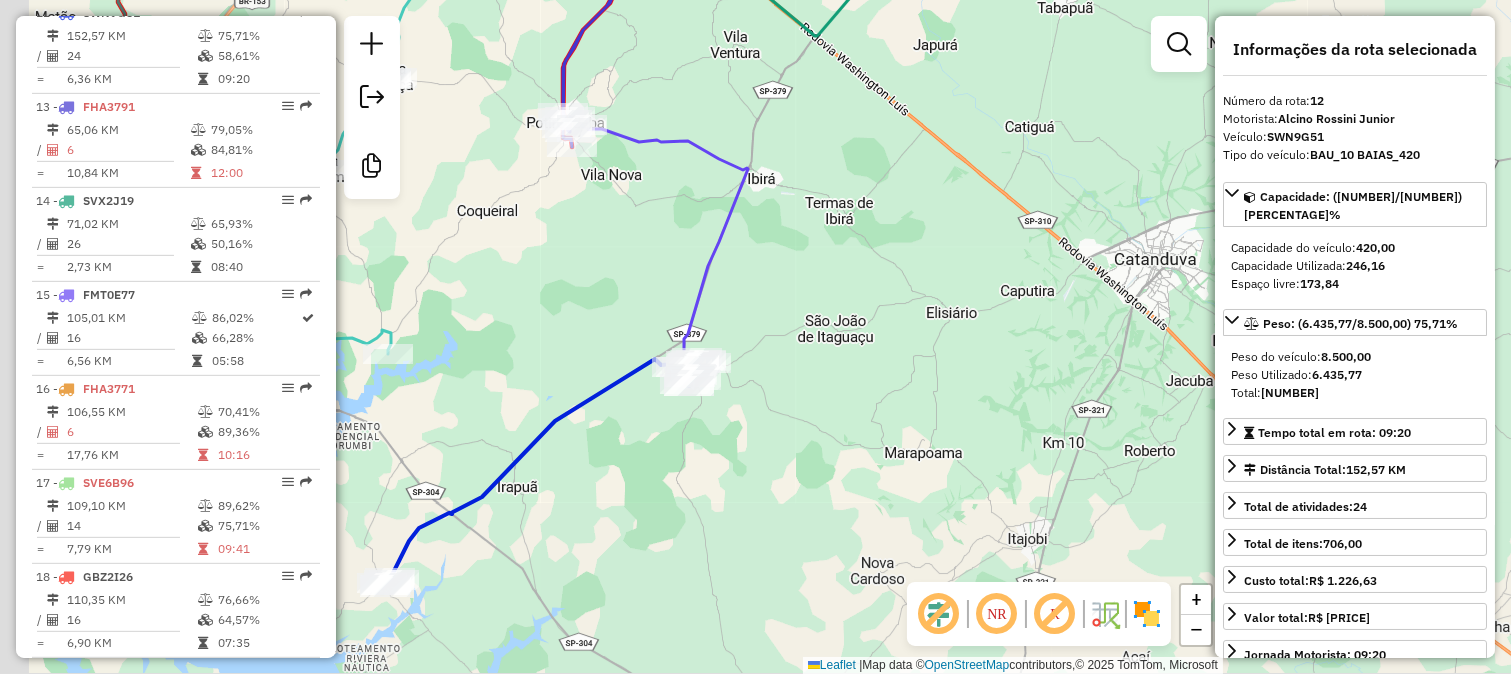 drag, startPoint x: 618, startPoint y: 446, endPoint x: 770, endPoint y: 284, distance: 222.1441 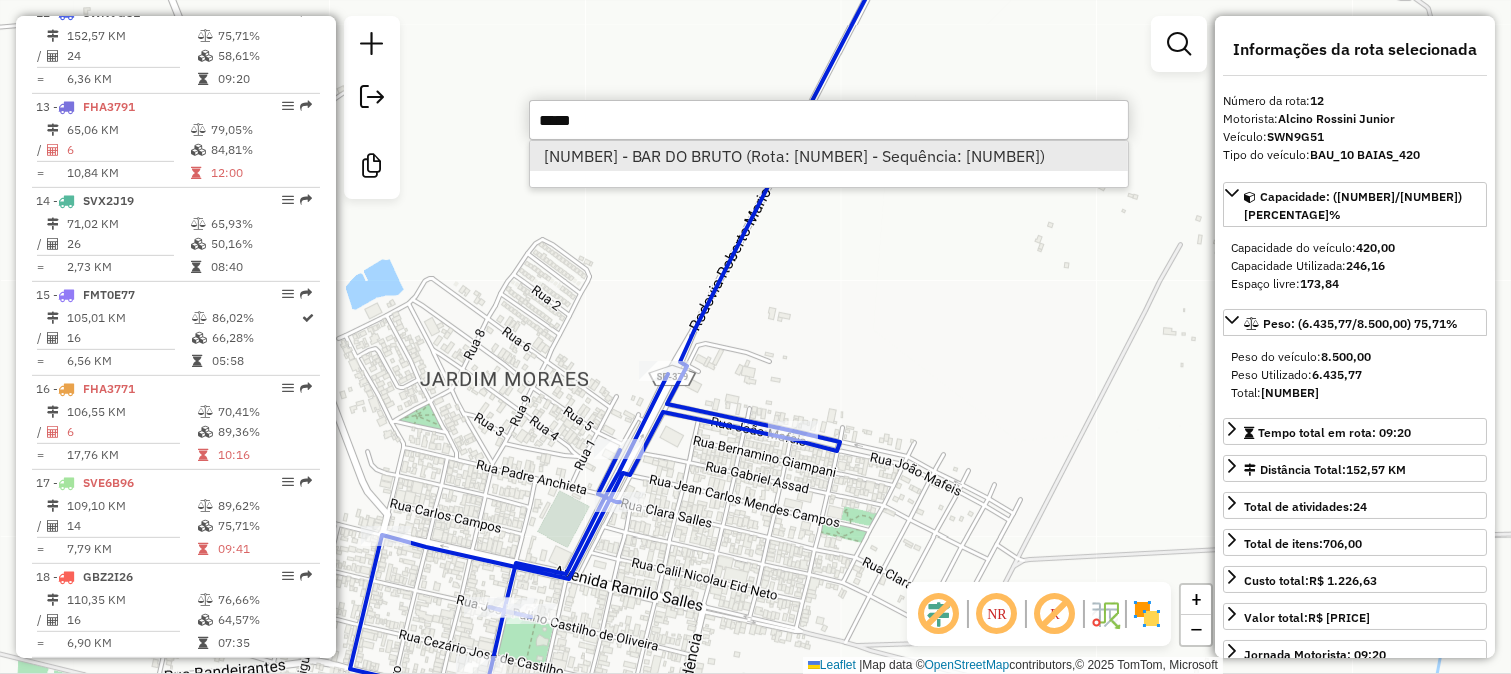 type on "*****" 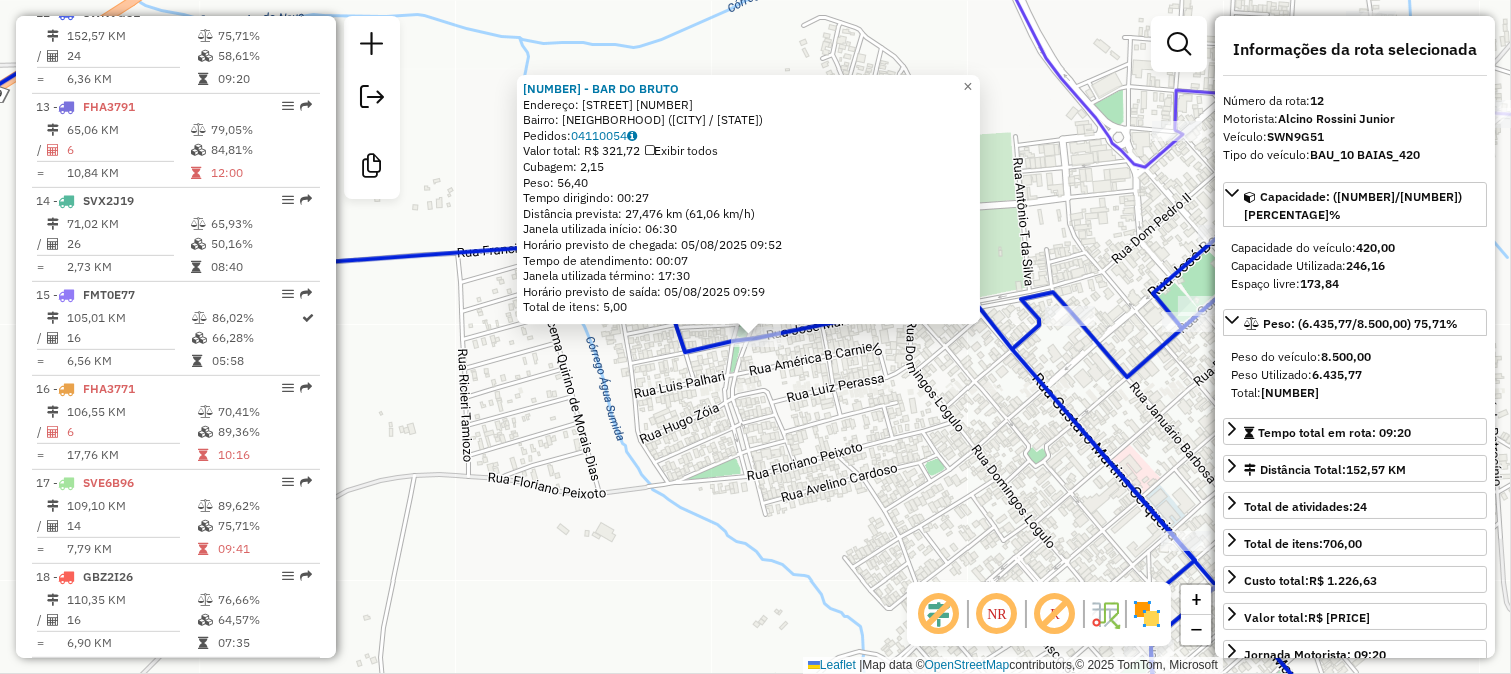 click on "Rota 12 - Placa SWN9G51  4693 - SUPERMERCADO GOMES 98649 - BAR DO BRUTO  Endereço:  JOSE MARCHIONE 312   Bairro: JARDIM BOA VISTA (URUPES / SP)   Pedidos:  04110054   Valor total: R$ 321,72   Exibir todos   Cubagem: 2,15  Peso: 56,40  Tempo dirigindo: 00:27   Distância prevista: 27,476 km (61,06 km/h)   Janela utilizada início: 06:30   Horário previsto de chegada: 05/08/2025 09:52   Tempo de atendimento: 00:07   Janela utilizada término: 17:30   Horário previsto de saída: 05/08/2025 09:59   Total de itens: 5,00  × Janela de atendimento Grade de atendimento Capacidade Transportadoras Veículos Cliente Pedidos  Rotas Selecione os dias de semana para filtrar as janelas de atendimento  Seg   Ter   Qua   Qui   Sex   Sáb   Dom  Informe o período da janela de atendimento: De: Até:  Filtrar exatamente a janela do cliente  Considerar janela de atendimento padrão  Selecione os dias de semana para filtrar as grades de atendimento  Seg   Ter   Qua   Qui   Sex   Sáb   Dom   Peso mínimo:   Peso máximo:  De:" 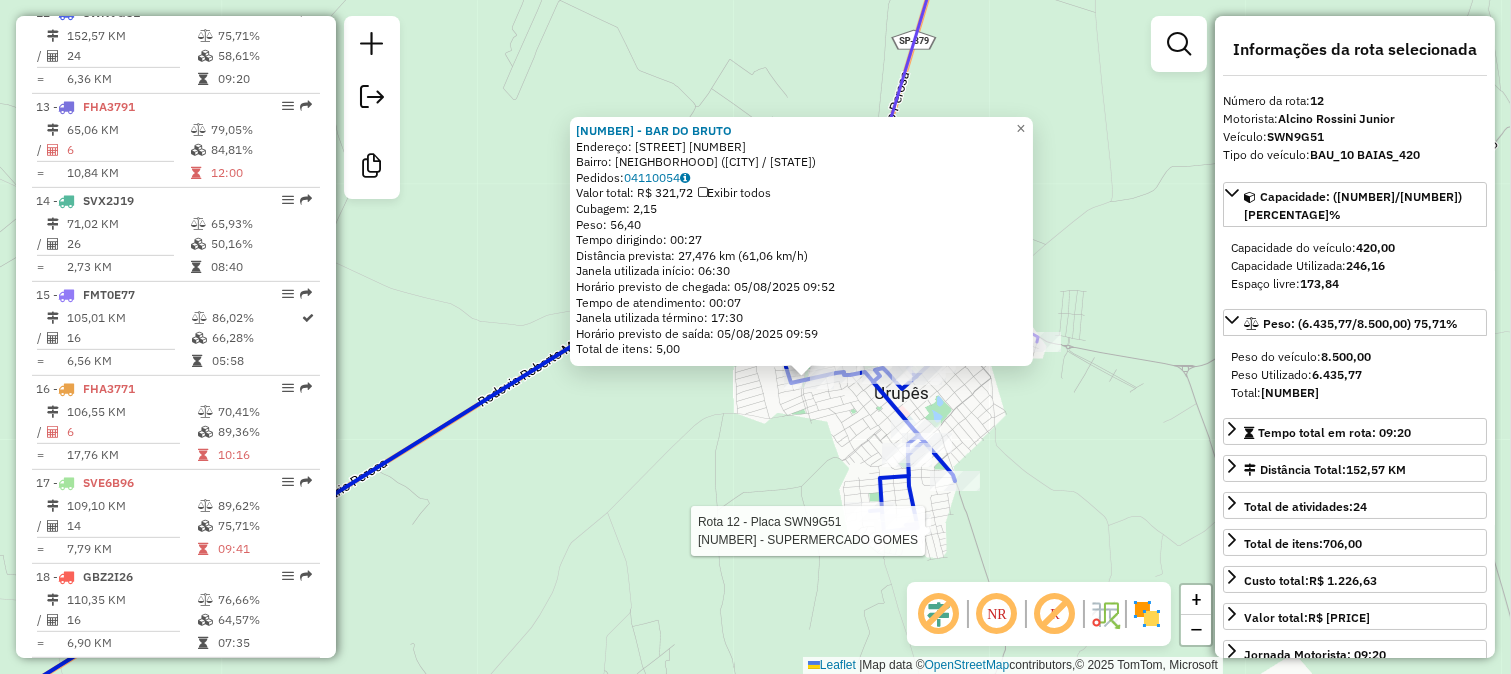 click on "Rota 12 - Placa SWN9G51  4693 - SUPERMERCADO GOMES 98649 - BAR DO BRUTO  Endereço:  JOSE MARCHIONE 312   Bairro: JARDIM BOA VISTA (URUPES / SP)   Pedidos:  04110054   Valor total: R$ 321,72   Exibir todos   Cubagem: 2,15  Peso: 56,40  Tempo dirigindo: 00:27   Distância prevista: 27,476 km (61,06 km/h)   Janela utilizada início: 06:30   Horário previsto de chegada: 05/08/2025 09:52   Tempo de atendimento: 00:07   Janela utilizada término: 17:30   Horário previsto de saída: 05/08/2025 09:59   Total de itens: 5,00  × Janela de atendimento Grade de atendimento Capacidade Transportadoras Veículos Cliente Pedidos  Rotas Selecione os dias de semana para filtrar as janelas de atendimento  Seg   Ter   Qua   Qui   Sex   Sáb   Dom  Informe o período da janela de atendimento: De: Até:  Filtrar exatamente a janela do cliente  Considerar janela de atendimento padrão  Selecione os dias de semana para filtrar as grades de atendimento  Seg   Ter   Qua   Qui   Sex   Sáb   Dom   Peso mínimo:   Peso máximo:  De:" 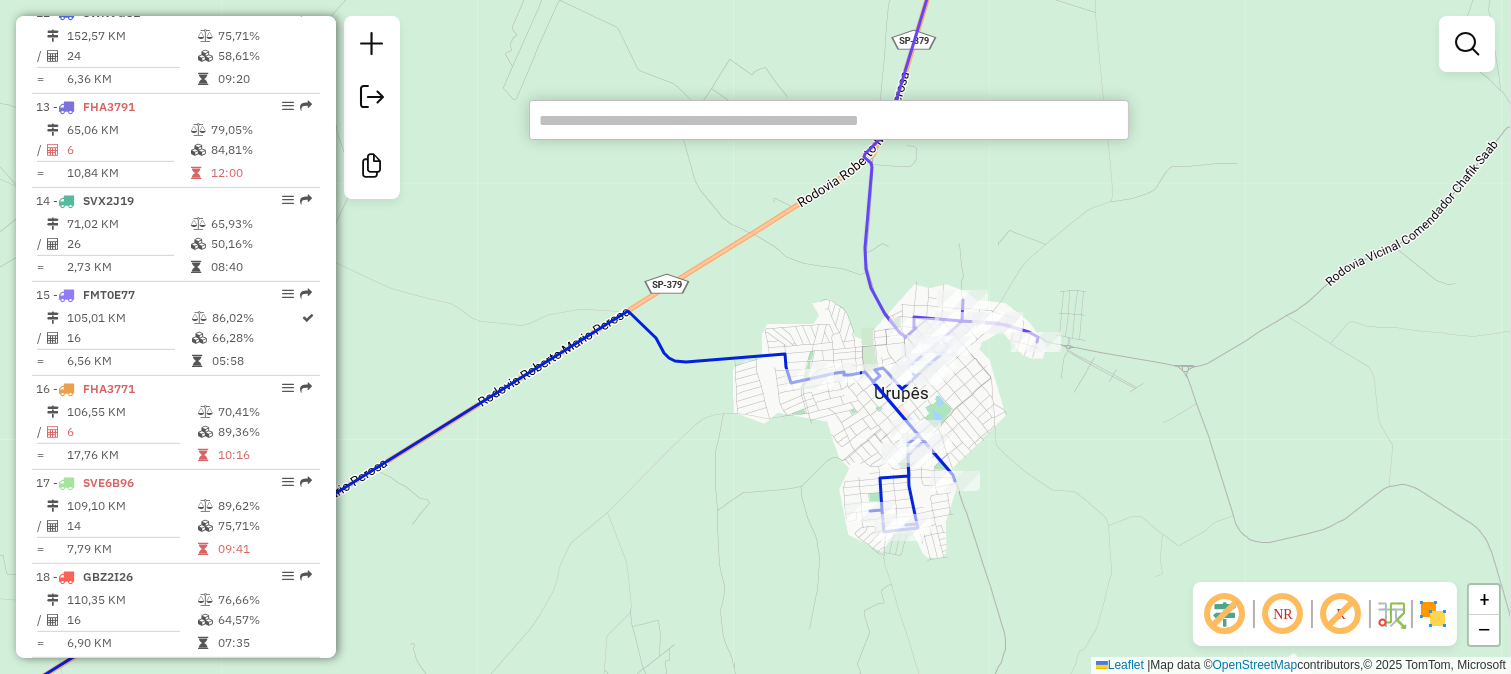 type on "*" 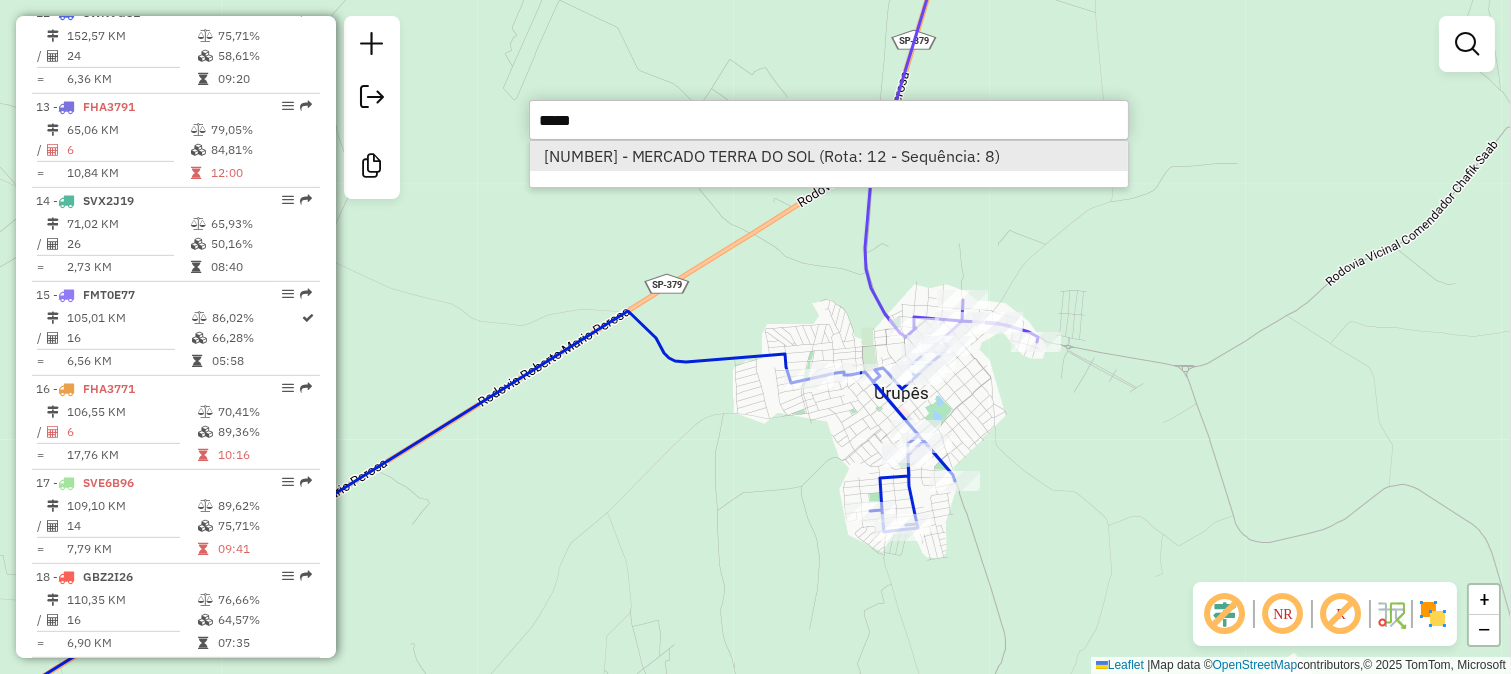 type on "*****" 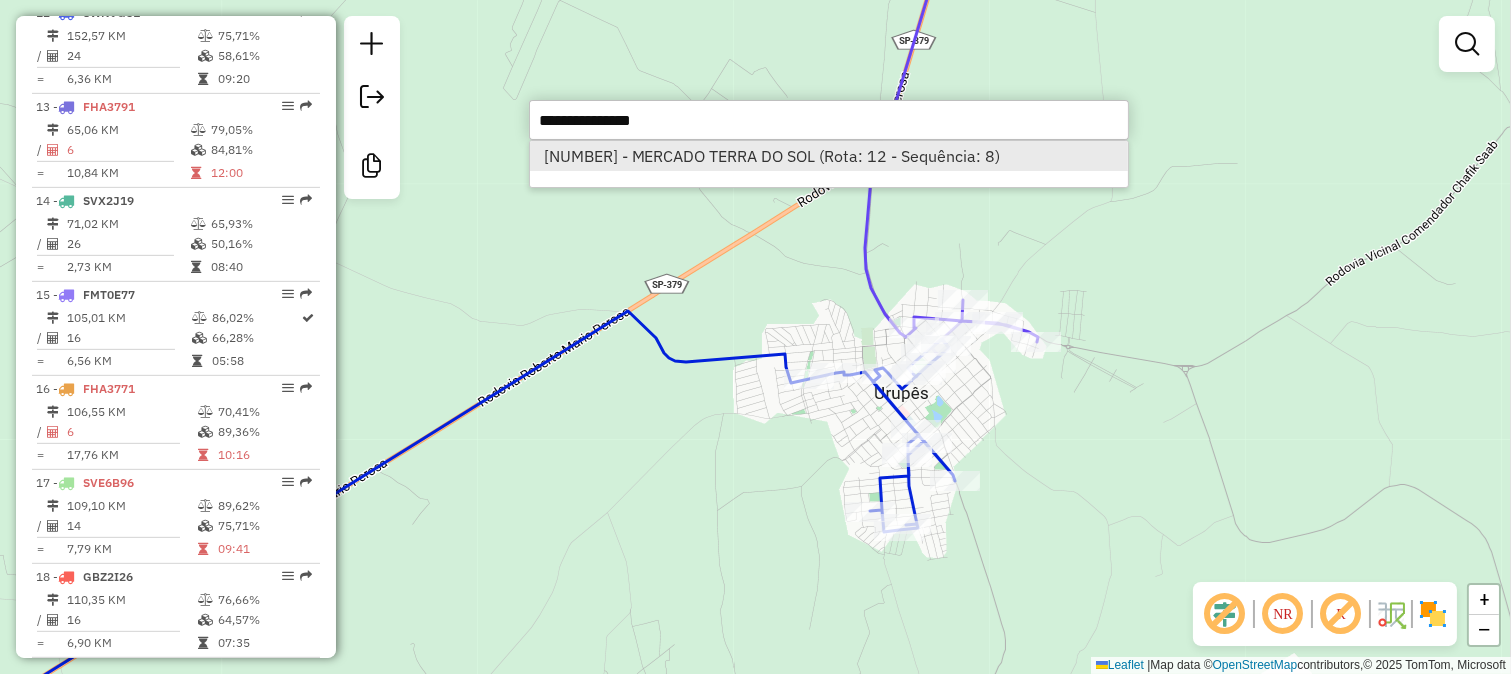 select on "**********" 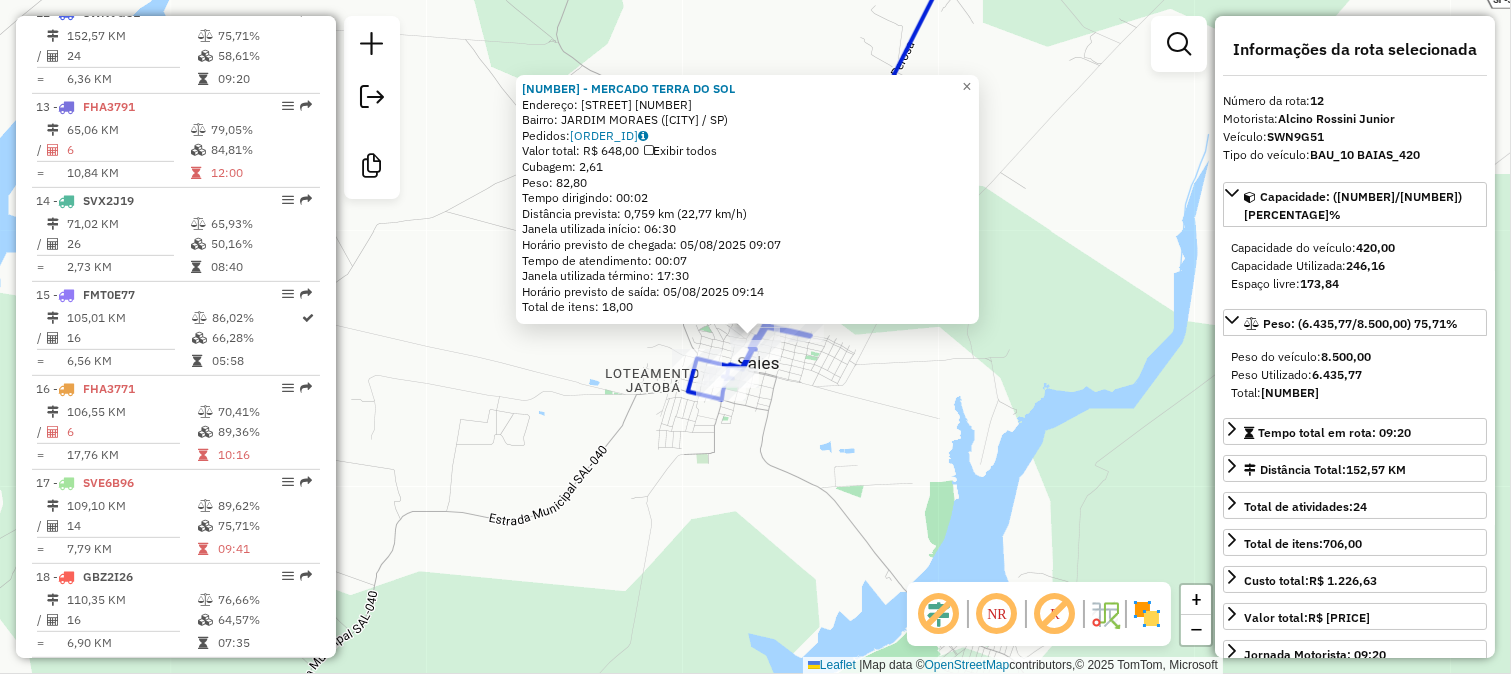 click on "Rota 12 - Placa SWN9G51  16135 - REST LANCH JD DO SOL 30370 - MERCADO TERRA DO SOL  Endereço:  ANISIO FERNANDES DE OLIVEIRA 88   Bairro: JARDIM MORAES (SALES / SP)   Pedidos:  04109167   Valor total: R$ 648,00   Exibir todos   Cubagem: 2,61  Peso: 82,80  Tempo dirigindo: 00:02   Distância prevista: 0,759 km (22,77 km/h)   Janela utilizada início: 06:30   Horário previsto de chegada: 05/08/2025 09:07   Tempo de atendimento: 00:07   Janela utilizada término: 17:30   Horário previsto de saída: 05/08/2025 09:14   Total de itens: 18,00  × Janela de atendimento Grade de atendimento Capacidade Transportadoras Veículos Cliente Pedidos  Rotas Selecione os dias de semana para filtrar as janelas de atendimento  Seg   Ter   Qua   Qui   Sex   Sáb   Dom  Informe o período da janela de atendimento: De: Até:  Filtrar exatamente a janela do cliente  Considerar janela de atendimento padrão  Selecione os dias de semana para filtrar as grades de atendimento  Seg   Ter   Qua   Qui   Sex   Sáb   Dom   Peso mínimo:" 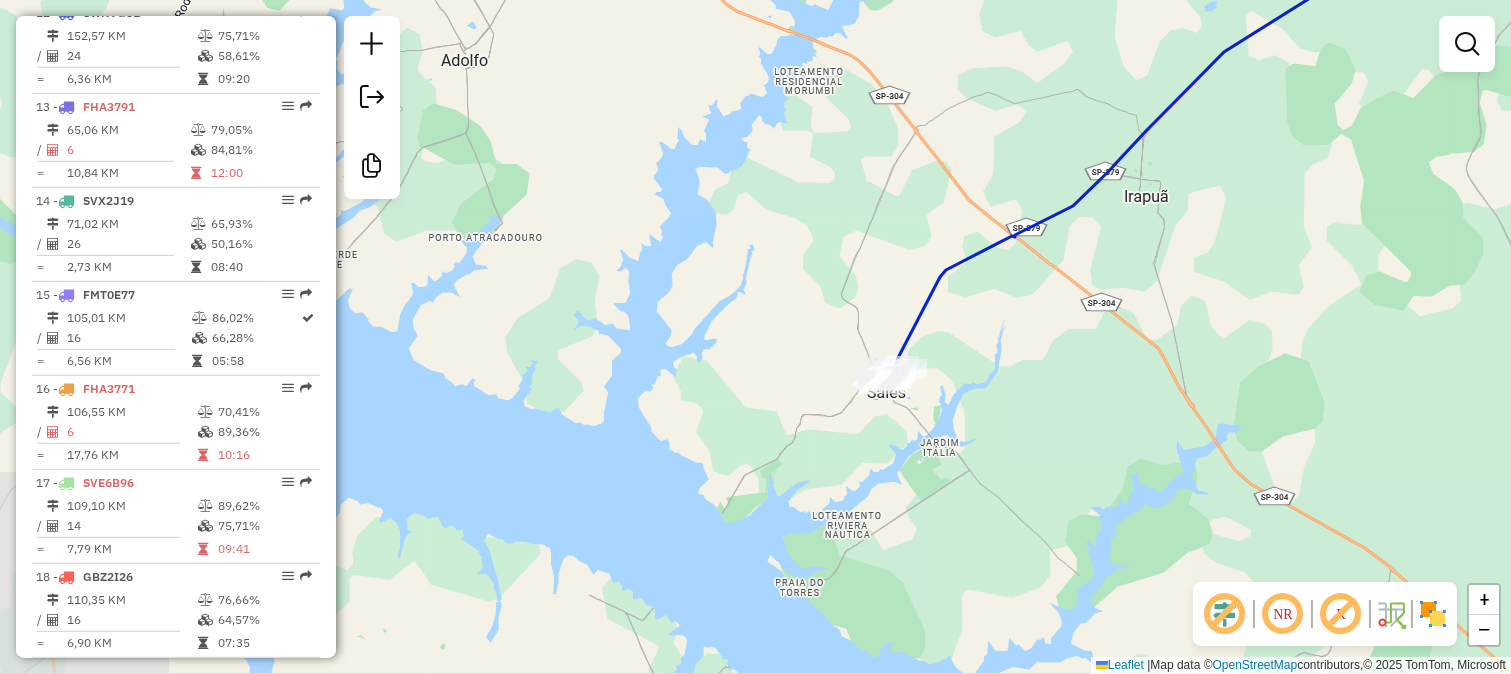 drag, startPoint x: 1095, startPoint y: 293, endPoint x: 797, endPoint y: 535, distance: 383.8854 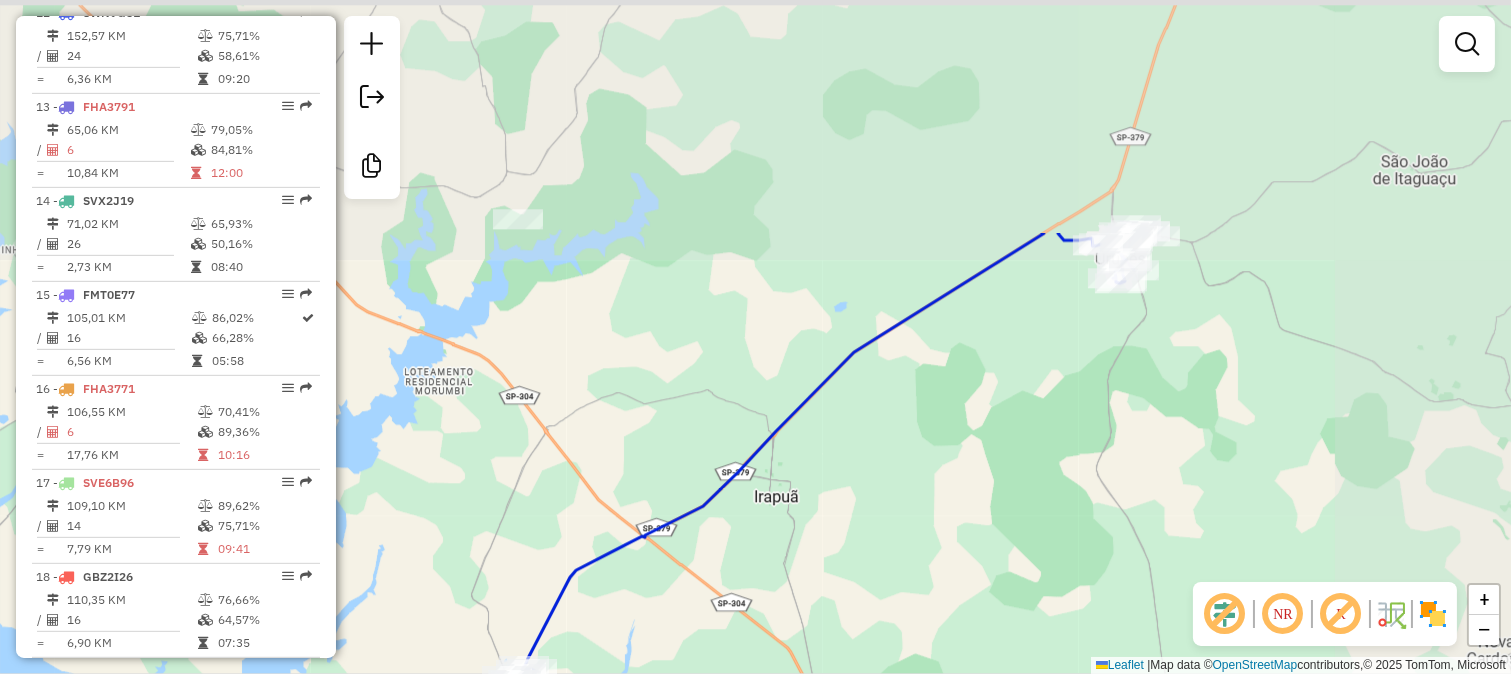 drag, startPoint x: 963, startPoint y: 390, endPoint x: 842, endPoint y: 483, distance: 152.61061 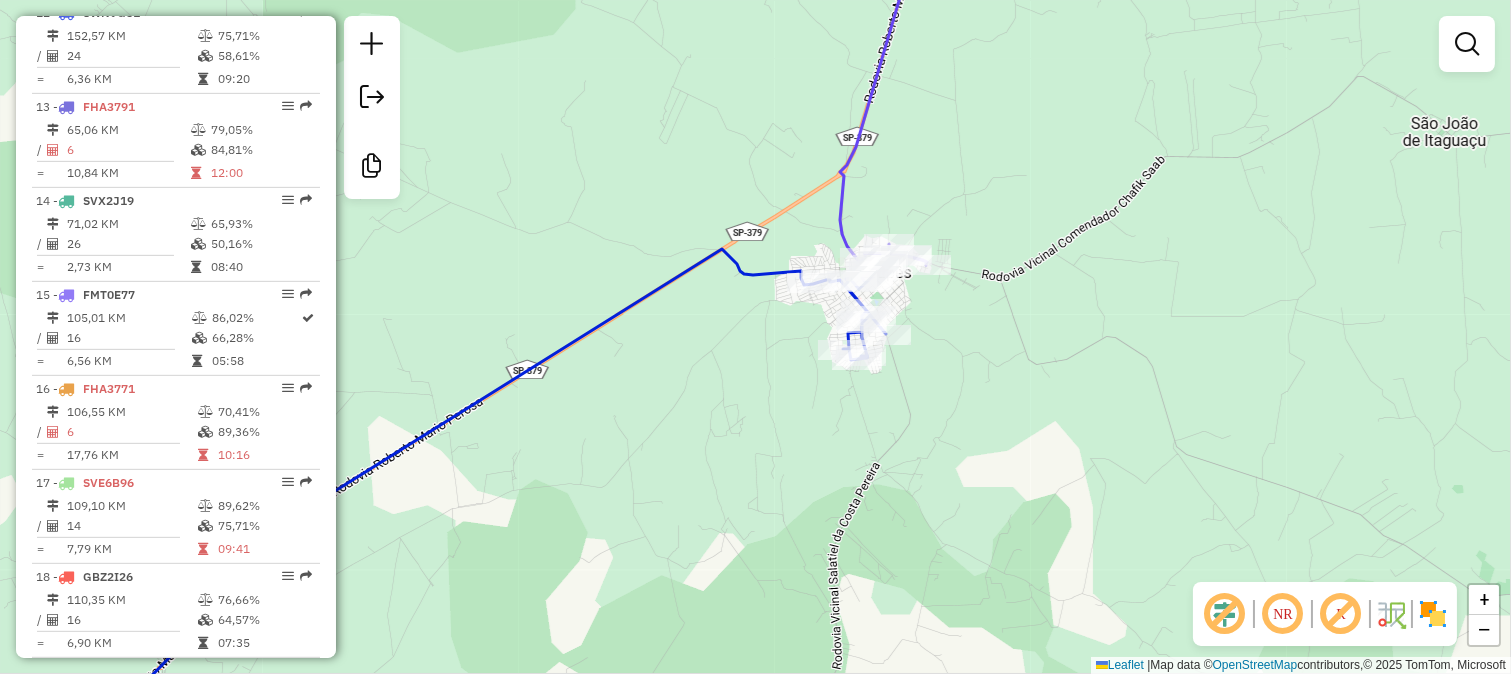 click 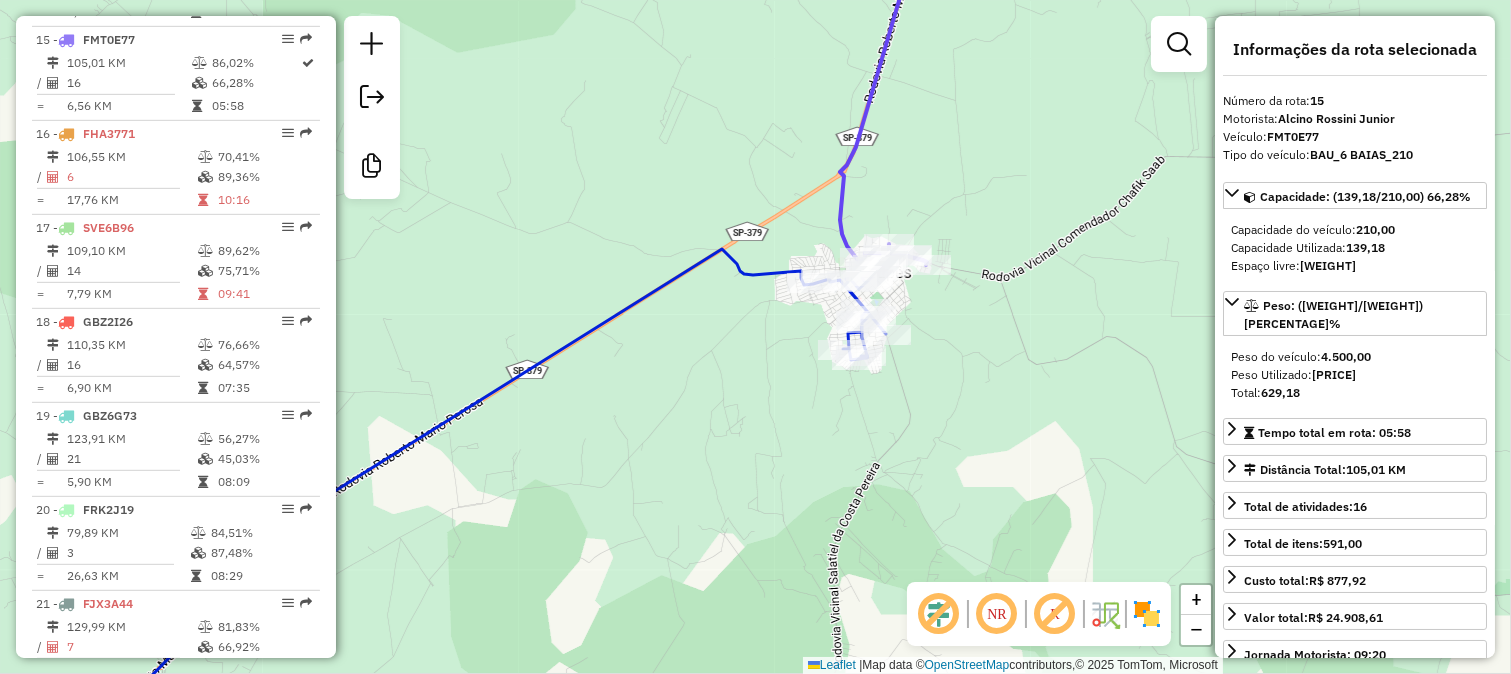 drag, startPoint x: 911, startPoint y: 127, endPoint x: 834, endPoint y: 526, distance: 406.3619 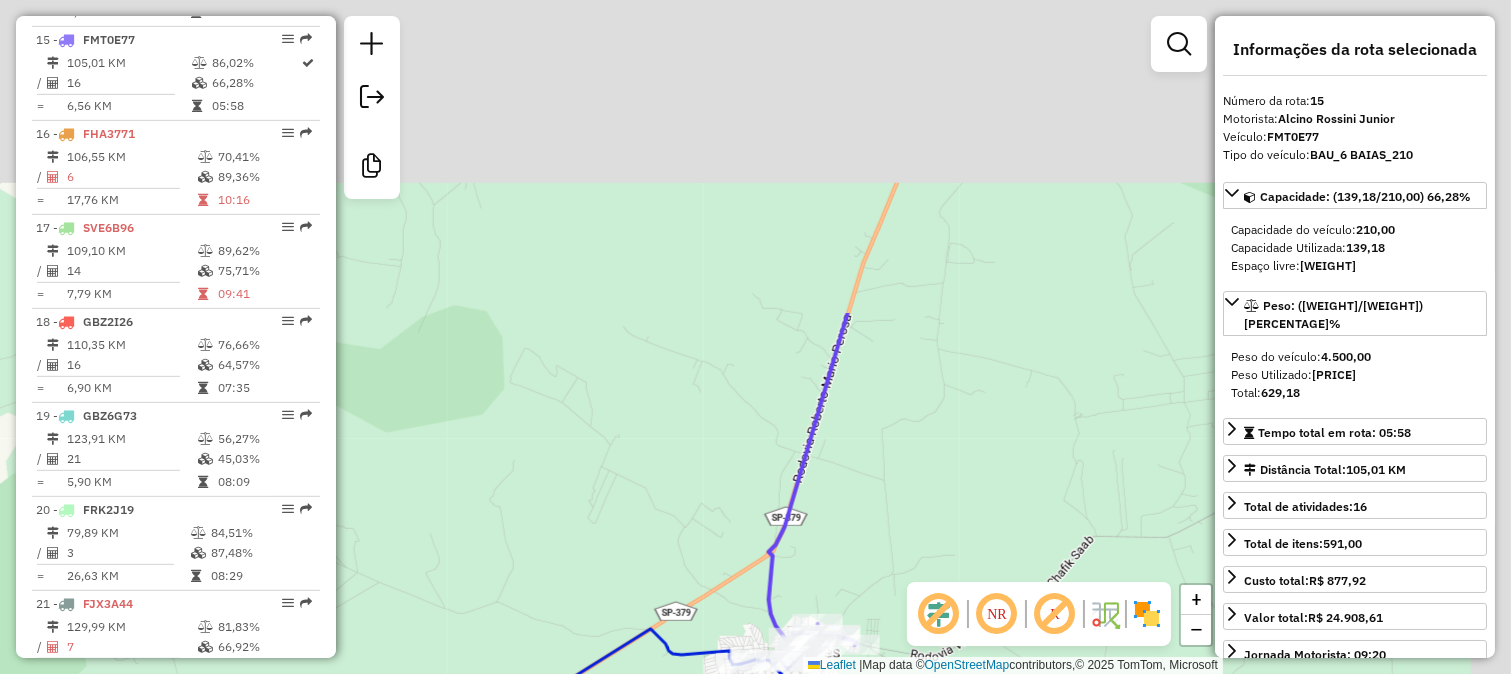 scroll, scrollTop: 2121, scrollLeft: 0, axis: vertical 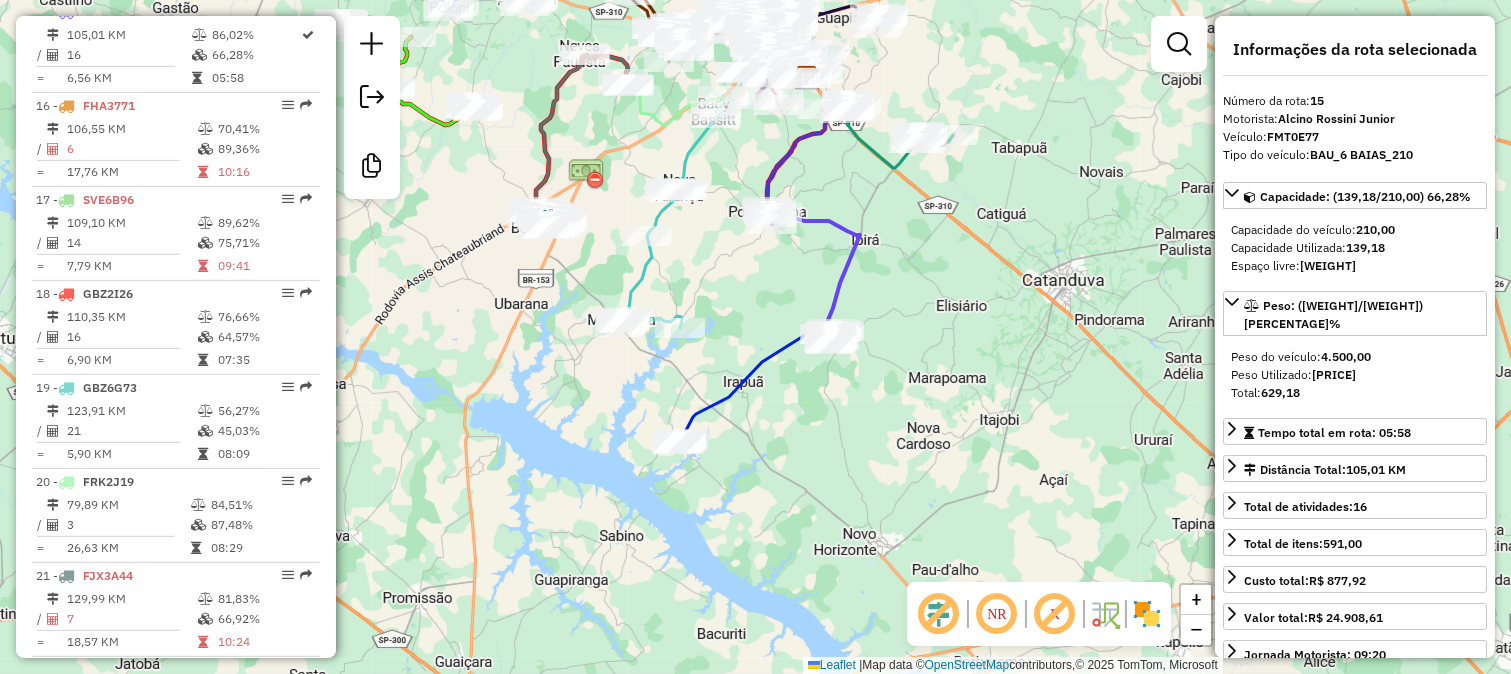 drag, startPoint x: 897, startPoint y: 254, endPoint x: 881, endPoint y: 366, distance: 113.137085 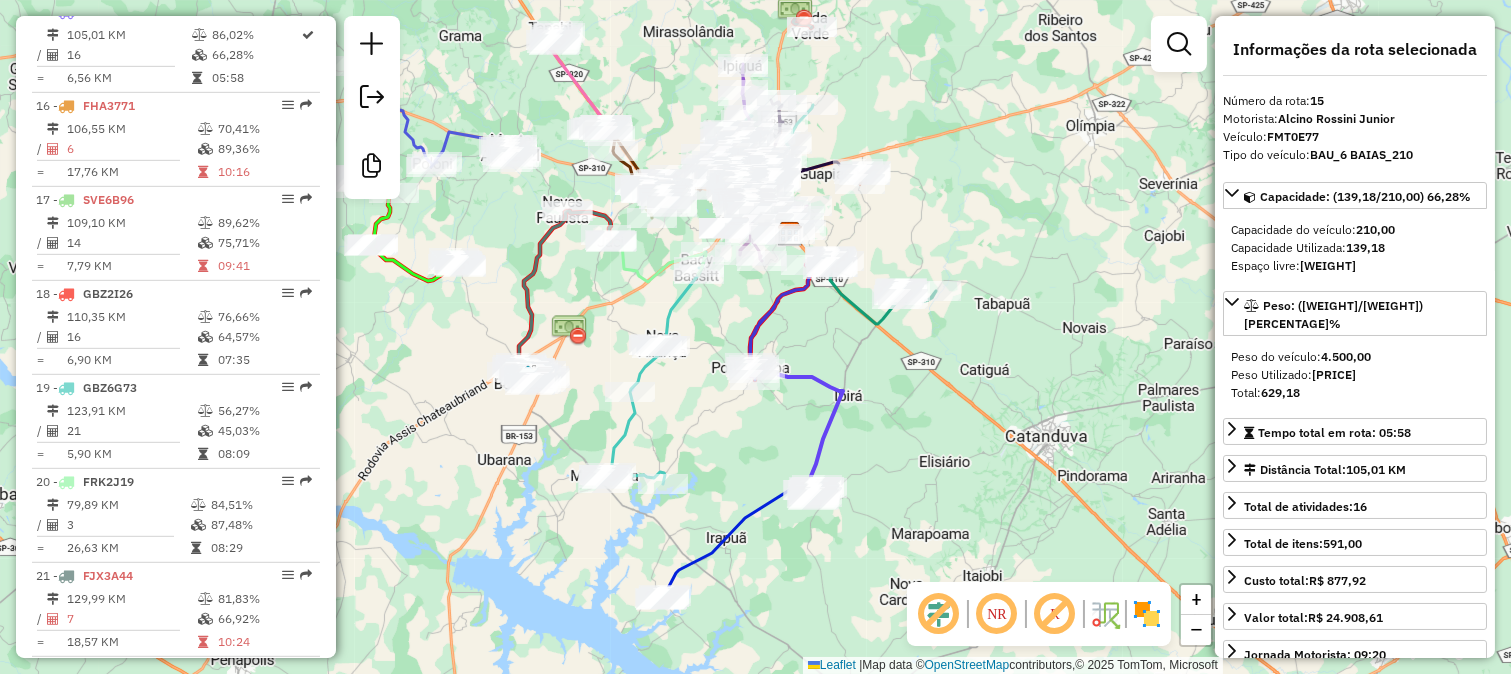 click on "Janela de atendimento Grade de atendimento Capacidade Transportadoras Veículos Cliente Pedidos  Rotas Selecione os dias de semana para filtrar as janelas de atendimento  Seg   Ter   Qua   Qui   Sex   Sáb   Dom  Informe o período da janela de atendimento: De: Até:  Filtrar exatamente a janela do cliente  Considerar janela de atendimento padrão  Selecione os dias de semana para filtrar as grades de atendimento  Seg   Ter   Qua   Qui   Sex   Sáb   Dom   Considerar clientes sem dia de atendimento cadastrado  Clientes fora do dia de atendimento selecionado Filtrar as atividades entre os valores definidos abaixo:  Peso mínimo:   Peso máximo:   Cubagem mínima:   Cubagem máxima:   De:   Até:  Filtrar as atividades entre o tempo de atendimento definido abaixo:  De:   Até:   Considerar capacidade total dos clientes não roteirizados Transportadora: Selecione um ou mais itens Tipo de veículo: Selecione um ou mais itens Veículo: Selecione um ou mais itens Motorista: Selecione um ou mais itens Nome: Rótulo:" 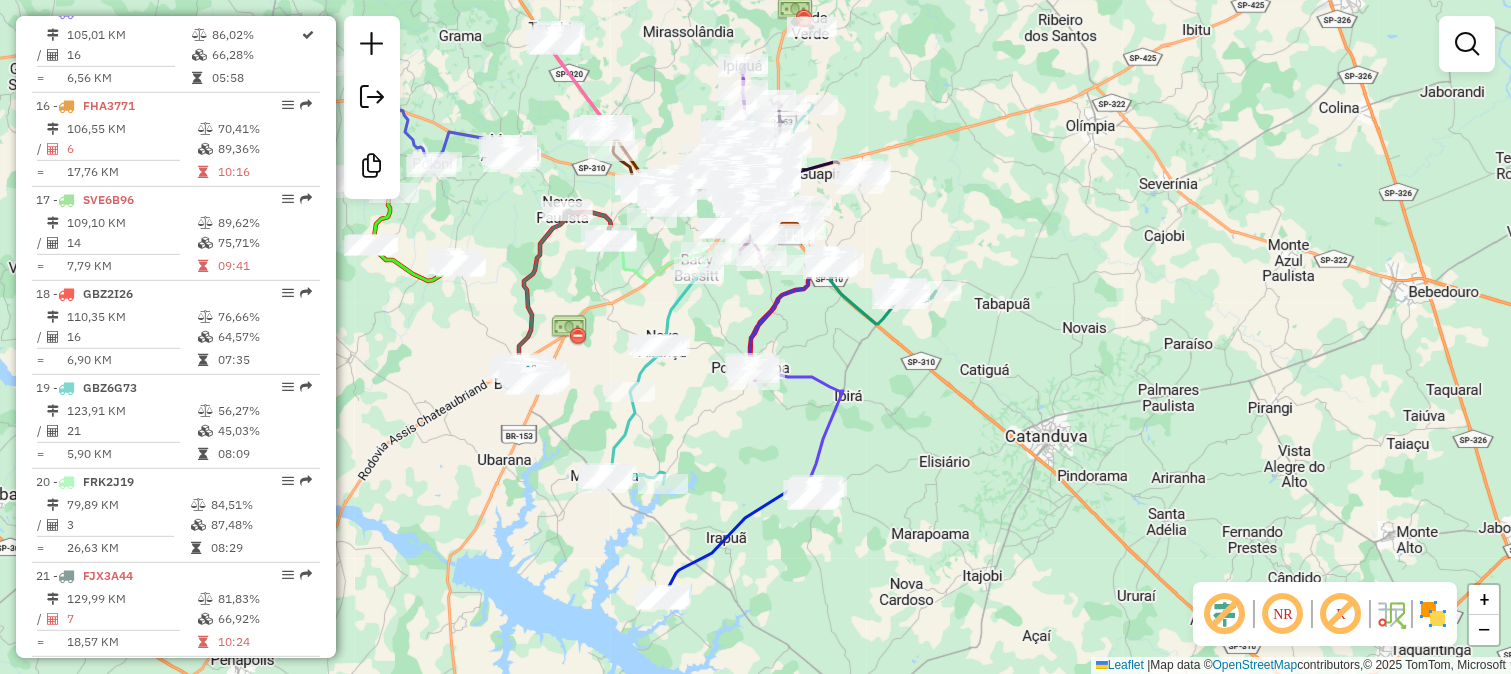 click 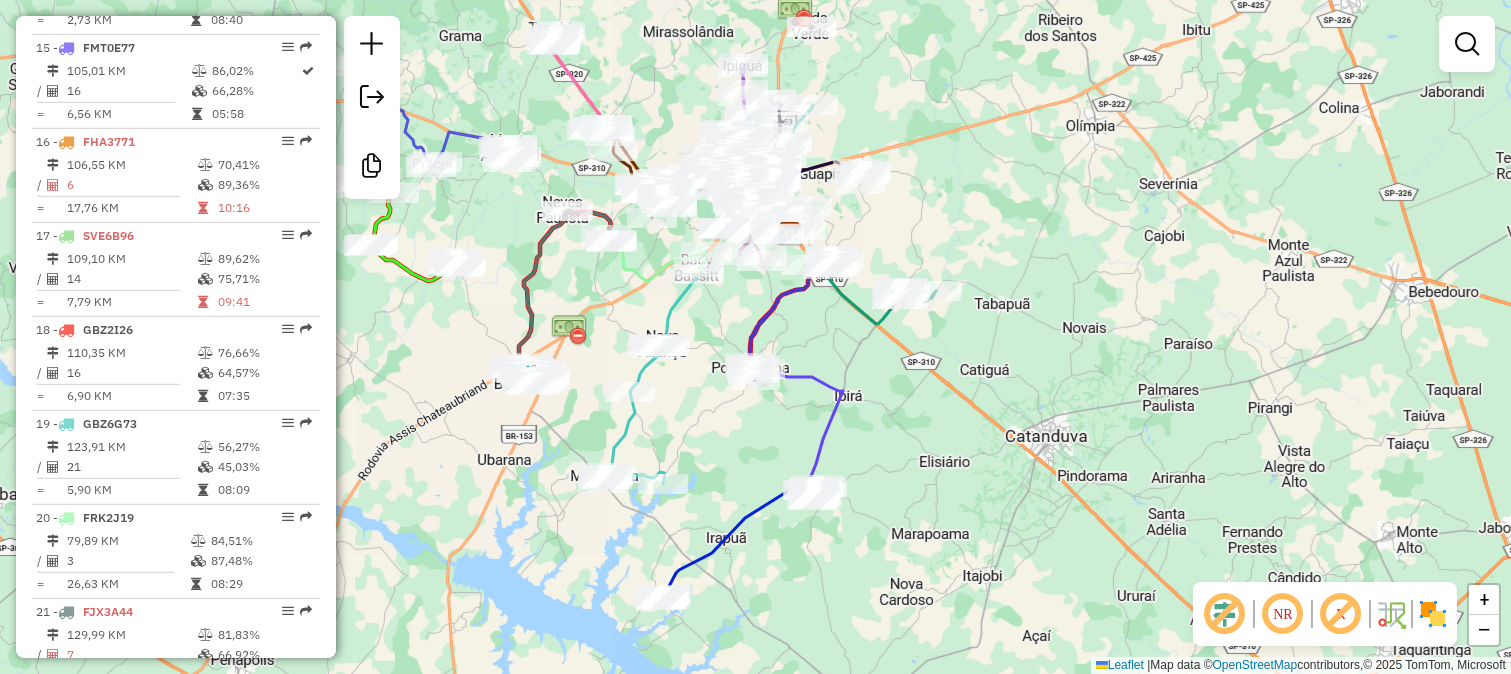 select on "**********" 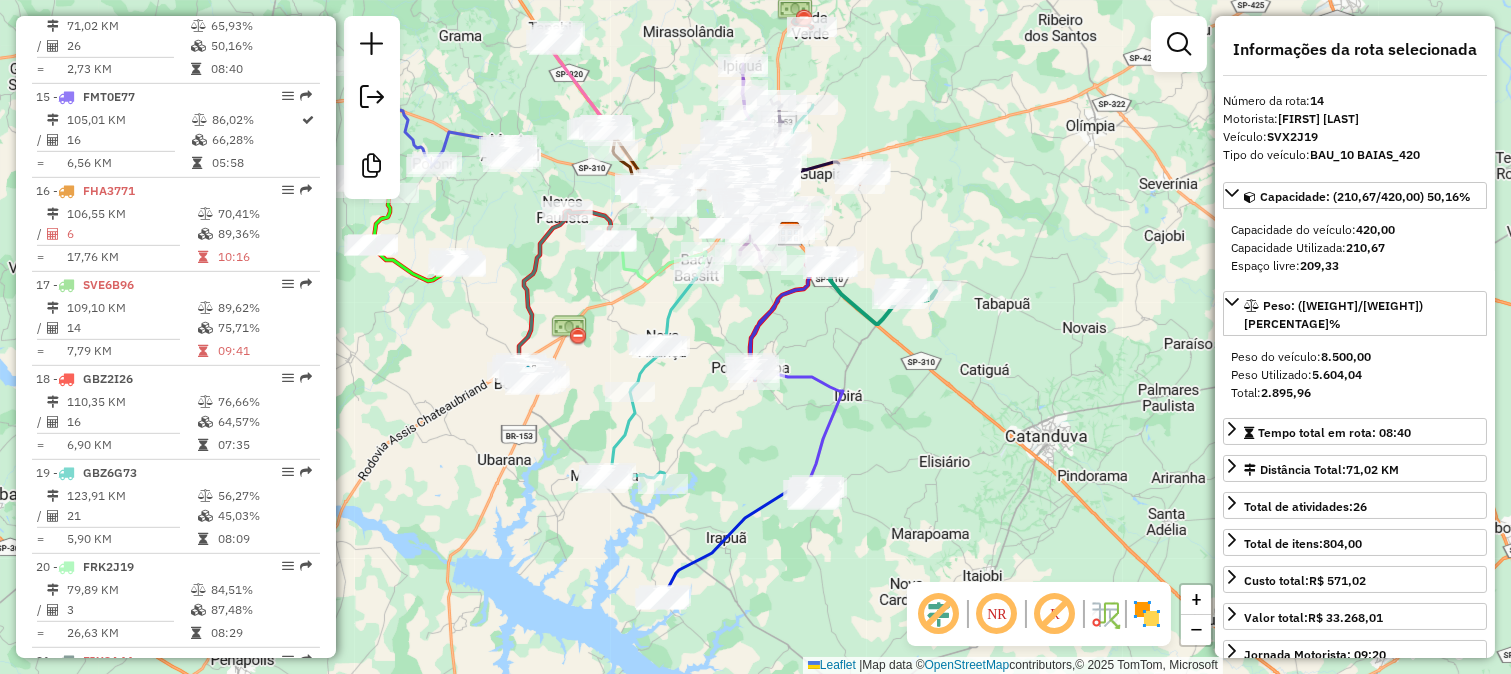 scroll, scrollTop: 2026, scrollLeft: 0, axis: vertical 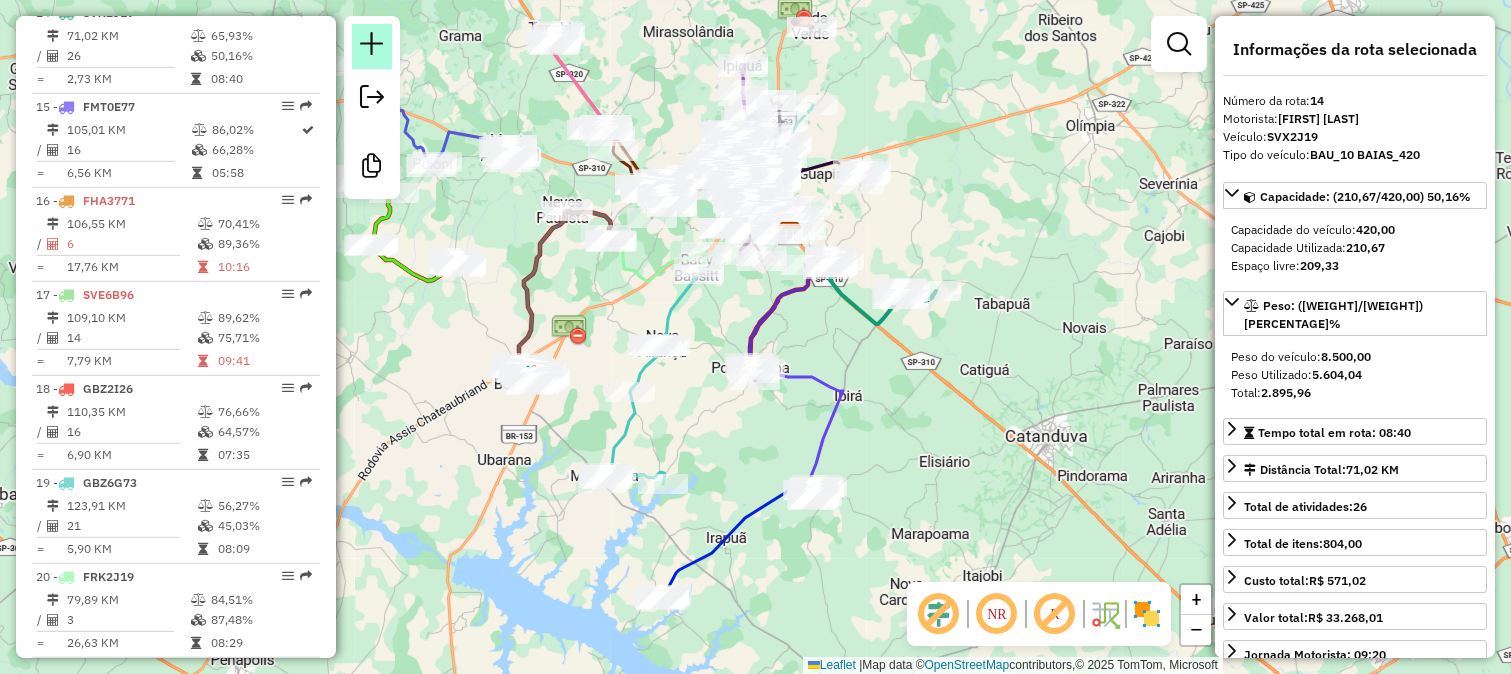 click 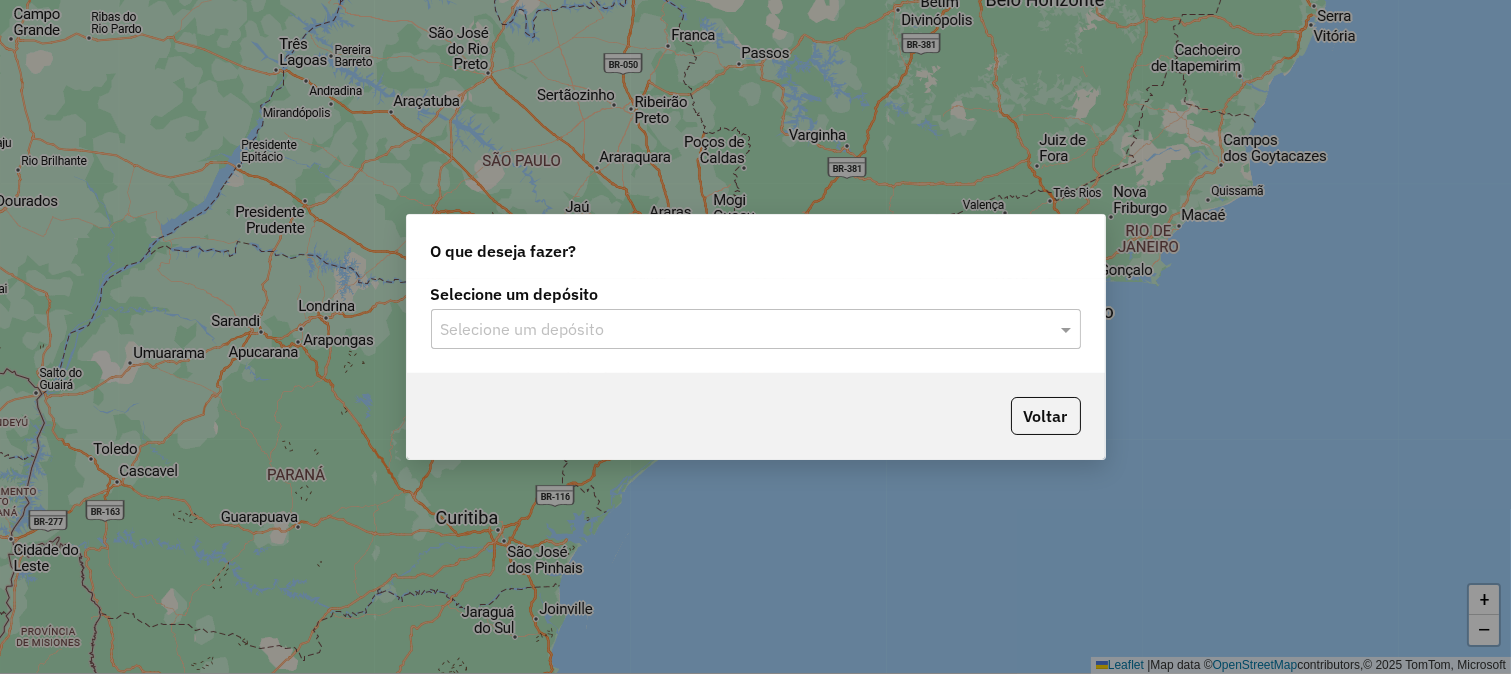click 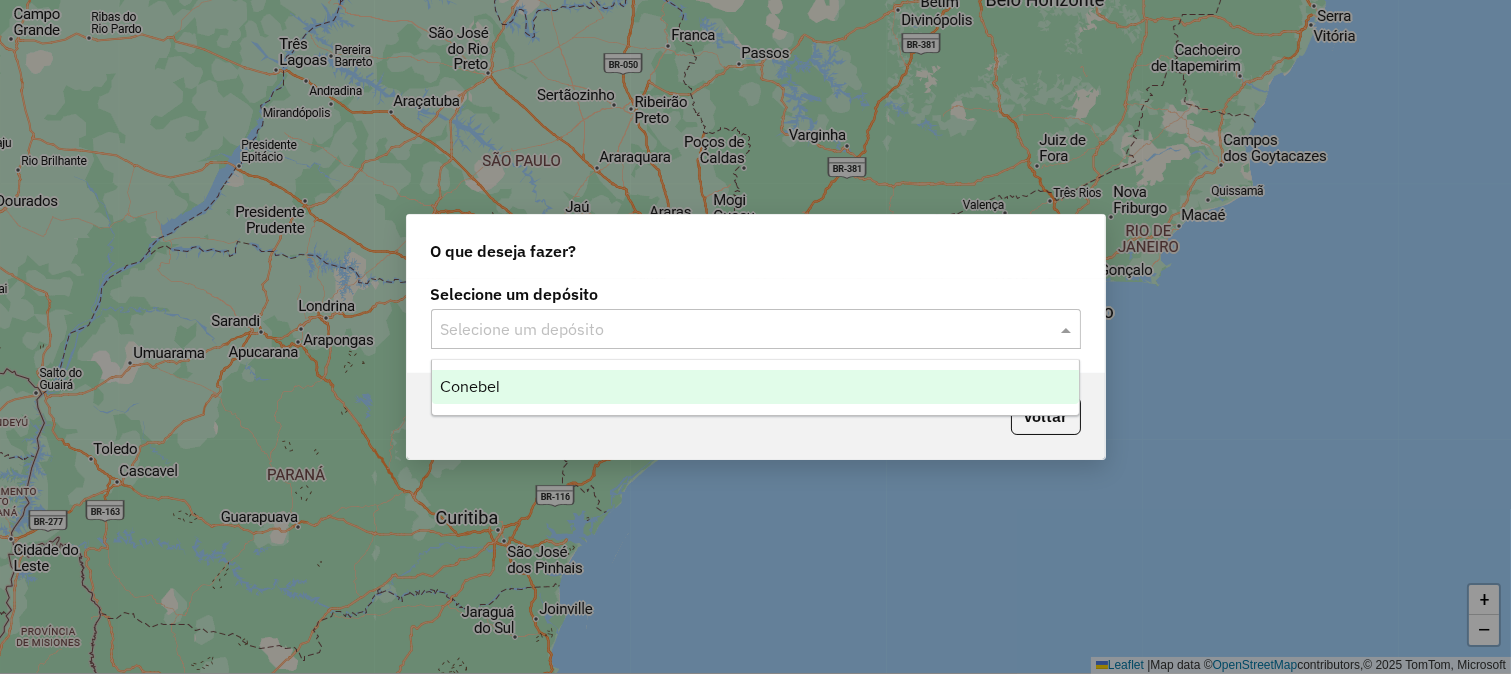 click on "Voltar" 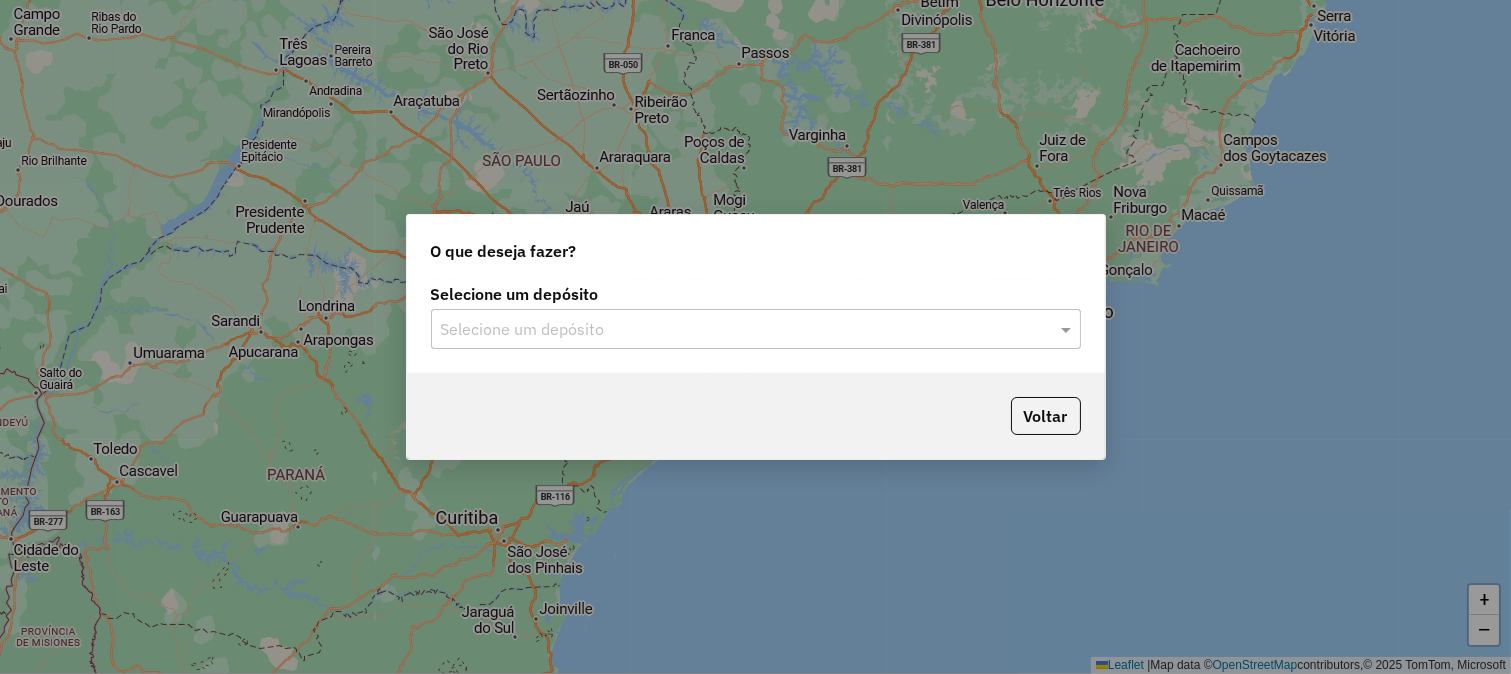 click on "Selecione um depósito" 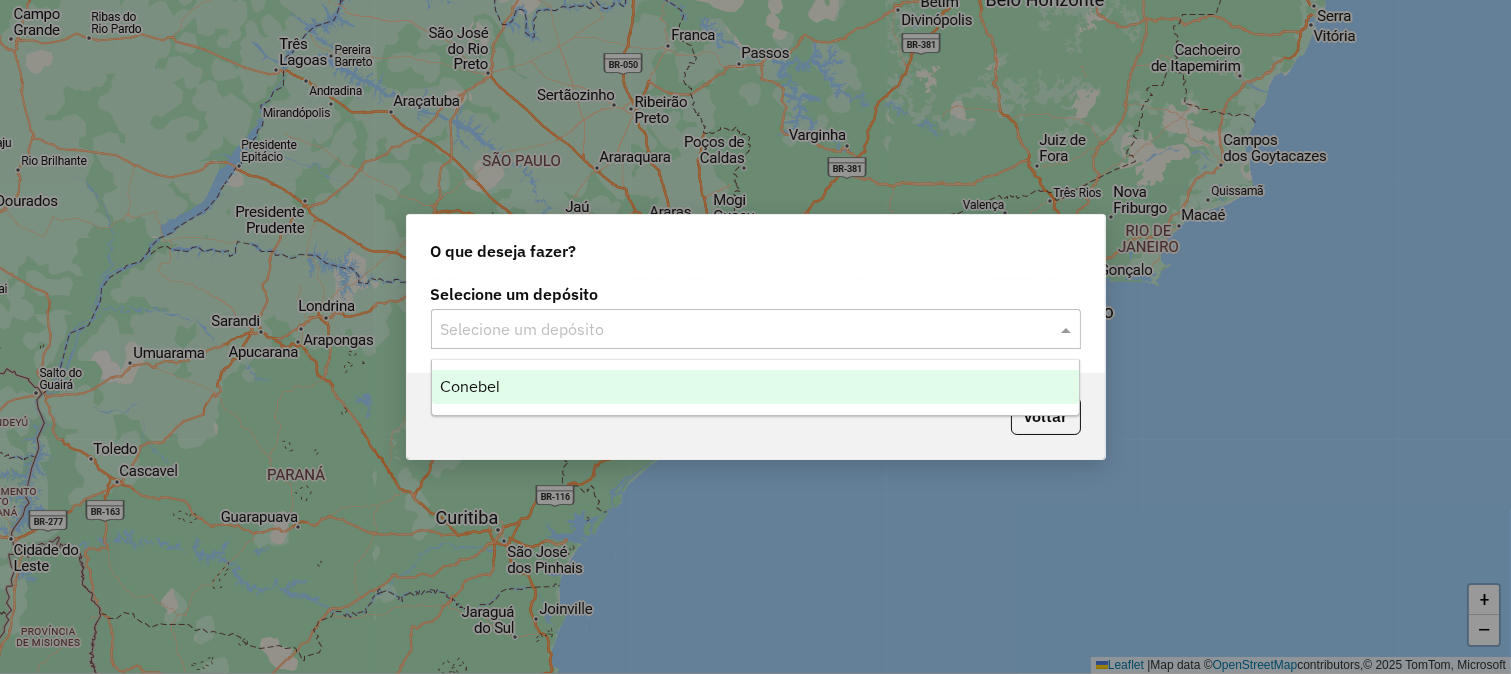 click on "Conebel" at bounding box center (756, 387) 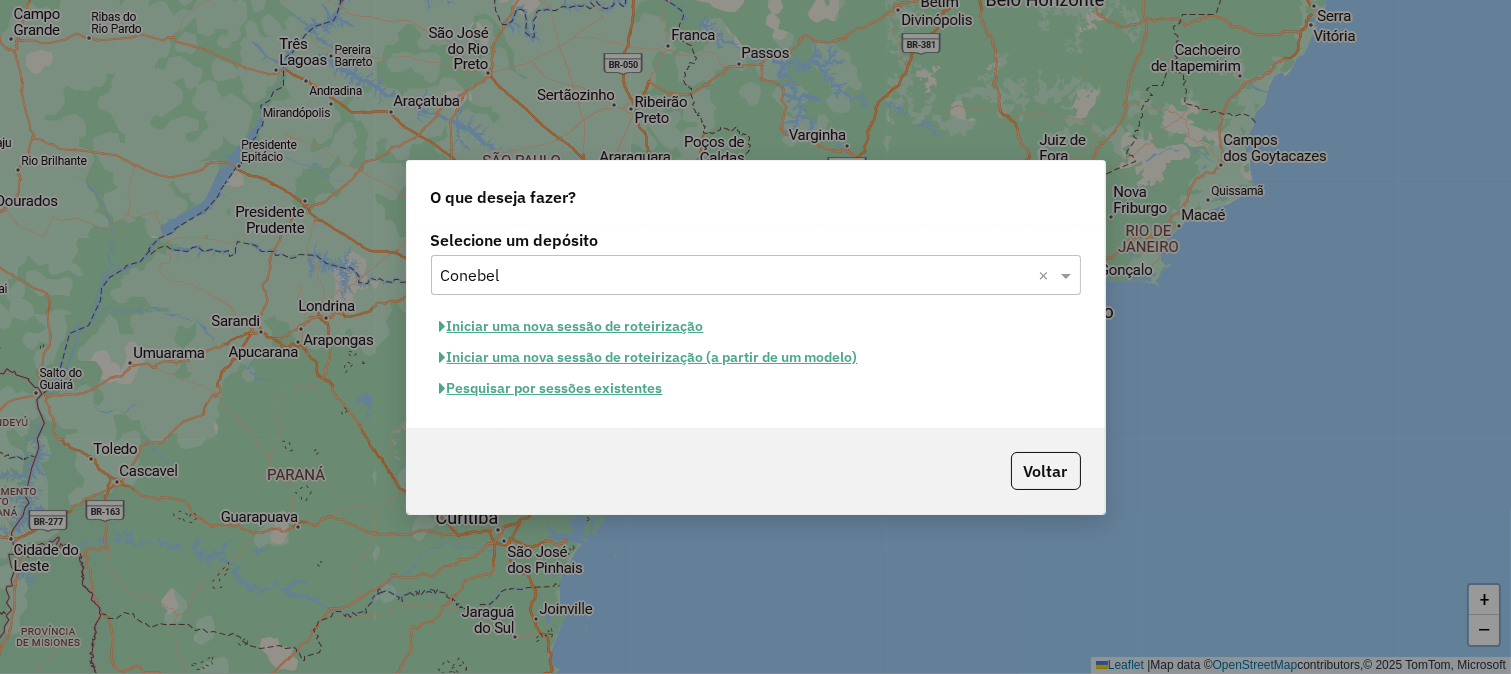 click on "Pesquisar por sessões existentes" 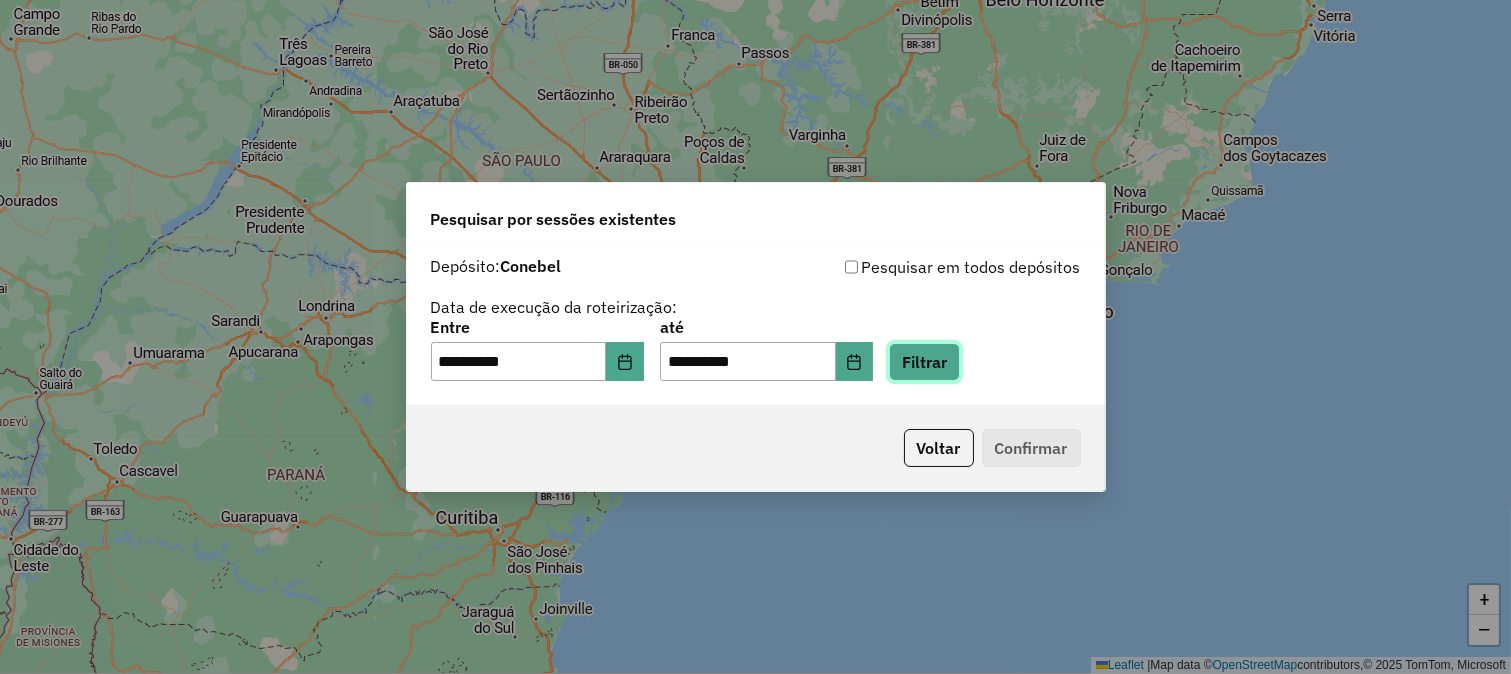 click on "Filtrar" 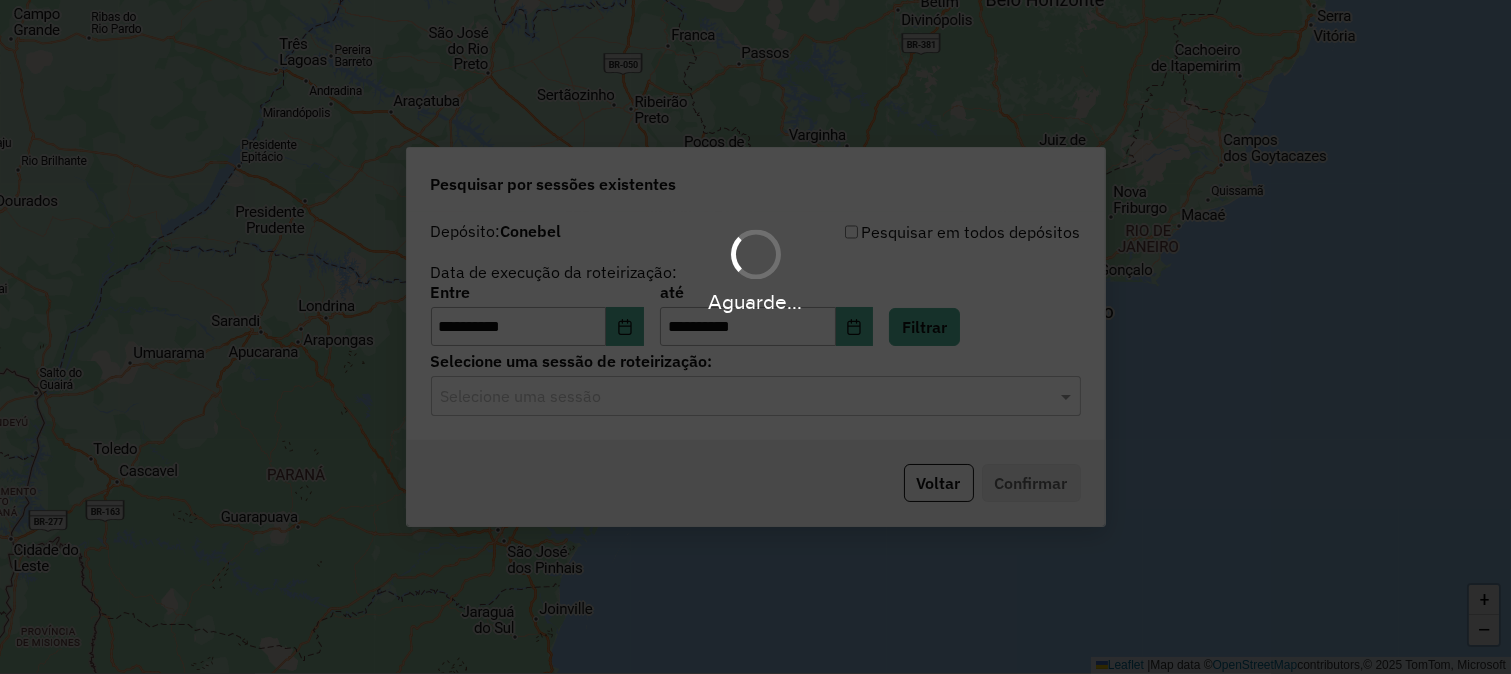 click on "**********" at bounding box center (755, 337) 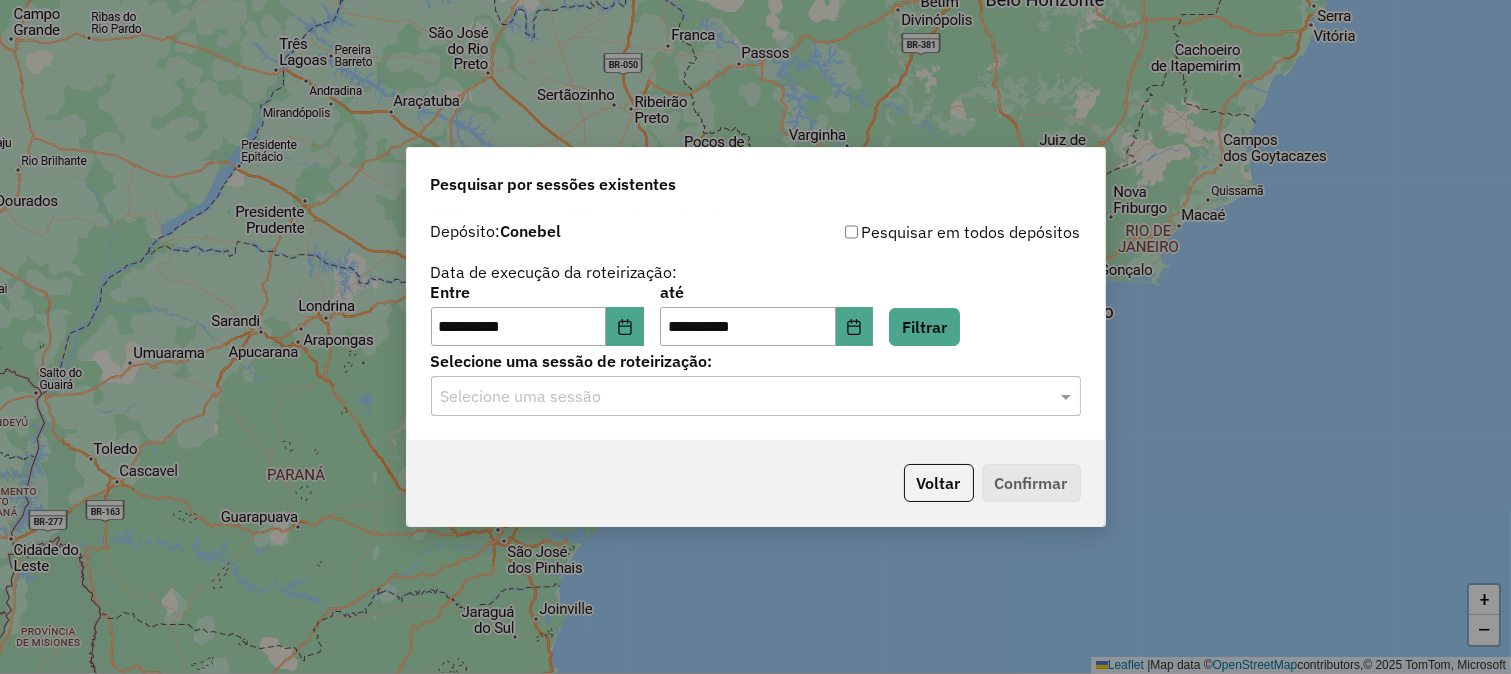 click on "**********" 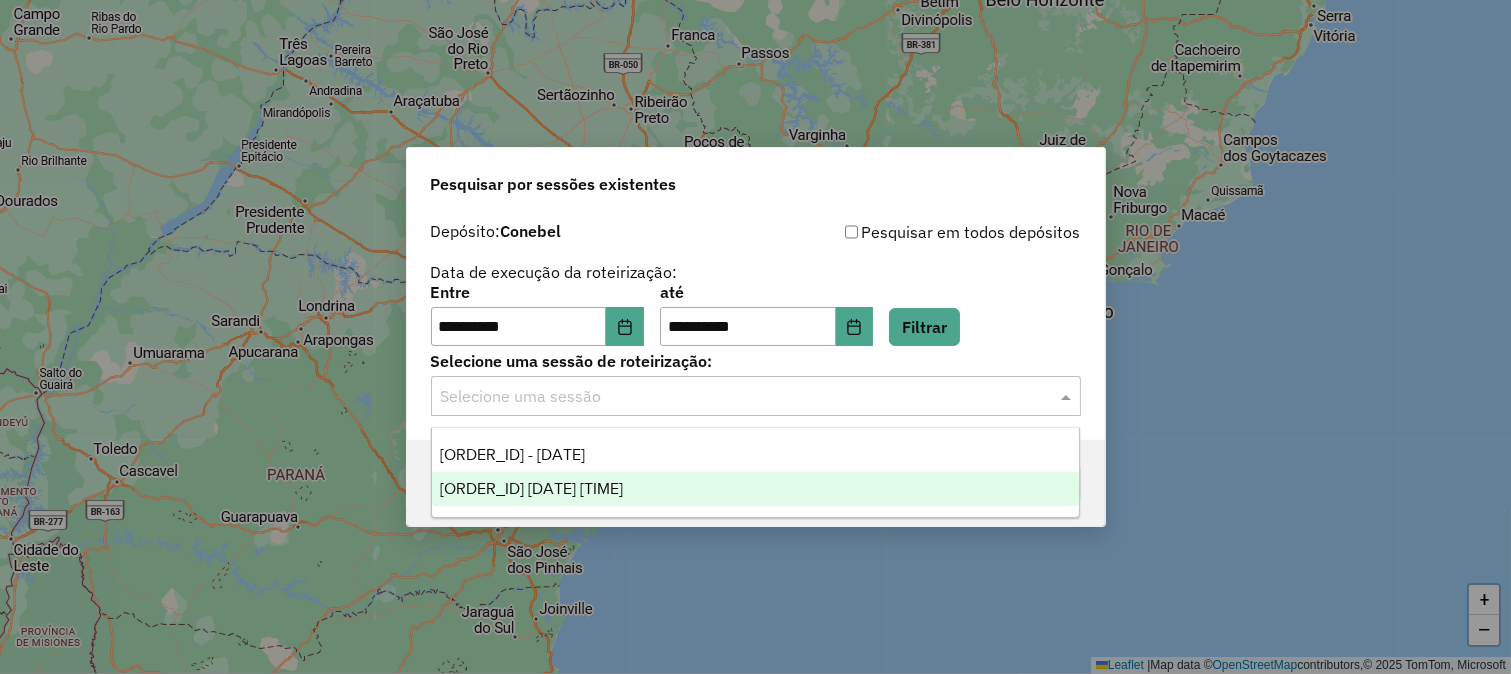click on "975168 - 05/08/2025 12:44" at bounding box center [531, 488] 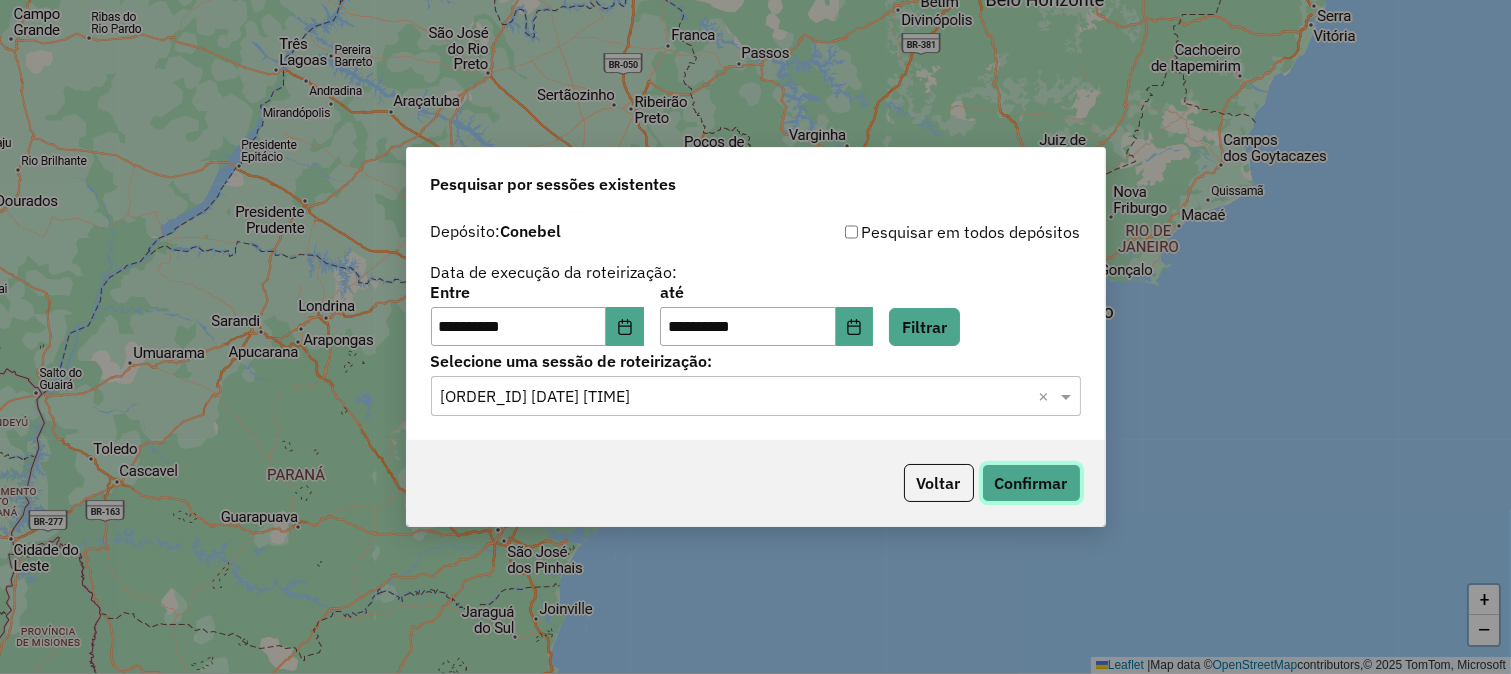 click on "Confirmar" 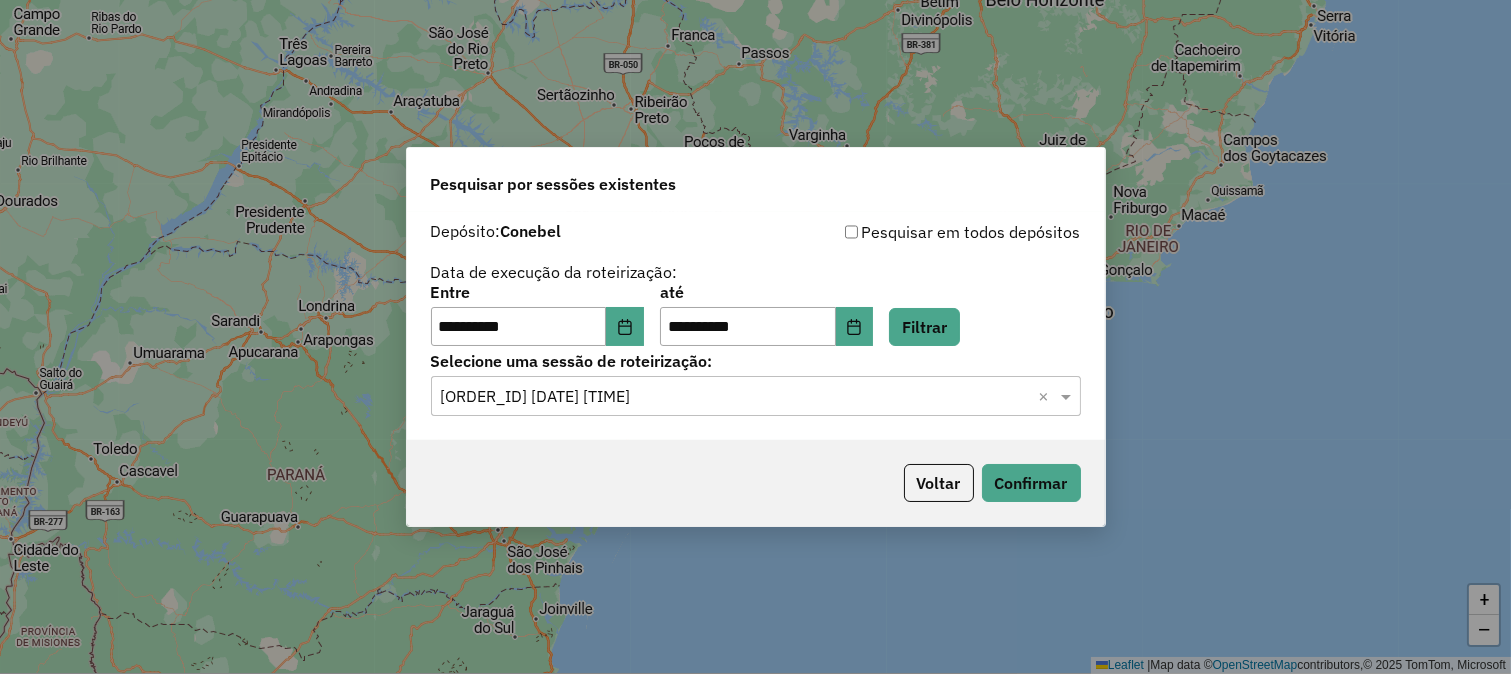 click 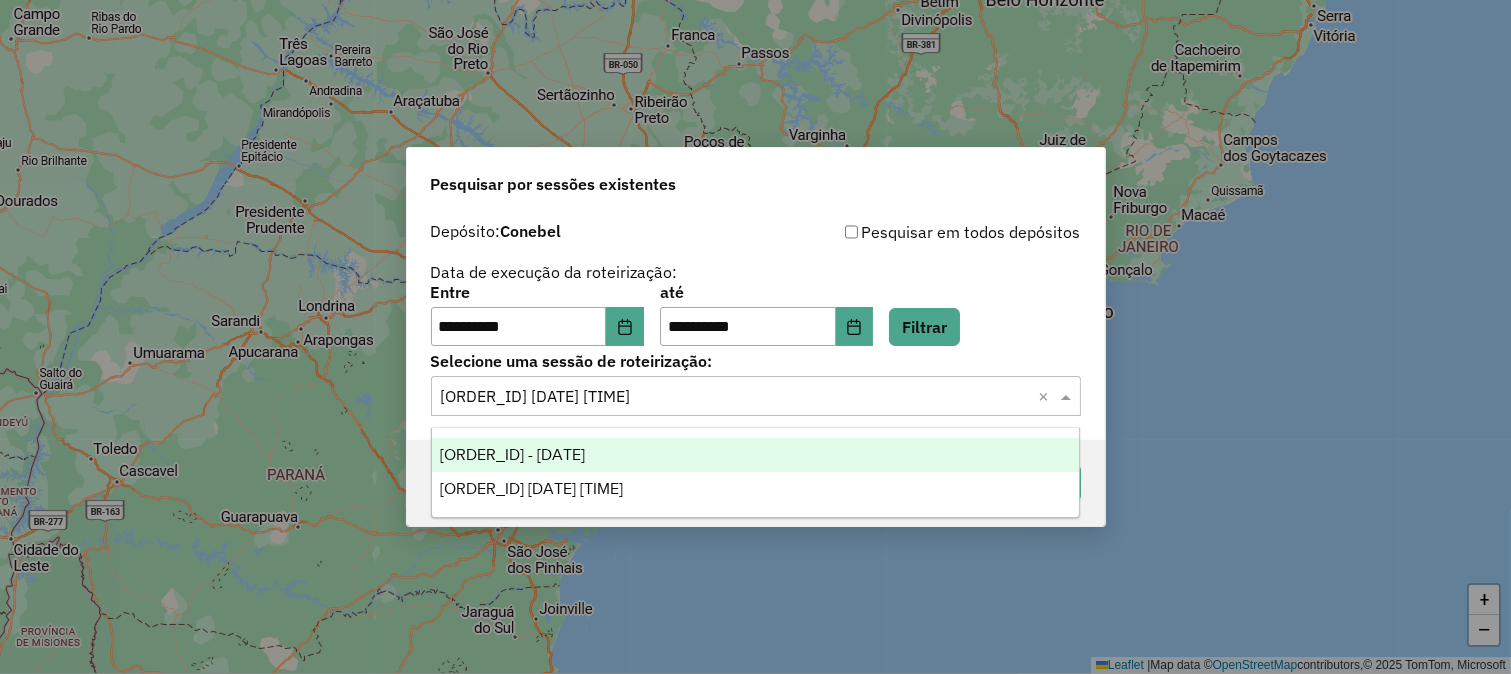 click on "974580 - 05/08/2025 17:26" at bounding box center (756, 455) 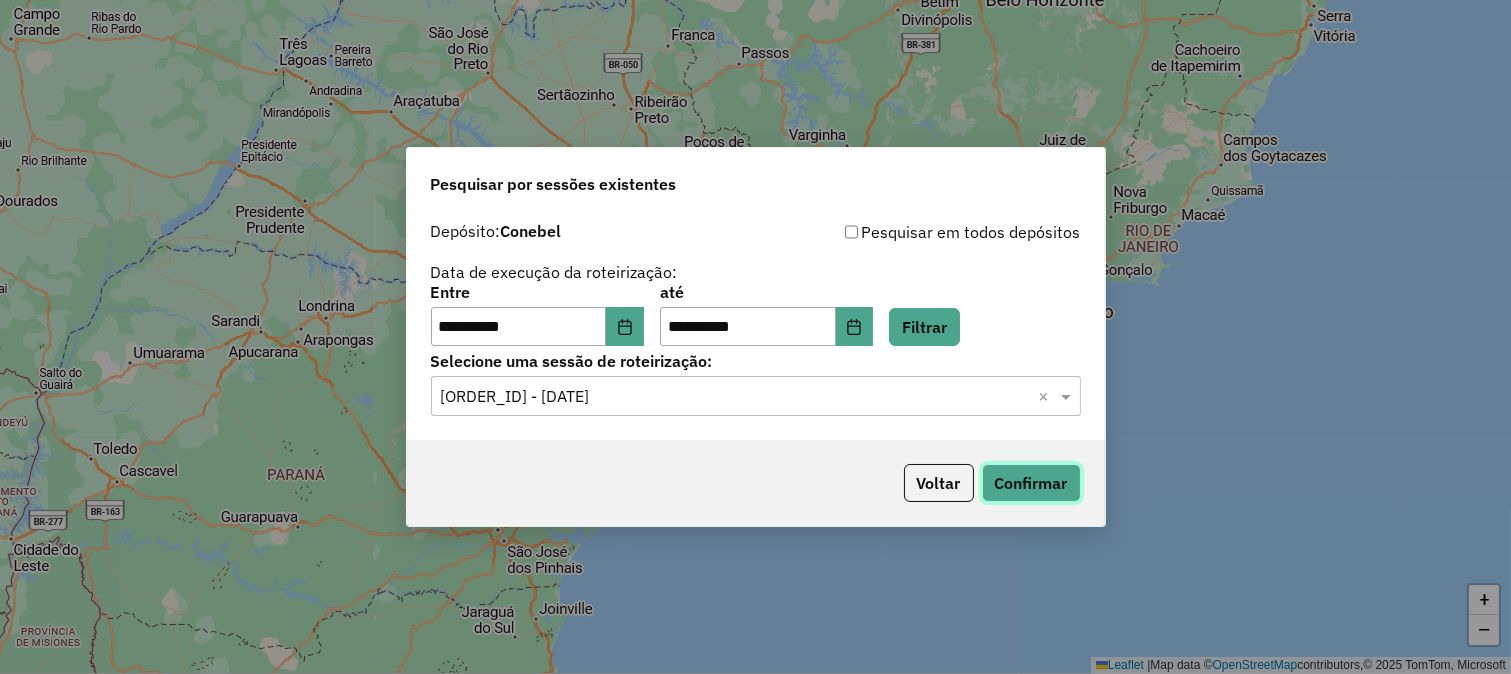 click on "Confirmar" 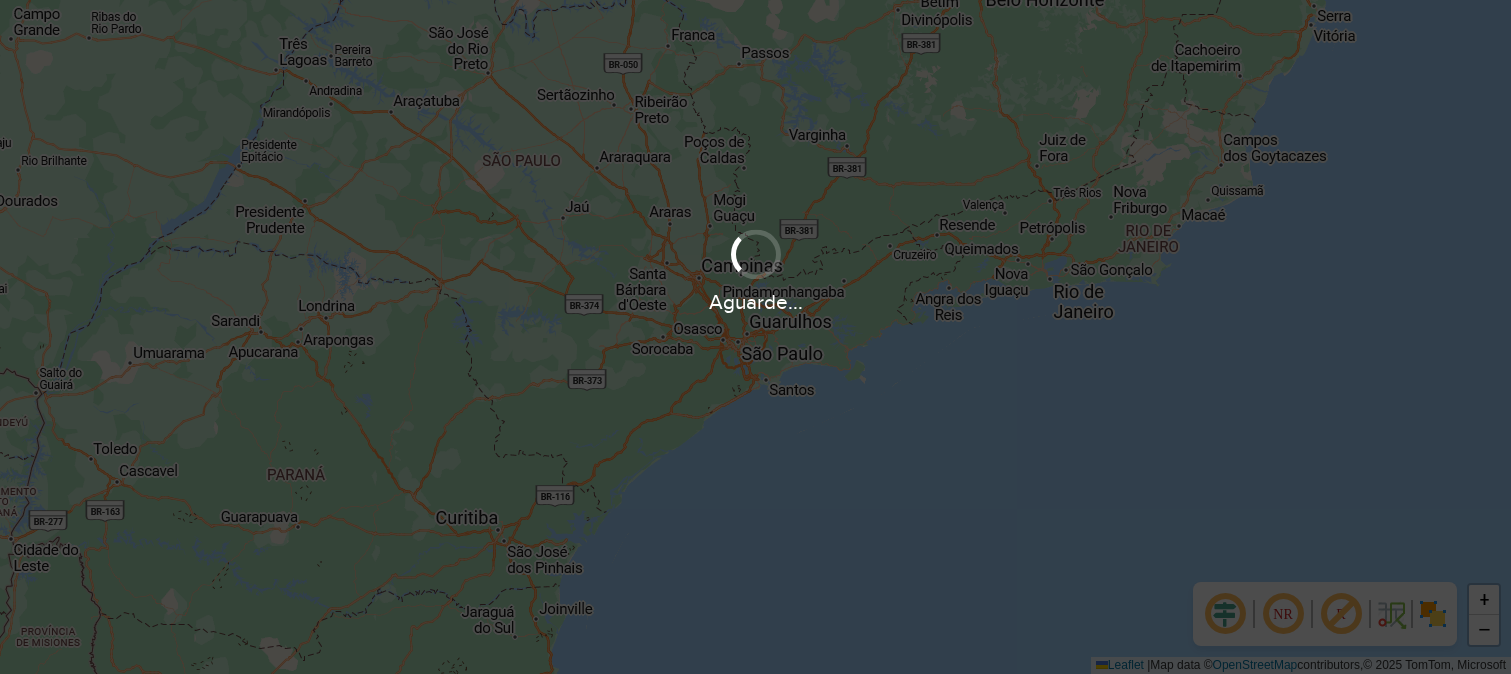 scroll, scrollTop: 0, scrollLeft: 0, axis: both 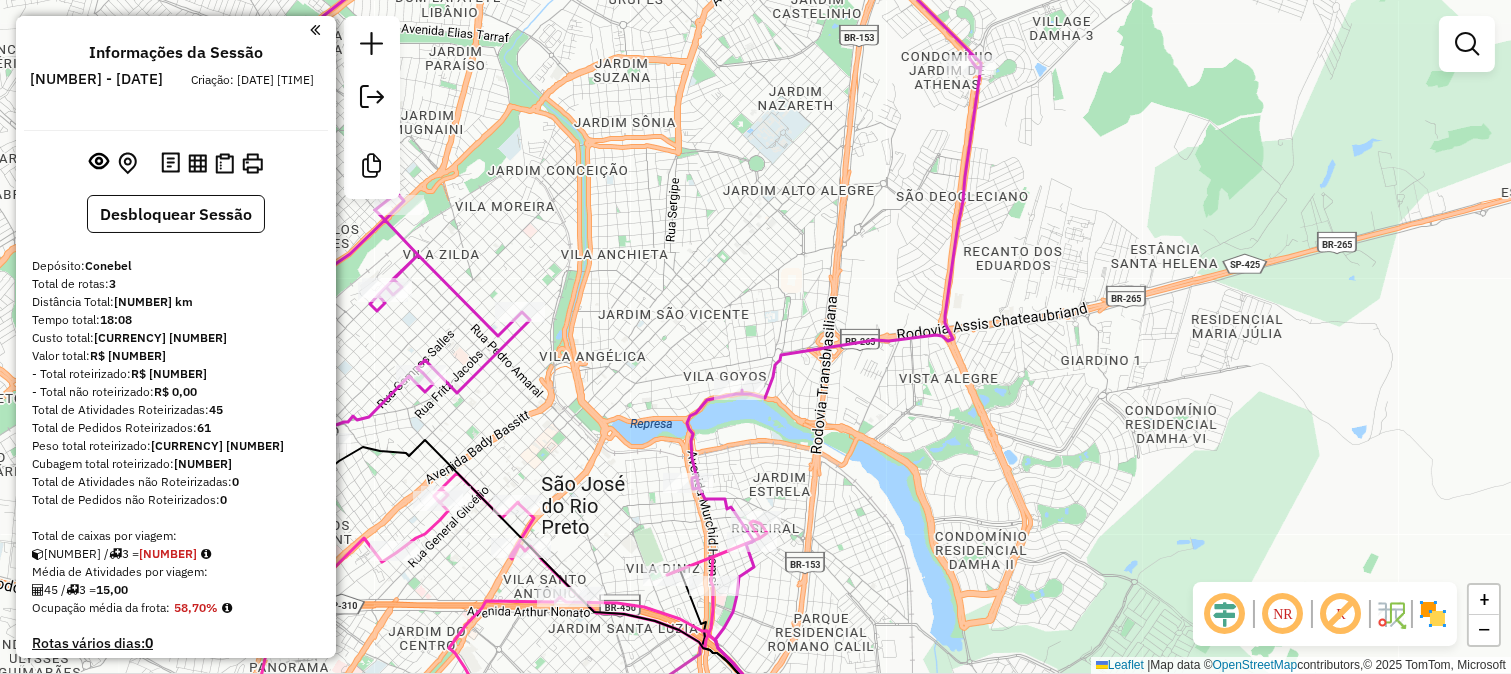click 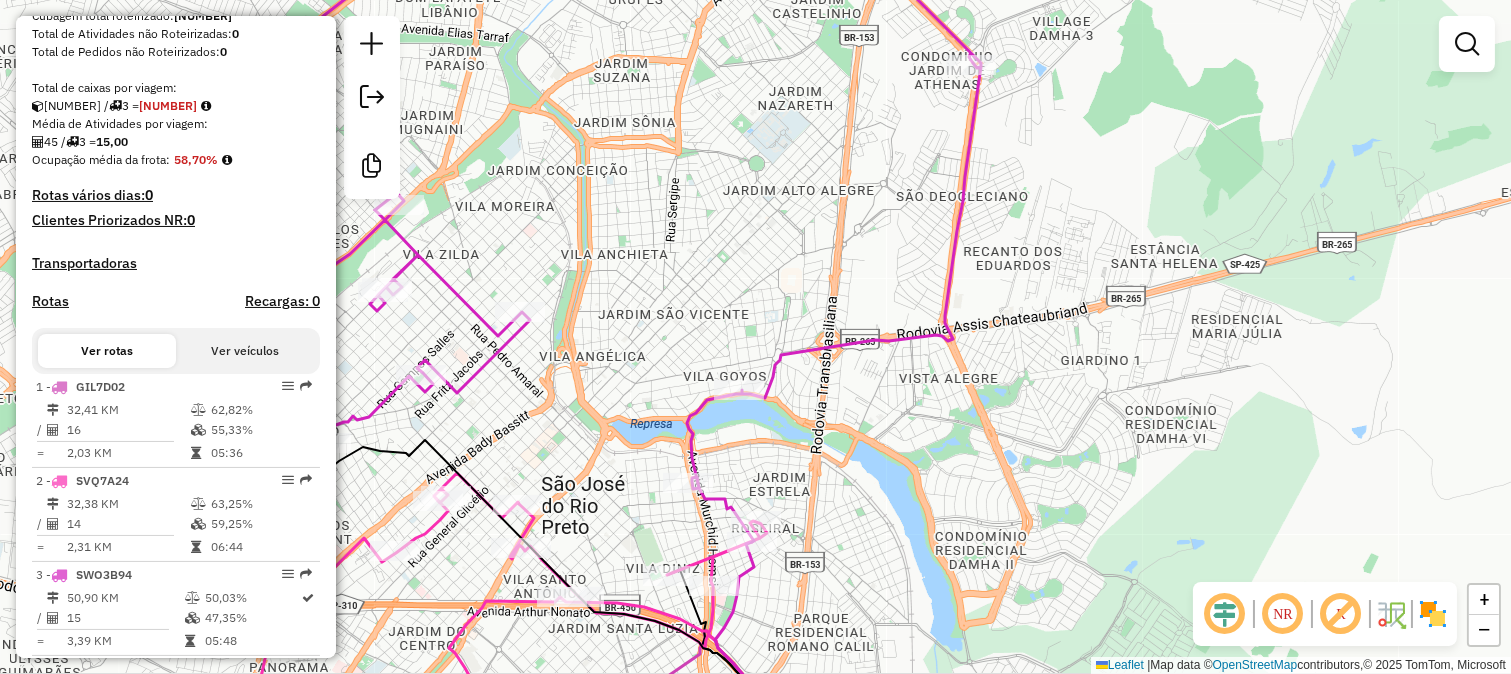select on "**********" 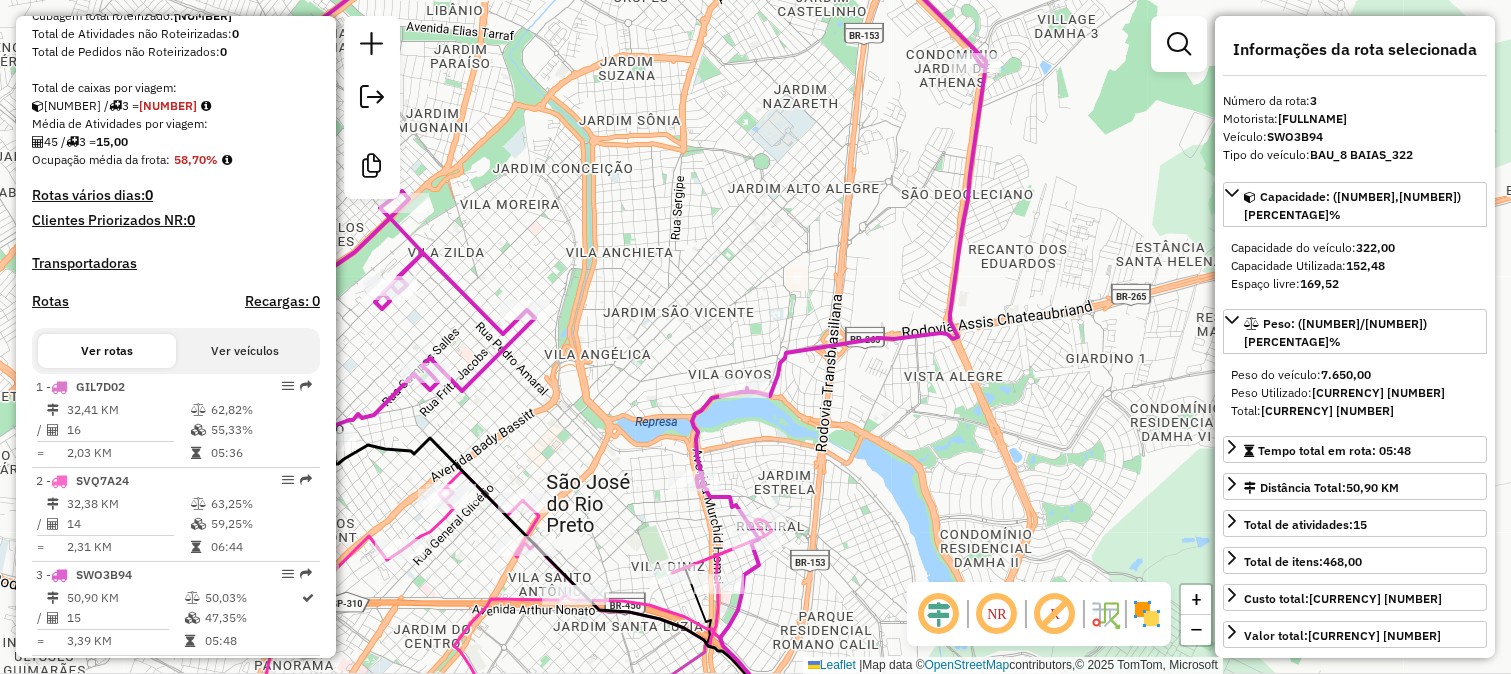 scroll, scrollTop: 478, scrollLeft: 0, axis: vertical 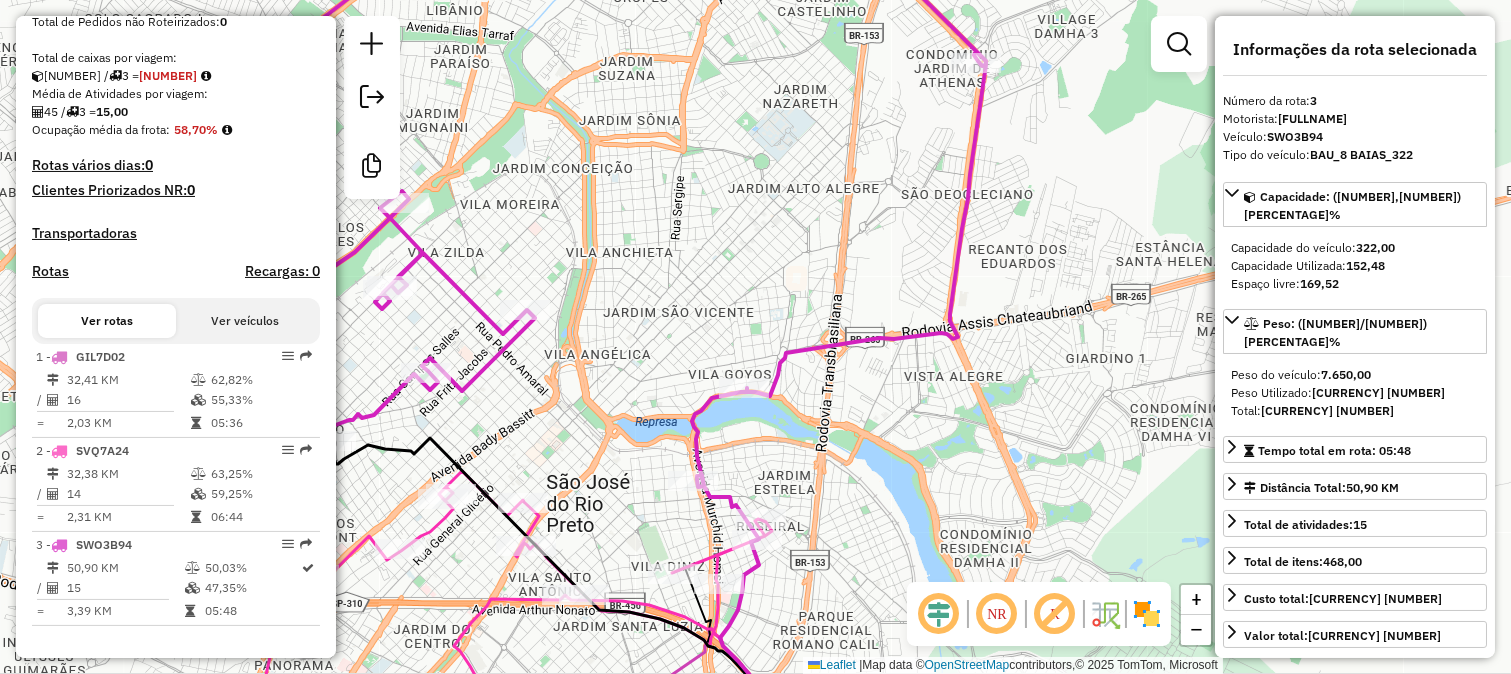 drag, startPoint x: 815, startPoint y: 264, endPoint x: 910, endPoint y: 97, distance: 192.13016 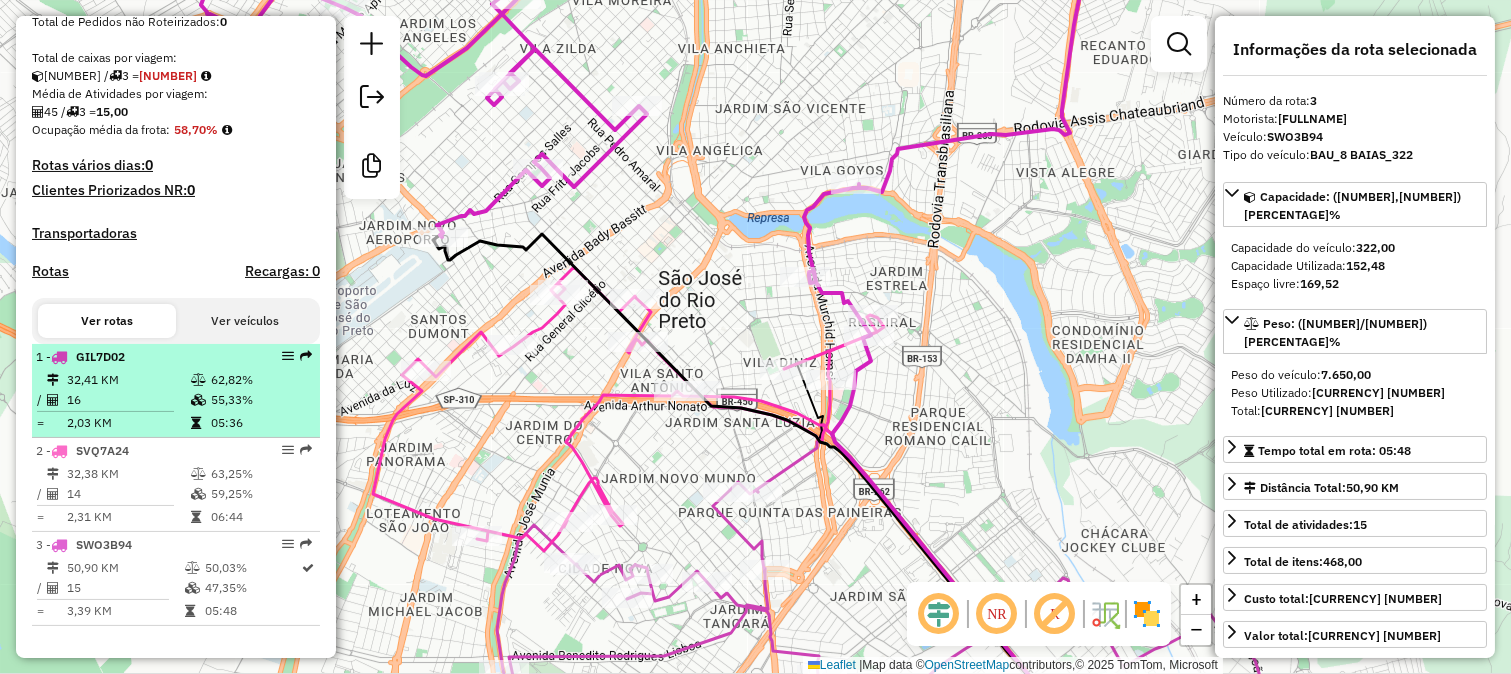 click on "[NUMBER] - [CODE]" at bounding box center [142, 357] 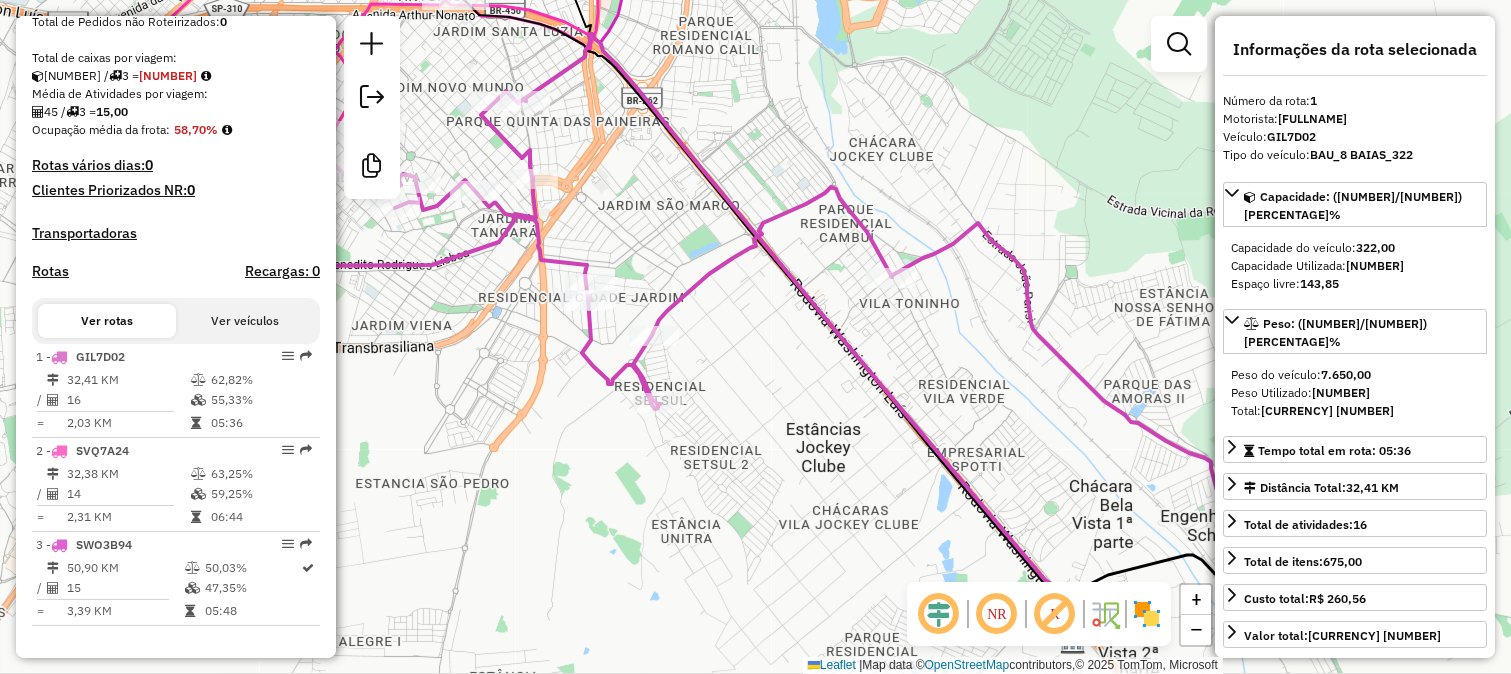click 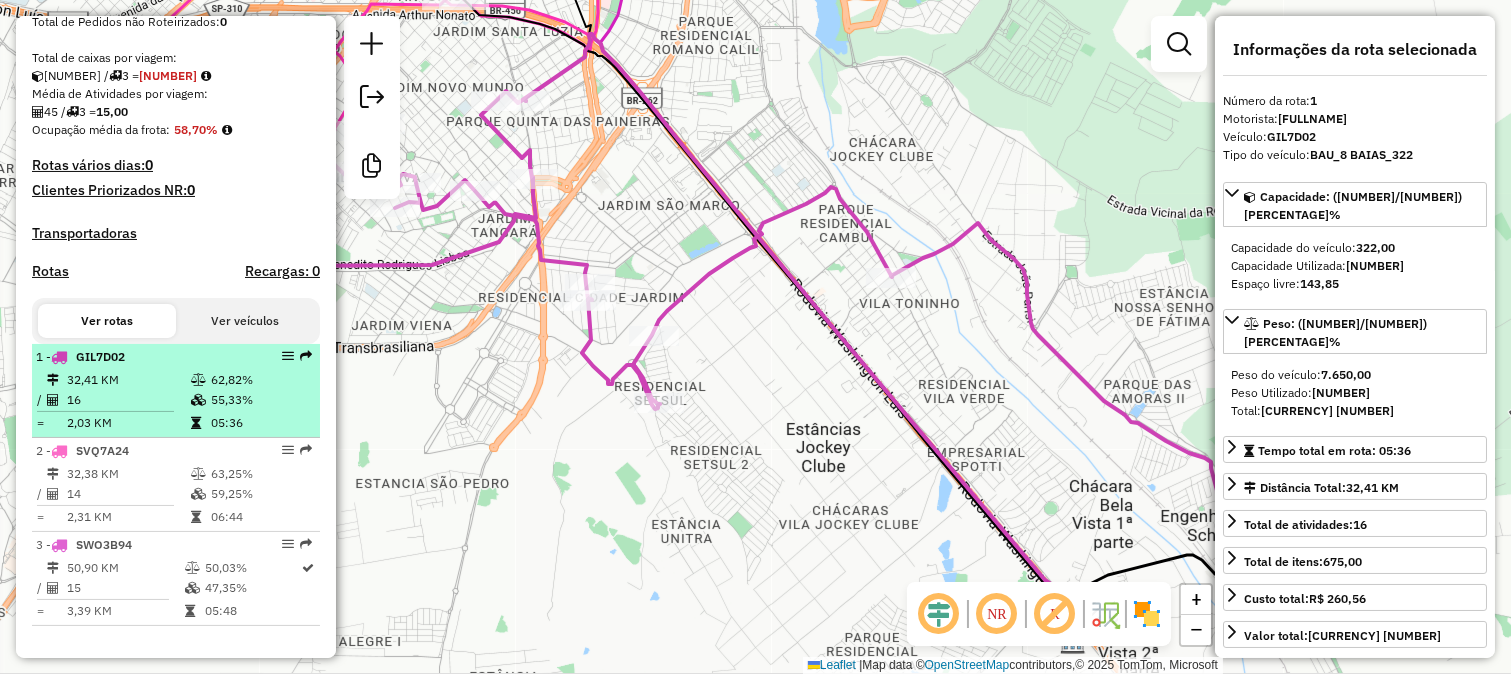 click on "16" at bounding box center [128, 400] 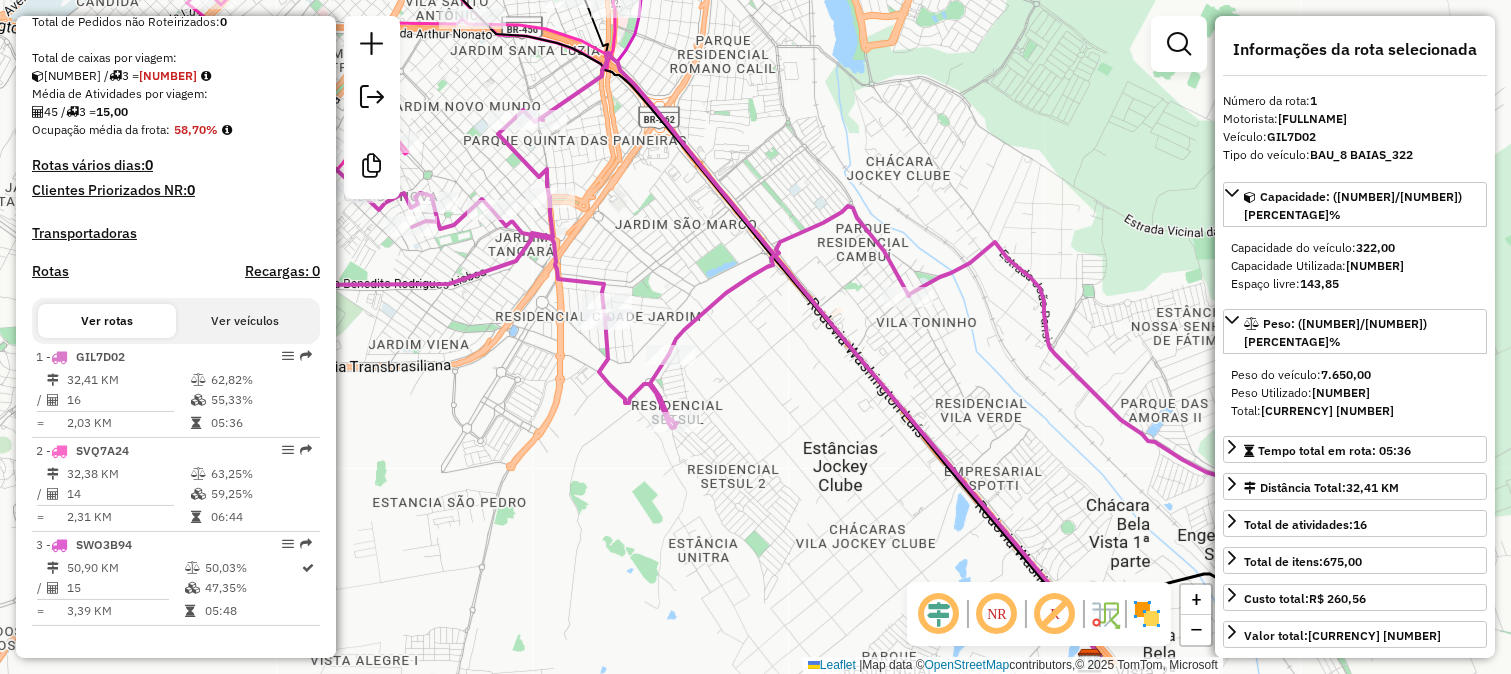 click on "Janela de atendimento Grade de atendimento Capacidade Transportadoras Veículos Cliente Pedidos  Rotas Selecione os dias de semana para filtrar as janelas de atendimento  Seg   Ter   Qua   Qui   Sex   Sáb   Dom  Informe o período da janela de atendimento: De: Até:  Filtrar exatamente a janela do cliente  Considerar janela de atendimento padrão  Selecione os dias de semana para filtrar as grades de atendimento  Seg   Ter   Qua   Qui   Sex   Sáb   Dom   Considerar clientes sem dia de atendimento cadastrado  Clientes fora do dia de atendimento selecionado Filtrar as atividades entre os valores definidos abaixo:  Peso mínimo:   Peso máximo:   Cubagem mínima:   Cubagem máxima:   De:   Até:  Filtrar as atividades entre o tempo de atendimento definido abaixo:  De:   Até:   Considerar capacidade total dos clientes não roteirizados Transportadora: Selecione um ou mais itens Tipo de veículo: Selecione um ou mais itens Veículo: Selecione um ou mais itens Motorista: Selecione um ou mais itens Nome: Rótulo:" 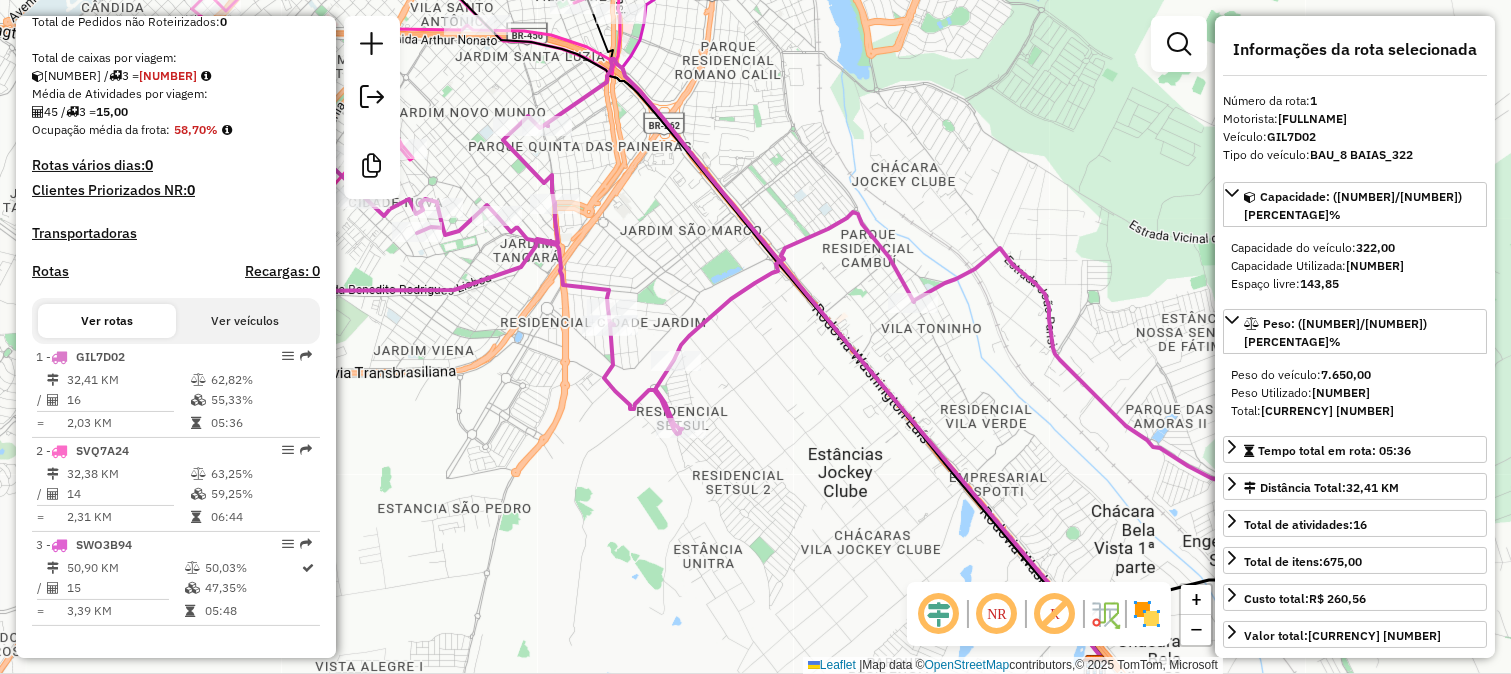 click 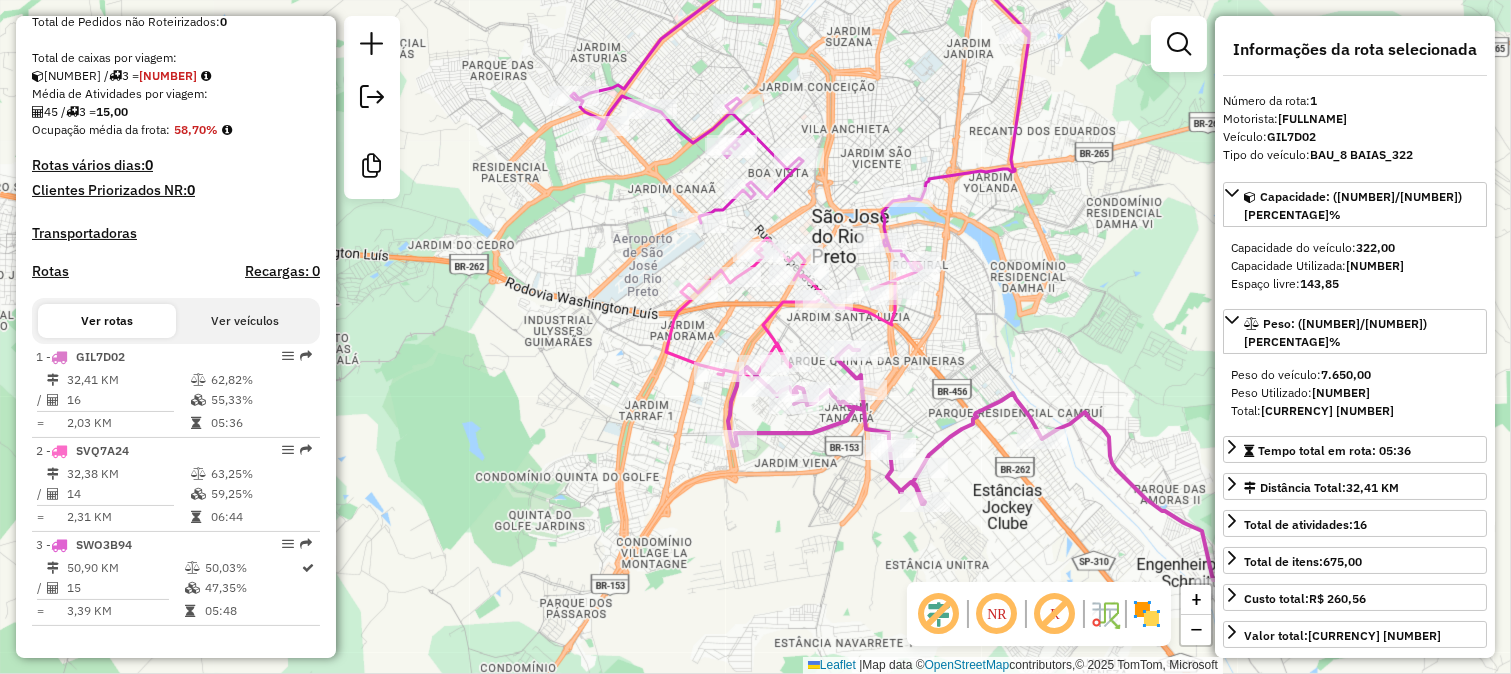 click 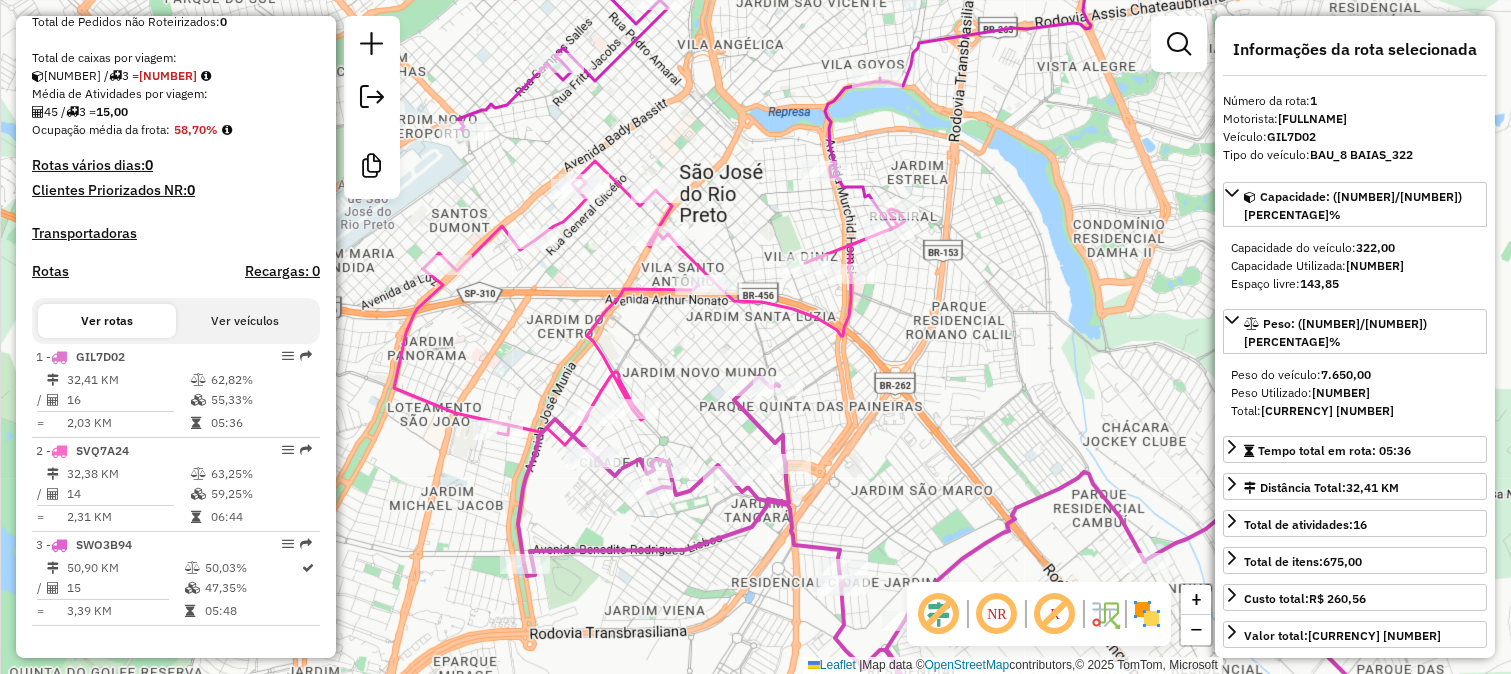 drag, startPoint x: 931, startPoint y: 290, endPoint x: 942, endPoint y: 408, distance: 118.511604 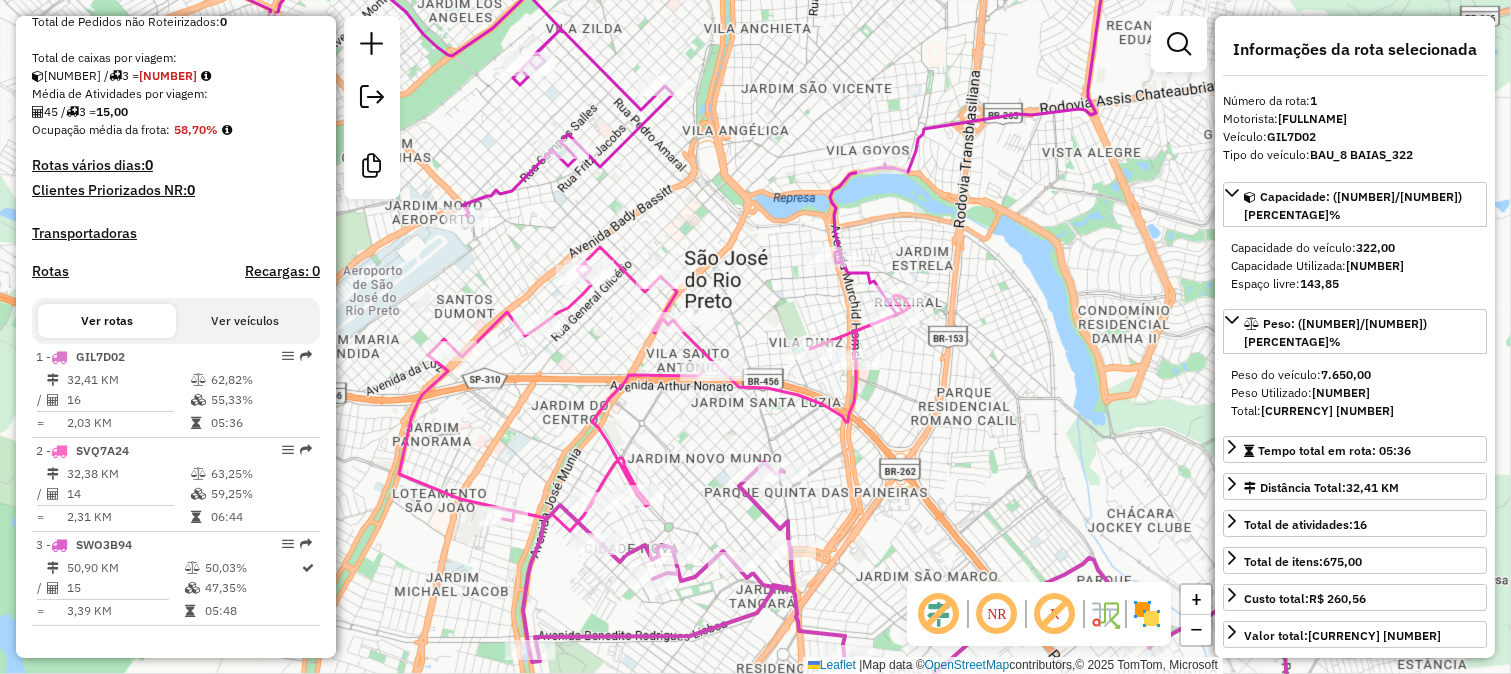 click 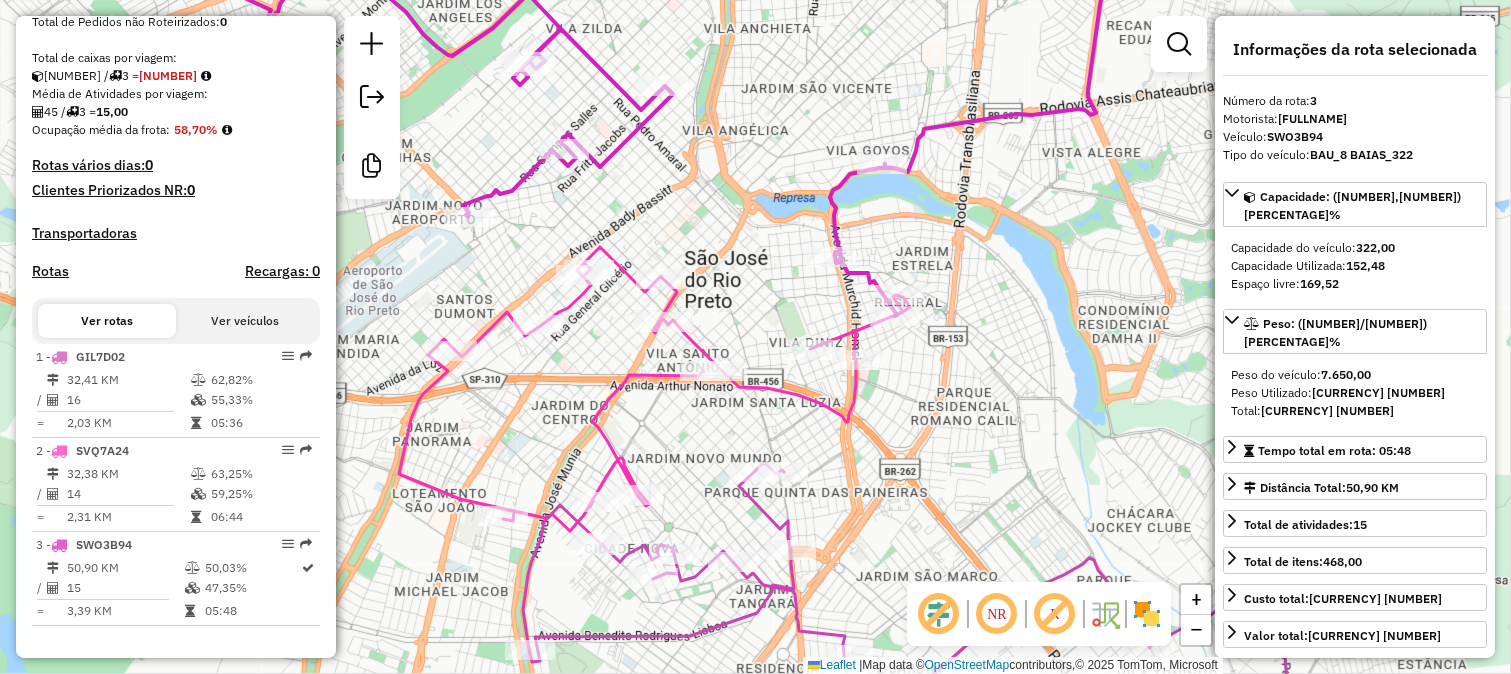 drag, startPoint x: 861, startPoint y: 210, endPoint x: 846, endPoint y: 271, distance: 62.817196 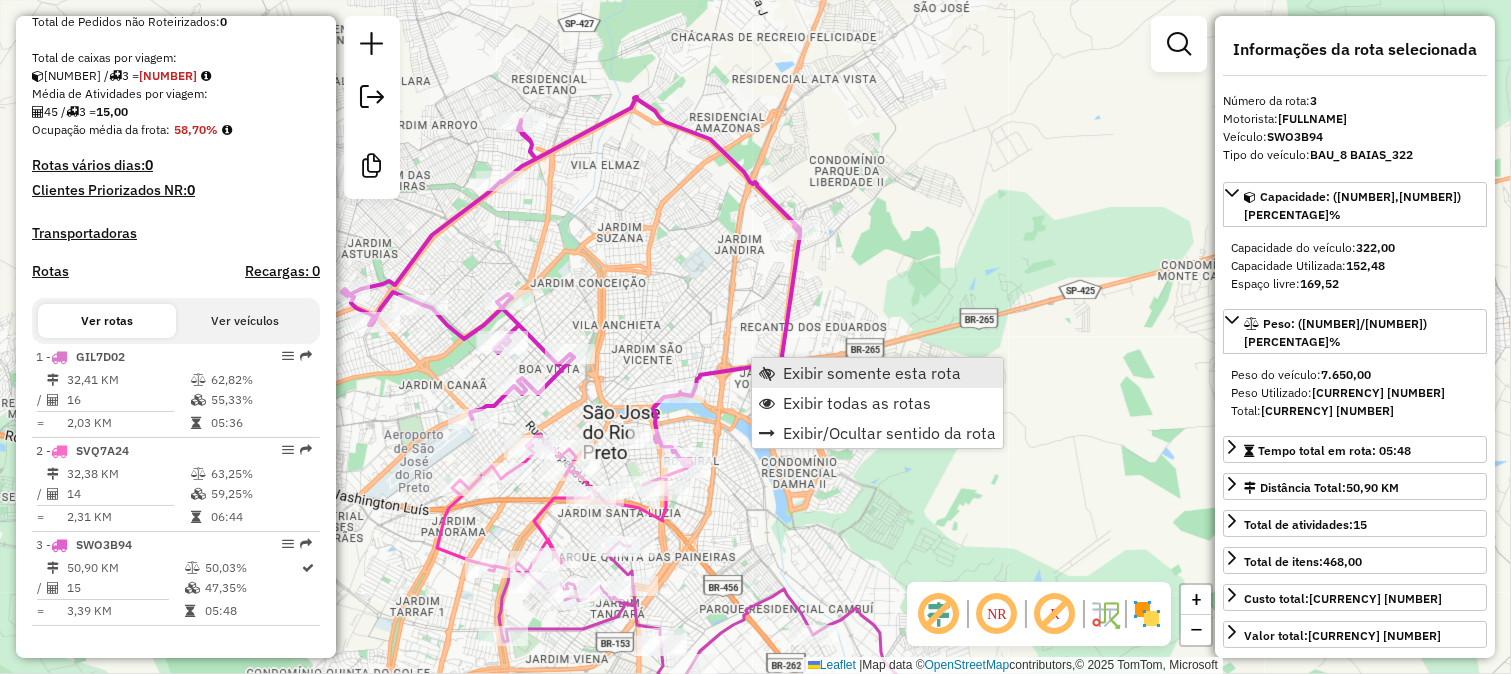click on "Exibir somente esta rota" at bounding box center (872, 373) 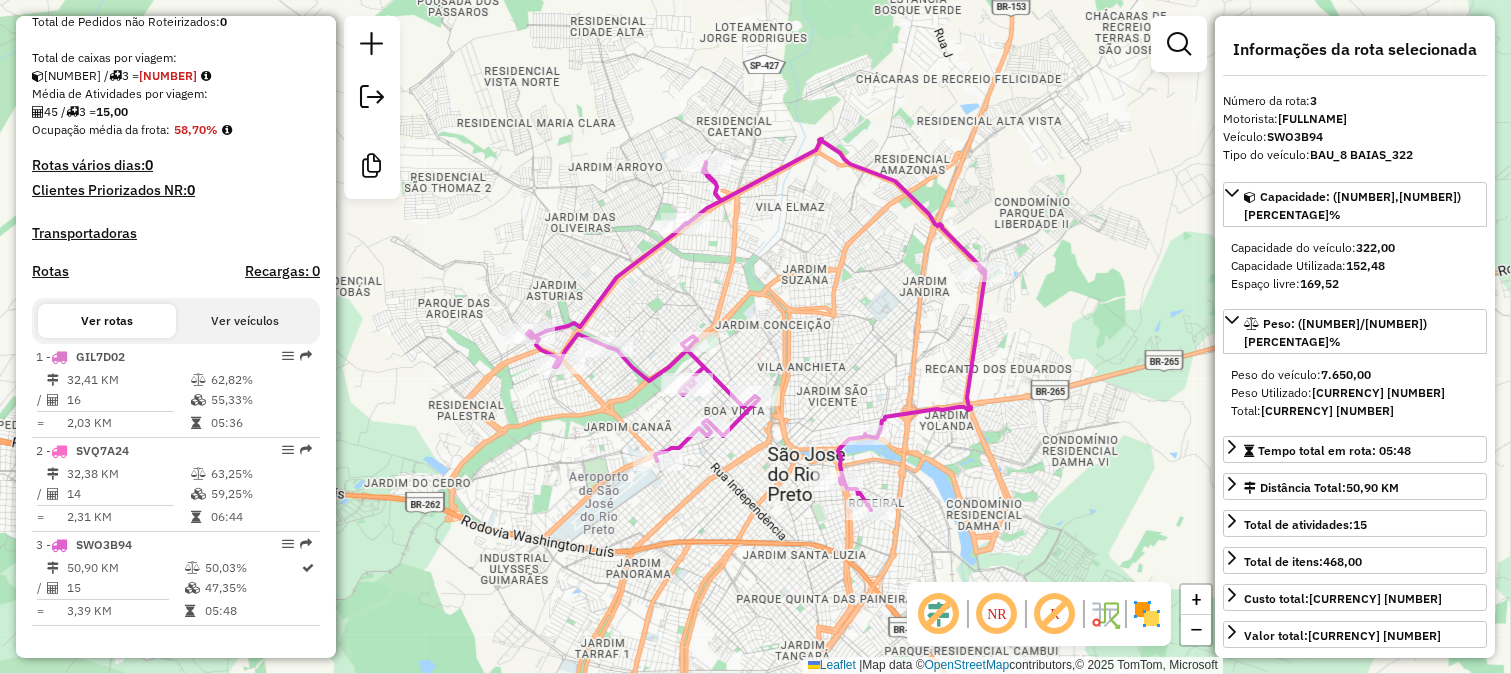 drag, startPoint x: 1003, startPoint y: 445, endPoint x: 1008, endPoint y: 380, distance: 65.192024 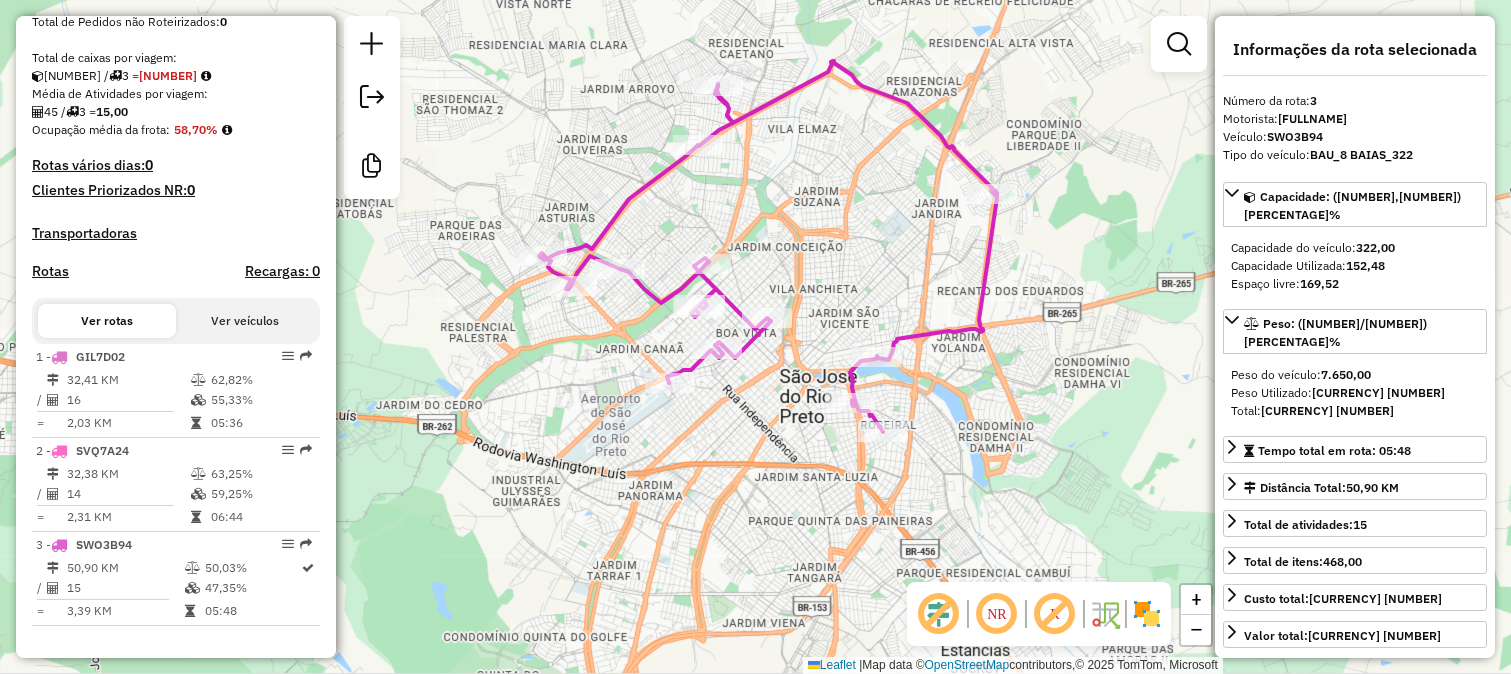drag, startPoint x: 900, startPoint y: 318, endPoint x: 951, endPoint y: 292, distance: 57.245087 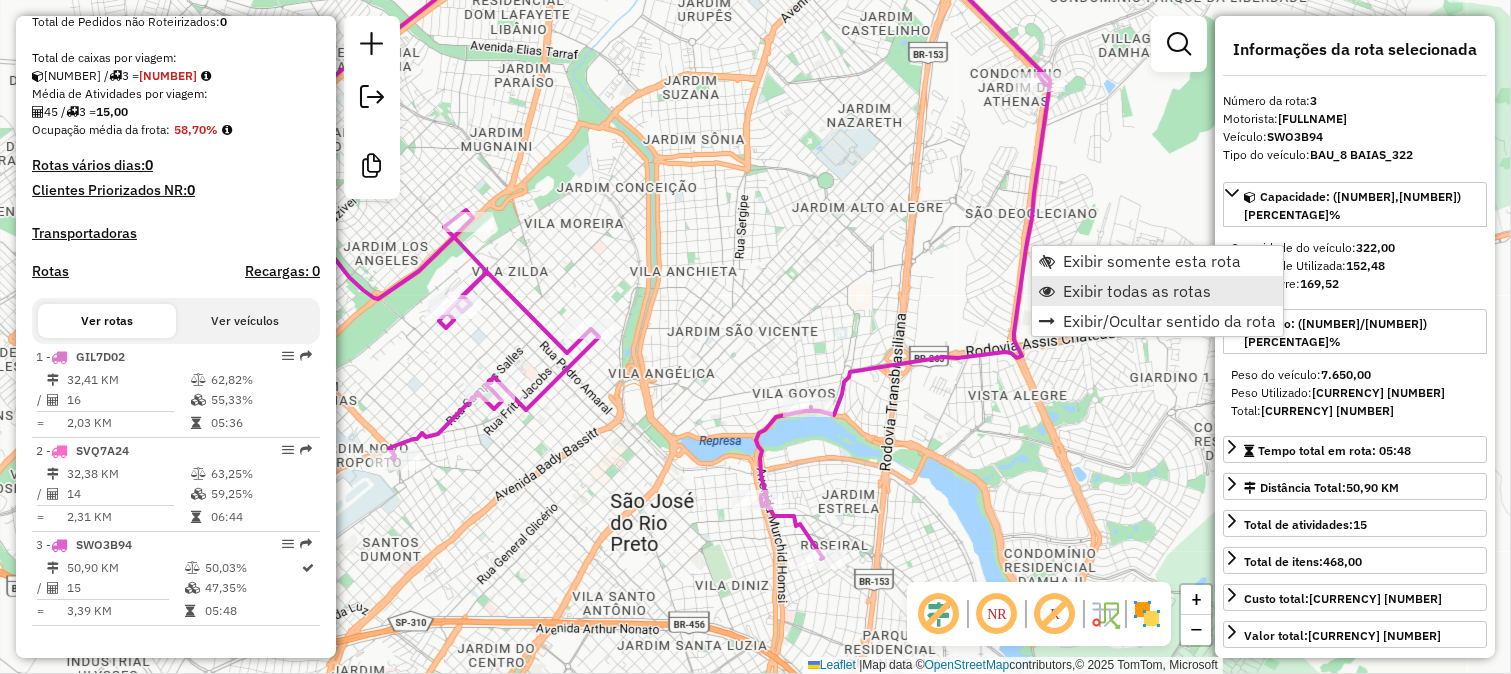 click on "Exibir todas as rotas" at bounding box center [1137, 291] 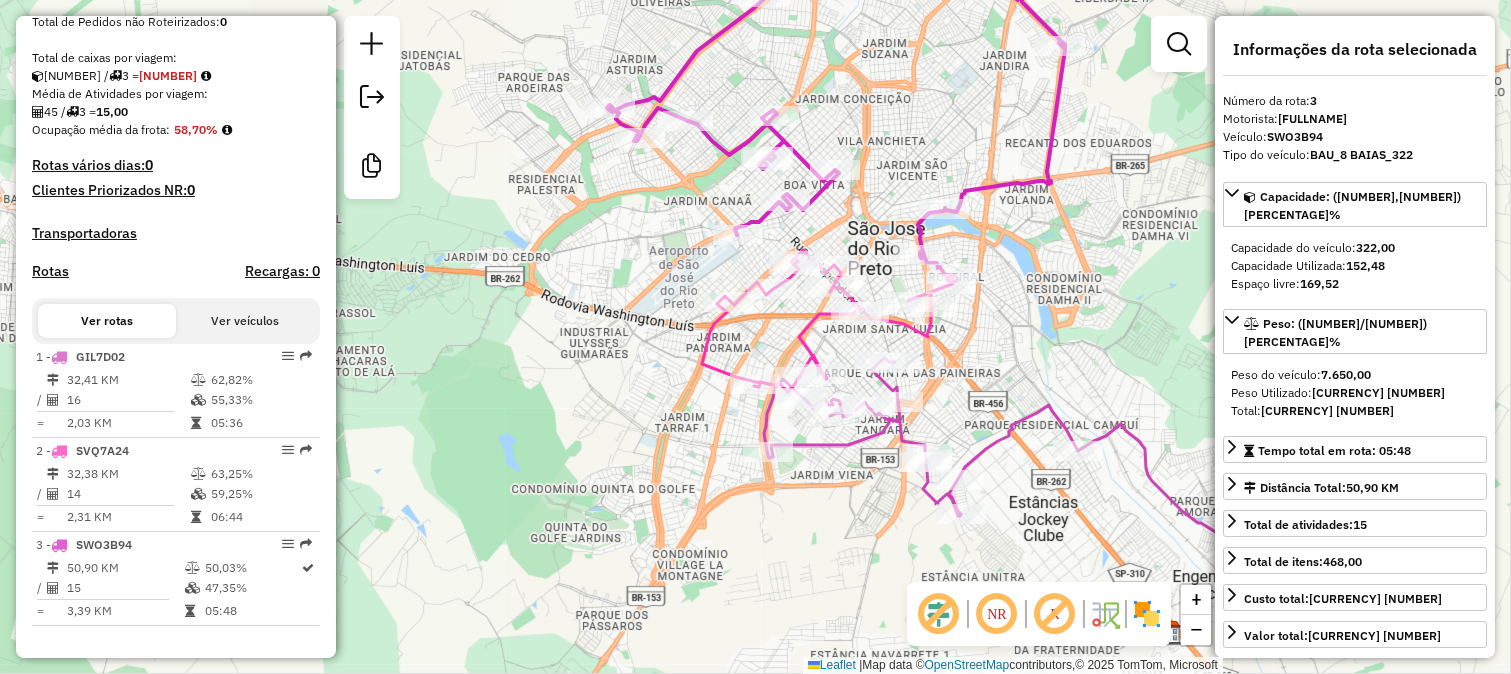click 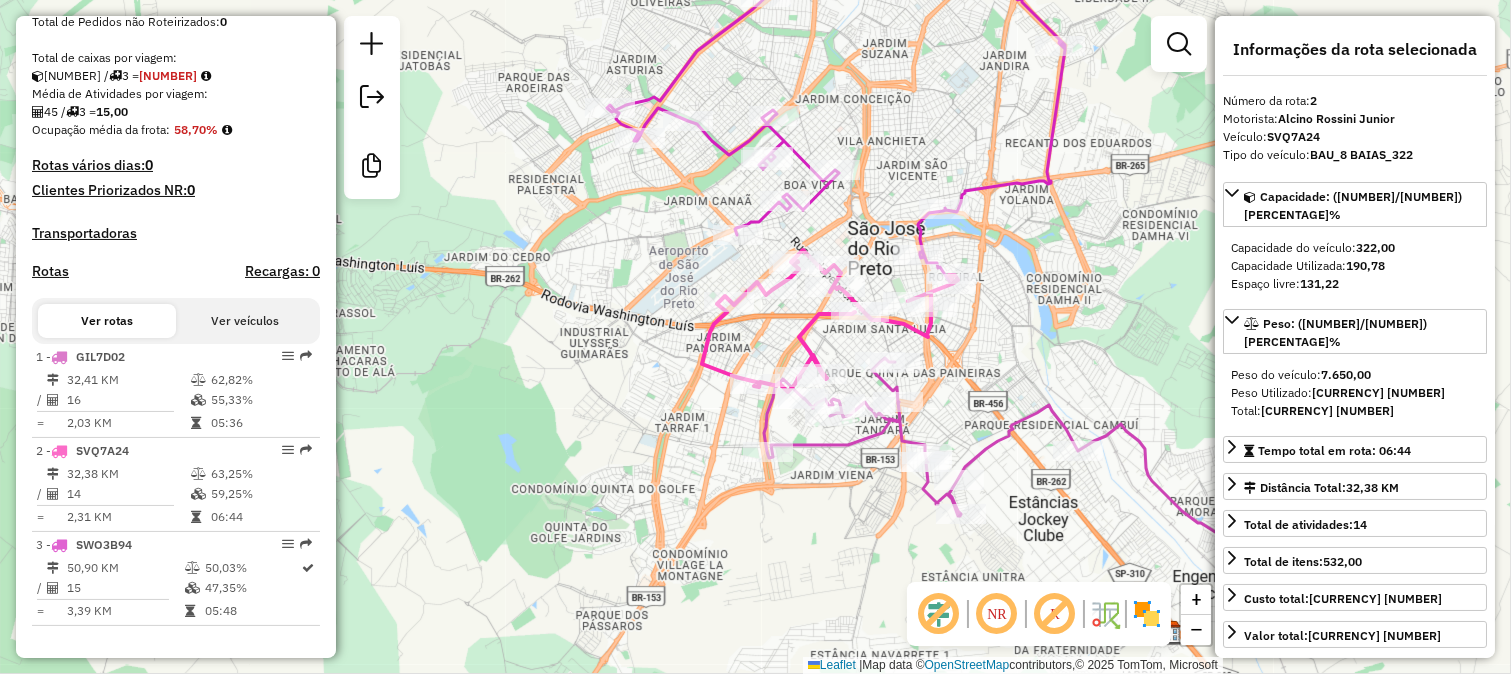 drag, startPoint x: 754, startPoint y: 323, endPoint x: 741, endPoint y: 333, distance: 16.40122 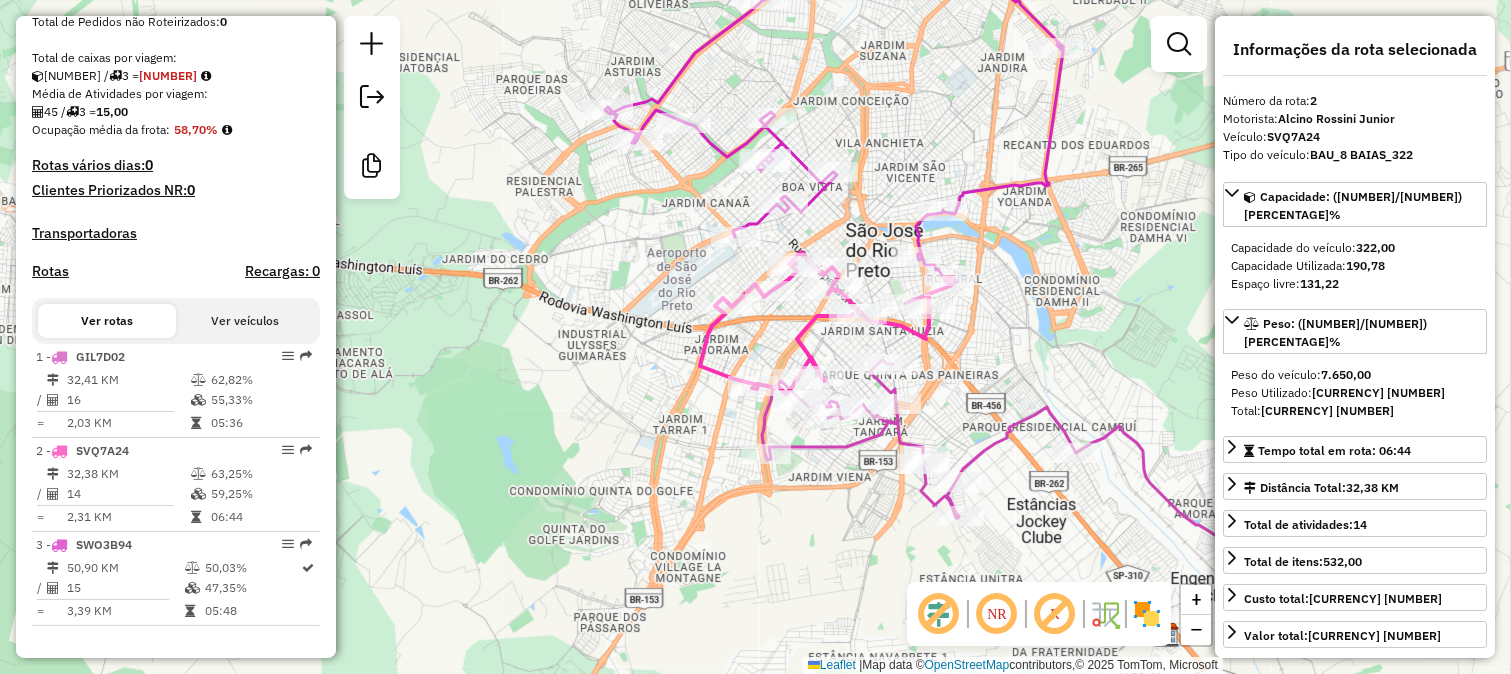 drag, startPoint x: 744, startPoint y: 348, endPoint x: 717, endPoint y: 375, distance: 38.183765 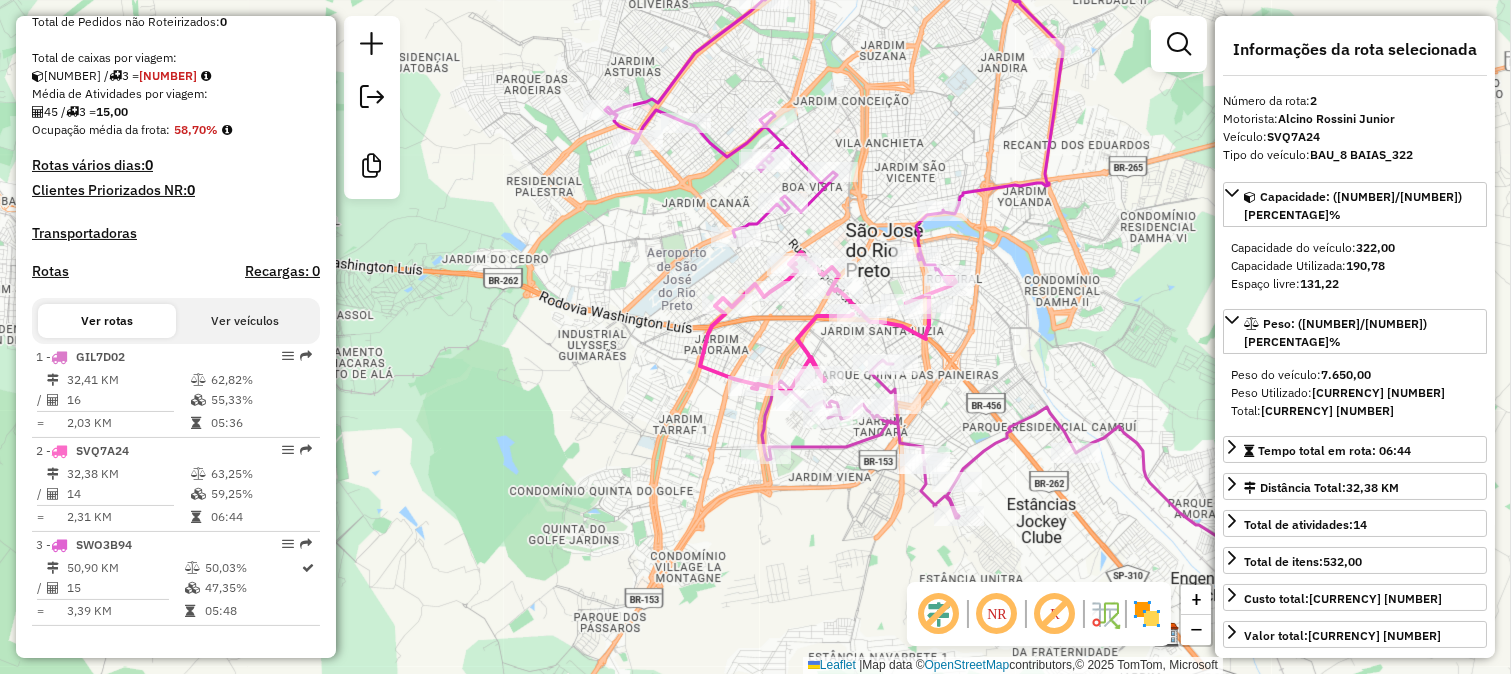 click on "Janela de atendimento Grade de atendimento Capacidade Transportadoras Veículos Cliente Pedidos  Rotas Selecione os dias de semana para filtrar as janelas de atendimento  Seg   Ter   Qua   Qui   Sex   Sáb   Dom  Informe o período da janela de atendimento: De: Até:  Filtrar exatamente a janela do cliente  Considerar janela de atendimento padrão  Selecione os dias de semana para filtrar as grades de atendimento  Seg   Ter   Qua   Qui   Sex   Sáb   Dom   Considerar clientes sem dia de atendimento cadastrado  Clientes fora do dia de atendimento selecionado Filtrar as atividades entre os valores definidos abaixo:  Peso mínimo:   Peso máximo:   Cubagem mínima:   Cubagem máxima:   De:   Até:  Filtrar as atividades entre o tempo de atendimento definido abaixo:  De:   Até:   Considerar capacidade total dos clientes não roteirizados Transportadora: Selecione um ou mais itens Tipo de veículo: Selecione um ou mais itens Veículo: Selecione um ou mais itens Motorista: Selecione um ou mais itens Nome: Rótulo:" 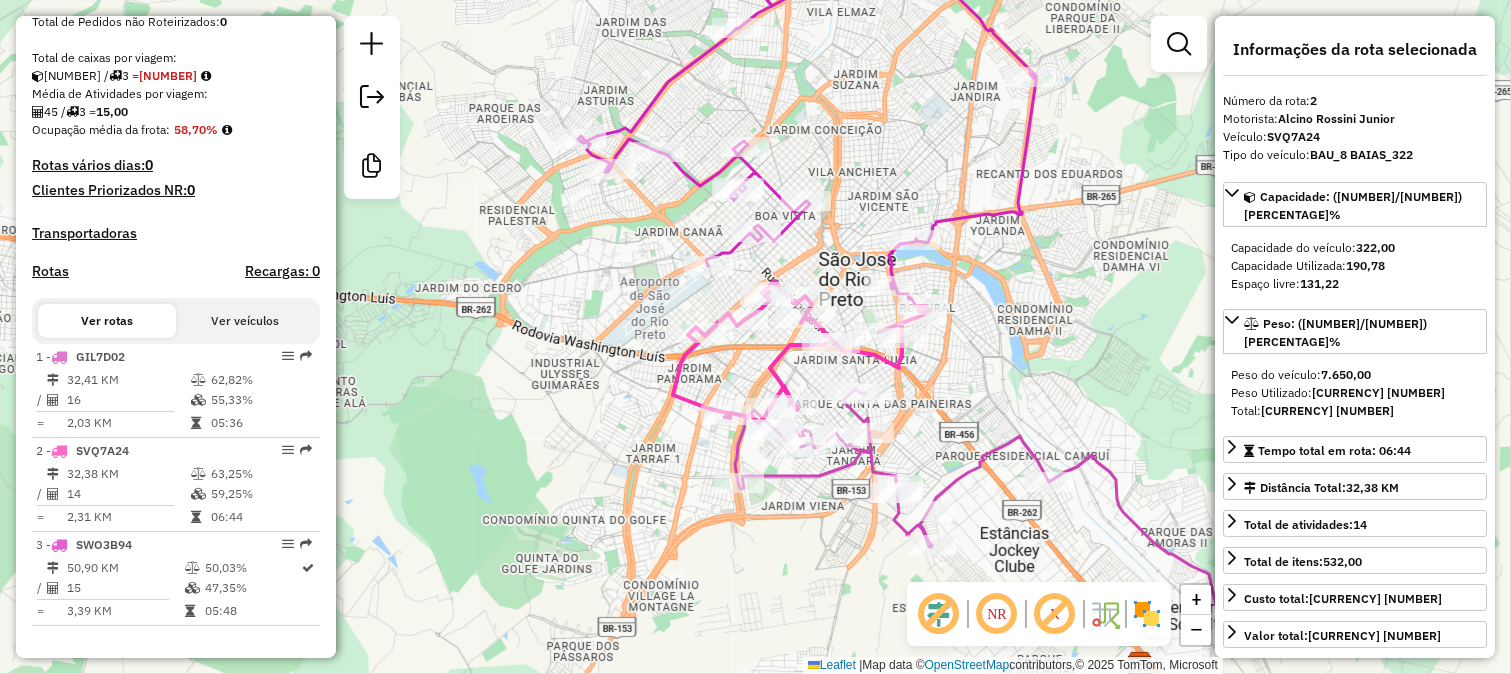 drag, startPoint x: 802, startPoint y: 383, endPoint x: 792, endPoint y: 341, distance: 43.174065 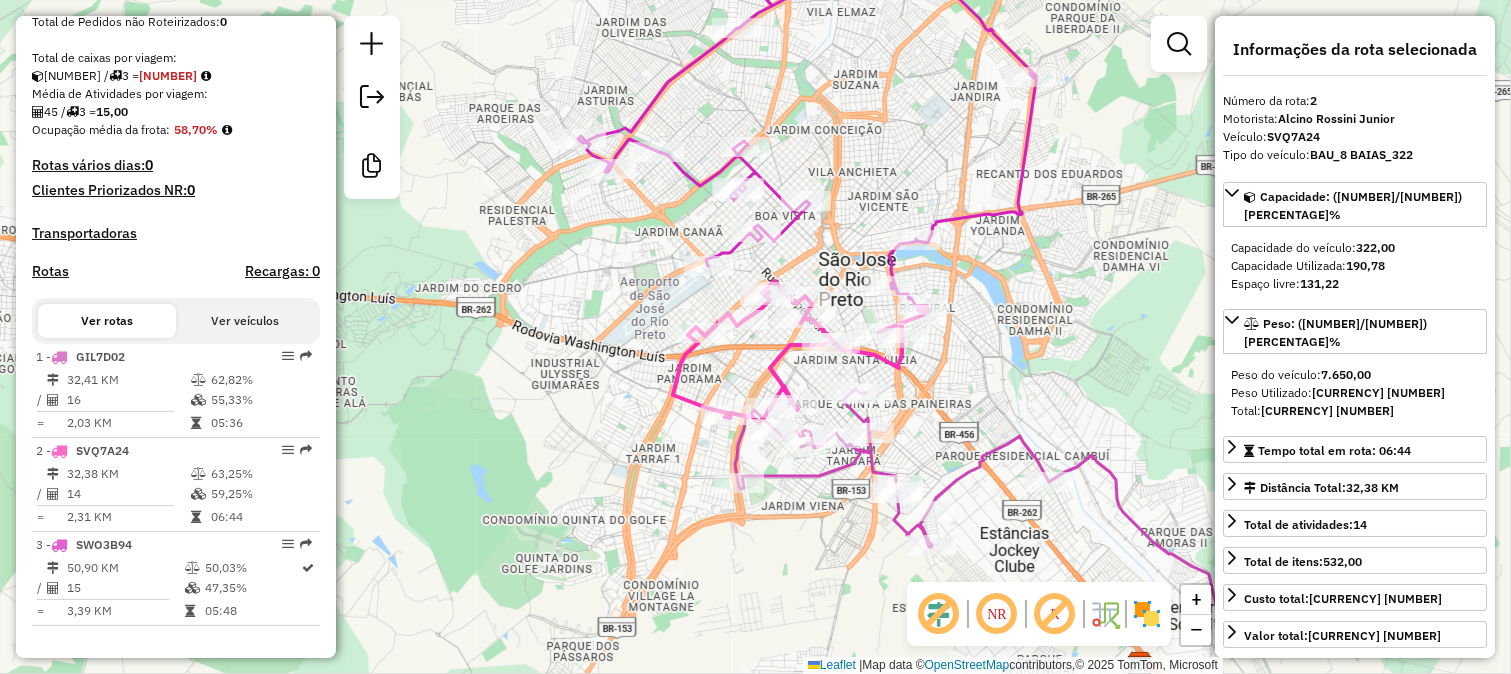 click on "Janela de atendimento Grade de atendimento Capacidade Transportadoras Veículos Cliente Pedidos  Rotas Selecione os dias de semana para filtrar as janelas de atendimento  Seg   Ter   Qua   Qui   Sex   Sáb   Dom  Informe o período da janela de atendimento: De: Até:  Filtrar exatamente a janela do cliente  Considerar janela de atendimento padrão  Selecione os dias de semana para filtrar as grades de atendimento  Seg   Ter   Qua   Qui   Sex   Sáb   Dom   Considerar clientes sem dia de atendimento cadastrado  Clientes fora do dia de atendimento selecionado Filtrar as atividades entre os valores definidos abaixo:  Peso mínimo:   Peso máximo:   Cubagem mínima:   Cubagem máxima:   De:   Até:  Filtrar as atividades entre o tempo de atendimento definido abaixo:  De:   Até:   Considerar capacidade total dos clientes não roteirizados Transportadora: Selecione um ou mais itens Tipo de veículo: Selecione um ou mais itens Veículo: Selecione um ou mais itens Motorista: Selecione um ou mais itens Nome: Rótulo:" 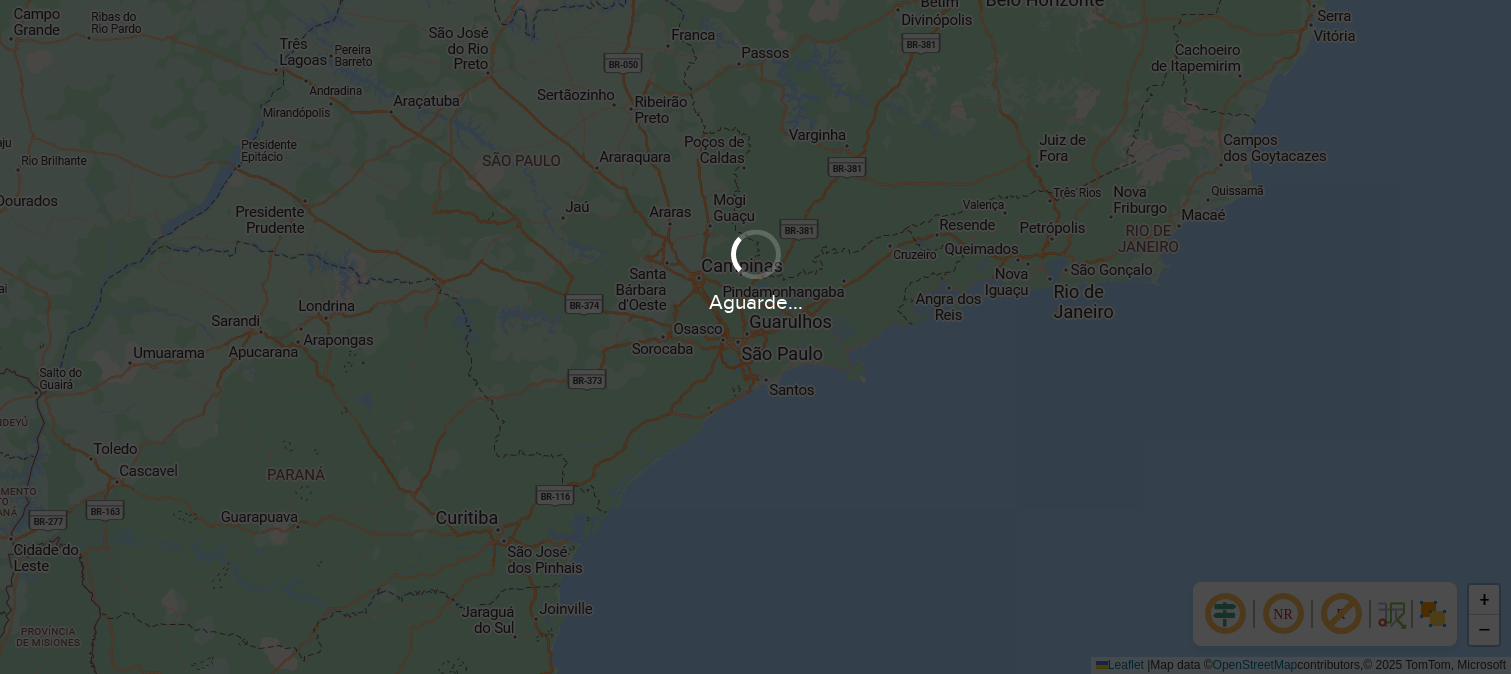 scroll, scrollTop: 0, scrollLeft: 0, axis: both 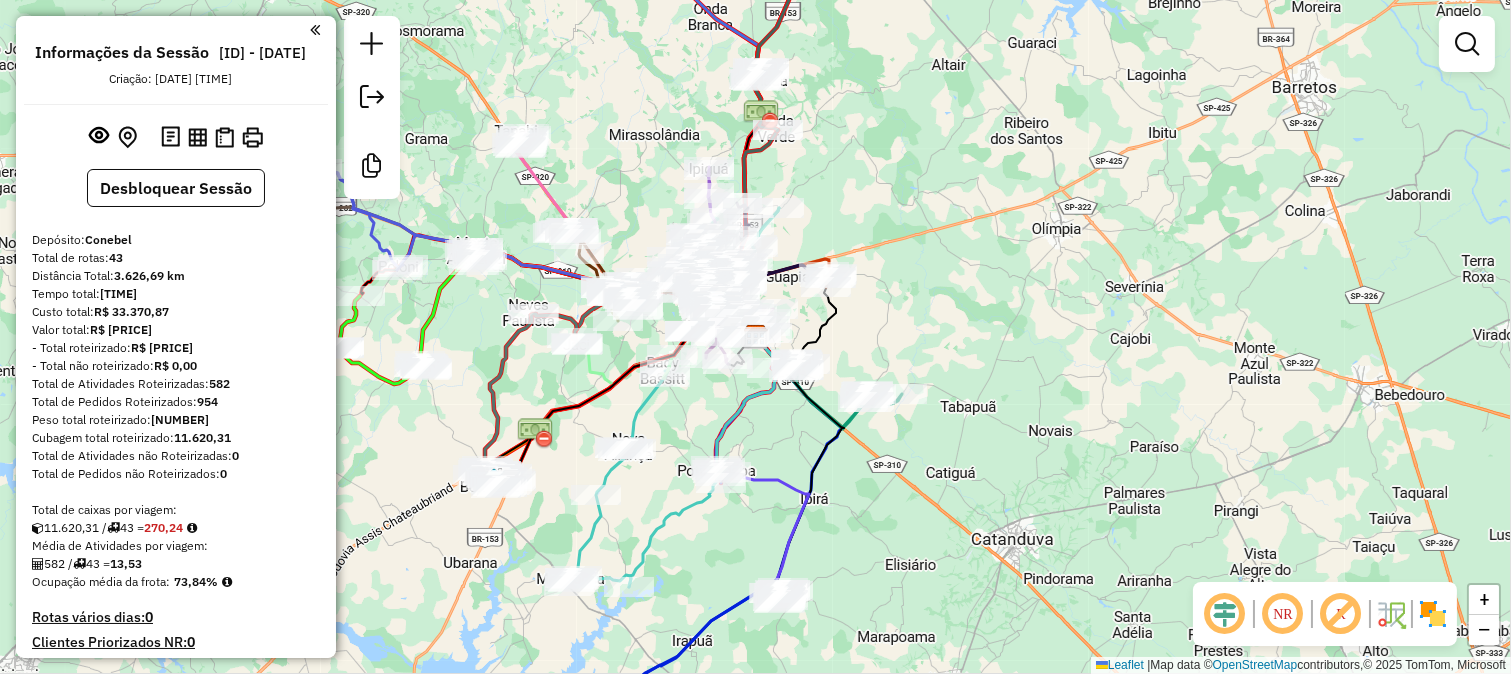 click 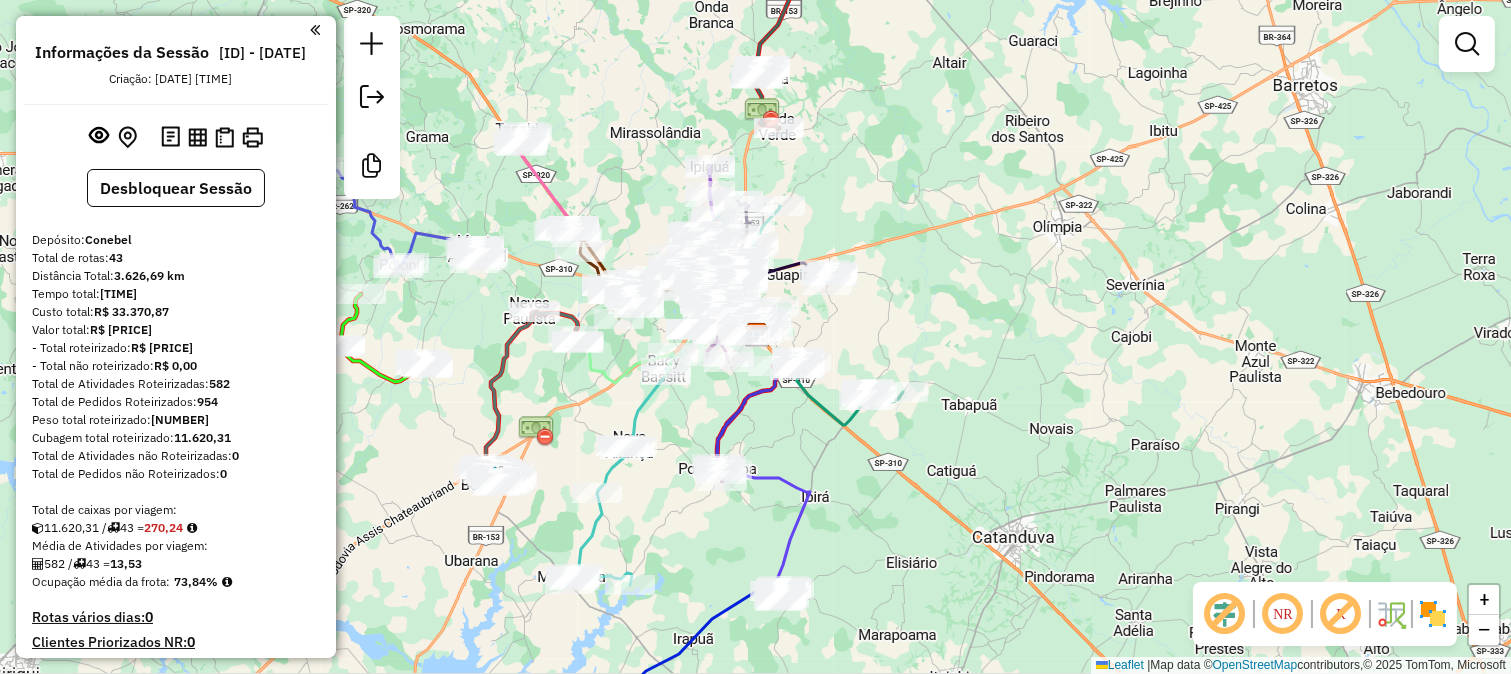 drag, startPoint x: 862, startPoint y: 326, endPoint x: 1071, endPoint y: 302, distance: 210.37347 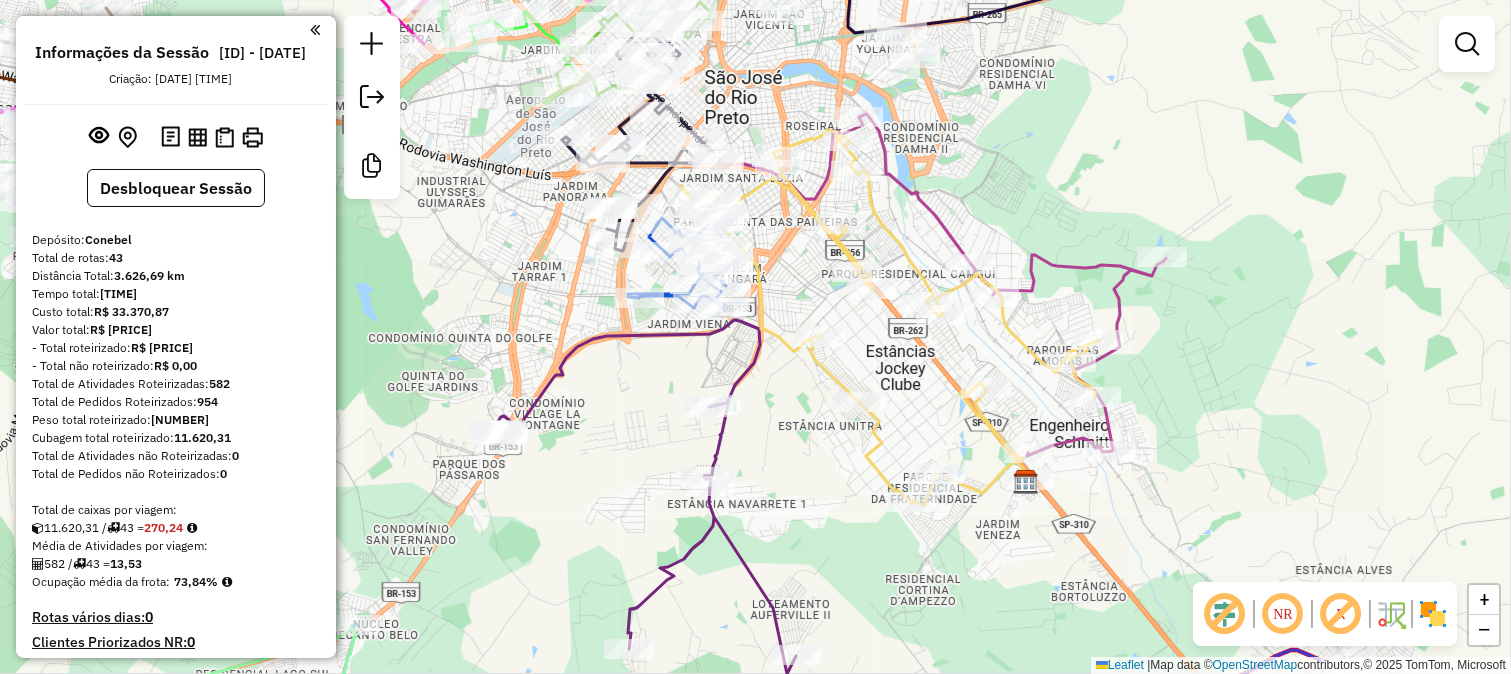 click 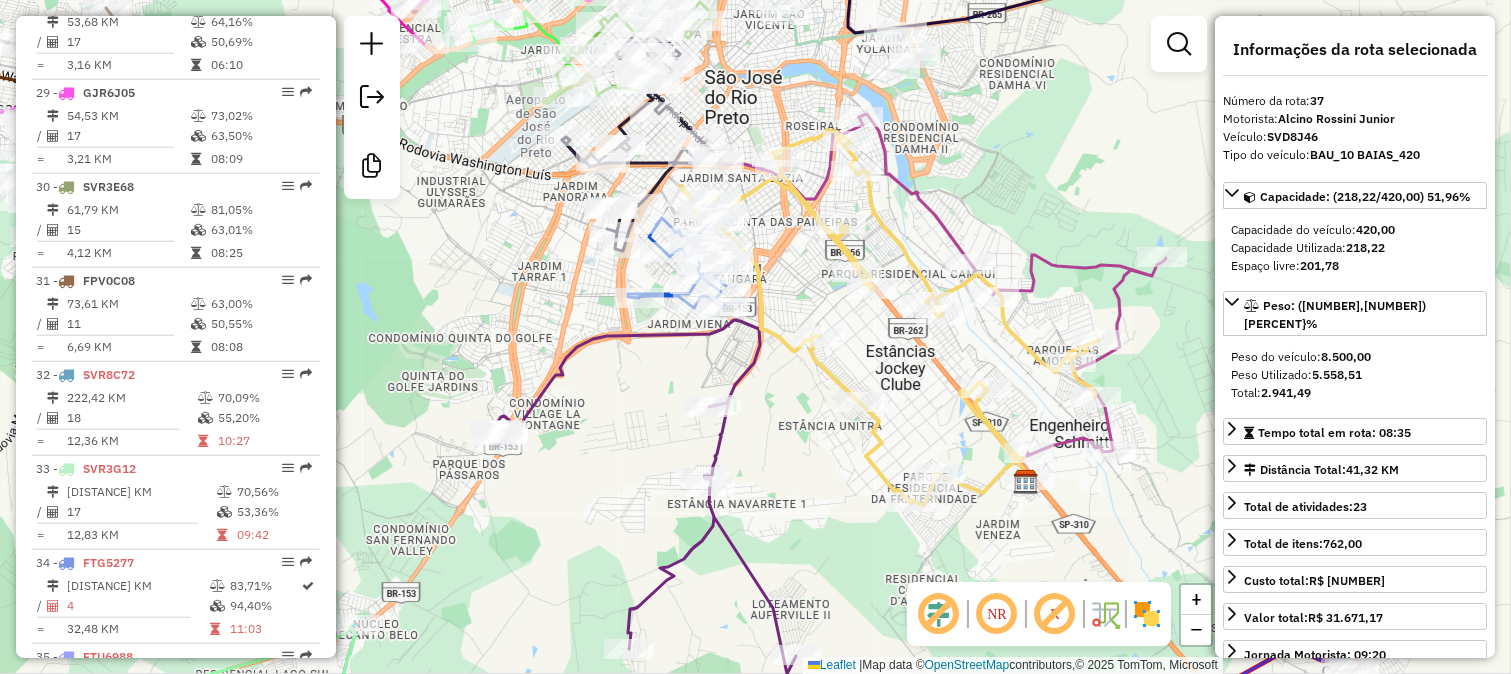 scroll, scrollTop: 4186, scrollLeft: 0, axis: vertical 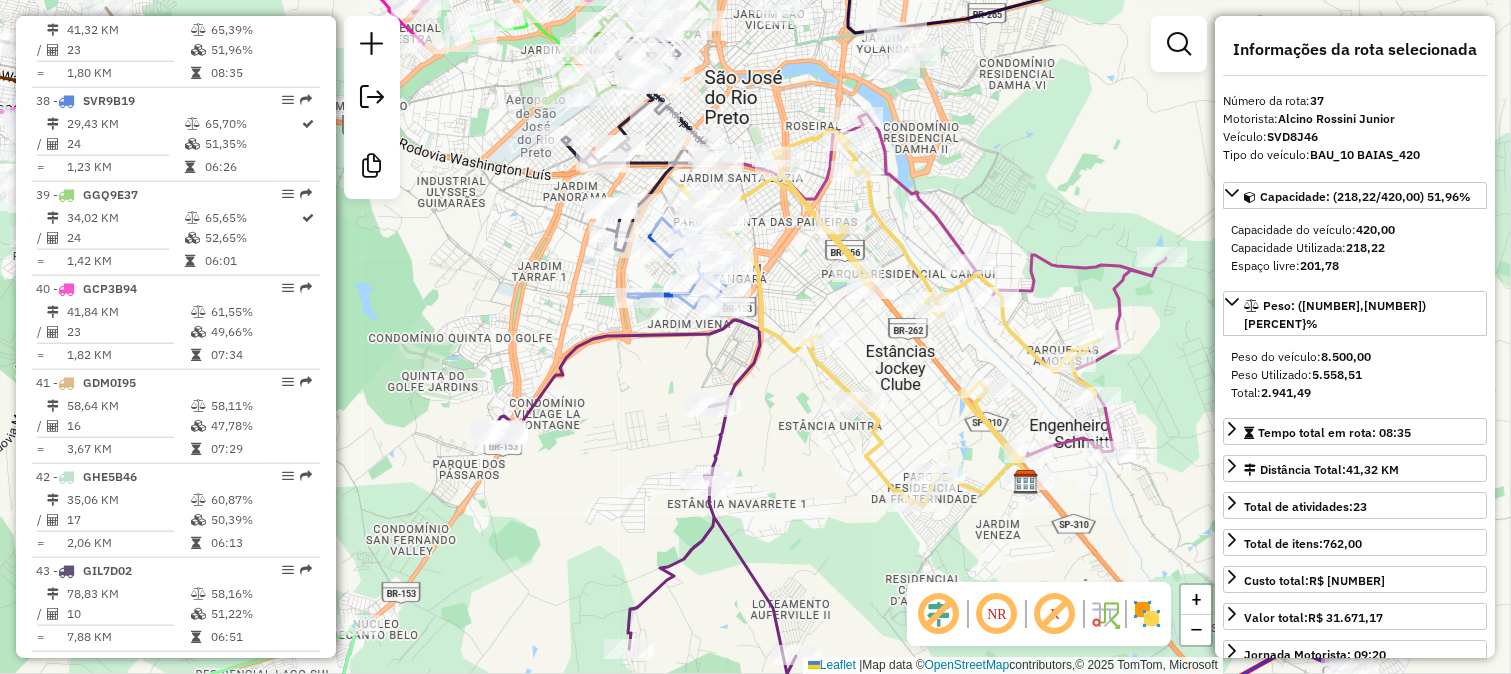 drag, startPoint x: 811, startPoint y: 292, endPoint x: 916, endPoint y: 398, distance: 149.2012 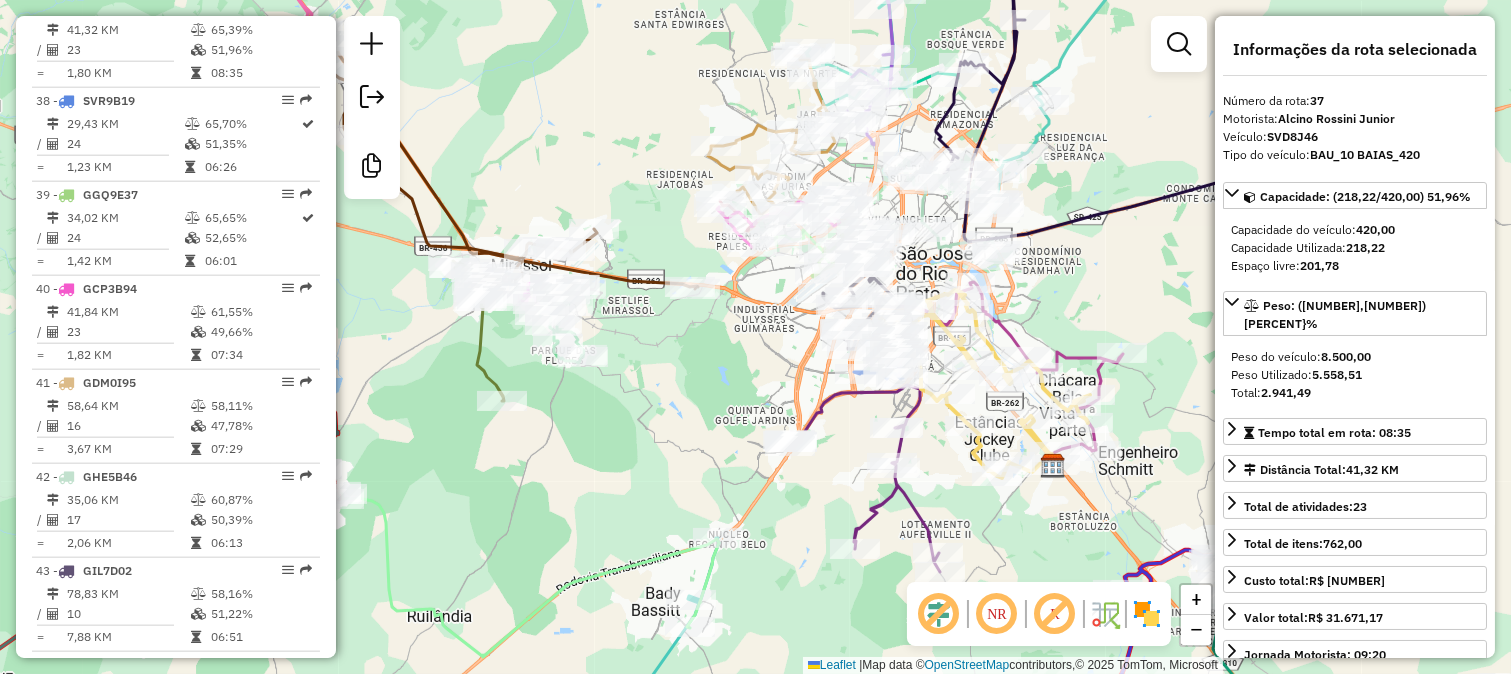 click 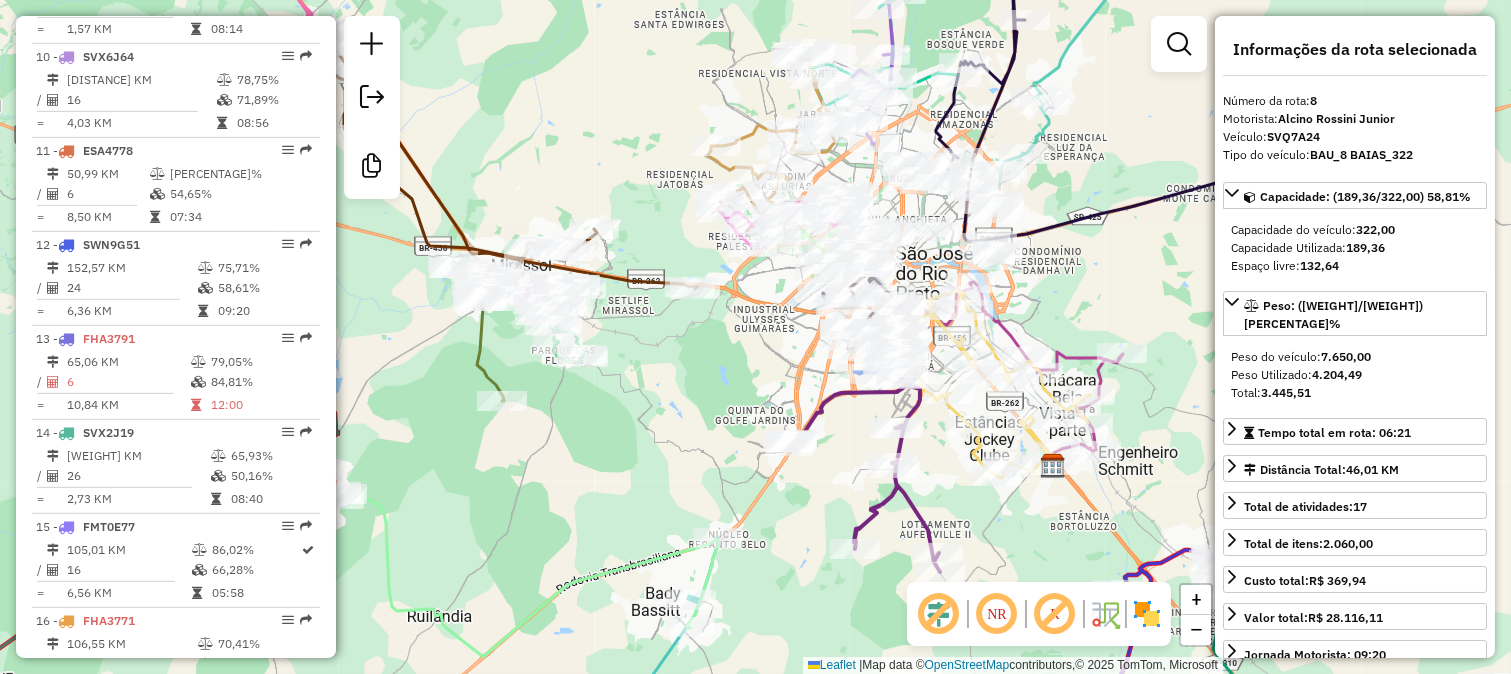 scroll, scrollTop: 1463, scrollLeft: 0, axis: vertical 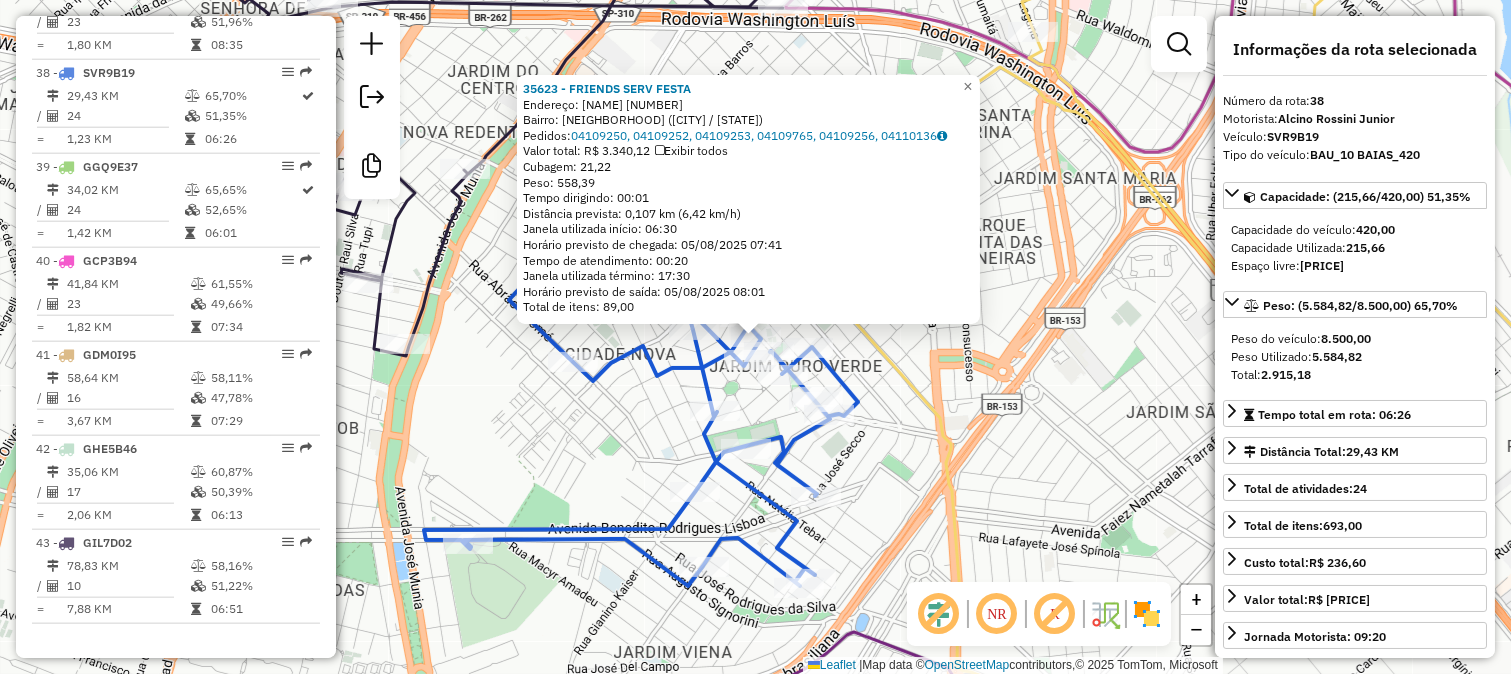 click on "35623 - FRIENDS SERV FESTA  Endereço:  NUNO ALVARES PEREIRA 1542   Bairro: PARQUE ESTORIL (SAO JOSE DO RIO PRETO / SP)   Pedidos:  04109250, 04109252, 04109253, 04109765, 04109256, 04110136   Valor total: R$ 3.340,12   Exibir todos   Cubagem: 21,22  Peso: 558,39  Tempo dirigindo: 00:01   Distância prevista: 0,107 km (6,42 km/h)   Janela utilizada início: 06:30   Horário previsto de chegada: 05/08/2025 07:41   Tempo de atendimento: 00:20   Janela utilizada término: 17:30   Horário previsto de saída: 05/08/2025 08:01   Total de itens: 89,00  × Janela de atendimento Grade de atendimento Capacidade Transportadoras Veículos Cliente Pedidos  Rotas Selecione os dias de semana para filtrar as janelas de atendimento  Seg   Ter   Qua   Qui   Sex   Sáb   Dom  Informe o período da janela de atendimento: De: Até:  Filtrar exatamente a janela do cliente  Considerar janela de atendimento padrão  Selecione os dias de semana para filtrar as grades de atendimento  Seg   Ter   Qua   Qui   Sex   Sáb   Dom   De:  +" 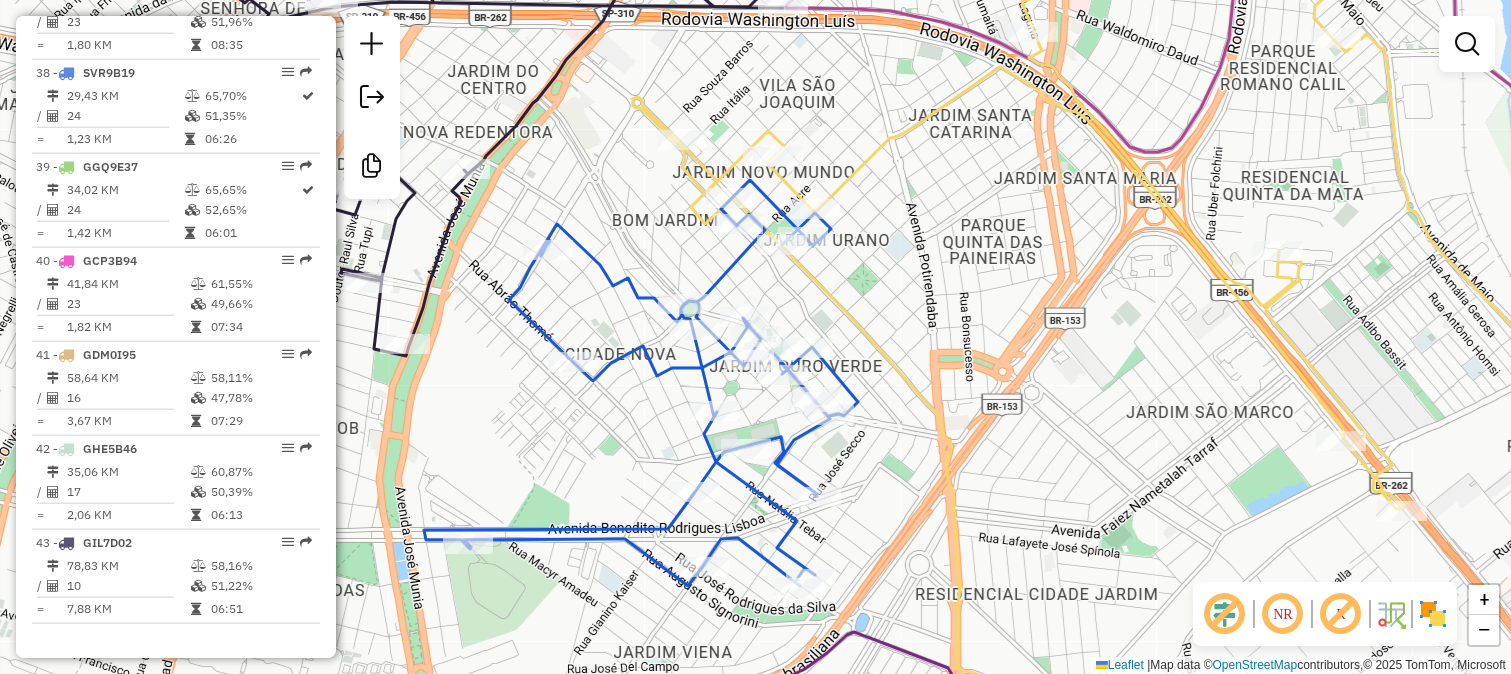 drag, startPoint x: 986, startPoint y: 332, endPoint x: 782, endPoint y: 456, distance: 238.72998 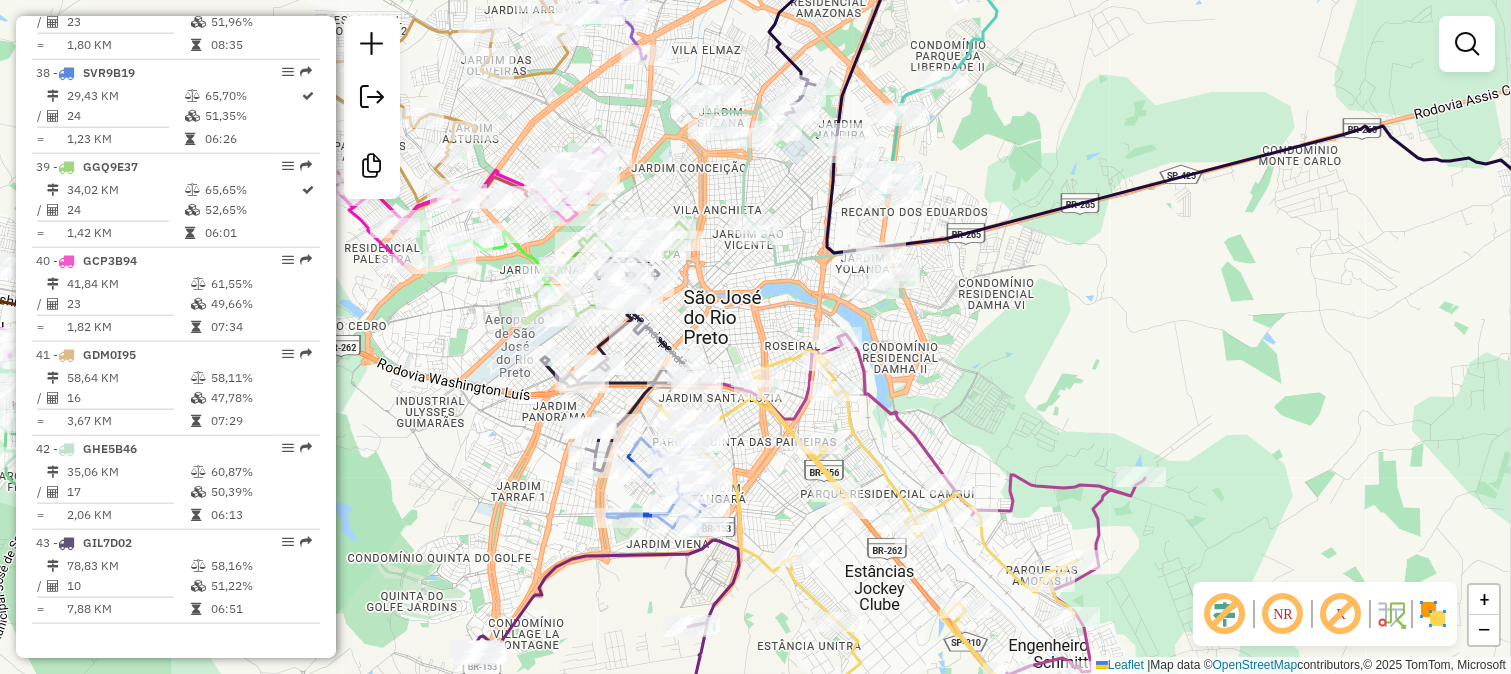 drag, startPoint x: 991, startPoint y: 296, endPoint x: 953, endPoint y: 357, distance: 71.867935 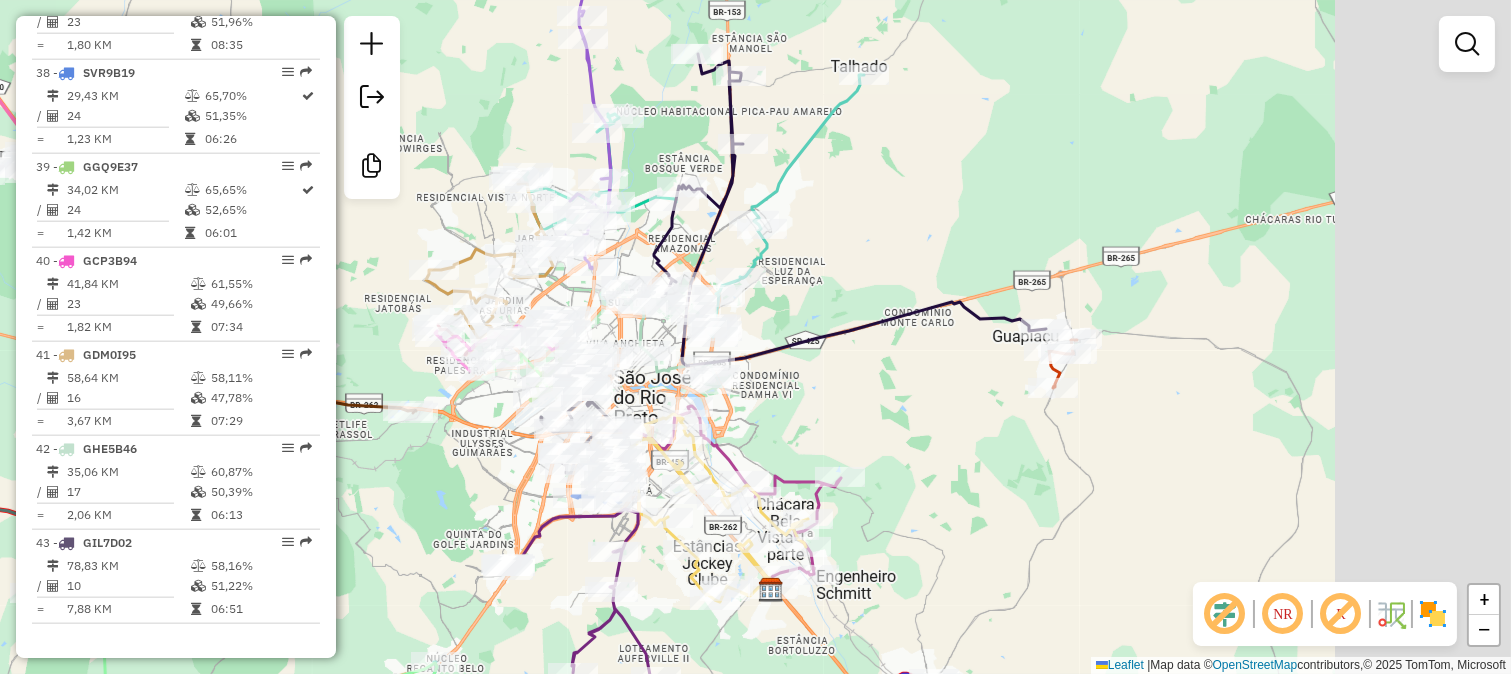 drag, startPoint x: 1037, startPoint y: 324, endPoint x: 816, endPoint y: 367, distance: 225.1444 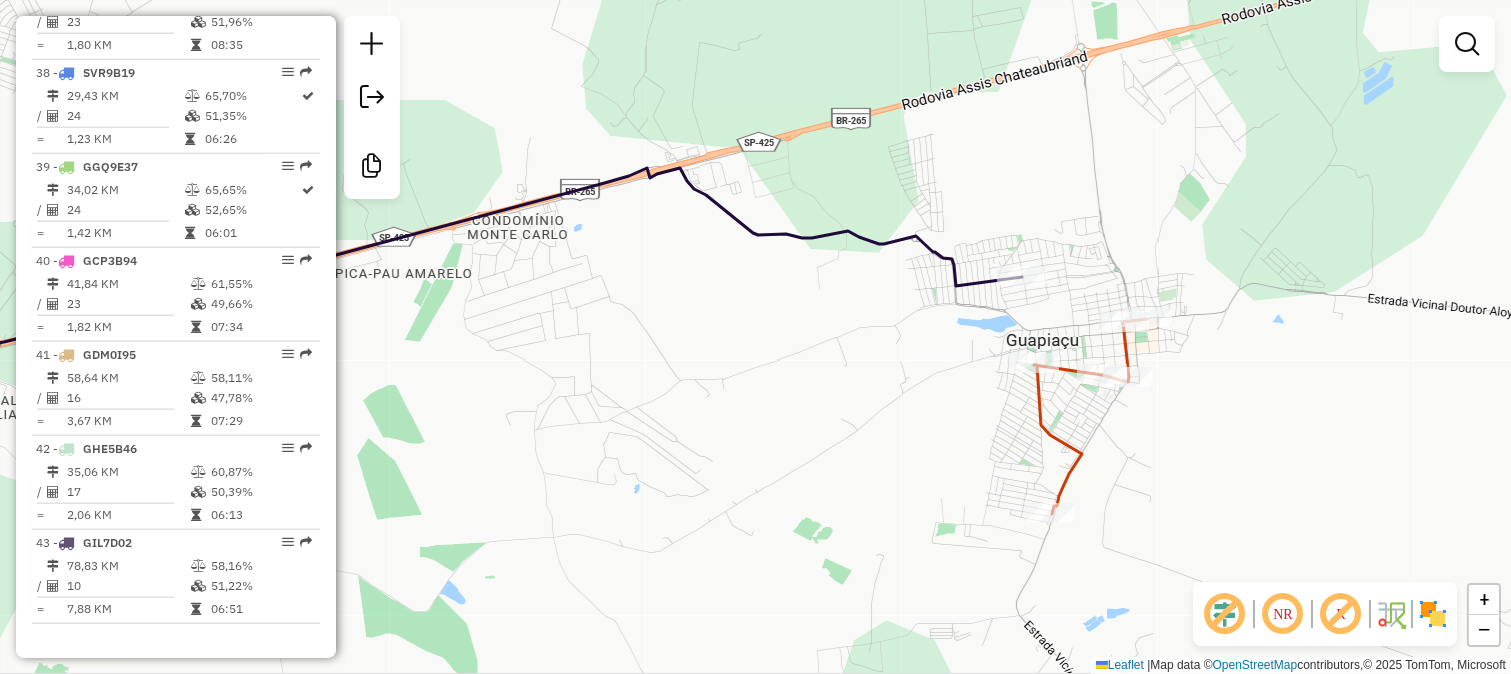 click on "Rota 43 - Placa GIL7D02  26785 - SUP NASCIMENTO II Janela de atendimento Grade de atendimento Capacidade Transportadoras Veículos Cliente Pedidos  Rotas Selecione os dias de semana para filtrar as janelas de atendimento  Seg   Ter   Qua   Qui   Sex   Sáb   Dom  Informe o período da janela de atendimento: De: Até:  Filtrar exatamente a janela do cliente  Considerar janela de atendimento padrão  Selecione os dias de semana para filtrar as grades de atendimento  Seg   Ter   Qua   Qui   Sex   Sáb   Dom   Considerar clientes sem dia de atendimento cadastrado  Clientes fora do dia de atendimento selecionado Filtrar as atividades entre os valores definidos abaixo:  Peso mínimo:   Peso máximo:   Cubagem mínima:   Cubagem máxima:   De:   Até:  Filtrar as atividades entre o tempo de atendimento definido abaixo:  De:   Até:   Considerar capacidade total dos clientes não roteirizados Transportadora: Selecione um ou mais itens Tipo de veículo: Selecione um ou mais itens Veículo: Selecione um ou mais itens +" 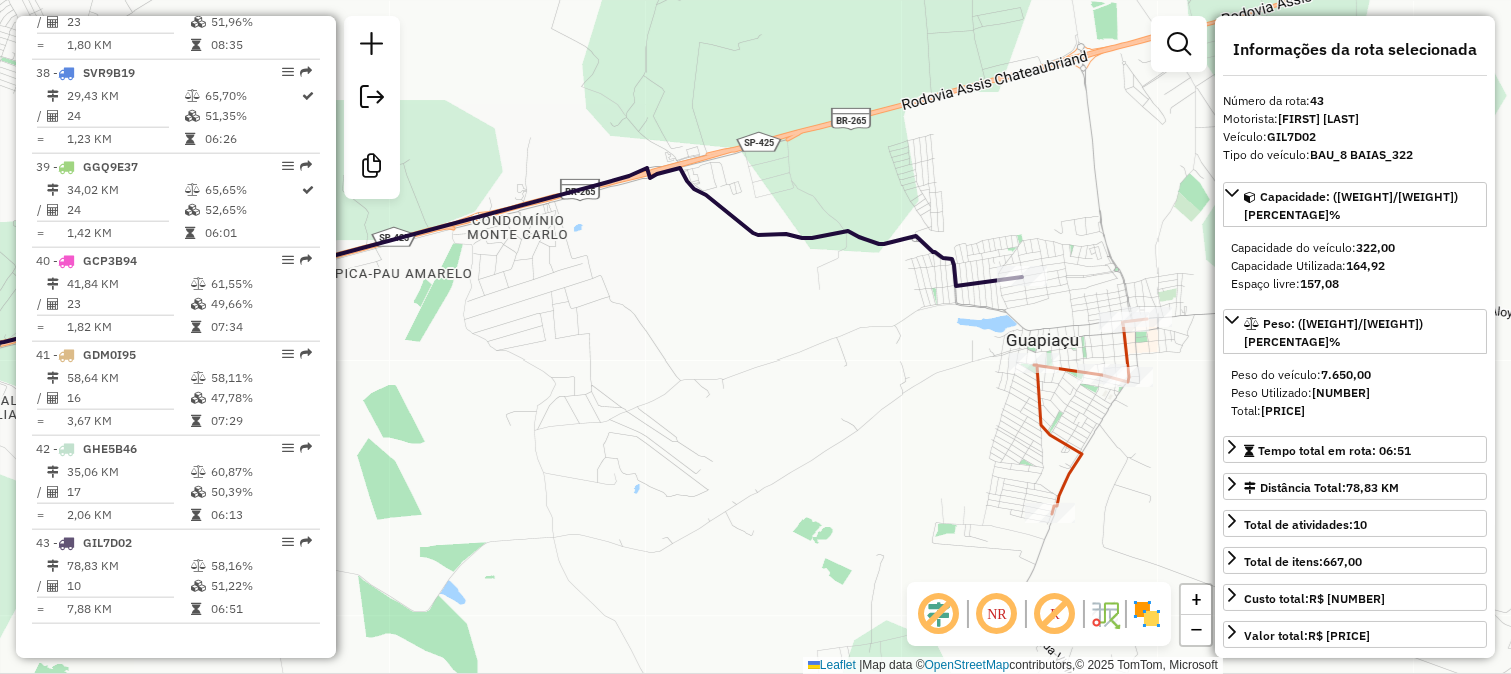 drag, startPoint x: 1074, startPoint y: 382, endPoint x: 1113, endPoint y: 386, distance: 39.20459 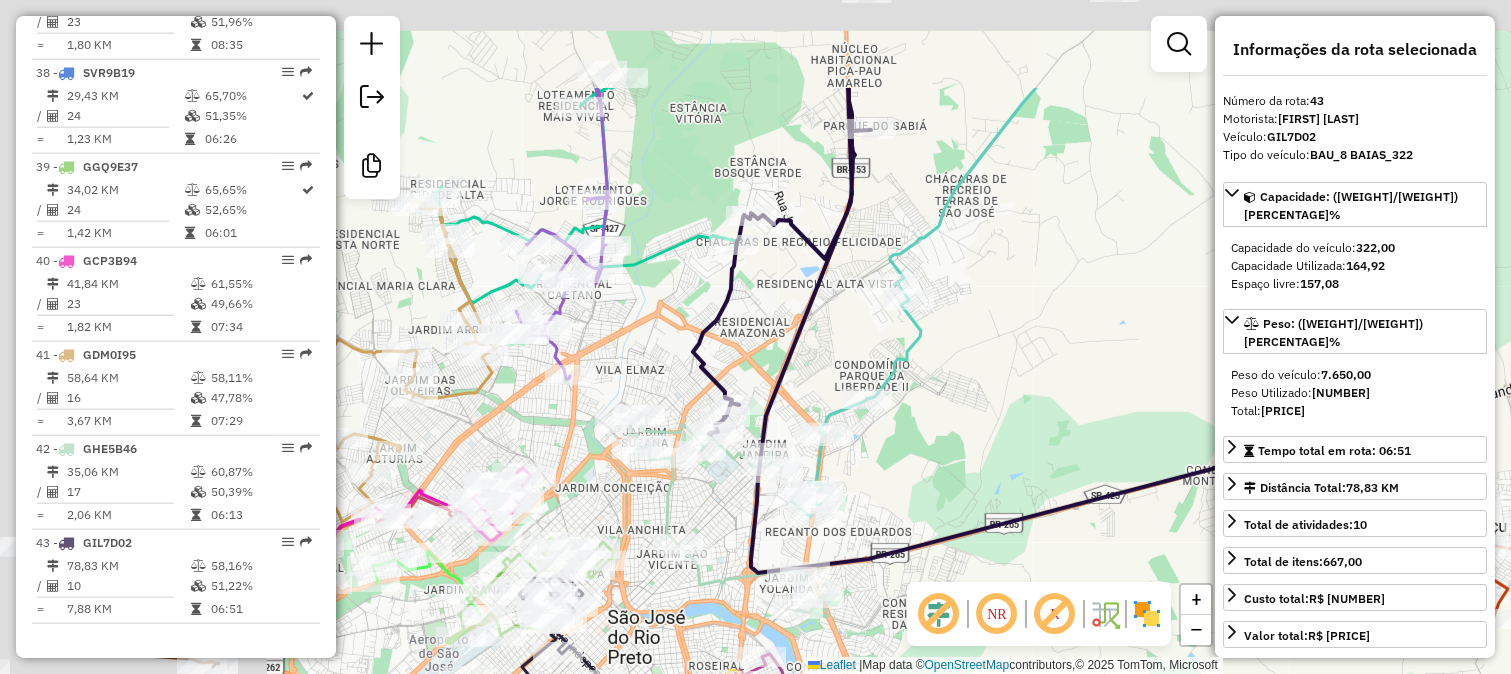 drag, startPoint x: 644, startPoint y: 338, endPoint x: 936, endPoint y: 494, distance: 331.0589 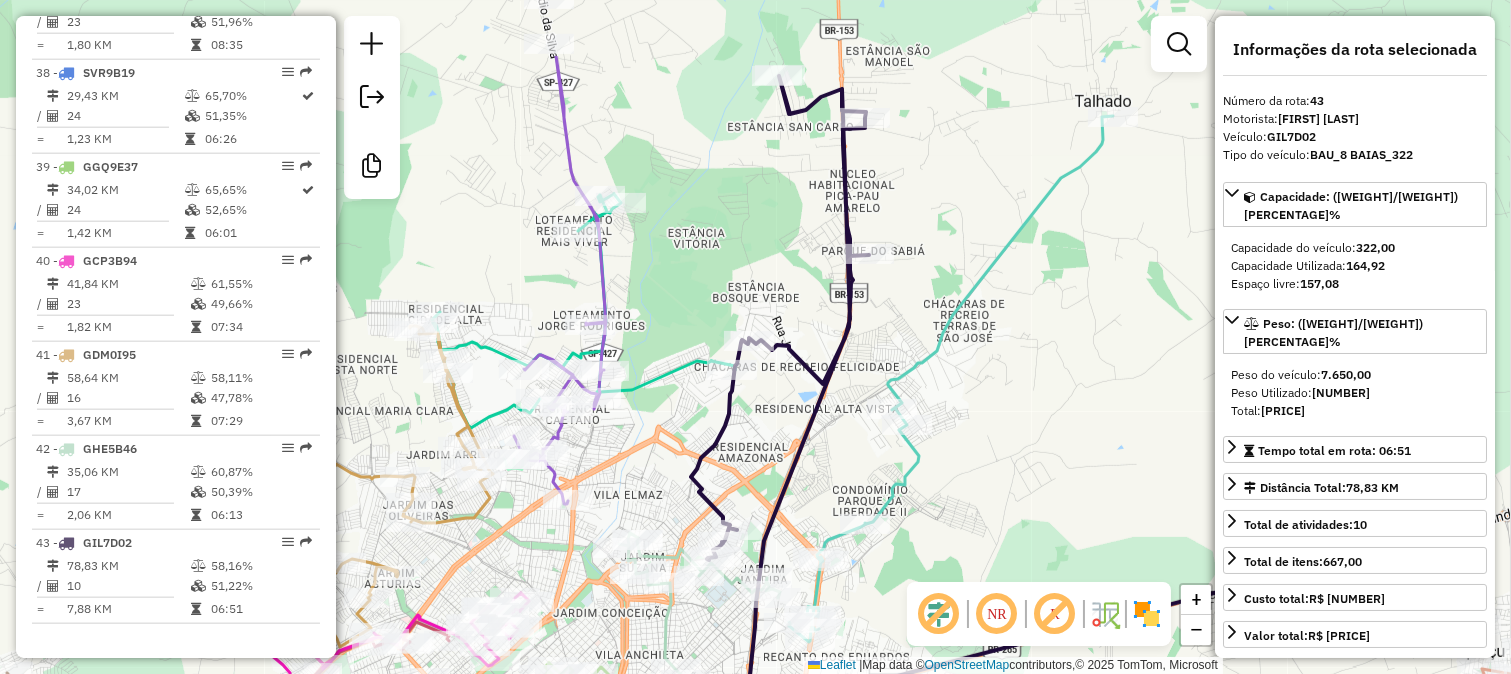 drag, startPoint x: 858, startPoint y: 315, endPoint x: 831, endPoint y: 478, distance: 165.22107 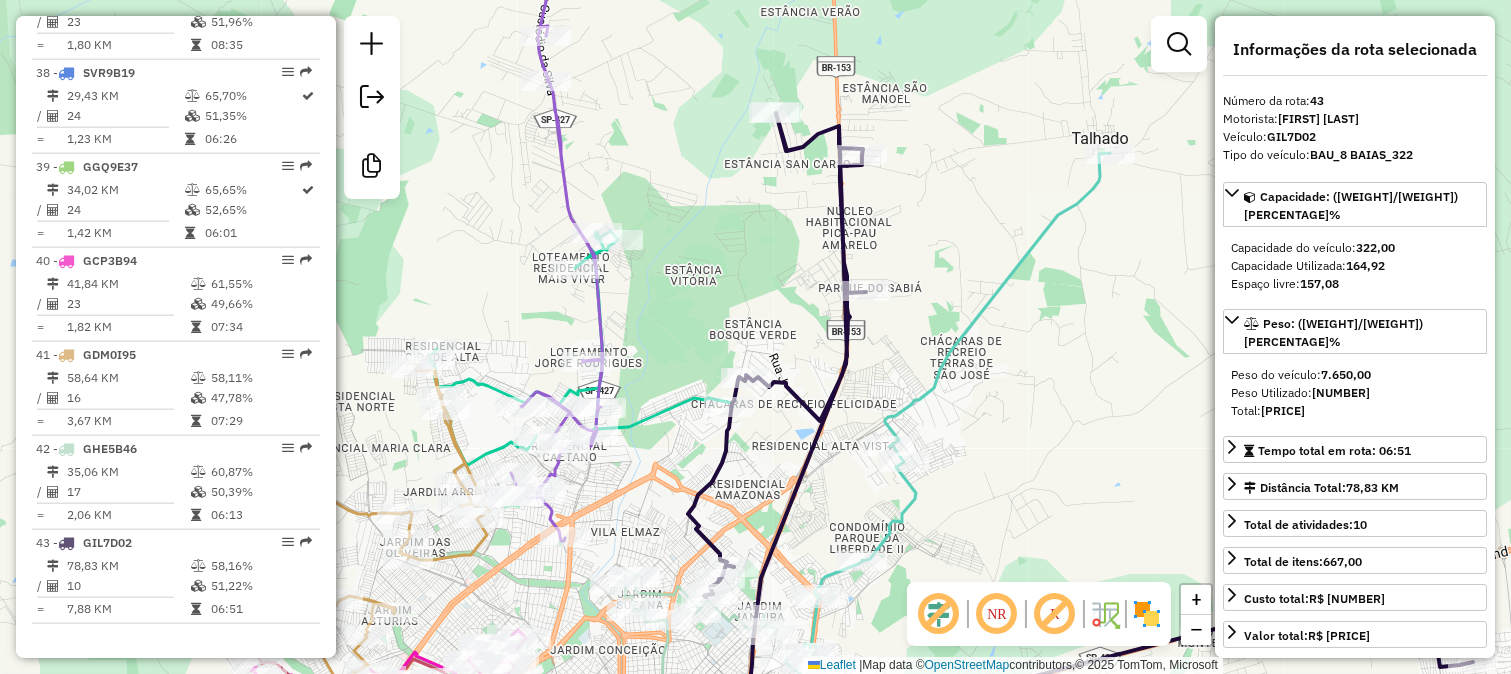 click 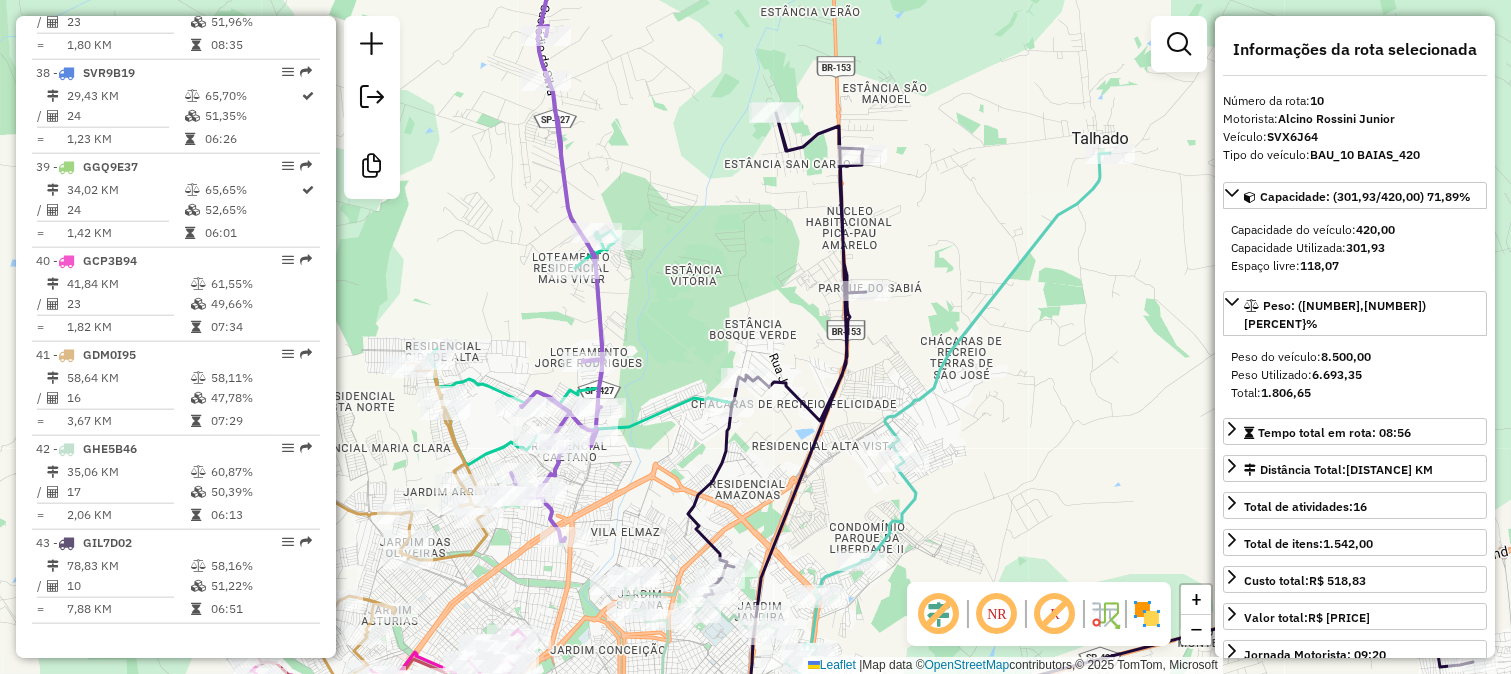 scroll, scrollTop: 1651, scrollLeft: 0, axis: vertical 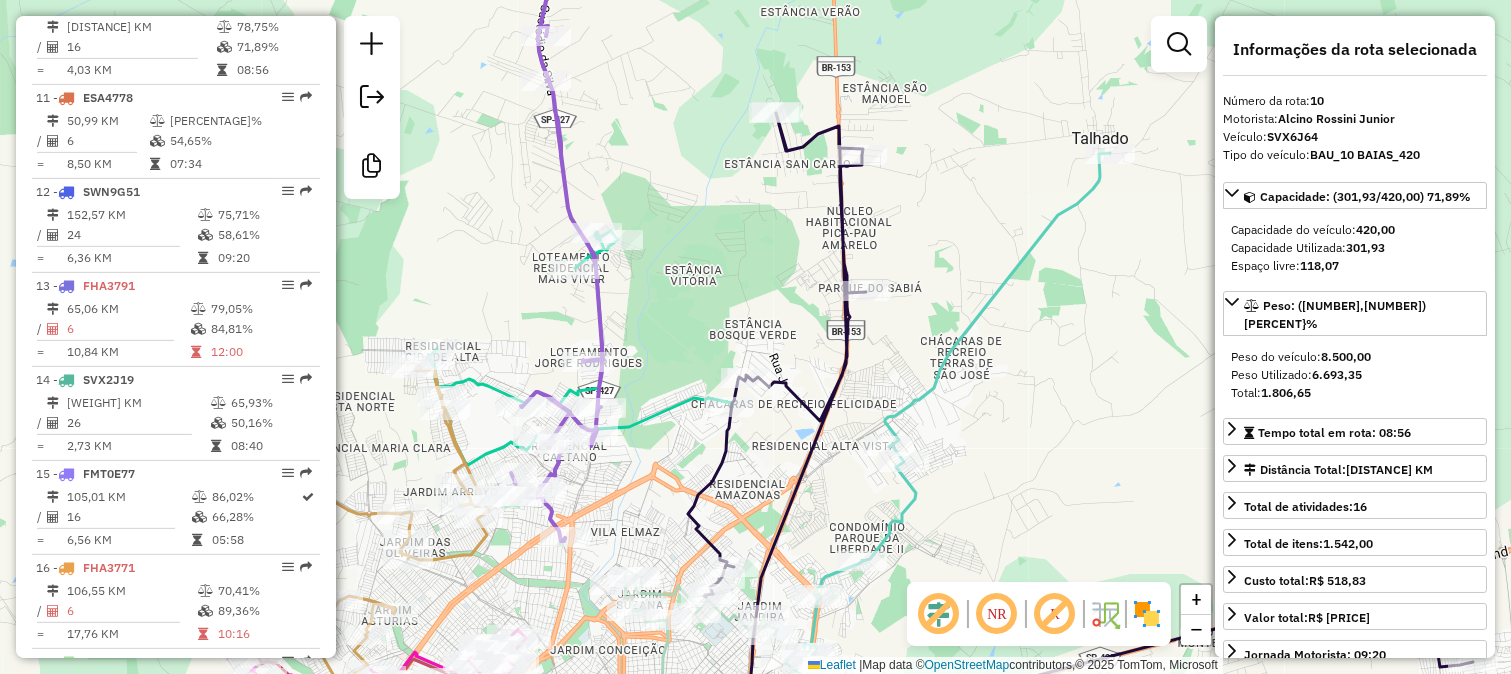drag, startPoint x: 774, startPoint y: 418, endPoint x: 867, endPoint y: 565, distance: 173.94827 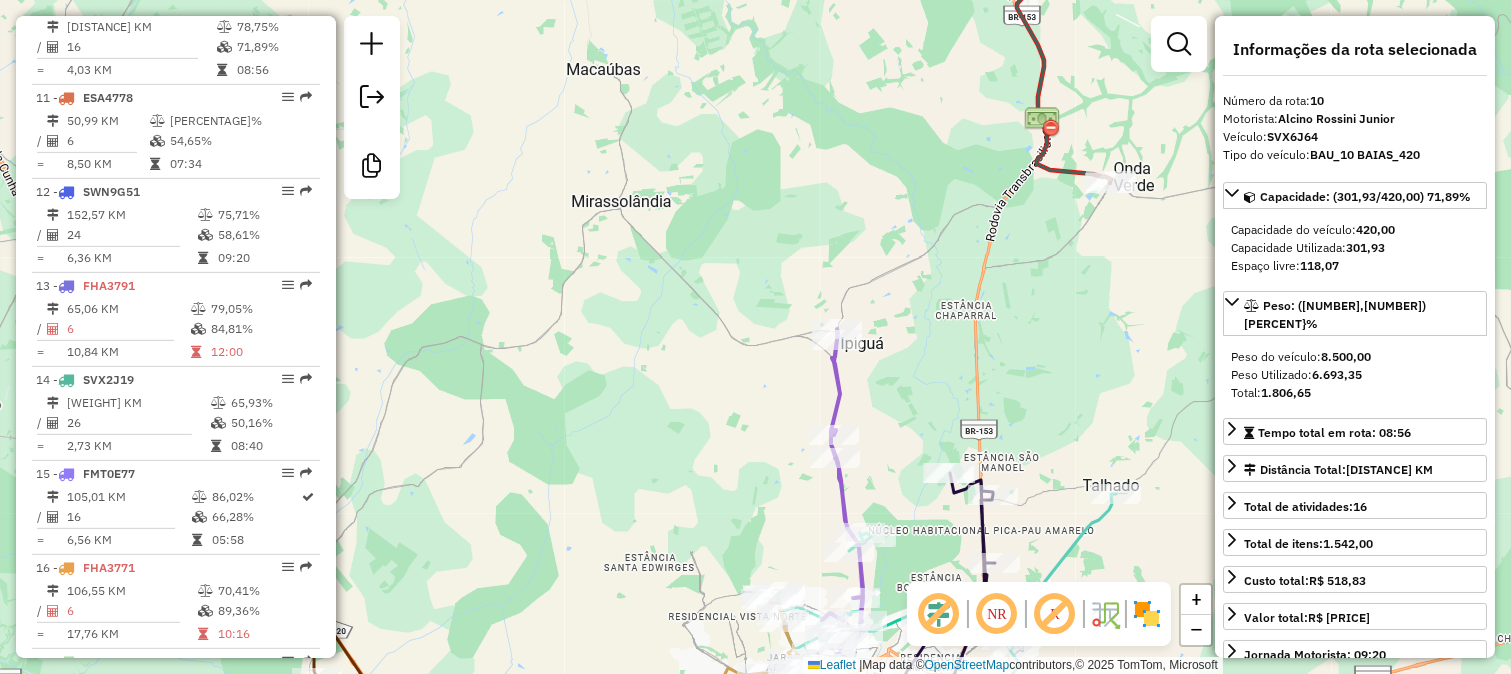 drag, startPoint x: 877, startPoint y: 494, endPoint x: 828, endPoint y: 327, distance: 174.04022 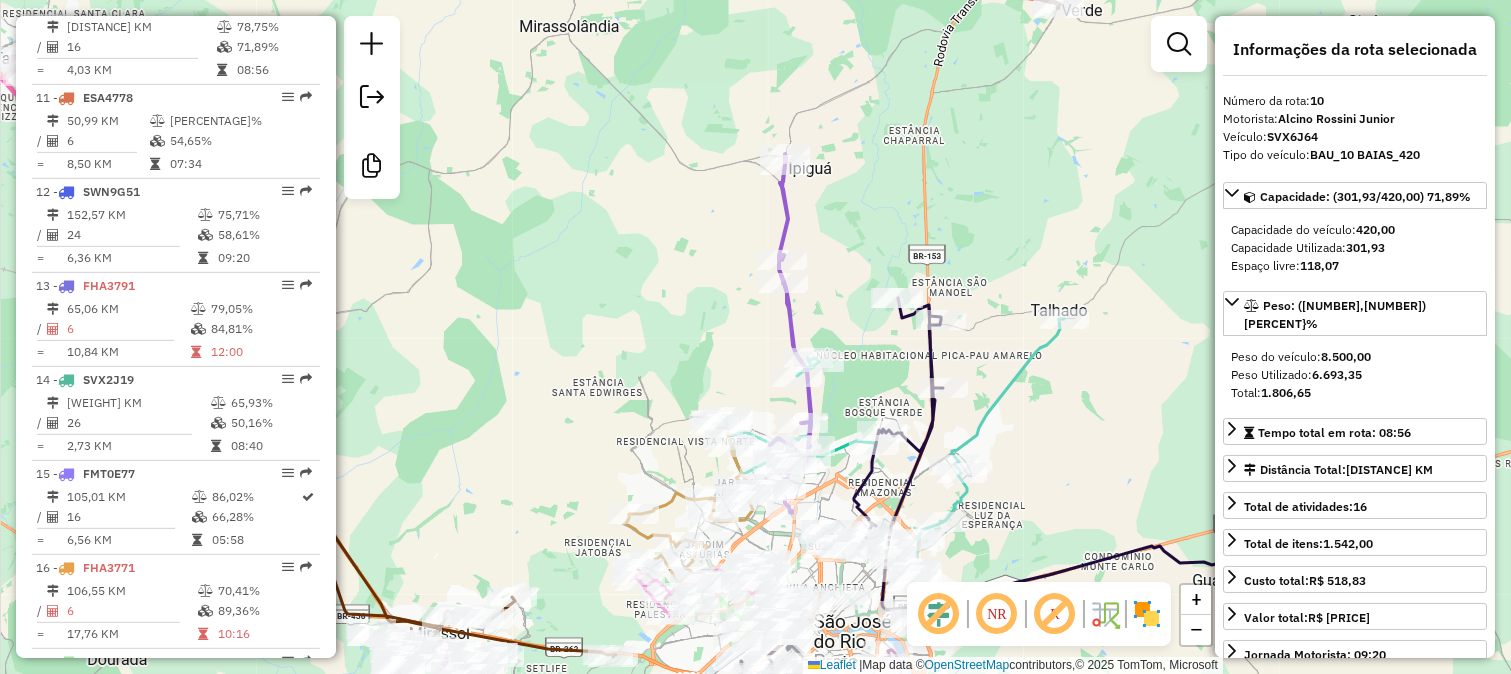click on "Janela de atendimento Grade de atendimento Capacidade Transportadoras Veículos Cliente Pedidos  Rotas Selecione os dias de semana para filtrar as janelas de atendimento  Seg   Ter   Qua   Qui   Sex   Sáb   Dom  Informe o período da janela de atendimento: De: Até:  Filtrar exatamente a janela do cliente  Considerar janela de atendimento padrão  Selecione os dias de semana para filtrar as grades de atendimento  Seg   Ter   Qua   Qui   Sex   Sáb   Dom   Considerar clientes sem dia de atendimento cadastrado  Clientes fora do dia de atendimento selecionado Filtrar as atividades entre os valores definidos abaixo:  Peso mínimo:   Peso máximo:   Cubagem mínima:   Cubagem máxima:   De:   Até:  Filtrar as atividades entre o tempo de atendimento definido abaixo:  De:   Até:   Considerar capacidade total dos clientes não roteirizados Transportadora: Selecione um ou mais itens Tipo de veículo: Selecione um ou mais itens Veículo: Selecione um ou mais itens Motorista: Selecione um ou mais itens Nome: Rótulo:" 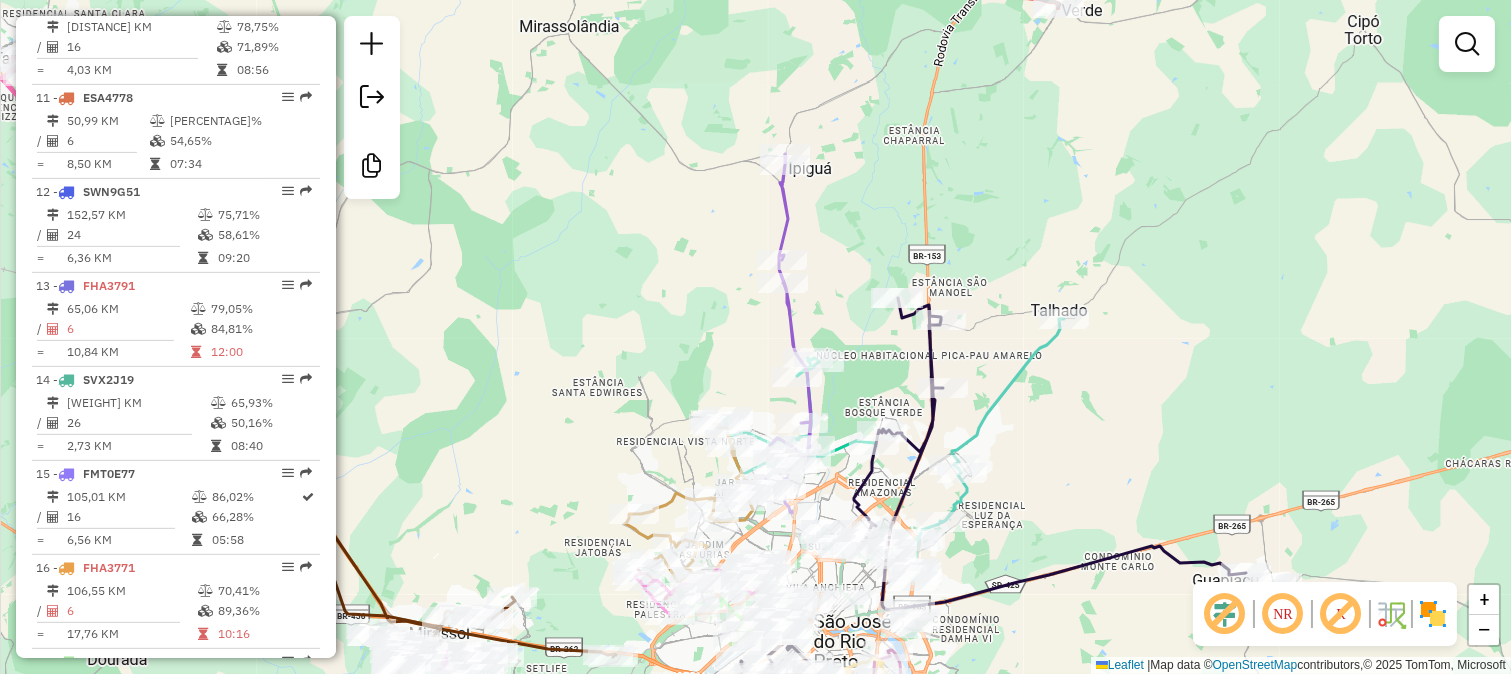 click on "Janela de atendimento Grade de atendimento Capacidade Transportadoras Veículos Cliente Pedidos  Rotas Selecione os dias de semana para filtrar as janelas de atendimento  Seg   Ter   Qua   Qui   Sex   Sáb   Dom  Informe o período da janela de atendimento: De: Até:  Filtrar exatamente a janela do cliente  Considerar janela de atendimento padrão  Selecione os dias de semana para filtrar as grades de atendimento  Seg   Ter   Qua   Qui   Sex   Sáb   Dom   Considerar clientes sem dia de atendimento cadastrado  Clientes fora do dia de atendimento selecionado Filtrar as atividades entre os valores definidos abaixo:  Peso mínimo:   Peso máximo:   Cubagem mínima:   Cubagem máxima:   De:   Até:  Filtrar as atividades entre o tempo de atendimento definido abaixo:  De:   Até:   Considerar capacidade total dos clientes não roteirizados Transportadora: Selecione um ou mais itens Tipo de veículo: Selecione um ou mais itens Veículo: Selecione um ou mais itens Motorista: Selecione um ou mais itens Nome: Rótulo:" 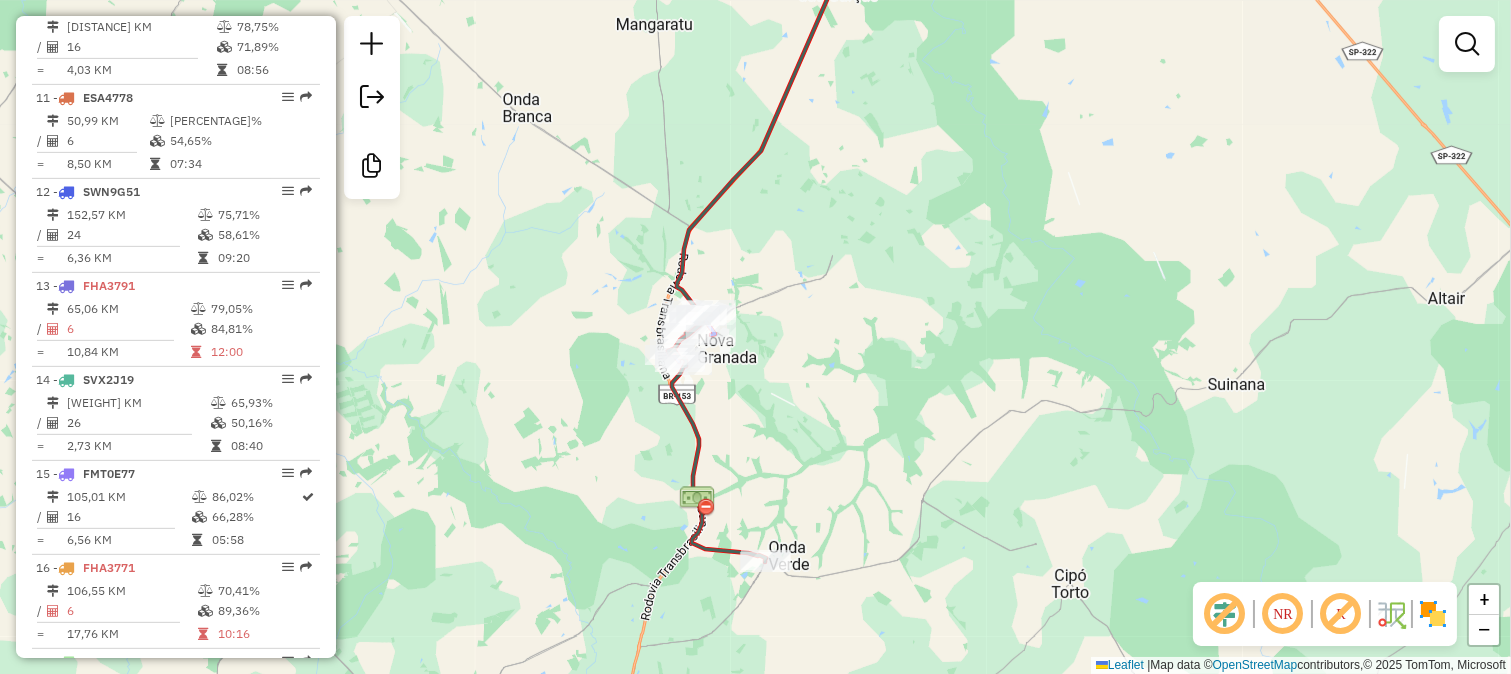 drag, startPoint x: 751, startPoint y: 361, endPoint x: 758, endPoint y: 425, distance: 64.381676 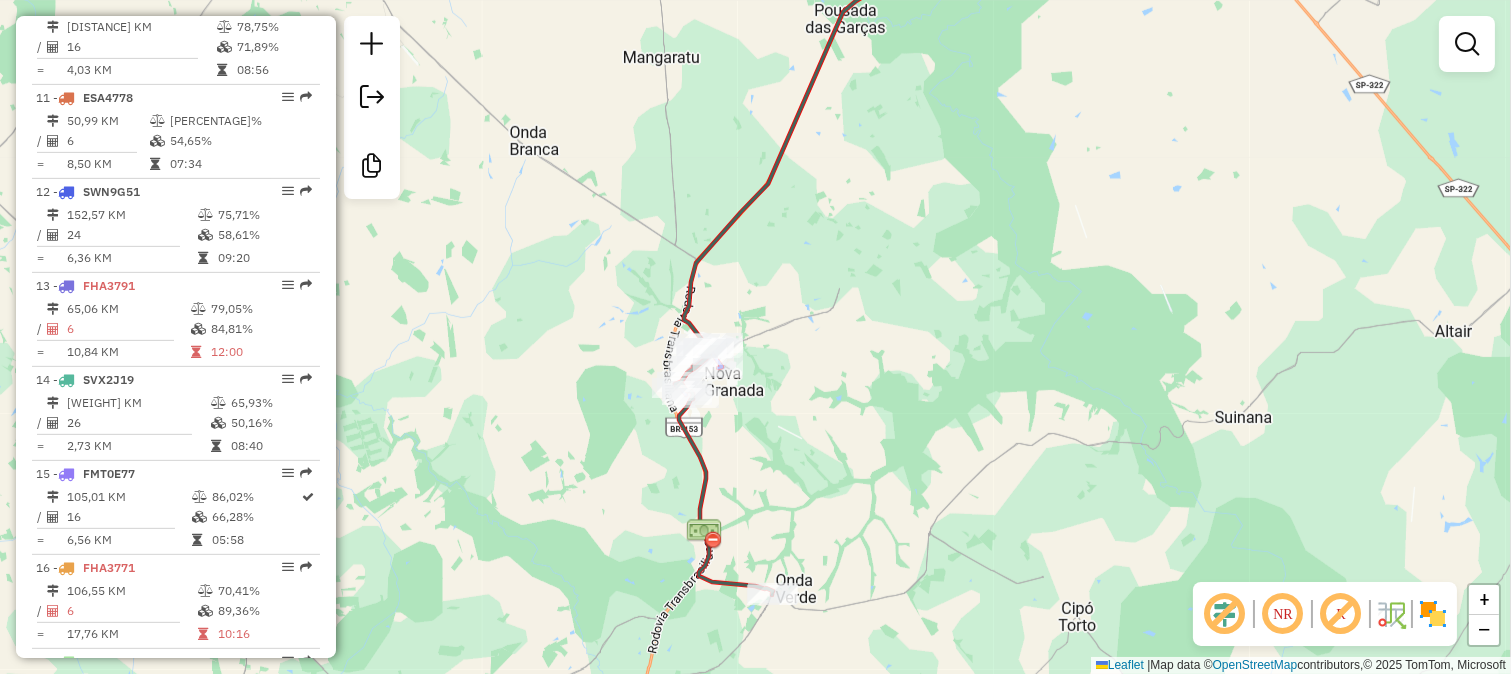 drag, startPoint x: 740, startPoint y: 516, endPoint x: 786, endPoint y: 173, distance: 346.0708 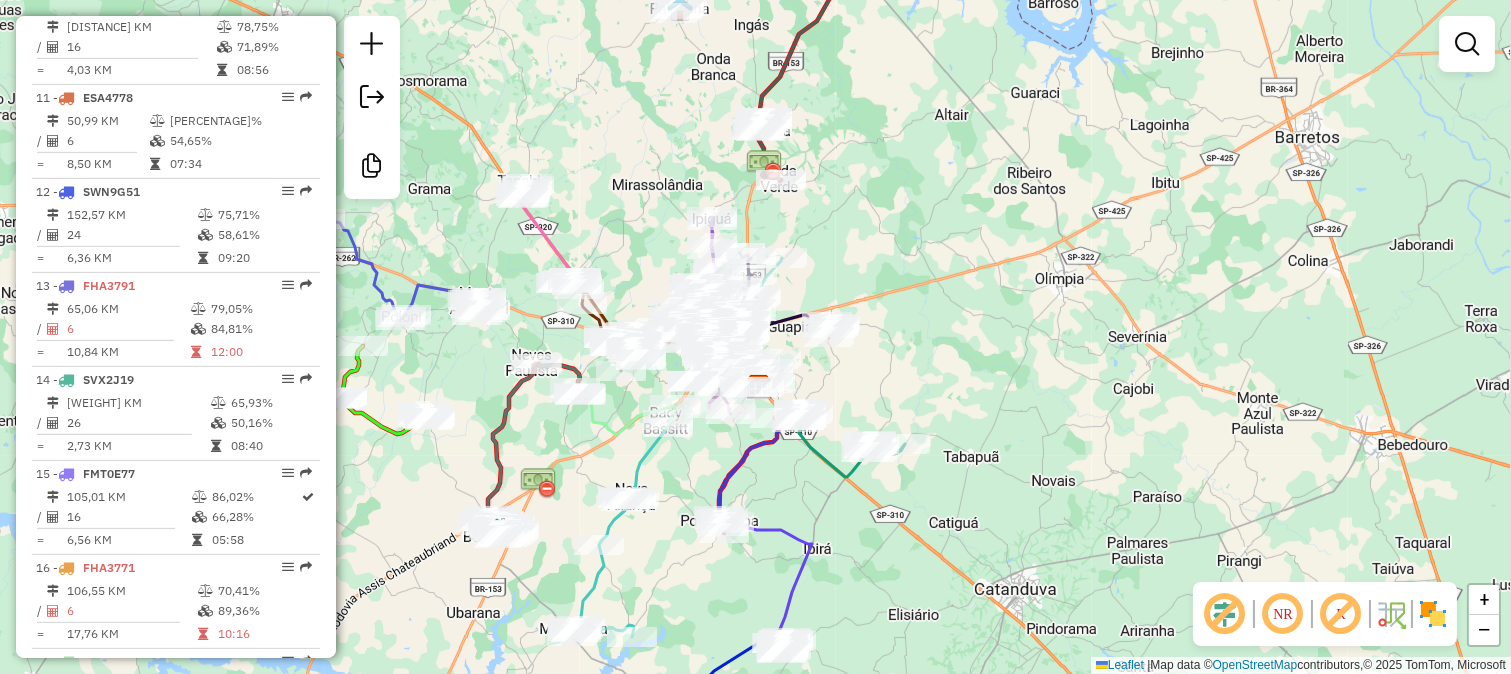 click on "Janela de atendimento Grade de atendimento Capacidade Transportadoras Veículos Cliente Pedidos  Rotas Selecione os dias de semana para filtrar as janelas de atendimento  Seg   Ter   Qua   Qui   Sex   Sáb   Dom  Informe o período da janela de atendimento: De: Até:  Filtrar exatamente a janela do cliente  Considerar janela de atendimento padrão  Selecione os dias de semana para filtrar as grades de atendimento  Seg   Ter   Qua   Qui   Sex   Sáb   Dom   Considerar clientes sem dia de atendimento cadastrado  Clientes fora do dia de atendimento selecionado Filtrar as atividades entre os valores definidos abaixo:  Peso mínimo:   Peso máximo:   Cubagem mínima:   Cubagem máxima:   De:   Até:  Filtrar as atividades entre o tempo de atendimento definido abaixo:  De:   Até:   Considerar capacidade total dos clientes não roteirizados Transportadora: Selecione um ou mais itens Tipo de veículo: Selecione um ou mais itens Veículo: Selecione um ou mais itens Motorista: Selecione um ou mais itens Nome: Rótulo:" 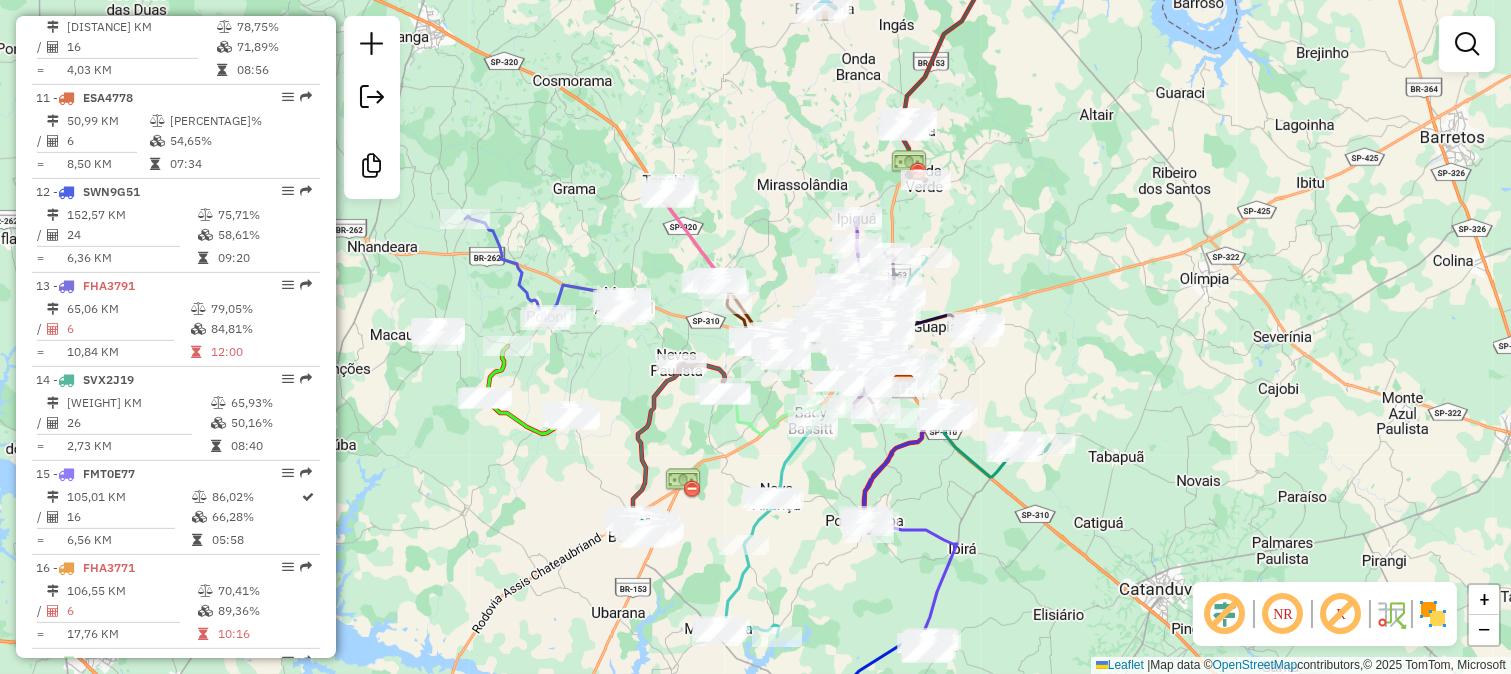 drag, startPoint x: 962, startPoint y: 370, endPoint x: 1121, endPoint y: 370, distance: 159 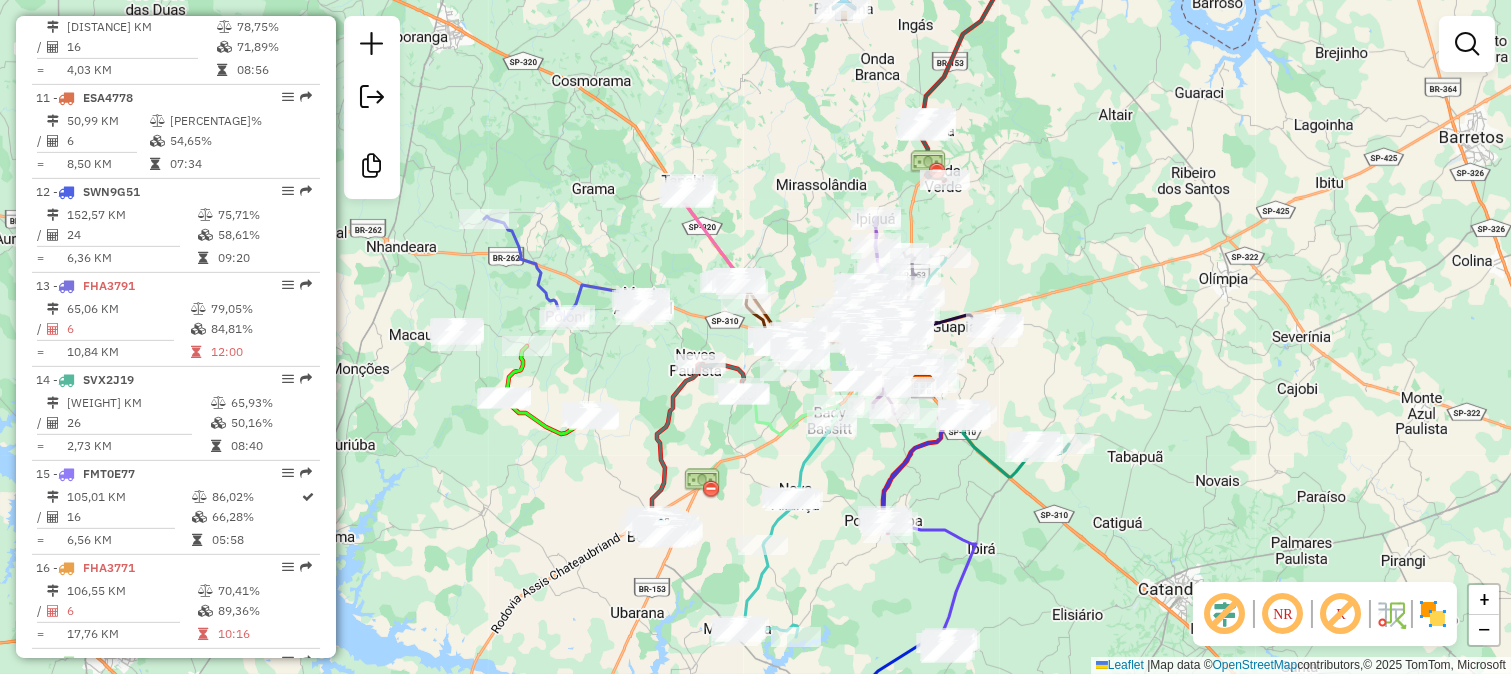 click 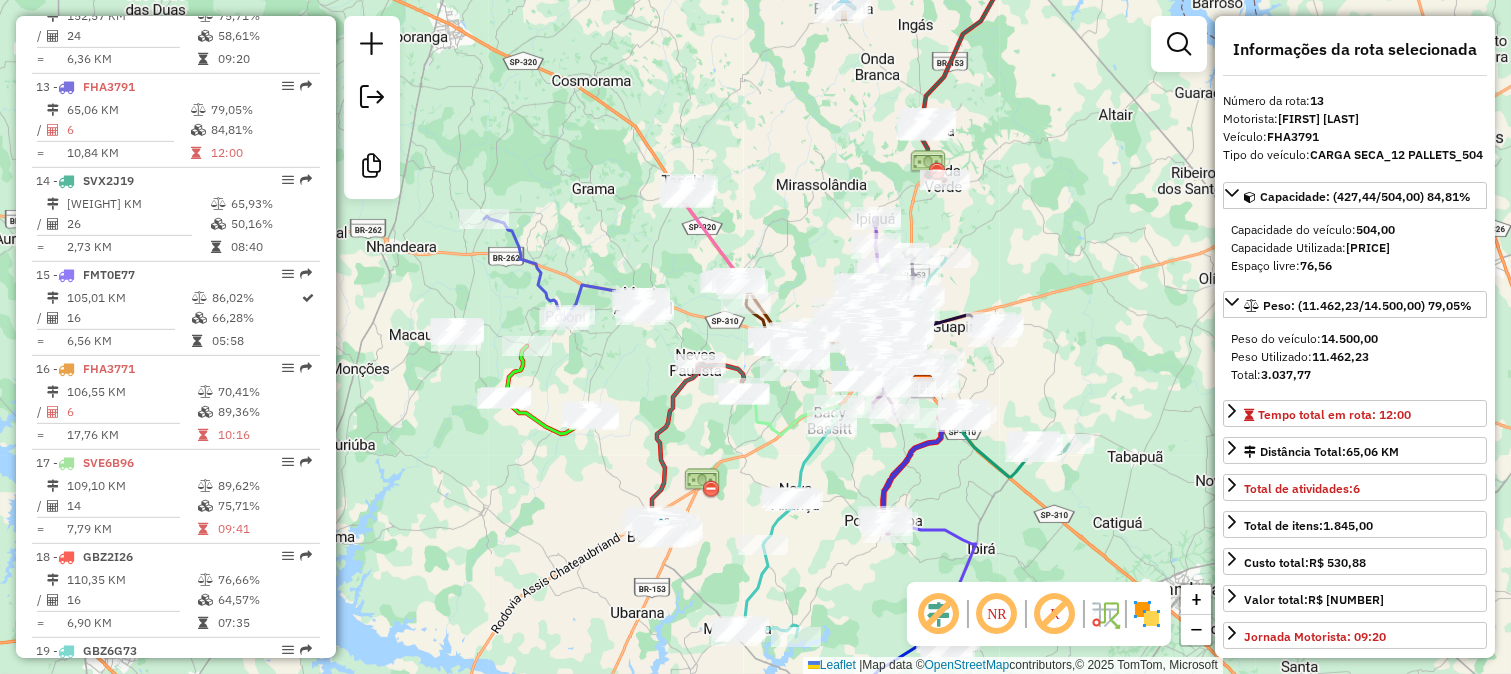 scroll, scrollTop: 1933, scrollLeft: 0, axis: vertical 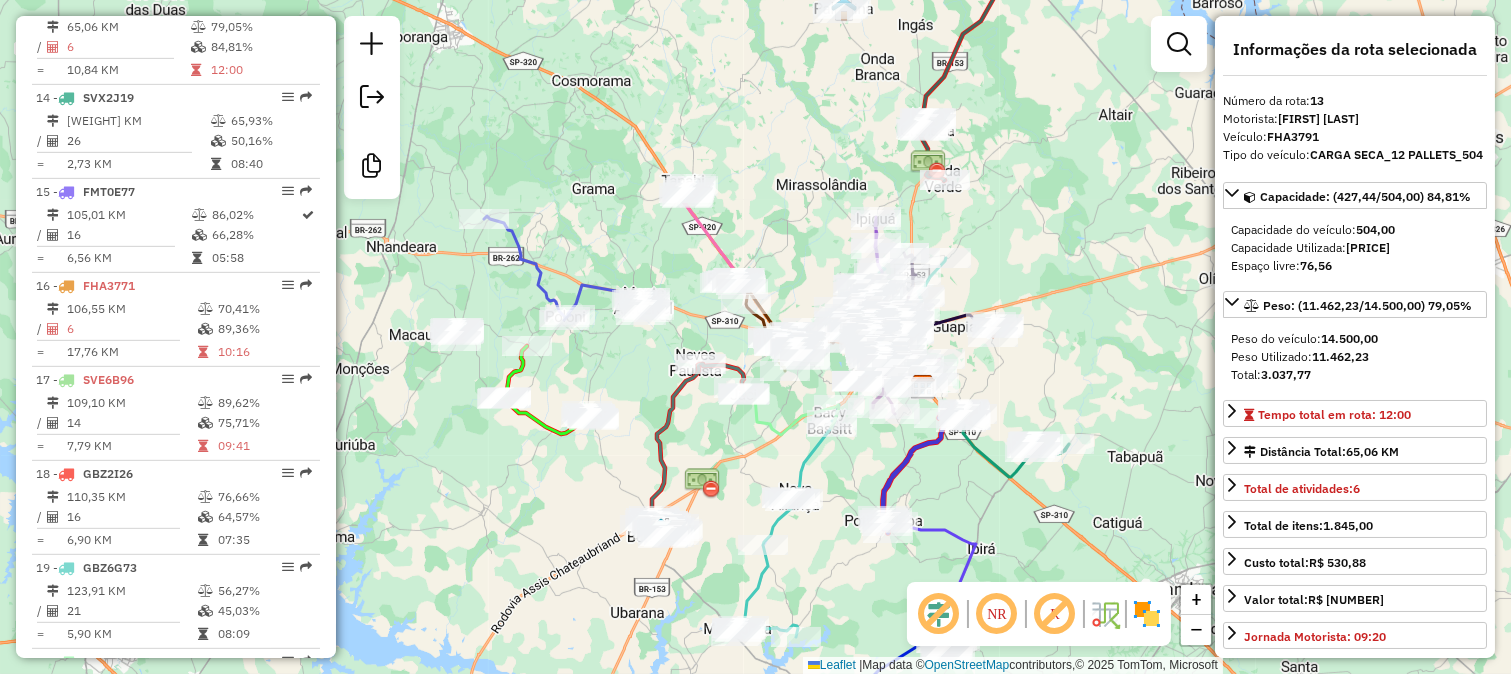 click 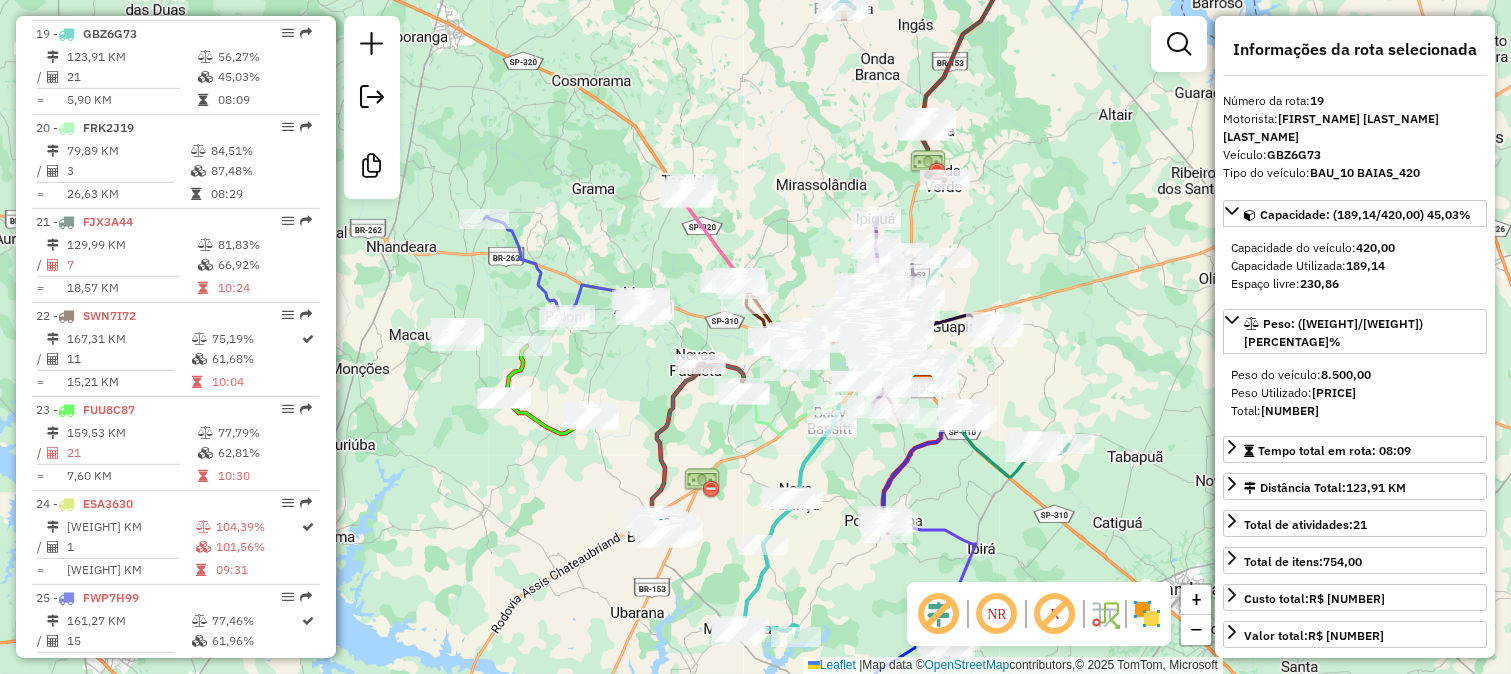 scroll, scrollTop: 2495, scrollLeft: 0, axis: vertical 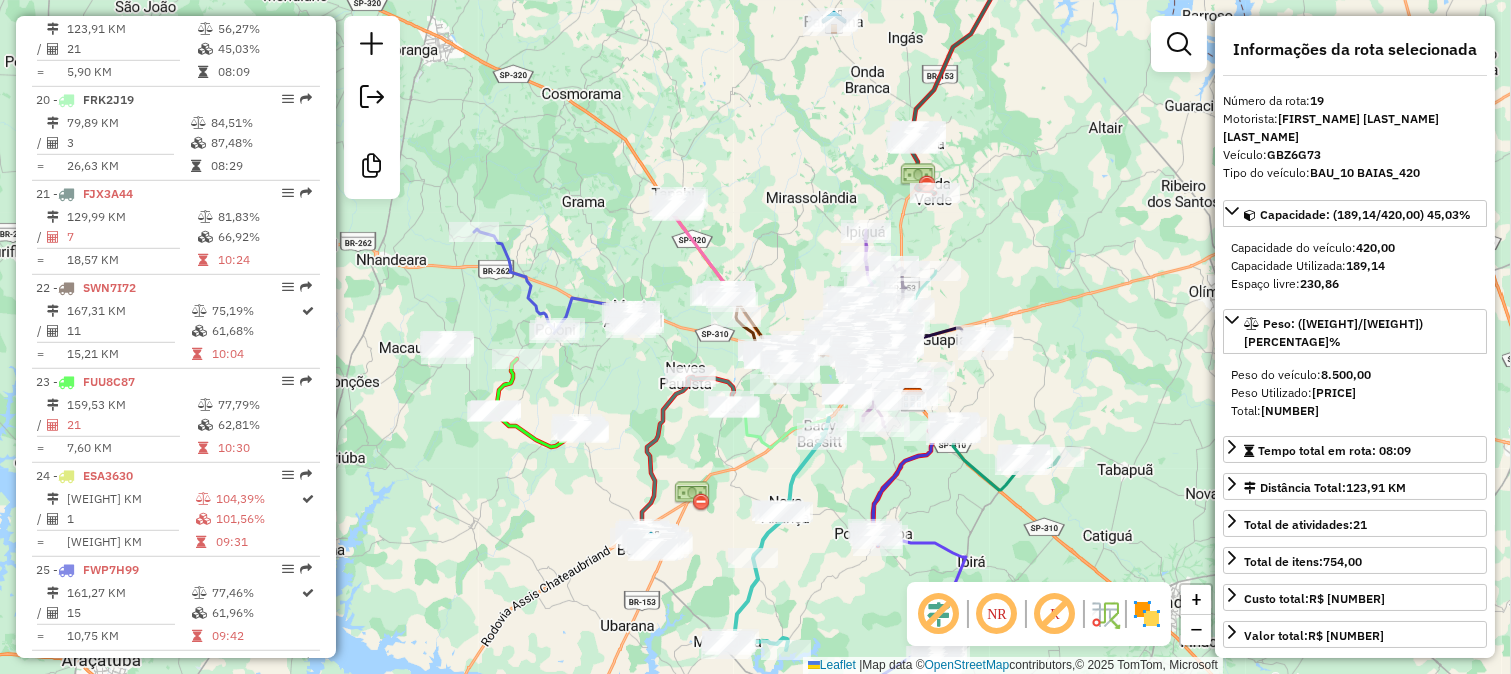 drag, startPoint x: 1032, startPoint y: 214, endPoint x: 986, endPoint y: 318, distance: 113.71895 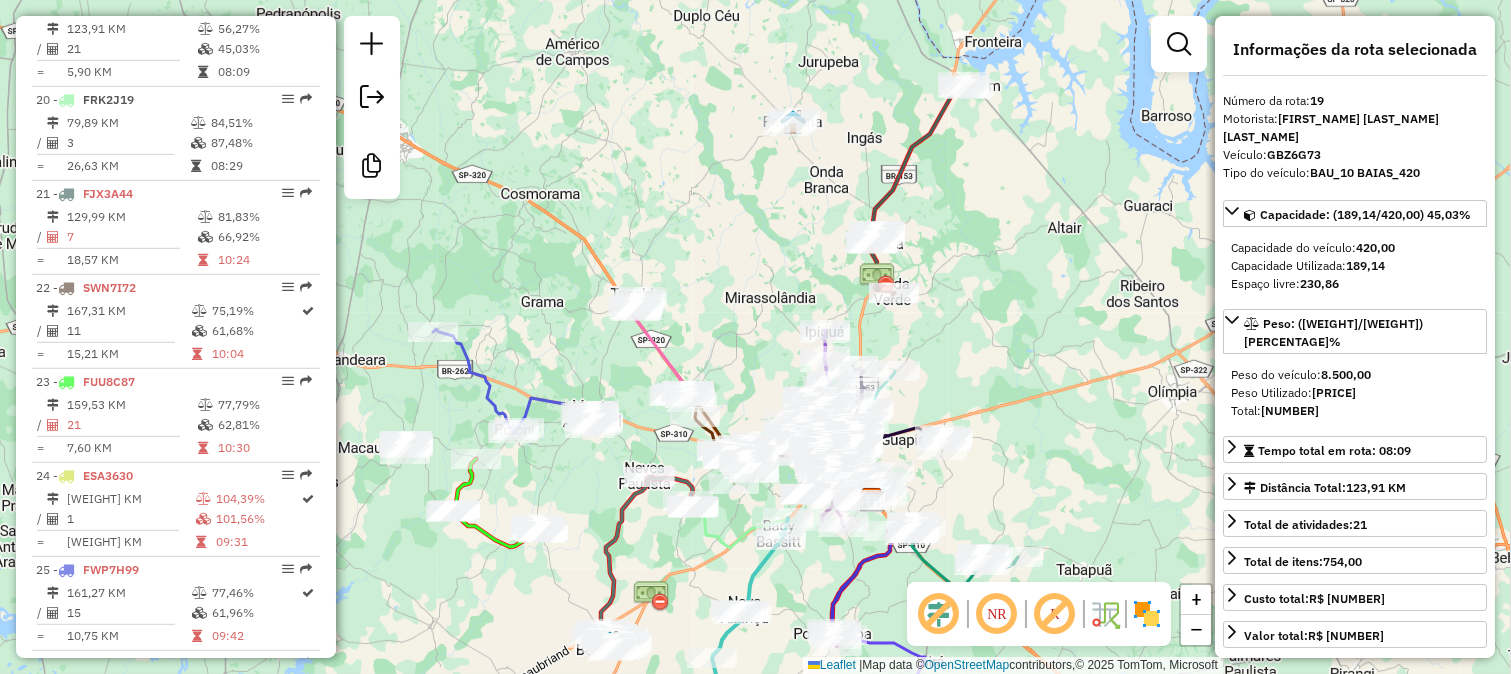click 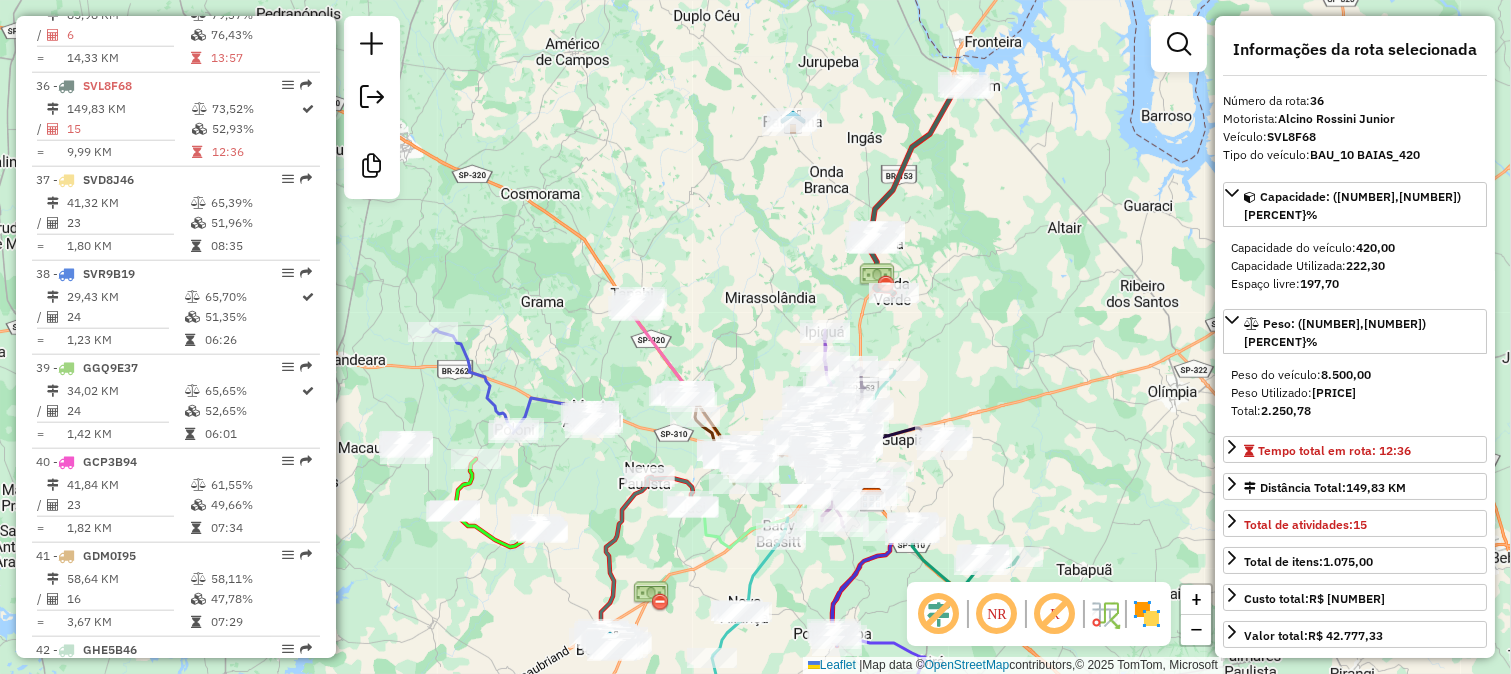 scroll, scrollTop: 4093, scrollLeft: 0, axis: vertical 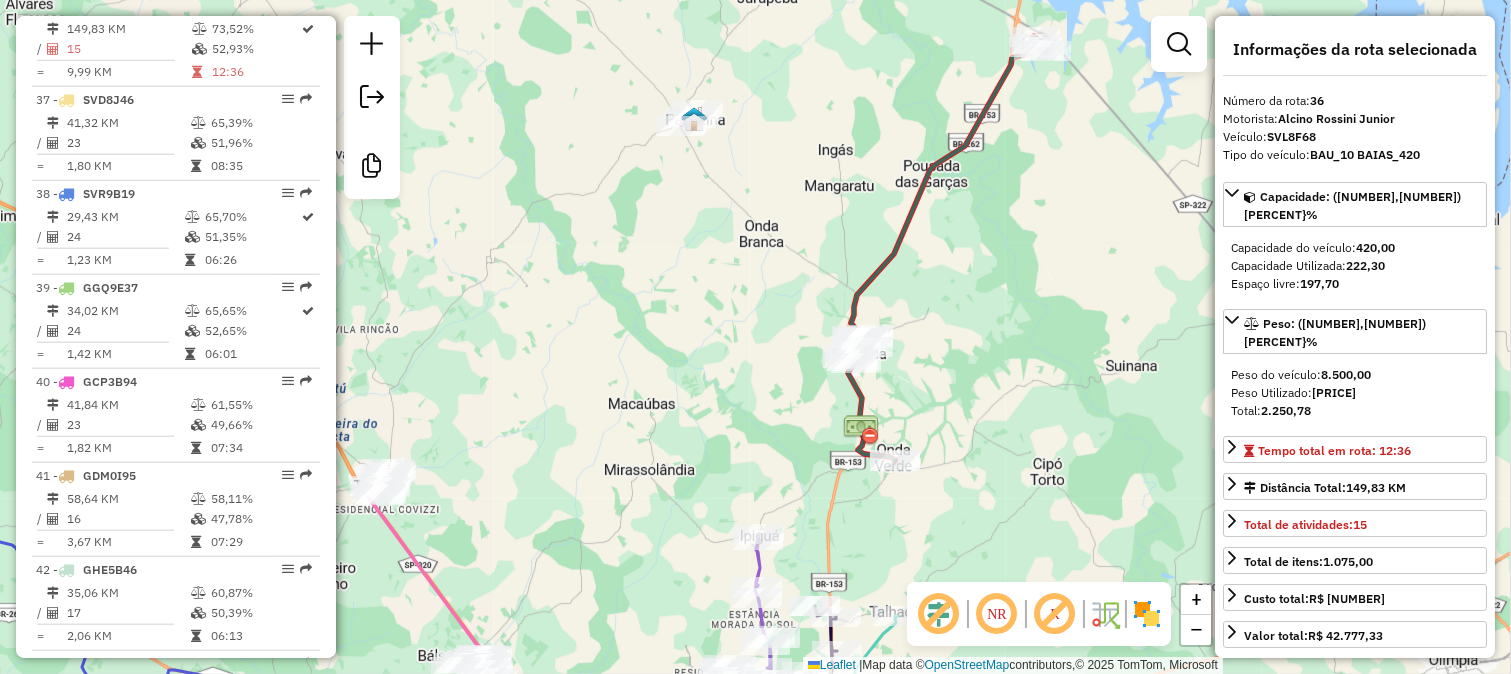 click 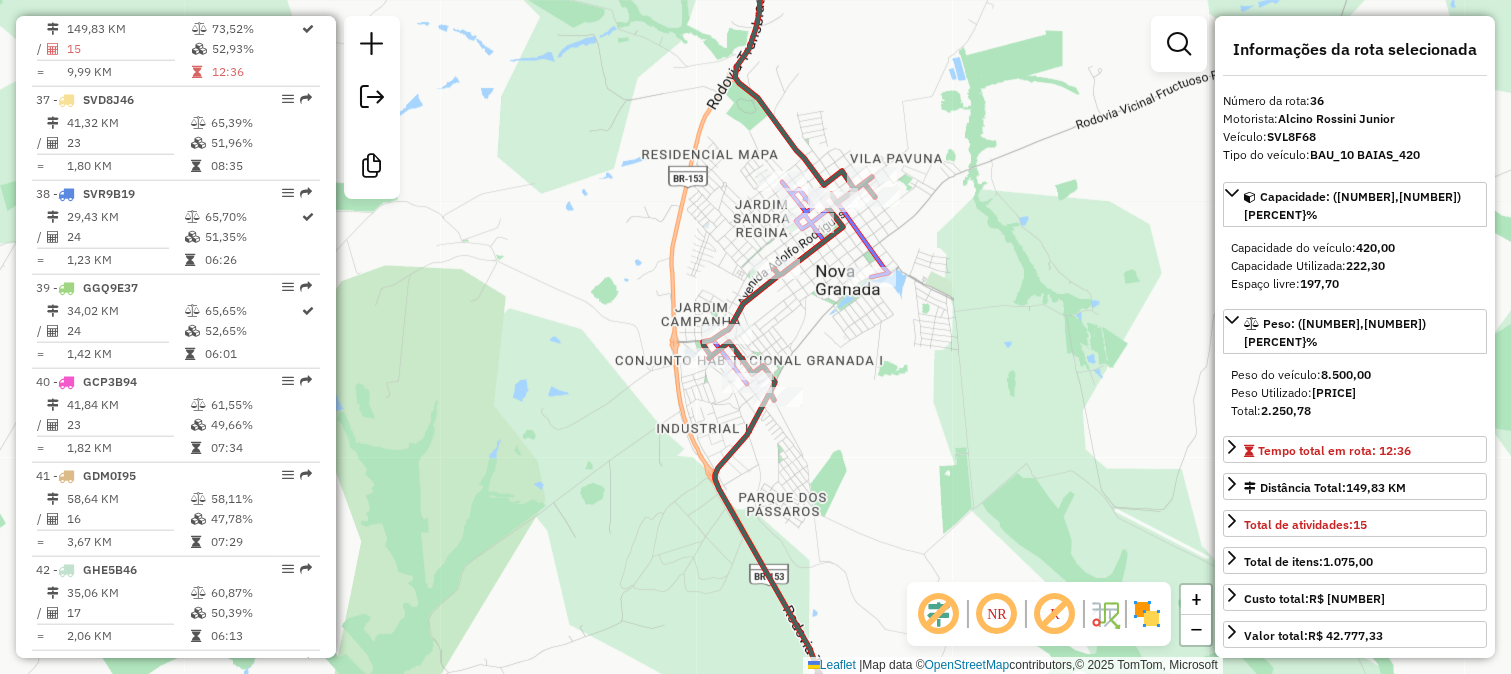 click 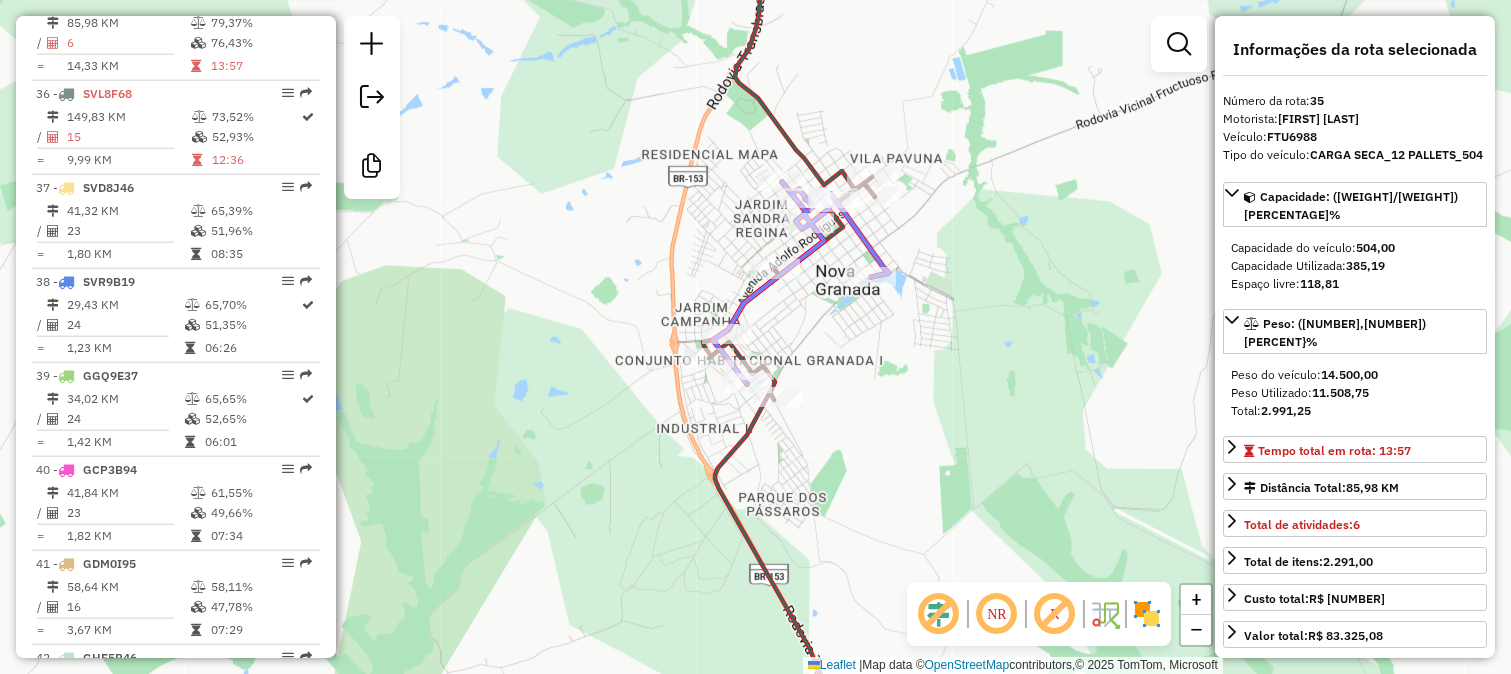 scroll, scrollTop: 4000, scrollLeft: 0, axis: vertical 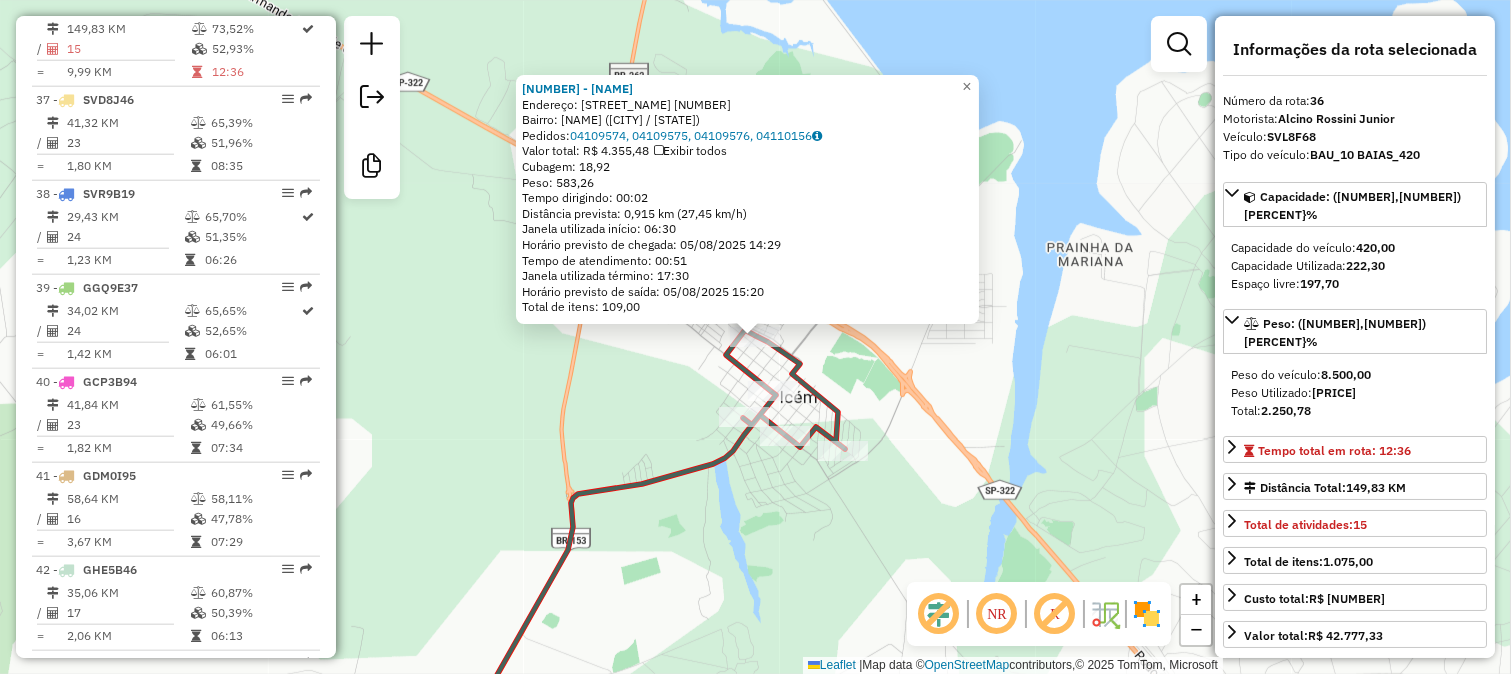 click on "99709 - AUTO POSTO ANDRADE  Endereço:  ANTONIO VENTURA DA SILVA 40   Bairro: CENTRO (ICEM / SP)   Pedidos:  04109574, 04109575, 04109576, 04110156   Valor total: R$ 4.355,48   Exibir todos   Cubagem: 18,92  Peso: 583,26  Tempo dirigindo: 00:02   Distância prevista: 0,915 km (27,45 km/h)   Janela utilizada início: 06:30   Horário previsto de chegada: 05/08/2025 14:29   Tempo de atendimento: 00:51   Janela utilizada término: 17:30   Horário previsto de saída: 05/08/2025 15:20   Total de itens: 109,00  × Janela de atendimento Grade de atendimento Capacidade Transportadoras Veículos Cliente Pedidos  Rotas Selecione os dias de semana para filtrar as janelas de atendimento  Seg   Ter   Qua   Qui   Sex   Sáb   Dom  Informe o período da janela de atendimento: De: Até:  Filtrar exatamente a janela do cliente  Considerar janela de atendimento padrão  Selecione os dias de semana para filtrar as grades de atendimento  Seg   Ter   Qua   Qui   Sex   Sáb   Dom   Clientes fora do dia de atendimento selecionado" 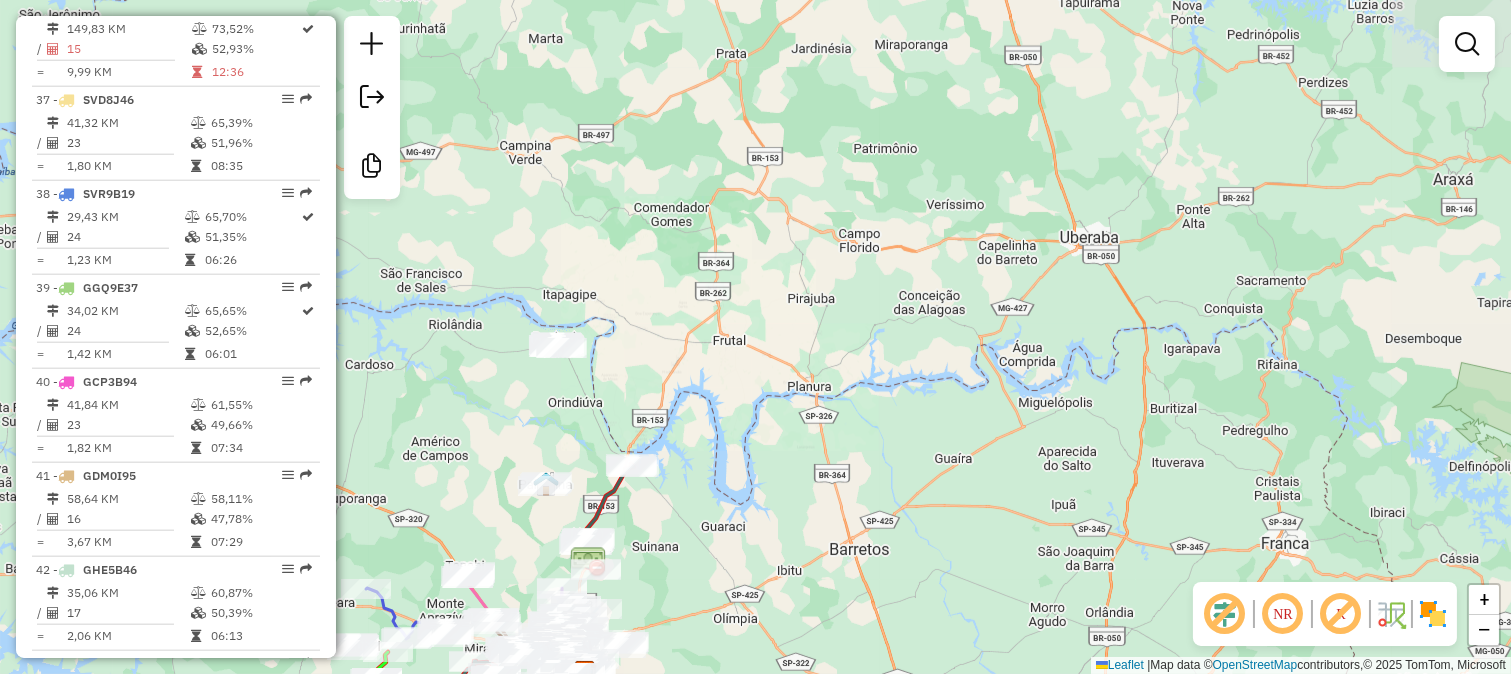 drag, startPoint x: 744, startPoint y: 512, endPoint x: 844, endPoint y: 14, distance: 507.94095 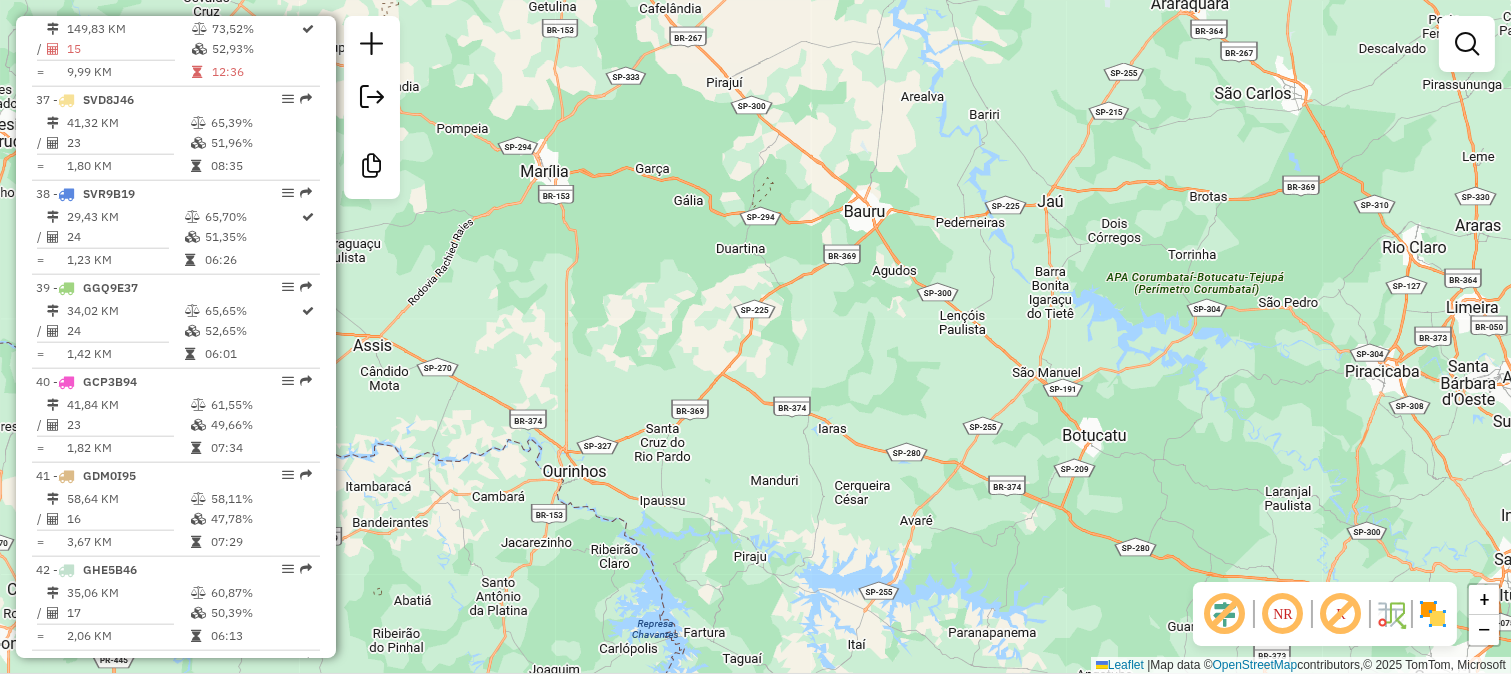 drag, startPoint x: 701, startPoint y: 394, endPoint x: 836, endPoint y: 48, distance: 371.40408 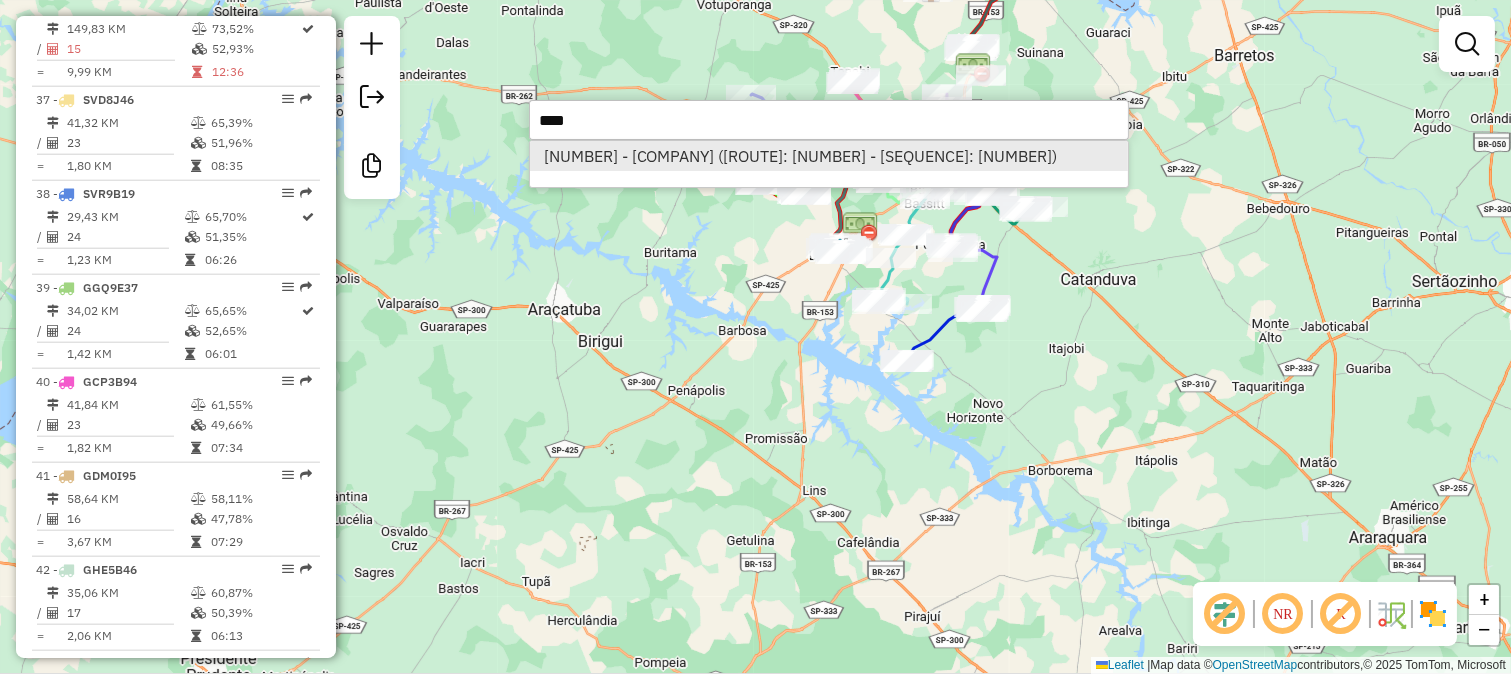 type on "****" 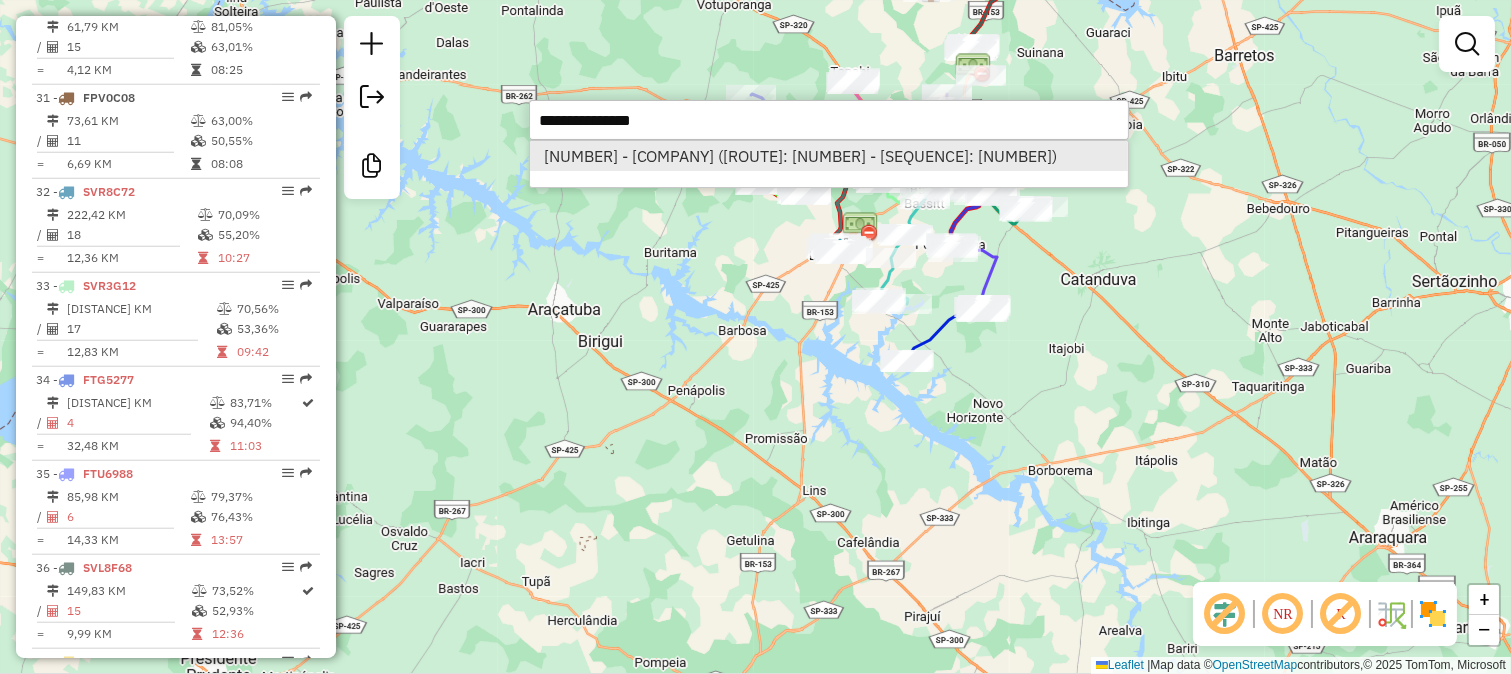 select on "**********" 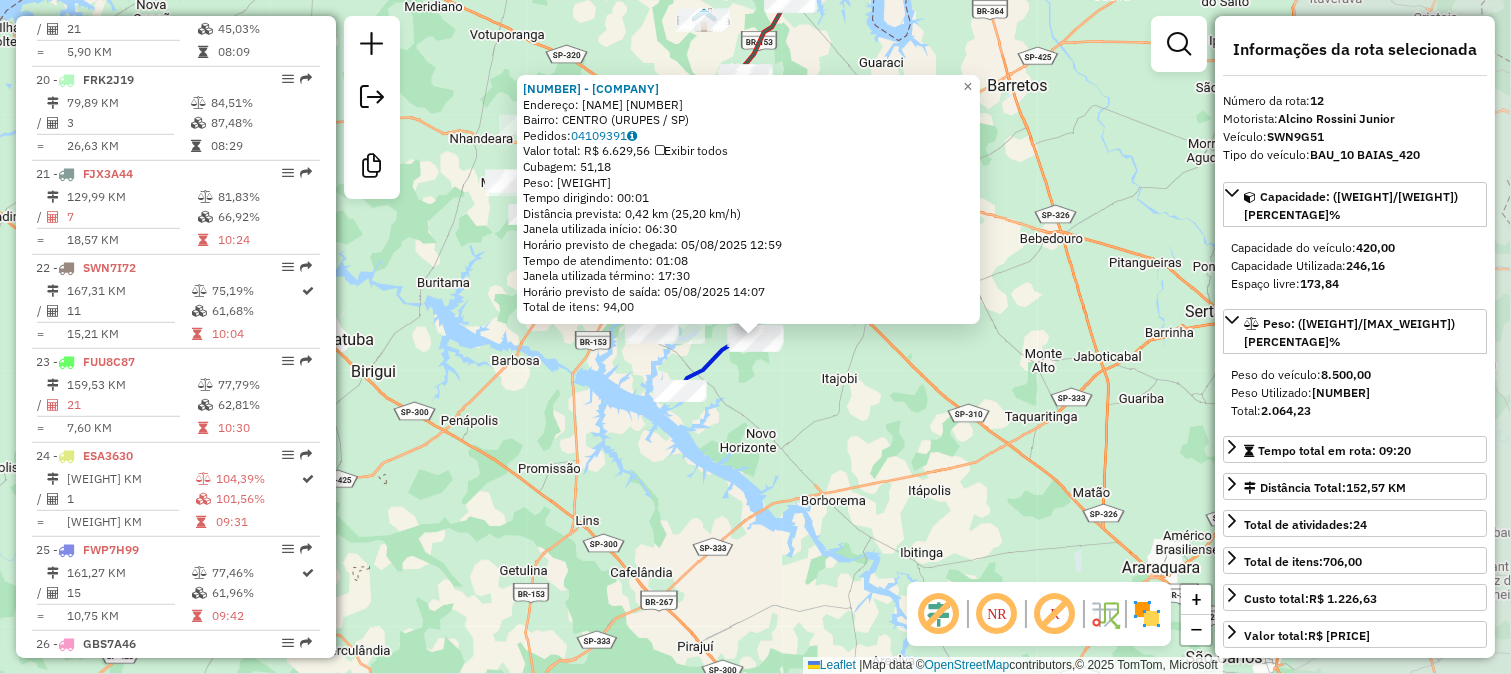 scroll, scrollTop: 1838, scrollLeft: 0, axis: vertical 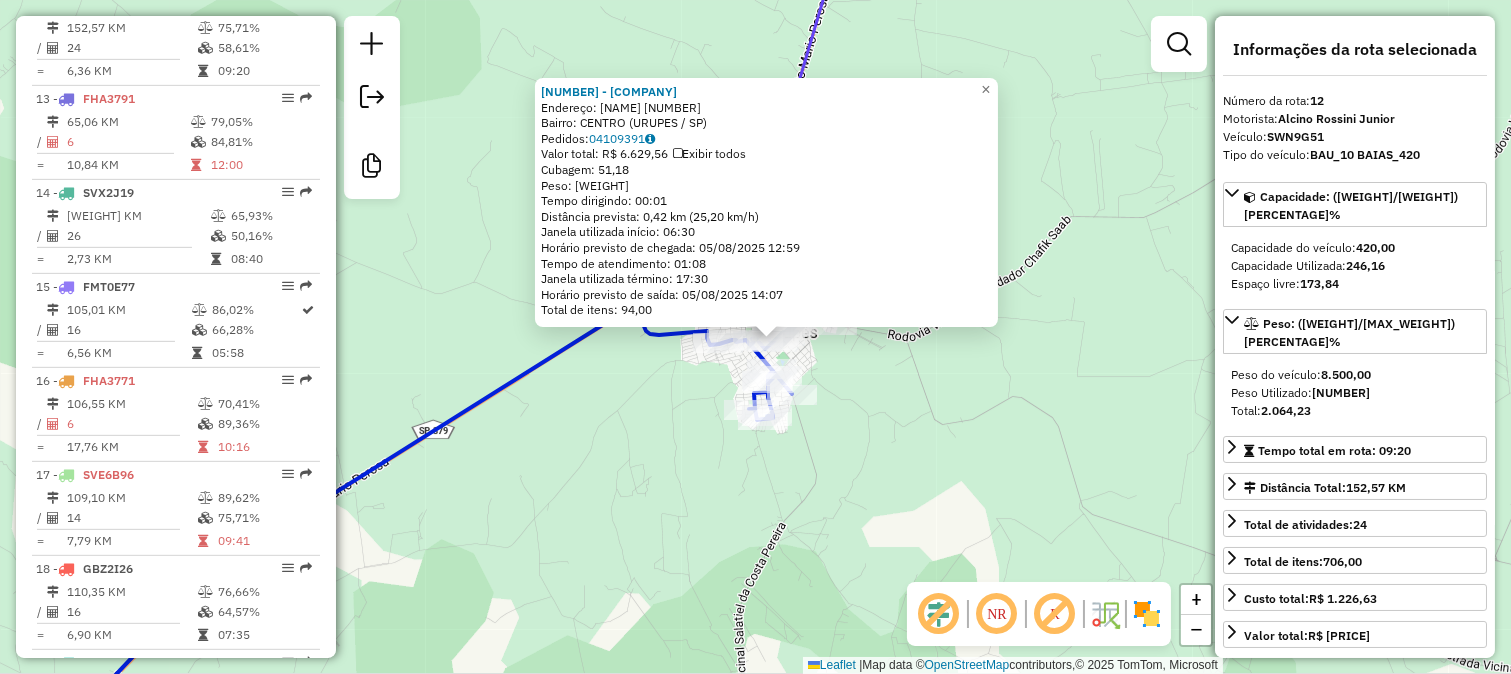 click on "27293 - BAR DO BRUNO  Endereço:  GONCALVES LEDO 665   Bairro: CENTRO (URUPES / SP)   Pedidos:  04109391   Valor total: R$ 6.629,56   Exibir todos   Cubagem: 51,18  Peso: 1.314,43  Tempo dirigindo: 00:01   Distância prevista: 0,42 km (25,20 km/h)   Janela utilizada início: 06:30   Horário previsto de chegada: 05/08/2025 12:59   Tempo de atendimento: 01:08   Janela utilizada término: 17:30   Horário previsto de saída: 05/08/2025 14:07   Total de itens: 94,00  × Janela de atendimento Grade de atendimento Capacidade Transportadoras Veículos Cliente Pedidos  Rotas Selecione os dias de semana para filtrar as janelas de atendimento  Seg   Ter   Qua   Qui   Sex   Sáb   Dom  Informe o período da janela de atendimento: De: Até:  Filtrar exatamente a janela do cliente  Considerar janela de atendimento padrão  Selecione os dias de semana para filtrar as grades de atendimento  Seg   Ter   Qua   Qui   Sex   Sáb   Dom   Considerar clientes sem dia de atendimento cadastrado  Peso mínimo:   Peso máximo:   De:" 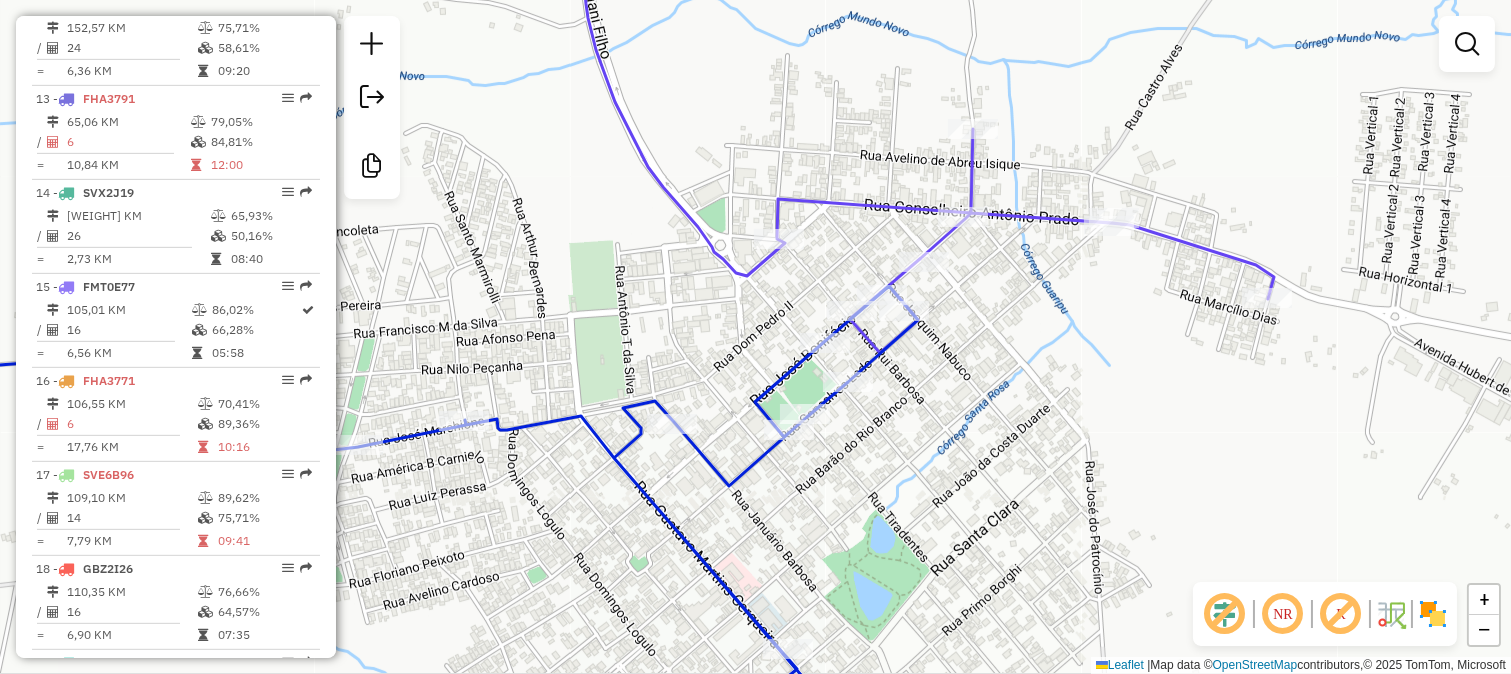 click 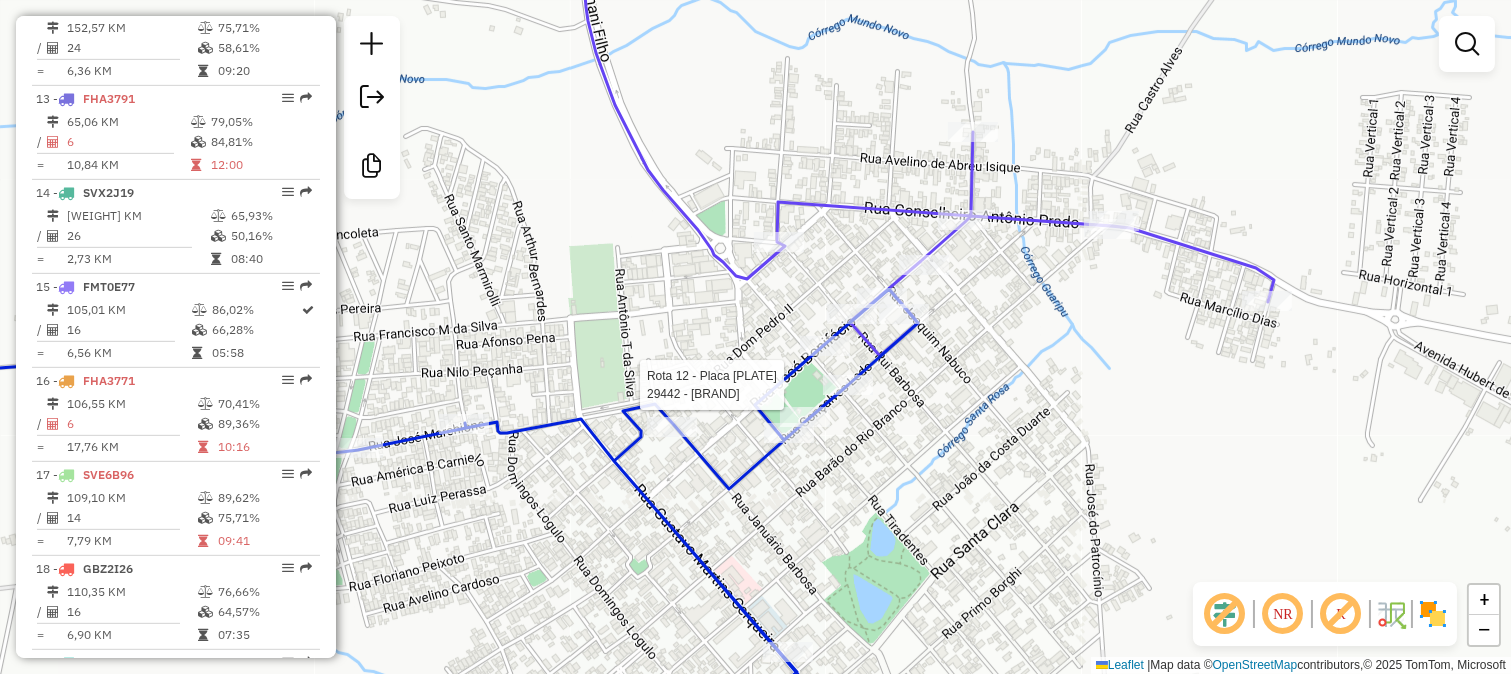 select on "**********" 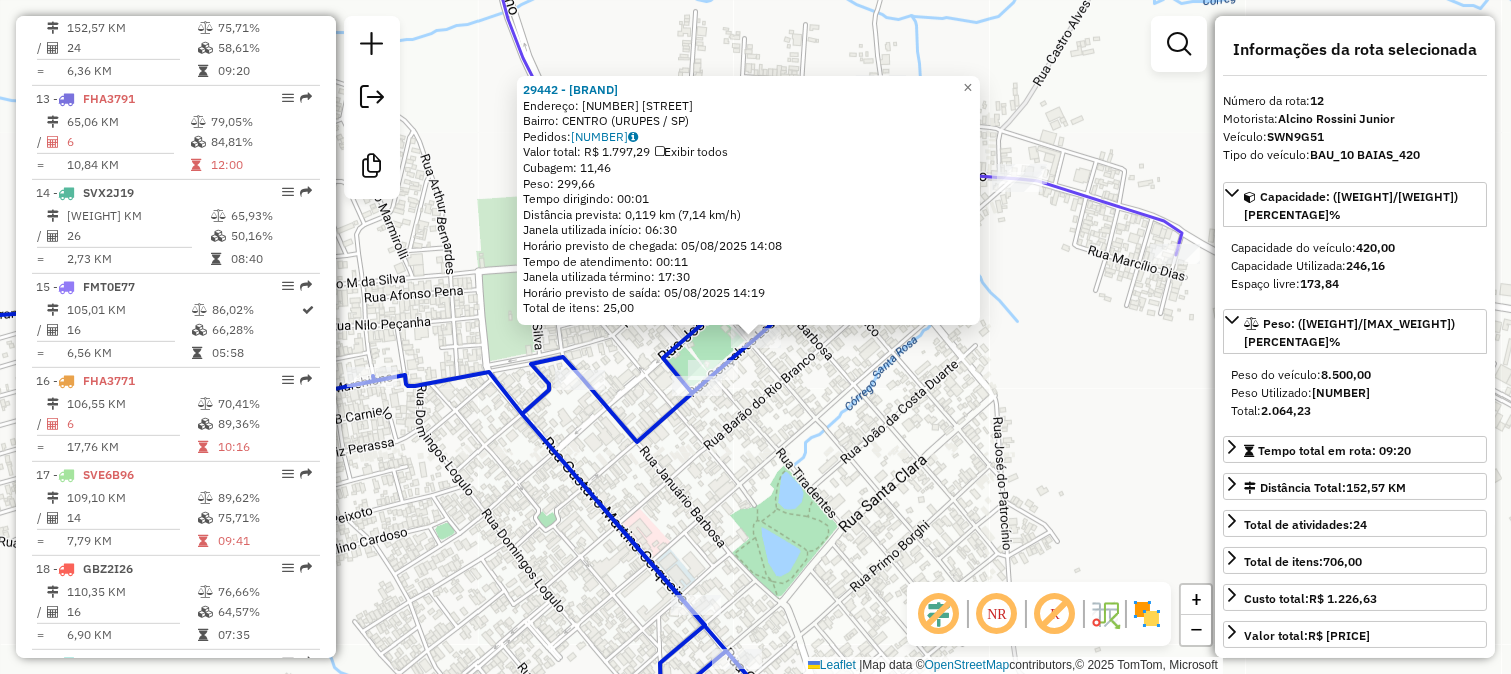 click on "29442 - CS DE CARNES E ESPET  Endereço:  GONCALVES LEDO 540   Bairro: CENTRO (URUPES / SP)   Pedidos:  04109165   Valor total: R$ 1.797,29   Exibir todos   Cubagem: 11,46  Peso: 299,66  Tempo dirigindo: 00:01   Distância prevista: 0,119 km (7,14 km/h)   Janela utilizada início: 06:30   Horário previsto de chegada: 05/08/2025 14:08   Tempo de atendimento: 00:11   Janela utilizada término: 17:30   Horário previsto de saída: 05/08/2025 14:19   Total de itens: 25,00  × Janela de atendimento Grade de atendimento Capacidade Transportadoras Veículos Cliente Pedidos  Rotas Selecione os dias de semana para filtrar as janelas de atendimento  Seg   Ter   Qua   Qui   Sex   Sáb   Dom  Informe o período da janela de atendimento: De: Até:  Filtrar exatamente a janela do cliente  Considerar janela de atendimento padrão  Selecione os dias de semana para filtrar as grades de atendimento  Seg   Ter   Qua   Qui   Sex   Sáb   Dom   Considerar clientes sem dia de atendimento cadastrado  Peso mínimo:   Peso máximo:" 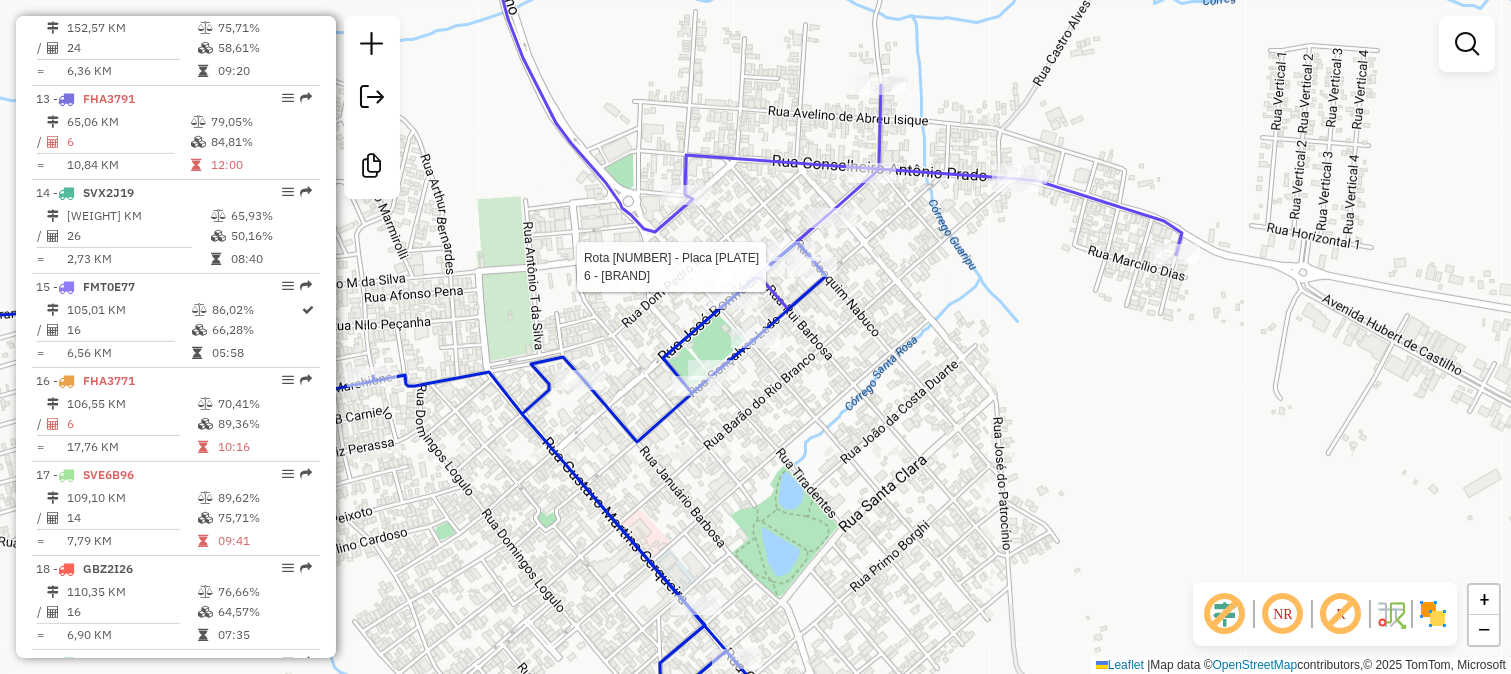 click 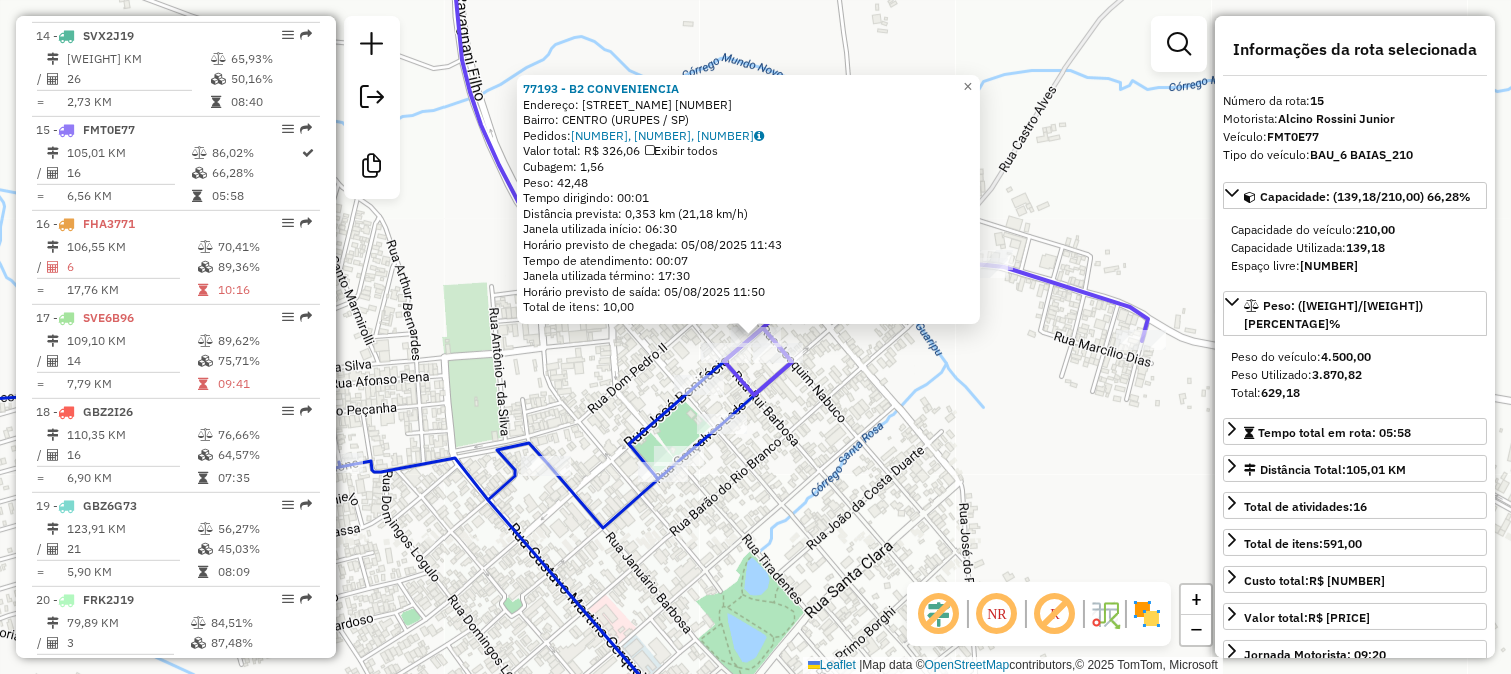 scroll, scrollTop: 2121, scrollLeft: 0, axis: vertical 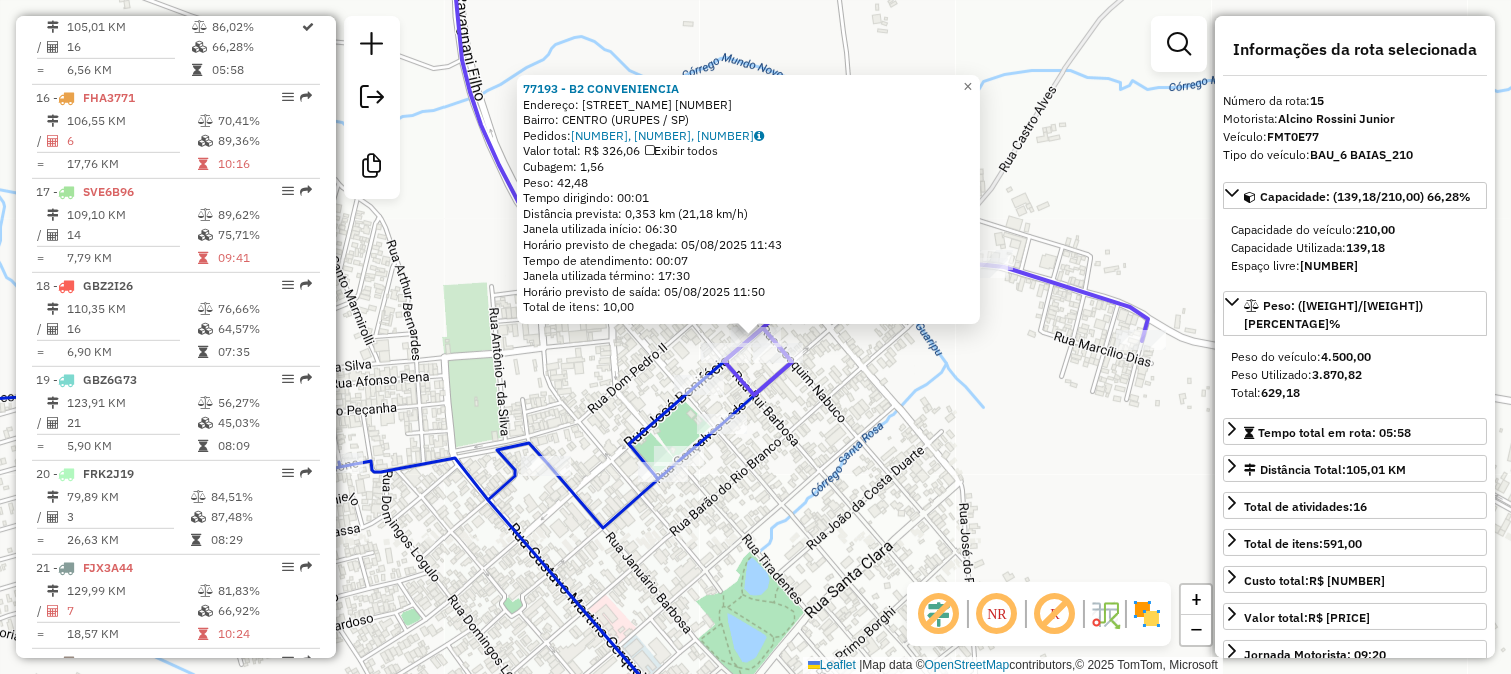click on "77193 - B2 CONVENIENCIA  Endereço:  JOSE BONIFACIO 270   Bairro: CENTRO (URUPES / SP)   Pedidos:  04109182, 04109844, 04109865   Valor total: R$ 326,06   Exibir todos   Cubagem: 1,56  Peso: 42,48  Tempo dirigindo: 00:01   Distância prevista: 0,353 km (21,18 km/h)   Janela utilizada início: 06:30   Horário previsto de chegada: 05/08/2025 11:43   Tempo de atendimento: 00:07   Janela utilizada término: 17:30   Horário previsto de saída: 05/08/2025 11:50   Total de itens: 10,00  × Janela de atendimento Grade de atendimento Capacidade Transportadoras Veículos Cliente Pedidos  Rotas Selecione os dias de semana para filtrar as janelas de atendimento  Seg   Ter   Qua   Qui   Sex   Sáb   Dom  Informe o período da janela de atendimento: De: Até:  Filtrar exatamente a janela do cliente  Considerar janela de atendimento padrão  Selecione os dias de semana para filtrar as grades de atendimento  Seg   Ter   Qua   Qui   Sex   Sáb   Dom   Considerar clientes sem dia de atendimento cadastrado  Peso mínimo:  De:" 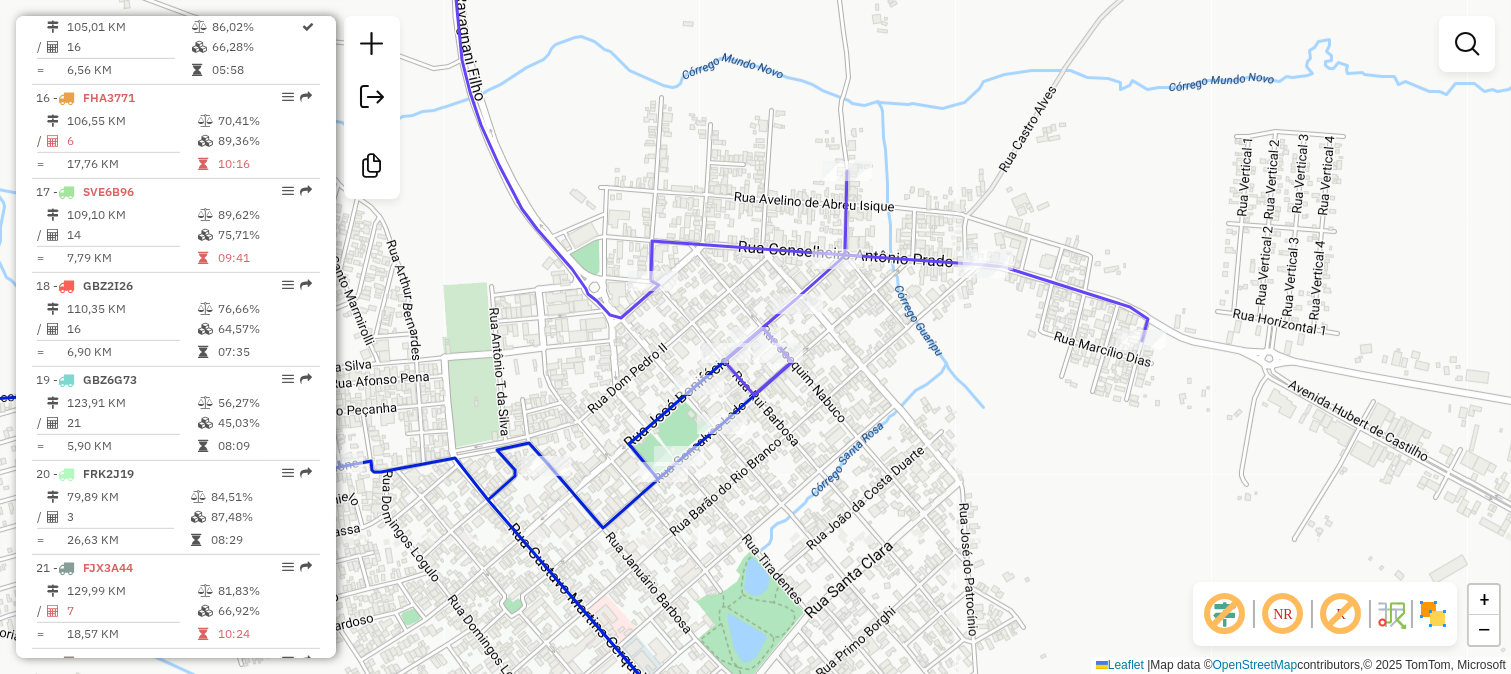 drag, startPoint x: 798, startPoint y: 408, endPoint x: 850, endPoint y: 297, distance: 122.57651 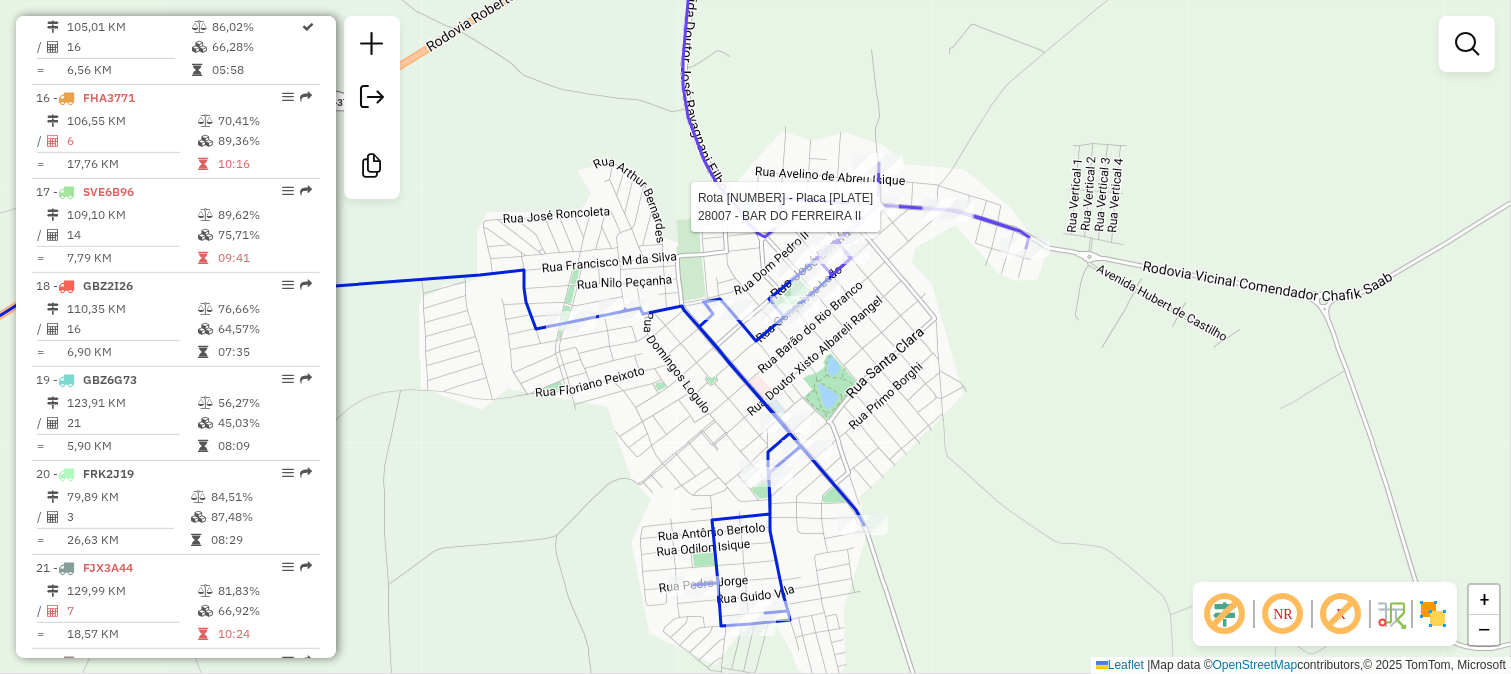 select on "**********" 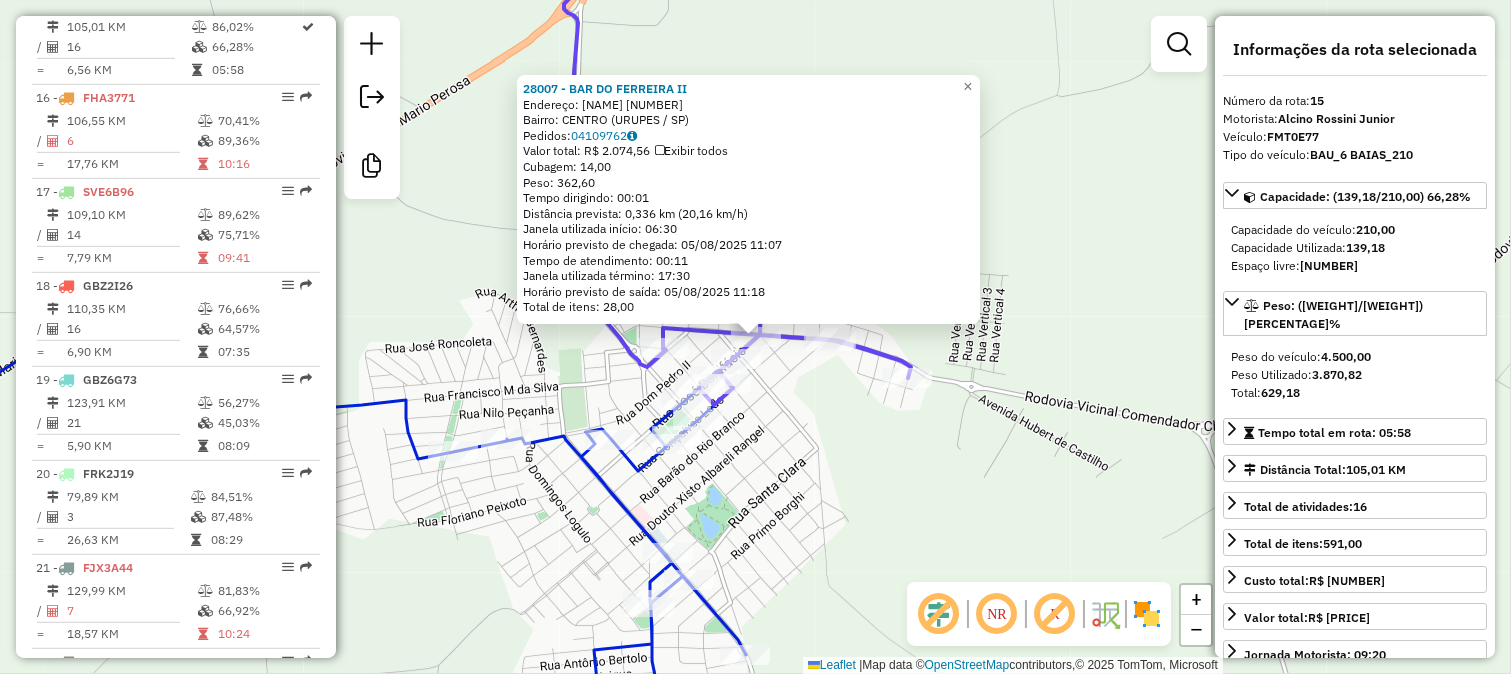 click on "28007 - BAR DO FERREIRA II  Endereço:  JOSE BONIFACIO 22   Bairro: CENTRO (URUPES / SP)   Pedidos:  04109762   Valor total: R$ 2.074,56   Exibir todos   Cubagem: 14,00  Peso: 362,60  Tempo dirigindo: 00:01   Distância prevista: 0,336 km (20,16 km/h)   Janela utilizada início: 06:30   Horário previsto de chegada: 05/08/2025 11:07   Tempo de atendimento: 00:11   Janela utilizada término: 17:30   Horário previsto de saída: 05/08/2025 11:18   Total de itens: 28,00  × Janela de atendimento Grade de atendimento Capacidade Transportadoras Veículos Cliente Pedidos  Rotas Selecione os dias de semana para filtrar as janelas de atendimento  Seg   Ter   Qua   Qui   Sex   Sáb   Dom  Informe o período da janela de atendimento: De: Até:  Filtrar exatamente a janela do cliente  Considerar janela de atendimento padrão  Selecione os dias de semana para filtrar as grades de atendimento  Seg   Ter   Qua   Qui   Sex   Sáb   Dom   Considerar clientes sem dia de atendimento cadastrado  Peso mínimo:   Peso máximo:  +" 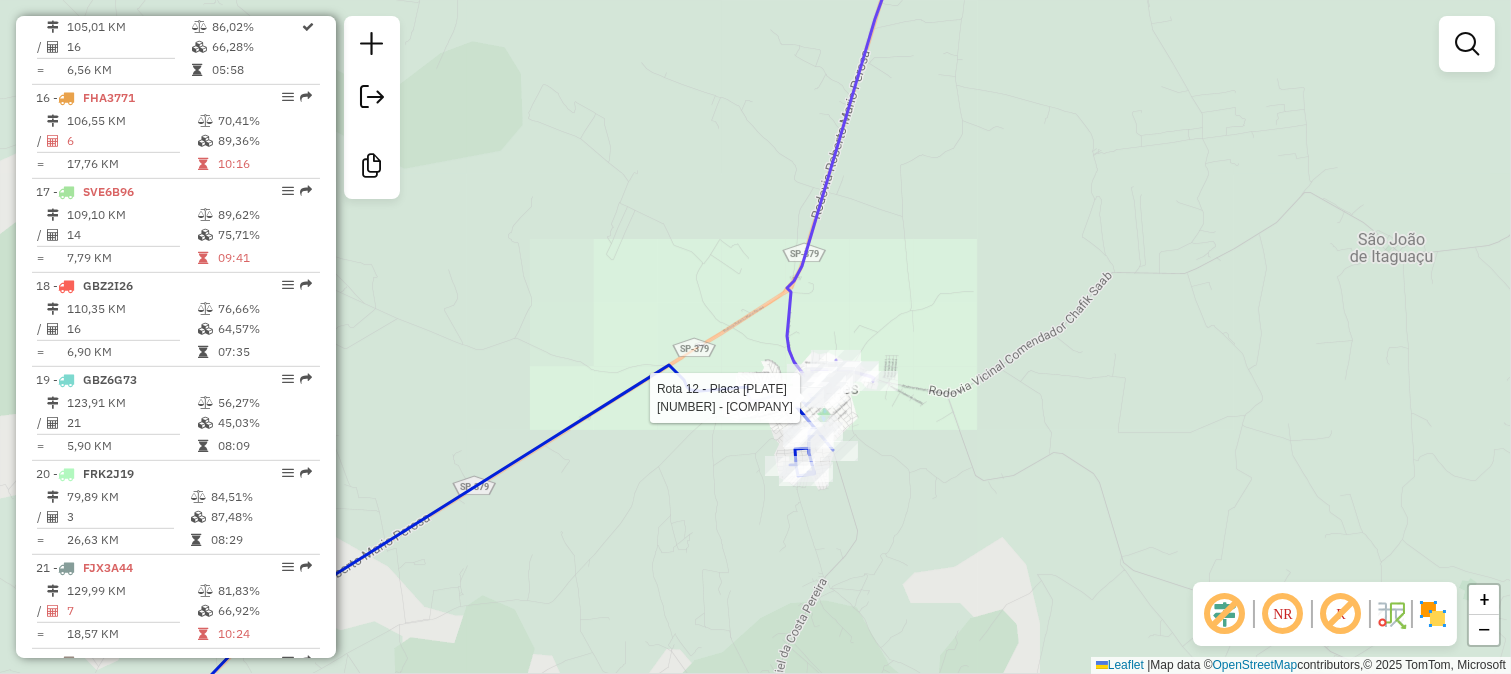 select on "**********" 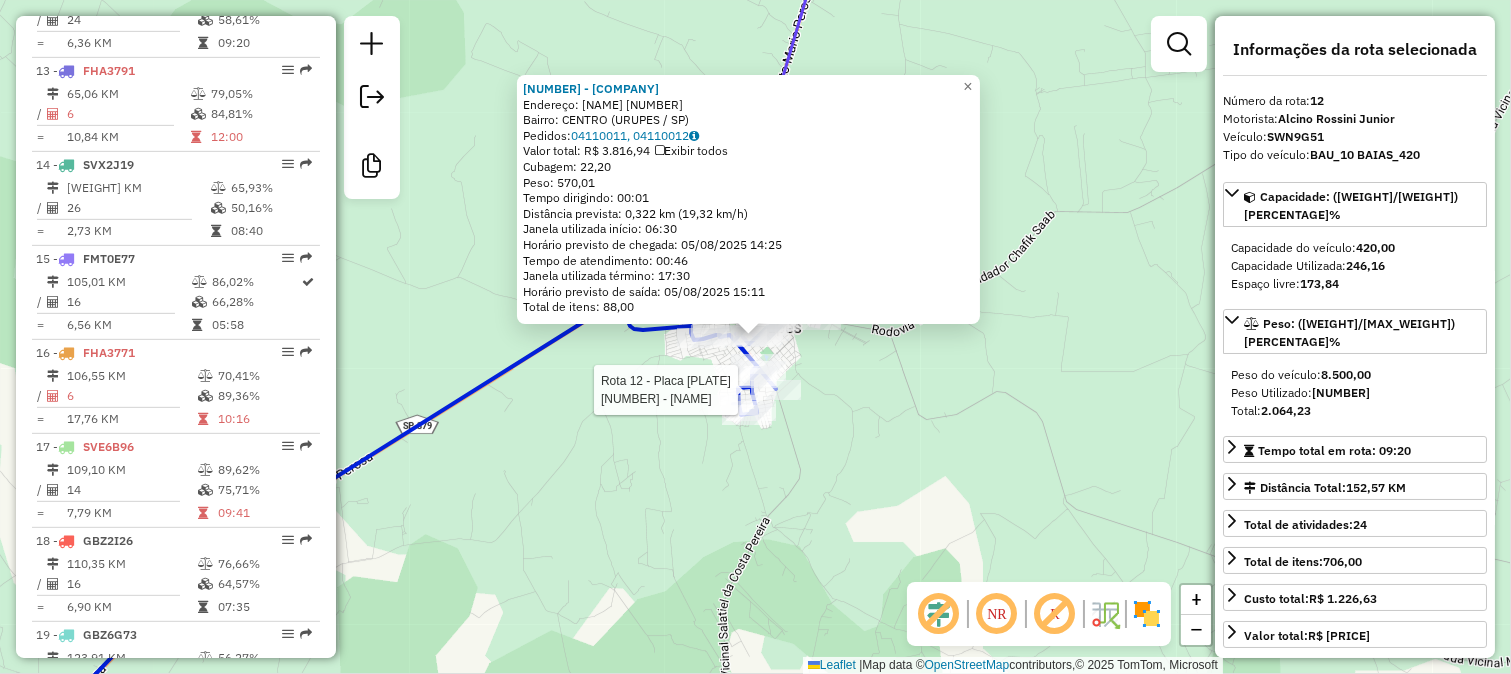 scroll, scrollTop: 1838, scrollLeft: 0, axis: vertical 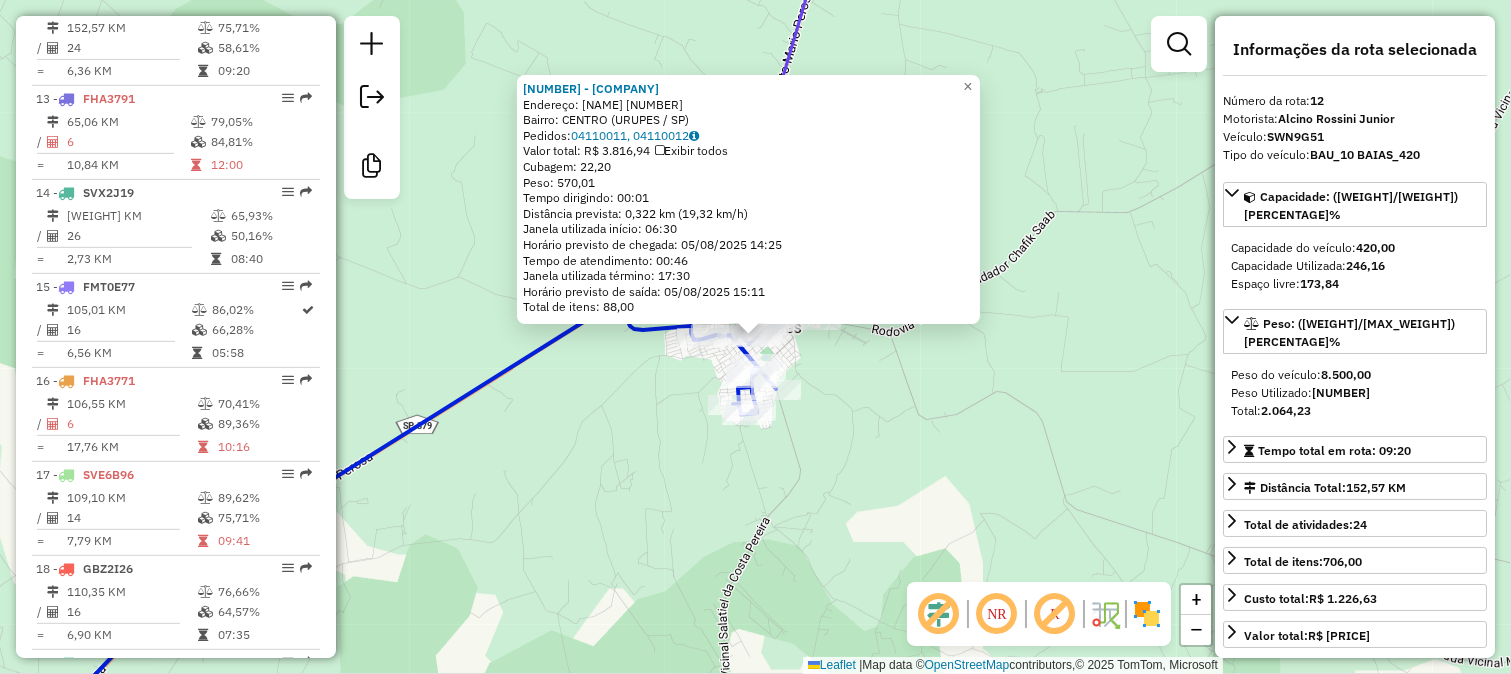 click on "43274 - BAR DE BONITO  Endereço:  GONCALVES LEDO 735   Bairro: CENTRO (URUPES / SP)   Pedidos:  04110011, 04110012   Valor total: R$ 3.816,94   Exibir todos   Cubagem: 22,20  Peso: 570,01  Tempo dirigindo: 00:01   Distância prevista: 0,322 km (19,32 km/h)   Janela utilizada início: 06:30   Horário previsto de chegada: 05/08/2025 14:25   Tempo de atendimento: 00:46   Janela utilizada término: 17:30   Horário previsto de saída: 05/08/2025 15:11   Total de itens: 88,00  × Janela de atendimento Grade de atendimento Capacidade Transportadoras Veículos Cliente Pedidos  Rotas Selecione os dias de semana para filtrar as janelas de atendimento  Seg   Ter   Qua   Qui   Sex   Sáb   Dom  Informe o período da janela de atendimento: De: Até:  Filtrar exatamente a janela do cliente  Considerar janela de atendimento padrão  Selecione os dias de semana para filtrar as grades de atendimento  Seg   Ter   Qua   Qui   Sex   Sáb   Dom   Considerar clientes sem dia de atendimento cadastrado  Peso mínimo:   De:   De:" 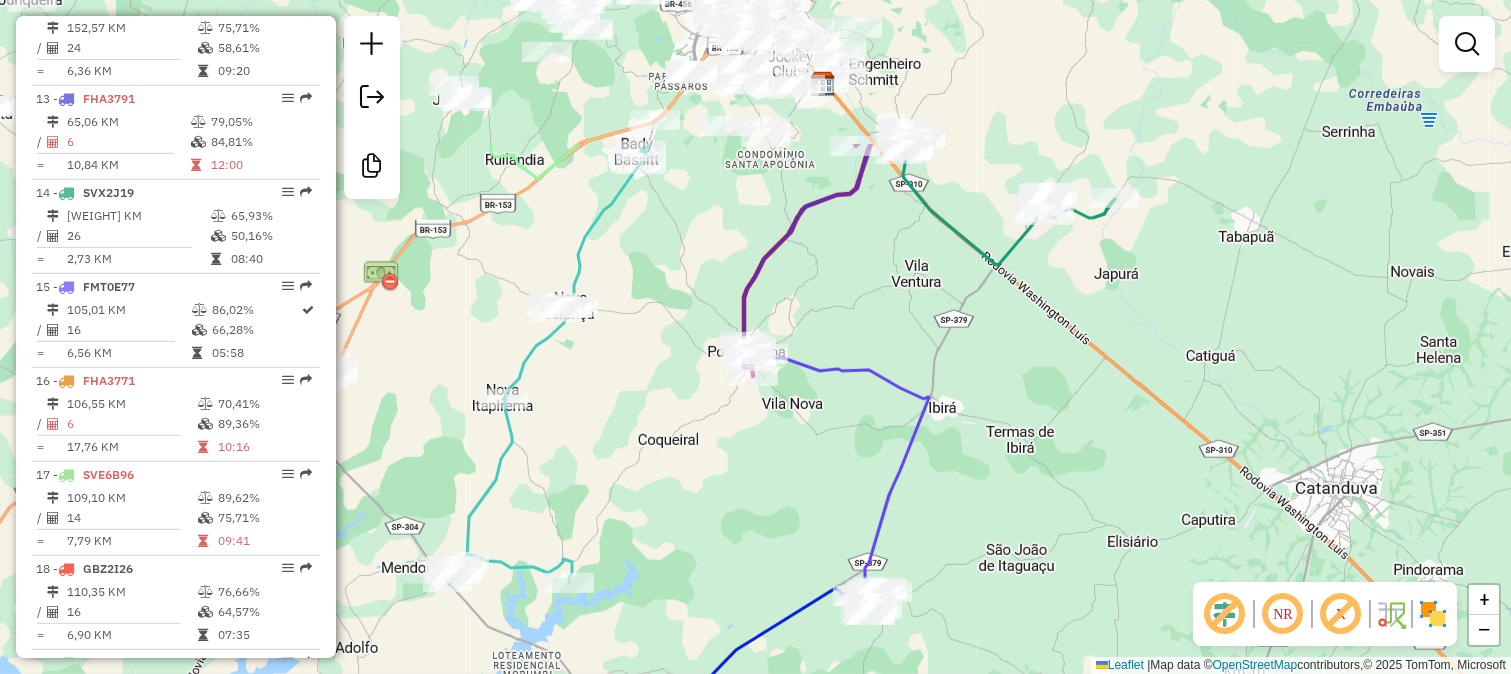 drag, startPoint x: 905, startPoint y: 265, endPoint x: 934, endPoint y: 482, distance: 218.92921 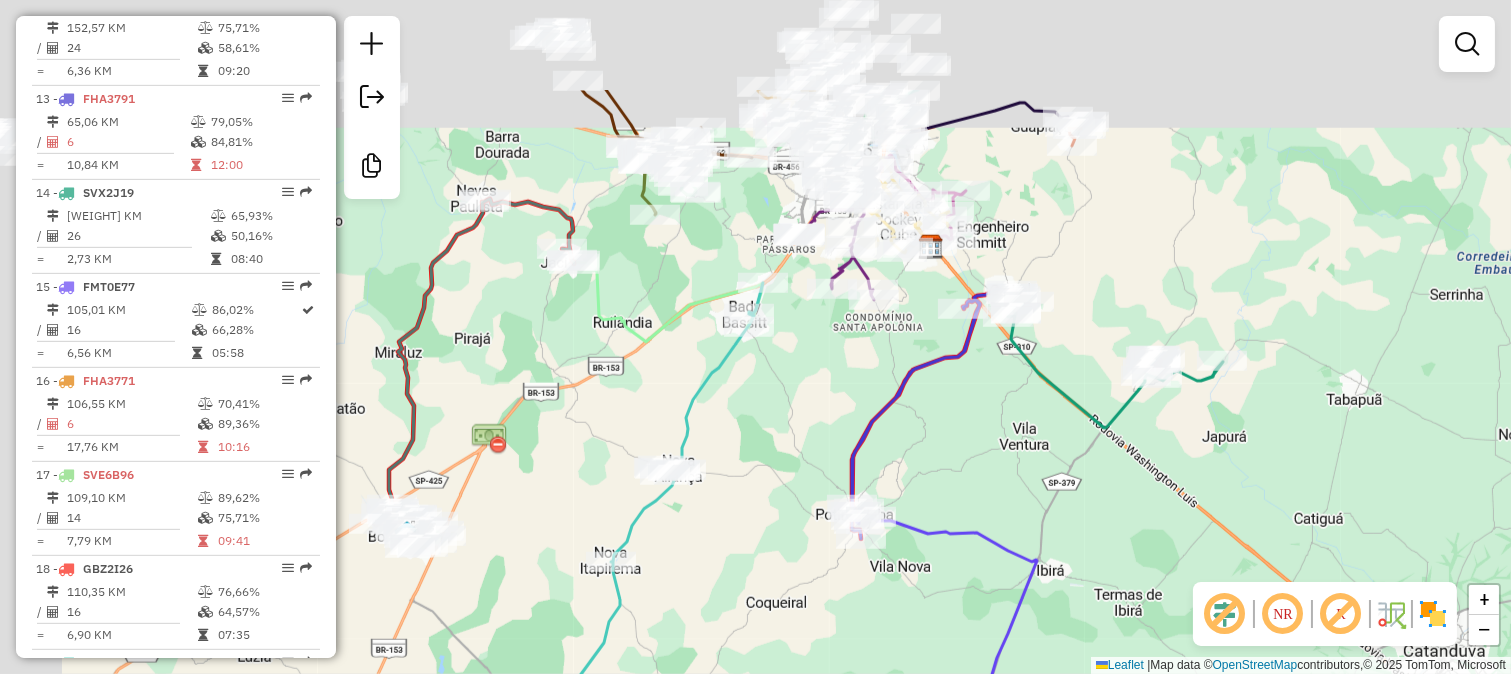 drag, startPoint x: 696, startPoint y: 238, endPoint x: 804, endPoint y: 395, distance: 190.55971 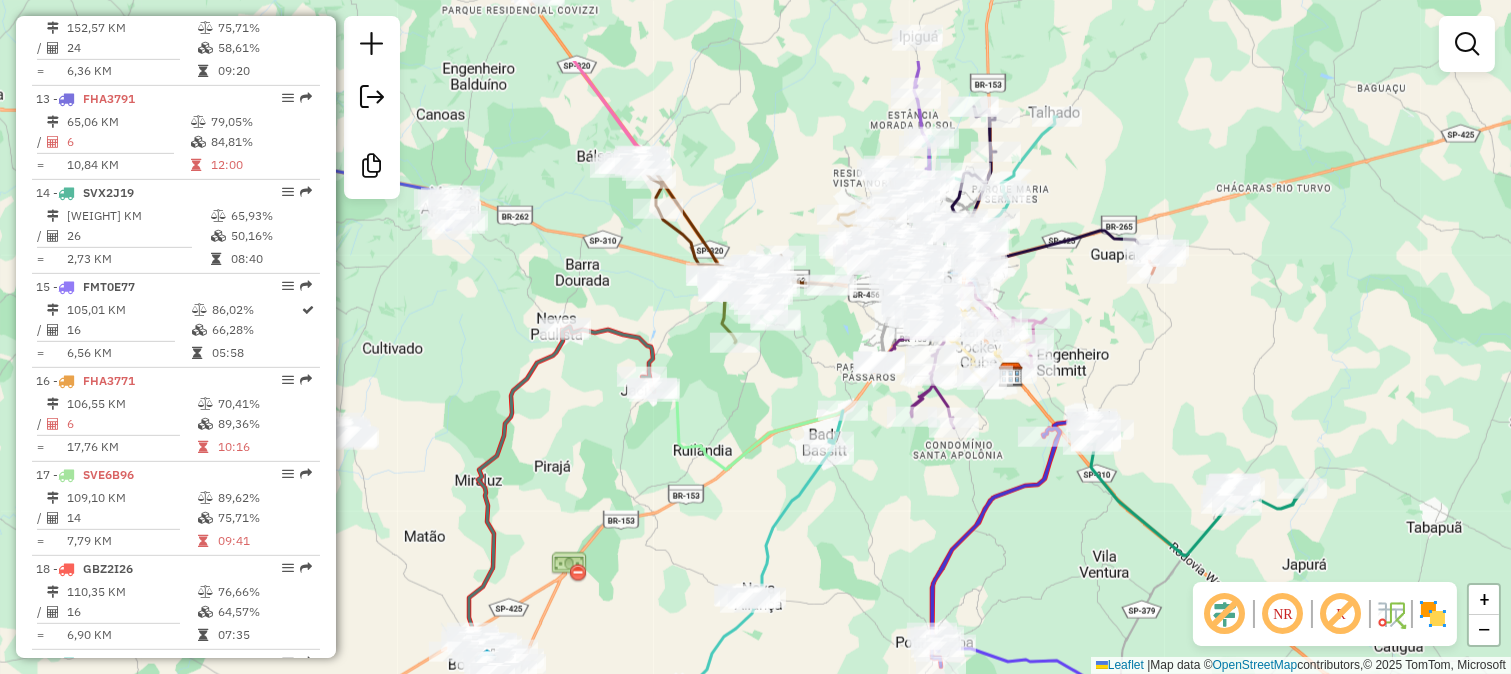 drag, startPoint x: 773, startPoint y: 364, endPoint x: 868, endPoint y: 518, distance: 180.94475 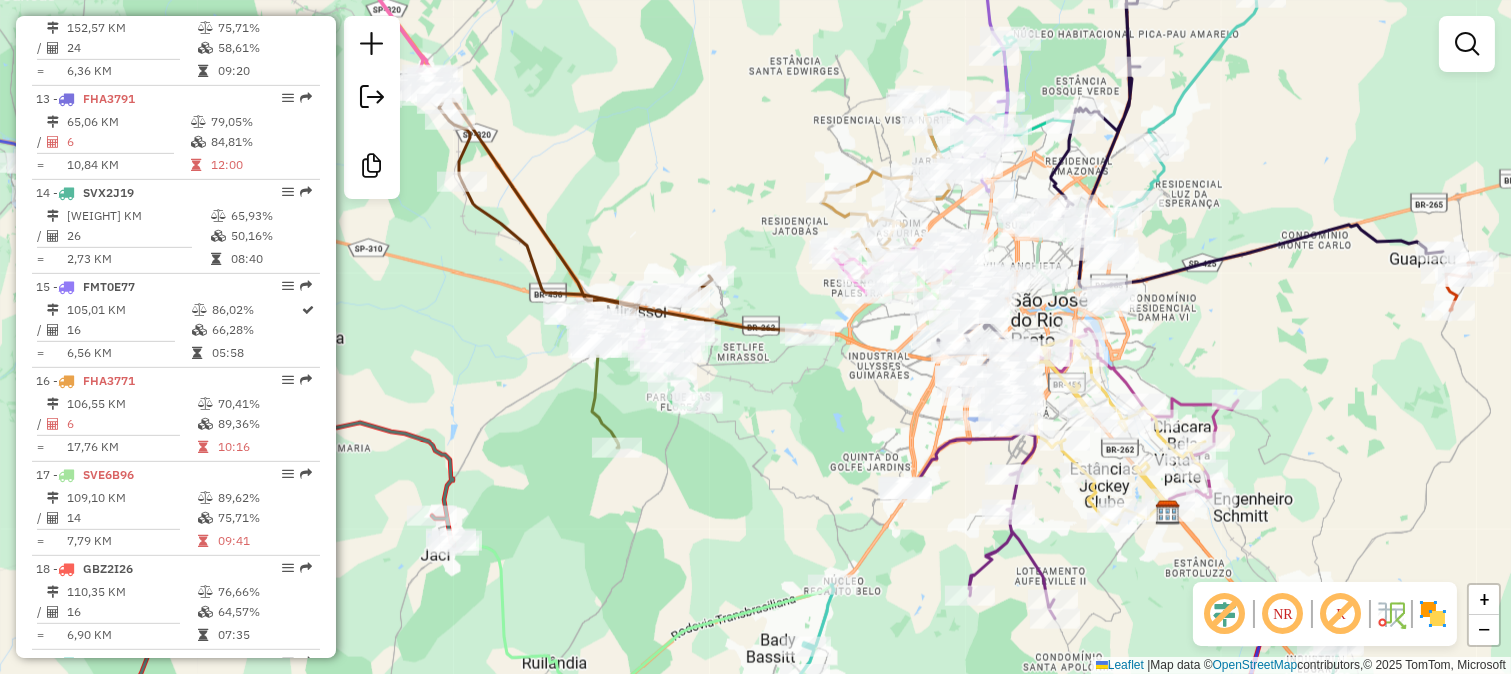 drag, startPoint x: 692, startPoint y: 227, endPoint x: 840, endPoint y: 414, distance: 238.4806 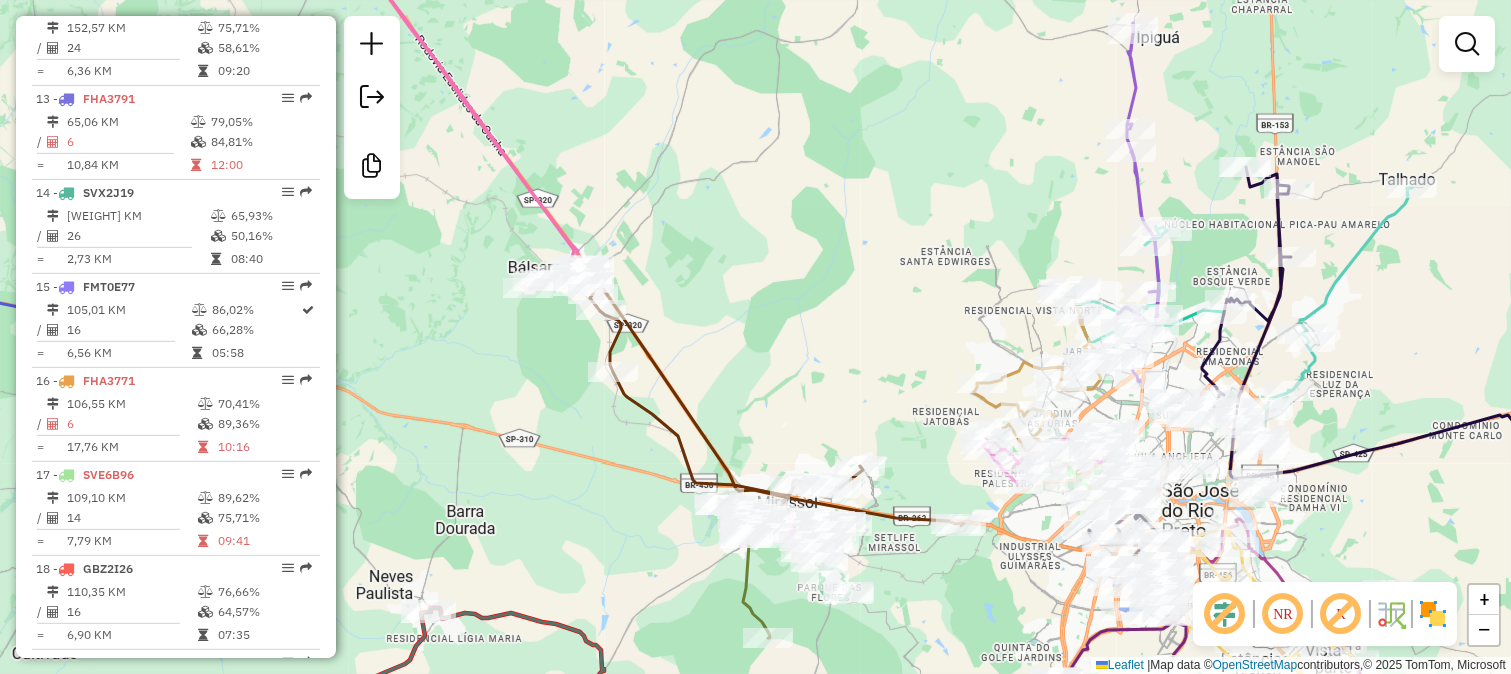 click 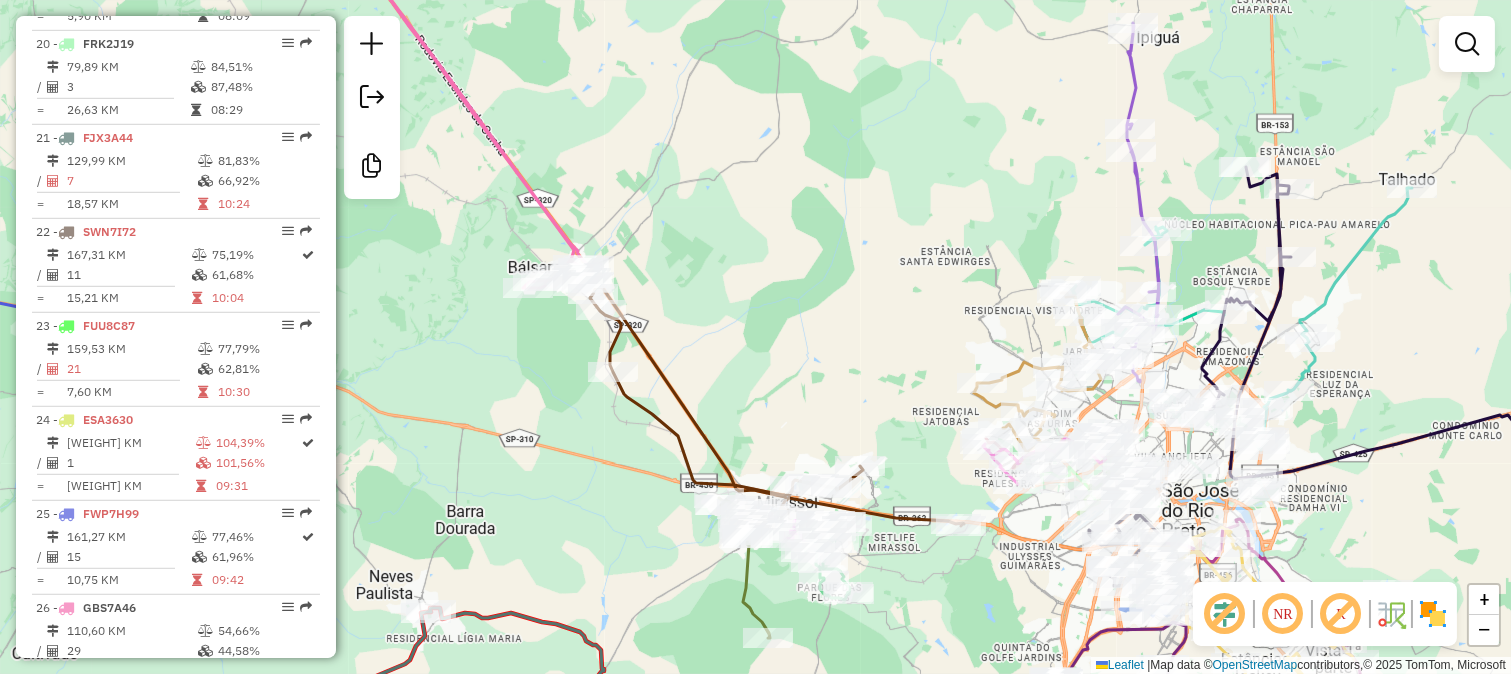 select on "**********" 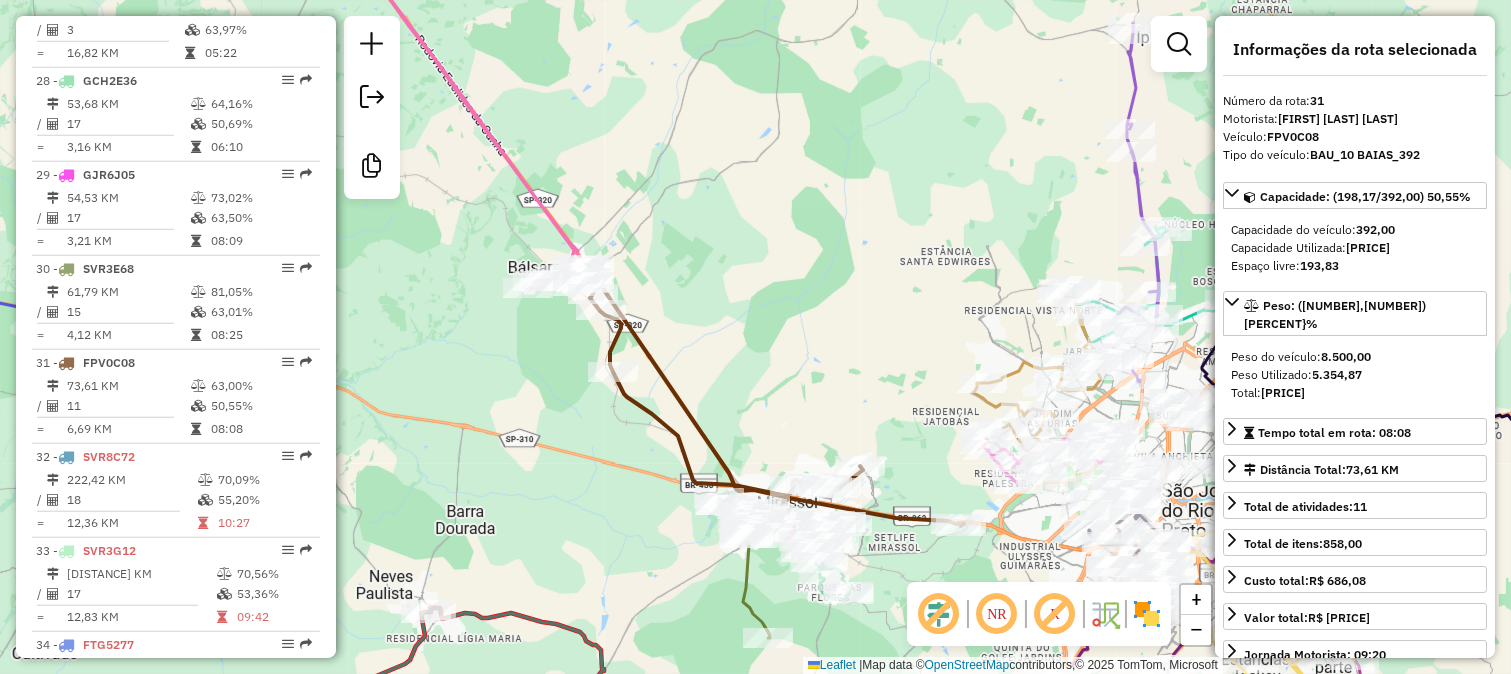 scroll, scrollTop: 3624, scrollLeft: 0, axis: vertical 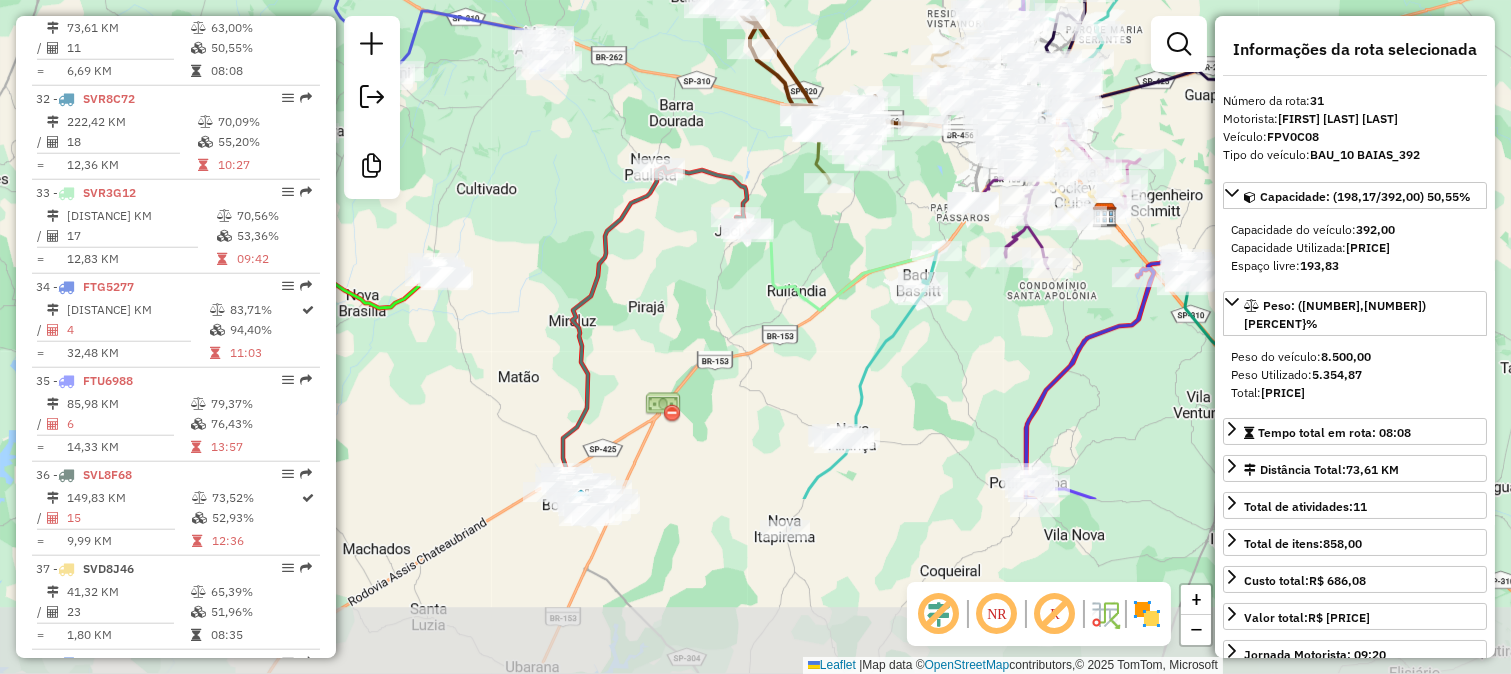 drag, startPoint x: 666, startPoint y: 515, endPoint x: 747, endPoint y: 227, distance: 299.17386 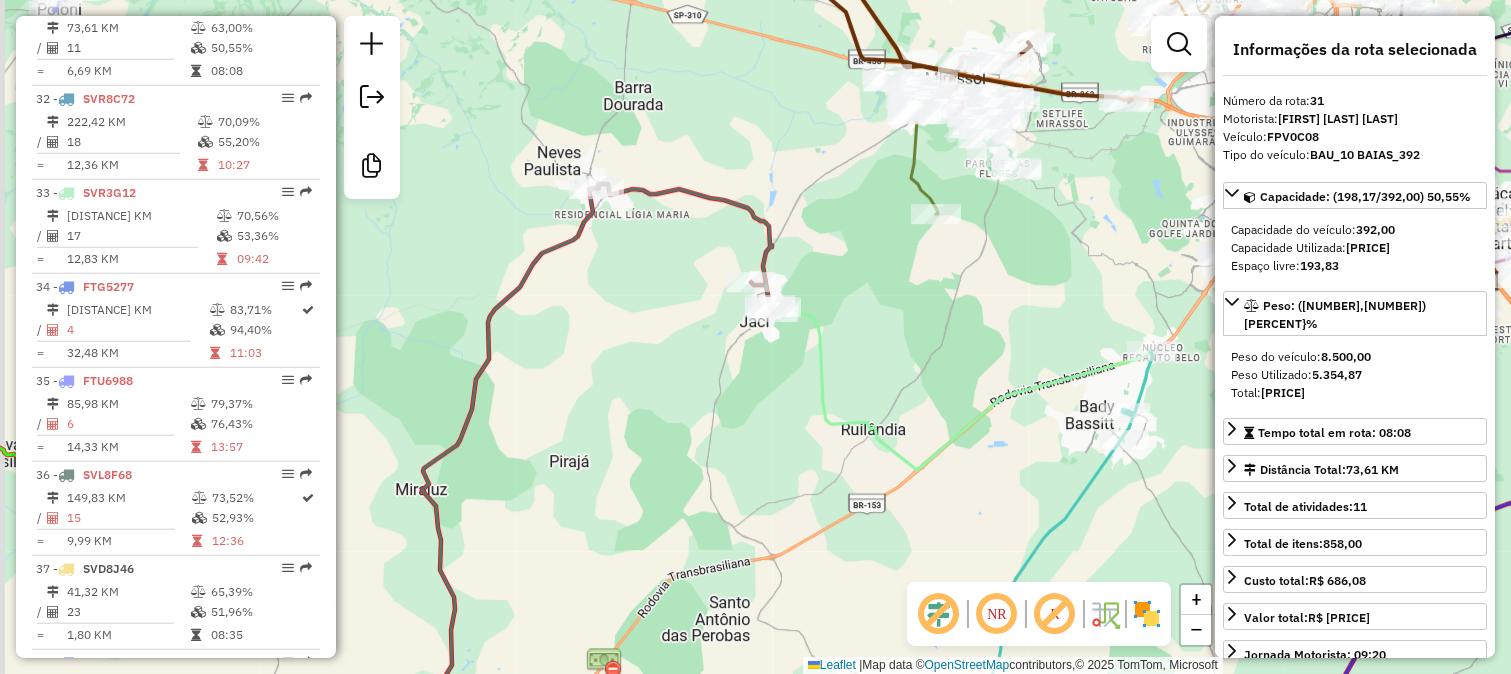 drag, startPoint x: 648, startPoint y: 110, endPoint x: 727, endPoint y: 244, distance: 155.55385 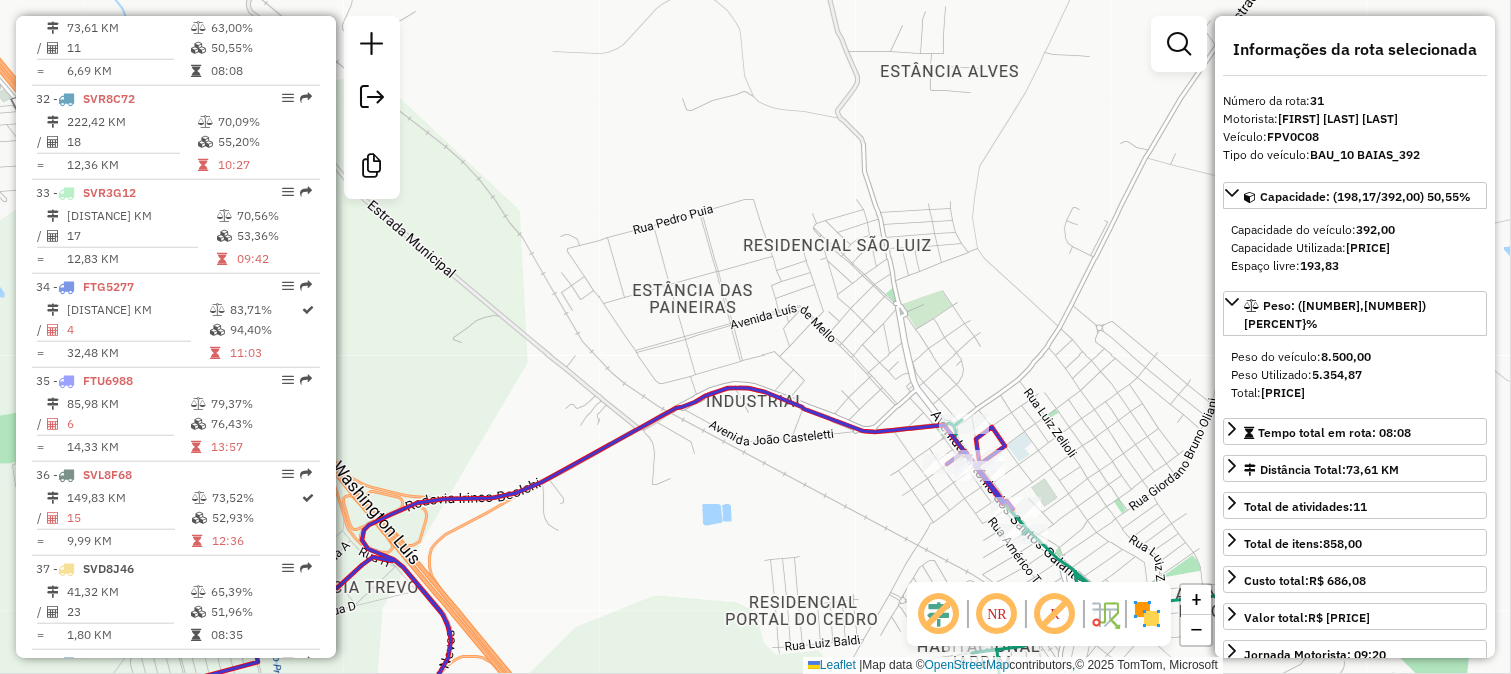 drag, startPoint x: 1038, startPoint y: 363, endPoint x: 1016, endPoint y: 203, distance: 161.50542 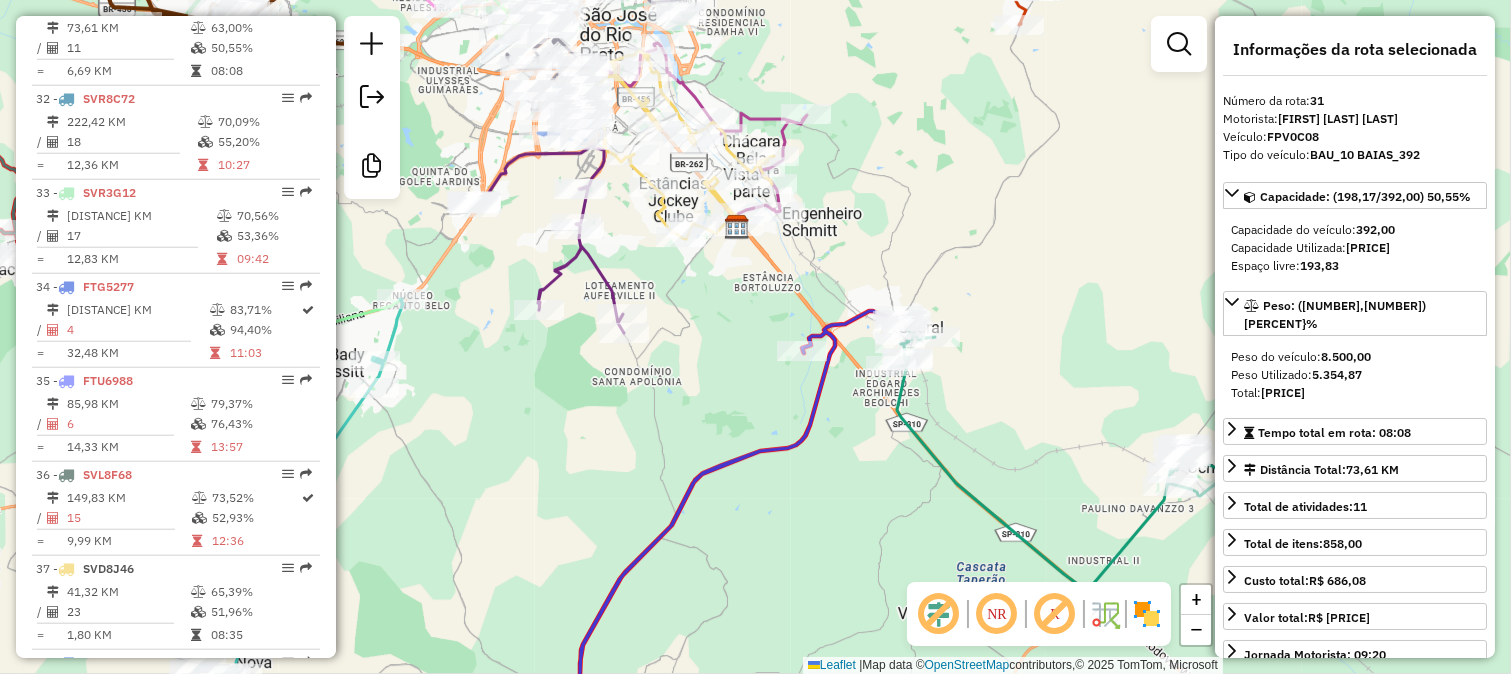 drag, startPoint x: 830, startPoint y: 440, endPoint x: 901, endPoint y: 277, distance: 177.792 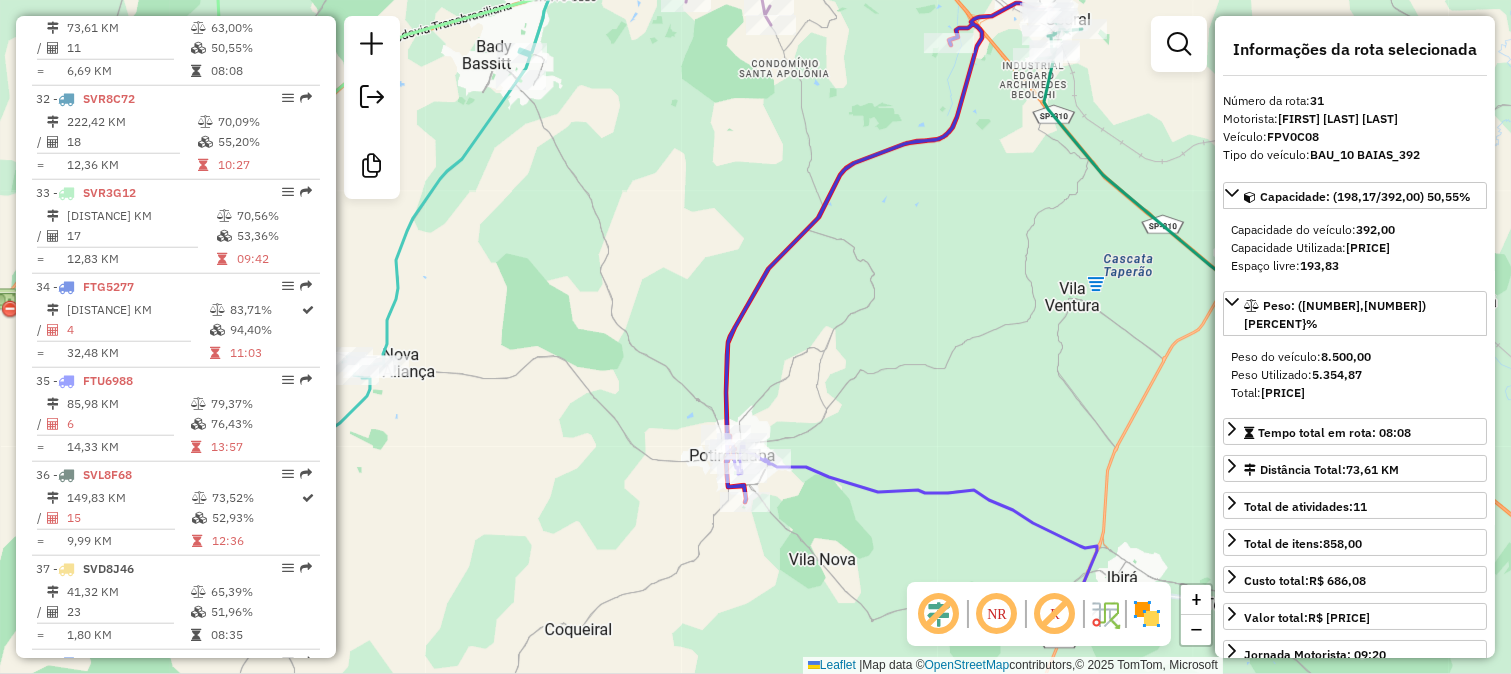 drag, startPoint x: 841, startPoint y: 400, endPoint x: 904, endPoint y: 257, distance: 156.2626 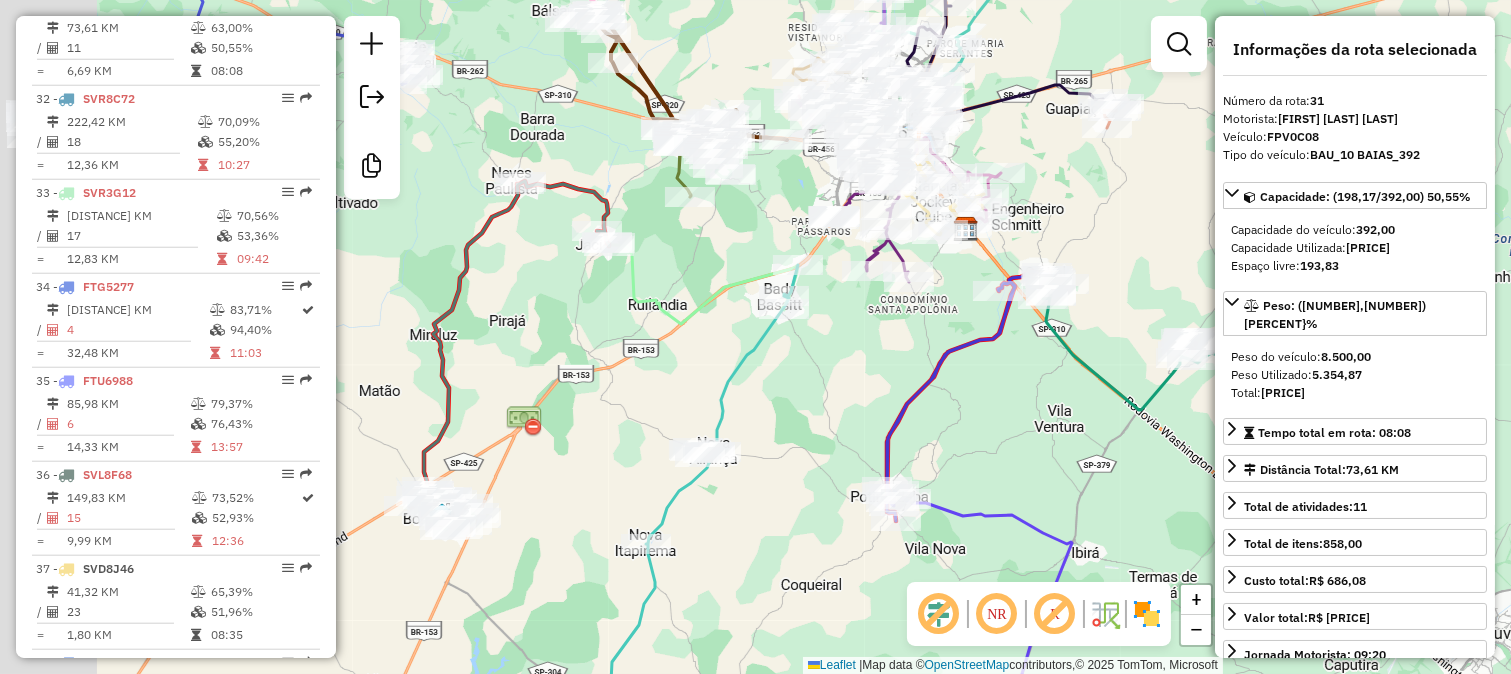 drag, startPoint x: 681, startPoint y: 398, endPoint x: 844, endPoint y: 406, distance: 163.1962 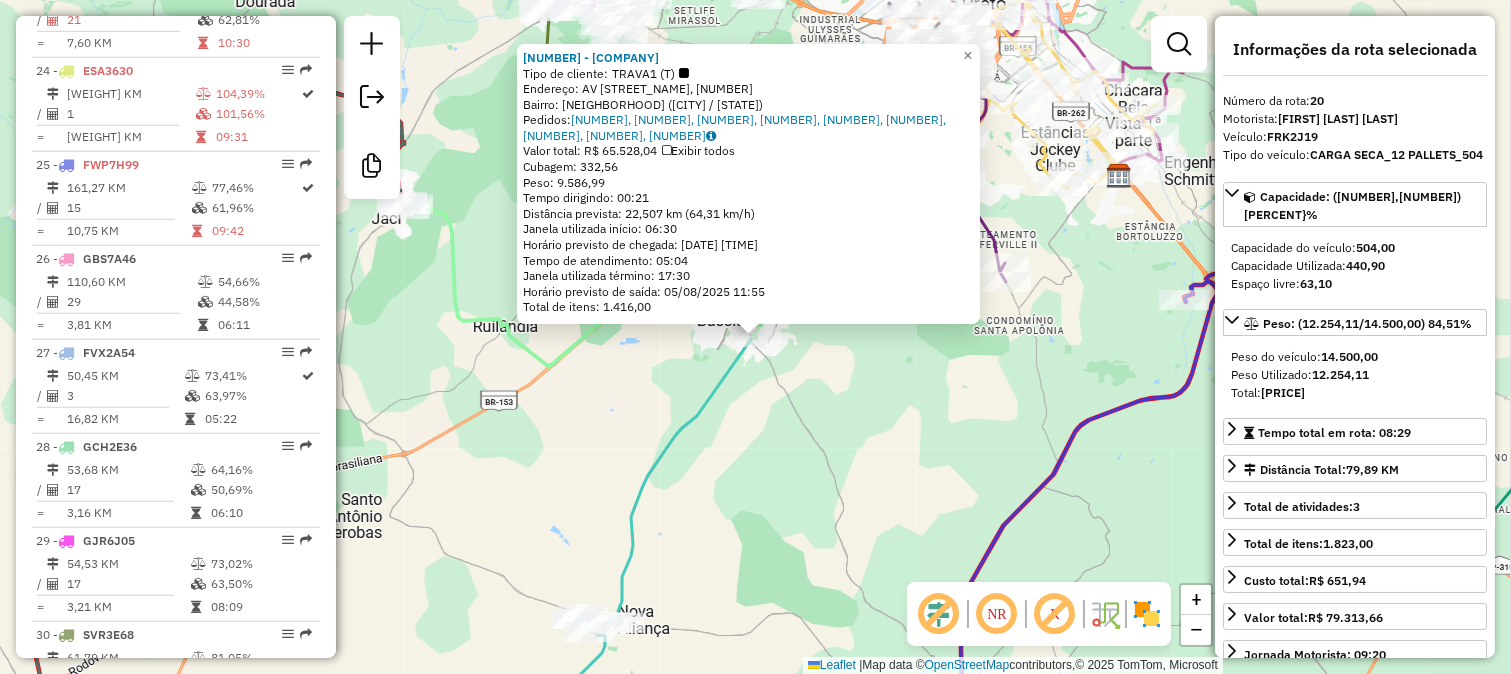 scroll, scrollTop: 2590, scrollLeft: 0, axis: vertical 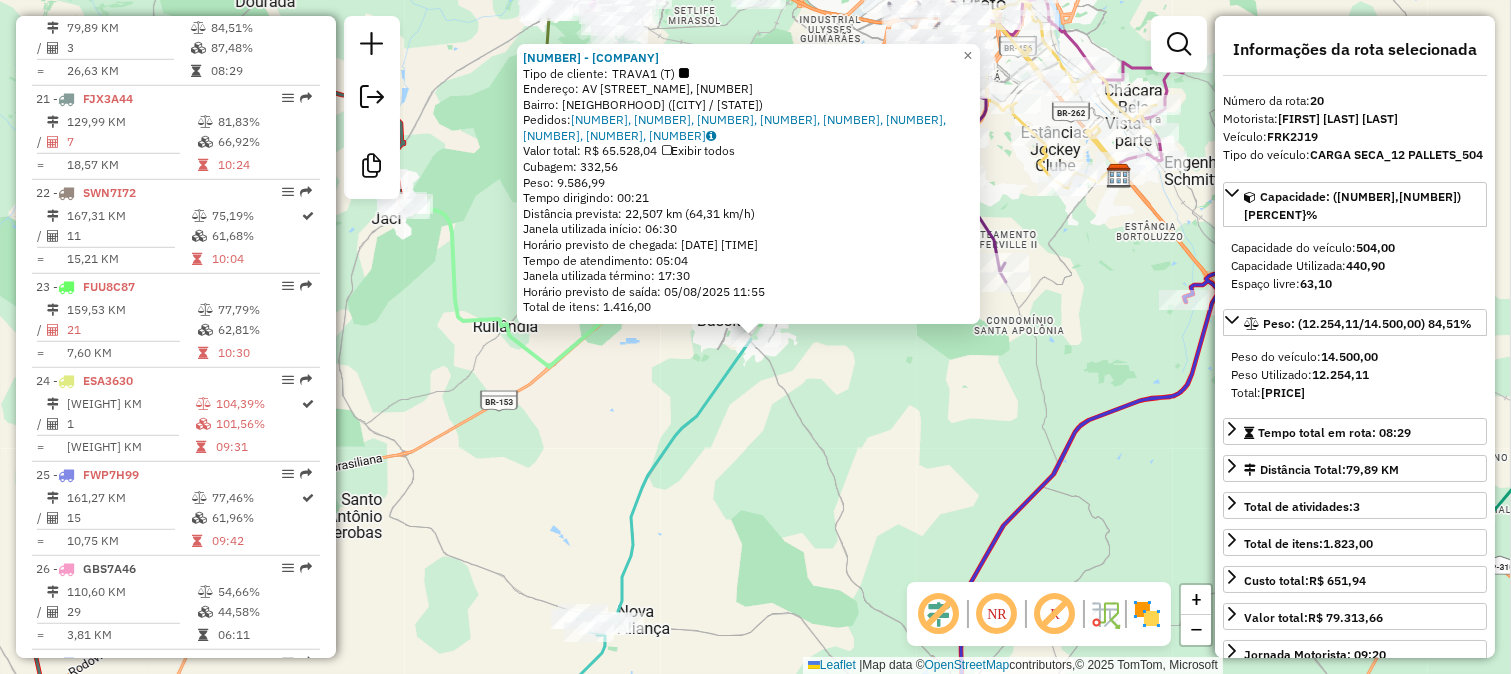click on "31210 - TRIDICO BADY  Tipo de cliente:   TRAVA1 (T)   Endereço: AV  CAMILO DE MORAES, 1451   Bairro: CENTRO (BADY BASSITT / SP)   Pedidos:  04109321, 04109322, 04109323, 04109324, 04109325, 04109326, 04109328, 04110017, 04110037   Valor total: R$ 65.528,04   Exibir todos   Cubagem: 332,56  Peso: 9.586,99  Tempo dirigindo: 00:21   Distância prevista: 22,507 km (64,31 km/h)   Janela utilizada início: 06:30   Horário previsto de chegada: 05/08/2025 06:51   Tempo de atendimento: 05:04   Janela utilizada término: 17:30   Horário previsto de saída: 05/08/2025 11:55   Total de itens: 1.416,00  × Janela de atendimento Grade de atendimento Capacidade Transportadoras Veículos Cliente Pedidos  Rotas Selecione os dias de semana para filtrar as janelas de atendimento  Seg   Ter   Qua   Qui   Sex   Sáb   Dom  Informe o período da janela de atendimento: De: Até:  Filtrar exatamente a janela do cliente  Considerar janela de atendimento padrão  Selecione os dias de semana para filtrar as grades de atendimento De:" 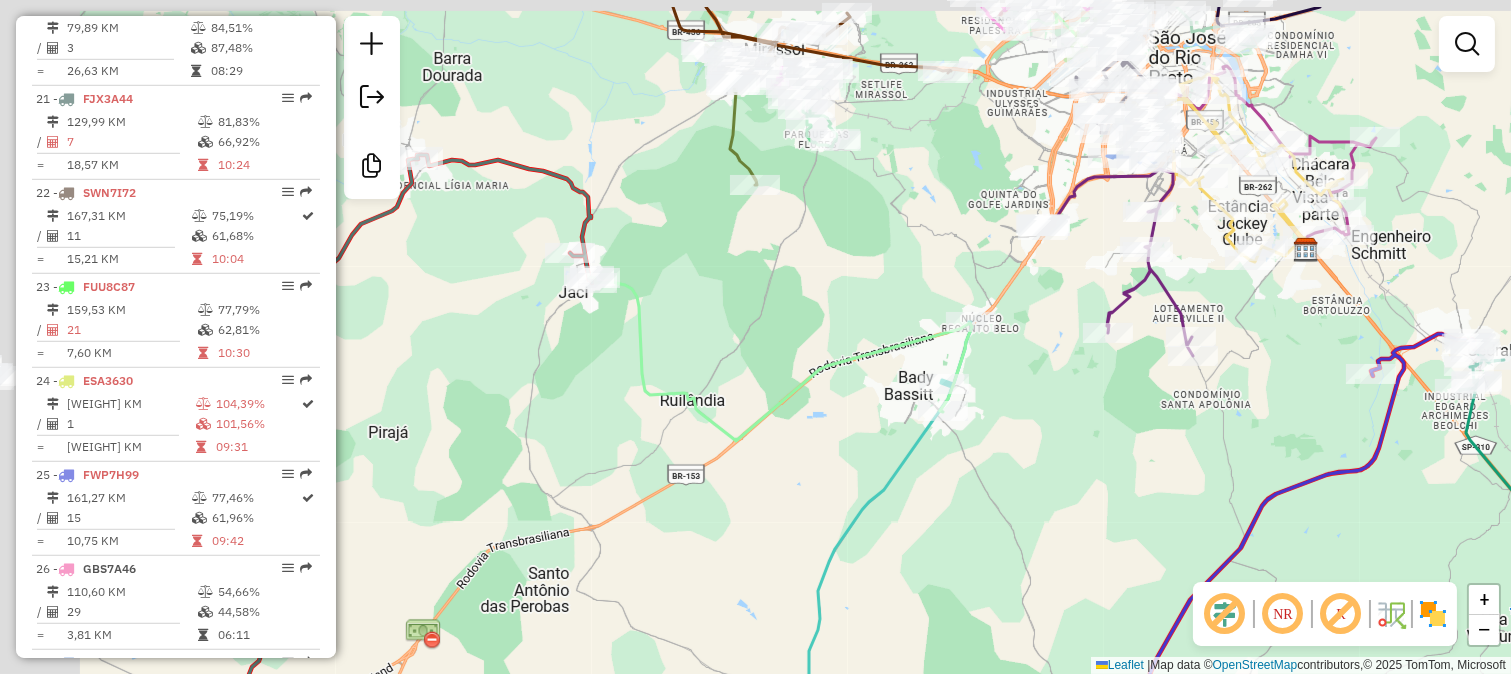 drag, startPoint x: 566, startPoint y: 350, endPoint x: 781, endPoint y: 430, distance: 229.4014 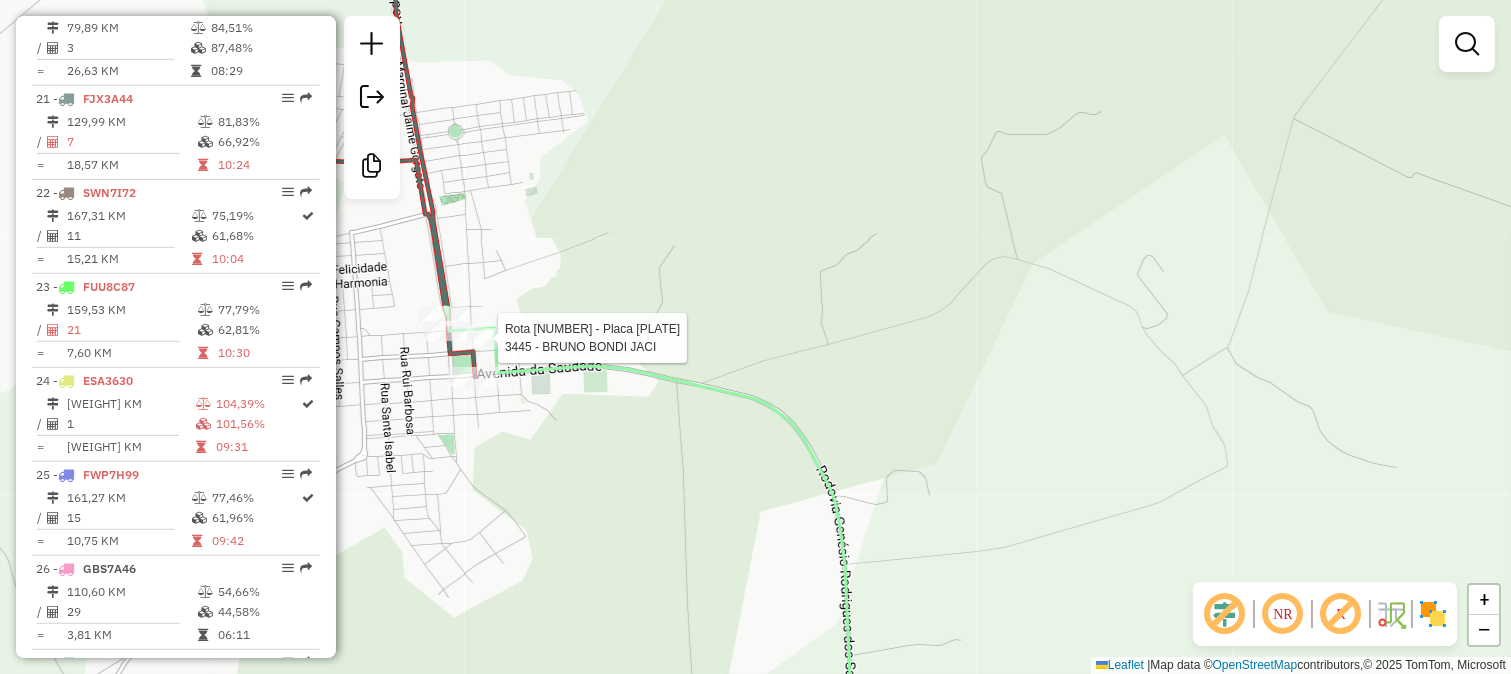 select on "**********" 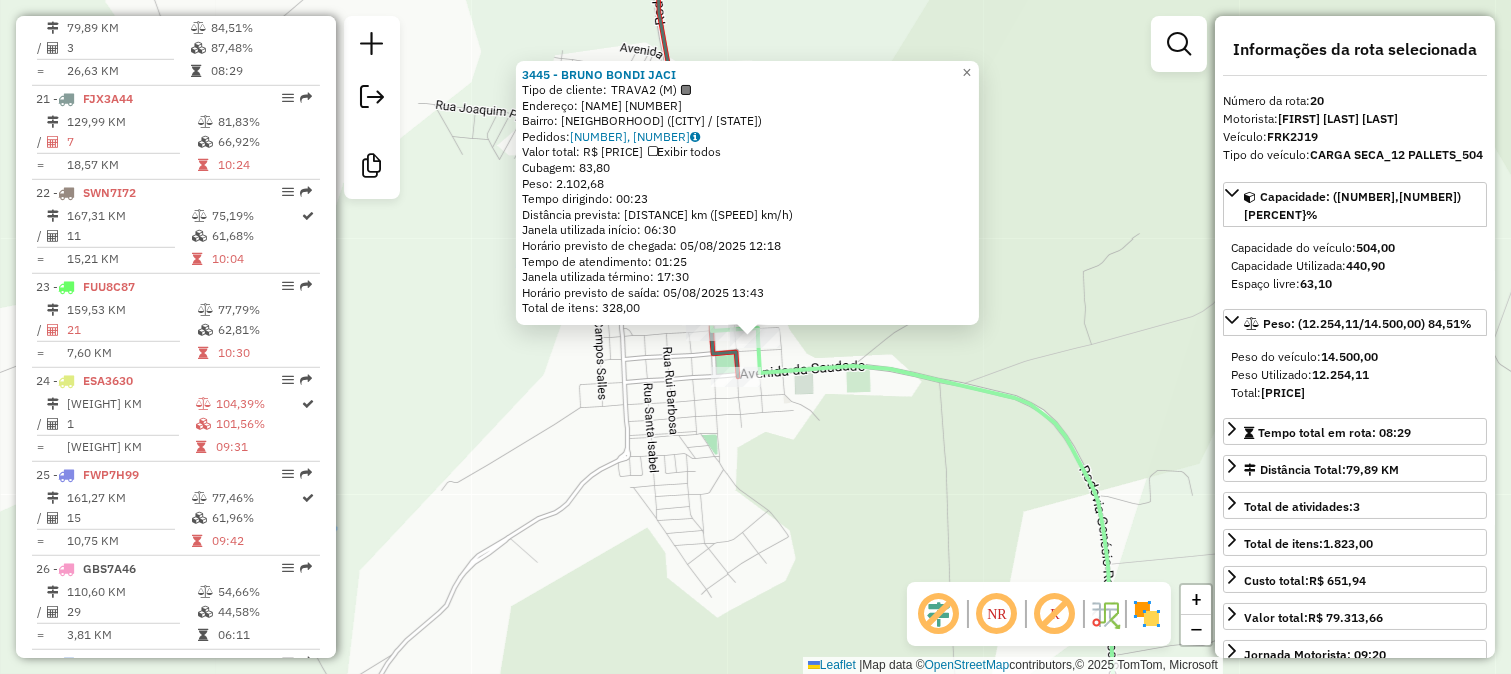 click on "3445 - BRUNO BONDI JACI  Tipo de cliente:   TRAVA2 (M)   Endereço:  SAO PAULO 738   Bairro: CENTRO (JACI / SP)   Pedidos:  04109573, 04109689   Valor total: R$ 11.196,86   Exibir todos   Cubagem: 83,80  Peso: 2.102,68  Tempo dirigindo: 00:23   Distância prevista: 22,57 km (58,88 km/h)   Janela utilizada início: 06:30   Horário previsto de chegada: 05/08/2025 12:18   Tempo de atendimento: 01:25   Janela utilizada término: 17:30   Horário previsto de saída: 05/08/2025 13:43   Total de itens: 328,00  × Janela de atendimento Grade de atendimento Capacidade Transportadoras Veículos Cliente Pedidos  Rotas Selecione os dias de semana para filtrar as janelas de atendimento  Seg   Ter   Qua   Qui   Sex   Sáb   Dom  Informe o período da janela de atendimento: De: Até:  Filtrar exatamente a janela do cliente  Considerar janela de atendimento padrão  Selecione os dias de semana para filtrar as grades de atendimento  Seg   Ter   Qua   Qui   Sex   Sáb   Dom   Clientes fora do dia de atendimento selecionado +" 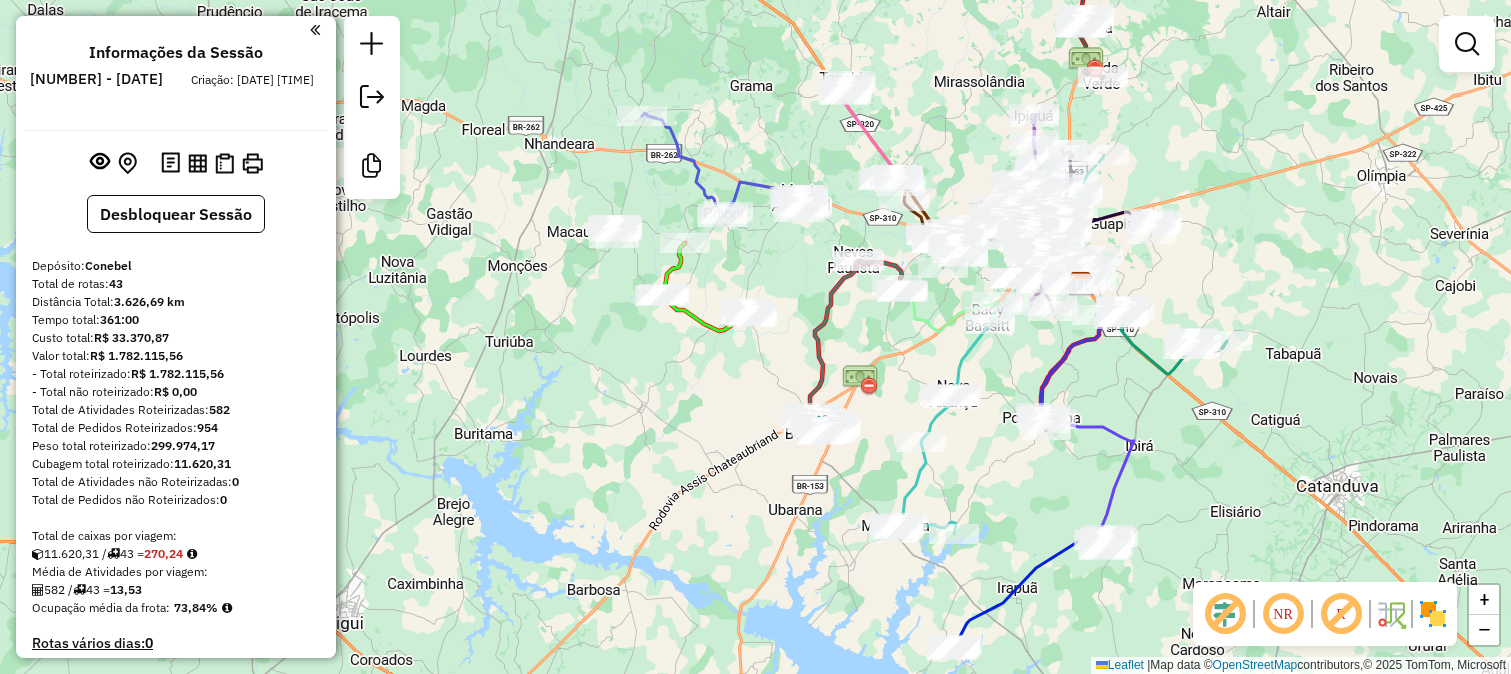 scroll, scrollTop: 0, scrollLeft: 0, axis: both 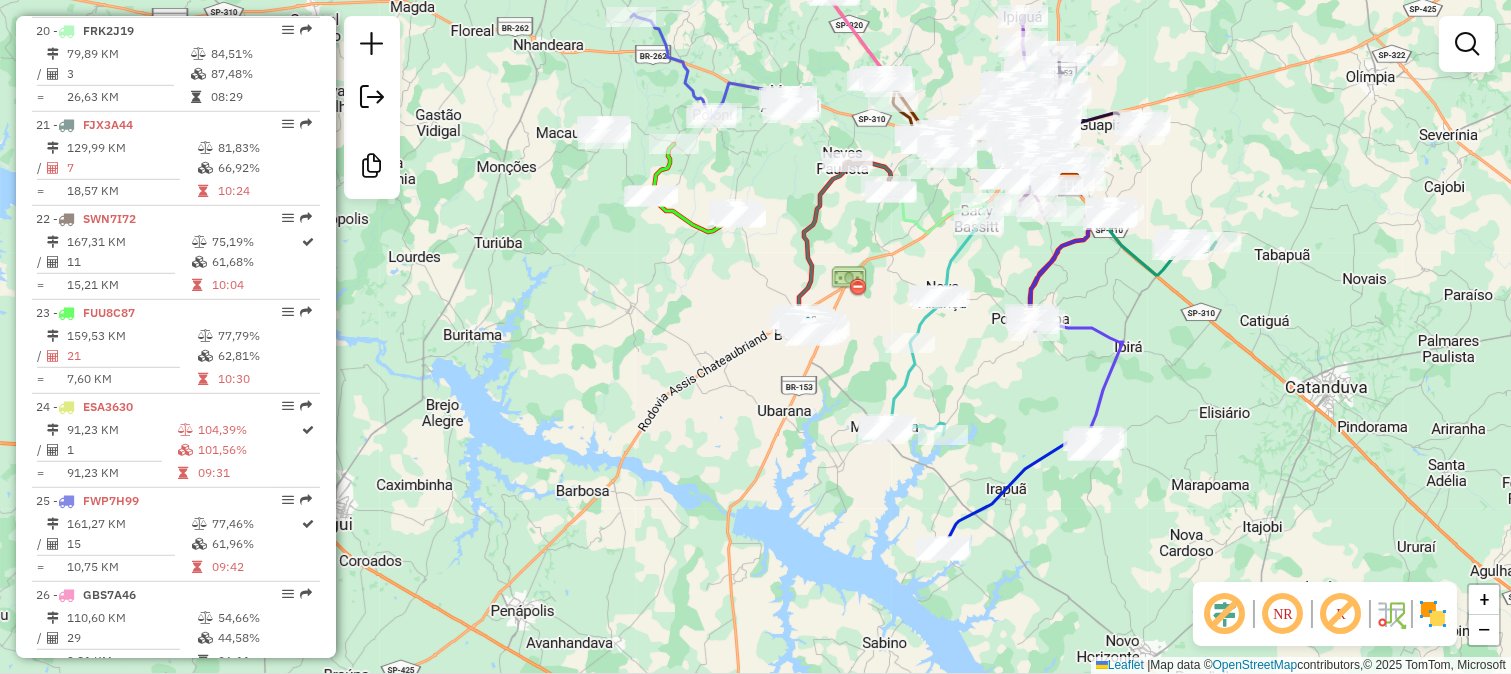 drag, startPoint x: 0, startPoint y: 0, endPoint x: 1130, endPoint y: 332, distance: 1177.7623 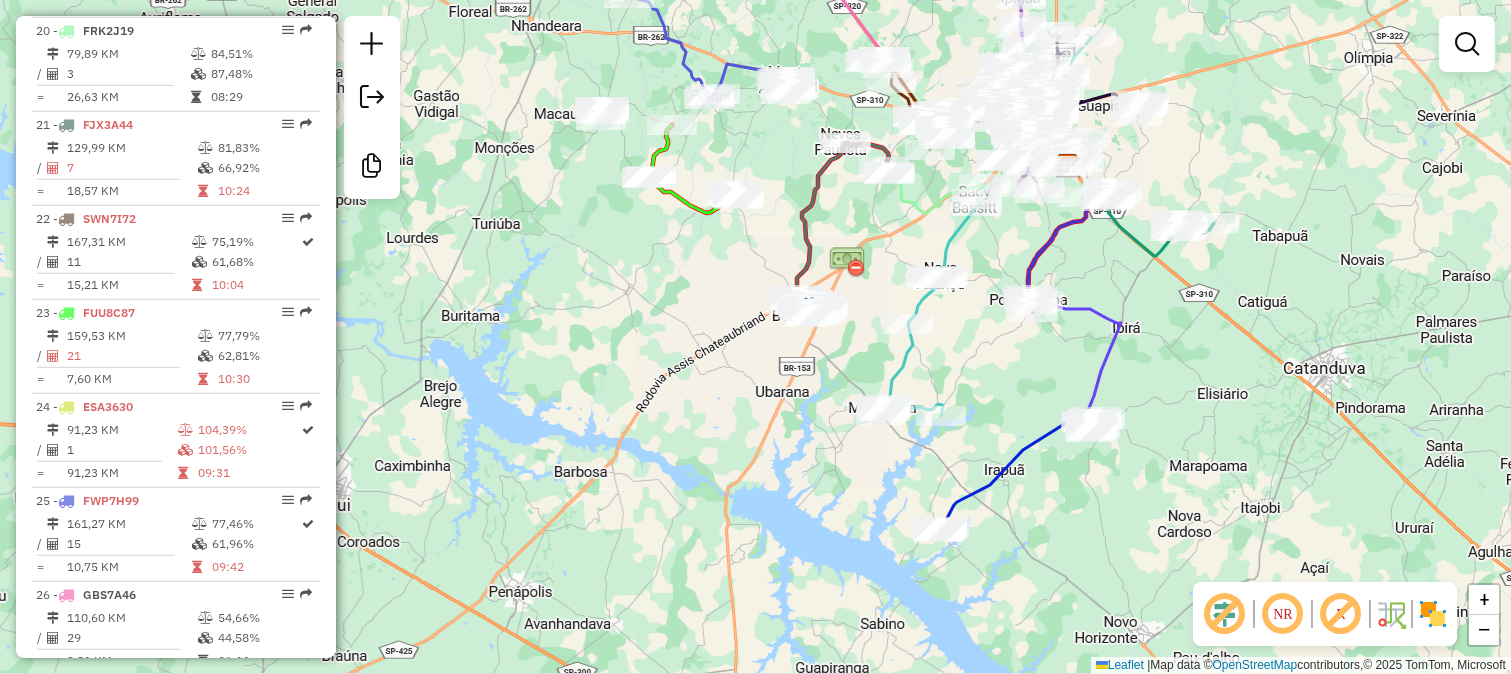 click on "Janela de atendimento Grade de atendimento Capacidade Transportadoras Veículos Cliente Pedidos  Rotas Selecione os dias de semana para filtrar as janelas de atendimento  Seg   Ter   Qua   Qui   Sex   Sáb   Dom  Informe o período da janela de atendimento: De: Até:  Filtrar exatamente a janela do cliente  Considerar janela de atendimento padrão  Selecione os dias de semana para filtrar as grades de atendimento  Seg   Ter   Qua   Qui   Sex   Sáb   Dom   Considerar clientes sem dia de atendimento cadastrado  Clientes fora do dia de atendimento selecionado Filtrar as atividades entre os valores definidos abaixo:  Peso mínimo:   Peso máximo:   Cubagem mínima:   Cubagem máxima:   De:   Até:  Filtrar as atividades entre o tempo de atendimento definido abaixo:  De:   Até:   Considerar capacidade total dos clientes não roteirizados Transportadora: Selecione um ou mais itens Tipo de veículo: Selecione um ou mais itens Veículo: Selecione um ou mais itens Motorista: Selecione um ou mais itens Nome: Rótulo:" 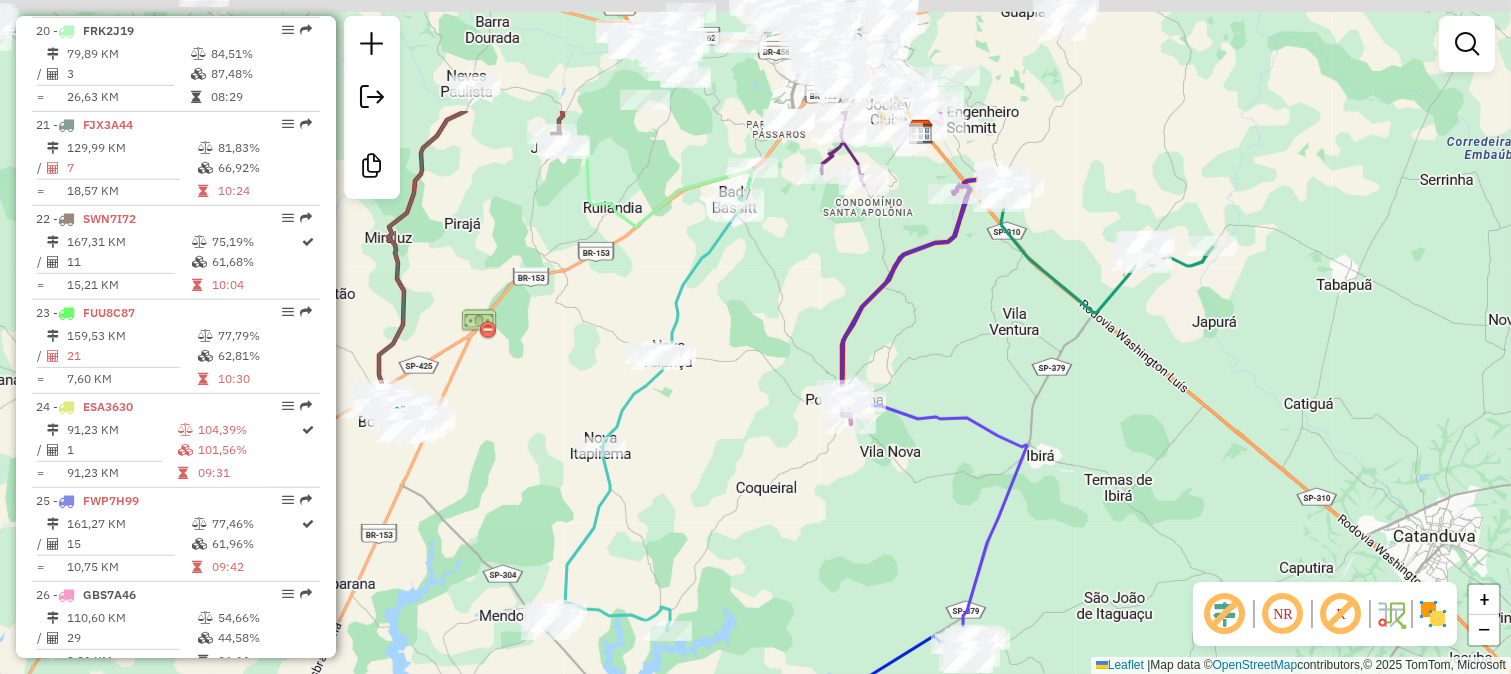 drag, startPoint x: 1168, startPoint y: 182, endPoint x: 1047, endPoint y: 438, distance: 283.15543 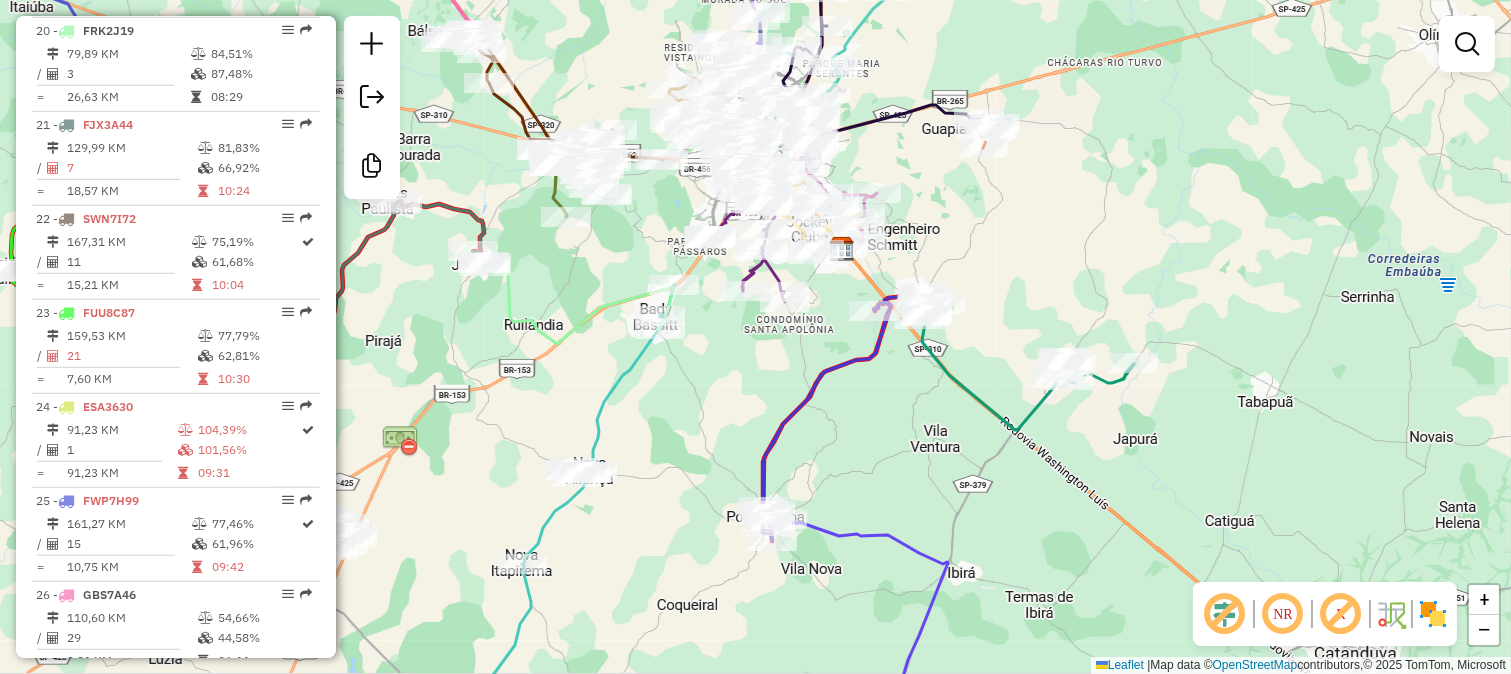drag, startPoint x: 1042, startPoint y: 313, endPoint x: 961, endPoint y: 203, distance: 136.60527 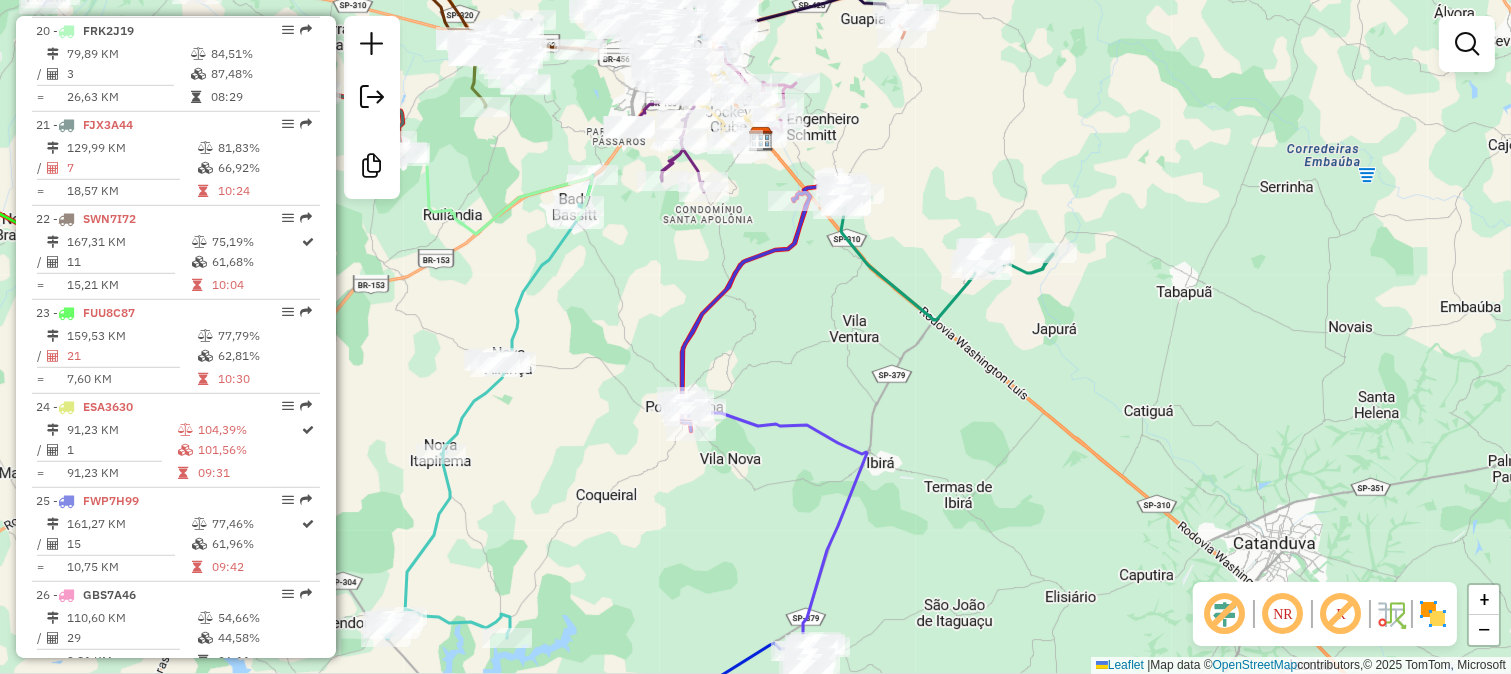 drag, startPoint x: 1027, startPoint y: 221, endPoint x: 1015, endPoint y: 203, distance: 21.633308 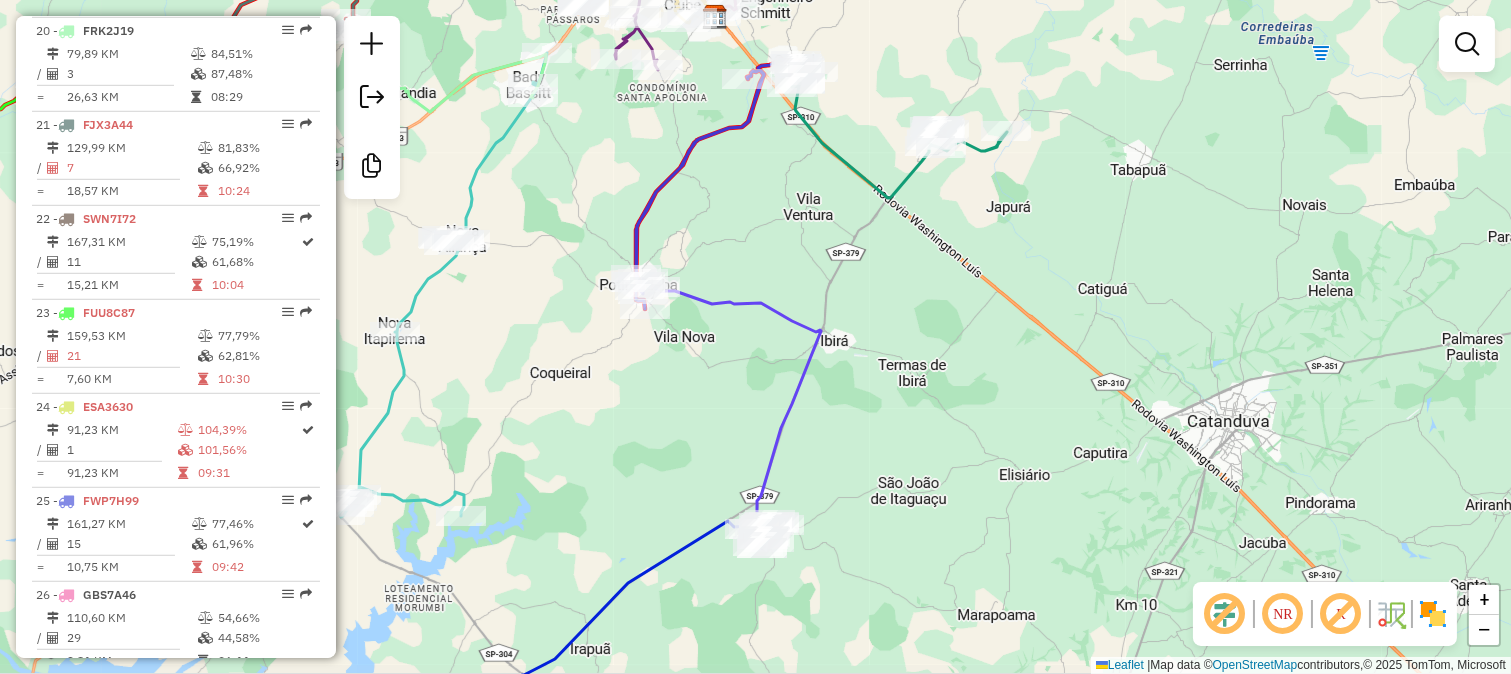 click on "Janela de atendimento Grade de atendimento Capacidade Transportadoras Veículos Cliente Pedidos  Rotas Selecione os dias de semana para filtrar as janelas de atendimento  Seg   Ter   Qua   Qui   Sex   Sáb   Dom  Informe o período da janela de atendimento: De: Até:  Filtrar exatamente a janela do cliente  Considerar janela de atendimento padrão  Selecione os dias de semana para filtrar as grades de atendimento  Seg   Ter   Qua   Qui   Sex   Sáb   Dom   Considerar clientes sem dia de atendimento cadastrado  Clientes fora do dia de atendimento selecionado Filtrar as atividades entre os valores definidos abaixo:  Peso mínimo:   Peso máximo:   Cubagem mínima:   Cubagem máxima:   De:   Até:  Filtrar as atividades entre o tempo de atendimento definido abaixo:  De:   Até:   Considerar capacidade total dos clientes não roteirizados Transportadora: Selecione um ou mais itens Tipo de veículo: Selecione um ou mais itens Veículo: Selecione um ou mais itens Motorista: Selecione um ou mais itens Nome: Rótulo:" 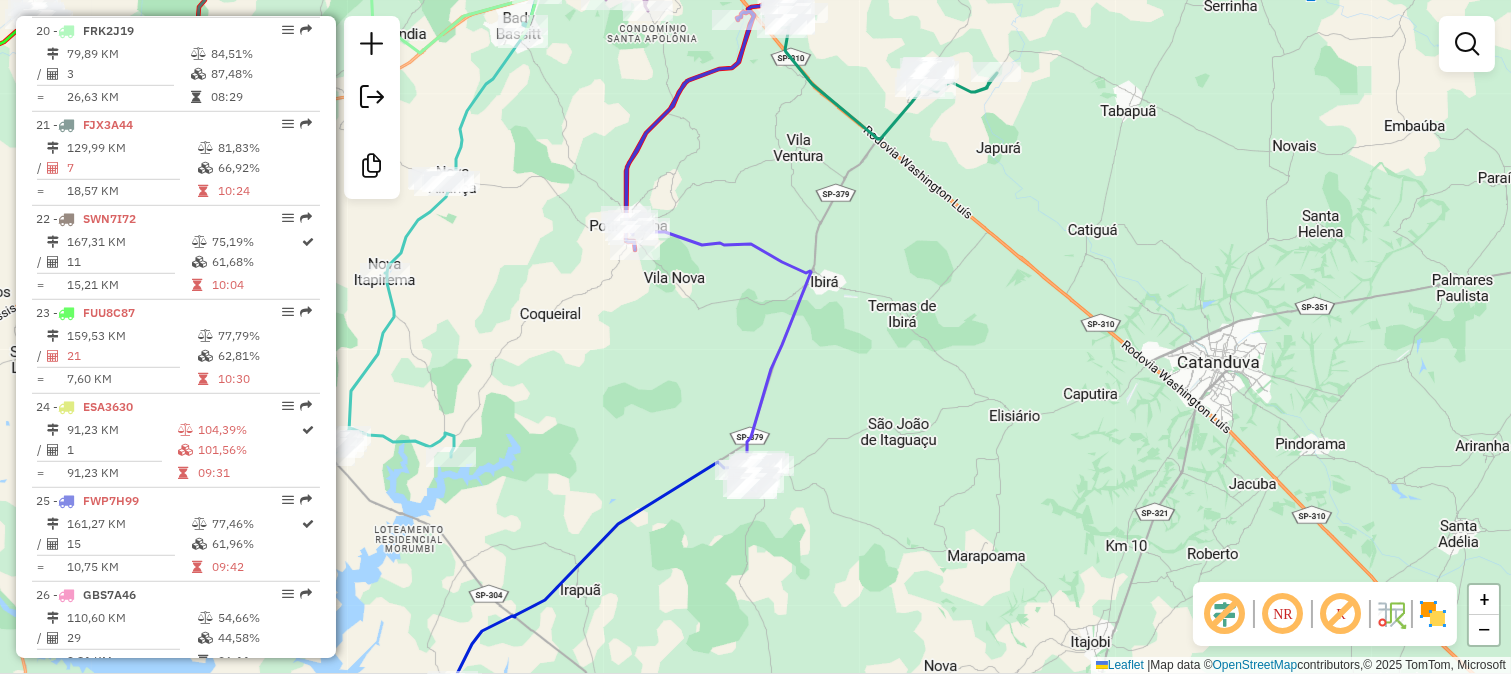 drag, startPoint x: 1181, startPoint y: 313, endPoint x: 1128, endPoint y: 241, distance: 89.40358 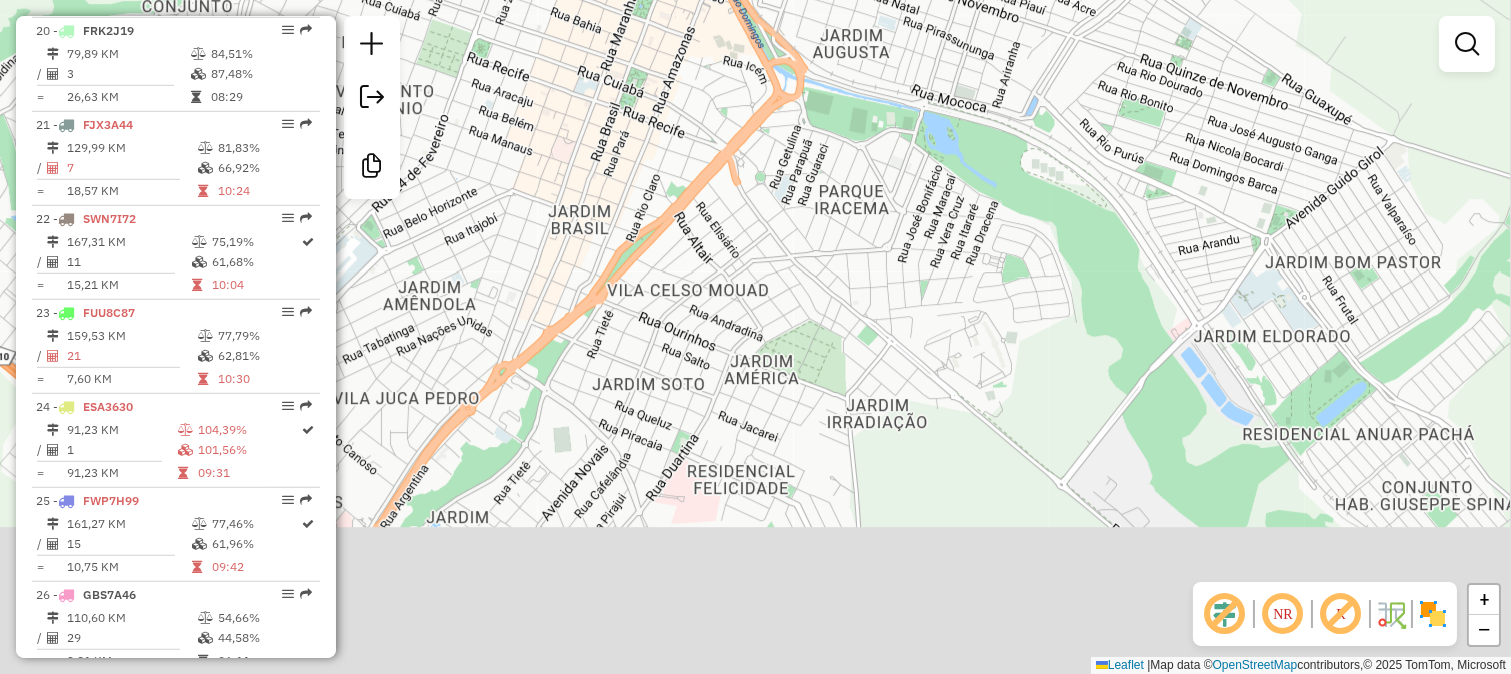 drag, startPoint x: 1257, startPoint y: 461, endPoint x: 1133, endPoint y: 194, distance: 294.3892 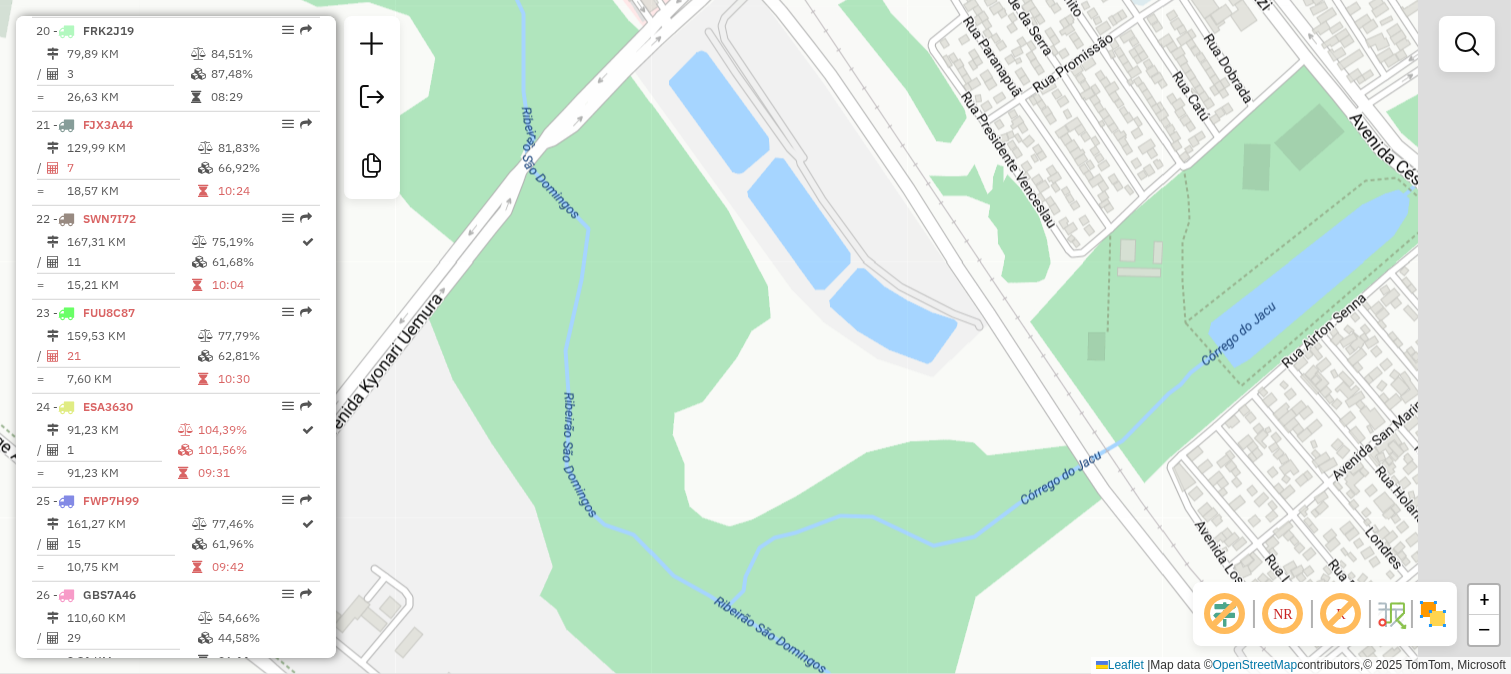 drag, startPoint x: 1406, startPoint y: 387, endPoint x: 1043, endPoint y: 276, distance: 379.5919 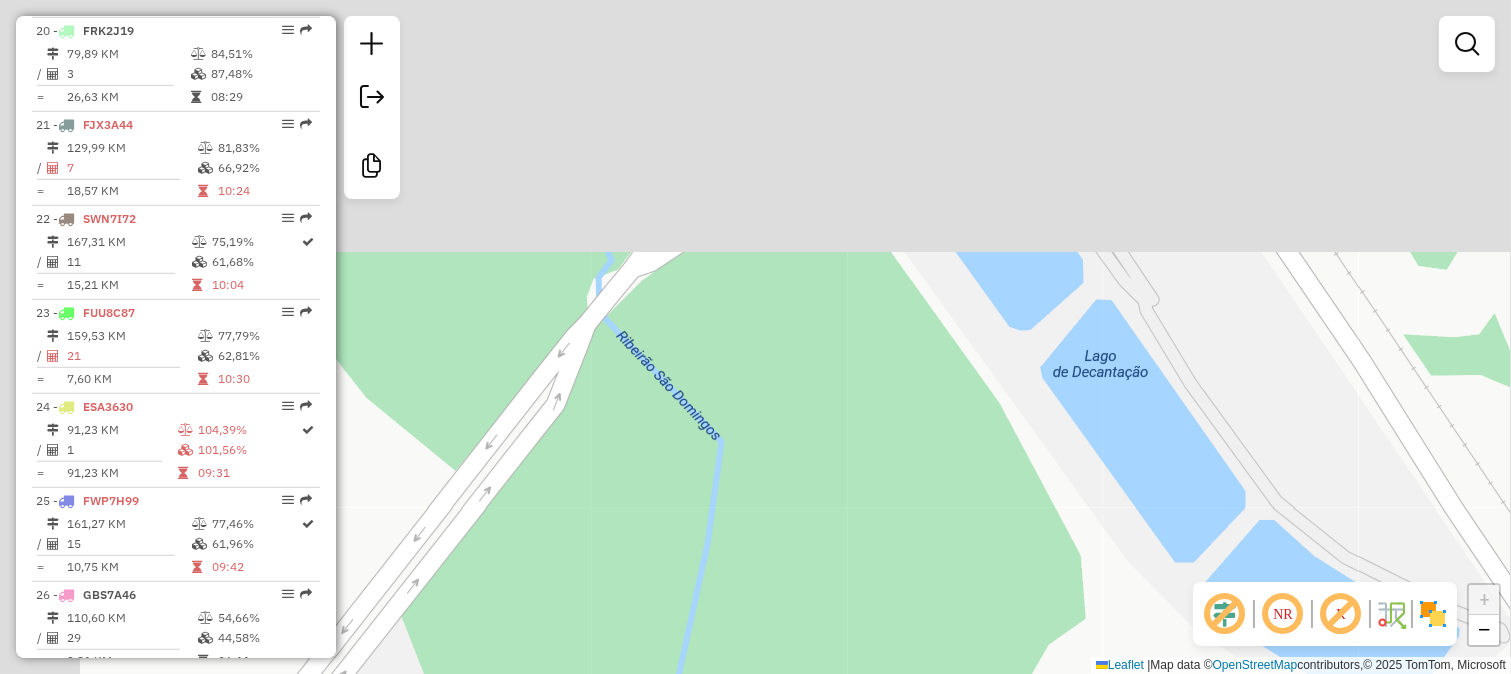 drag, startPoint x: 1003, startPoint y: 151, endPoint x: 1105, endPoint y: 597, distance: 457.515 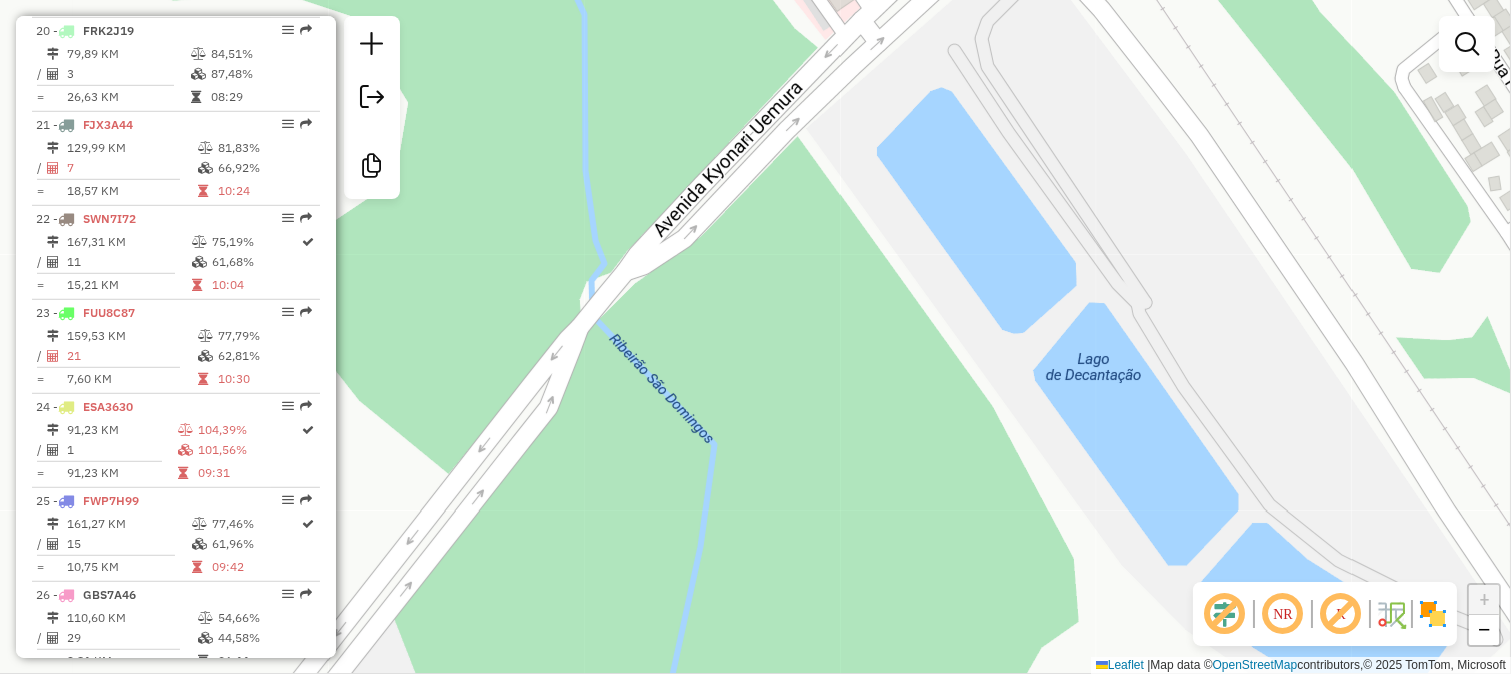 drag, startPoint x: 1074, startPoint y: 487, endPoint x: 1002, endPoint y: 391, distance: 120 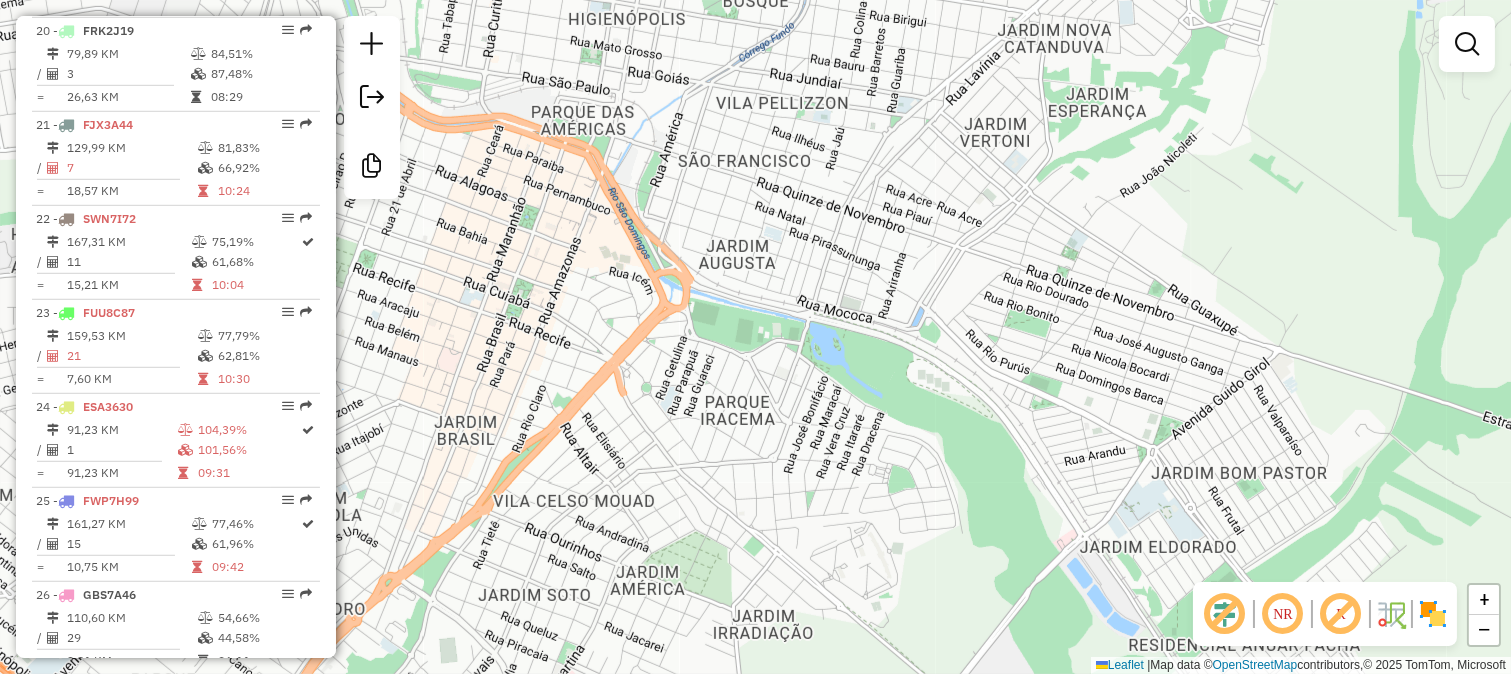 drag, startPoint x: 913, startPoint y: 193, endPoint x: 1010, endPoint y: 418, distance: 245.01837 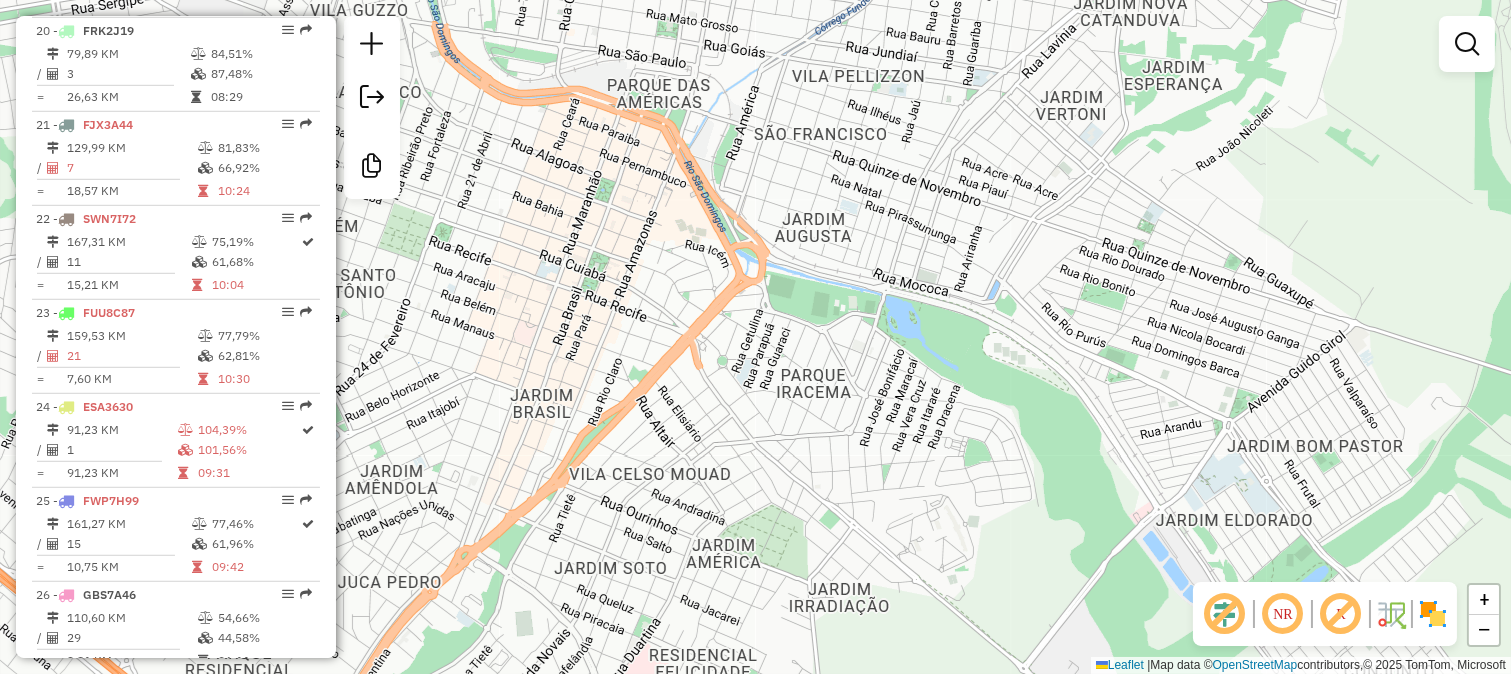 drag, startPoint x: 718, startPoint y: 254, endPoint x: 862, endPoint y: 448, distance: 241.60298 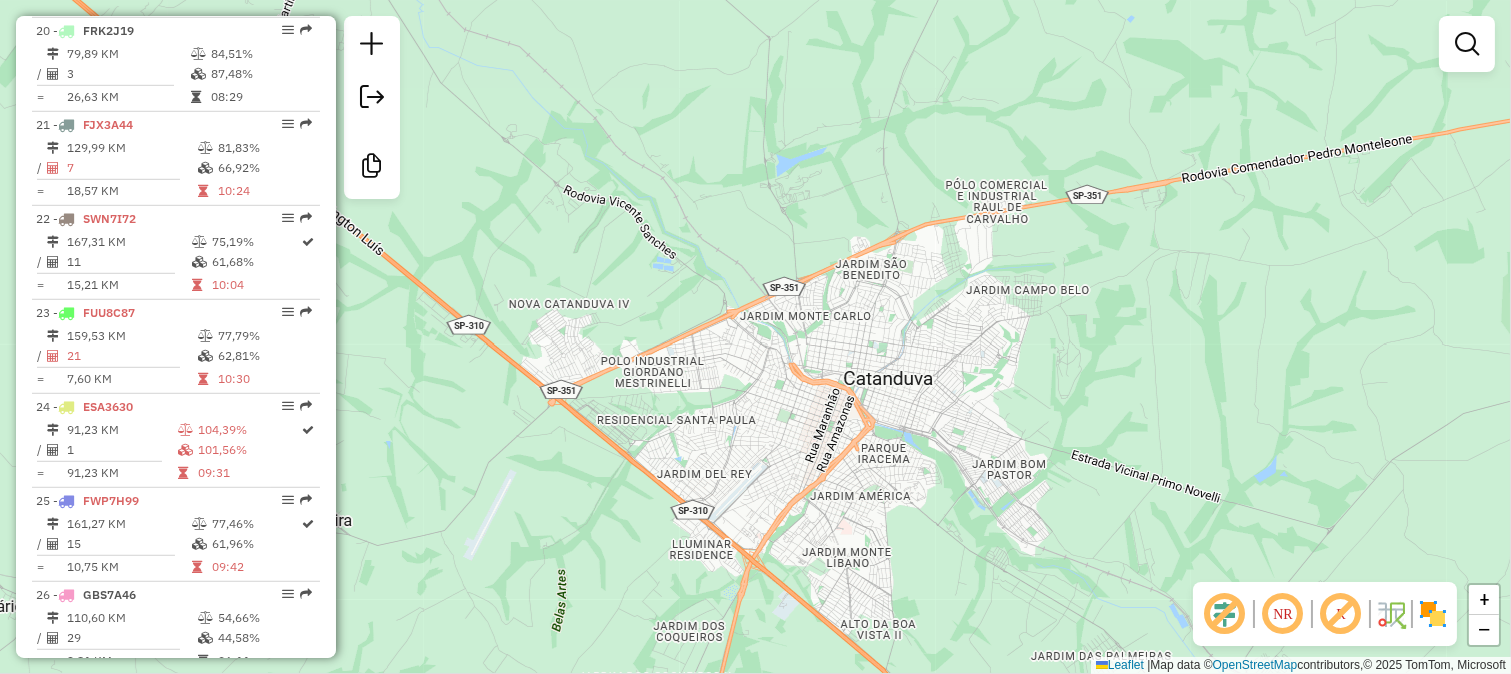 drag, startPoint x: 1042, startPoint y: 444, endPoint x: 1007, endPoint y: 355, distance: 95.63472 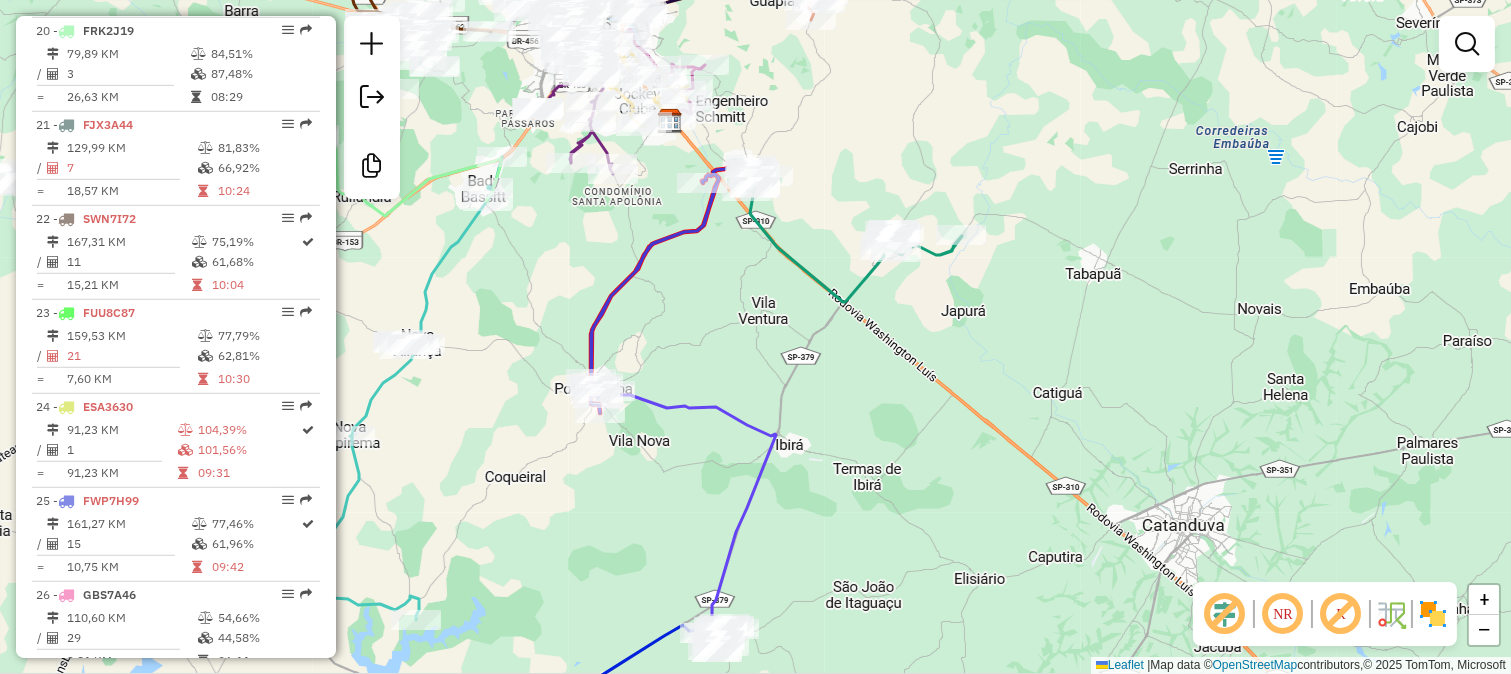 click 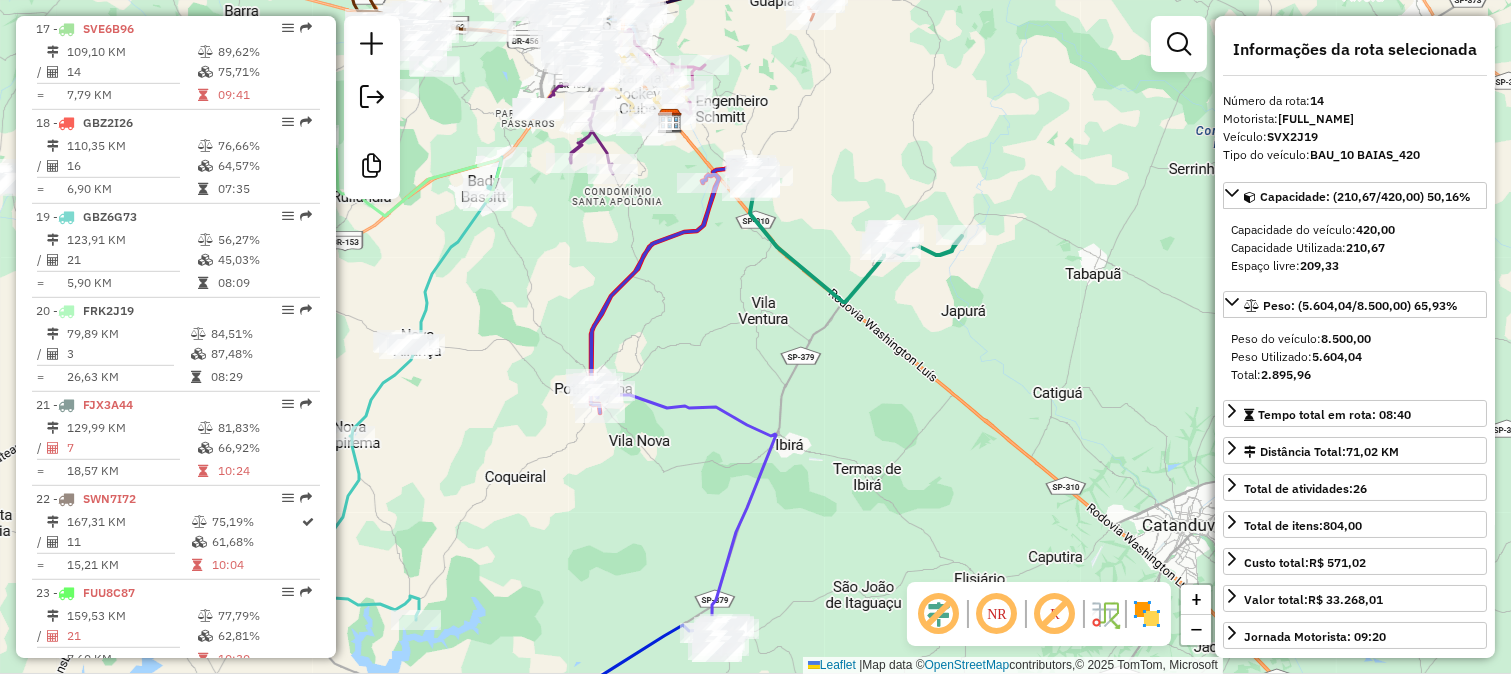 scroll, scrollTop: 2026, scrollLeft: 0, axis: vertical 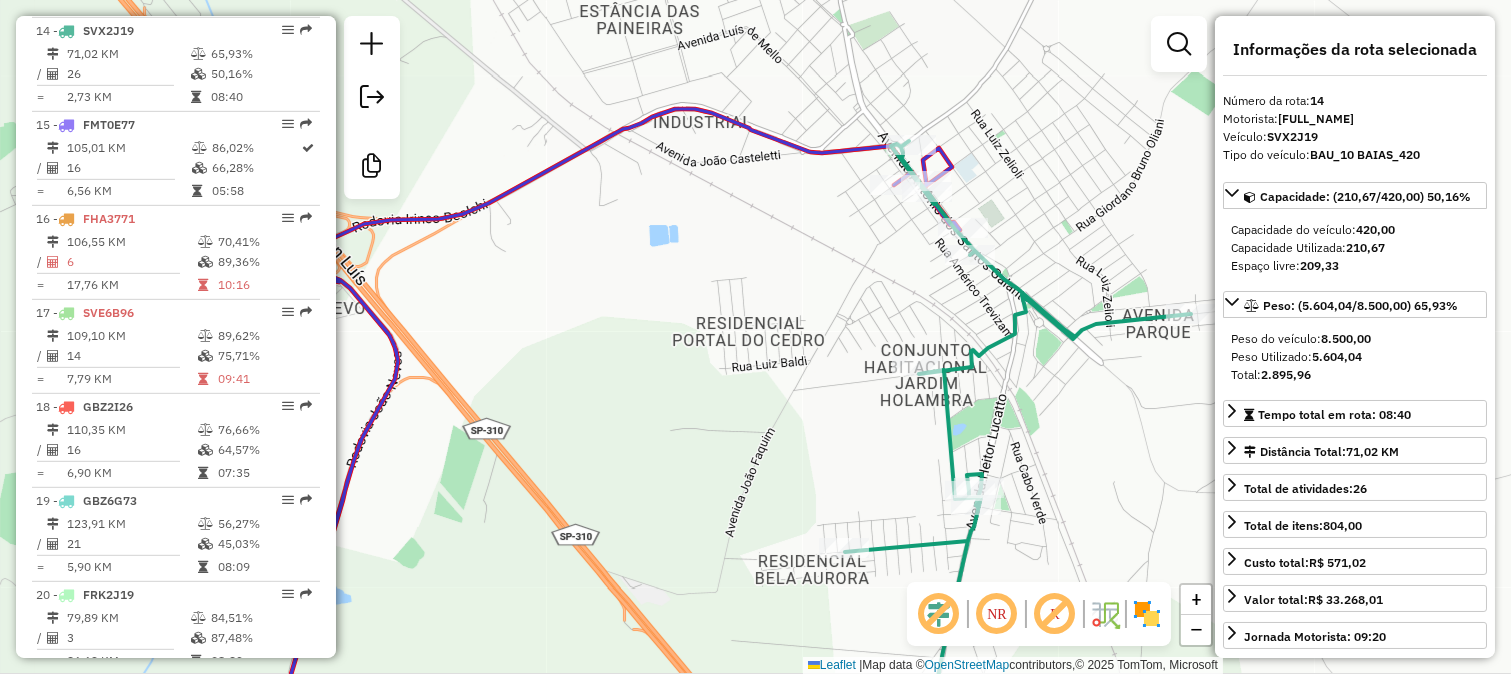 click 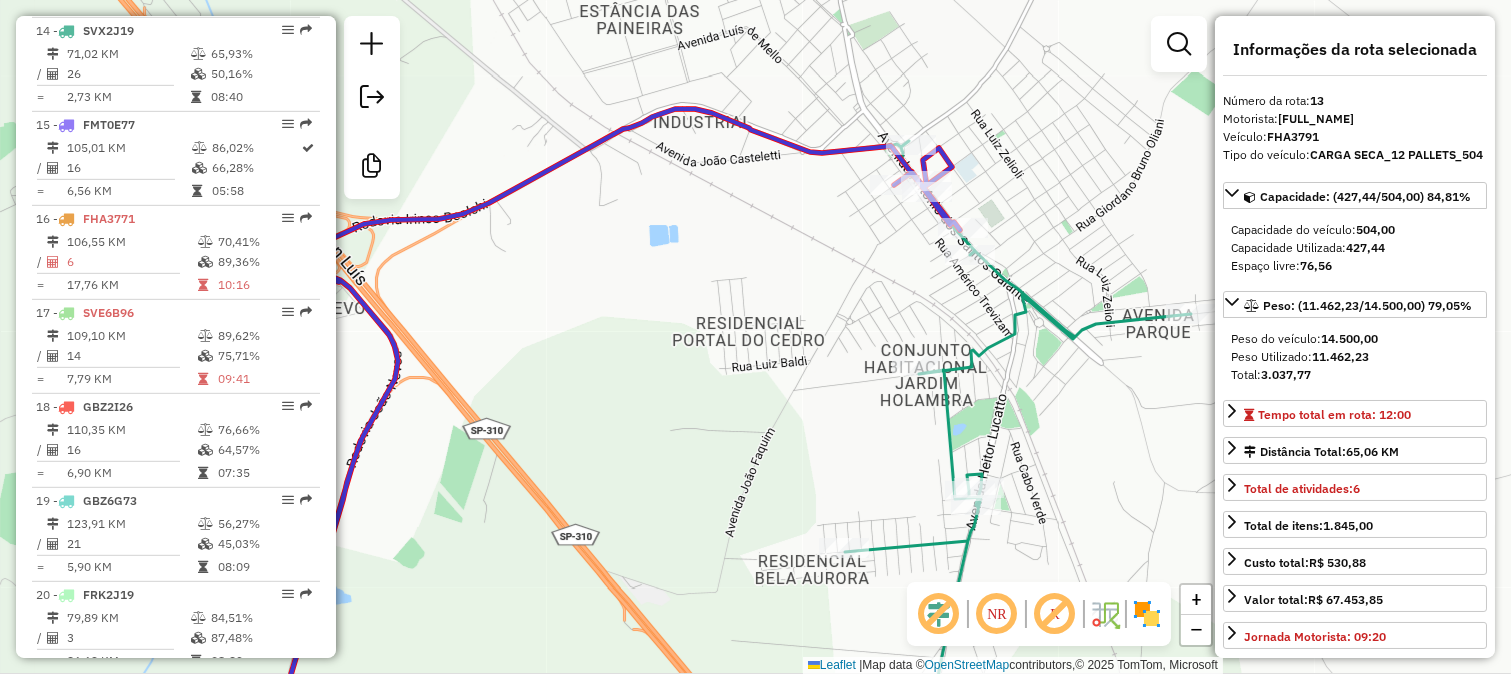 scroll, scrollTop: 1933, scrollLeft: 0, axis: vertical 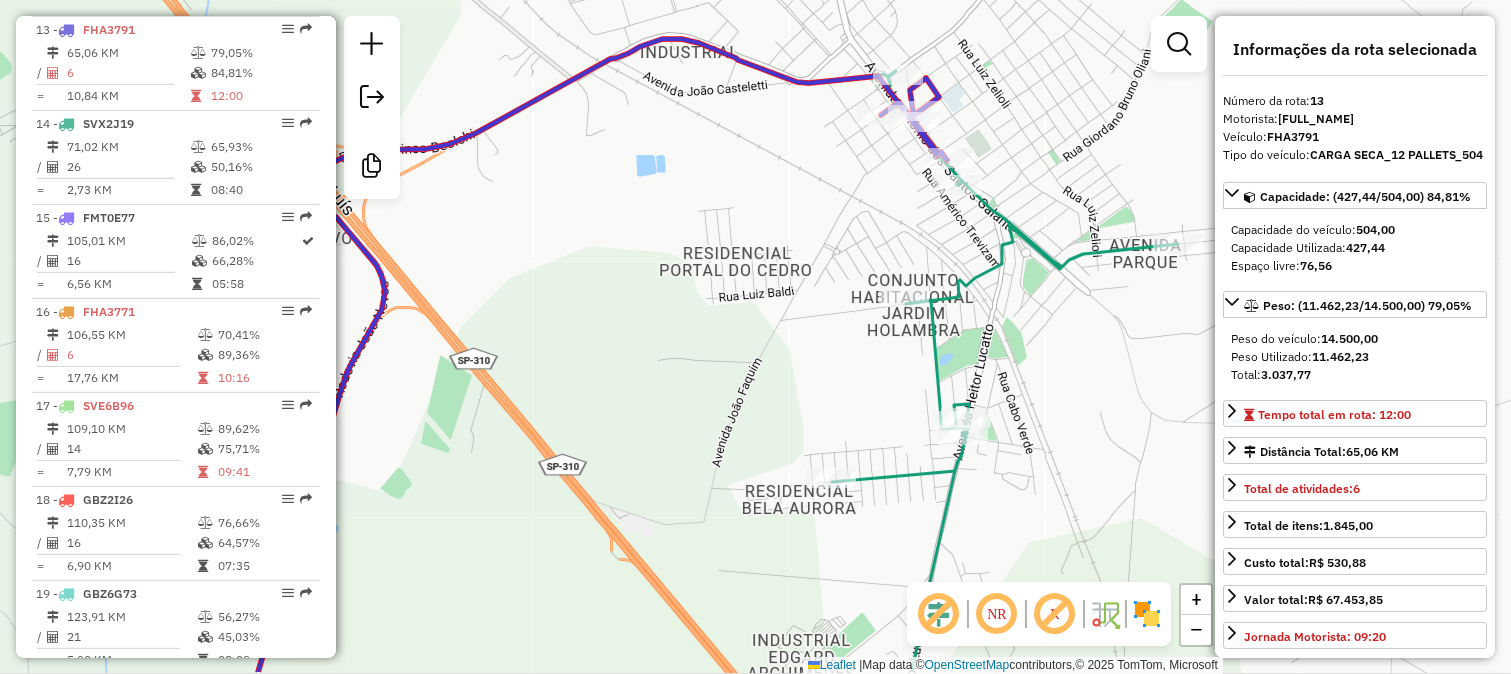 drag, startPoint x: 803, startPoint y: 255, endPoint x: 788, endPoint y: 174, distance: 82.37718 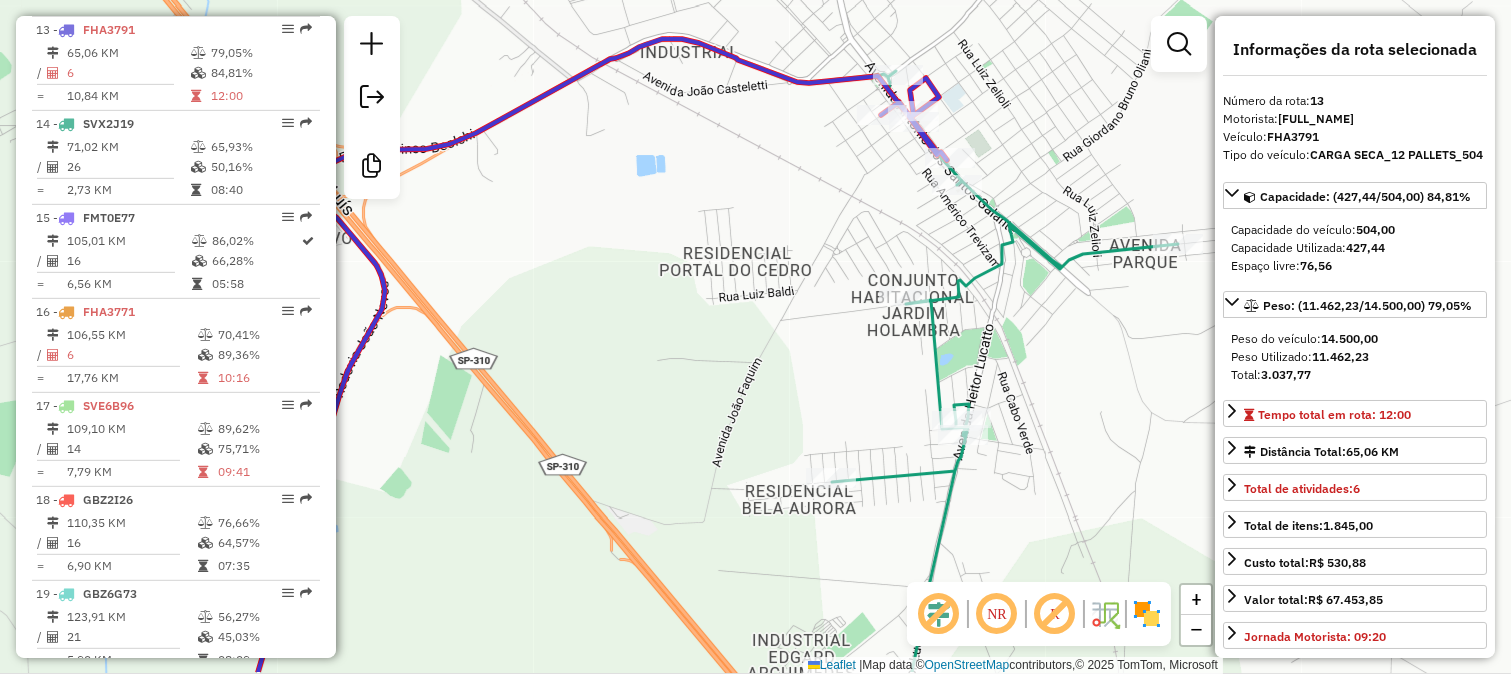 click on "Janela de atendimento Grade de atendimento Capacidade Transportadoras Veículos Cliente Pedidos  Rotas Selecione os dias de semana para filtrar as janelas de atendimento  Seg   Ter   Qua   Qui   Sex   Sáb   Dom  Informe o período da janela de atendimento: De: Até:  Filtrar exatamente a janela do cliente  Considerar janela de atendimento padrão  Selecione os dias de semana para filtrar as grades de atendimento  Seg   Ter   Qua   Qui   Sex   Sáb   Dom   Considerar clientes sem dia de atendimento cadastrado  Clientes fora do dia de atendimento selecionado Filtrar as atividades entre os valores definidos abaixo:  Peso mínimo:   Peso máximo:   Cubagem mínima:   Cubagem máxima:   De:   Até:  Filtrar as atividades entre o tempo de atendimento definido abaixo:  De:   Até:   Considerar capacidade total dos clientes não roteirizados Transportadora: Selecione um ou mais itens Tipo de veículo: Selecione um ou mais itens Veículo: Selecione um ou mais itens Motorista: Selecione um ou mais itens Nome: Rótulo:" 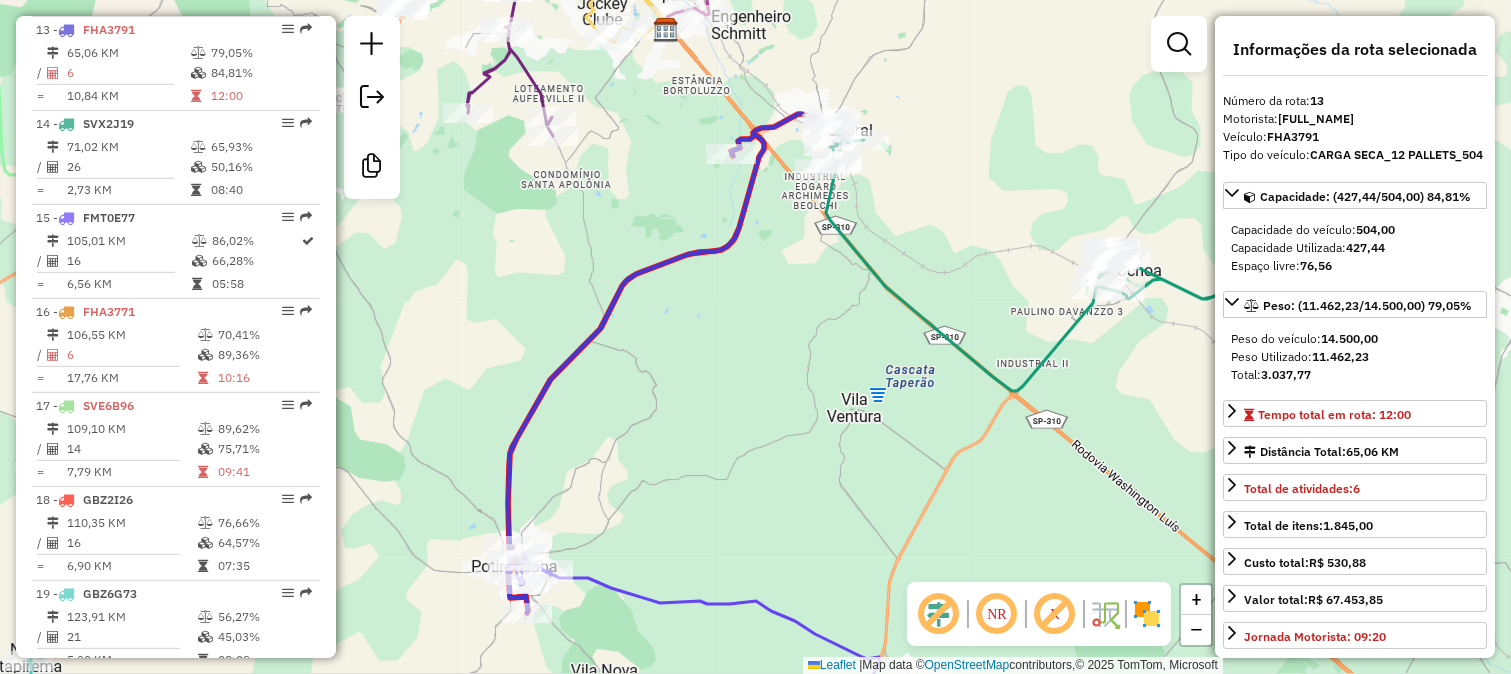 drag, startPoint x: 685, startPoint y: 421, endPoint x: 894, endPoint y: 101, distance: 382.20544 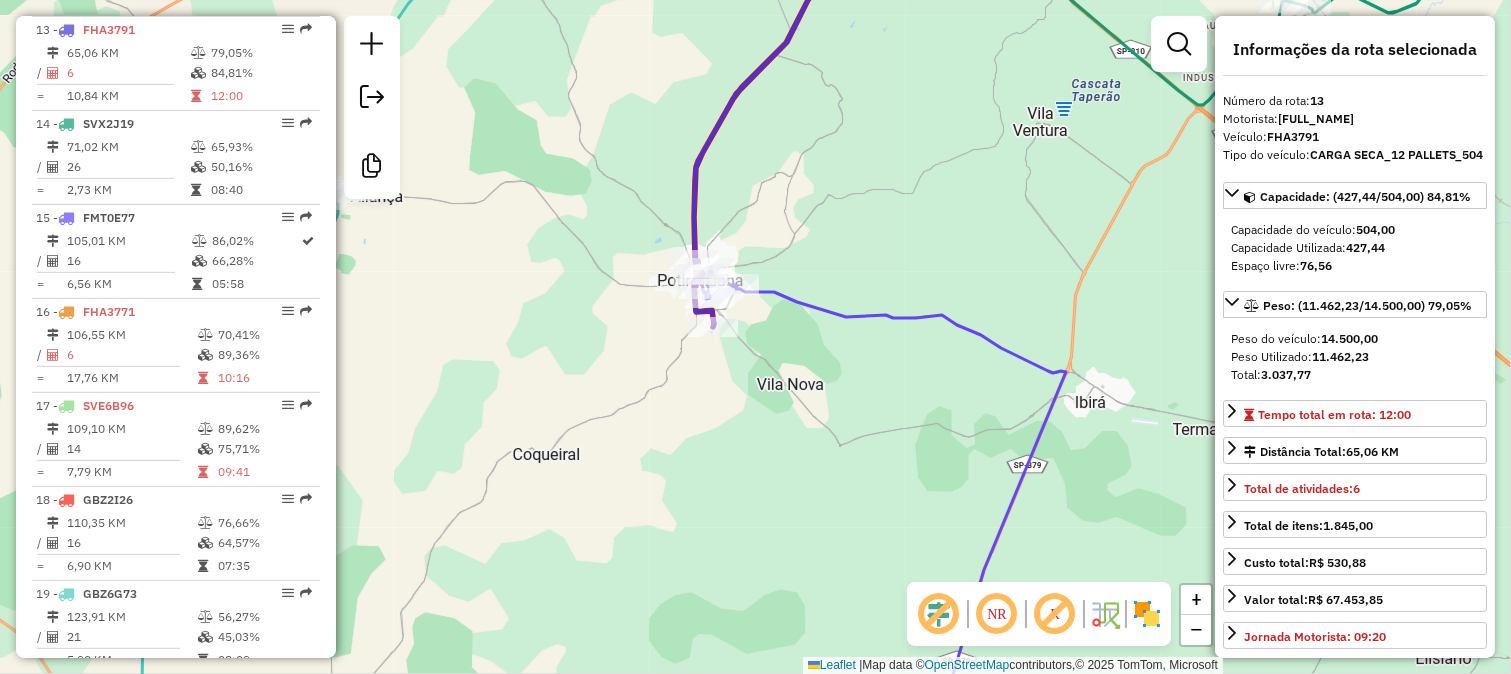 click 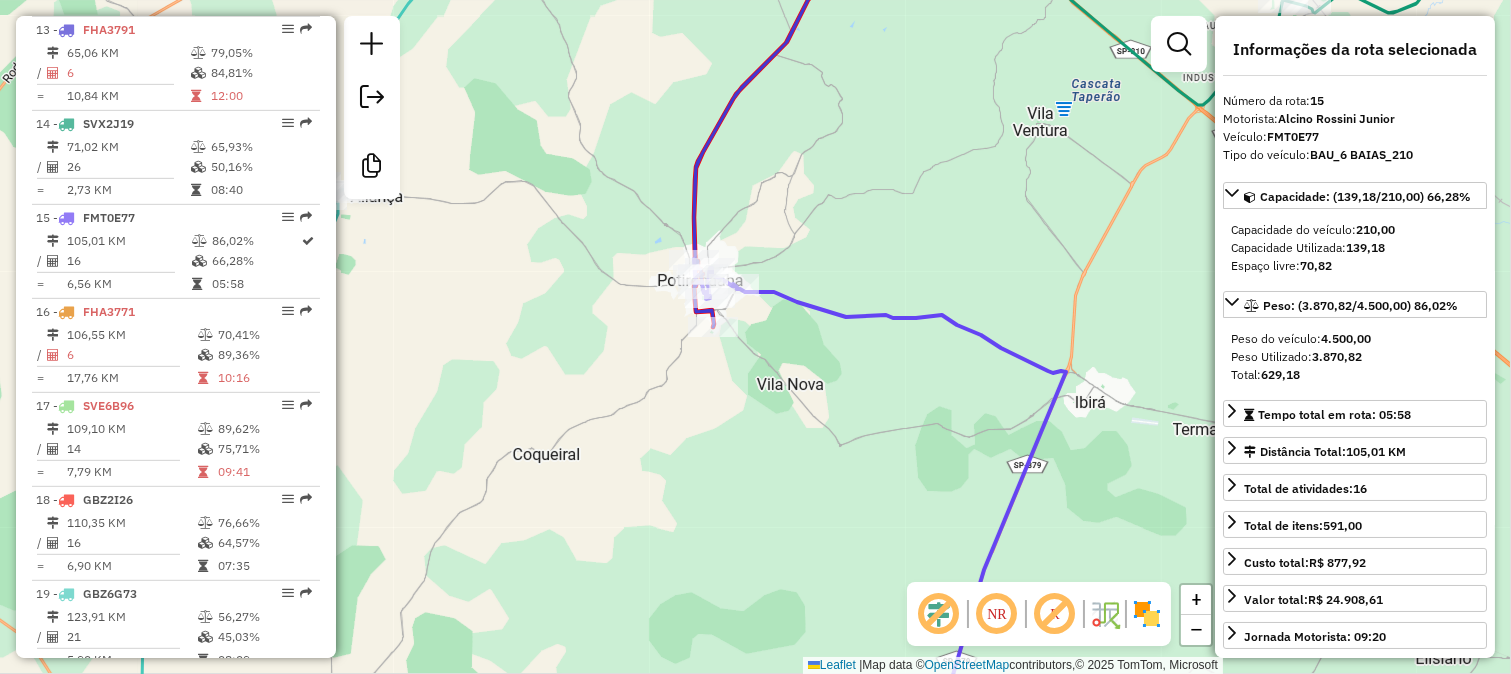 scroll, scrollTop: 2121, scrollLeft: 0, axis: vertical 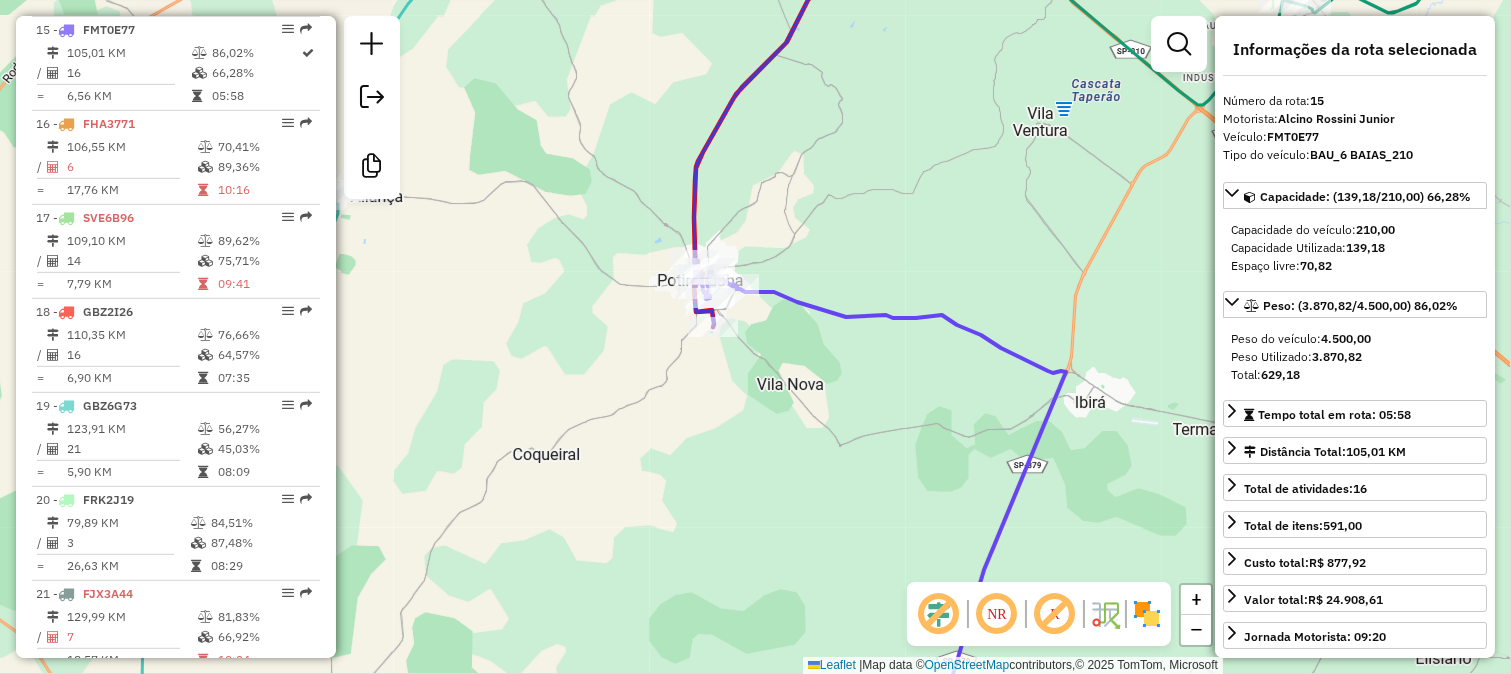 drag, startPoint x: 775, startPoint y: 372, endPoint x: 958, endPoint y: 275, distance: 207.11832 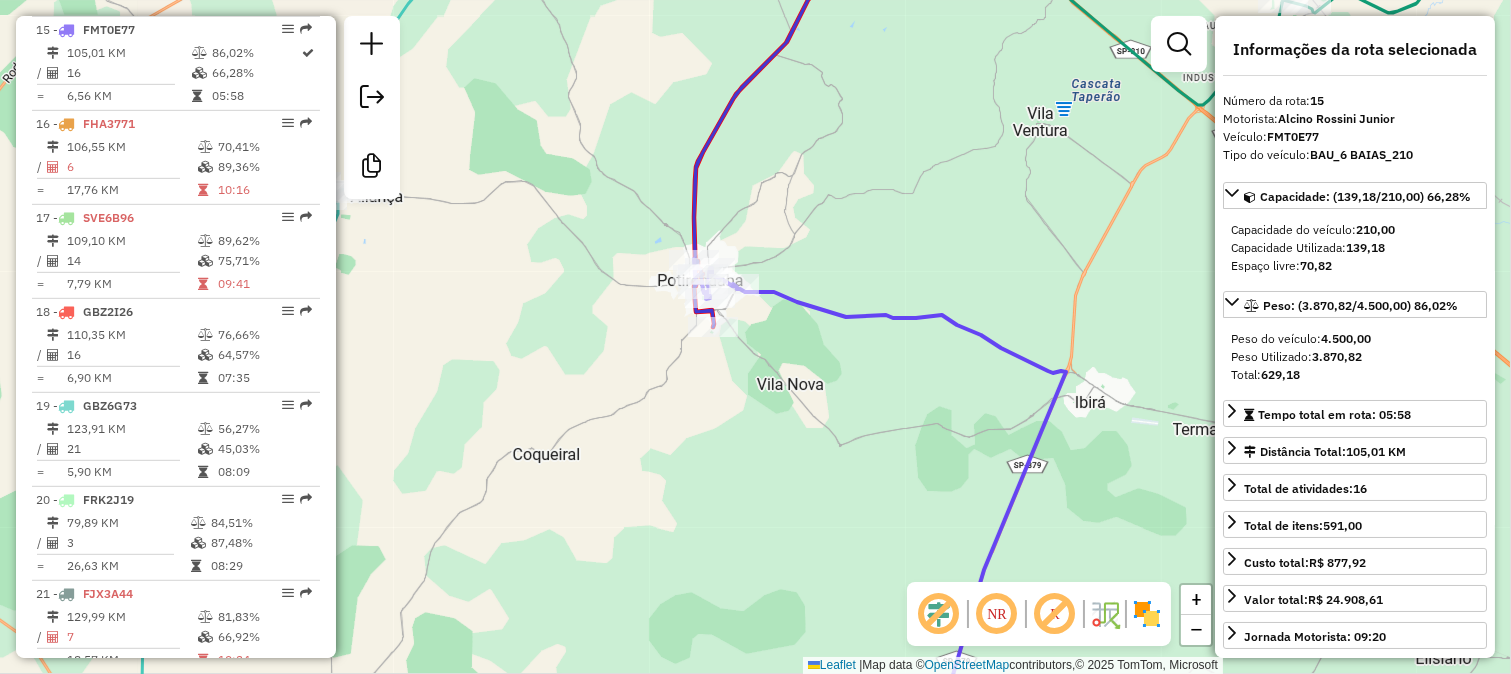 click on "Janela de atendimento Grade de atendimento Capacidade Transportadoras Veículos Cliente Pedidos  Rotas Selecione os dias de semana para filtrar as janelas de atendimento  Seg   Ter   Qua   Qui   Sex   Sáb   Dom  Informe o período da janela de atendimento: De: Até:  Filtrar exatamente a janela do cliente  Considerar janela de atendimento padrão  Selecione os dias de semana para filtrar as grades de atendimento  Seg   Ter   Qua   Qui   Sex   Sáb   Dom   Considerar clientes sem dia de atendimento cadastrado  Clientes fora do dia de atendimento selecionado Filtrar as atividades entre os valores definidos abaixo:  Peso mínimo:   Peso máximo:   Cubagem mínima:   Cubagem máxima:   De:   Até:  Filtrar as atividades entre o tempo de atendimento definido abaixo:  De:   Até:   Considerar capacidade total dos clientes não roteirizados Transportadora: Selecione um ou mais itens Tipo de veículo: Selecione um ou mais itens Veículo: Selecione um ou mais itens Motorista: Selecione um ou mais itens Nome: Rótulo:" 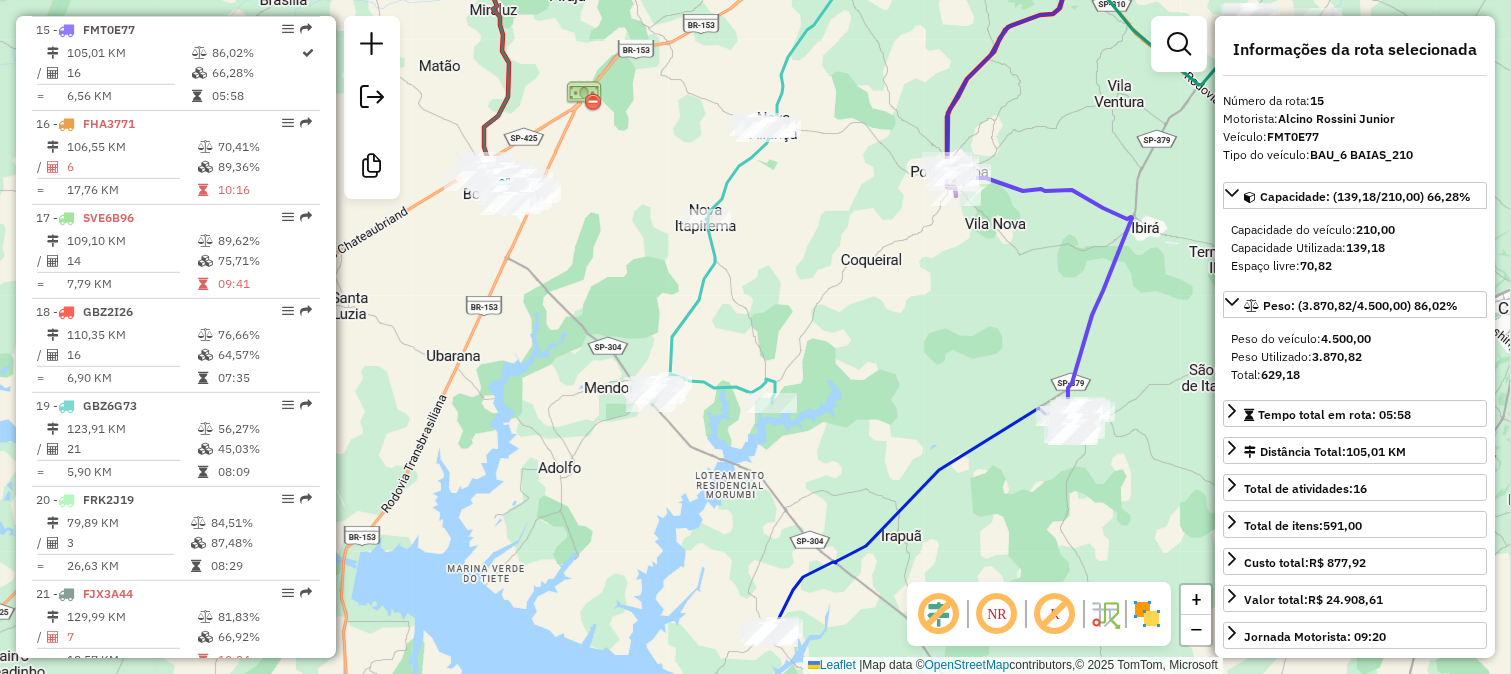 drag, startPoint x: 797, startPoint y: 201, endPoint x: 890, endPoint y: 344, distance: 170.58136 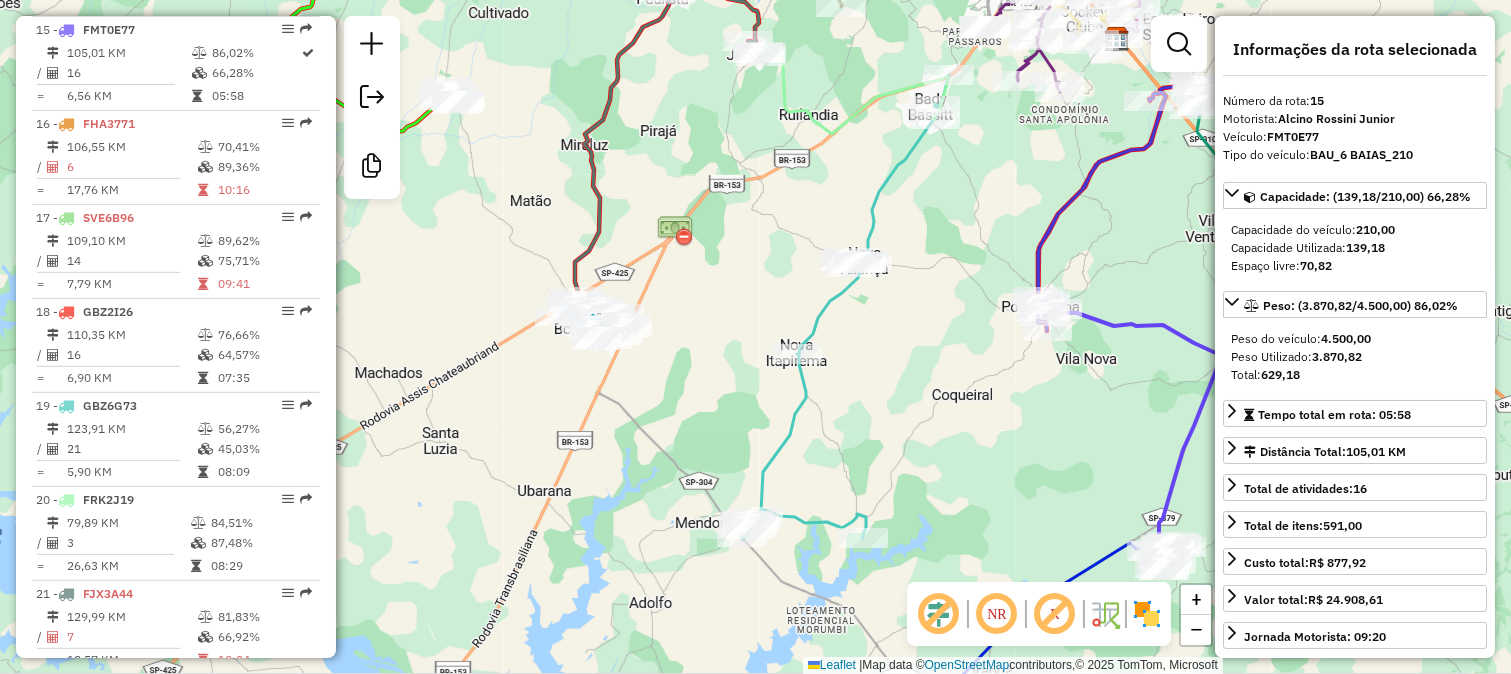click 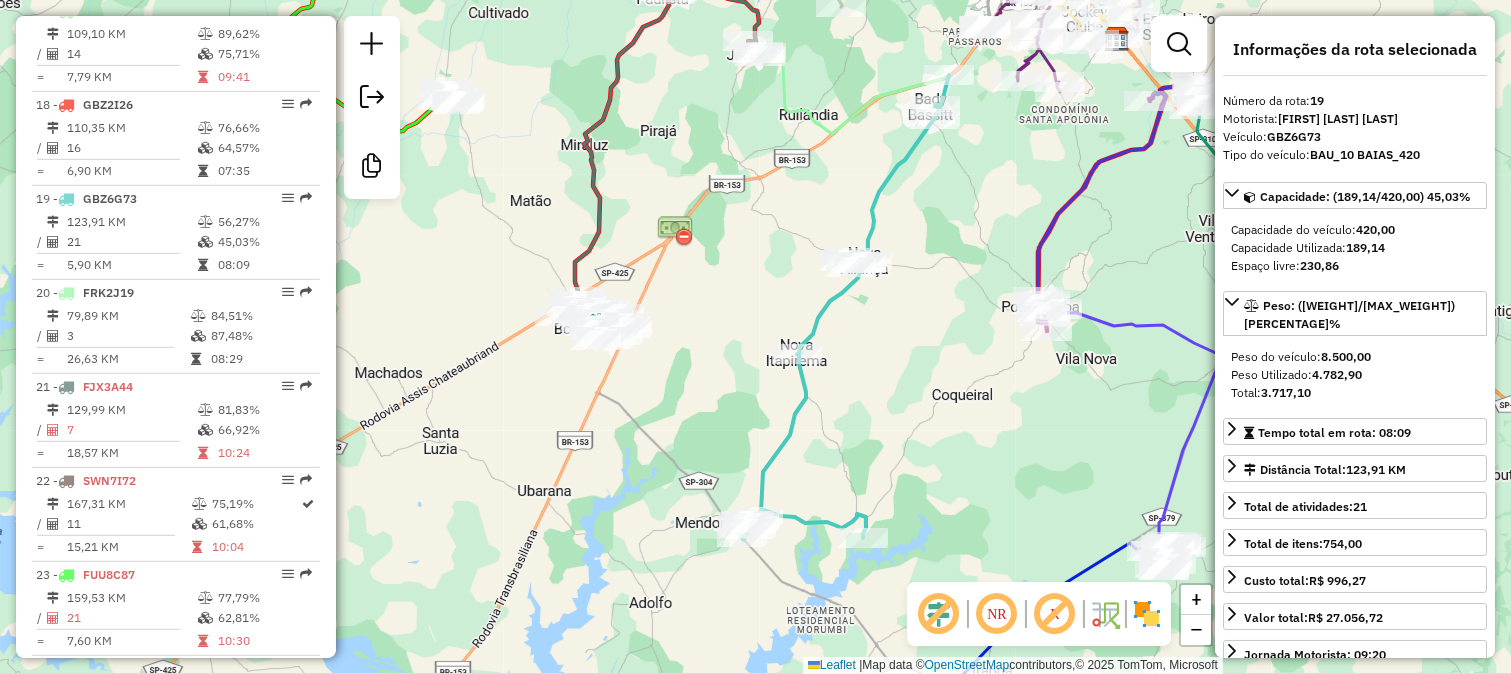 scroll, scrollTop: 2495, scrollLeft: 0, axis: vertical 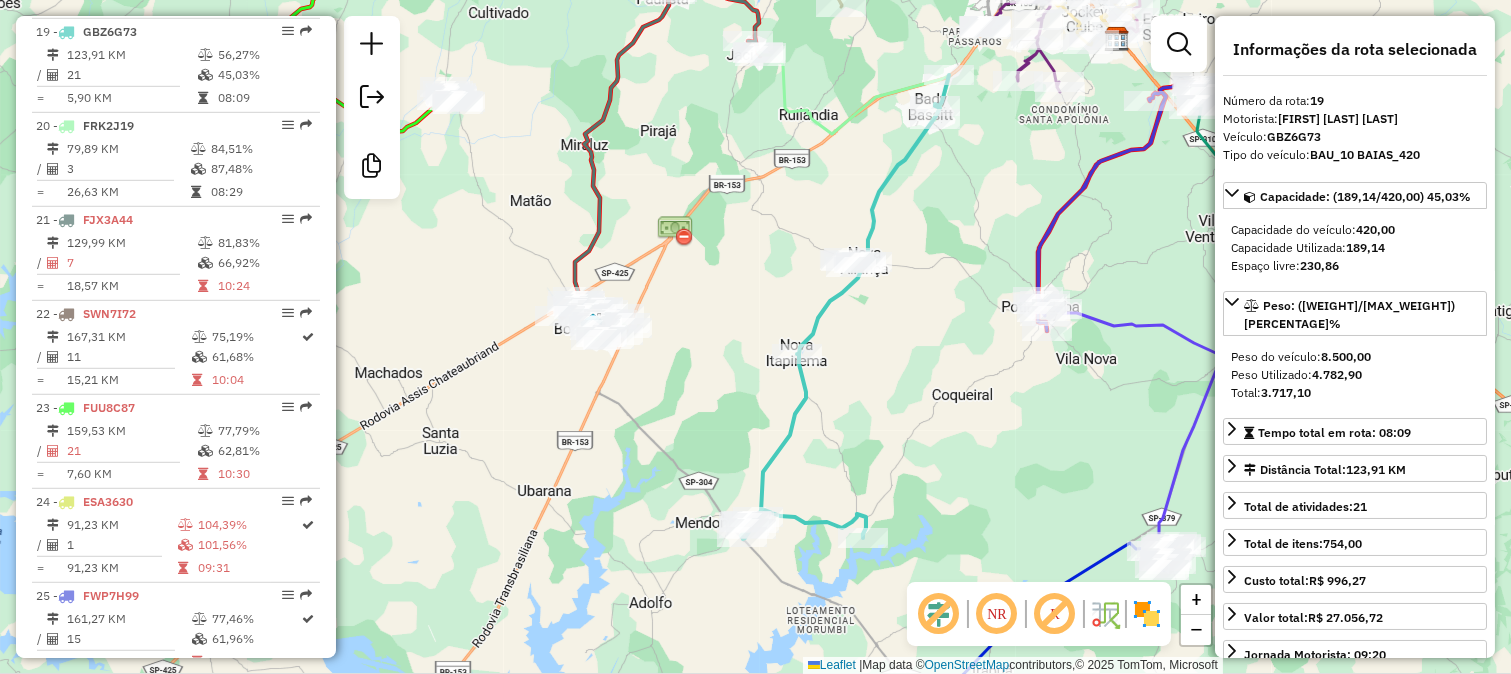 click 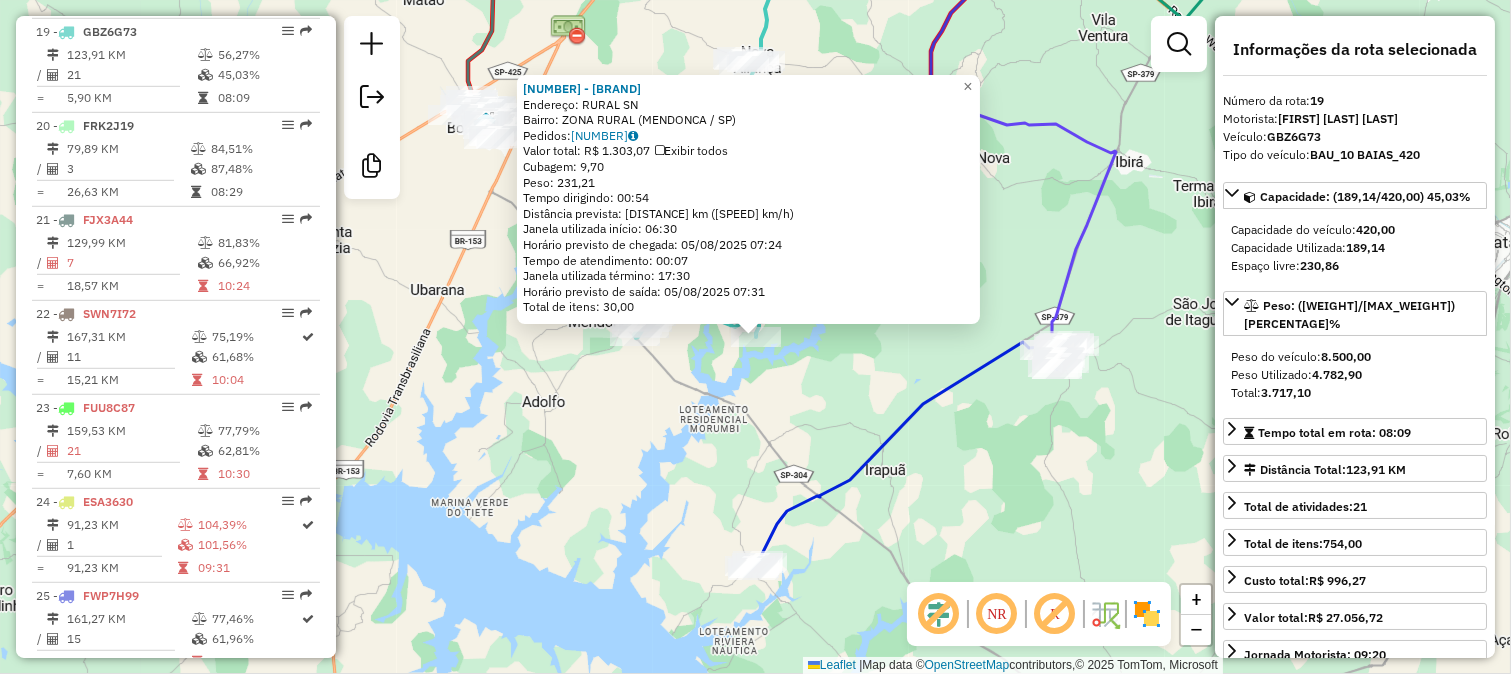 click on "31547 - BARRACA DA DRI  Endereço:  RURAL SN   Bairro: ZONA RURAL (MENDONCA / SP)   Pedidos:  04109693   Valor total: R$ 1.303,07   Exibir todos   Cubagem: 9,70  Peso: 231,21  Tempo dirigindo: 00:54   Distância prevista: 48,564 km (53,96 km/h)   Janela utilizada início: 06:30   Horário previsto de chegada: 05/08/2025 07:24   Tempo de atendimento: 00:07   Janela utilizada término: 17:30   Horário previsto de saída: 05/08/2025 07:31   Total de itens: 30,00  × Janela de atendimento Grade de atendimento Capacidade Transportadoras Veículos Cliente Pedidos  Rotas Selecione os dias de semana para filtrar as janelas de atendimento  Seg   Ter   Qua   Qui   Sex   Sáb   Dom  Informe o período da janela de atendimento: De: Até:  Filtrar exatamente a janela do cliente  Considerar janela de atendimento padrão  Selecione os dias de semana para filtrar as grades de atendimento  Seg   Ter   Qua   Qui   Sex   Sáb   Dom   Considerar clientes sem dia de atendimento cadastrado  Peso mínimo:   Peso máximo:   De:  +" 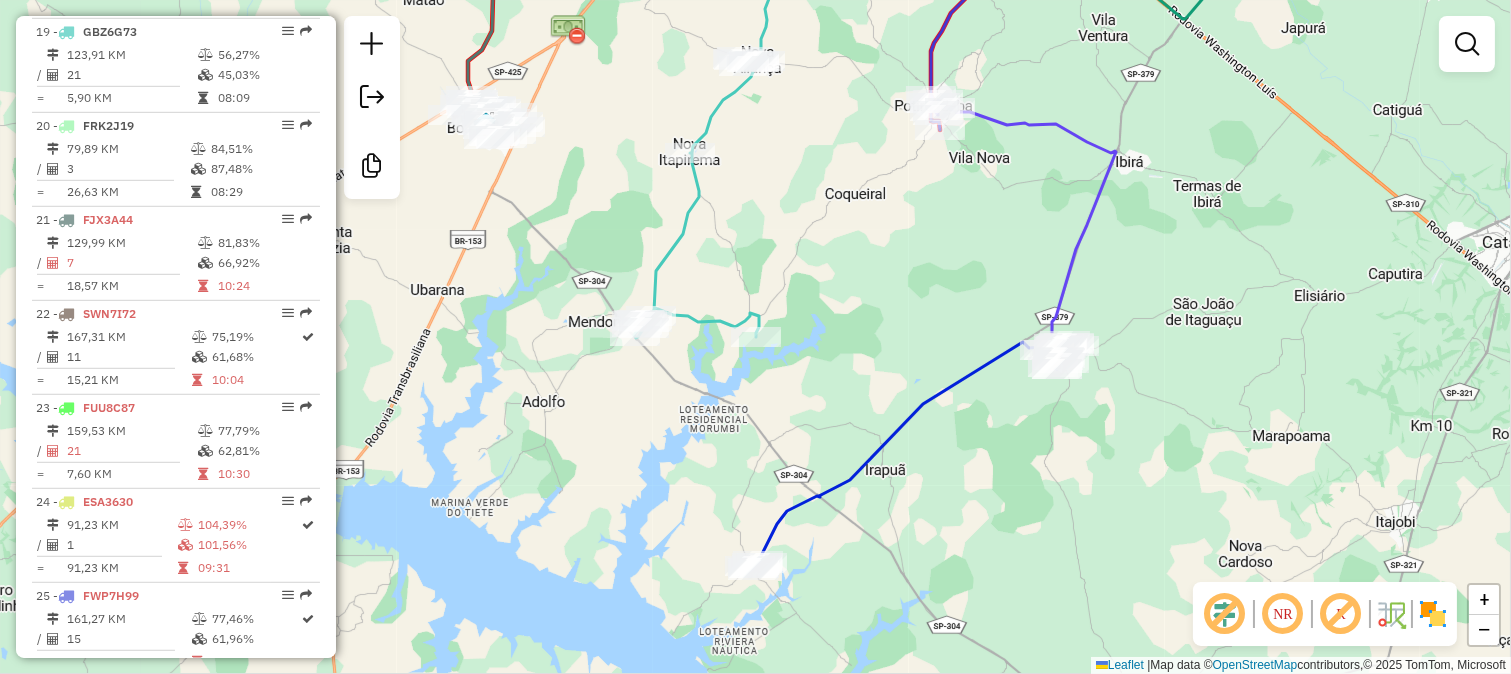 click on "Janela de atendimento Grade de atendimento Capacidade Transportadoras Veículos Cliente Pedidos  Rotas Selecione os dias de semana para filtrar as janelas de atendimento  Seg   Ter   Qua   Qui   Sex   Sáb   Dom  Informe o período da janela de atendimento: De: Até:  Filtrar exatamente a janela do cliente  Considerar janela de atendimento padrão  Selecione os dias de semana para filtrar as grades de atendimento  Seg   Ter   Qua   Qui   Sex   Sáb   Dom   Considerar clientes sem dia de atendimento cadastrado  Clientes fora do dia de atendimento selecionado Filtrar as atividades entre os valores definidos abaixo:  Peso mínimo:   Peso máximo:   Cubagem mínima:   Cubagem máxima:   De:   Até:  Filtrar as atividades entre o tempo de atendimento definido abaixo:  De:   Até:   Considerar capacidade total dos clientes não roteirizados Transportadora: Selecione um ou mais itens Tipo de veículo: Selecione um ou mais itens Veículo: Selecione um ou mais itens Motorista: Selecione um ou mais itens Nome: Rótulo:" 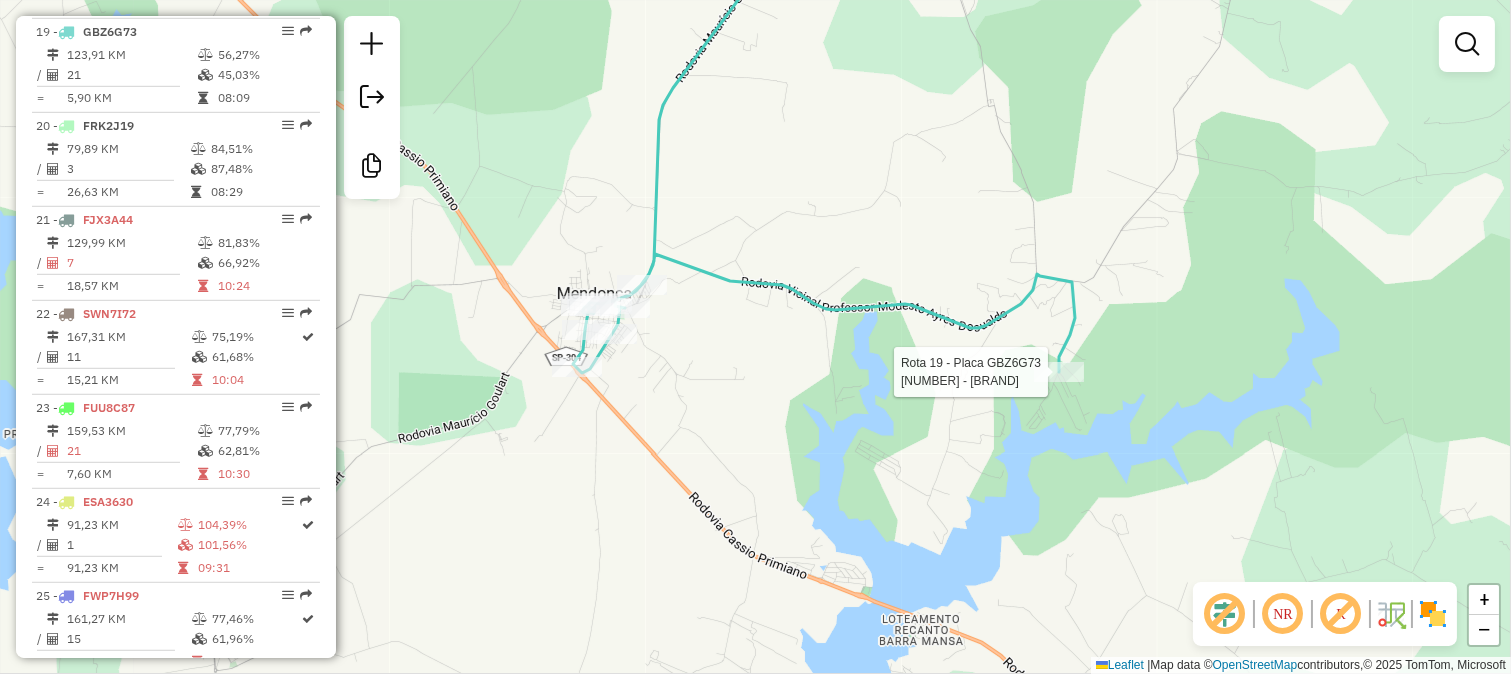 select on "**********" 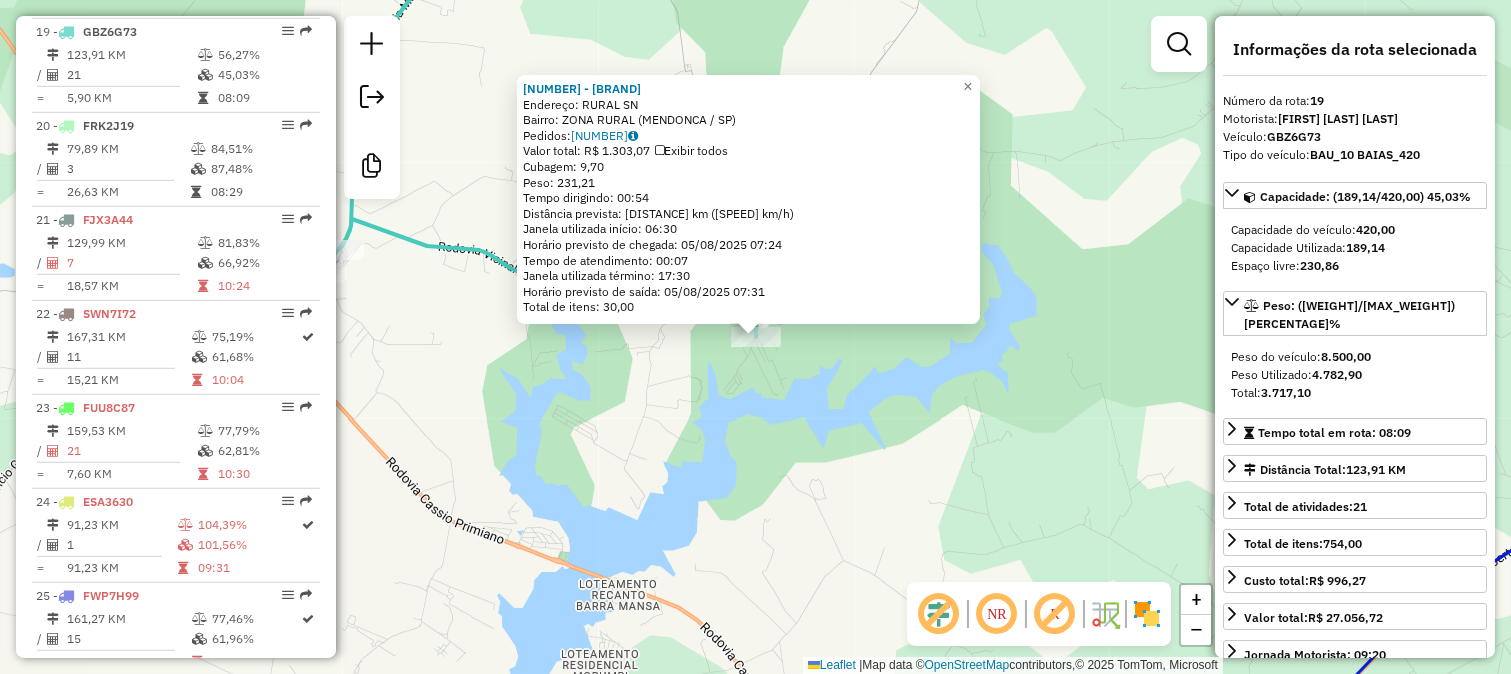 click on "31547 - BARRACA DA DRI  Endereço:  RURAL SN   Bairro: ZONA RURAL (MENDONCA / SP)   Pedidos:  04109693   Valor total: R$ 1.303,07   Exibir todos   Cubagem: 9,70  Peso: 231,21  Tempo dirigindo: 00:54   Distância prevista: 48,564 km (53,96 km/h)   Janela utilizada início: 06:30   Horário previsto de chegada: 05/08/2025 07:24   Tempo de atendimento: 00:07   Janela utilizada término: 17:30   Horário previsto de saída: 05/08/2025 07:31   Total de itens: 30,00  × Janela de atendimento Grade de atendimento Capacidade Transportadoras Veículos Cliente Pedidos  Rotas Selecione os dias de semana para filtrar as janelas de atendimento  Seg   Ter   Qua   Qui   Sex   Sáb   Dom  Informe o período da janela de atendimento: De: Até:  Filtrar exatamente a janela do cliente  Considerar janela de atendimento padrão  Selecione os dias de semana para filtrar as grades de atendimento  Seg   Ter   Qua   Qui   Sex   Sáb   Dom   Considerar clientes sem dia de atendimento cadastrado  Peso mínimo:   Peso máximo:   De:  +" 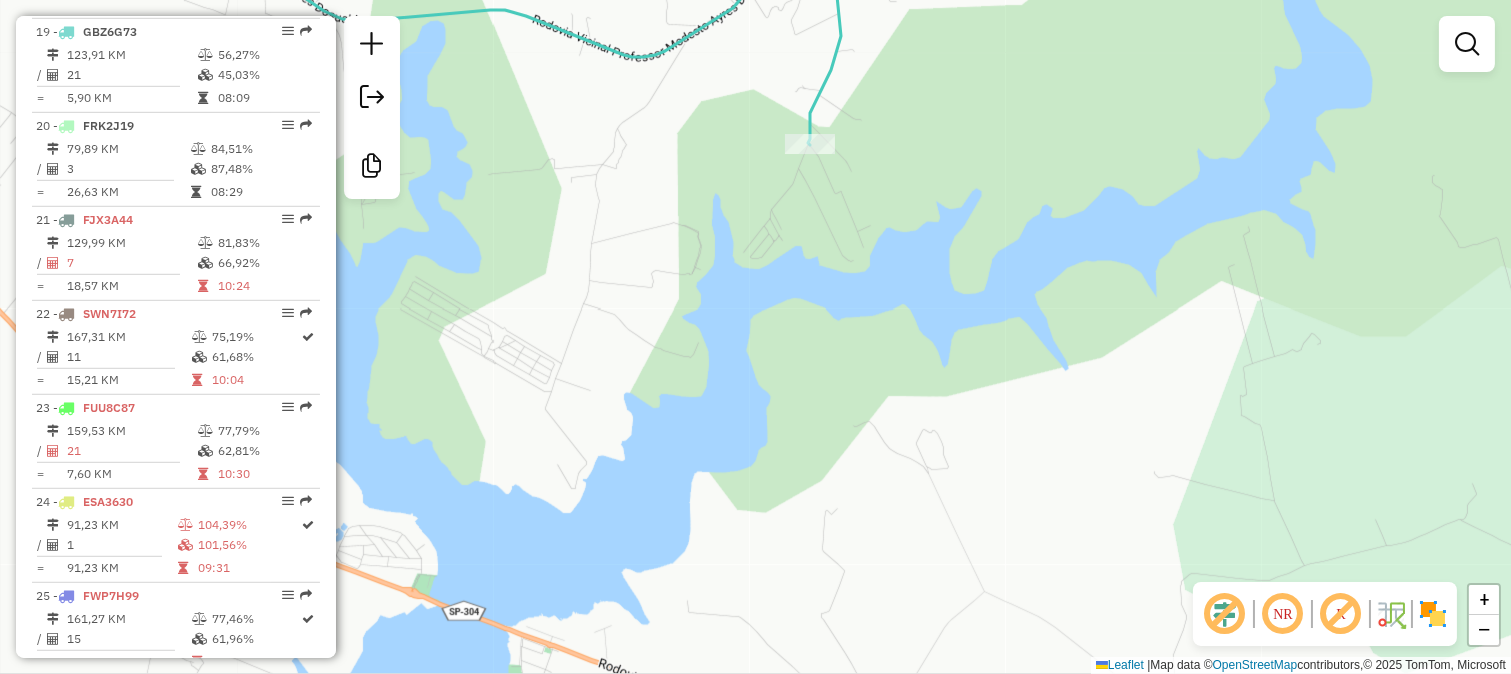 drag, startPoint x: 650, startPoint y: 473, endPoint x: 801, endPoint y: 231, distance: 285.2455 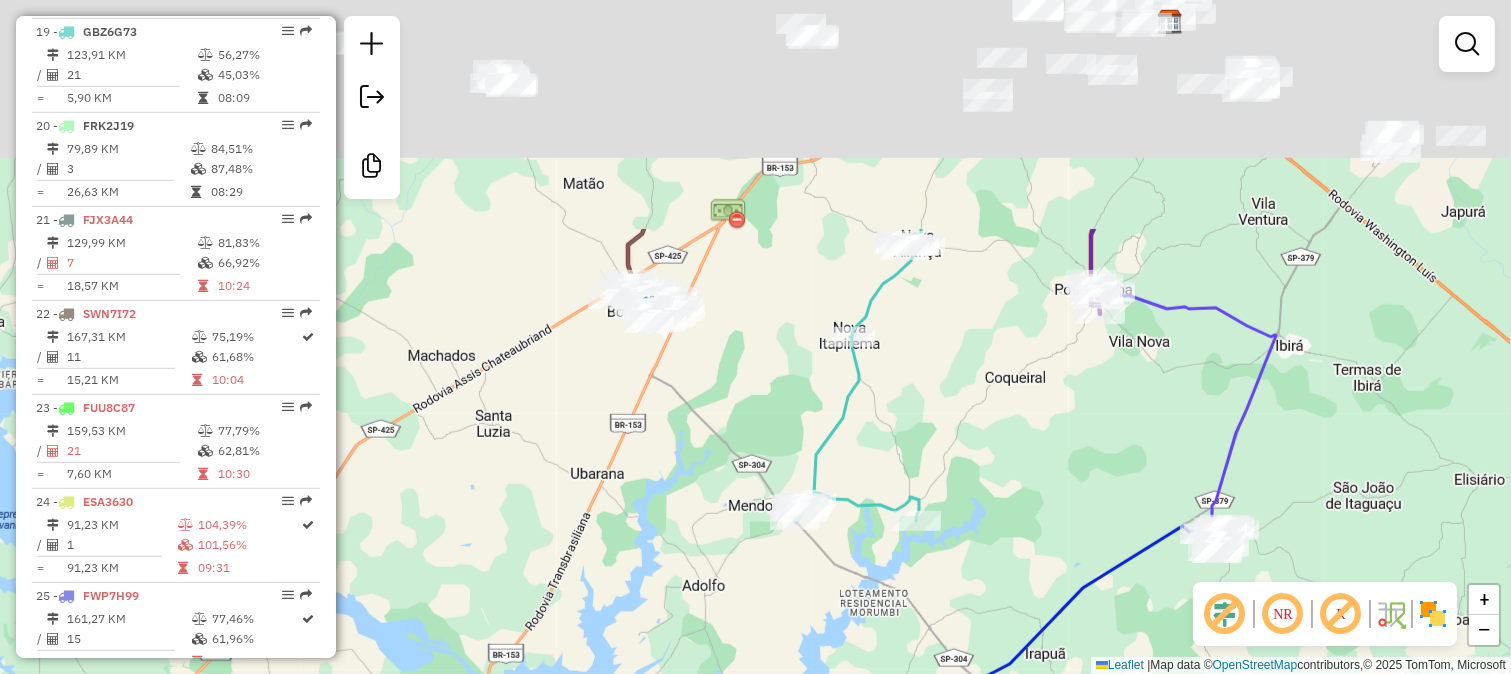 drag, startPoint x: 1011, startPoint y: 137, endPoint x: 944, endPoint y: 434, distance: 304.46347 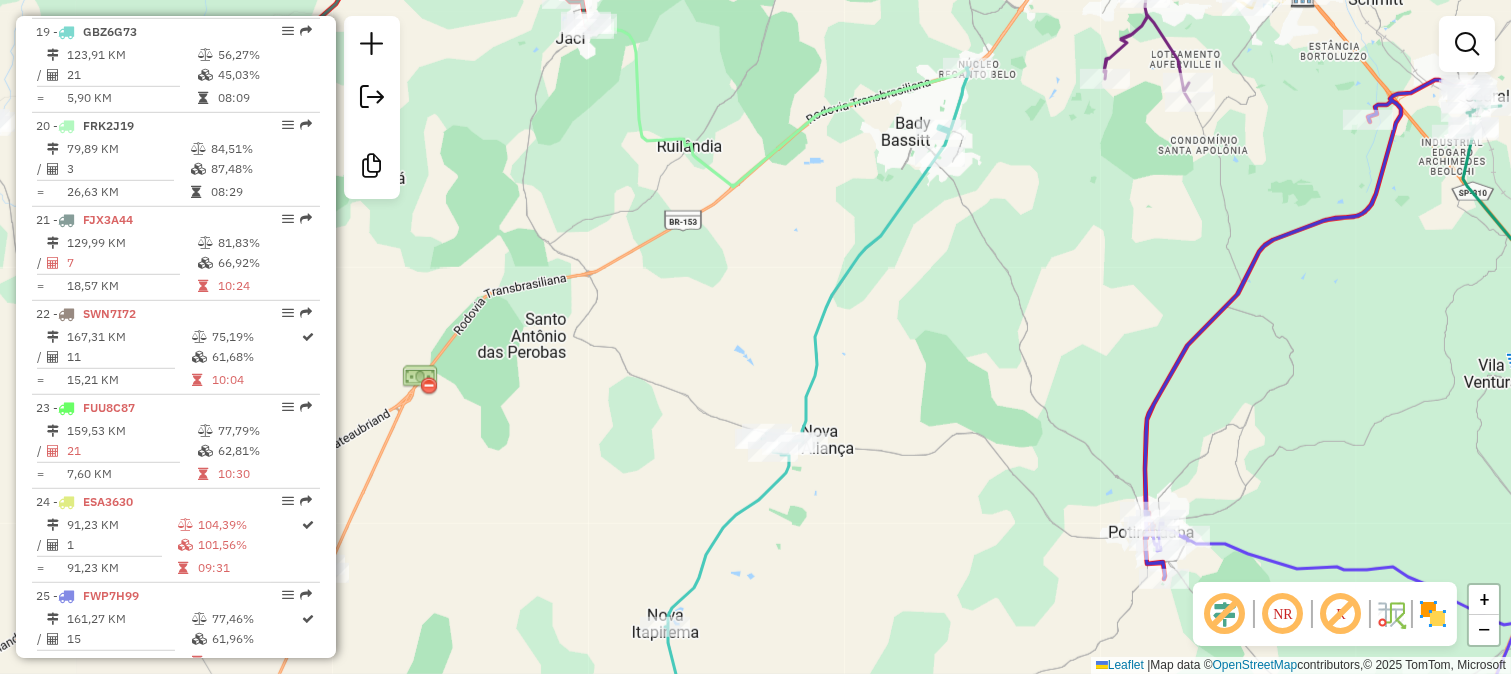 drag, startPoint x: 882, startPoint y: 50, endPoint x: 818, endPoint y: 310, distance: 267.76108 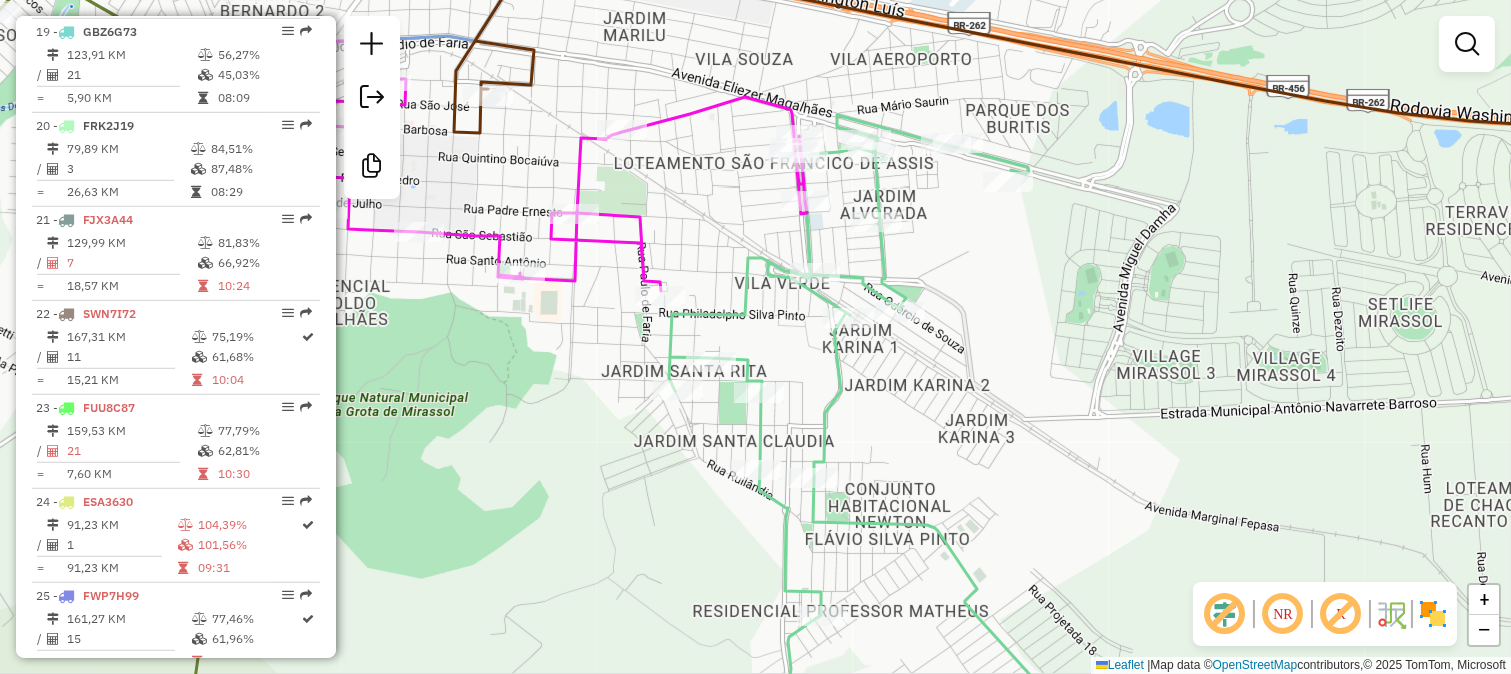click 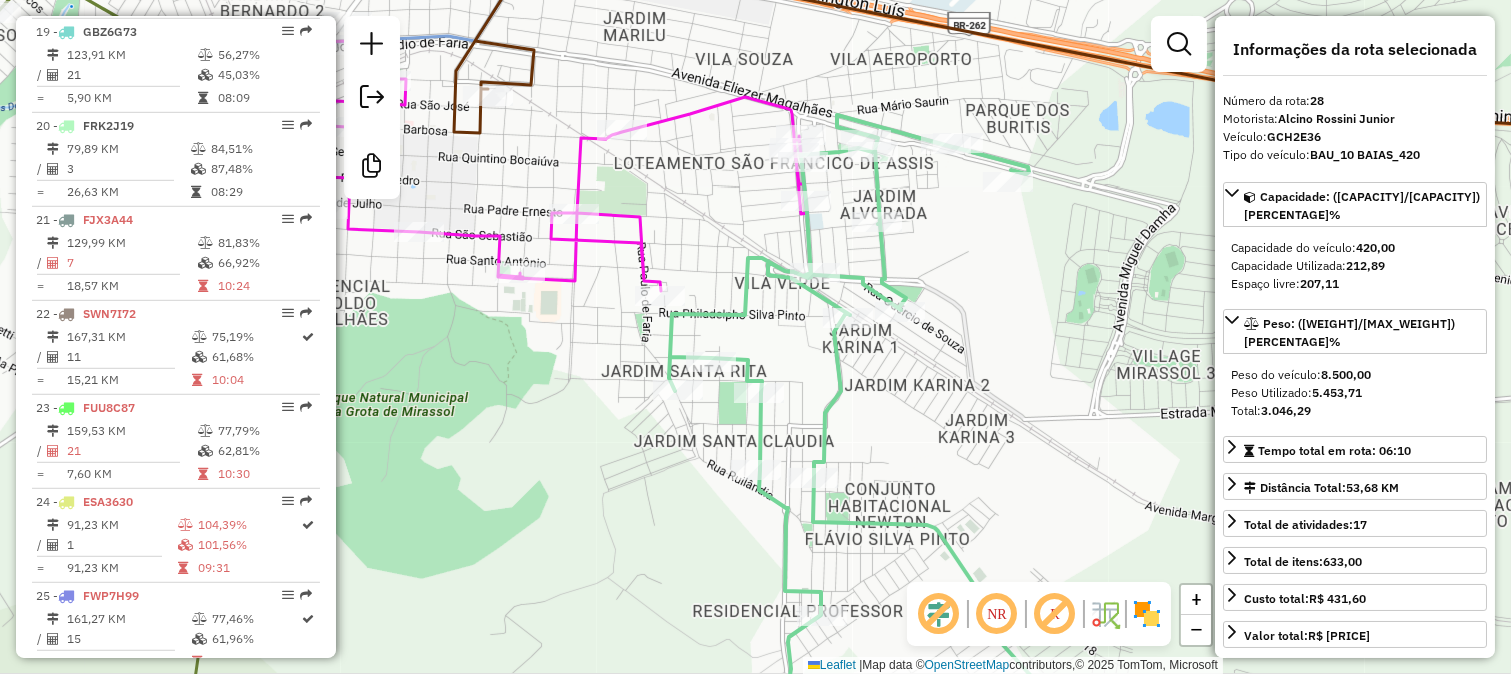 scroll, scrollTop: 3342, scrollLeft: 0, axis: vertical 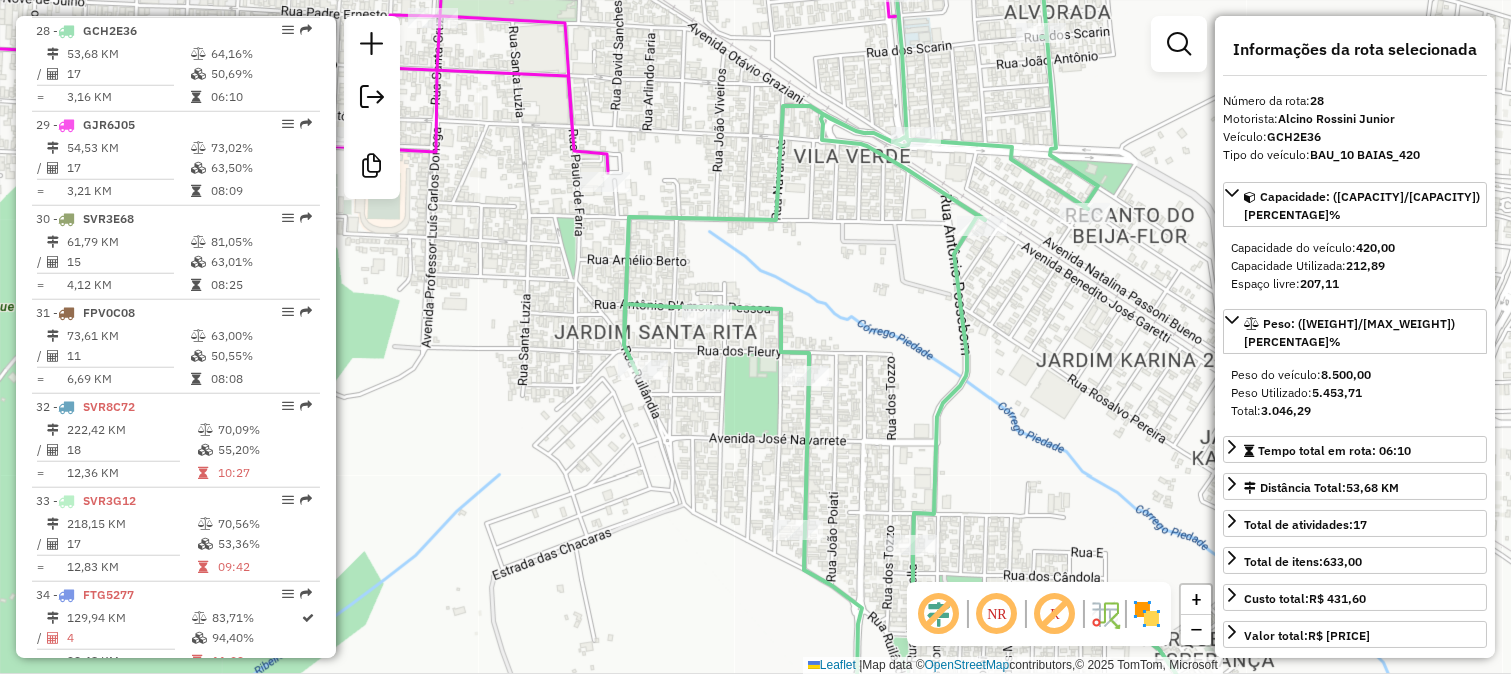 drag, startPoint x: 706, startPoint y: 336, endPoint x: 694, endPoint y: 216, distance: 120.59851 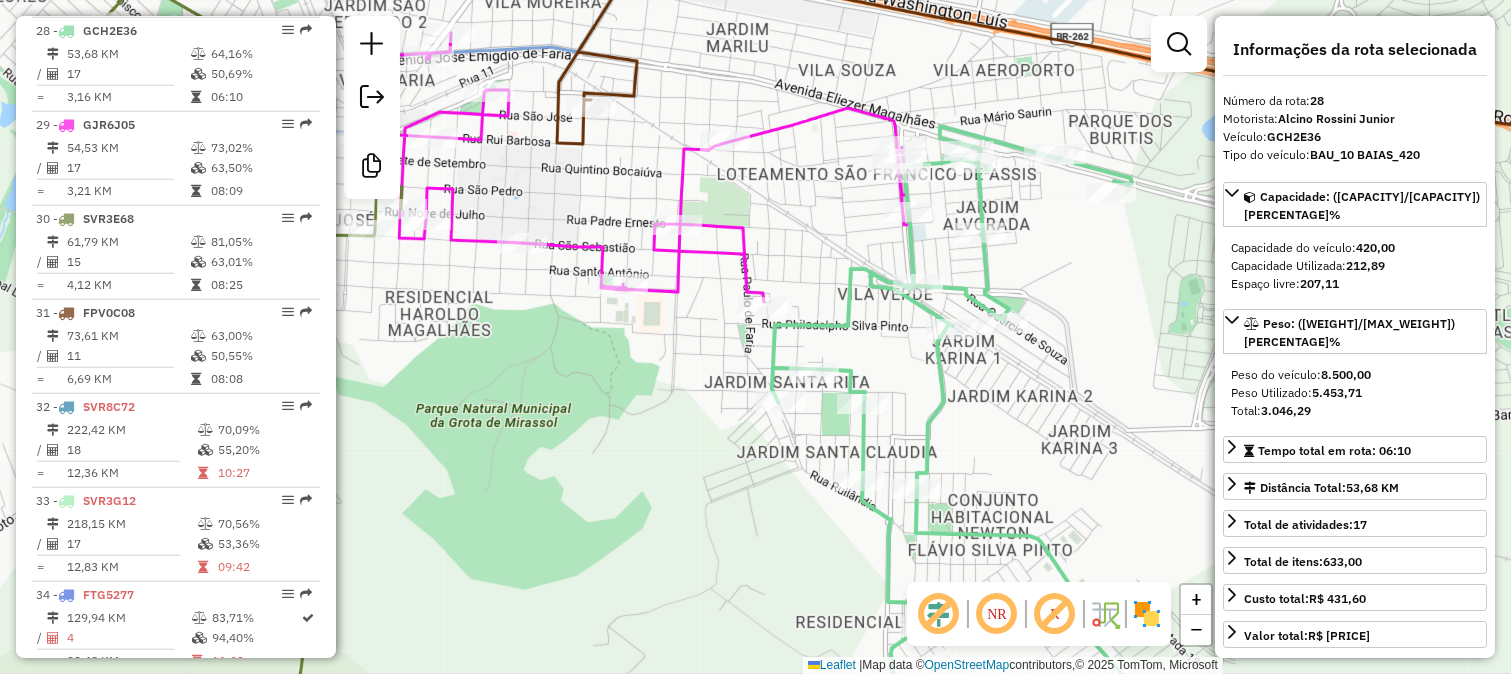 click 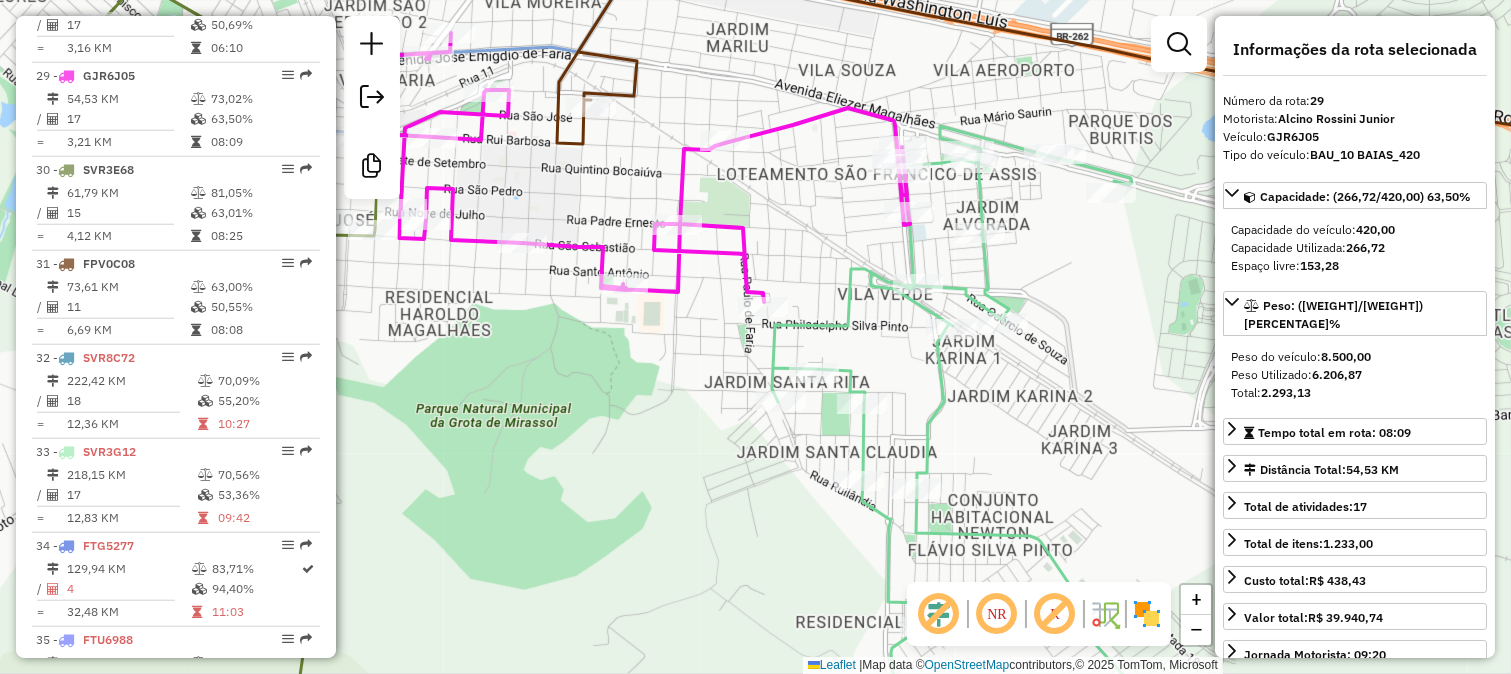 scroll, scrollTop: 3435, scrollLeft: 0, axis: vertical 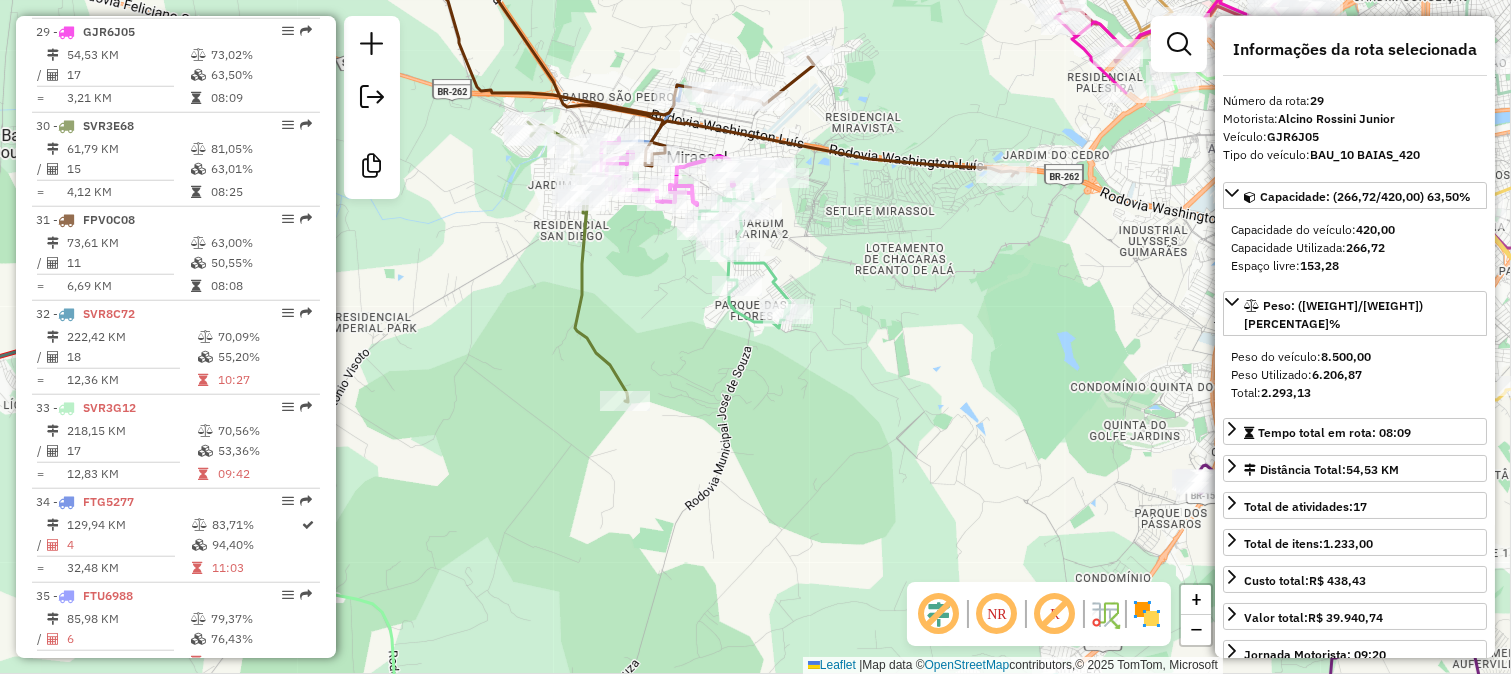 click 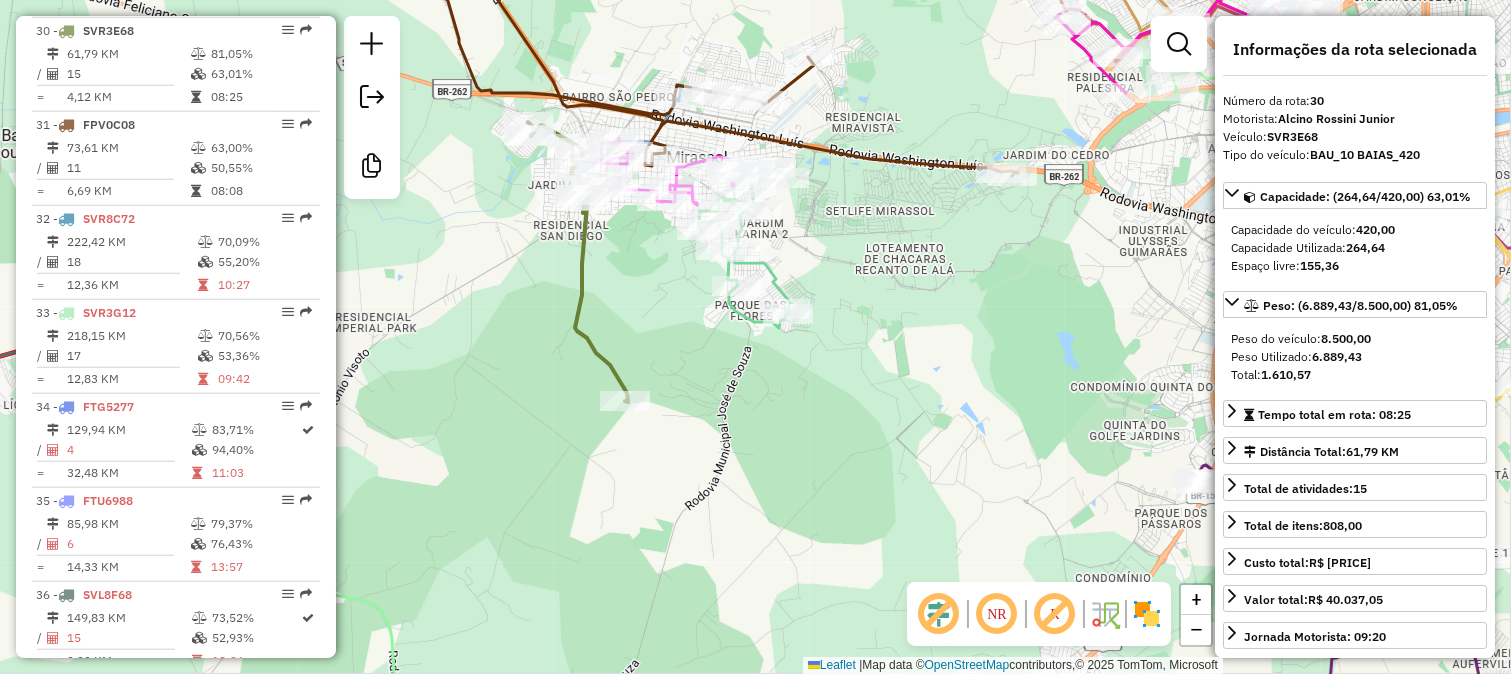 scroll, scrollTop: 3530, scrollLeft: 0, axis: vertical 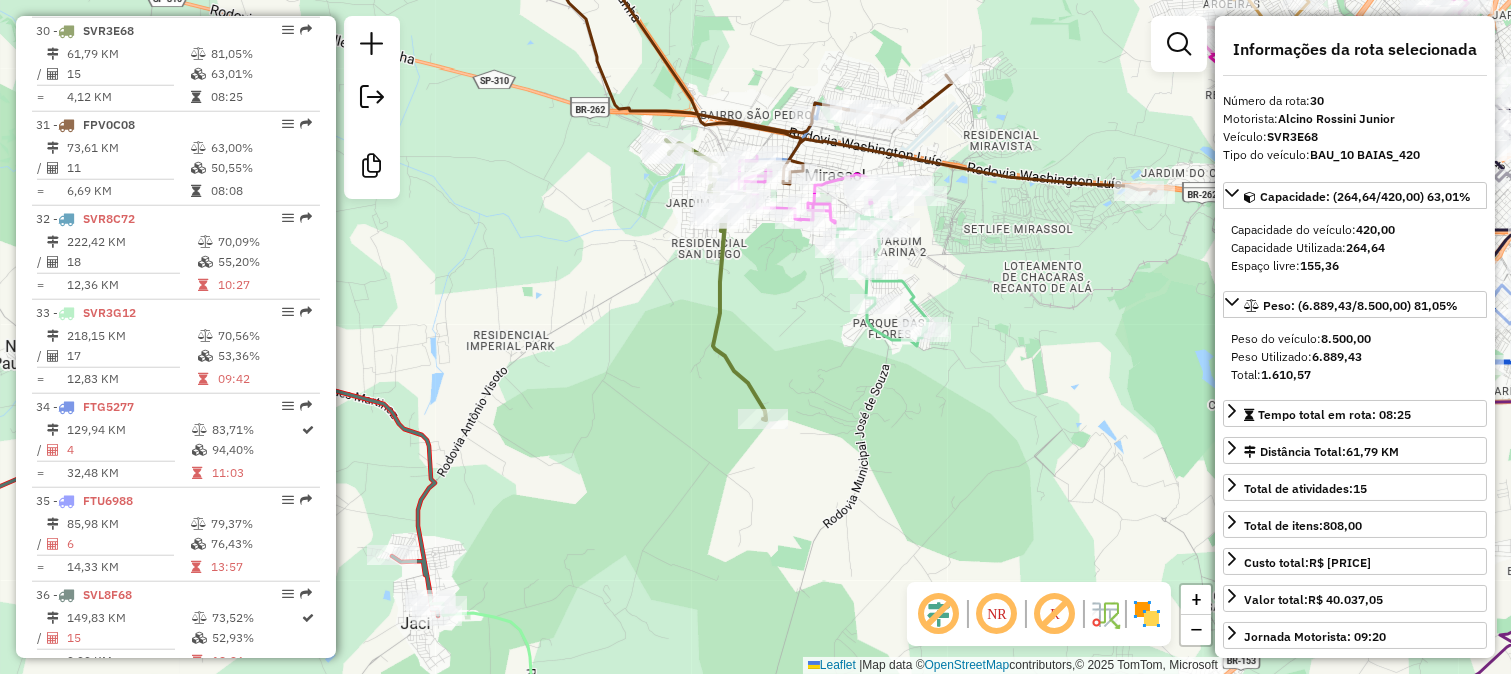 drag, startPoint x: 617, startPoint y: 292, endPoint x: 763, endPoint y: 300, distance: 146.21901 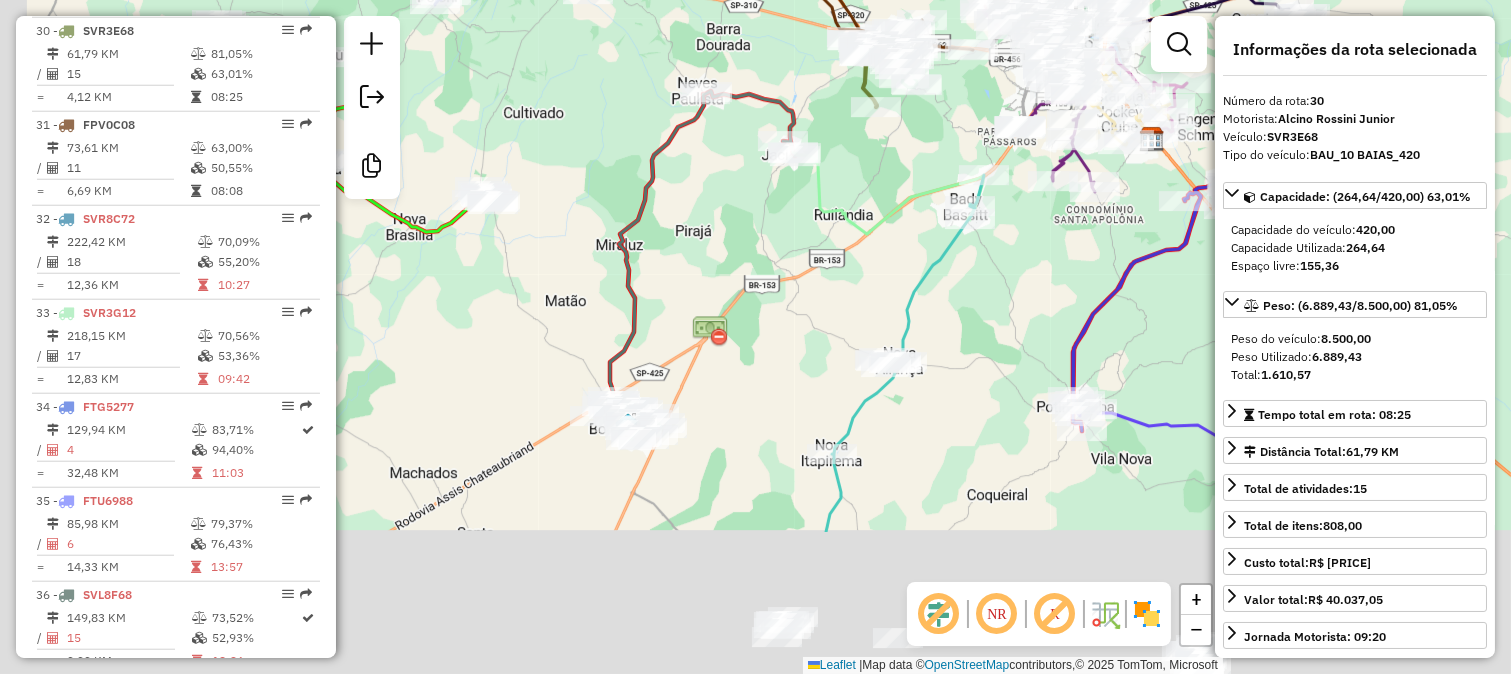 drag, startPoint x: 622, startPoint y: 358, endPoint x: 737, endPoint y: 127, distance: 258.04263 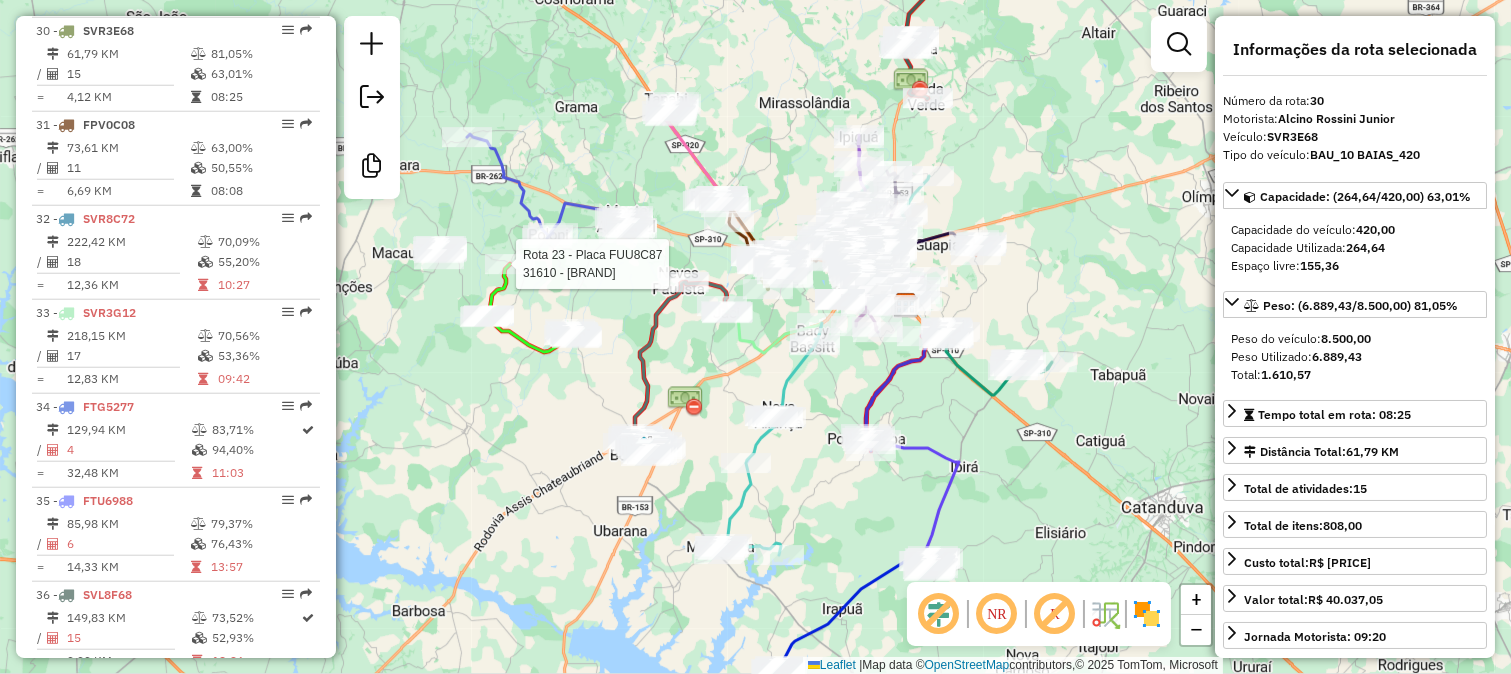 click 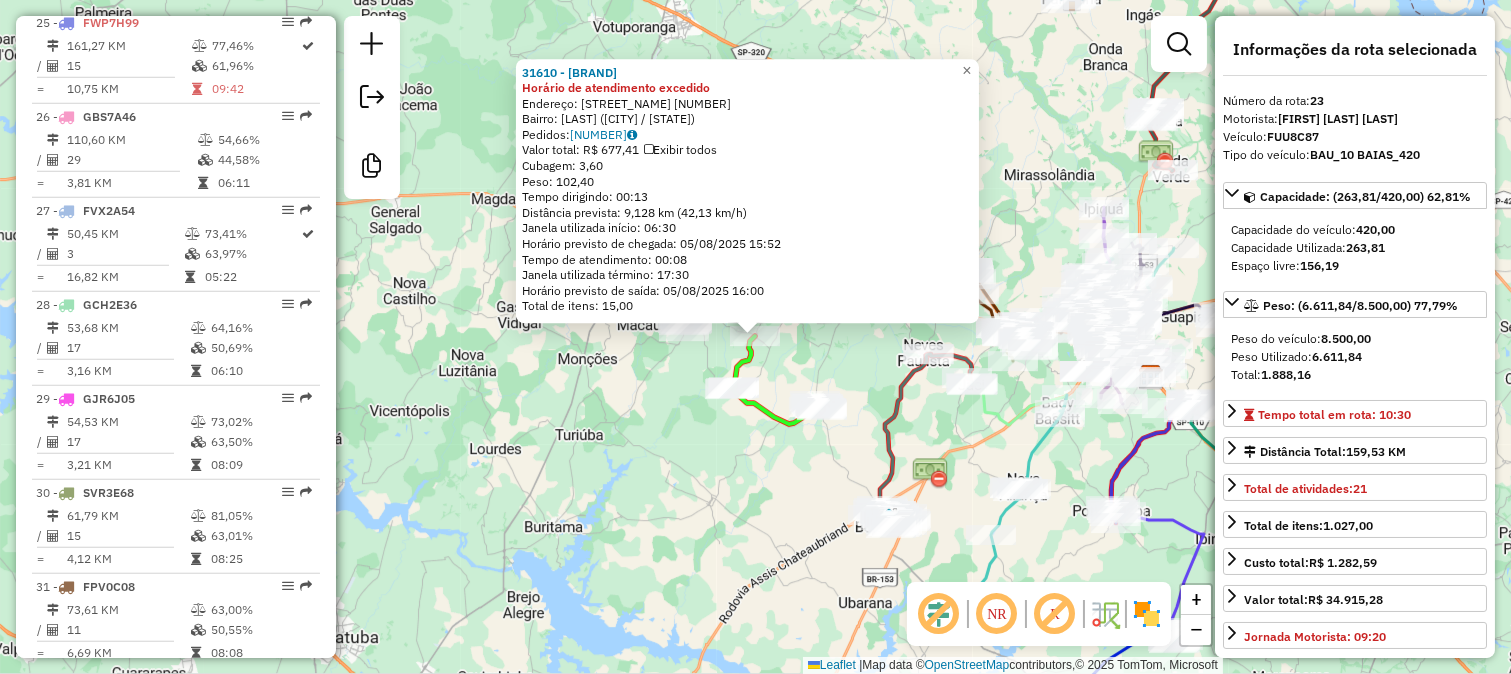 scroll, scrollTop: 2872, scrollLeft: 0, axis: vertical 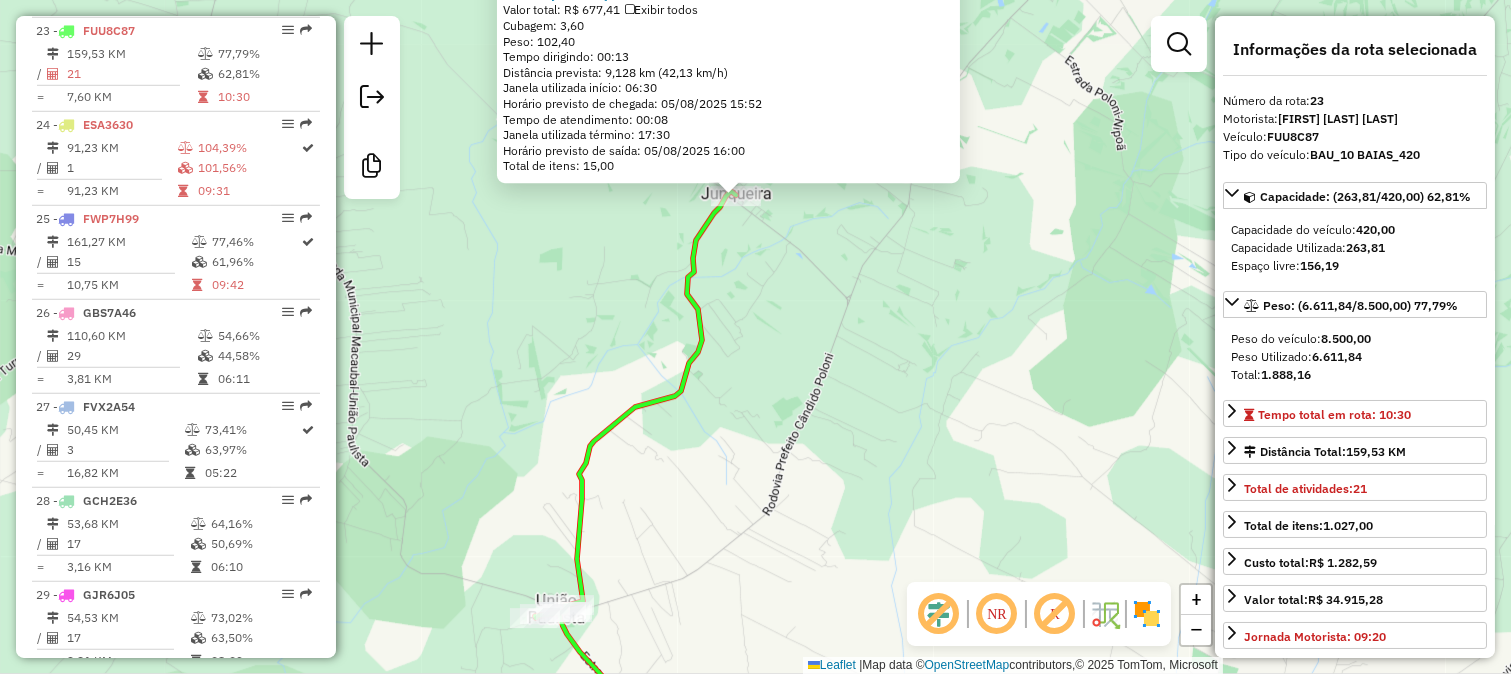 click on "31610 - MERC SANTO ANTONIO Horário de atendimento excedido  Endereço:  GARCIA 386   Bairro: JUNQUEIRA (MONTE APRAZIVEL / SP)   Pedidos:  04109710   Valor total: R$ 677,41   Exibir todos   Cubagem: 3,60  Peso: 102,40  Tempo dirigindo: 00:13   Distância prevista: 9,128 km (42,13 km/h)   Janela utilizada início: 06:30   Horário previsto de chegada: 05/08/2025 15:52   Tempo de atendimento: 00:08   Janela utilizada término: 17:30   Horário previsto de saída: 05/08/2025 16:00   Total de itens: 15,00  × Janela de atendimento Grade de atendimento Capacidade Transportadoras Veículos Cliente Pedidos  Rotas Selecione os dias de semana para filtrar as janelas de atendimento  Seg   Ter   Qua   Qui   Sex   Sáb   Dom  Informe o período da janela de atendimento: De: Até:  Filtrar exatamente a janela do cliente  Considerar janela de atendimento padrão  Selecione os dias de semana para filtrar as grades de atendimento  Seg   Ter   Qua   Qui   Sex   Sáb   Dom   Clientes fora do dia de atendimento selecionado De:" 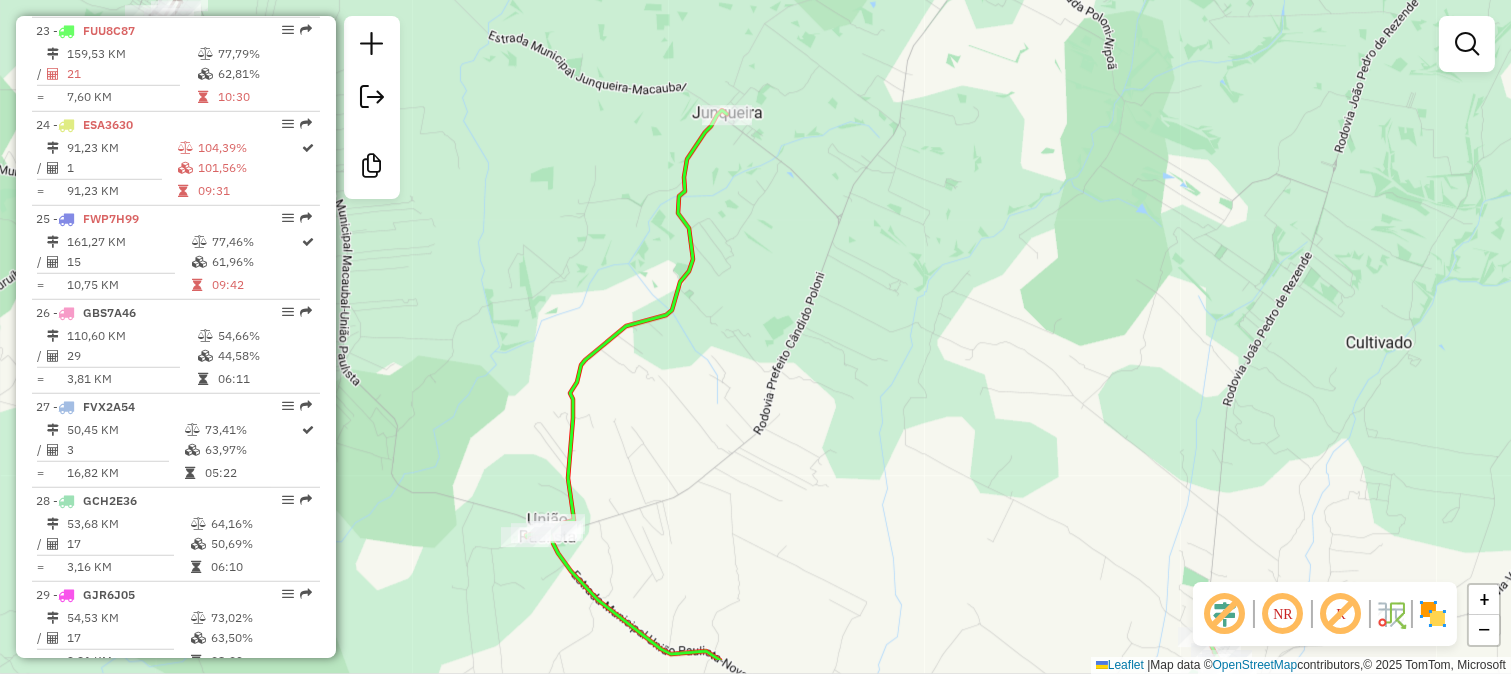 drag, startPoint x: 805, startPoint y: 407, endPoint x: 778, endPoint y: 271, distance: 138.65425 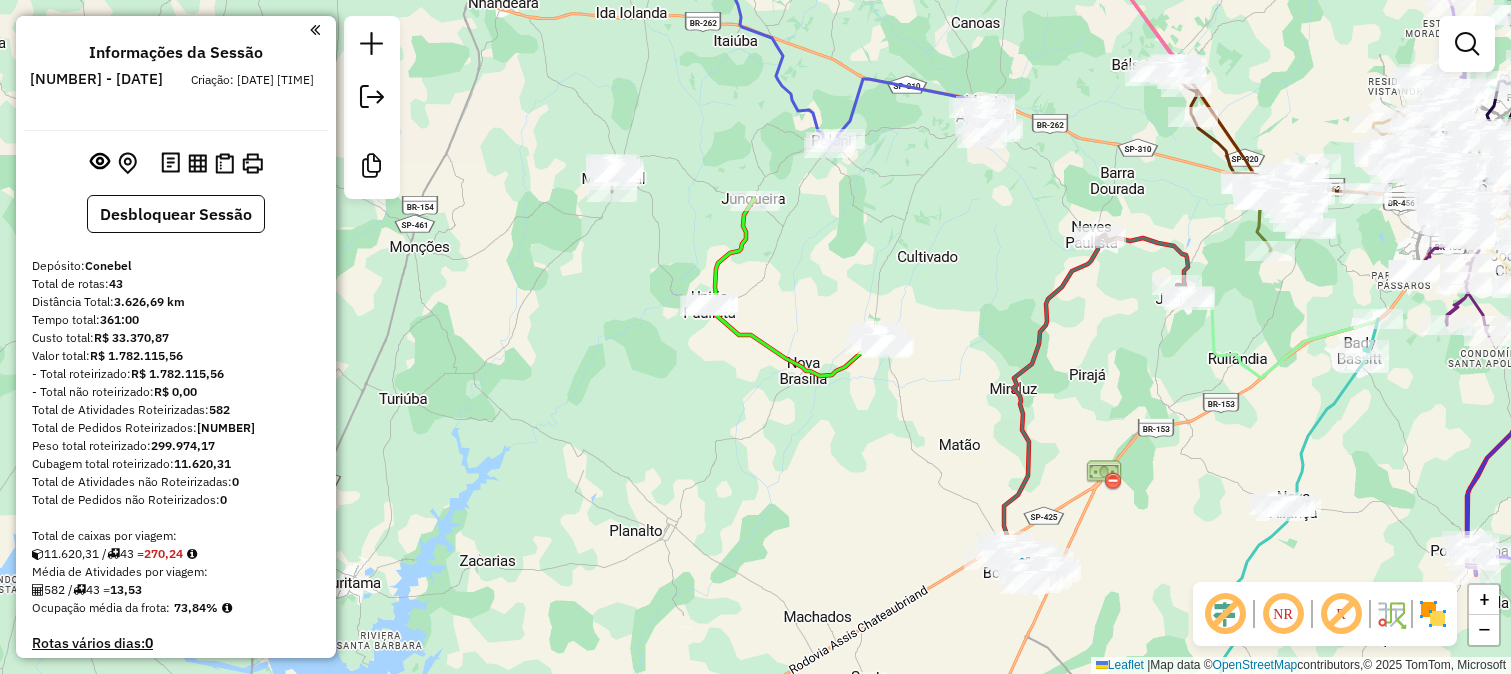 scroll, scrollTop: 0, scrollLeft: 0, axis: both 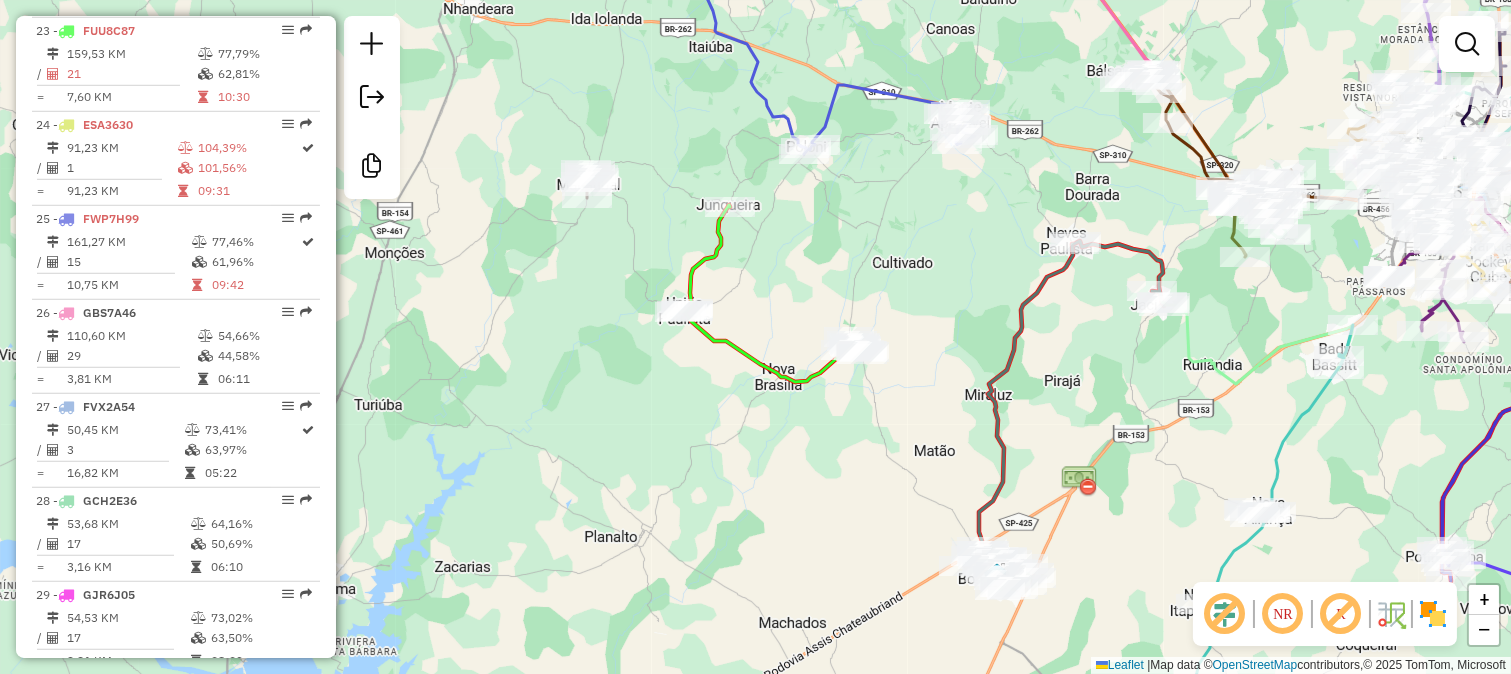 drag, startPoint x: 960, startPoint y: 248, endPoint x: 823, endPoint y: 264, distance: 137.93114 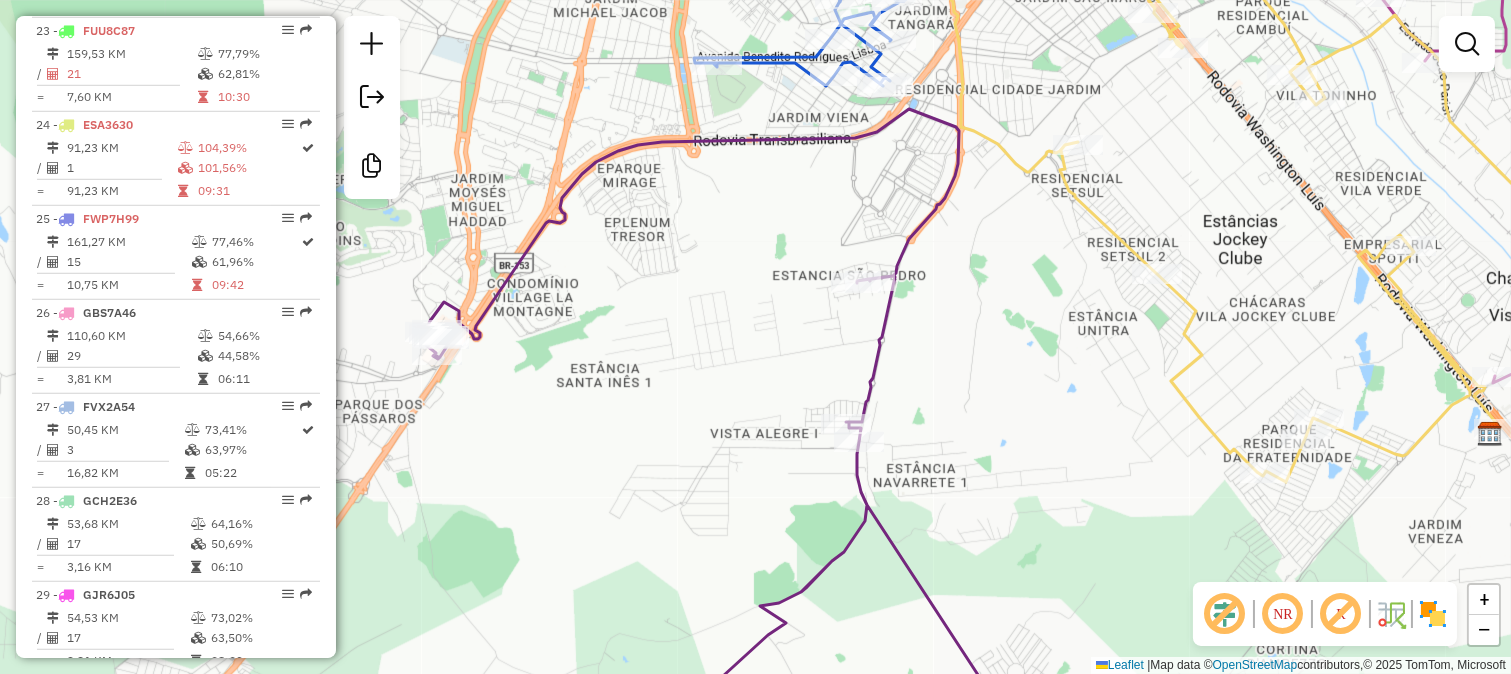 drag, startPoint x: 1341, startPoint y: 364, endPoint x: 1308, endPoint y: 312, distance: 61.587337 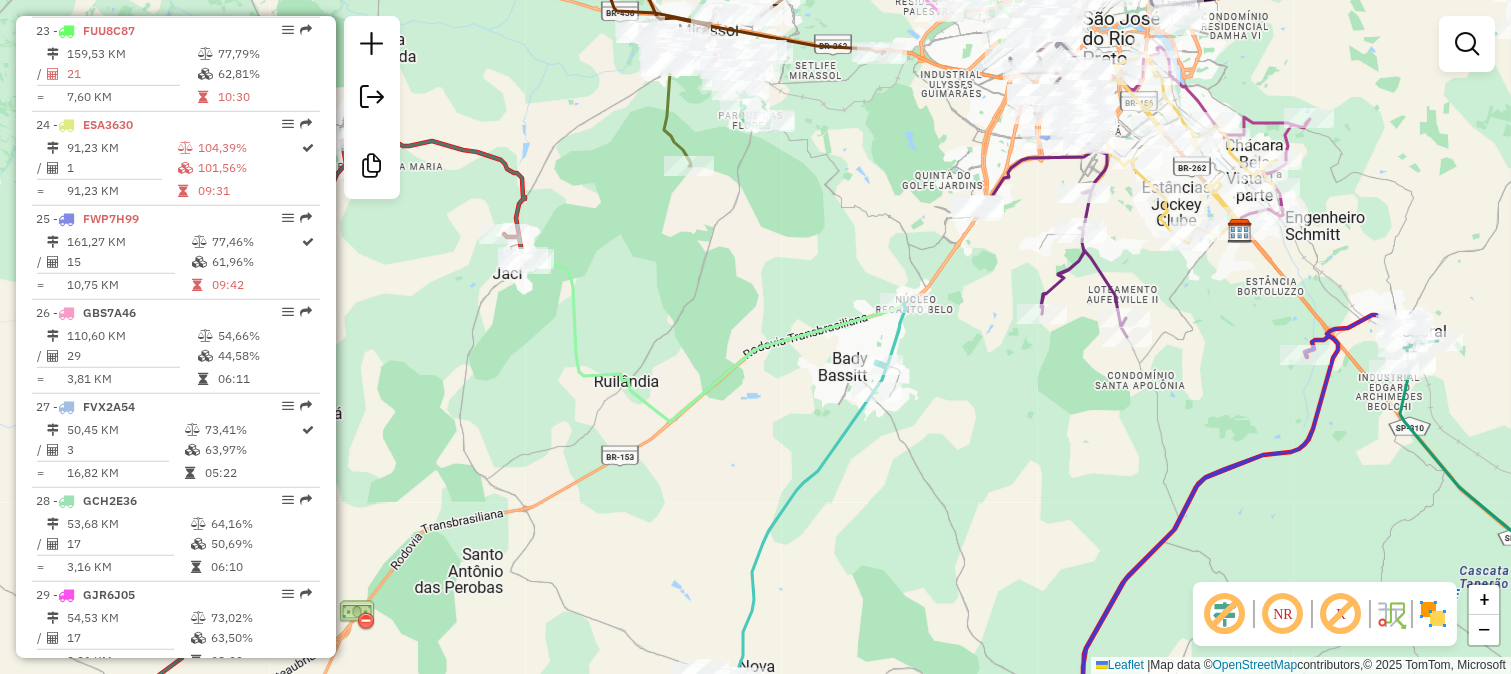 click 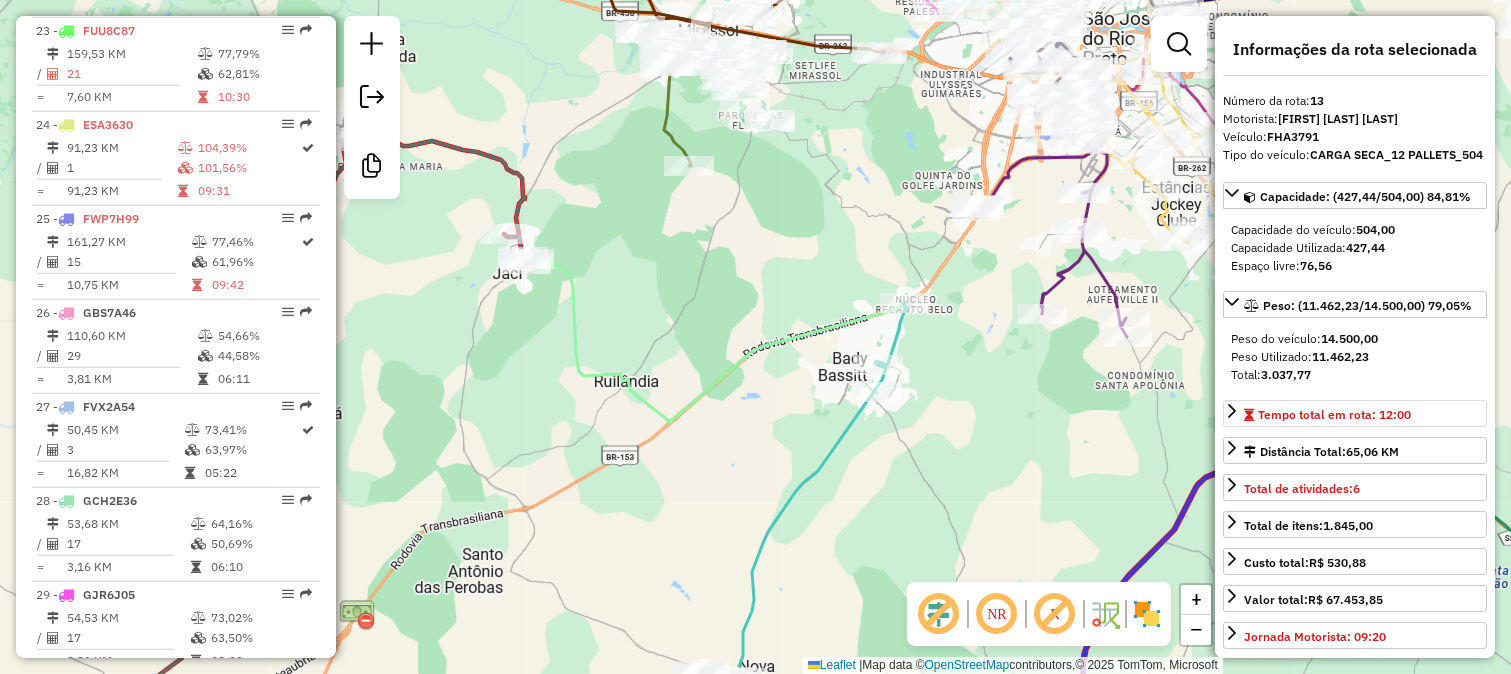 scroll, scrollTop: 1933, scrollLeft: 0, axis: vertical 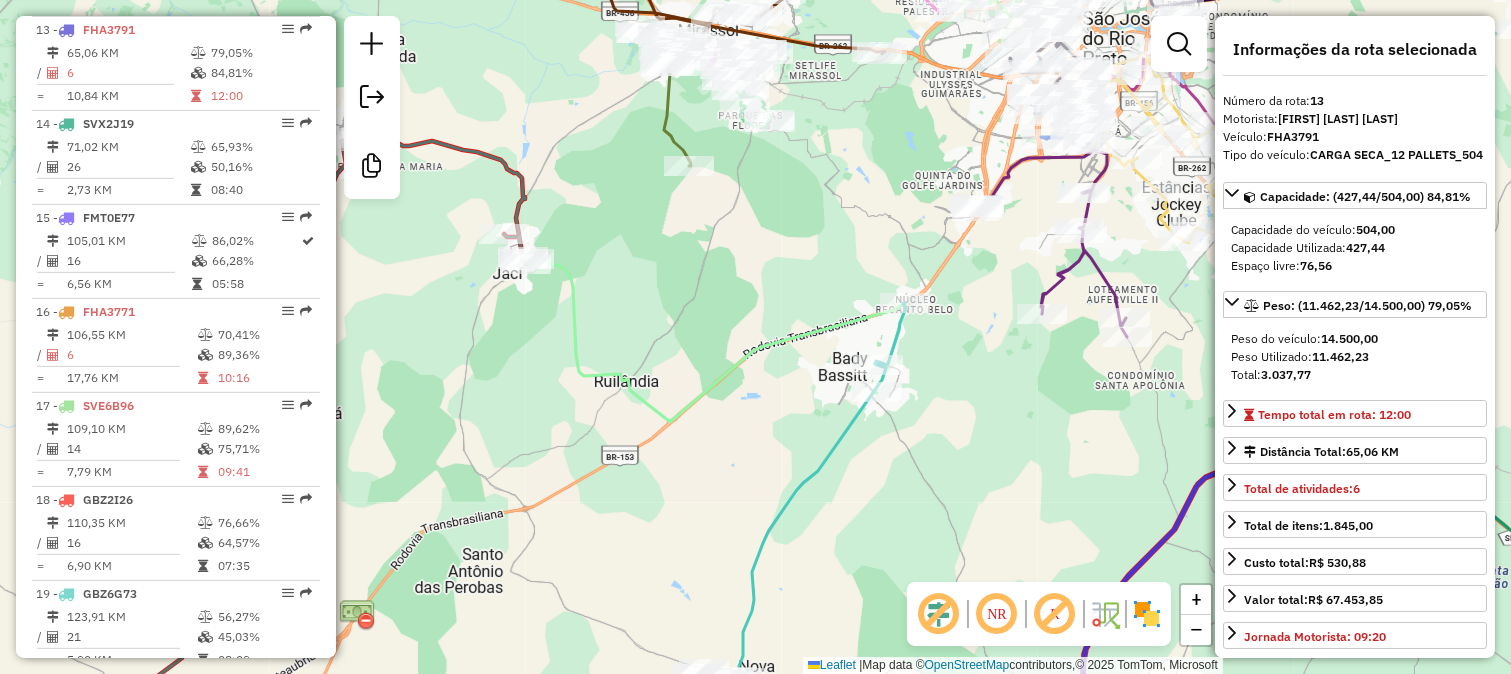 click on "Janela de atendimento Grade de atendimento Capacidade Transportadoras Veículos Cliente Pedidos  Rotas Selecione os dias de semana para filtrar as janelas de atendimento  Seg   Ter   Qua   Qui   Sex   Sáb   Dom  Informe o período da janela de atendimento: De: Até:  Filtrar exatamente a janela do cliente  Considerar janela de atendimento padrão  Selecione os dias de semana para filtrar as grades de atendimento  Seg   Ter   Qua   Qui   Sex   Sáb   Dom   Considerar clientes sem dia de atendimento cadastrado  Clientes fora do dia de atendimento selecionado Filtrar as atividades entre os valores definidos abaixo:  Peso mínimo:   Peso máximo:   Cubagem mínima:   Cubagem máxima:   De:   Até:  Filtrar as atividades entre o tempo de atendimento definido abaixo:  De:   Até:   Considerar capacidade total dos clientes não roteirizados Transportadora: Selecione um ou mais itens Tipo de veículo: Selecione um ou mais itens Veículo: Selecione um ou mais itens Motorista: Selecione um ou mais itens Nome: Rótulo:" 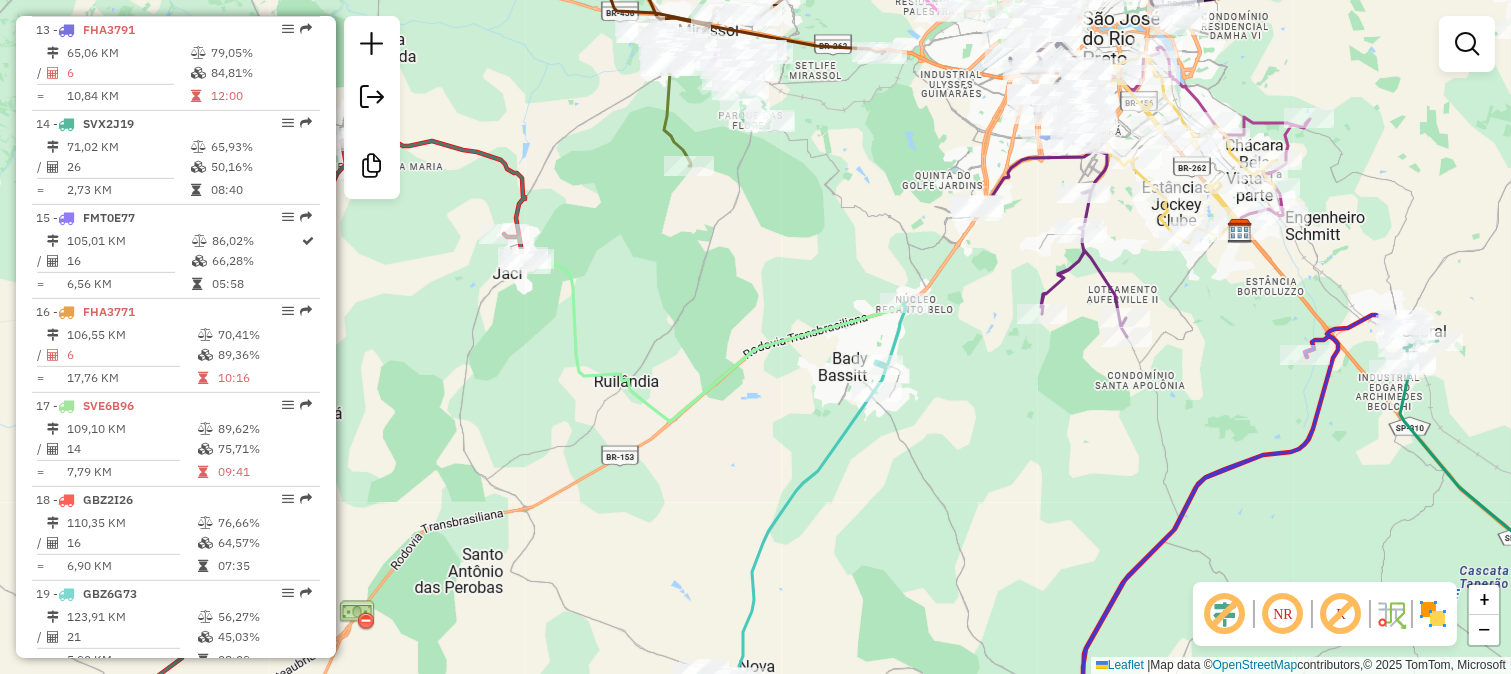 drag, startPoint x: 1190, startPoint y: 404, endPoint x: 996, endPoint y: 360, distance: 198.92712 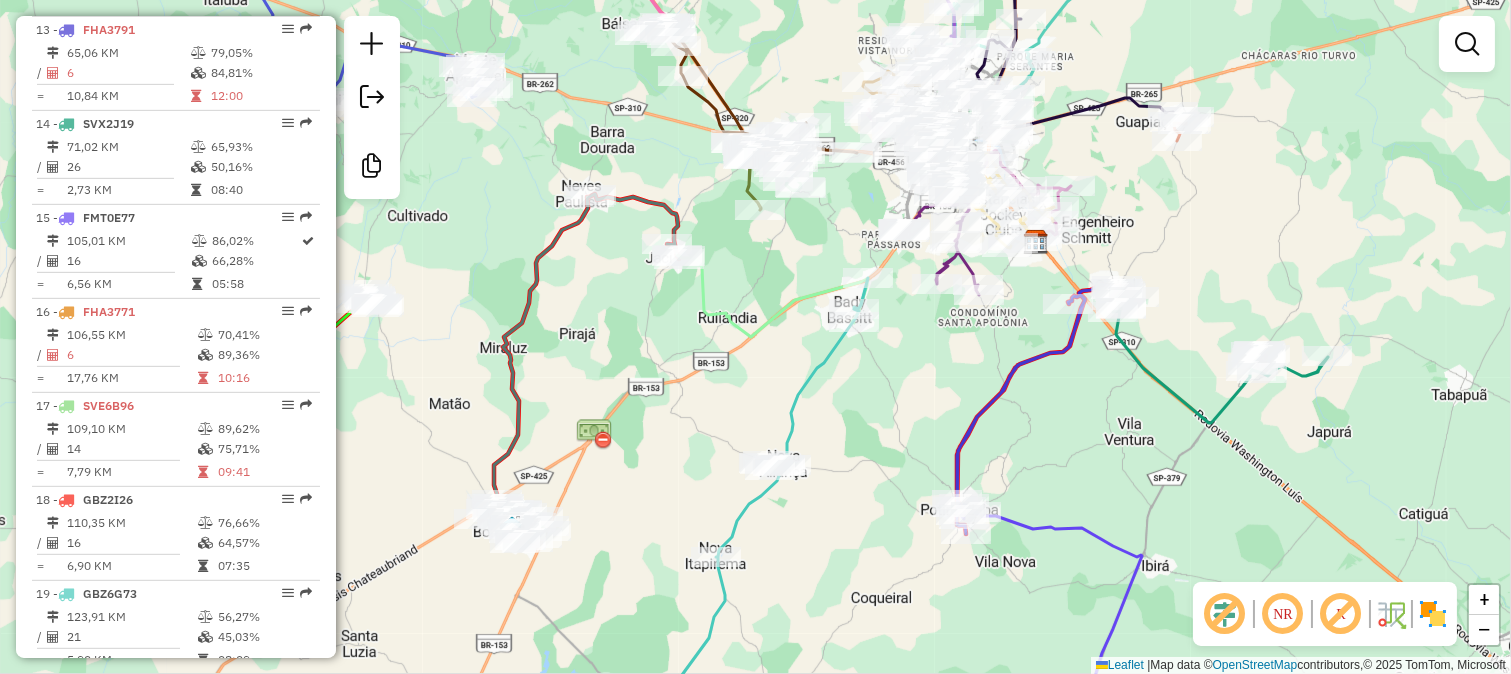 click 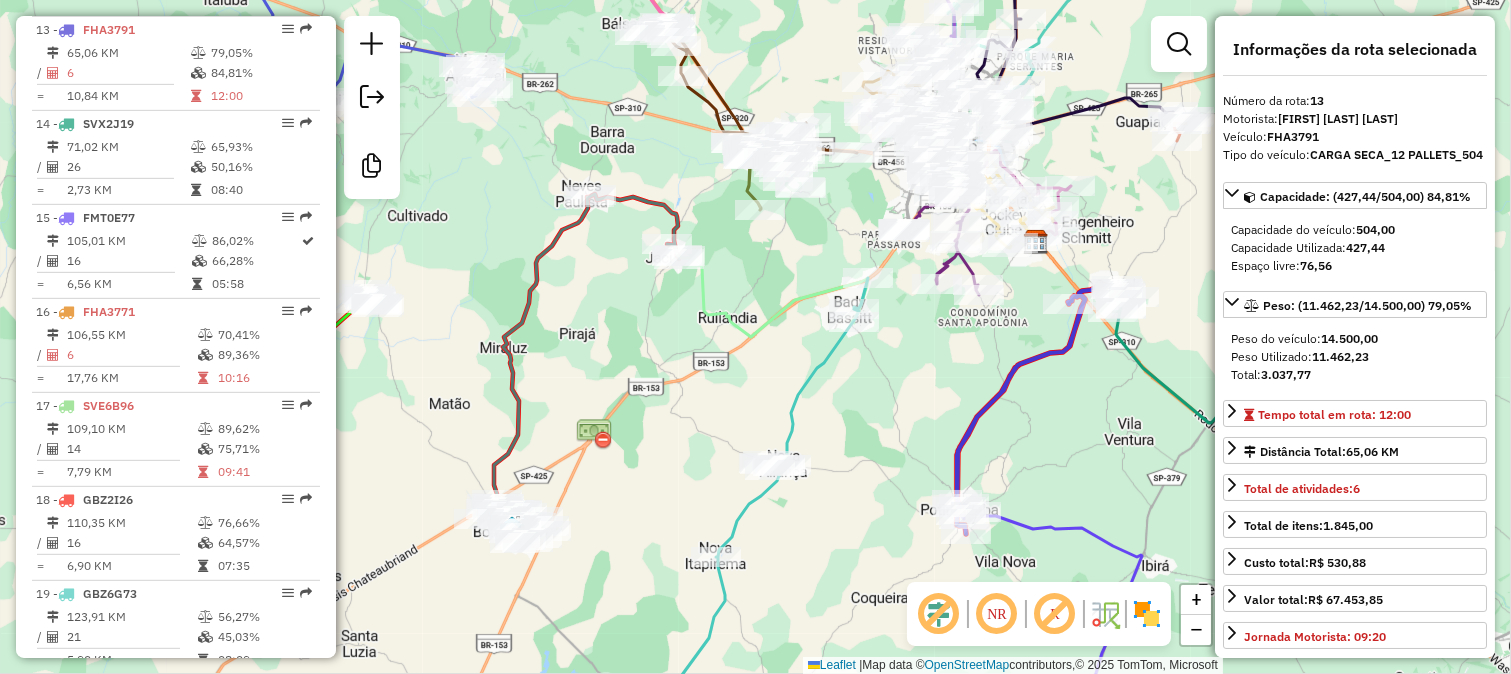 click 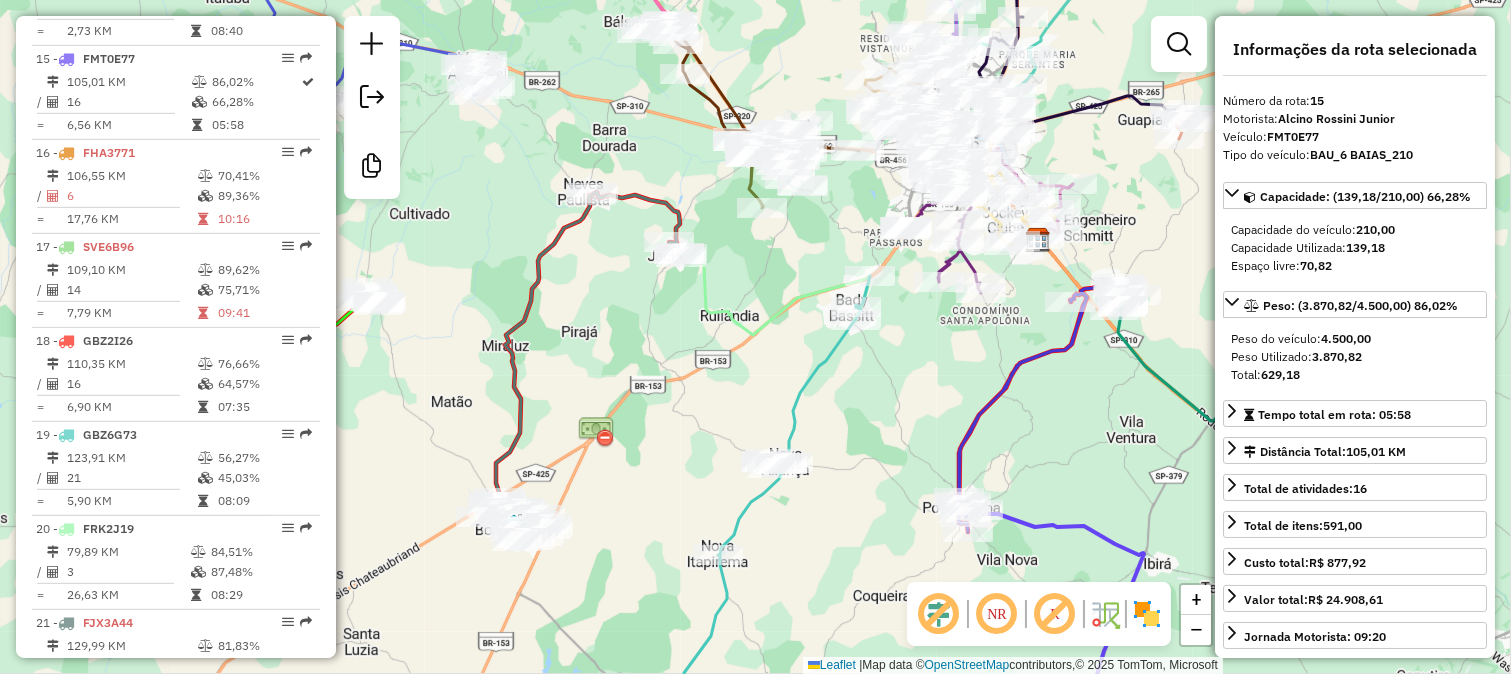 scroll, scrollTop: 2121, scrollLeft: 0, axis: vertical 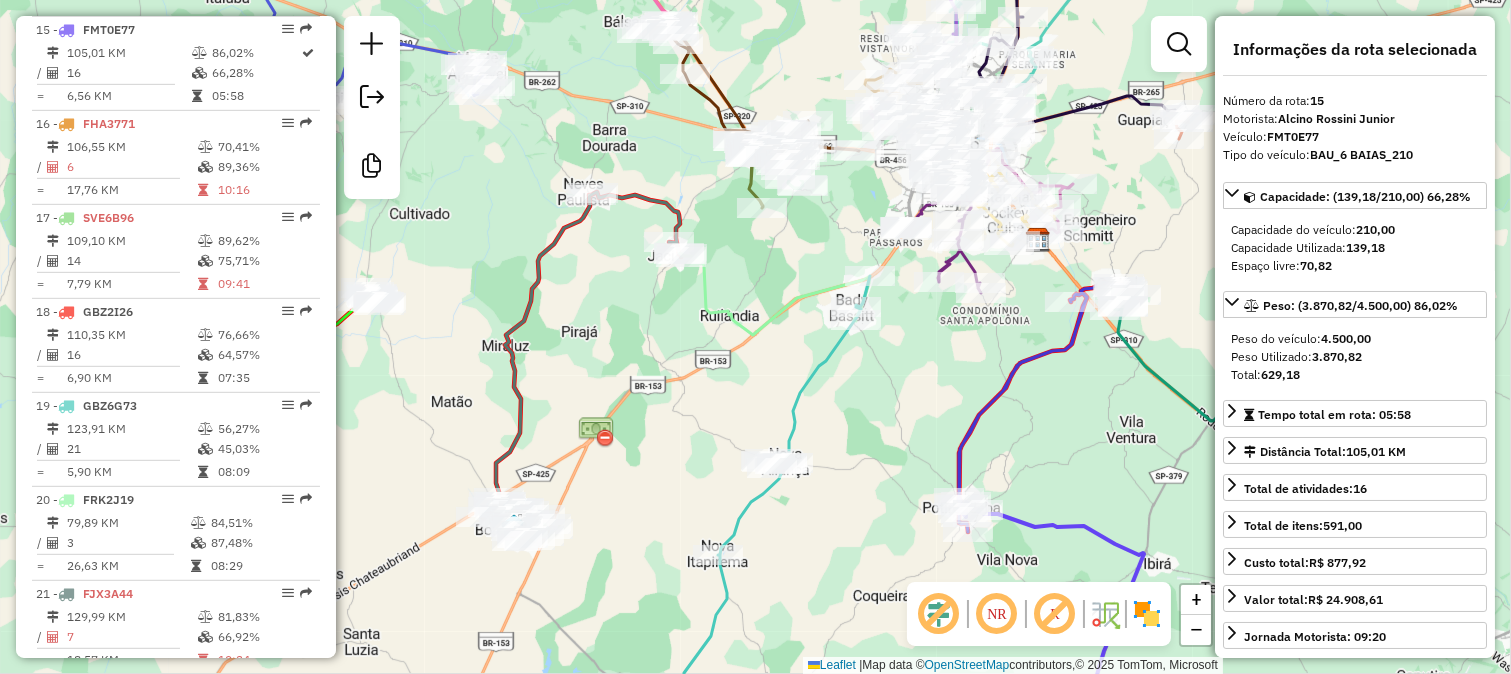 drag, startPoint x: 1077, startPoint y: 494, endPoint x: 1070, endPoint y: 337, distance: 157.15598 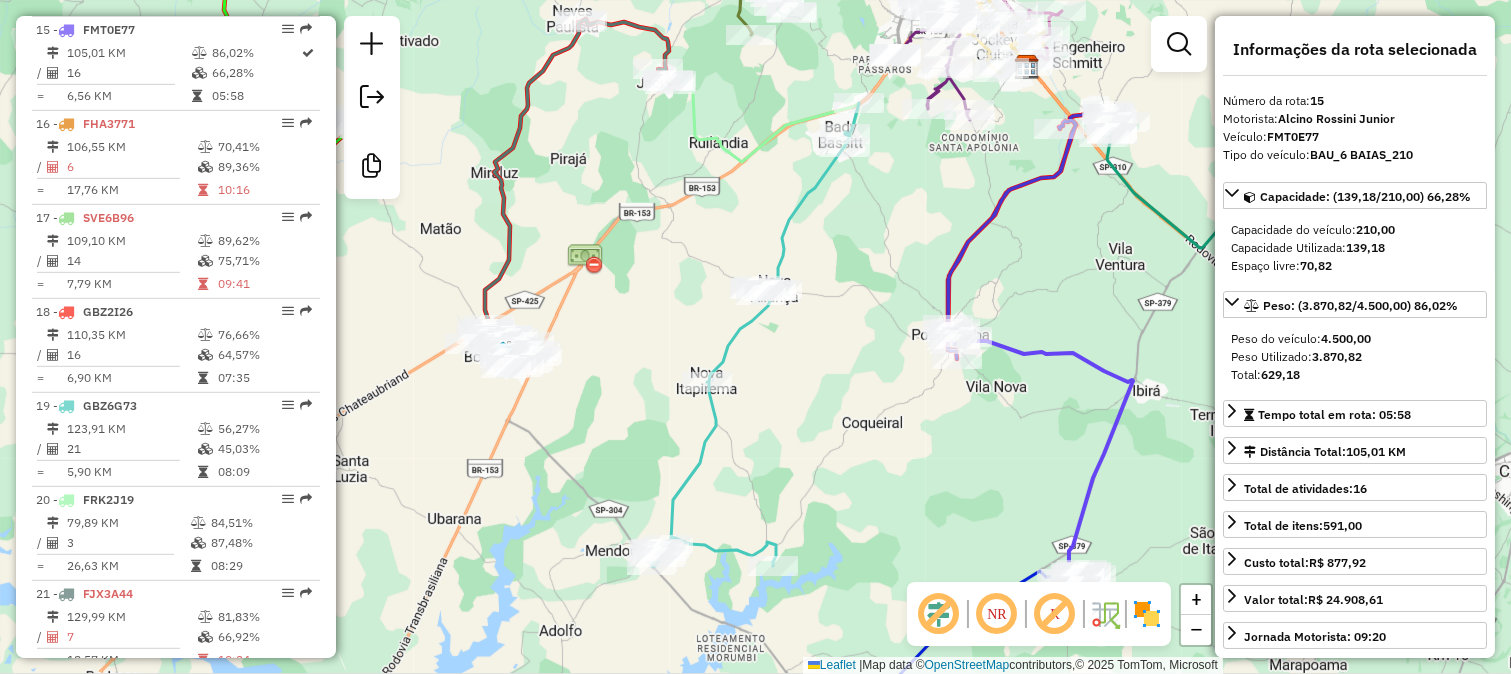 drag, startPoint x: 1055, startPoint y: 425, endPoint x: 1051, endPoint y: 294, distance: 131.06105 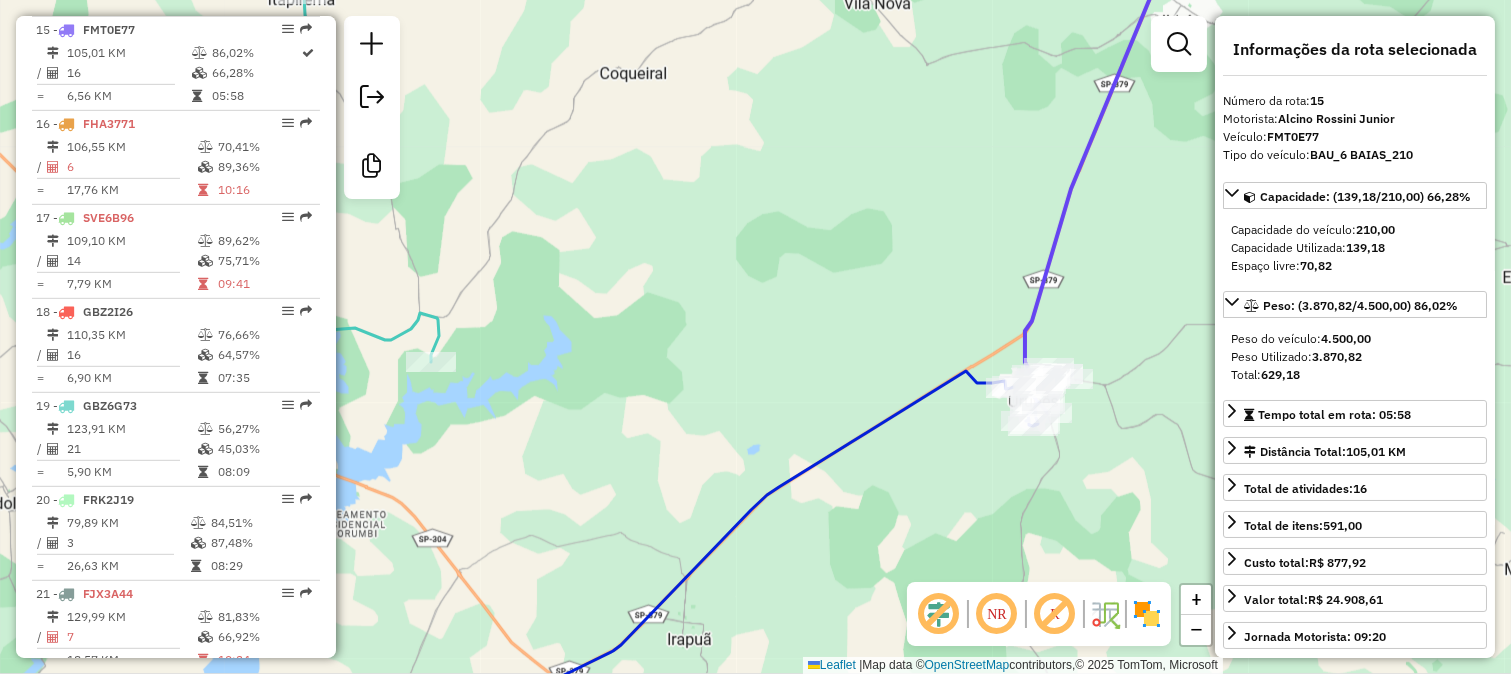 click on "Janela de atendimento Grade de atendimento Capacidade Transportadoras Veículos Cliente Pedidos  Rotas Selecione os dias de semana para filtrar as janelas de atendimento  Seg   Ter   Qua   Qui   Sex   Sáb   Dom  Informe o período da janela de atendimento: De: Até:  Filtrar exatamente a janela do cliente  Considerar janela de atendimento padrão  Selecione os dias de semana para filtrar as grades de atendimento  Seg   Ter   Qua   Qui   Sex   Sáb   Dom   Considerar clientes sem dia de atendimento cadastrado  Clientes fora do dia de atendimento selecionado Filtrar as atividades entre os valores definidos abaixo:  Peso mínimo:   Peso máximo:   Cubagem mínima:   Cubagem máxima:   De:   Até:  Filtrar as atividades entre o tempo de atendimento definido abaixo:  De:   Até:   Considerar capacidade total dos clientes não roteirizados Transportadora: Selecione um ou mais itens Tipo de veículo: Selecione um ou mais itens Veículo: Selecione um ou mais itens Motorista: Selecione um ou mais itens Nome: Rótulo:" 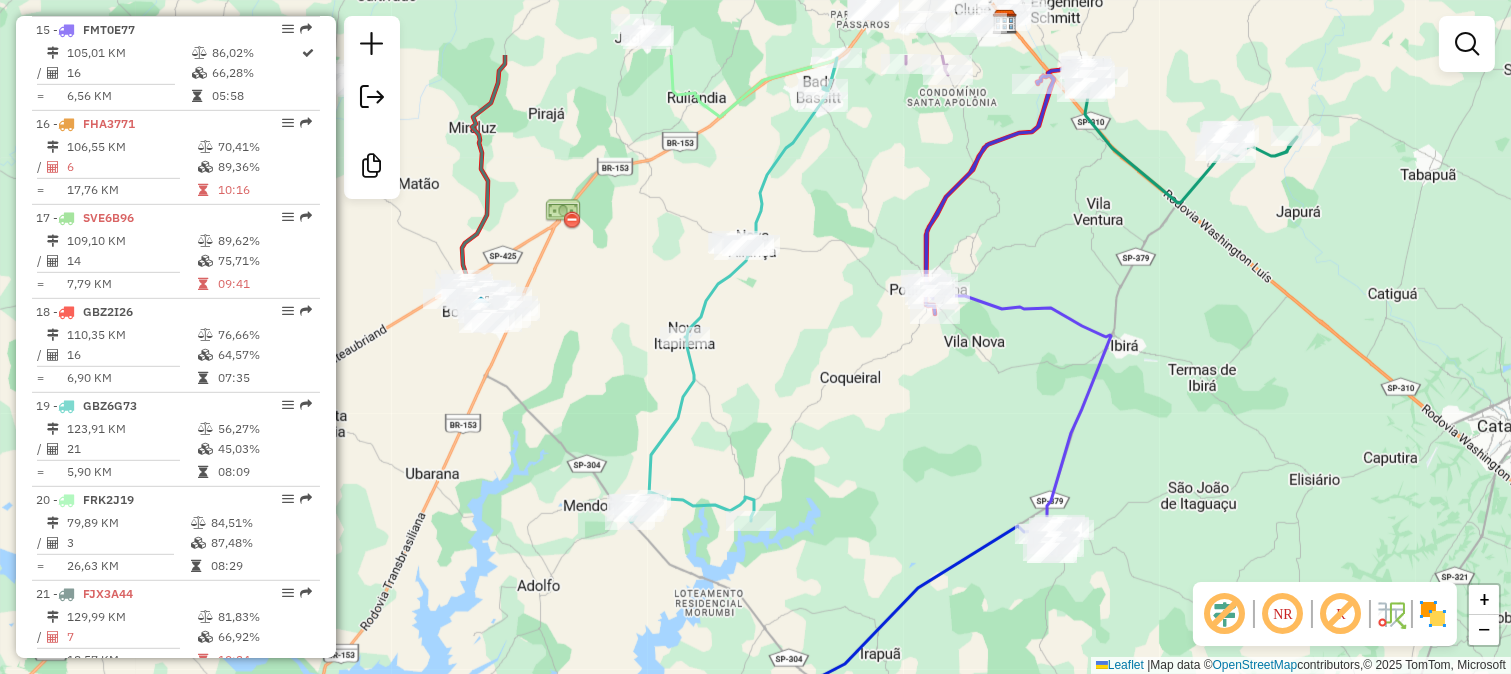 drag, startPoint x: 1004, startPoint y: 196, endPoint x: 985, endPoint y: 280, distance: 86.12201 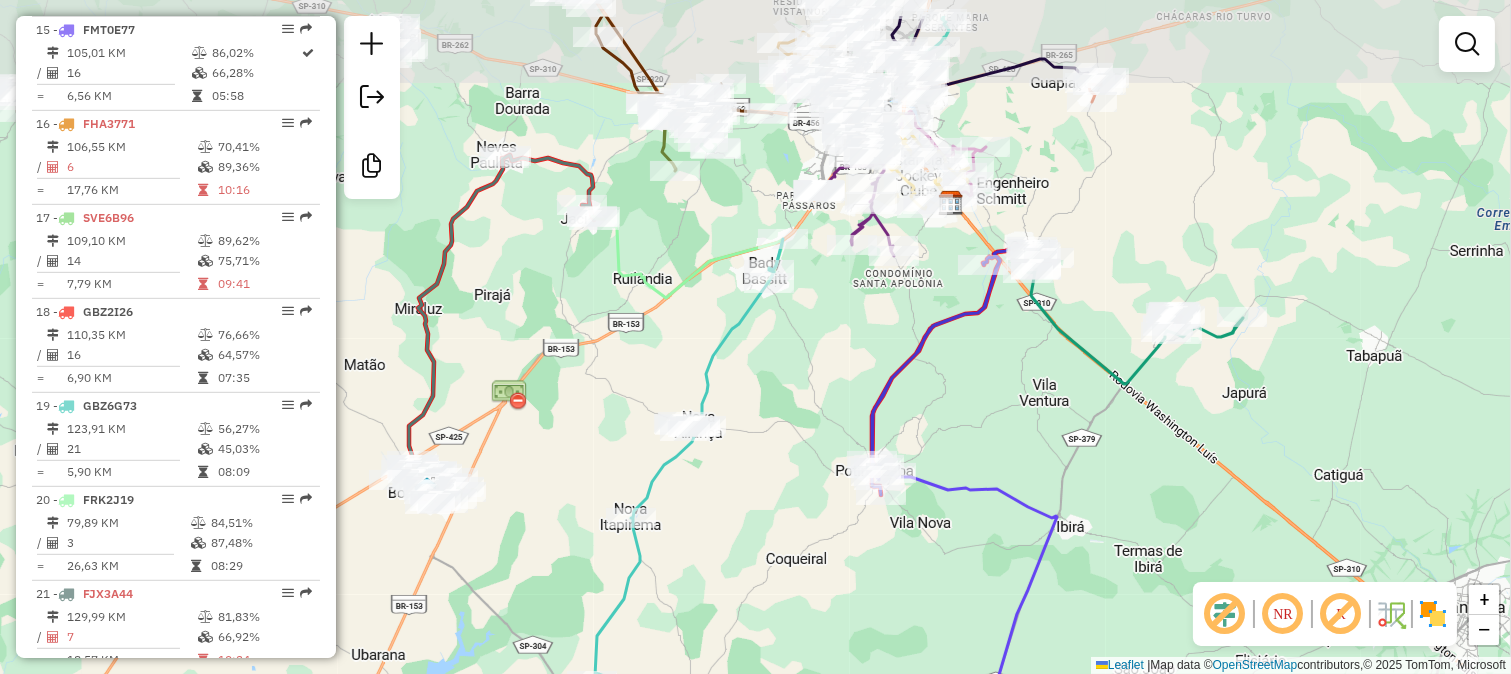drag, startPoint x: 1063, startPoint y: 113, endPoint x: 1054, endPoint y: 354, distance: 241.16798 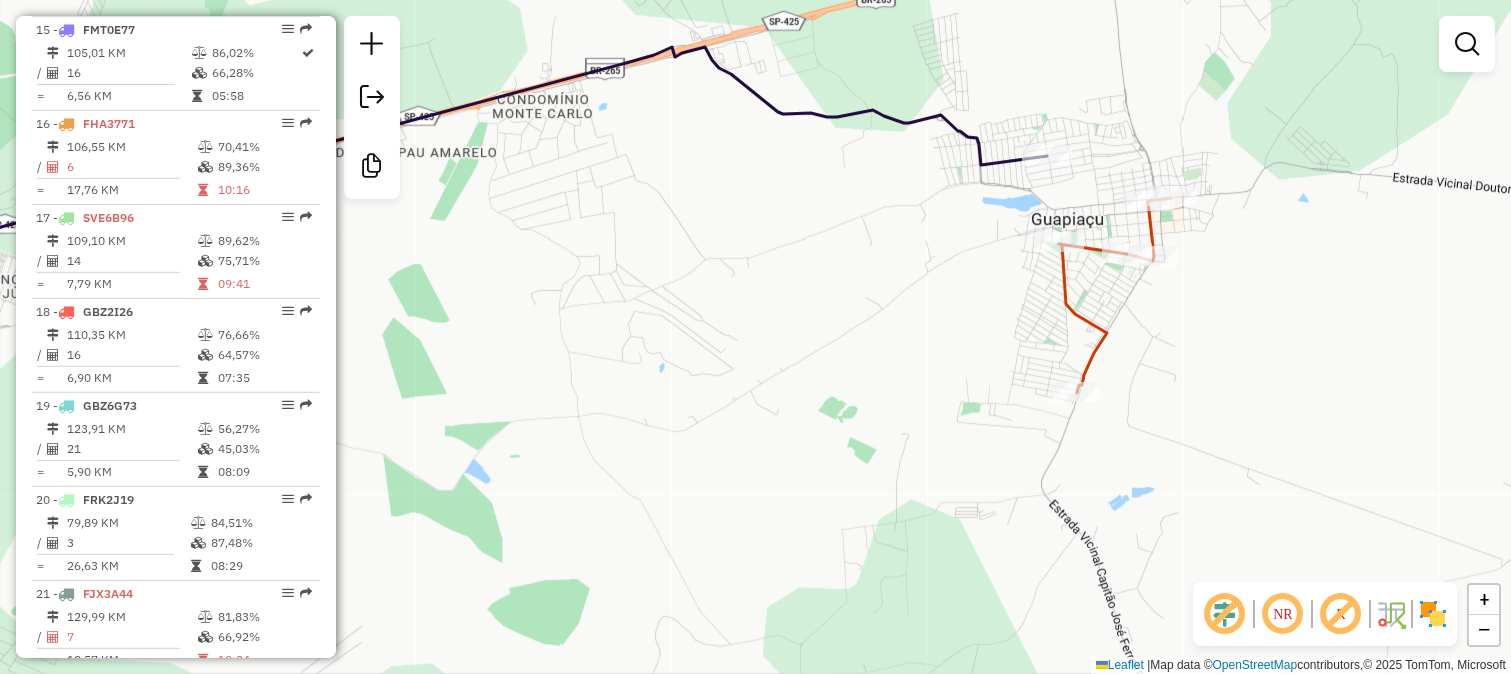 drag, startPoint x: 981, startPoint y: 414, endPoint x: 1054, endPoint y: 194, distance: 231.79517 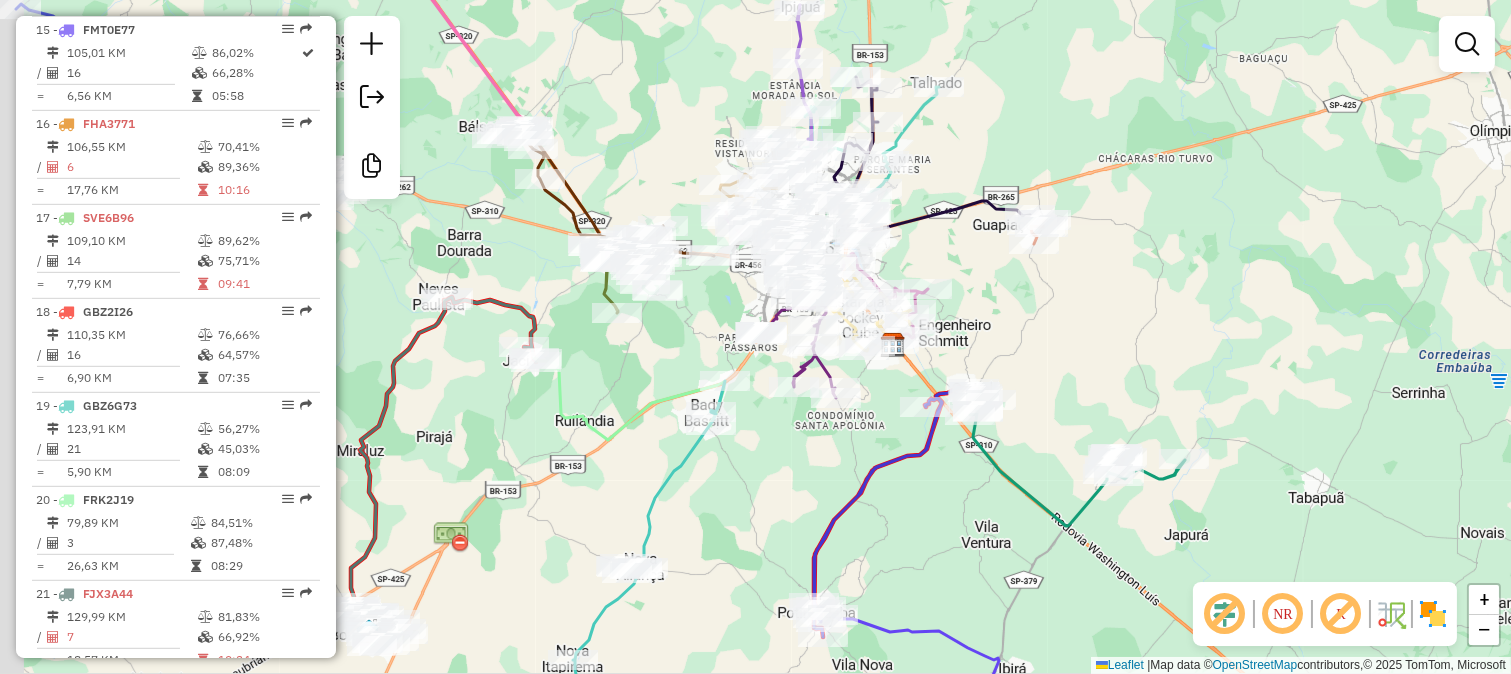 drag, startPoint x: 925, startPoint y: 334, endPoint x: 1148, endPoint y: 224, distance: 248.65437 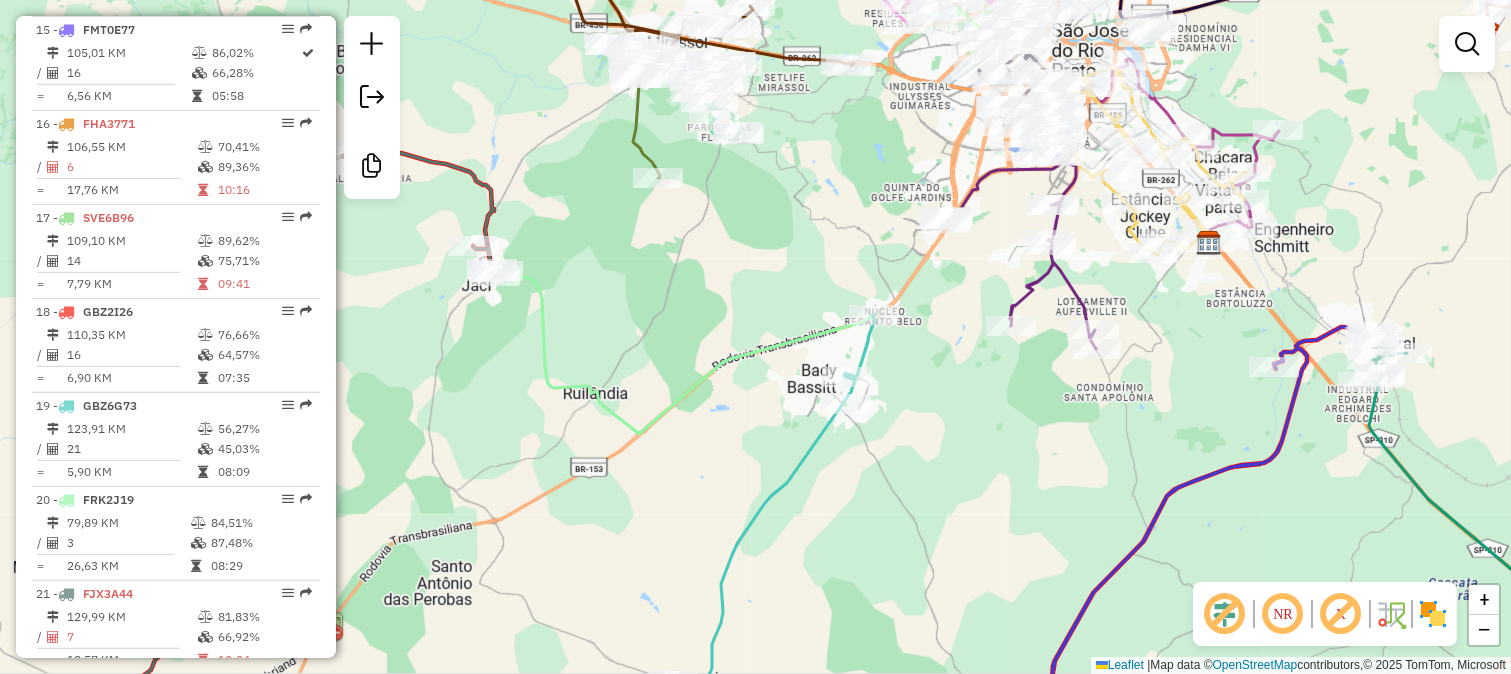 click 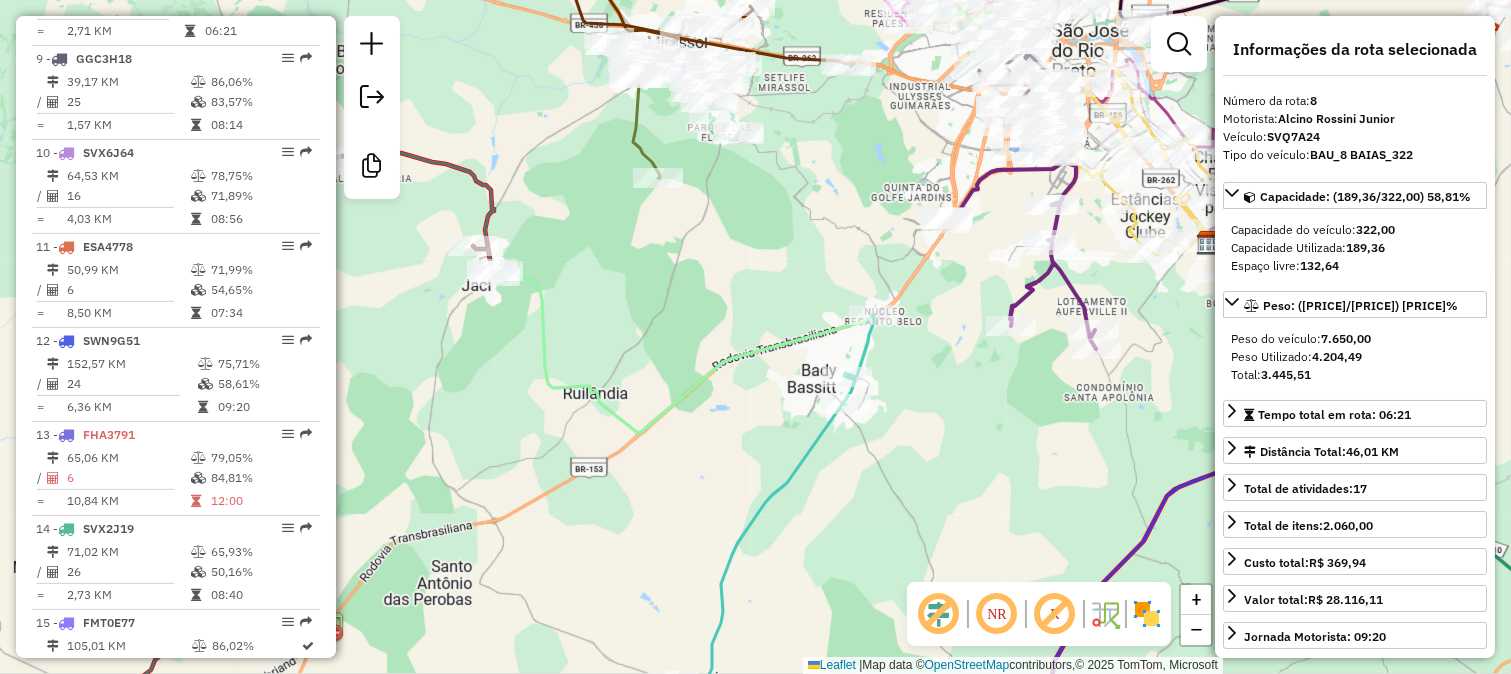 scroll, scrollTop: 1463, scrollLeft: 0, axis: vertical 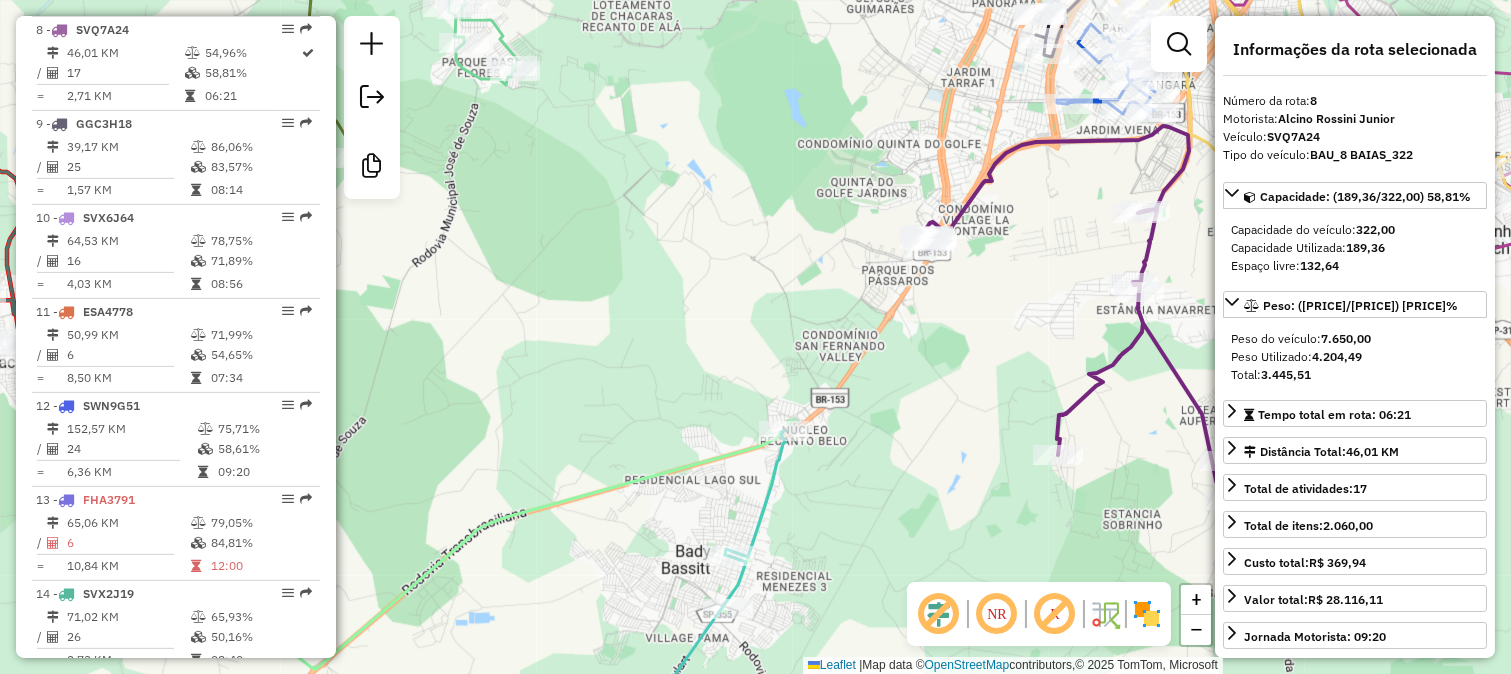 click on "Rota 19 - Placa [PLATE]  20207 - [BUSINESS_NAME] Janela de atendimento Grade de atendimento Capacidade Transportadoras Veículos Cliente Pedidos  Rotas Selecione os dias de semana para filtrar as janelas de atendimento  Seg   Ter   Qua   Qui   Sex   Sáb   Dom  Informe o período da janela de atendimento: De: [TIME] Até: [TIME]  Filtrar exatamente a janela do cliente  Considerar janela de atendimento padrão  Selecione os dias de semana para filtrar as grades de atendimento  Seg   Ter   Qua   Qui   Sex   Sáb   Dom   Considerar clientes sem dia de atendimento cadastrado  Clientes fora do dia de atendimento selecionado Filtrar as atividades entre os valores definidos abaixo:  Peso mínimo: [WEIGHT]   Peso máximo: [WEIGHT]   Cubagem mínima: [WEIGHT]   Cubagem máxima: [WEIGHT]   De: [TIME]   Até: [TIME]  Filtrar as atividades entre o tempo de atendimento definido abaixo:  De: [TIME]   Até: [TIME]   Considerar capacidade total dos clientes não roteirizados Transportadora: Selecione um ou mais itens Tipo de veículo: Selecione um ou mais itens Veículo: Selecione um ou mais itens" 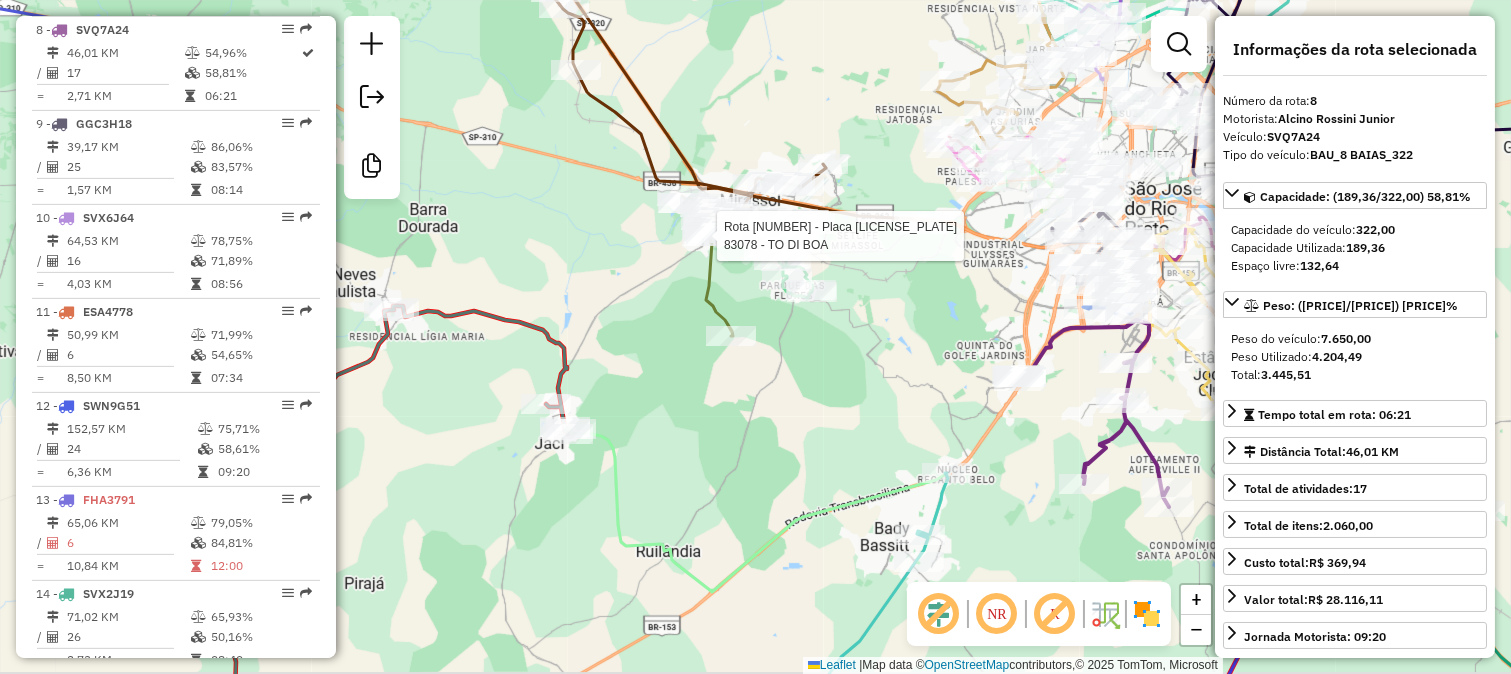 click 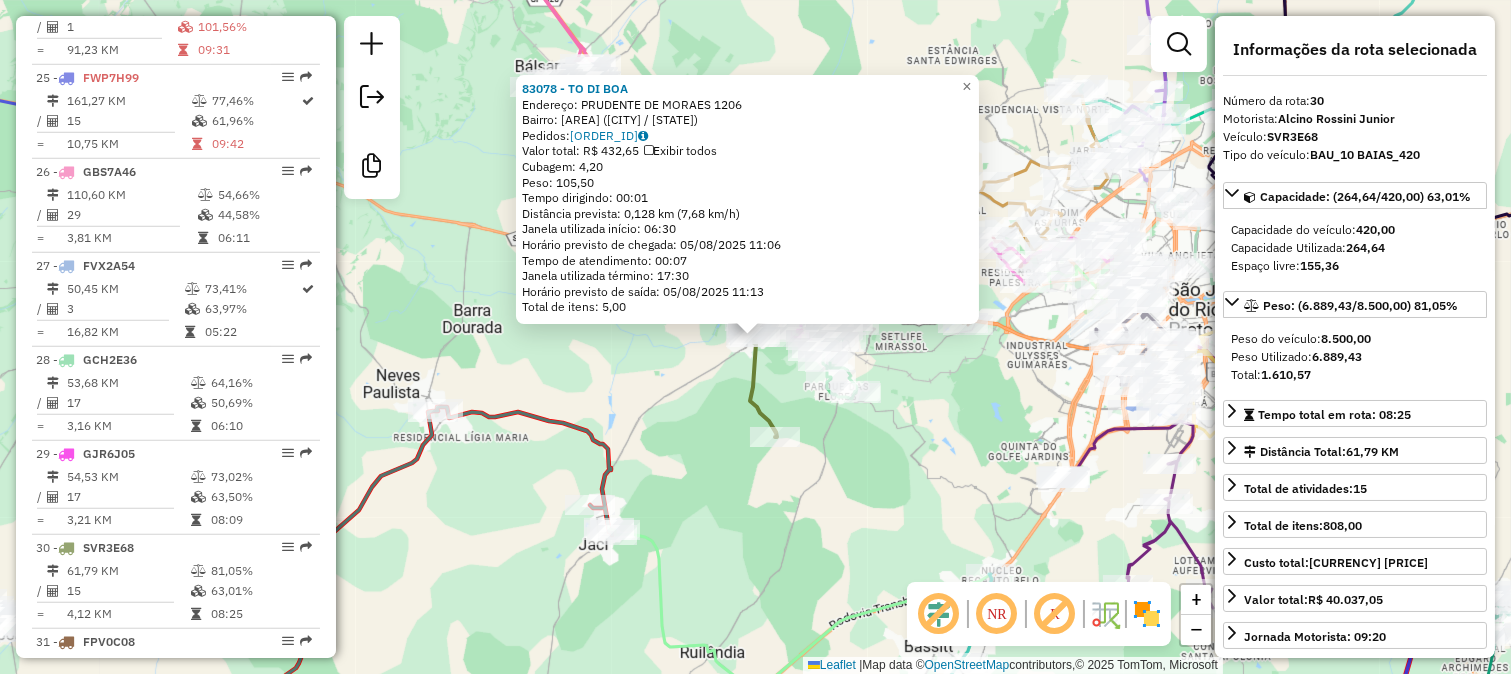 scroll, scrollTop: 3530, scrollLeft: 0, axis: vertical 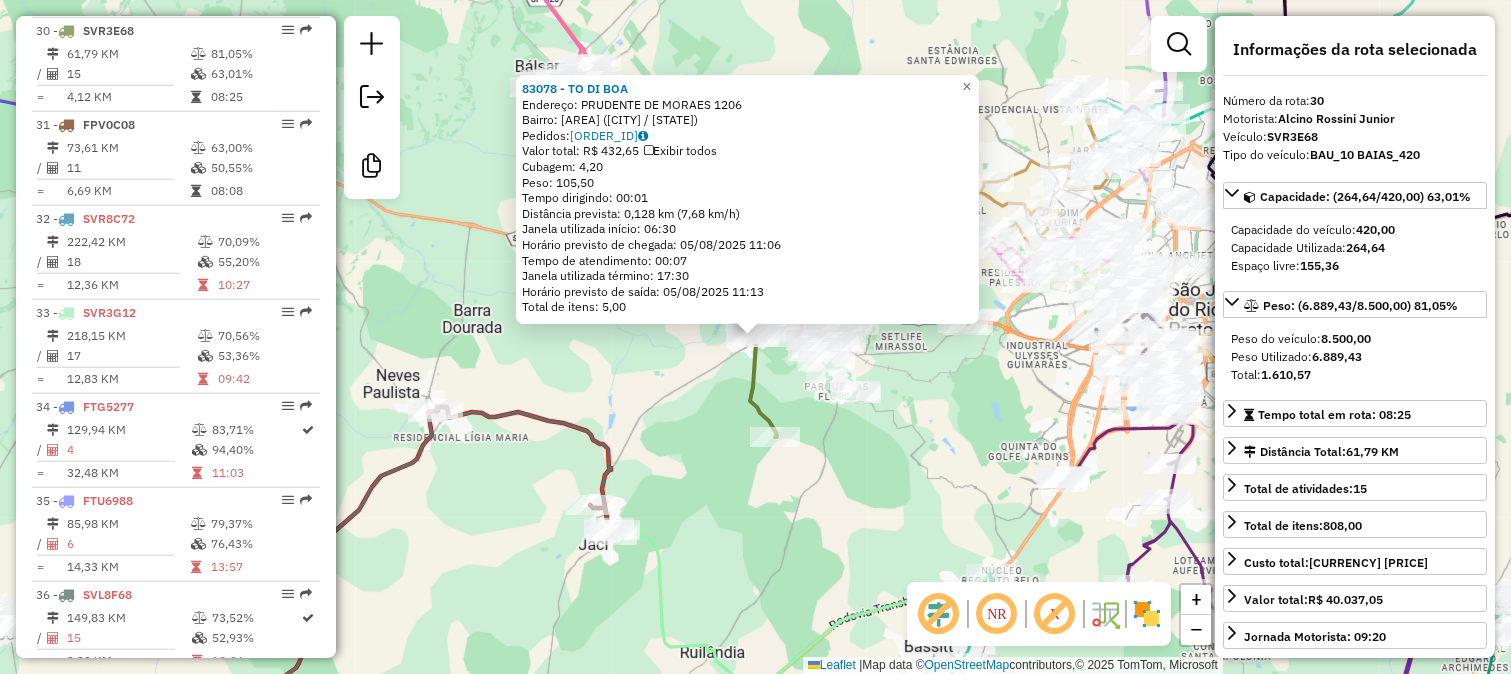 click on "83078 - TO DI BOA  Endereço:  PRUDENTE DE MORAES 1206   Bairro: JARDIM SAO JOSE (MIRASSOL / SP)   Pedidos:  04109419   Valor total: R$ 432,65   Exibir todos   Cubagem: 4,20  Peso: 105,50  Tempo dirigindo: 00:01   Distância prevista: 0,128 km (7,68 km/h)   Janela utilizada início: 06:30   Horário previsto de chegada: 05/08/2025 11:06   Tempo de atendimento: 00:07   Janela utilizada término: 17:30   Horário previsto de saída: 05/08/2025 11:13   Total de itens: 5,00  × Janela de atendimento Grade de atendimento Capacidade Transportadoras Veículos Cliente Pedidos  Rotas Selecione os dias de semana para filtrar as janelas de atendimento  Seg   Ter   Qua   Qui   Sex   Sáb   Dom  Informe o período da janela de atendimento: De: Até:  Filtrar exatamente a janela do cliente  Considerar janela de atendimento padrão  Selecione os dias de semana para filtrar as grades de atendimento  Seg   Ter   Qua   Qui   Sex   Sáb   Dom   Considerar clientes sem dia de atendimento cadastrado  Peso mínimo:   De:   Até:" 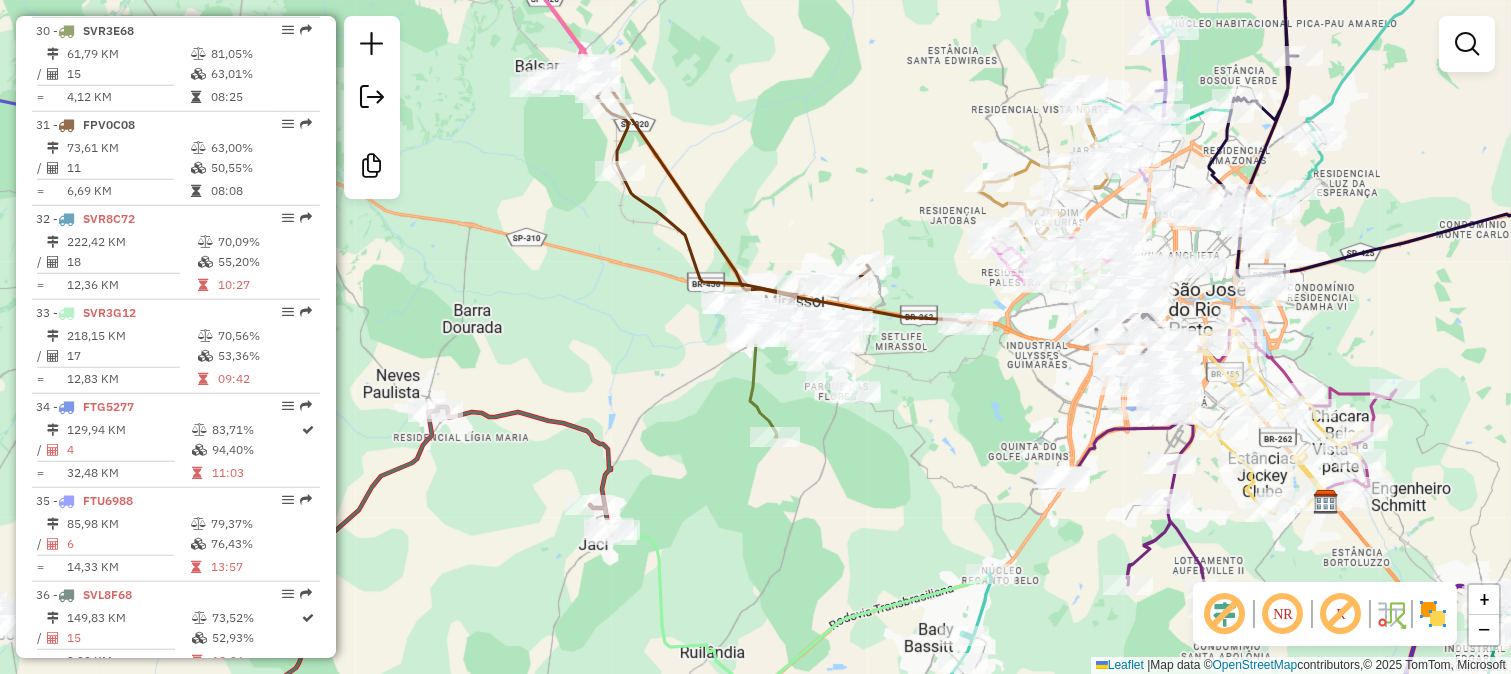 click 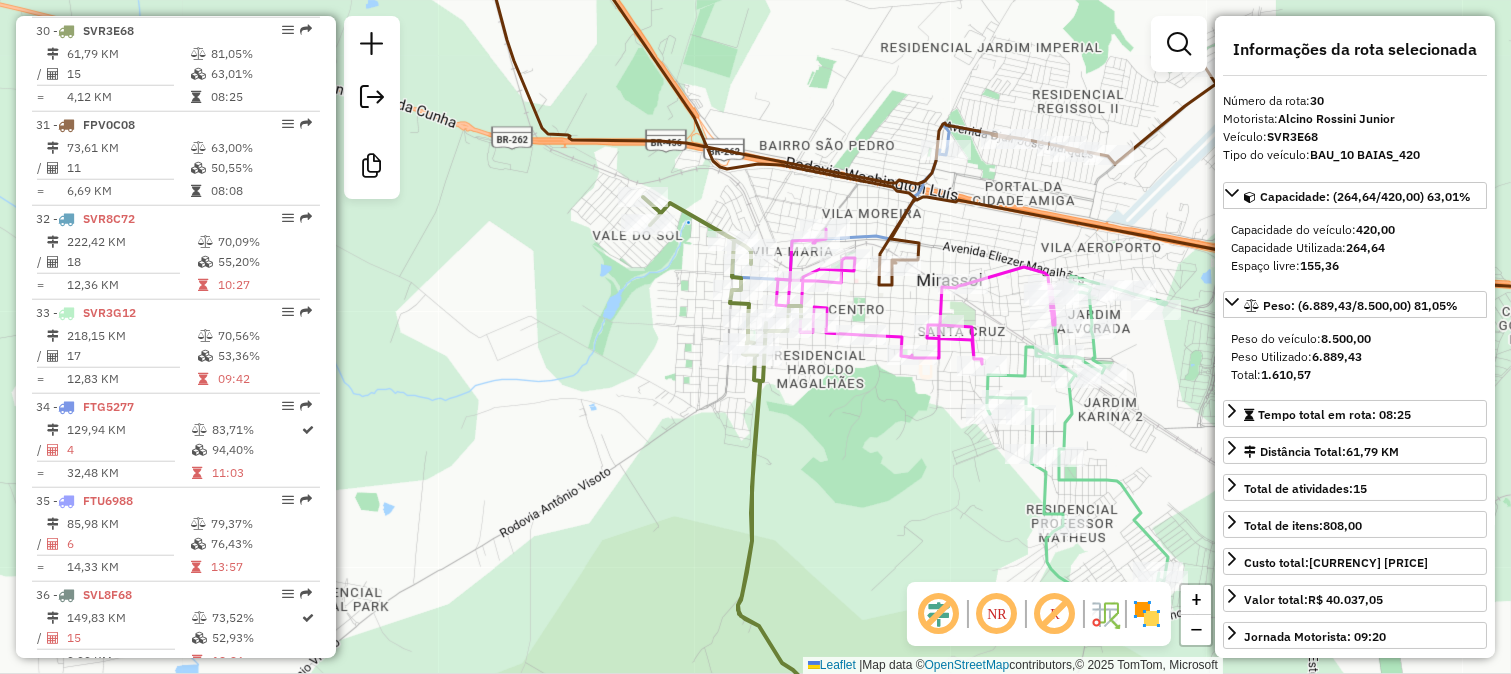 click on "Janela de atendimento Grade de atendimento Capacidade Transportadoras Veículos Cliente Pedidos  Rotas Selecione os dias de semana para filtrar as janelas de atendimento  Seg   Ter   Qua   Qui   Sex   Sáb   Dom  Informe o período da janela de atendimento: De: Até:  Filtrar exatamente a janela do cliente  Considerar janela de atendimento padrão  Selecione os dias de semana para filtrar as grades de atendimento  Seg   Ter   Qua   Qui   Sex   Sáb   Dom   Considerar clientes sem dia de atendimento cadastrado  Clientes fora do dia de atendimento selecionado Filtrar as atividades entre os valores definidos abaixo:  Peso mínimo:   Peso máximo:   Cubagem mínima:   Cubagem máxima:   De:   Até:  Filtrar as atividades entre o tempo de atendimento definido abaixo:  De:   Até:   Considerar capacidade total dos clientes não roteirizados Transportadora: Selecione um ou mais itens Tipo de veículo: Selecione um ou mais itens Veículo: Selecione um ou mais itens Motorista: Selecione um ou mais itens Nome: Rótulo:" 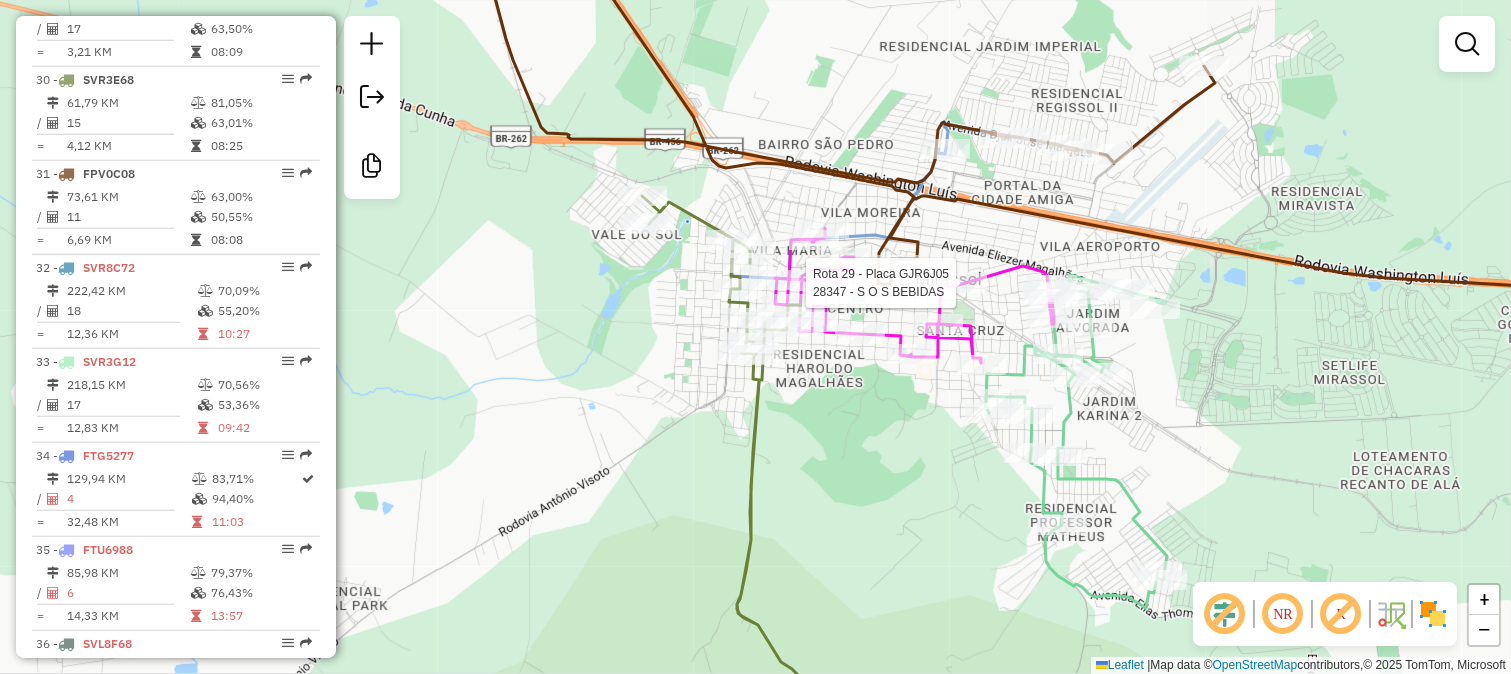 select on "**********" 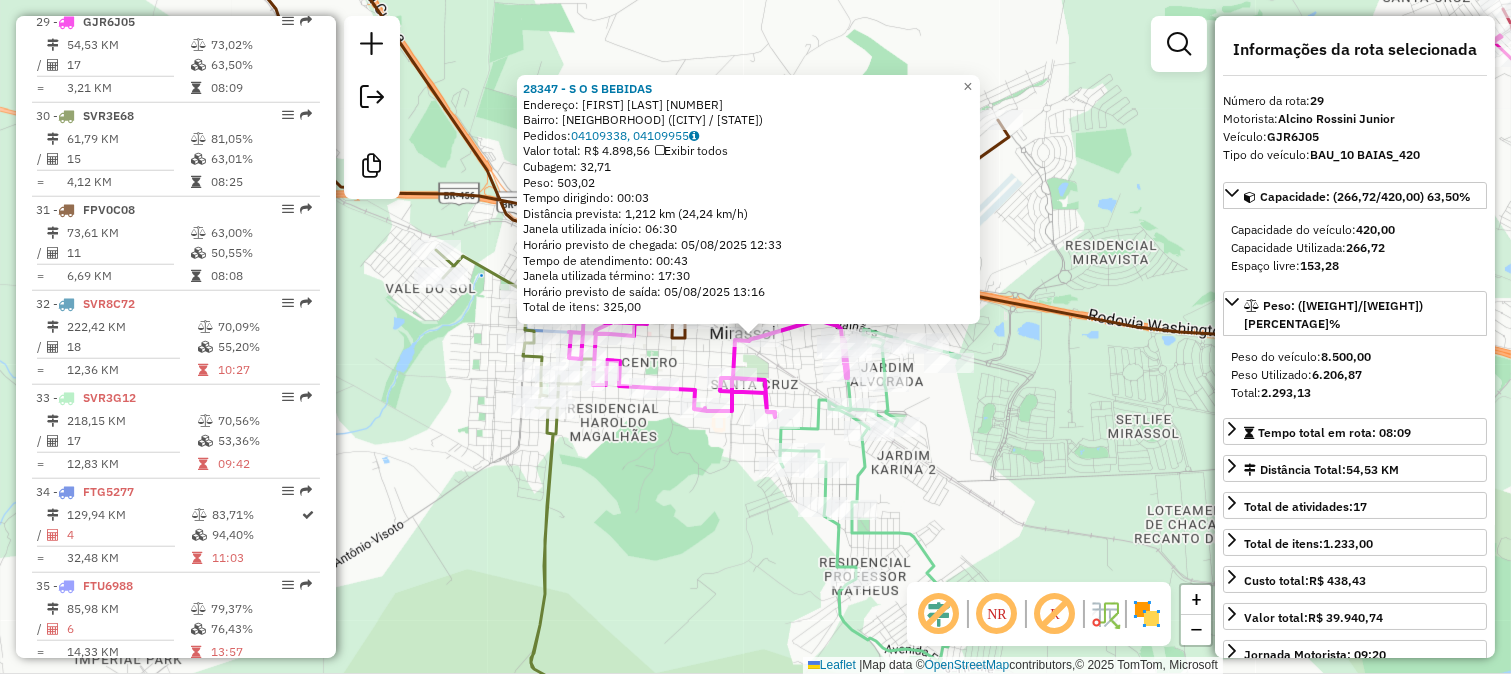 scroll, scrollTop: 3435, scrollLeft: 0, axis: vertical 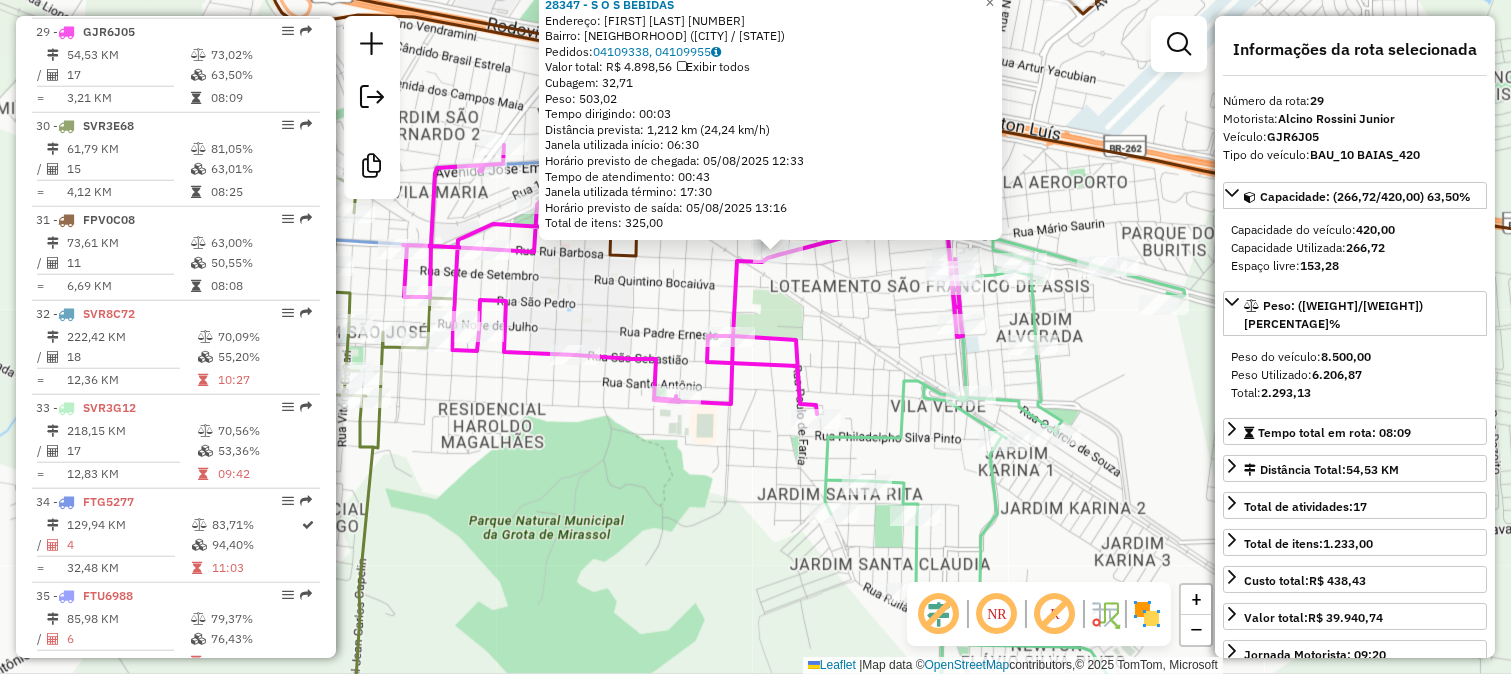 click 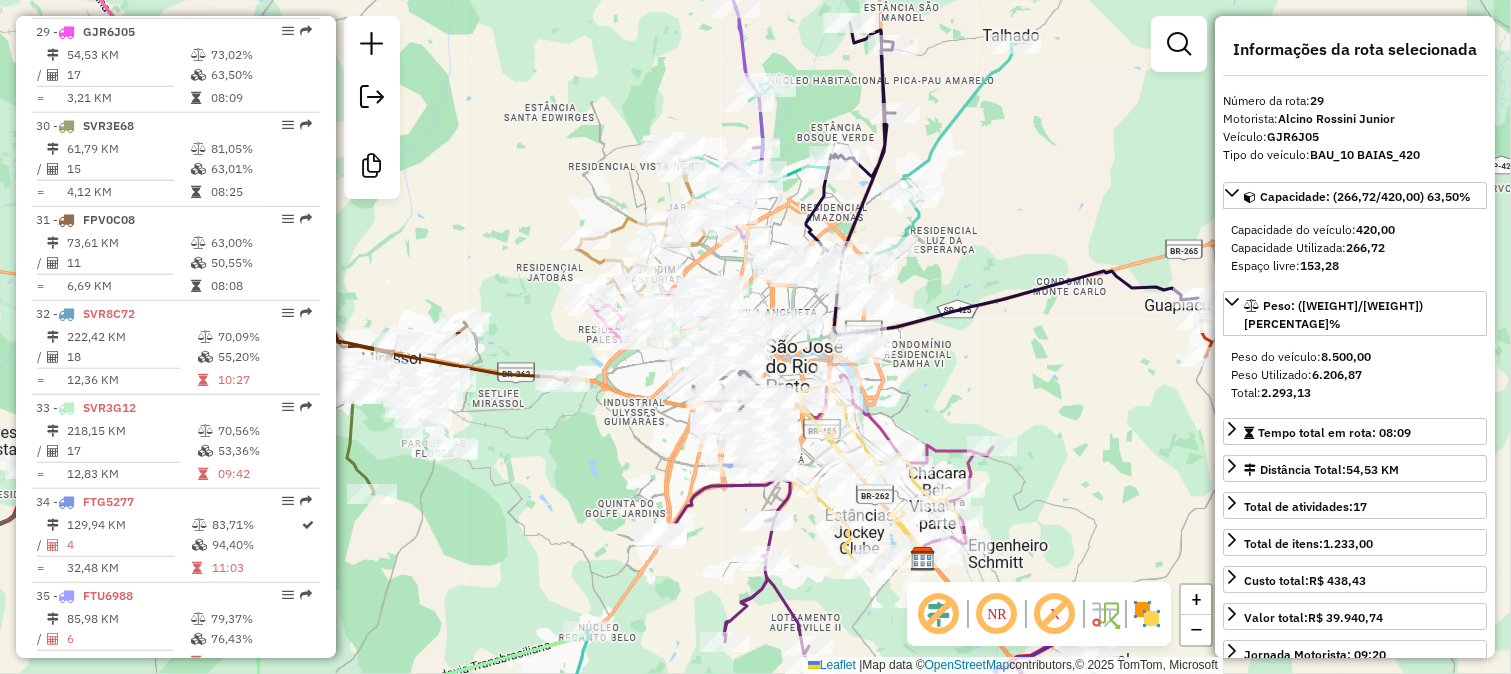 drag, startPoint x: 1110, startPoint y: 515, endPoint x: 1076, endPoint y: 464, distance: 61.294373 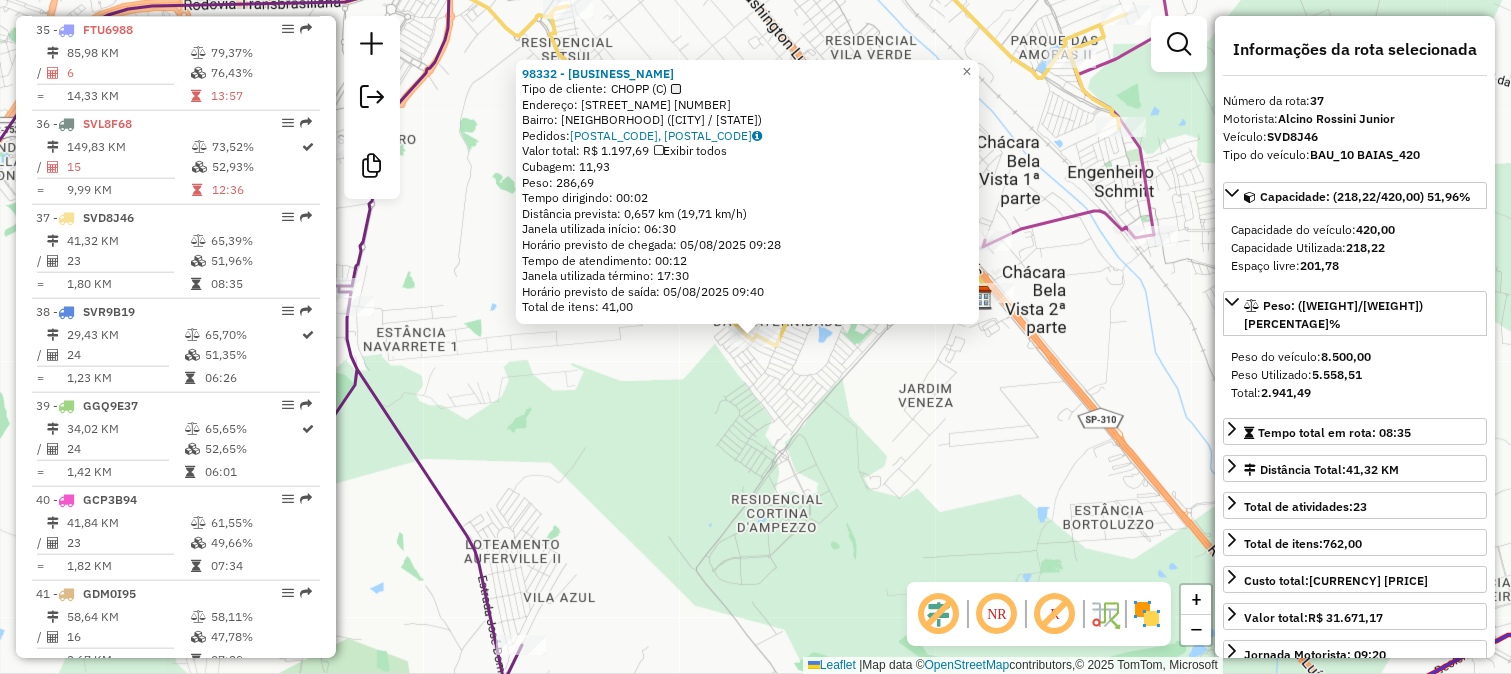 scroll, scrollTop: 4186, scrollLeft: 0, axis: vertical 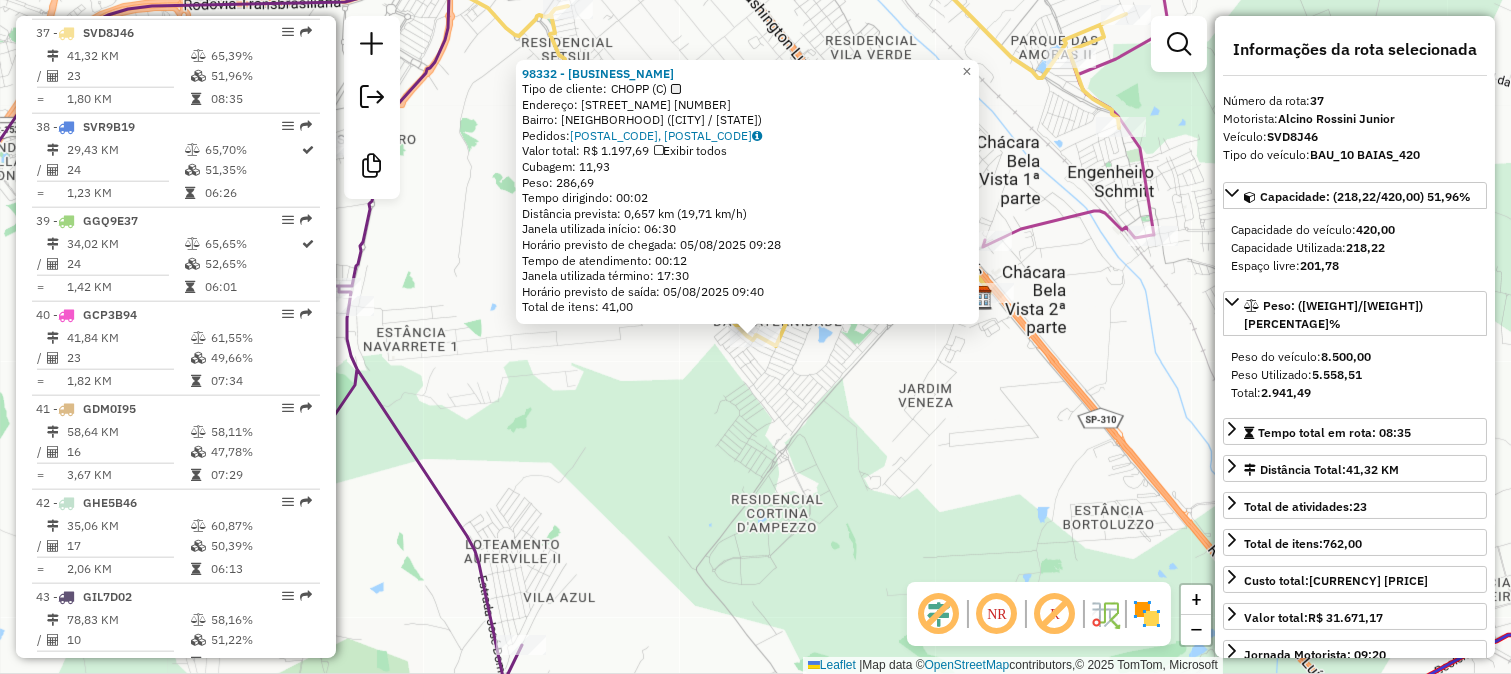 click on "98332 - YPE SERV FESTA  Tipo de cliente:   CHOPP (C)   Endereço:  OLIVIA DEL ARCO FLORES 721   Bairro: FRATERNIDADE (SAO JOSE DO RIO PRETO / SP)   Pedidos:  04109355, 04109814   Valor total: R$ 1.197,69   Exibir todos   Cubagem: 11,93  Peso: 286,69  Tempo dirigindo: 00:02   Distância prevista: 0,657 km (19,71 km/h)   Janela utilizada início: 06:30   Horário previsto de chegada: 05/08/2025 09:28   Tempo de atendimento: 00:12   Janela utilizada término: 17:30   Horário previsto de saída: 05/08/2025 09:40   Total de itens: 41,00  × Janela de atendimento Grade de atendimento Capacidade Transportadoras Veículos Cliente Pedidos  Rotas Selecione os dias de semana para filtrar as janelas de atendimento  Seg   Ter   Qua   Qui   Sex   Sáb   Dom  Informe o período da janela de atendimento: De: Até:  Filtrar exatamente a janela do cliente  Considerar janela de atendimento padrão  Selecione os dias de semana para filtrar as grades de atendimento  Seg   Ter   Qua   Qui   Sex   Sáb   Dom   Peso mínimo:   De:" 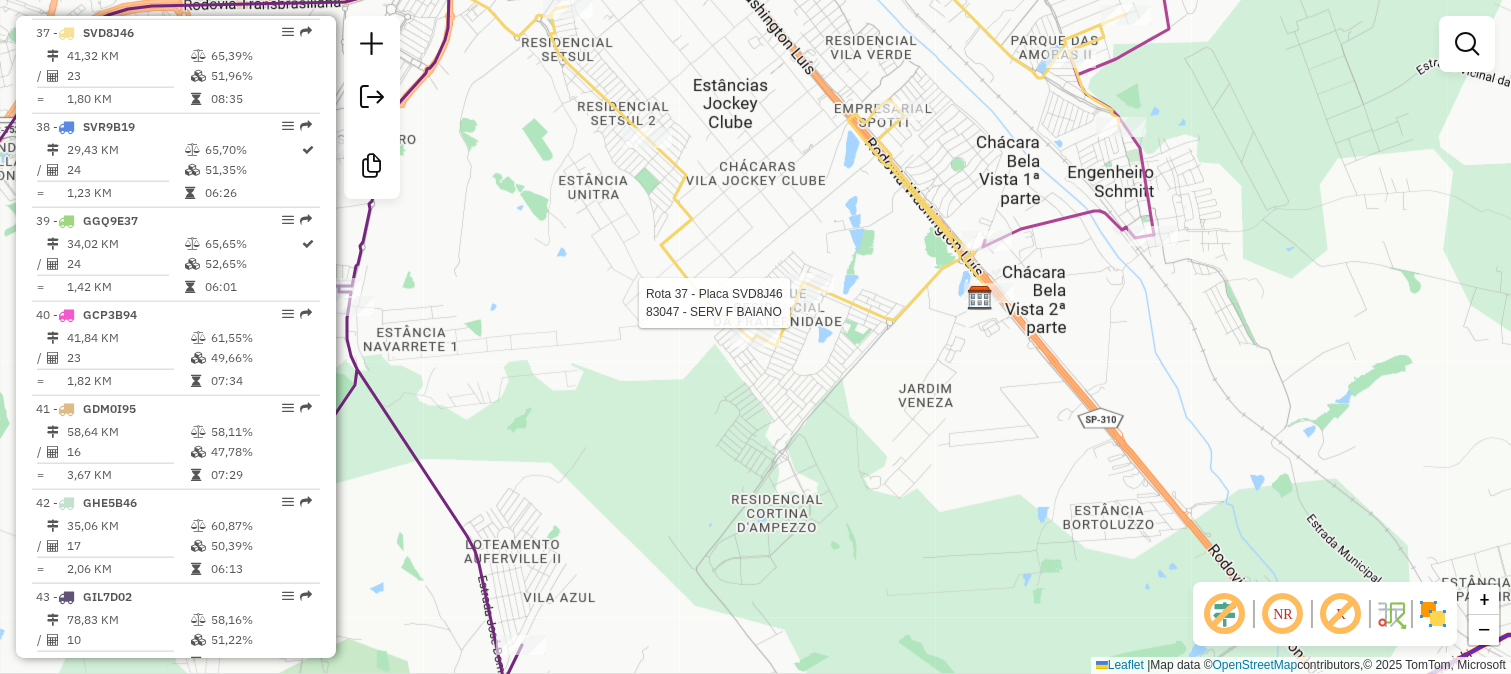 select on "**********" 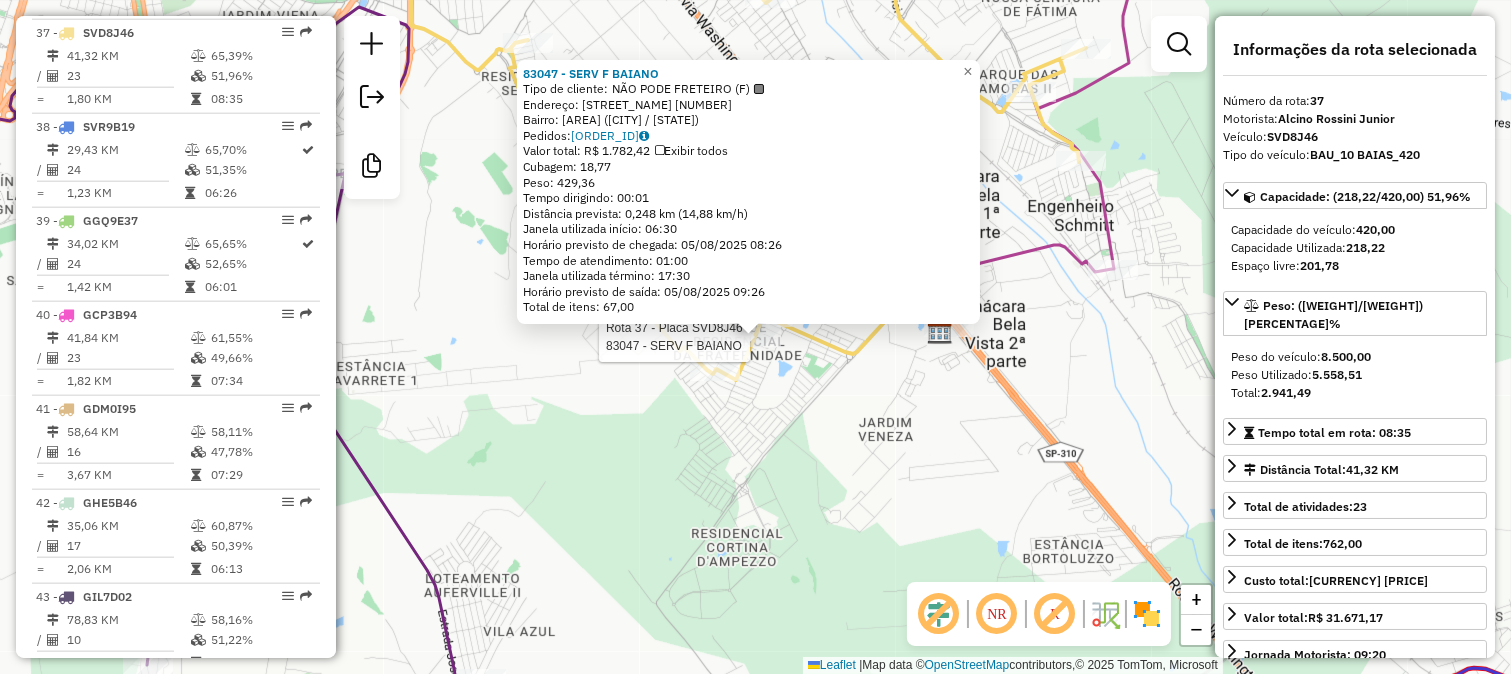 click on "Rota 37 - Placa SVD8J46  83047 - SERV F BAIANO 83047 - SERV F BAIANO  Tipo de cliente:   NÃO PODE FRETEIRO (F)   Endereço:  OLEGARIO SOARES 293   Bairro: RESIDENCIAL FRATERNIDADE (SAO JOSE DO RIO PRETO / SP)   Pedidos:  04109826   Valor total: R$ 1.782,42   Exibir todos   Cubagem: 18,77  Peso: 429,36  Tempo dirigindo: 00:01   Distância prevista: 0,248 km (14,88 km/h)   Janela utilizada início: 06:30   Horário previsto de chegada: 05/08/2025 08:26   Tempo de atendimento: 01:00   Janela utilizada término: 17:30   Horário previsto de saída: 05/08/2025 09:26   Total de itens: 67,00  × Janela de atendimento Grade de atendimento Capacidade Transportadoras Veículos Cliente Pedidos  Rotas Selecione os dias de semana para filtrar as janelas de atendimento  Seg   Ter   Qua   Qui   Sex   Sáb   Dom  Informe o período da janela de atendimento: De: Até:  Filtrar exatamente a janela do cliente  Considerar janela de atendimento padrão  Selecione os dias de semana para filtrar as grades de atendimento  Seg  De:" 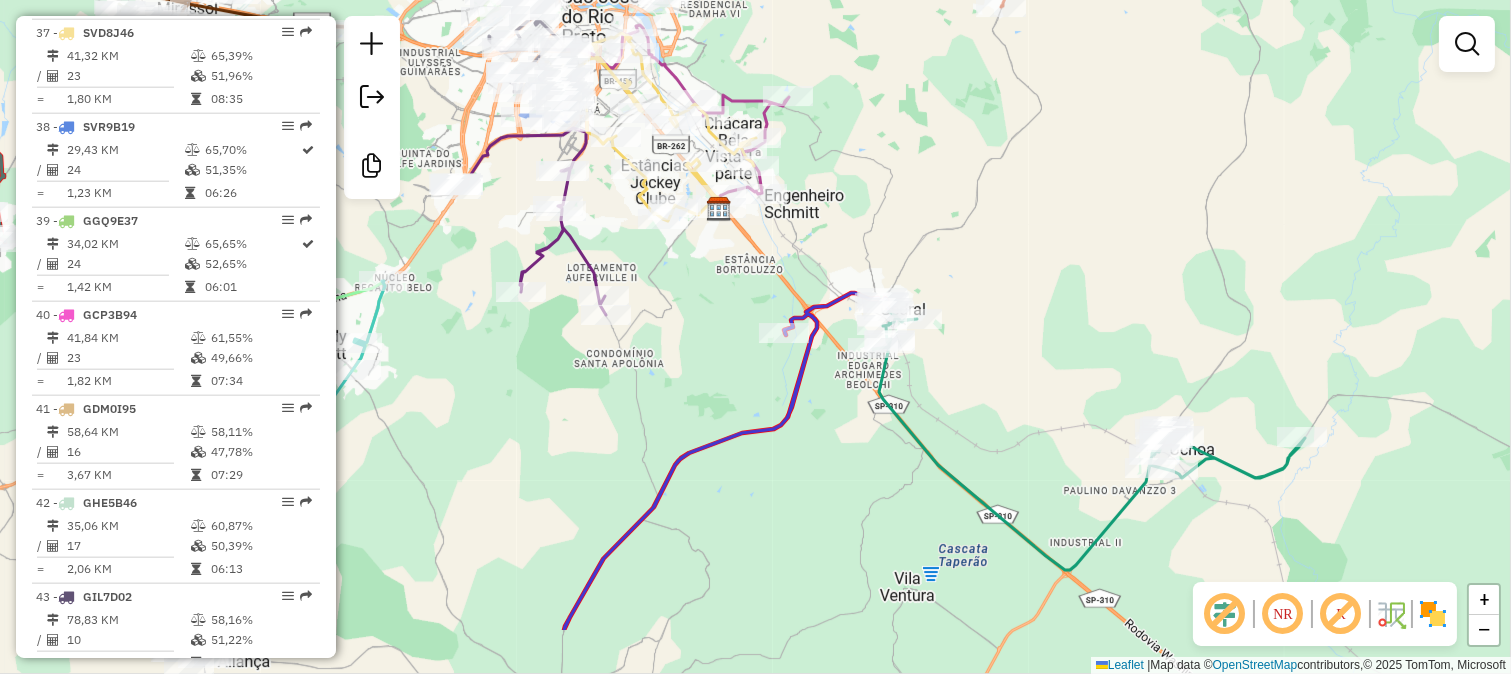 drag, startPoint x: 1071, startPoint y: 492, endPoint x: 981, endPoint y: 377, distance: 146.03082 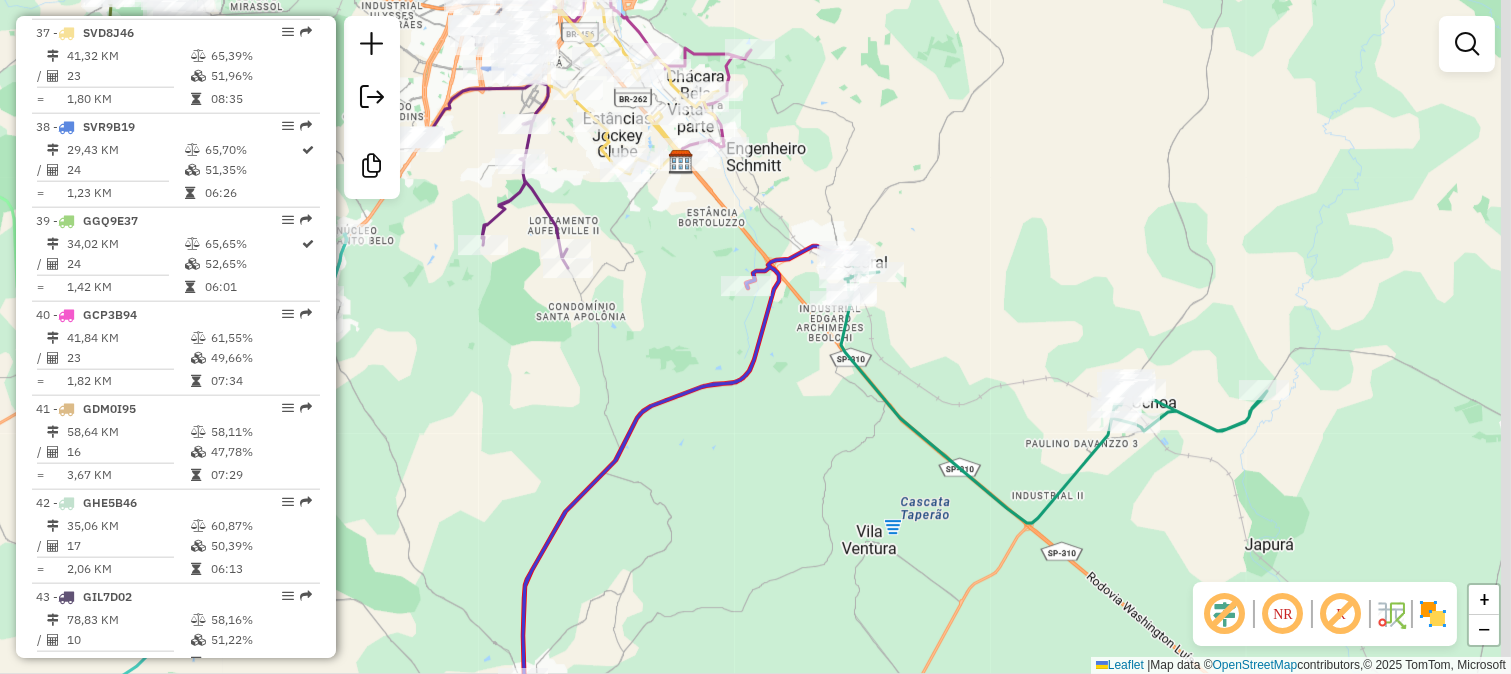 drag, startPoint x: 994, startPoint y: 406, endPoint x: 958, endPoint y: 362, distance: 56.85068 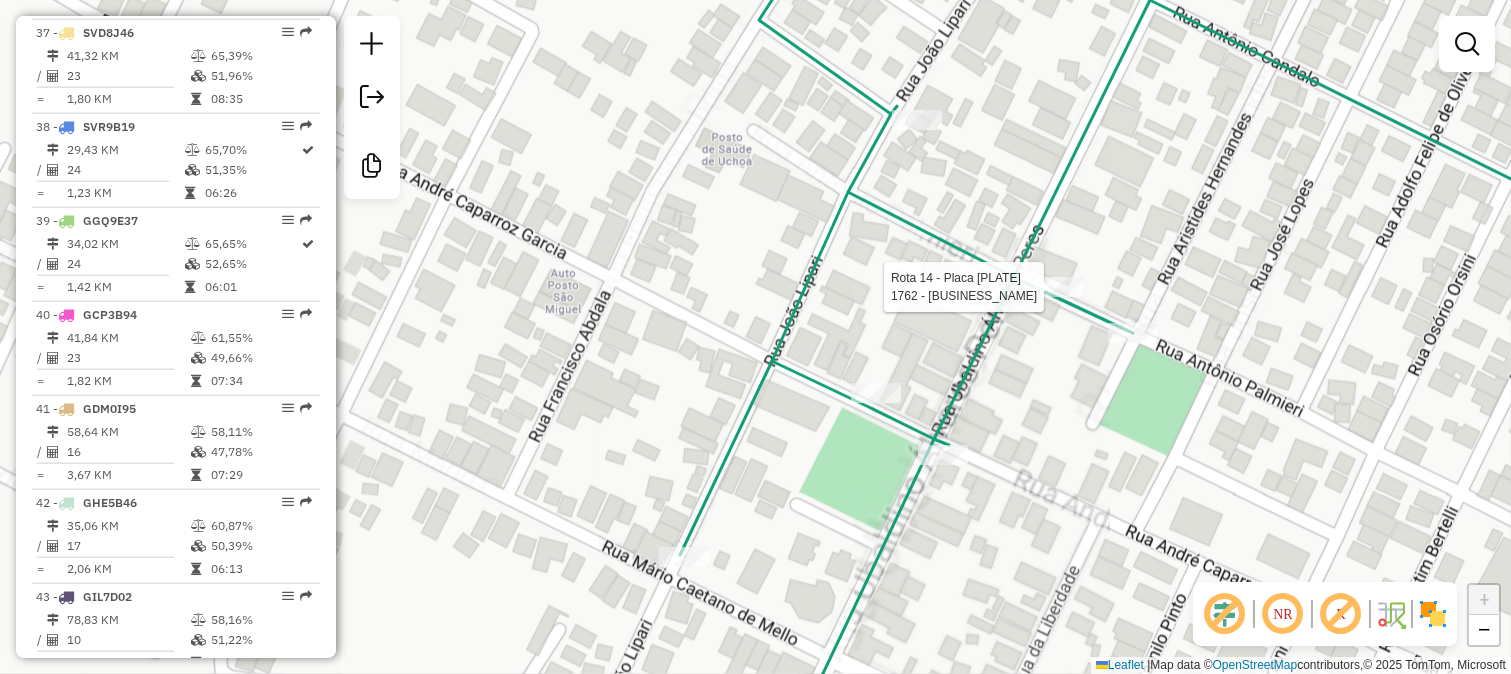 select on "**********" 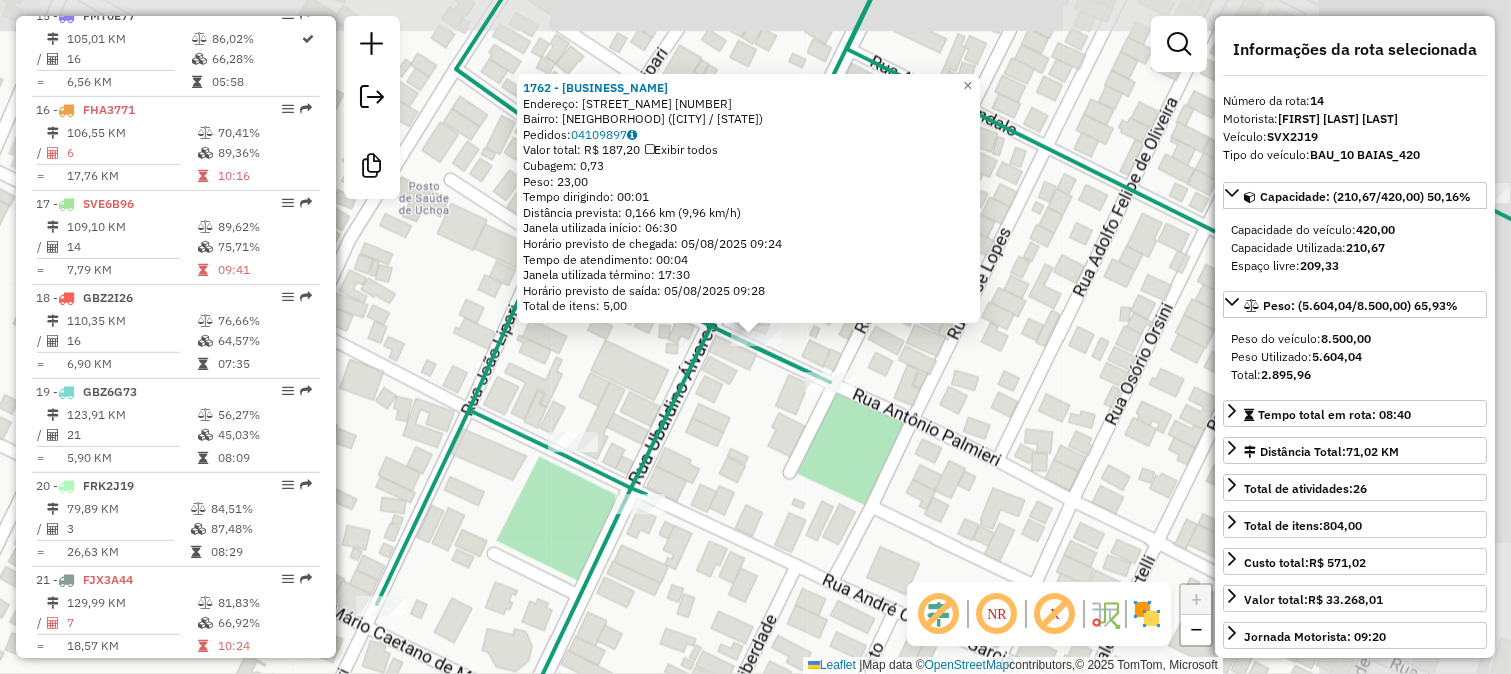 scroll, scrollTop: 2026, scrollLeft: 0, axis: vertical 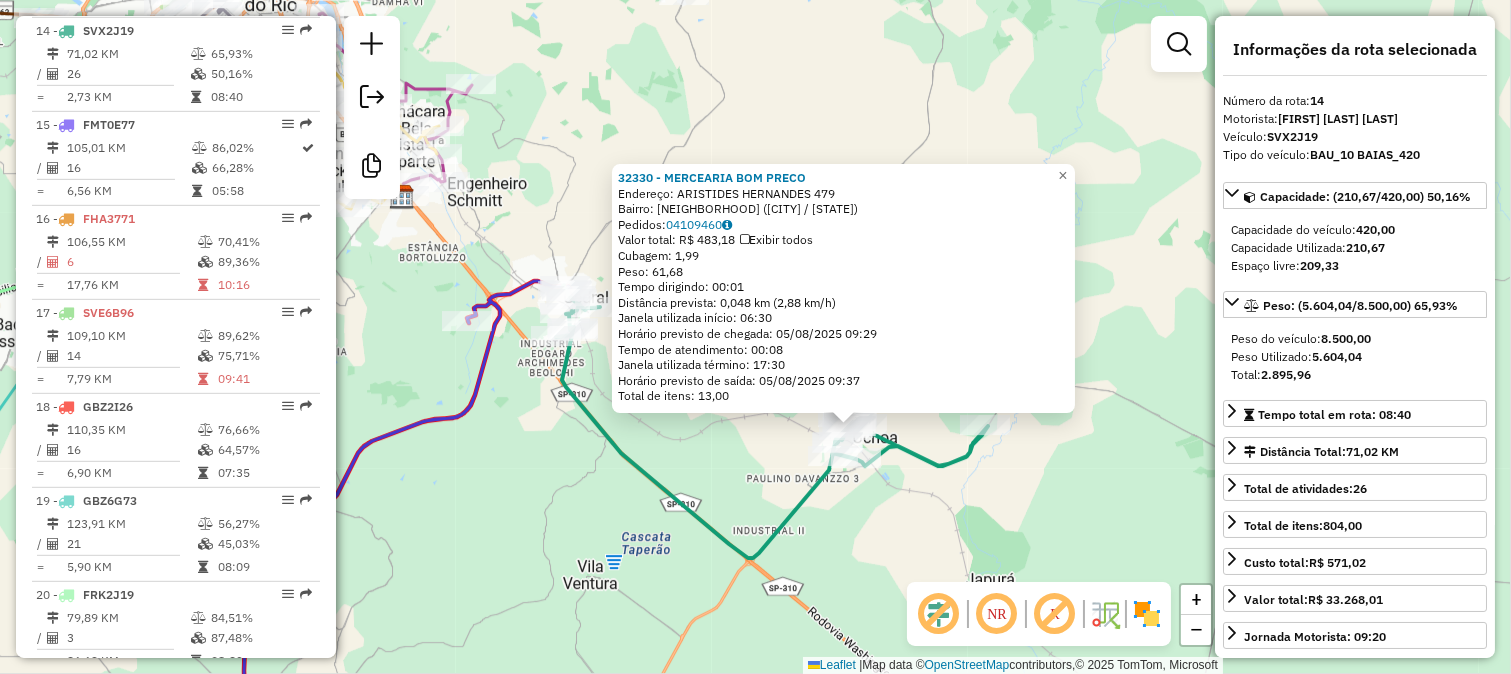 click on "32330 - MERCEARIA BOM PRECO  Endereço:  ARISTIDES HERNANDES 479   Bairro: SAO MIGUEL (UCHOA / SP)   Pedidos:  04109460   Valor total: R$ 483,18   Exibir todos   Cubagem: 1,99  Peso: 61,68  Tempo dirigindo: 00:01   Distância prevista: 0,048 km (2,88 km/h)   Janela utilizada início: 06:30   Horário previsto de chegada: 05/08/2025 09:29   Tempo de atendimento: 00:08   Janela utilizada término: 17:30   Horário previsto de saída: 05/08/2025 09:37   Total de itens: 13,00  × Janela de atendimento Grade de atendimento Capacidade Transportadoras Veículos Cliente Pedidos  Rotas Selecione os dias de semana para filtrar as janelas de atendimento  Seg   Ter   Qua   Qui   Sex   Sáb   Dom  Informe o período da janela de atendimento: De: Até:  Filtrar exatamente a janela do cliente  Considerar janela de atendimento padrão  Selecione os dias de semana para filtrar as grades de atendimento  Seg   Ter   Qua   Qui   Sex   Sáb   Dom   Considerar clientes sem dia de atendimento cadastrado  Peso mínimo:   De:   De:" 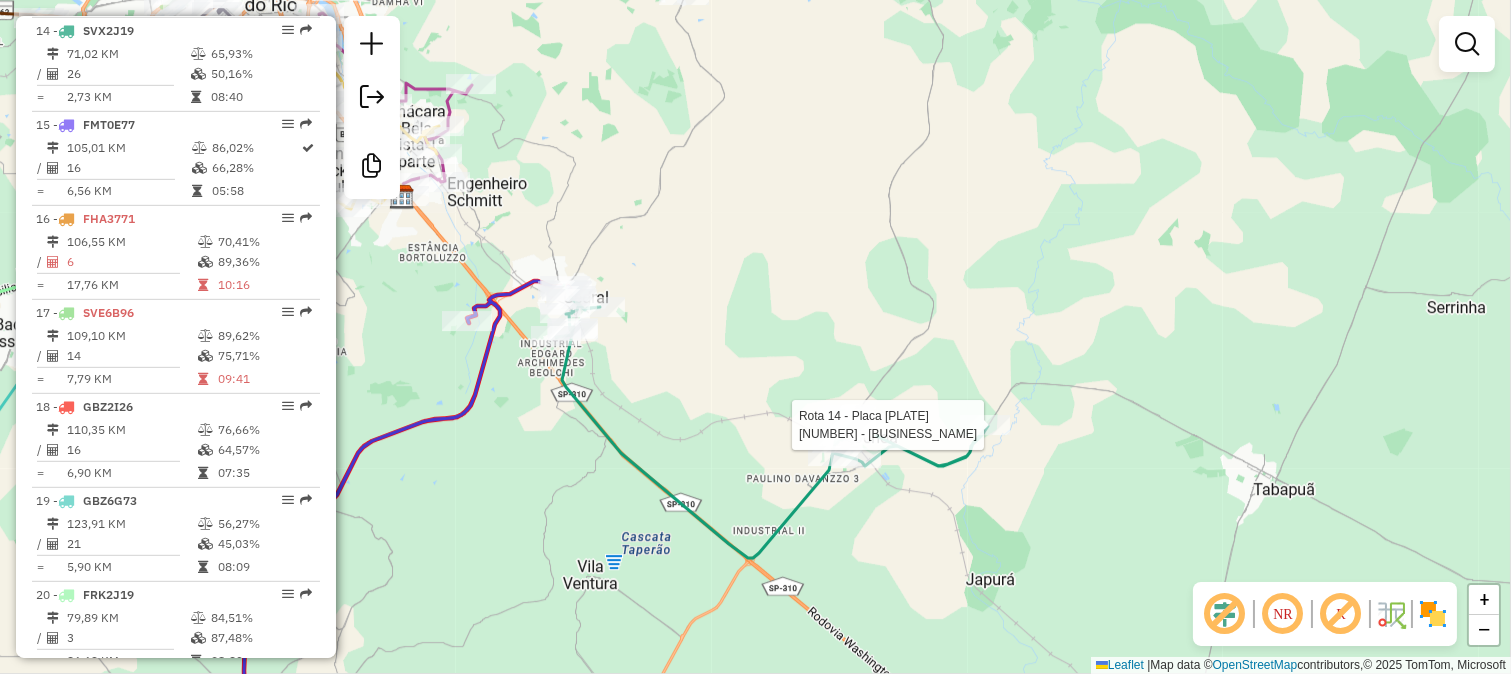 select on "**********" 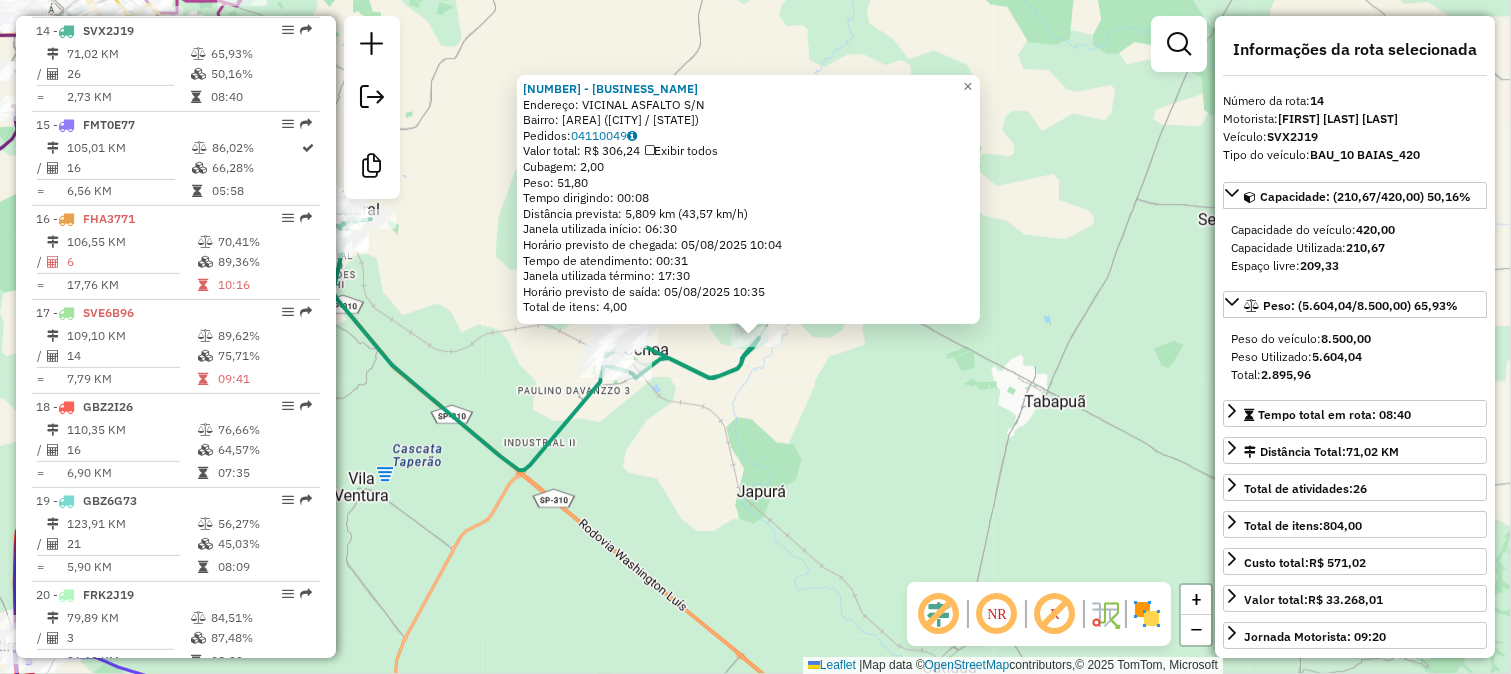 click on "34276 - PESQ ALTA FLORESTA  Endereço:  VICINAL ASFALTO S/N   Bairro: RURAL (UCHOA / SP)   Pedidos:  04110049   Valor total: R$ 306,24   Exibir todos   Cubagem: 2,00  Peso: 51,80  Tempo dirigindo: 00:08   Distância prevista: 5,809 km (43,57 km/h)   Janela utilizada início: 06:30   Horário previsto de chegada: 05/08/2025 10:04   Tempo de atendimento: 00:31   Janela utilizada término: 17:30   Horário previsto de saída: 05/08/2025 10:35   Total de itens: 4,00  × Janela de atendimento Grade de atendimento Capacidade Transportadoras Veículos Cliente Pedidos  Rotas Selecione os dias de semana para filtrar as janelas de atendimento  Seg   Ter   Qua   Qui   Sex   Sáb   Dom  Informe o período da janela de atendimento: De: Até:  Filtrar exatamente a janela do cliente  Considerar janela de atendimento padrão  Selecione os dias de semana para filtrar as grades de atendimento  Seg   Ter   Qua   Qui   Sex   Sáb   Dom   Considerar clientes sem dia de atendimento cadastrado  Peso mínimo:   Peso máximo:   De:" 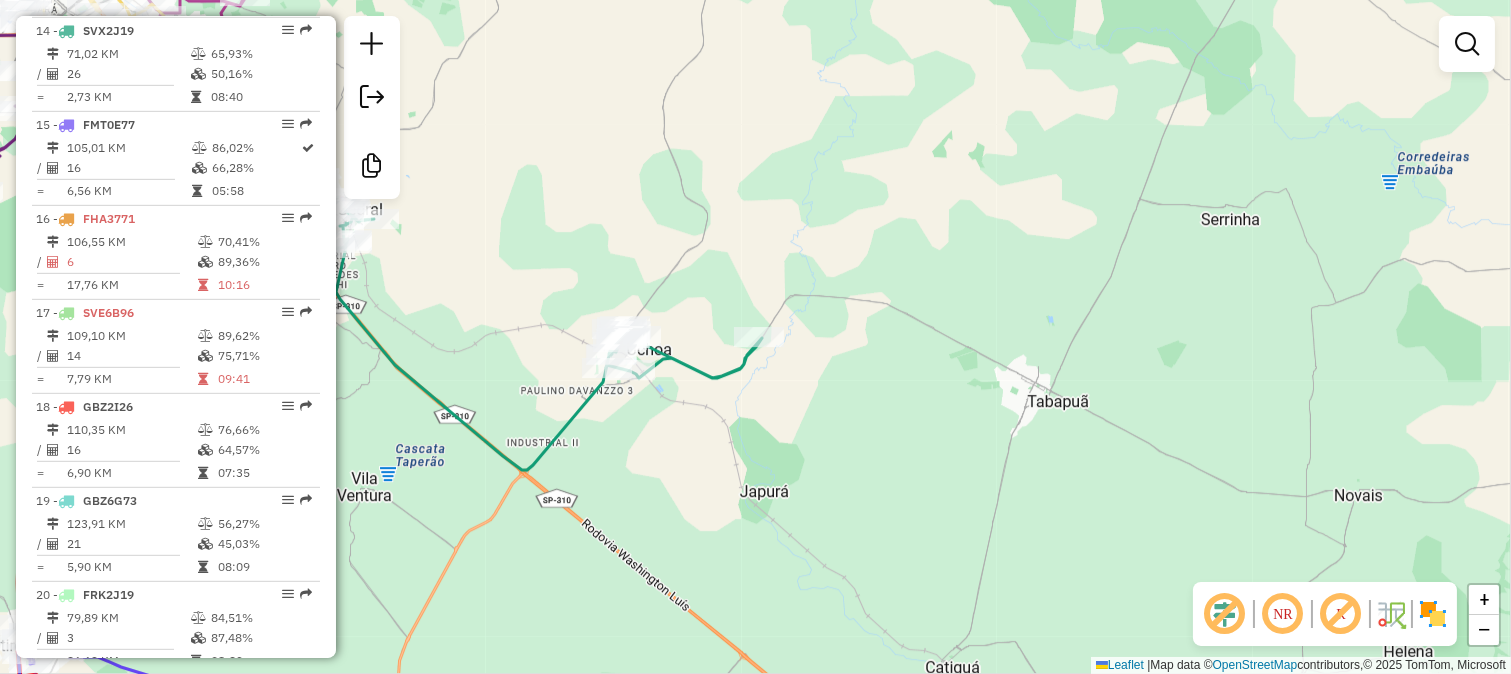 drag, startPoint x: 724, startPoint y: 450, endPoint x: 1142, endPoint y: 457, distance: 418.0586 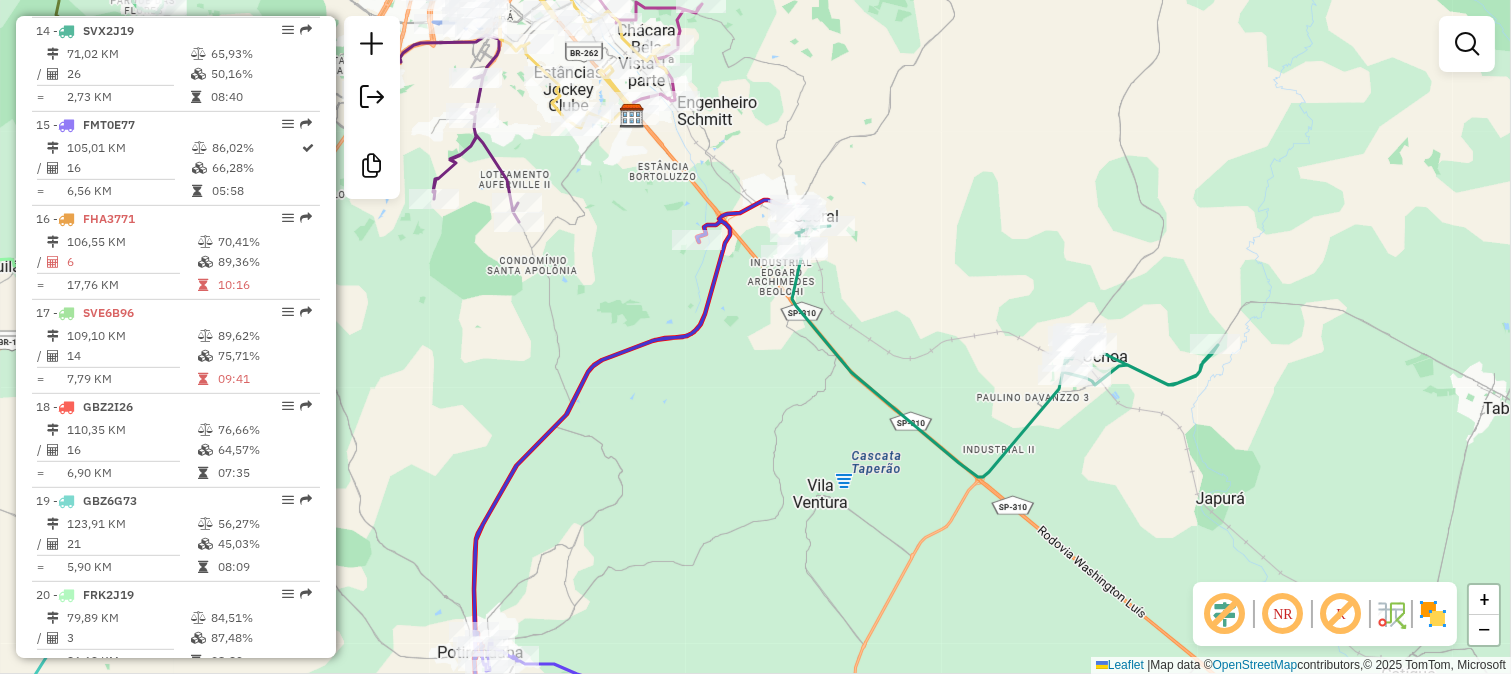 drag, startPoint x: 796, startPoint y: 412, endPoint x: 1121, endPoint y: 511, distance: 339.74402 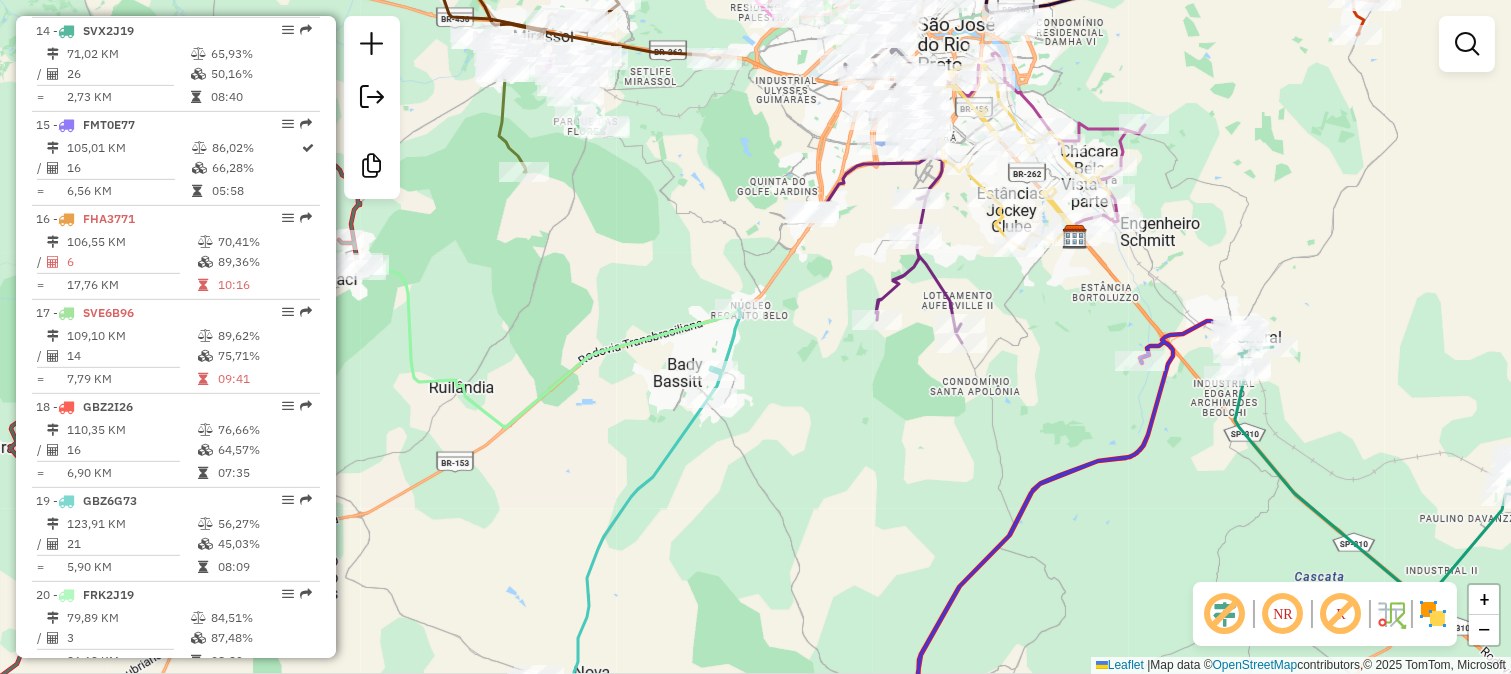 click 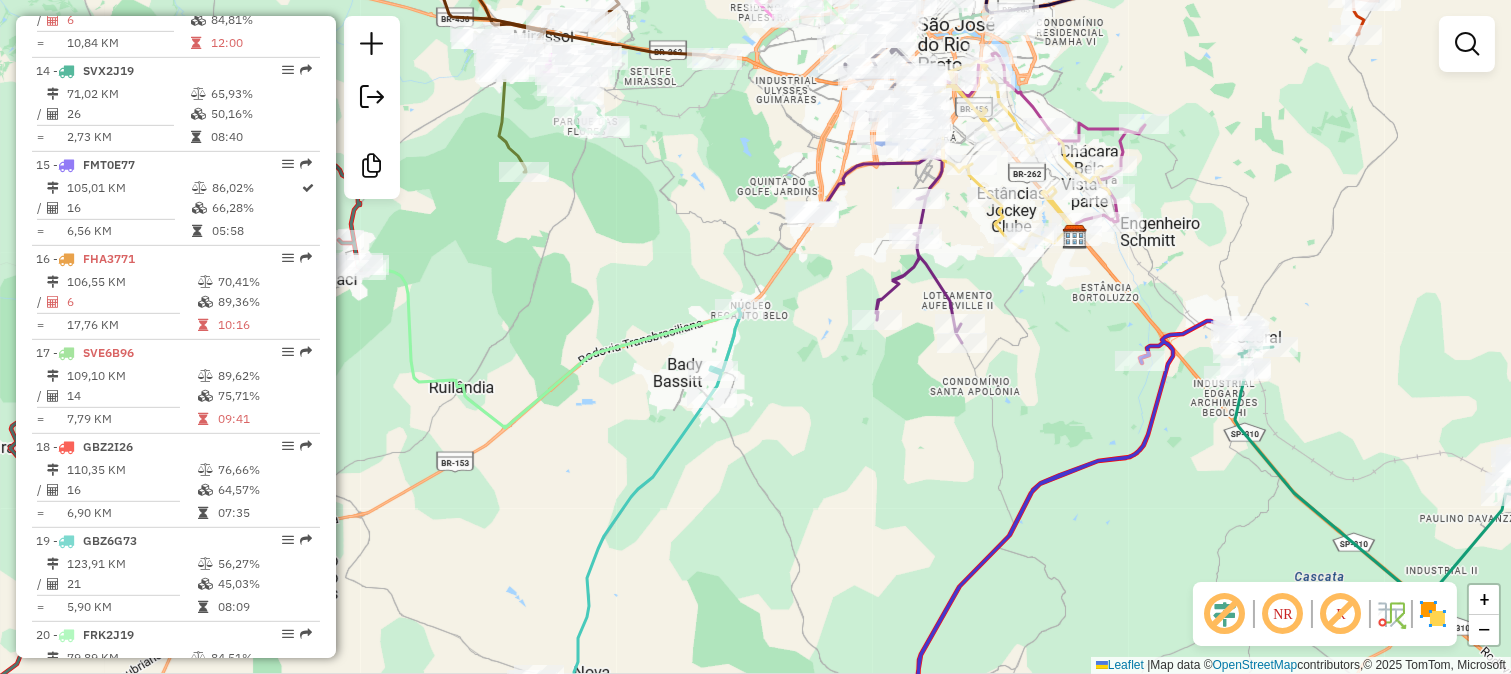 select on "**********" 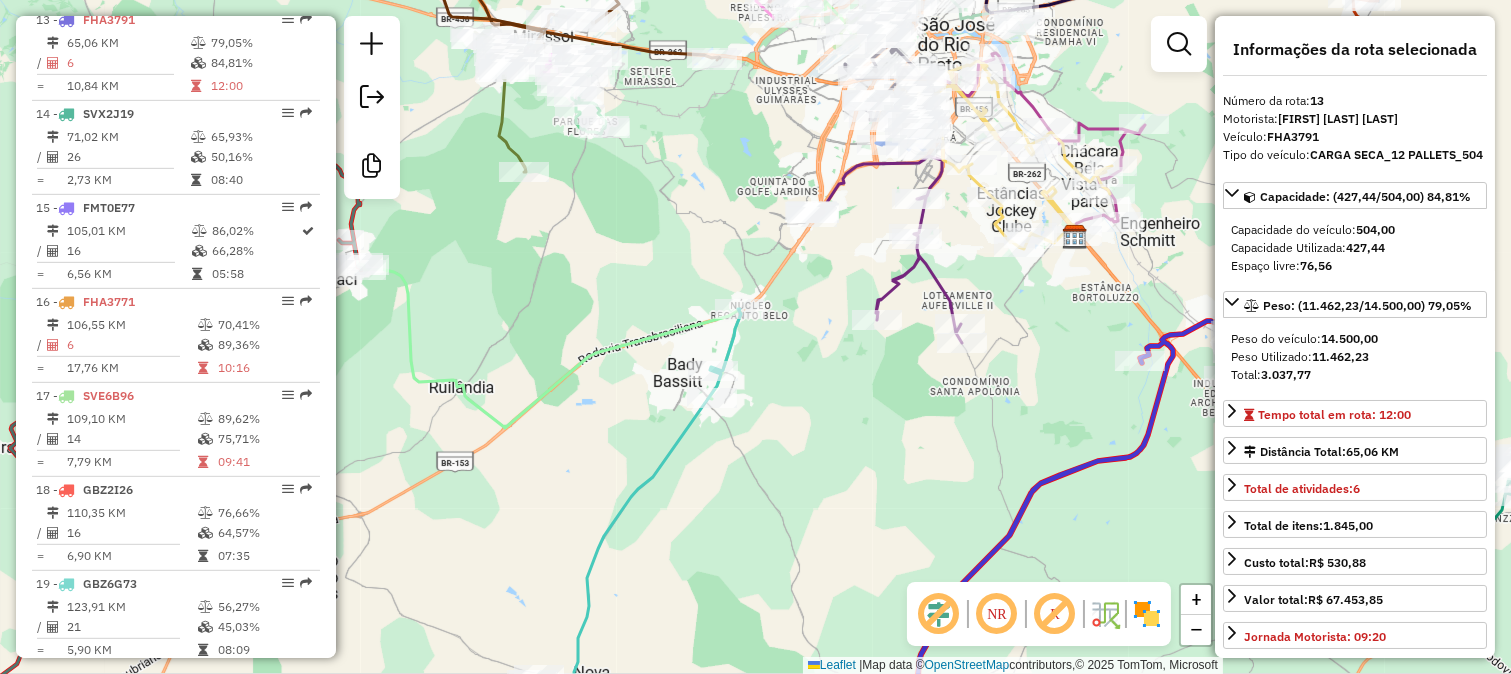 scroll, scrollTop: 1933, scrollLeft: 0, axis: vertical 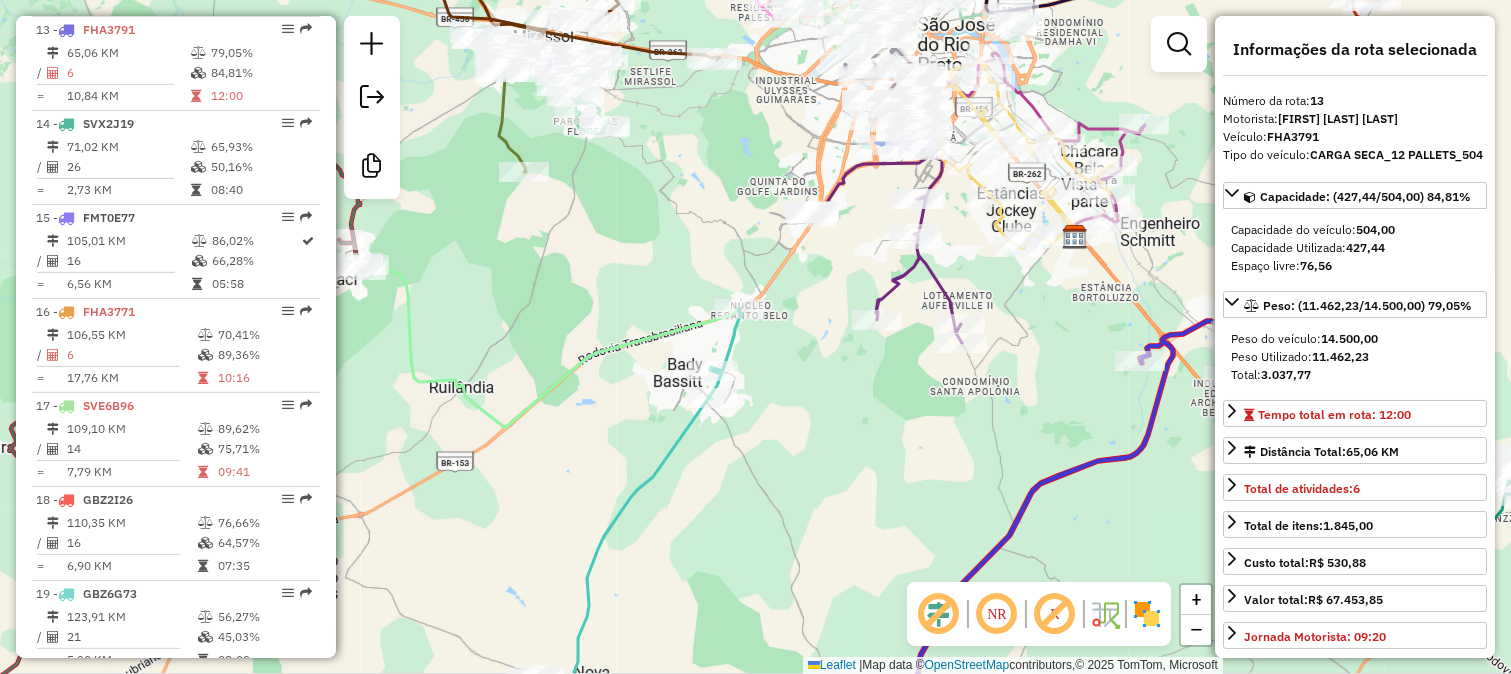 drag, startPoint x: 1157, startPoint y: 306, endPoint x: 1060, endPoint y: 286, distance: 99.0404 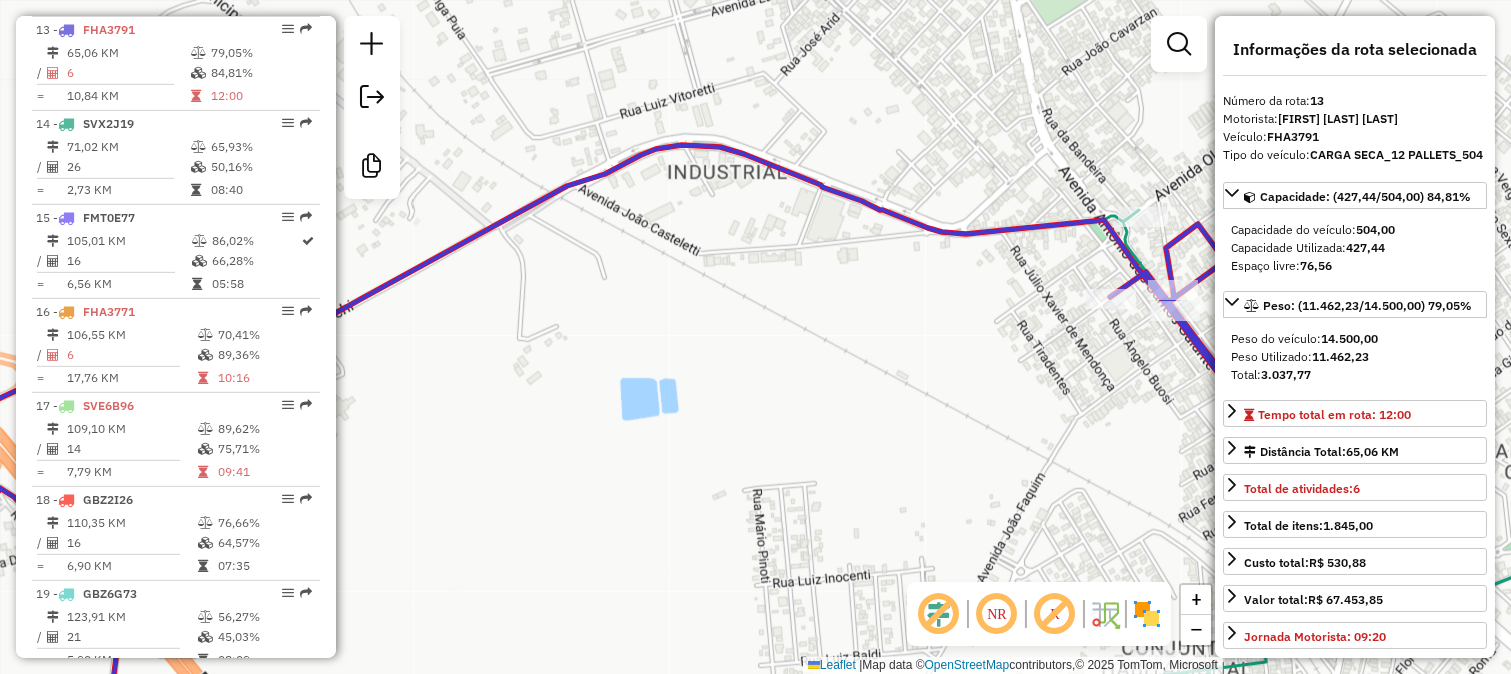 click 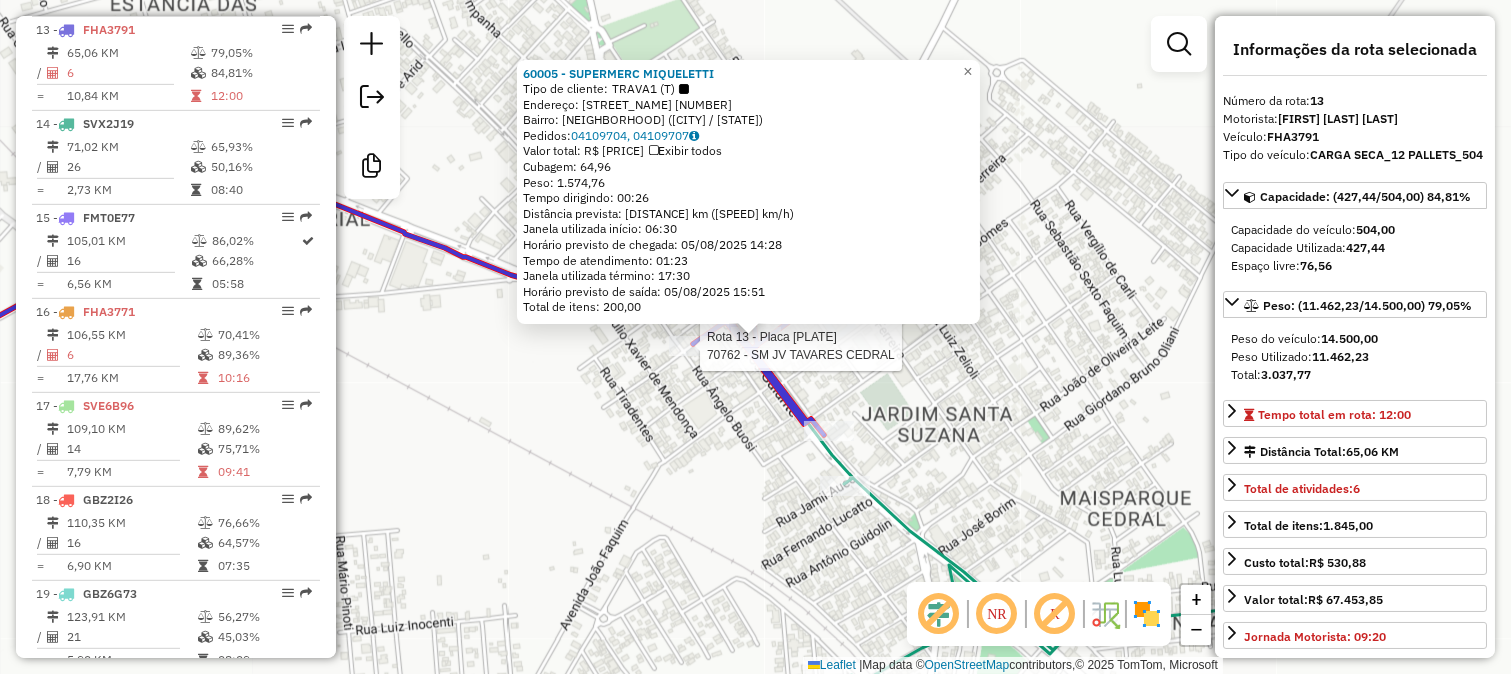 click 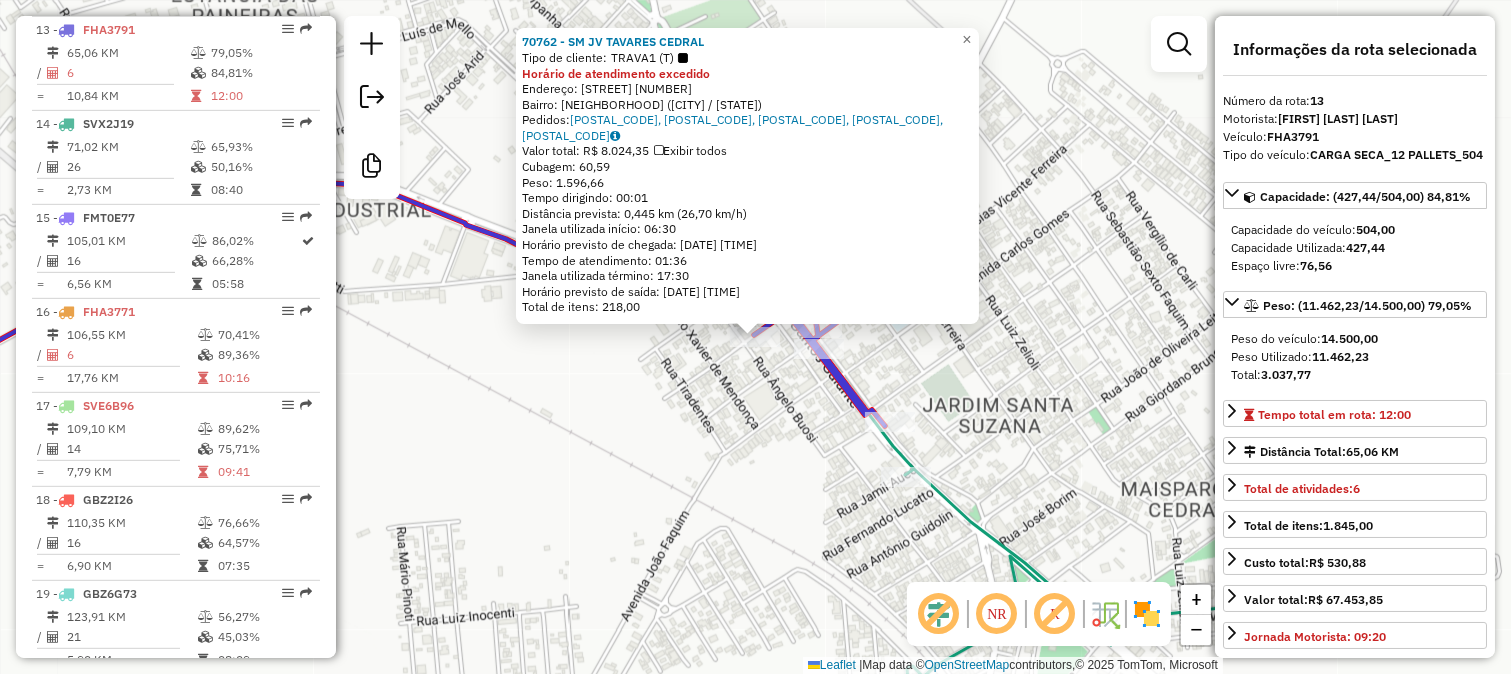 click 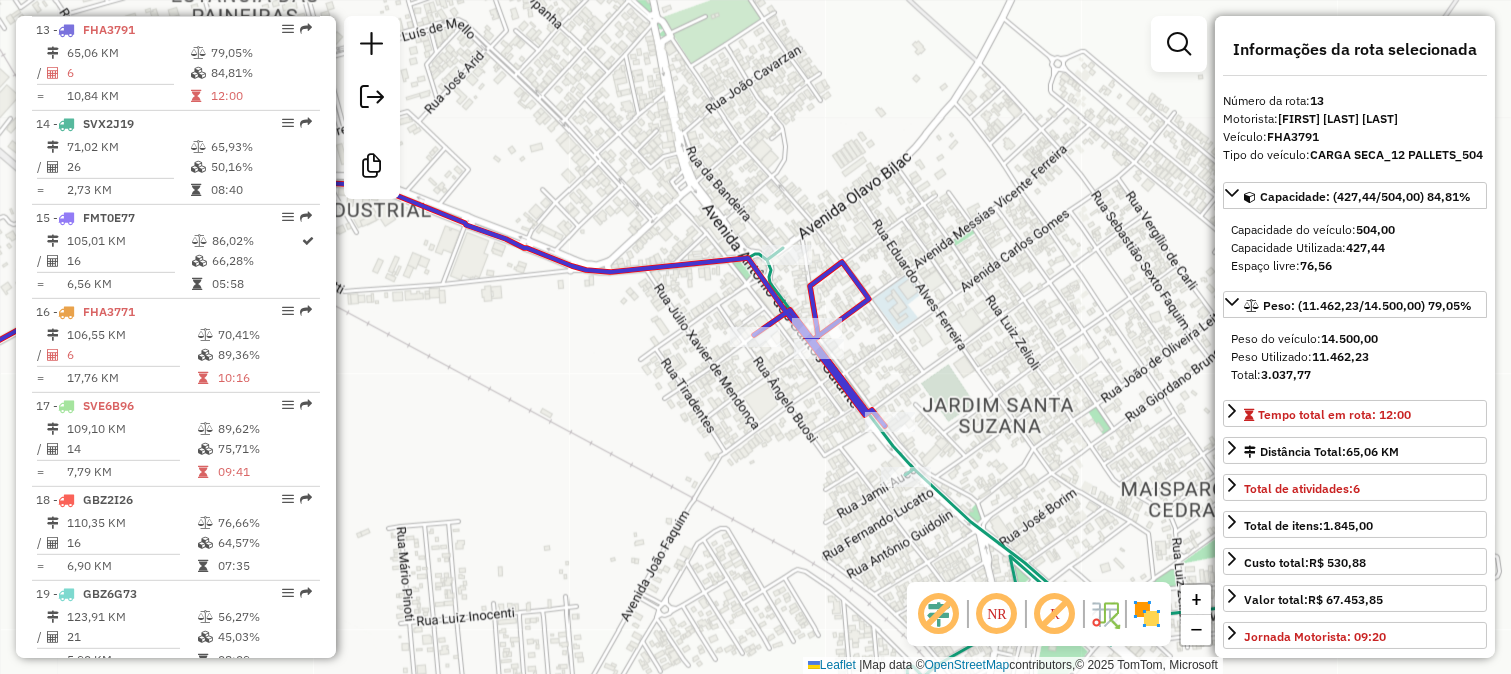 click 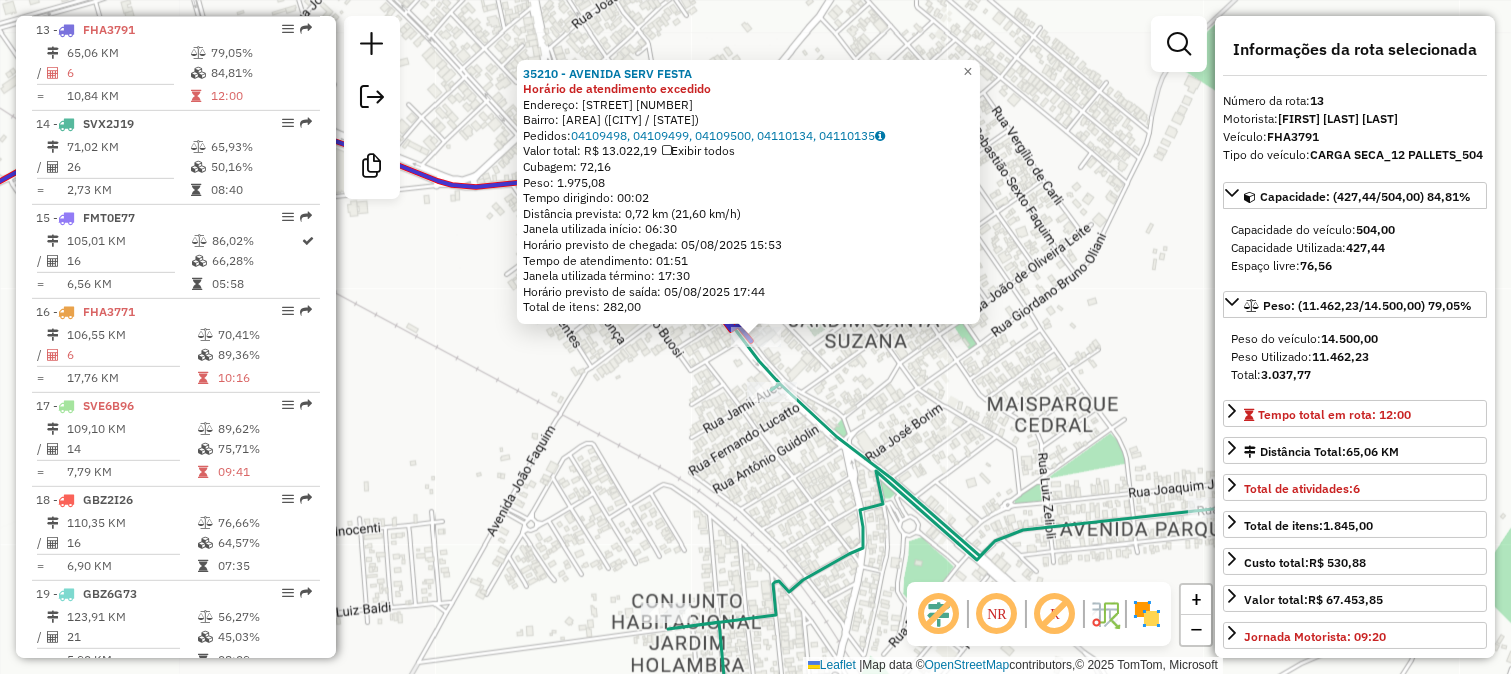 click on "35210 - AVENIDA SERV FESTA Horário de atendimento excedido  Endereço:  BRASIL 449   Bairro: CENTRO (UCHOA / SP)   Pedidos:  04109498, 04109499, 04109500, 04110134, 04110135   Valor total: R$ 13.022,19   Exibir todos   Cubagem: 72,16  Peso: 1.975,08  Tempo dirigindo: 00:02   Distância prevista: 0,72 km (21,60 km/h)   Janela utilizada início: 06:30   Horário previsto de chegada: 05/08/2025 15:53   Tempo de atendimento: 01:51   Janela utilizada término: 17:30   Horário previsto de saída: 05/08/2025 17:44   Total de itens: 282,00  × Janela de atendimento Grade de atendimento Capacidade Transportadoras Veículos Cliente Pedidos  Rotas Selecione os dias de semana para filtrar as janelas de atendimento  Seg   Ter   Qua   Qui   Sex   Sáb   Dom  Informe o período da janela de atendimento: De: Até:  Filtrar exatamente a janela do cliente  Considerar janela de atendimento padrão  Selecione os dias de semana para filtrar as grades de atendimento  Seg   Ter   Qua   Qui   Sex   Sáb   Dom   Peso mínimo:  De:" 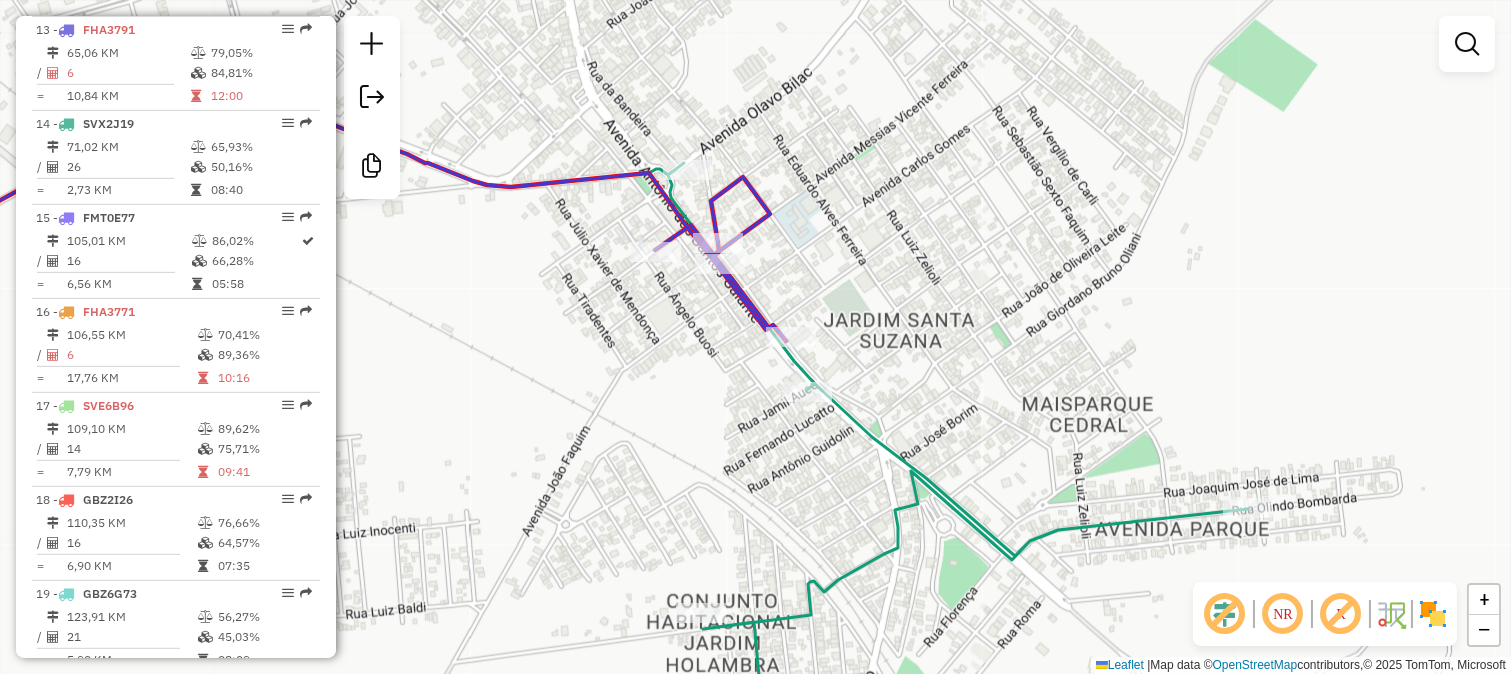 drag, startPoint x: 733, startPoint y: 423, endPoint x: 833, endPoint y: 400, distance: 102.610916 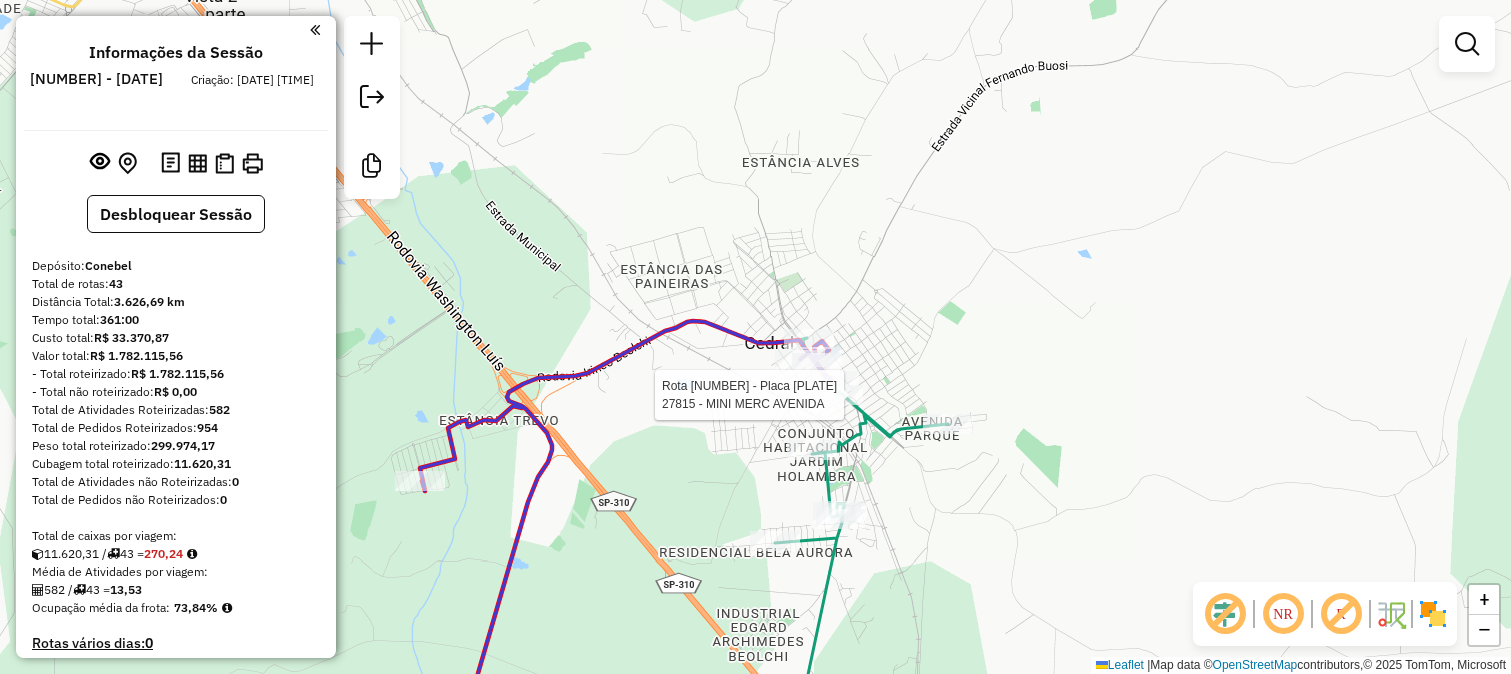 scroll, scrollTop: 0, scrollLeft: 0, axis: both 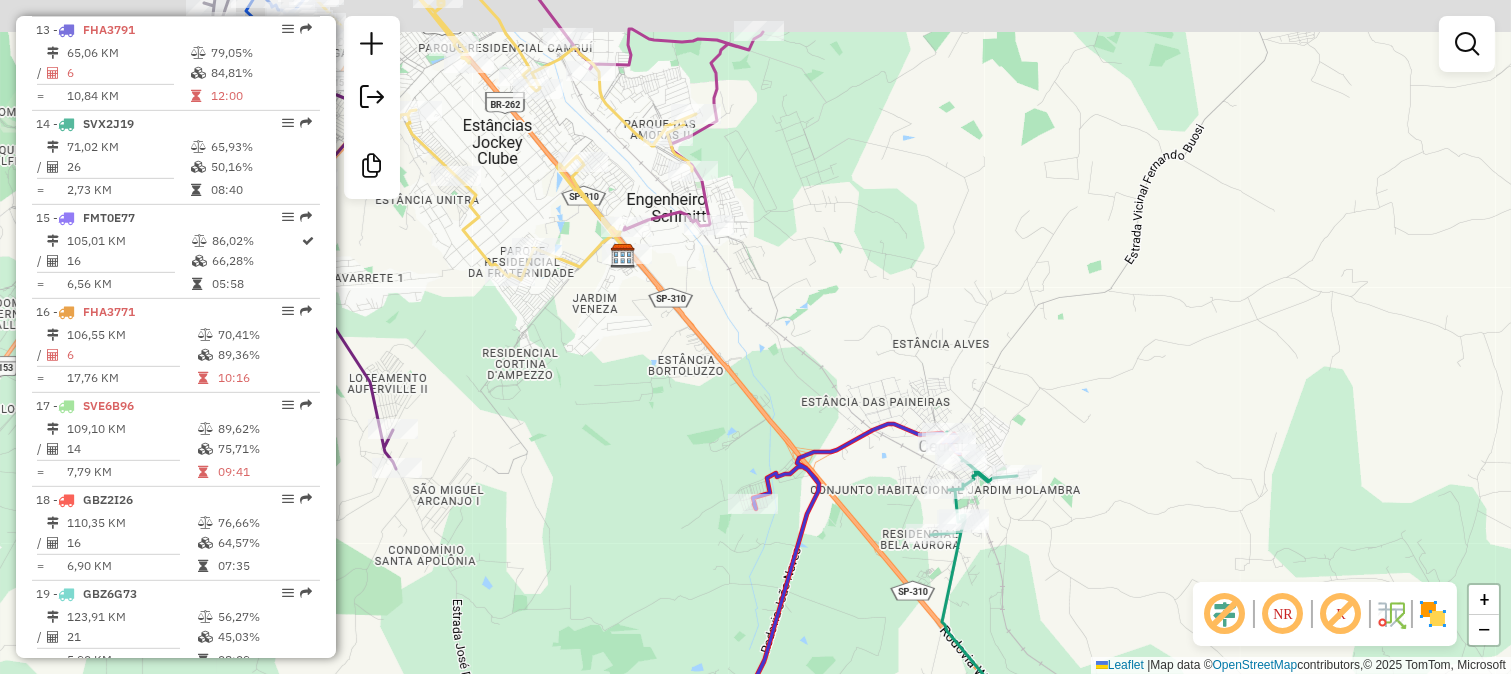 drag, startPoint x: 820, startPoint y: 306, endPoint x: 1034, endPoint y: 385, distance: 228.1162 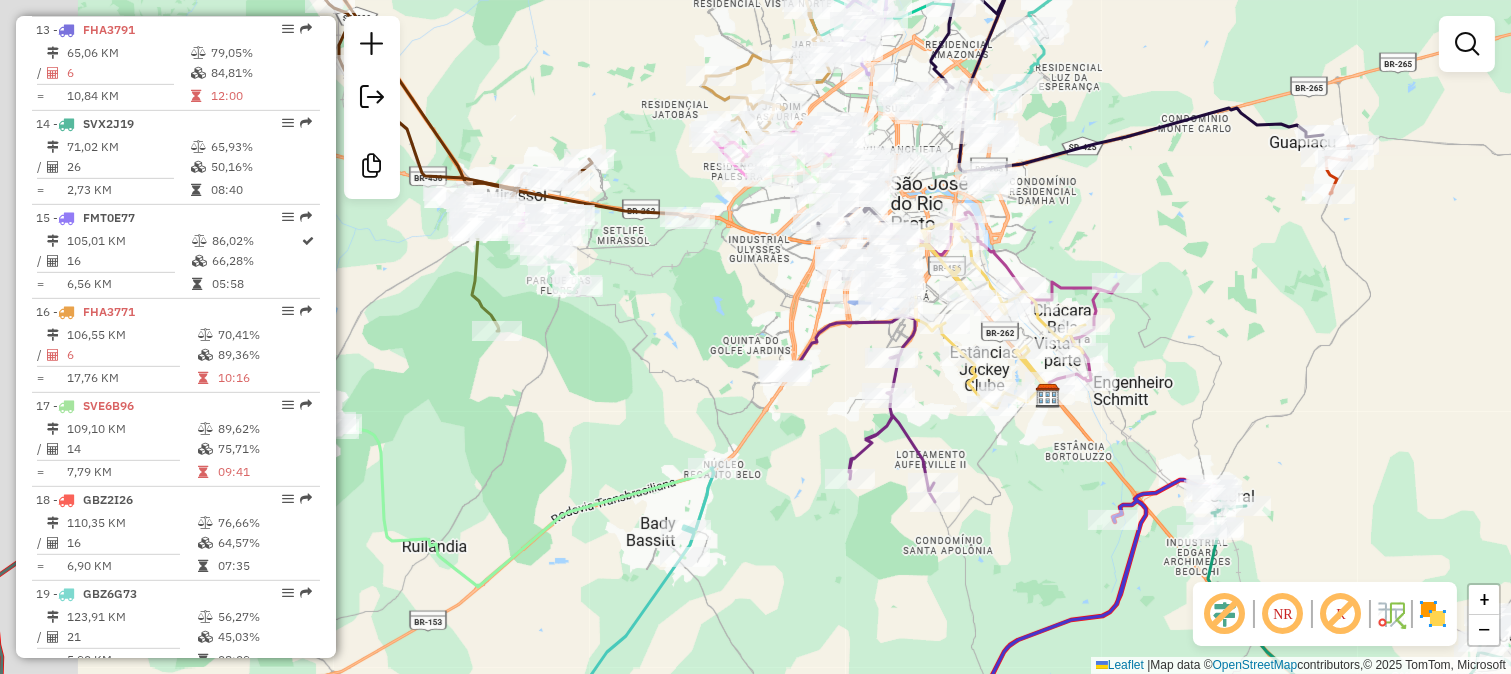 drag, startPoint x: 775, startPoint y: 395, endPoint x: 1006, endPoint y: 467, distance: 241.96074 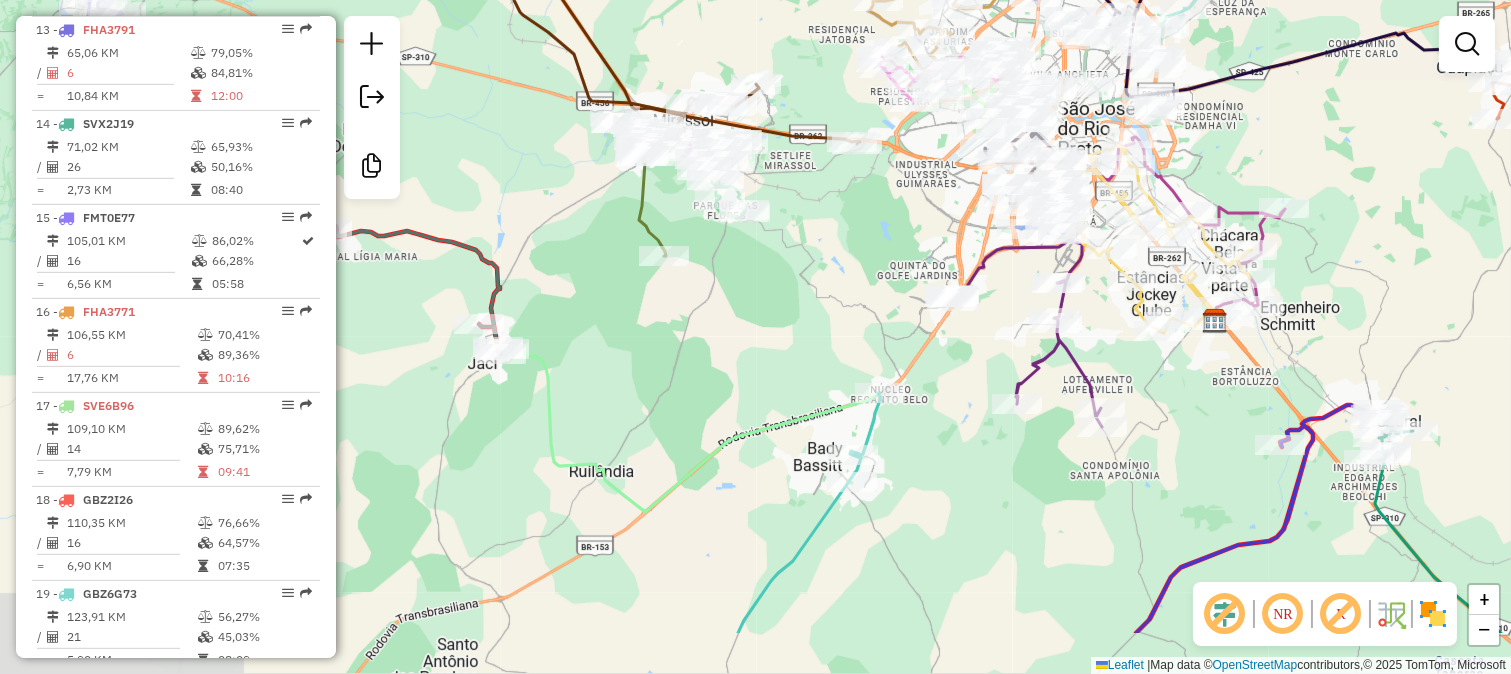 drag, startPoint x: 821, startPoint y: 545, endPoint x: 883, endPoint y: 431, distance: 129.76903 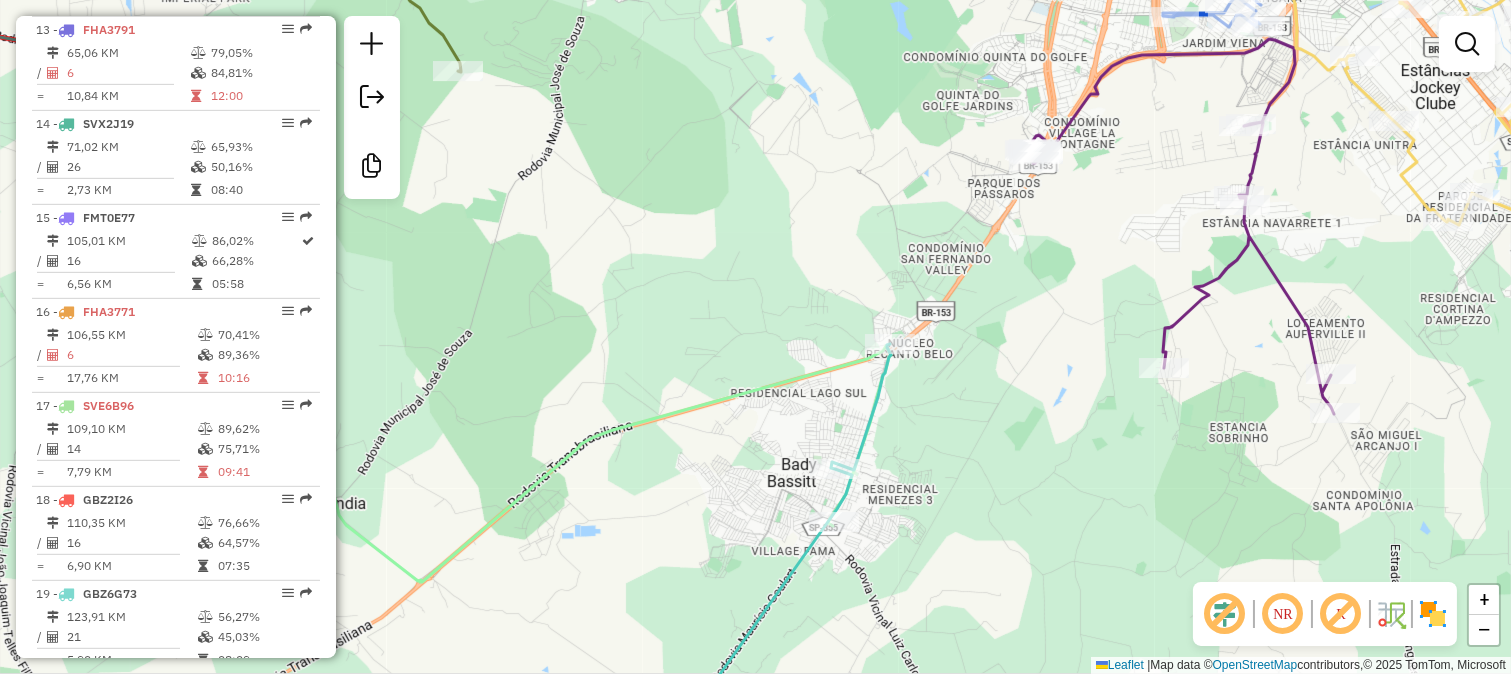 click 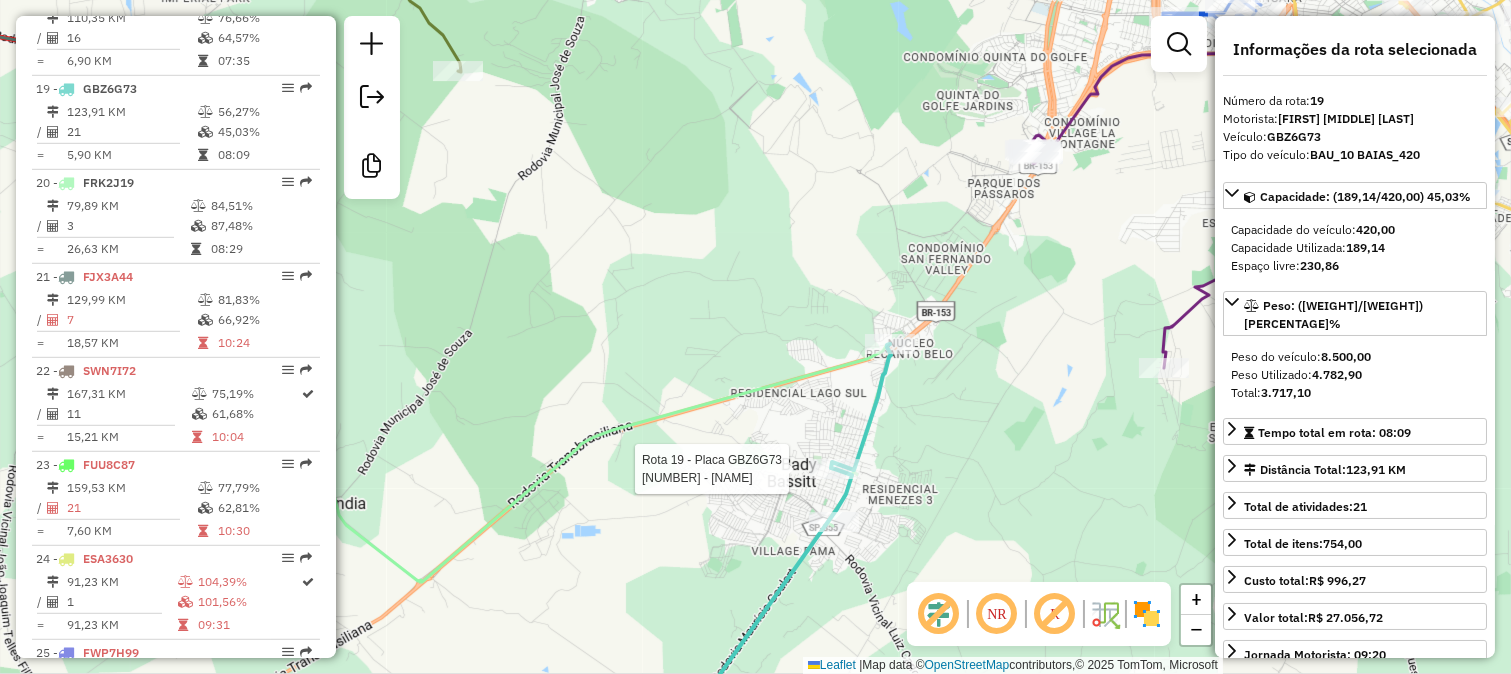 scroll, scrollTop: 2495, scrollLeft: 0, axis: vertical 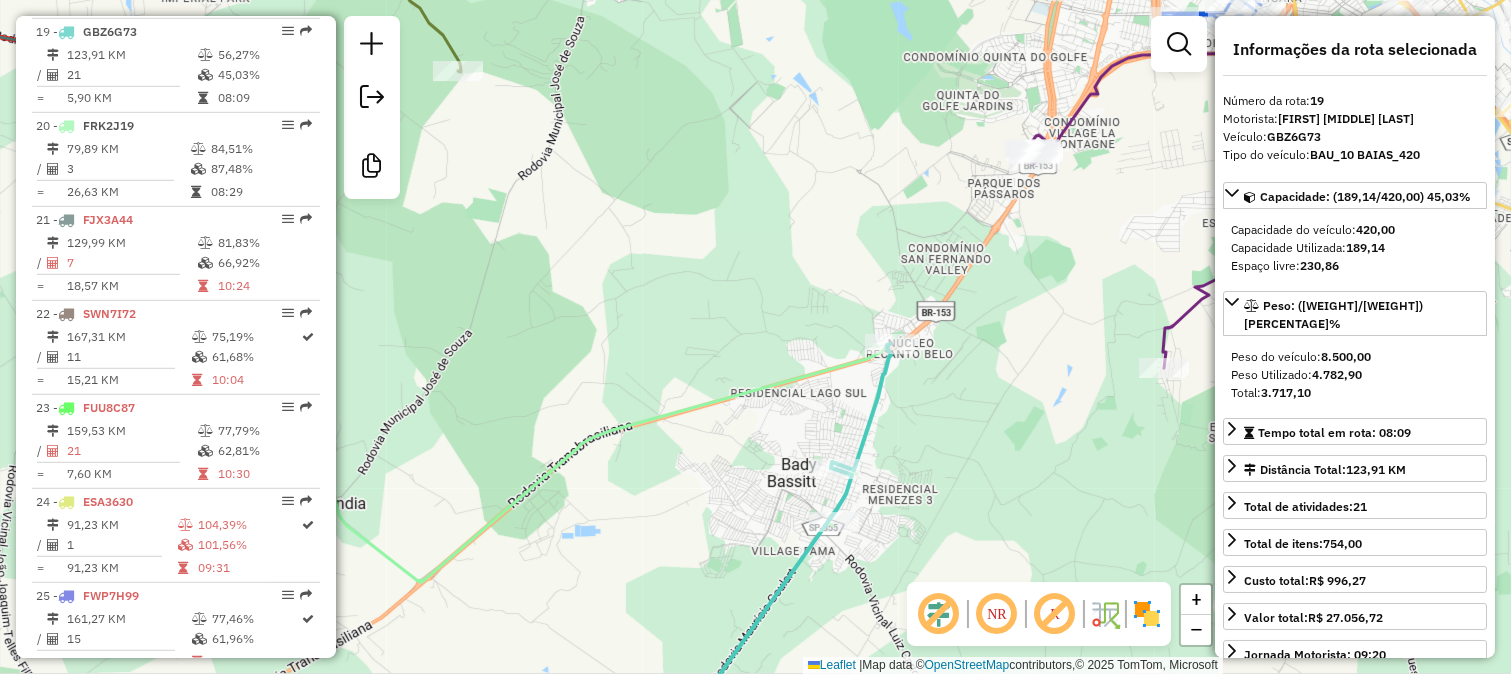 drag, startPoint x: 892, startPoint y: 522, endPoint x: 945, endPoint y: 340, distance: 189.56001 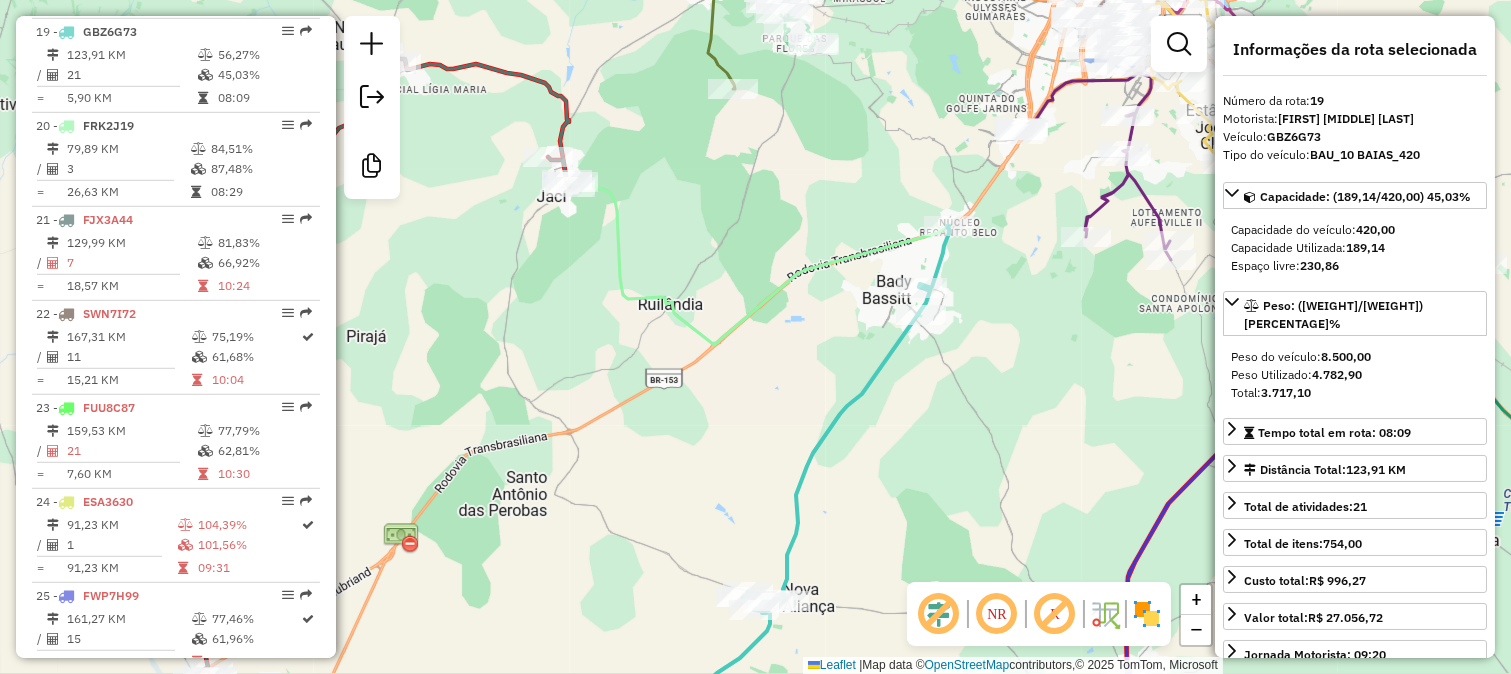drag, startPoint x: 870, startPoint y: 458, endPoint x: 956, endPoint y: 315, distance: 166.86821 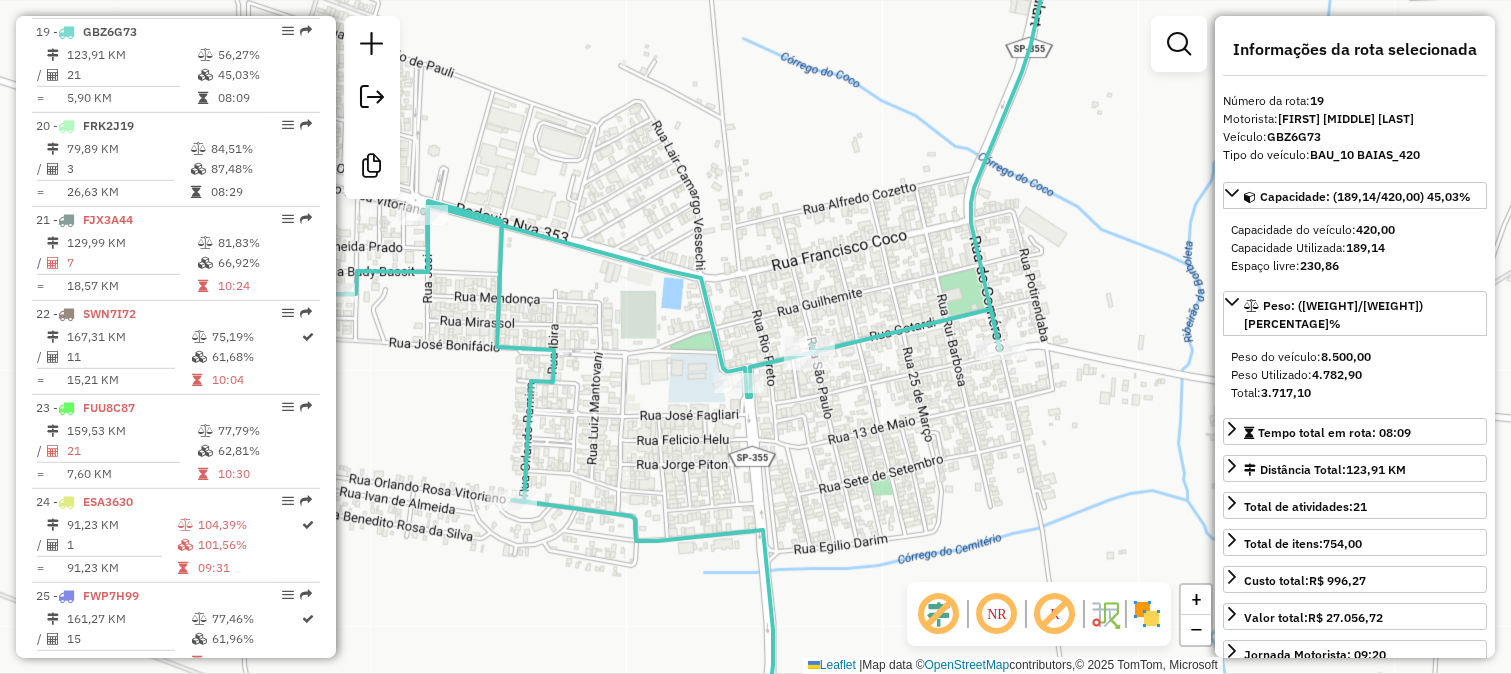 click on "Janela de atendimento Grade de atendimento Capacidade Transportadoras Veículos Cliente Pedidos  Rotas Selecione os dias de semana para filtrar as janelas de atendimento  Seg   Ter   Qua   Qui   Sex   Sáb   Dom  Informe o período da janela de atendimento: De: Até:  Filtrar exatamente a janela do cliente  Considerar janela de atendimento padrão  Selecione os dias de semana para filtrar as grades de atendimento  Seg   Ter   Qua   Qui   Sex   Sáb   Dom   Considerar clientes sem dia de atendimento cadastrado  Clientes fora do dia de atendimento selecionado Filtrar as atividades entre os valores definidos abaixo:  Peso mínimo:   Peso máximo:   Cubagem mínima:   Cubagem máxima:   De:   Até:  Filtrar as atividades entre o tempo de atendimento definido abaixo:  De:   Até:   Considerar capacidade total dos clientes não roteirizados Transportadora: Selecione um ou mais itens Tipo de veículo: Selecione um ou mais itens Veículo: Selecione um ou mais itens Motorista: Selecione um ou mais itens Nome: Rótulo:" 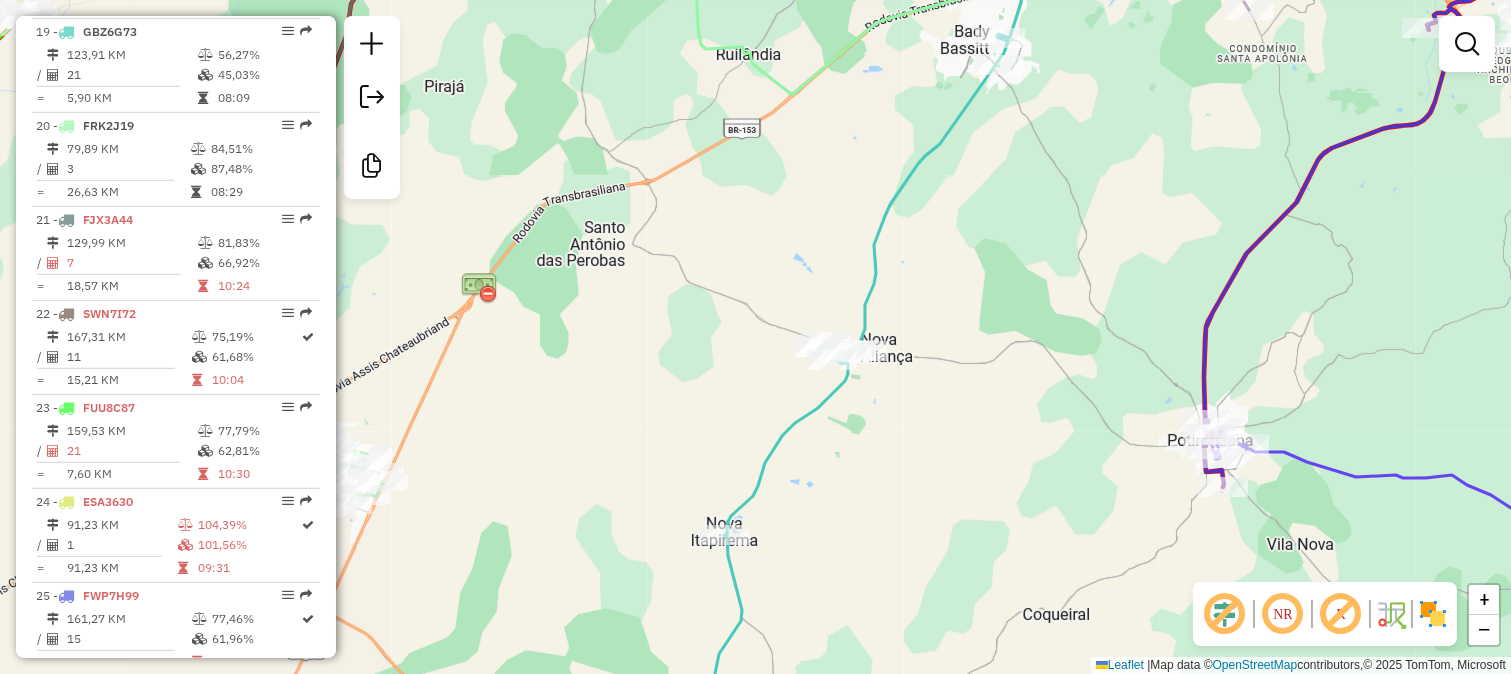 drag, startPoint x: 915, startPoint y: 284, endPoint x: 966, endPoint y: 172, distance: 123.065025 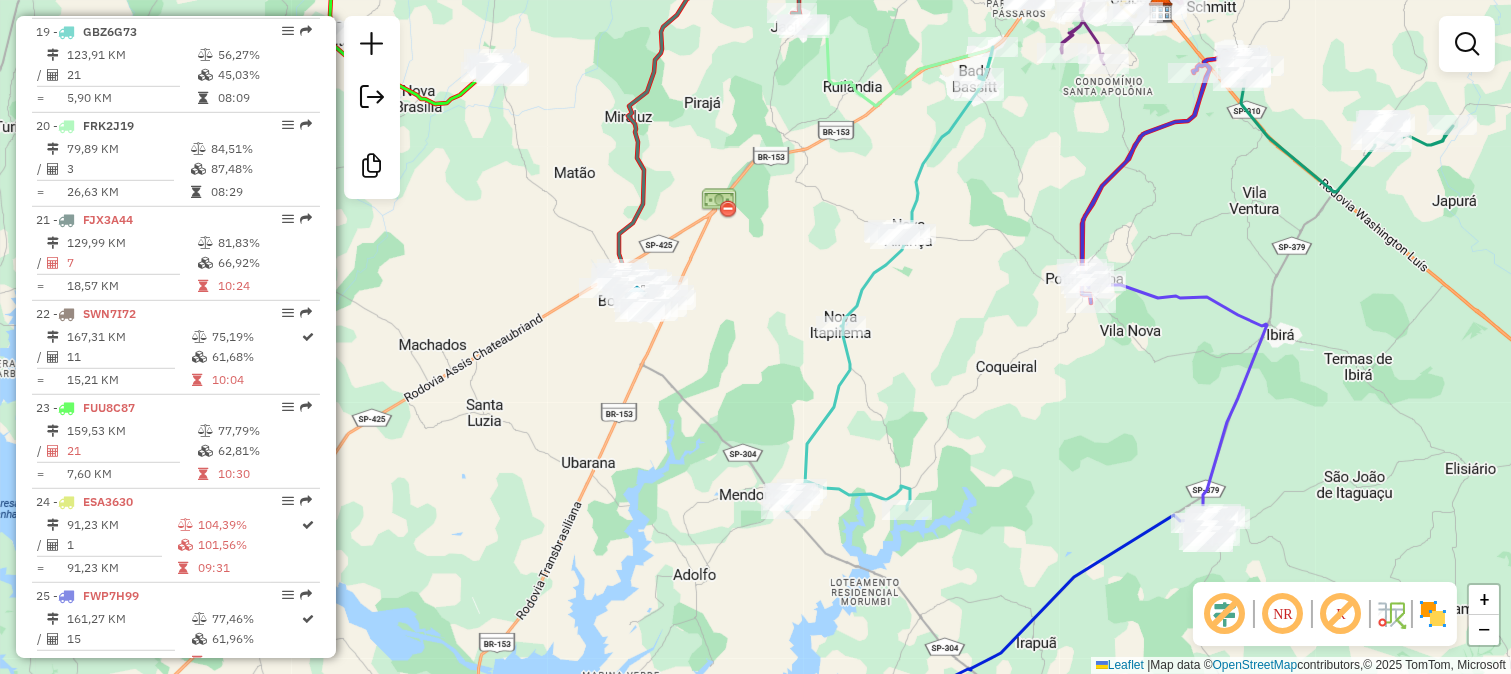 drag, startPoint x: 864, startPoint y: 423, endPoint x: 815, endPoint y: 541, distance: 127.769325 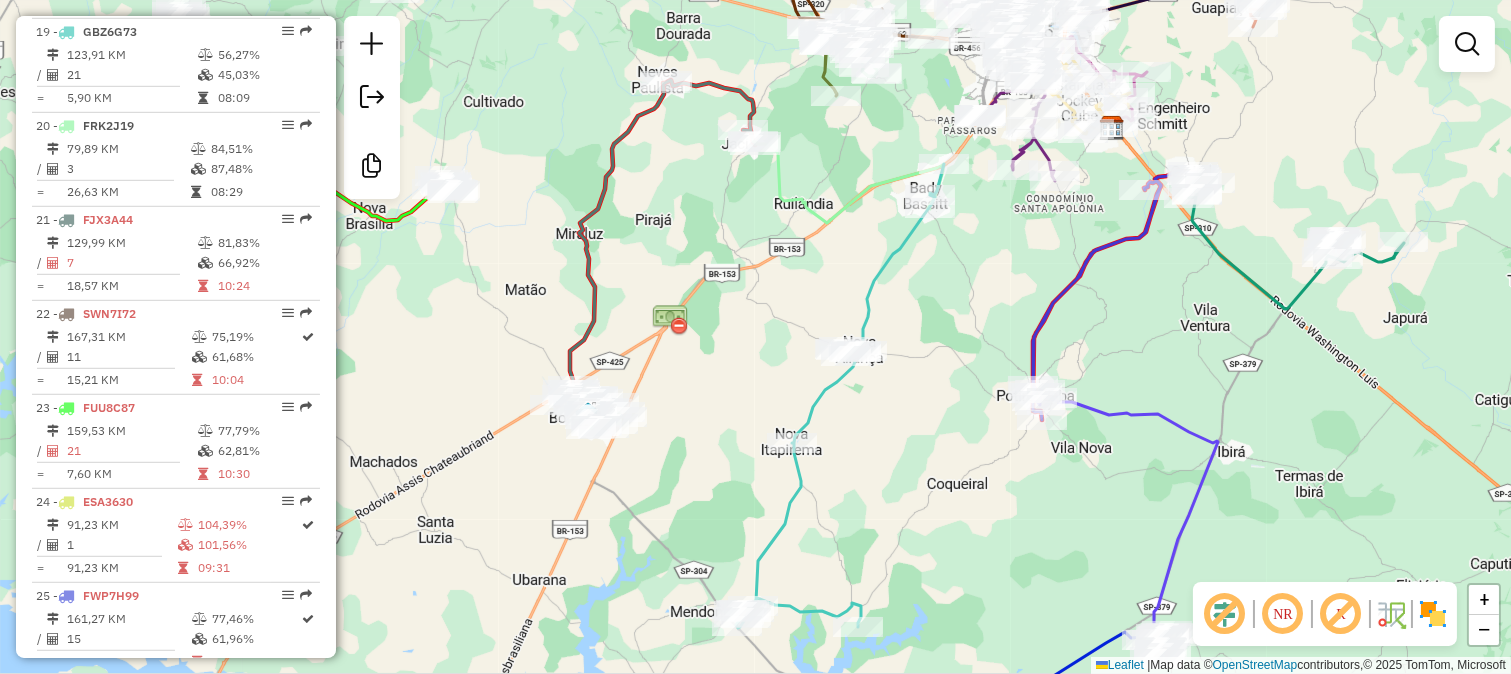 click 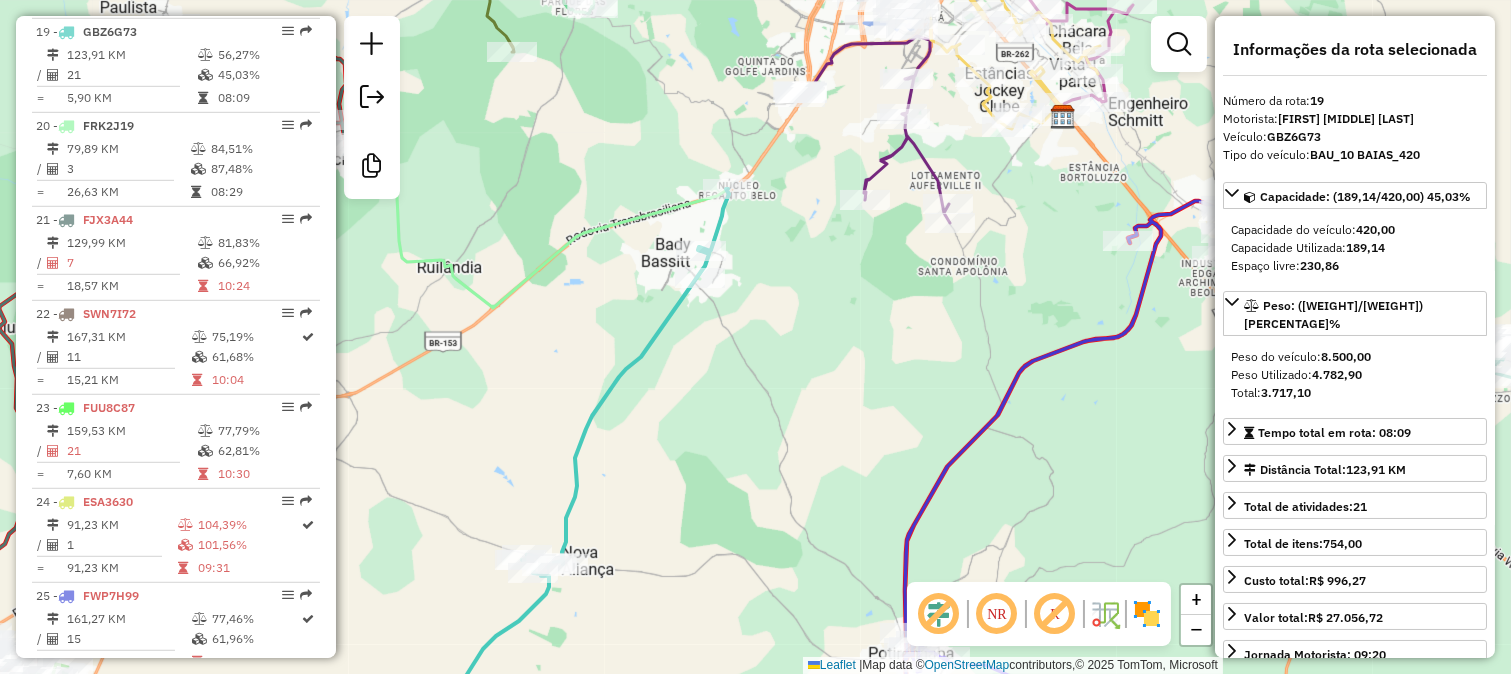 drag, startPoint x: 735, startPoint y: 256, endPoint x: 744, endPoint y: 378, distance: 122.33152 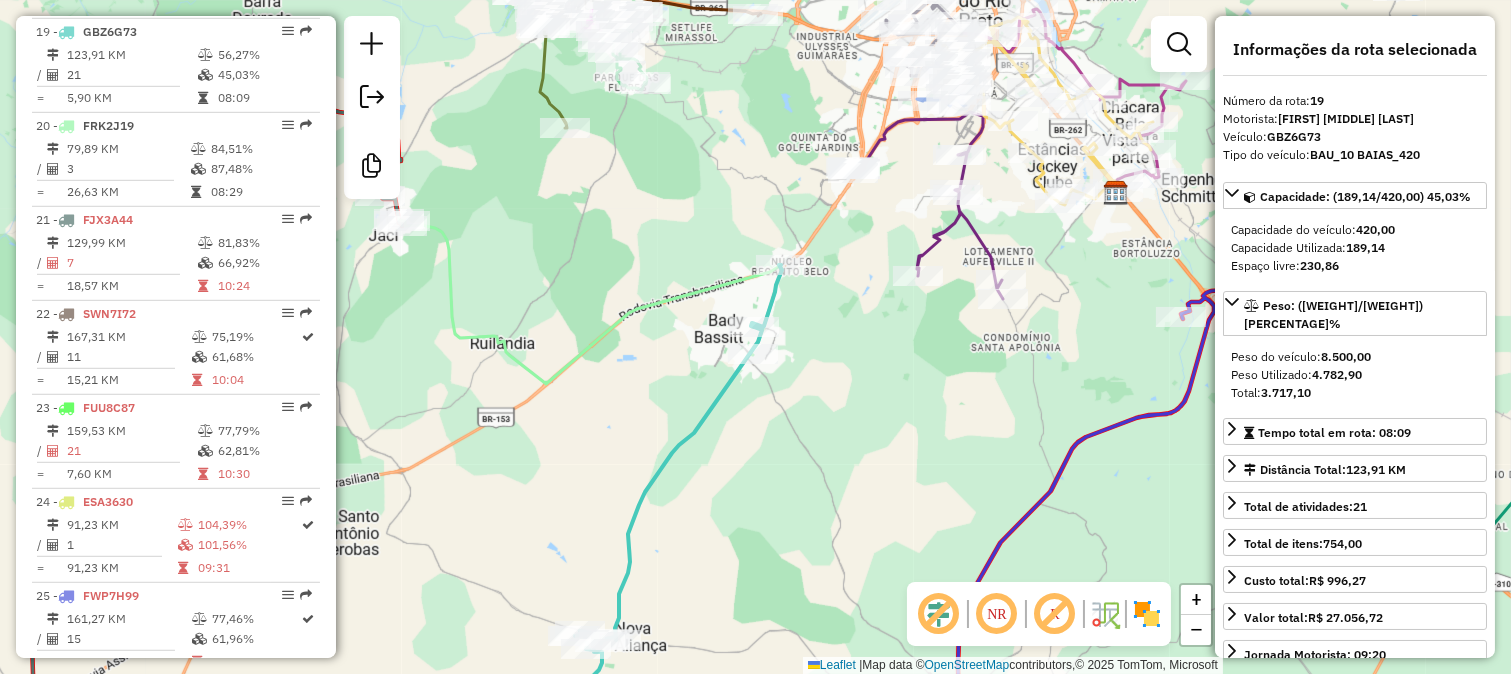 drag, startPoint x: 668, startPoint y: 274, endPoint x: 823, endPoint y: 403, distance: 201.65813 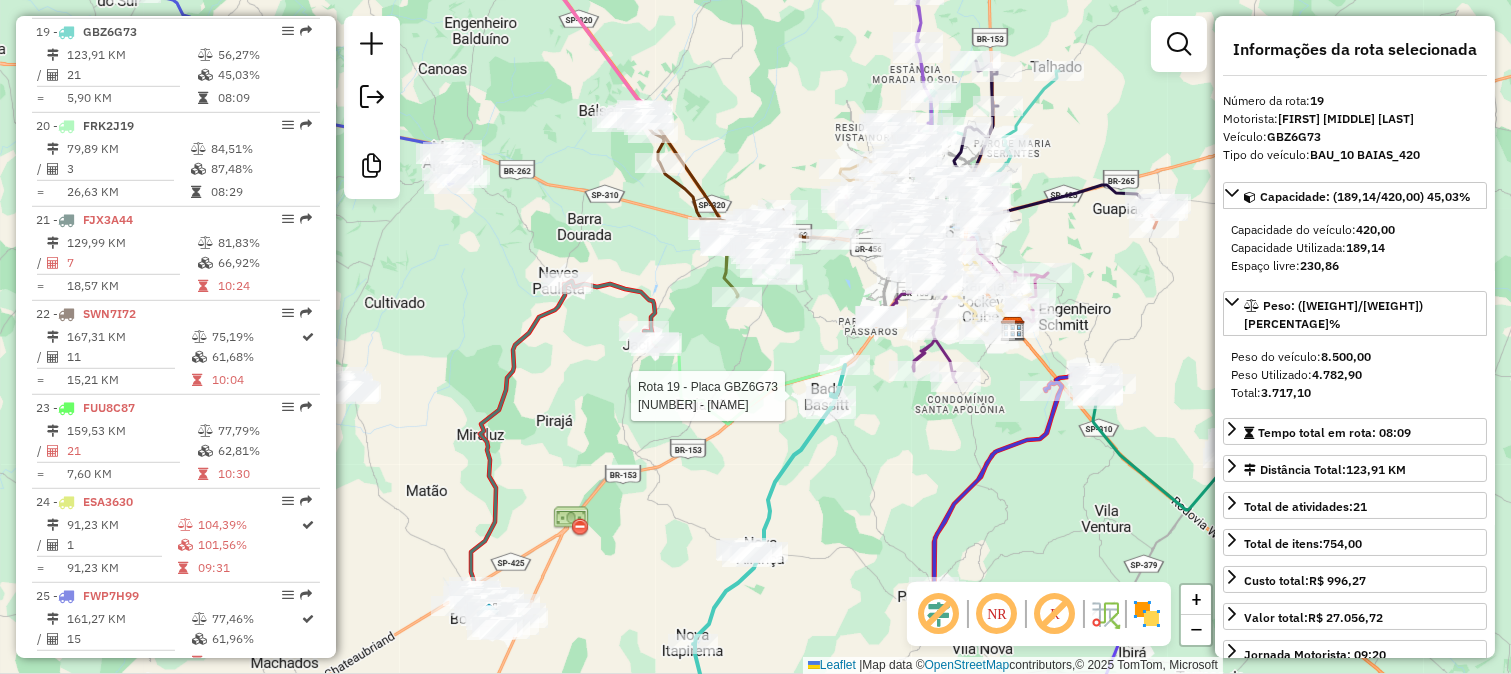 click on "Rota [NUMBER] - Placa [PLATE]  [NUMBER] - [NAME] [NUMBER] - [NAME]  Endereço:  [NAME] [NUMBER]   Bairro: [NAME] ([NAME] / [STATE])   Pedidos:  [NUMBER]   Valor total: [CURRENCY] [NUMBER]   Exibir todos   Cubagem: [NUMBER]  Peso: [NUMBER]  Tempo dirigindo: [TIME]   Distância prevista: [NUMBER] km ([NUMBER] km/h)   Janela utilizada início: [TIME]   Horário previsto de chegada: [DATE] [TIME]   Tempo de atendimento: [TIME]   Janela utilizada término: [TIME]   Horário previsto de saída: [DATE] [TIME]   Total de itens: [NUMBER]  × Janela de atendimento Grade de atendimento Capacidade Transportadoras Veículos Cliente Pedidos  Rotas Selecione os dias de semana para filtrar as janelas de atendimento  Seg   Ter   Qua   Qui   Sex   Sáb   Dom  Informe o período da janela de atendimento: De: Até:  Filtrar exatamente a janela do cliente  Considerar janela de atendimento padrão  Selecione os dias de semana para filtrar as grades de atendimento  Seg   Ter   Qua   Qui   Sex   Sáb   Dom   Peso mínimo:   Peso máximo:   De:  +" 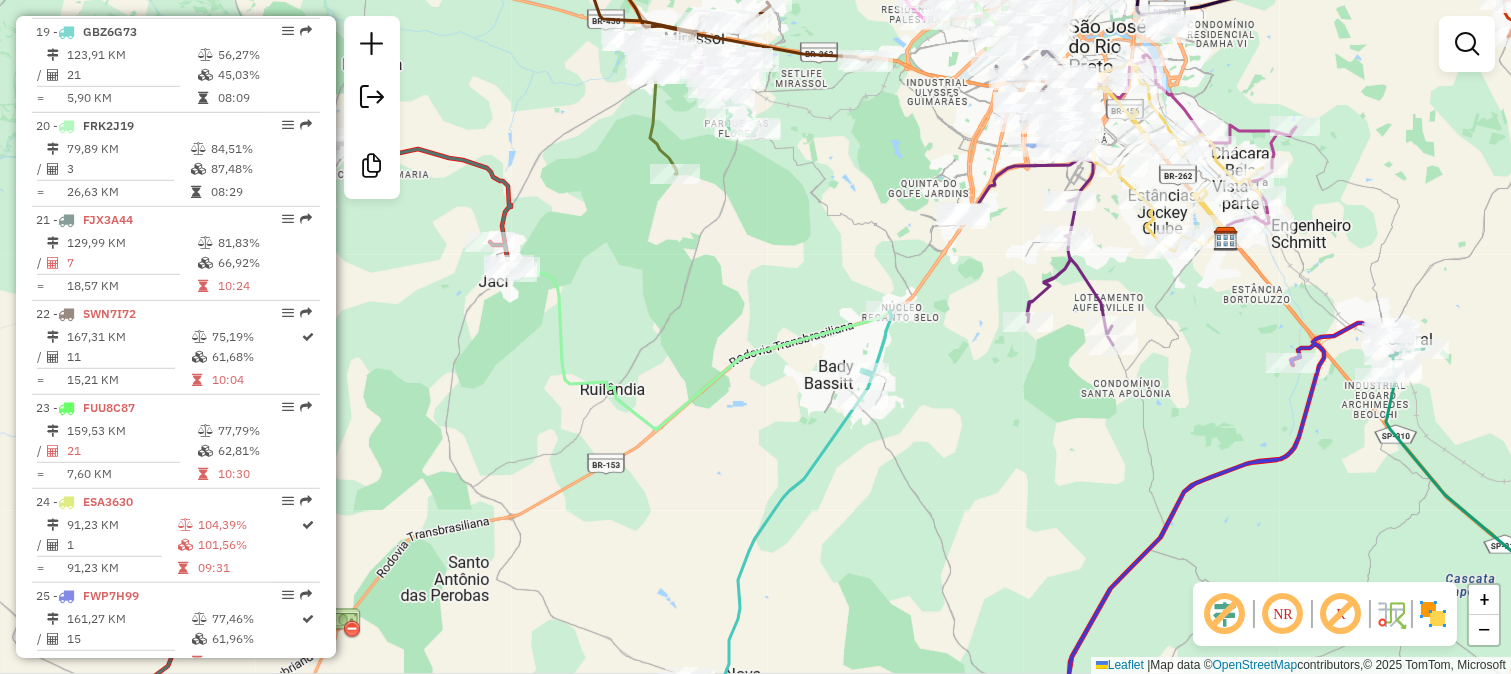 click 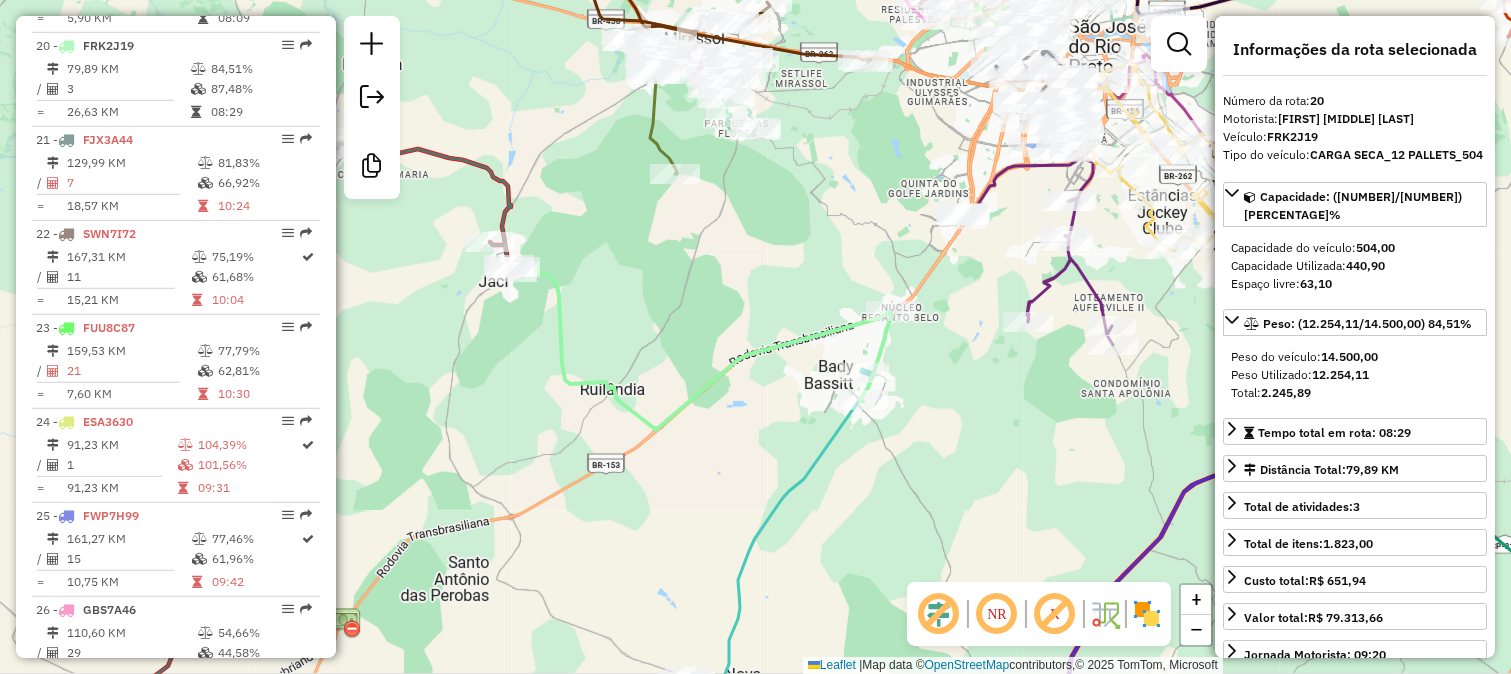 scroll, scrollTop: 2590, scrollLeft: 0, axis: vertical 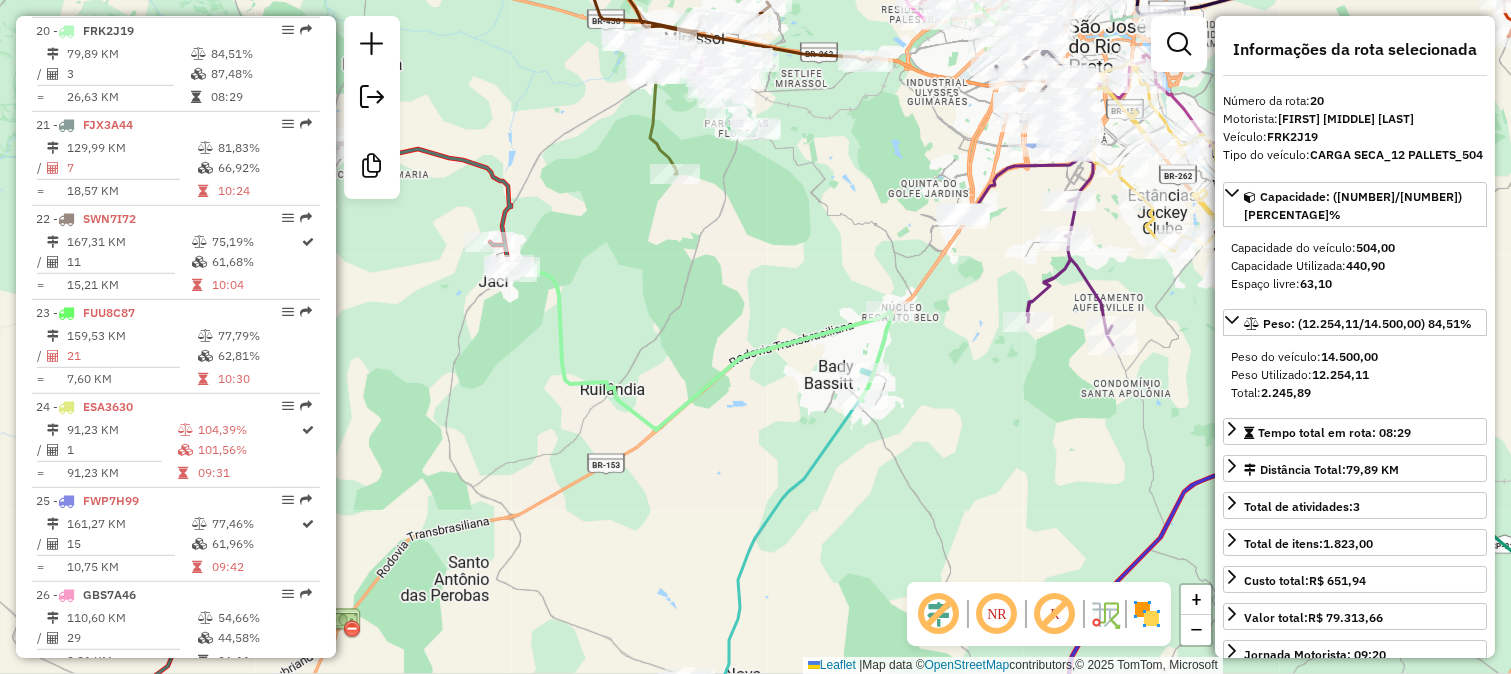 drag, startPoint x: 950, startPoint y: 441, endPoint x: 947, endPoint y: 457, distance: 16.27882 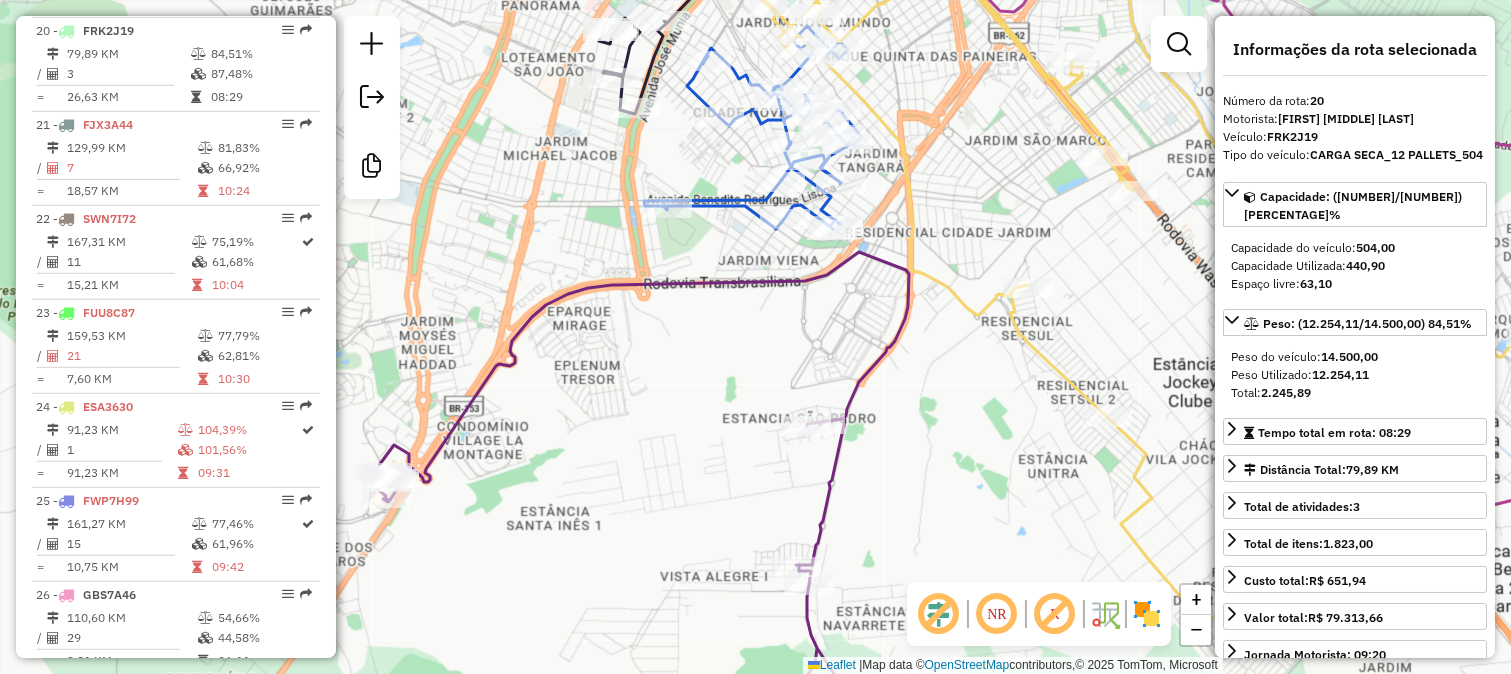 click 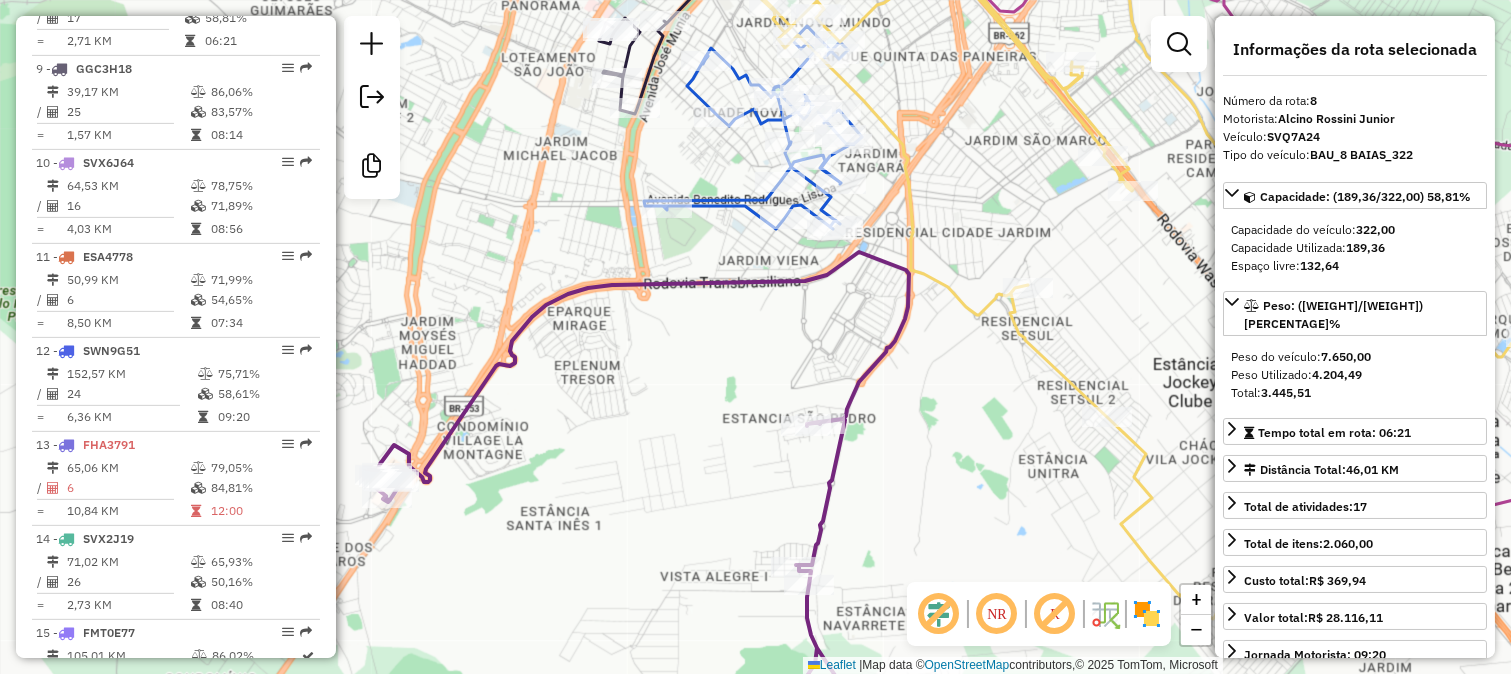 scroll, scrollTop: 1463, scrollLeft: 0, axis: vertical 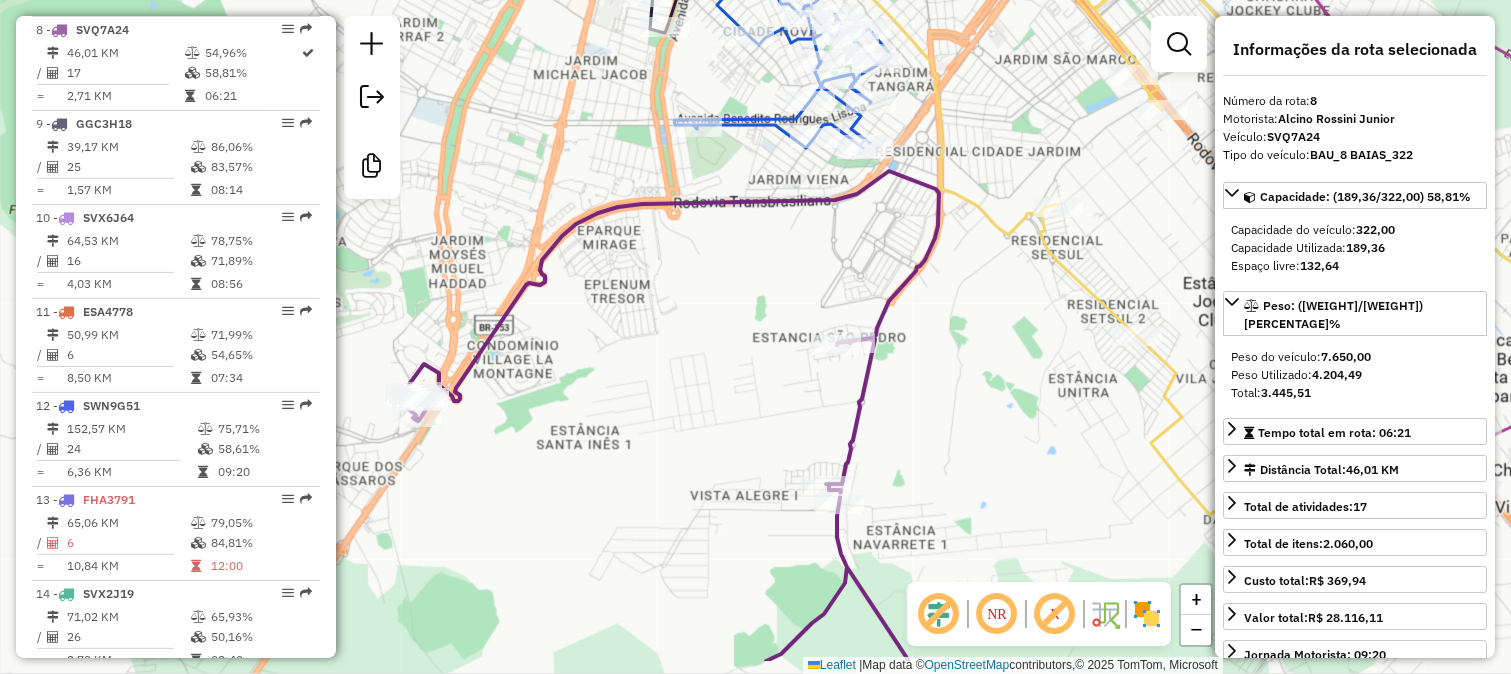 drag, startPoint x: 827, startPoint y: 327, endPoint x: 865, endPoint y: 187, distance: 145.0655 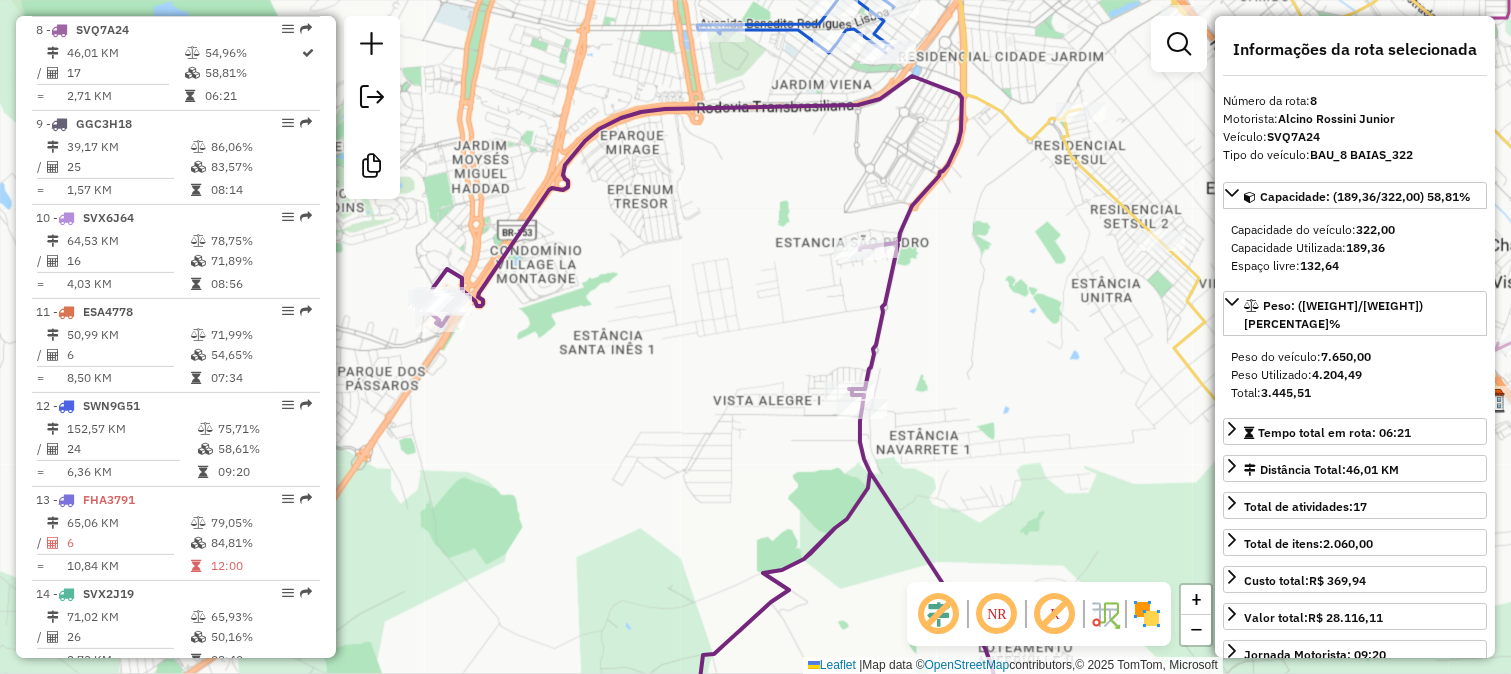 drag, startPoint x: 855, startPoint y: 442, endPoint x: 820, endPoint y: 244, distance: 201.06964 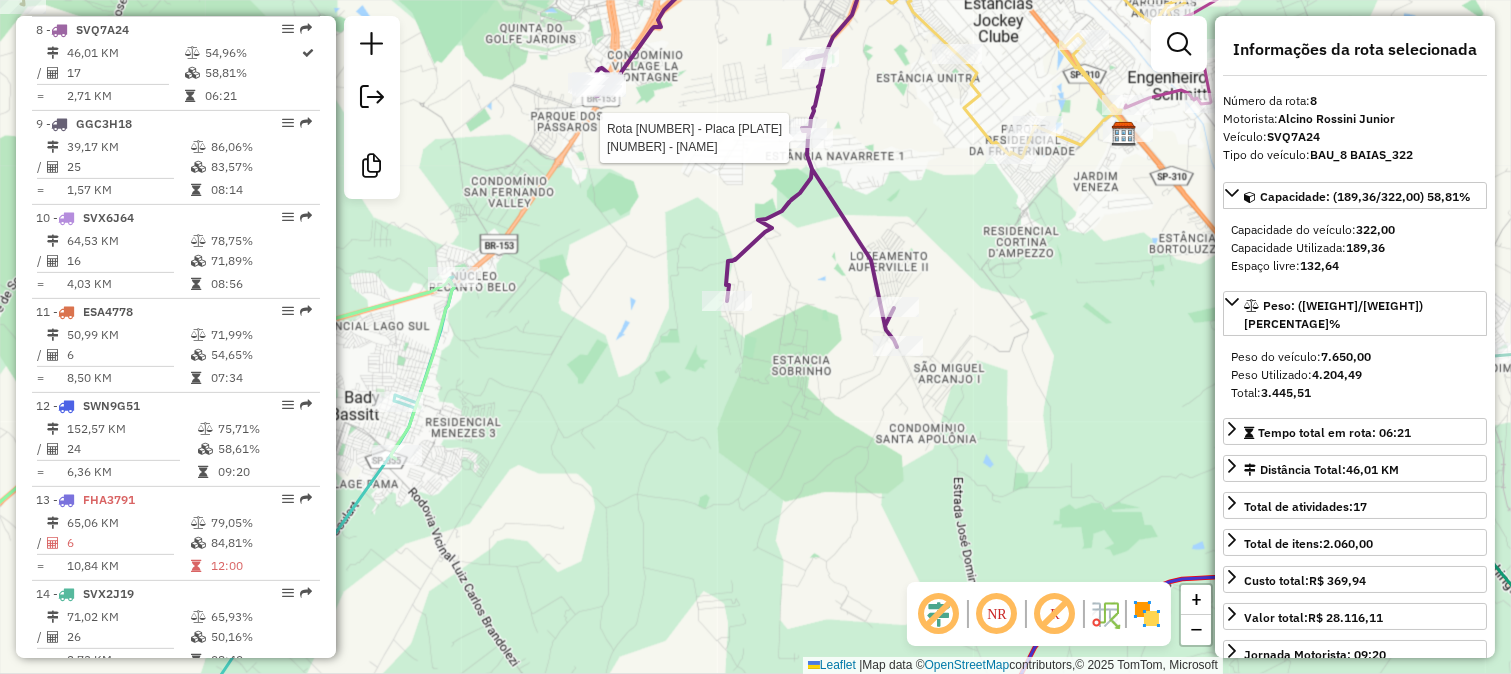 click 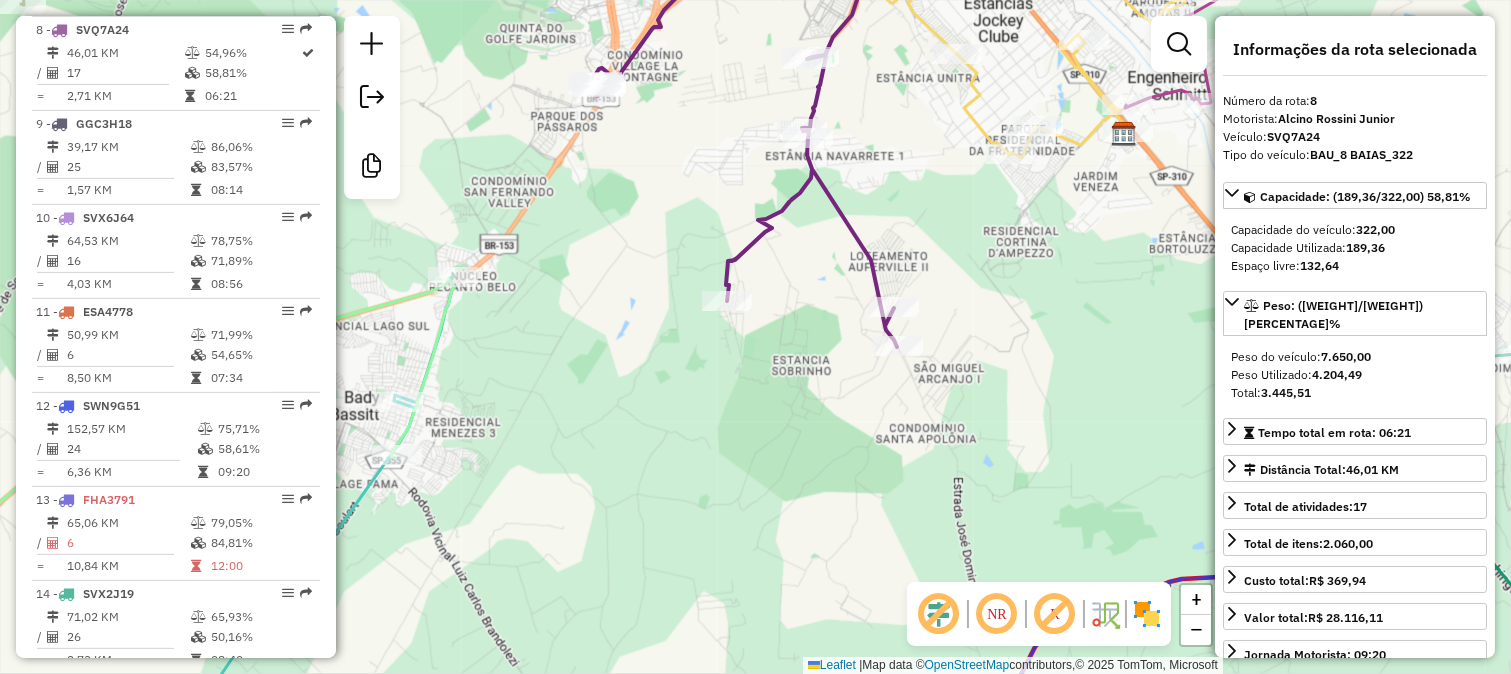 click on "Janela de atendimento Grade de atendimento Capacidade Transportadoras Veículos Cliente Pedidos  Rotas Selecione os dias de semana para filtrar as janelas de atendimento  Seg   Ter   Qua   Qui   Sex   Sáb   Dom  Informe o período da janela de atendimento: De: Até:  Filtrar exatamente a janela do cliente  Considerar janela de atendimento padrão  Selecione os dias de semana para filtrar as grades de atendimento  Seg   Ter   Qua   Qui   Sex   Sáb   Dom   Considerar clientes sem dia de atendimento cadastrado  Clientes fora do dia de atendimento selecionado Filtrar as atividades entre os valores definidos abaixo:  Peso mínimo:   Peso máximo:   Cubagem mínima:   Cubagem máxima:   De:   Até:  Filtrar as atividades entre o tempo de atendimento definido abaixo:  De:   Até:   Considerar capacidade total dos clientes não roteirizados Transportadora: Selecione um ou mais itens Tipo de veículo: Selecione um ou mais itens Veículo: Selecione um ou mais itens Motorista: Selecione um ou mais itens Nome: Rótulo:" 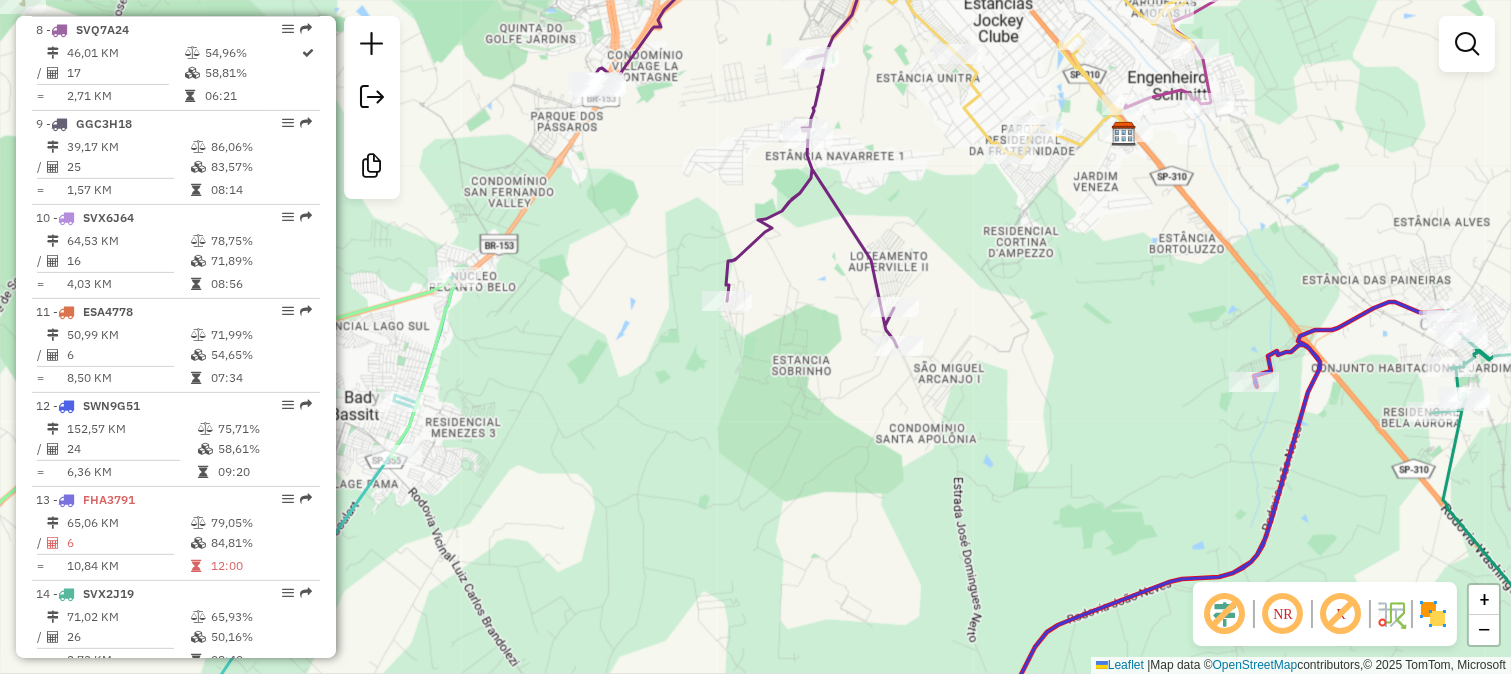 click 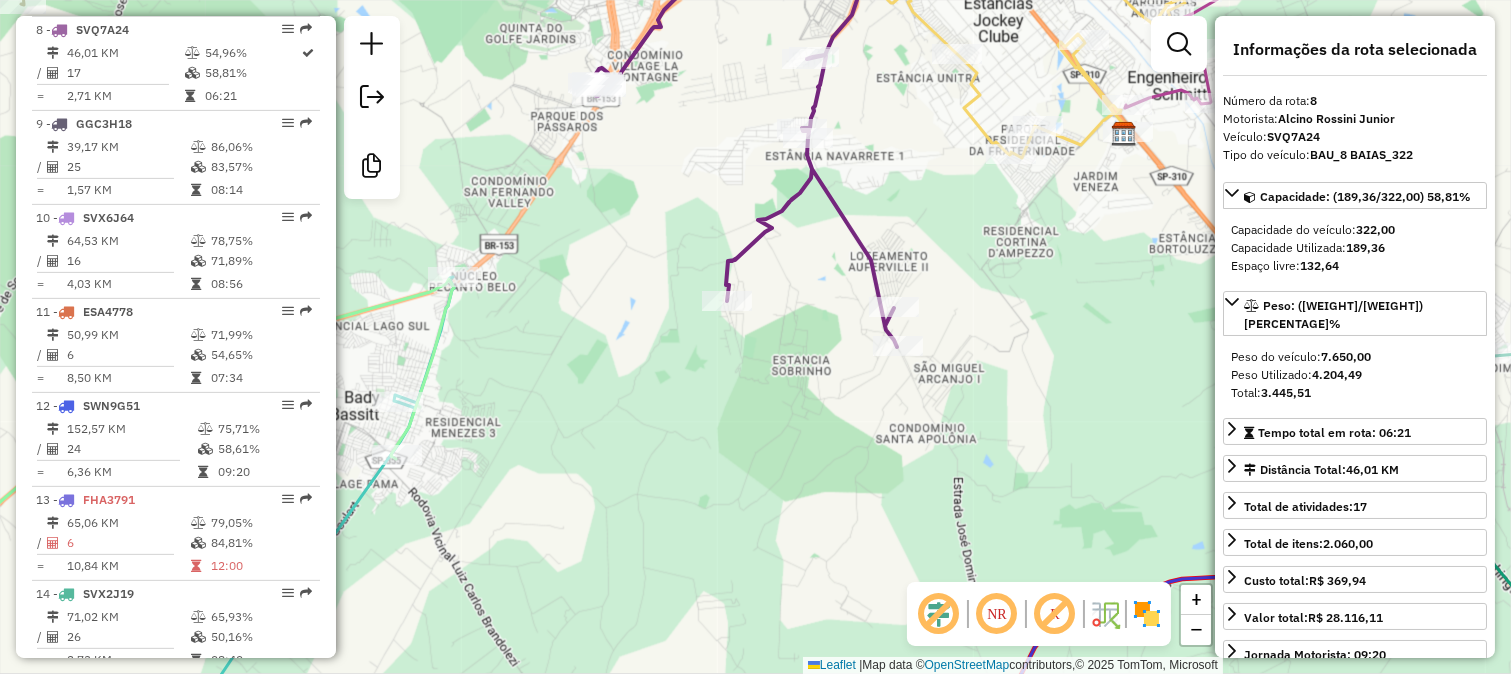 drag, startPoint x: 851, startPoint y: 171, endPoint x: 870, endPoint y: 342, distance: 172.05232 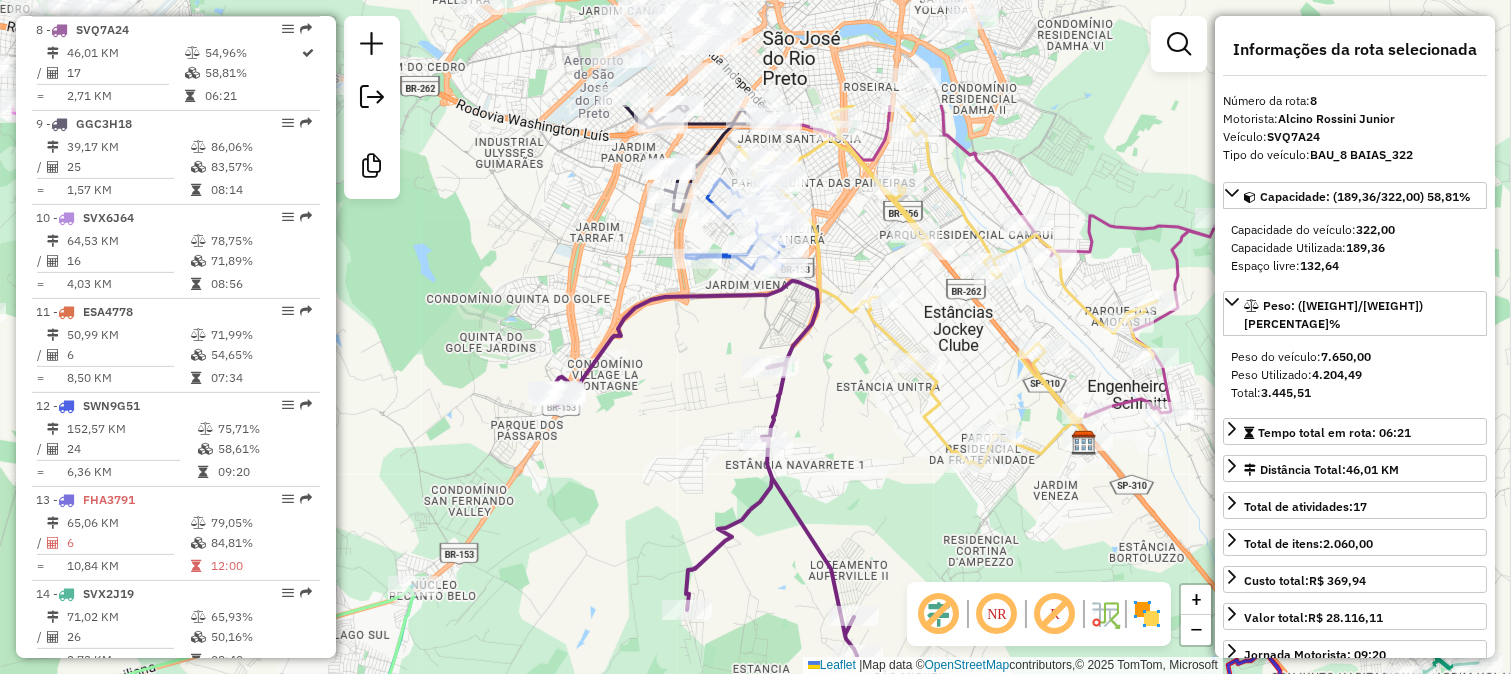 drag, startPoint x: 1026, startPoint y: 204, endPoint x: 984, endPoint y: 388, distance: 188.73262 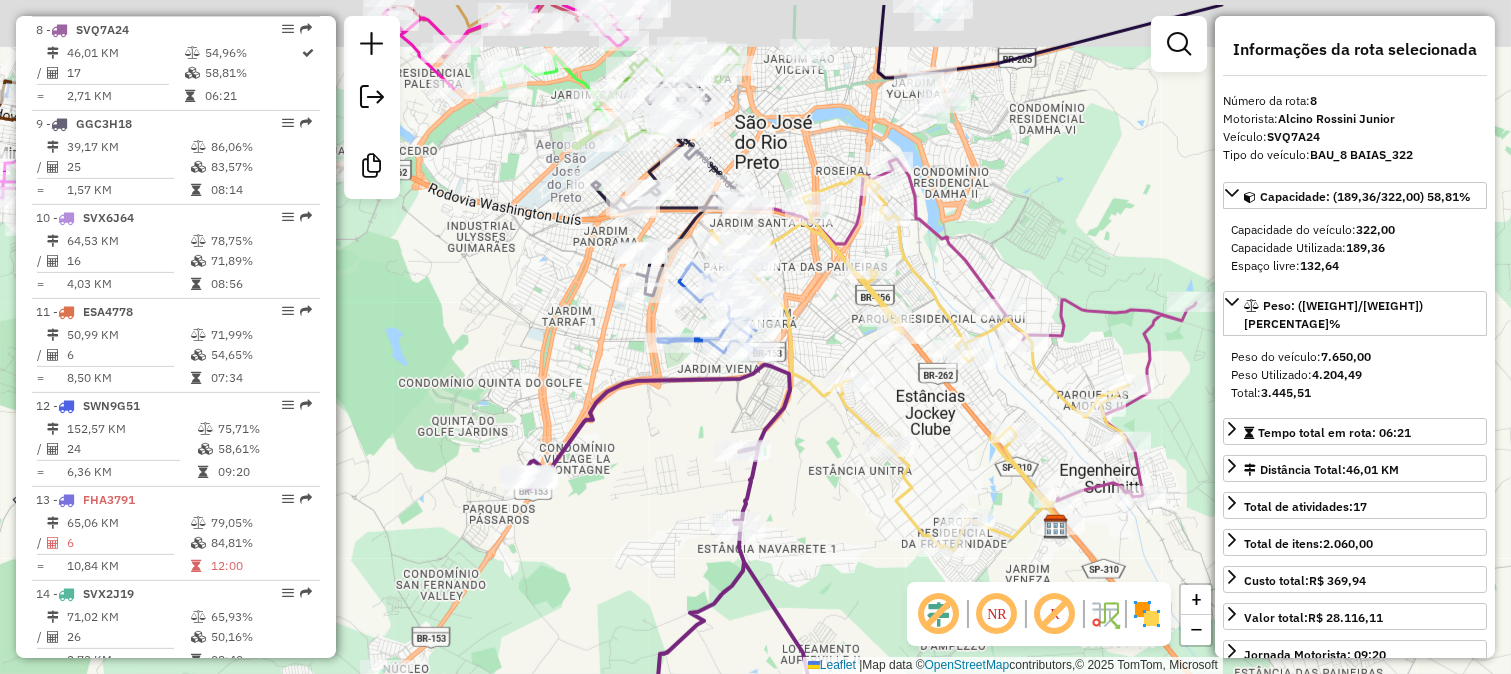 drag, startPoint x: 960, startPoint y: 195, endPoint x: 926, endPoint y: 290, distance: 100.90094 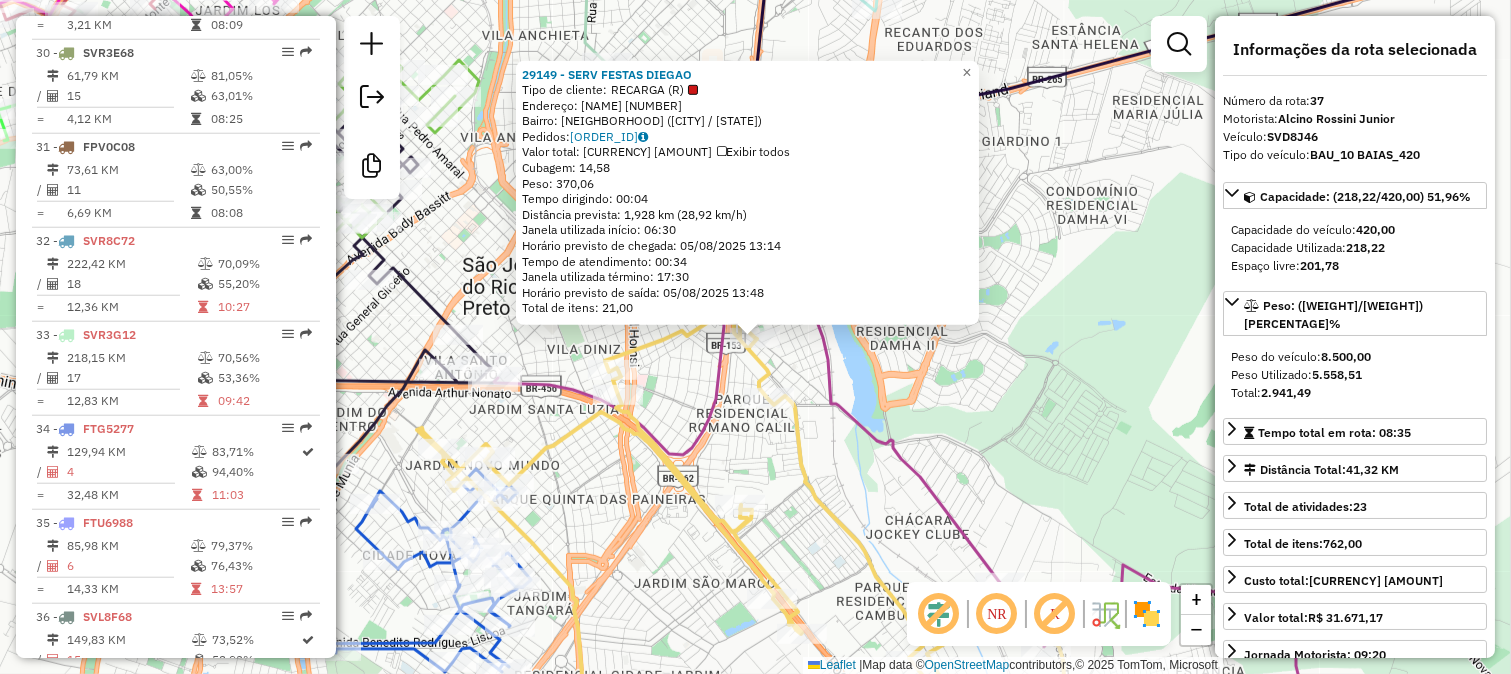 scroll, scrollTop: 4186, scrollLeft: 0, axis: vertical 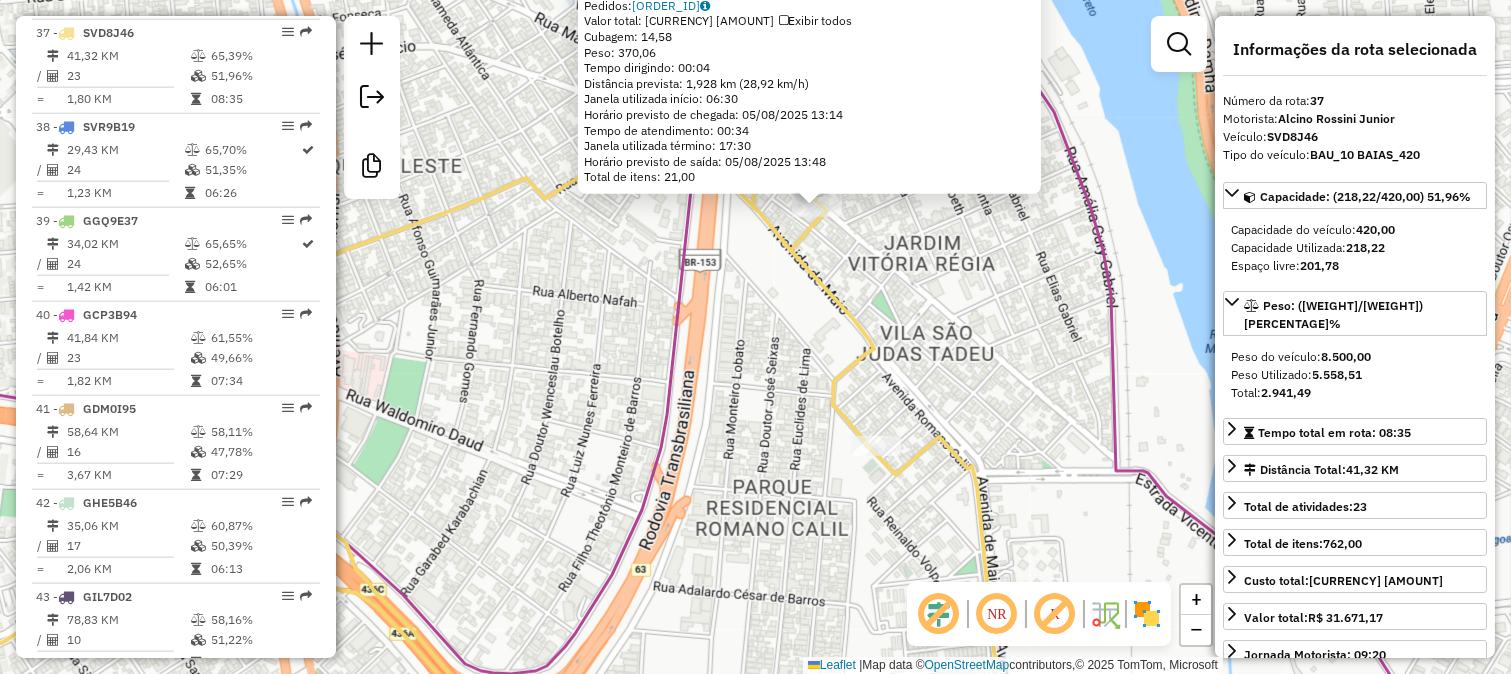 click on "[NUMBER] - SERV FESTAS [NAME]  Tipo de cliente:   [CLIENT_TYPE]   Endereço:  [STREET_NAME] [NUMBER]   Bairro: [NEIGHBORHOOD] ([CITY] / [STATE])   Pedidos:  [ORDER_ID]   Valor total: [CURRENCY] [AMOUNT]   Exibir todos   Cubagem: [CUBAGE]  Peso: [WEIGHT]  Tempo dirigindo: [TIME]   Distância prevista: [DISTANCE] km ([SPEED] km/h)   Janela utilizada início: [TIME]   Horário previsto de chegada: [DATE] [TIME]   Tempo de atendimento: [TIME]   Janela utilizada término: [TIME]   Horário previsto de saída: [DATE] [TIME]   Total de itens: [TOTAL_ITEMS]  × Janela de atendimento Grade de atendimento Capacidade Transportadoras Veículos Cliente Pedidos  Rotas Selecione os dias de semana para filtrar as janelas de atendimento  Seg   Ter   Qua   Qui   Sex   Sáb   Dom  Informe o período da janela de atendimento: De: Até:  Filtrar exatamente a janela do cliente  Considerar janela de atendimento padrão  Selecione os dias de semana para filtrar as grades de atendimento  Seg   Ter   Qua   Qui   Sex   Sáb   Dom   Peso mínimo:   De:" 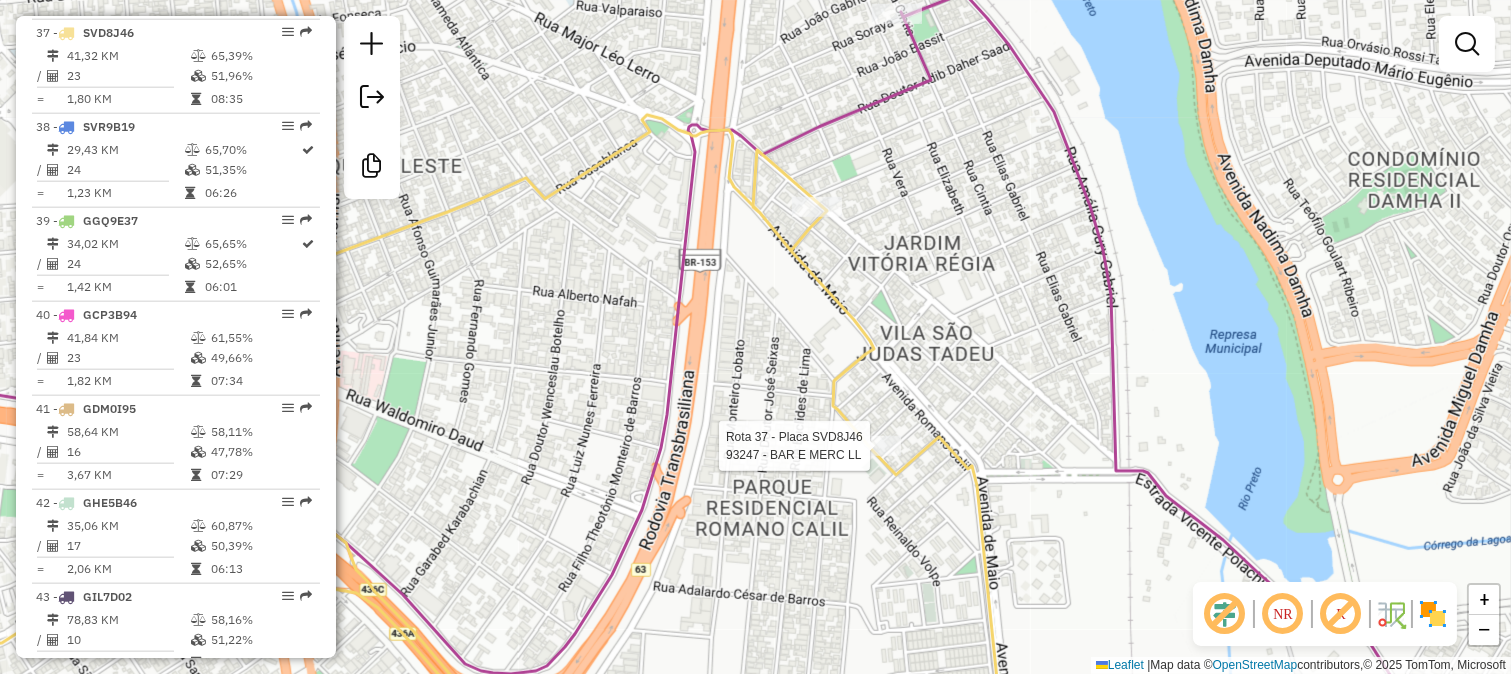 select on "**********" 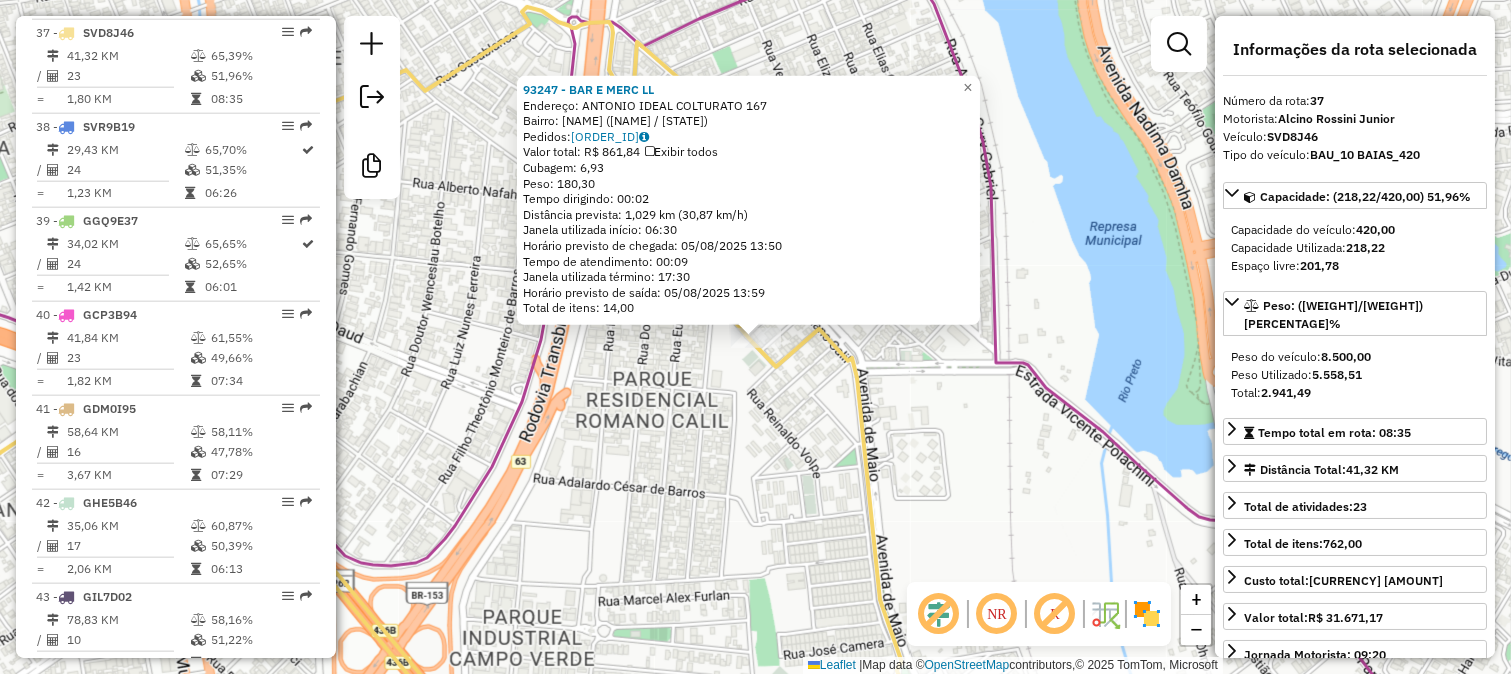 click on "[NUMBER] - [BRAND_NAME]  Endereço:  [STREET_NAME] [NUMBER]   Bairro: [NEIGHBORHOOD] ([CITY] / [STATE])   Pedidos:  [ORDER_ID]   Valor total: [CURRENCY] [AMOUNT]   Exibir todos   Cubagem: [CUBAGE]  Peso: [WEIGHT]  Tempo dirigindo: [TIME]   Distância prevista: [DISTANCE] km ([SPEED] km/h)   Janela utilizada início: [TIME]   Horário previsto de chegada: [DATE] [TIME]   Tempo de atendimento: [TIME]   Janela utilizada término: [TIME]   Horário previsto de saída: [DATE] [TIME]   Total de itens: [TOTAL_ITEMS]  × Janela de atendimento Grade de atendimento Capacidade Transportadoras Veículos Cliente Pedidos  Rotas Selecione os dias de semana para filtrar as janelas de atendimento  Seg   Ter   Qua   Qui   Sex   Sáb   Dom  Informe o período da janela de atendimento: De: Até:  Filtrar exatamente a janela do cliente  Considerar janela de atendimento padrão  Selecione os dias de semana para filtrar as grades de atendimento  Seg   Ter   Qua   Qui   Sex   Sáb   Dom   Clientes fora do dia de atendimento selecionado +" 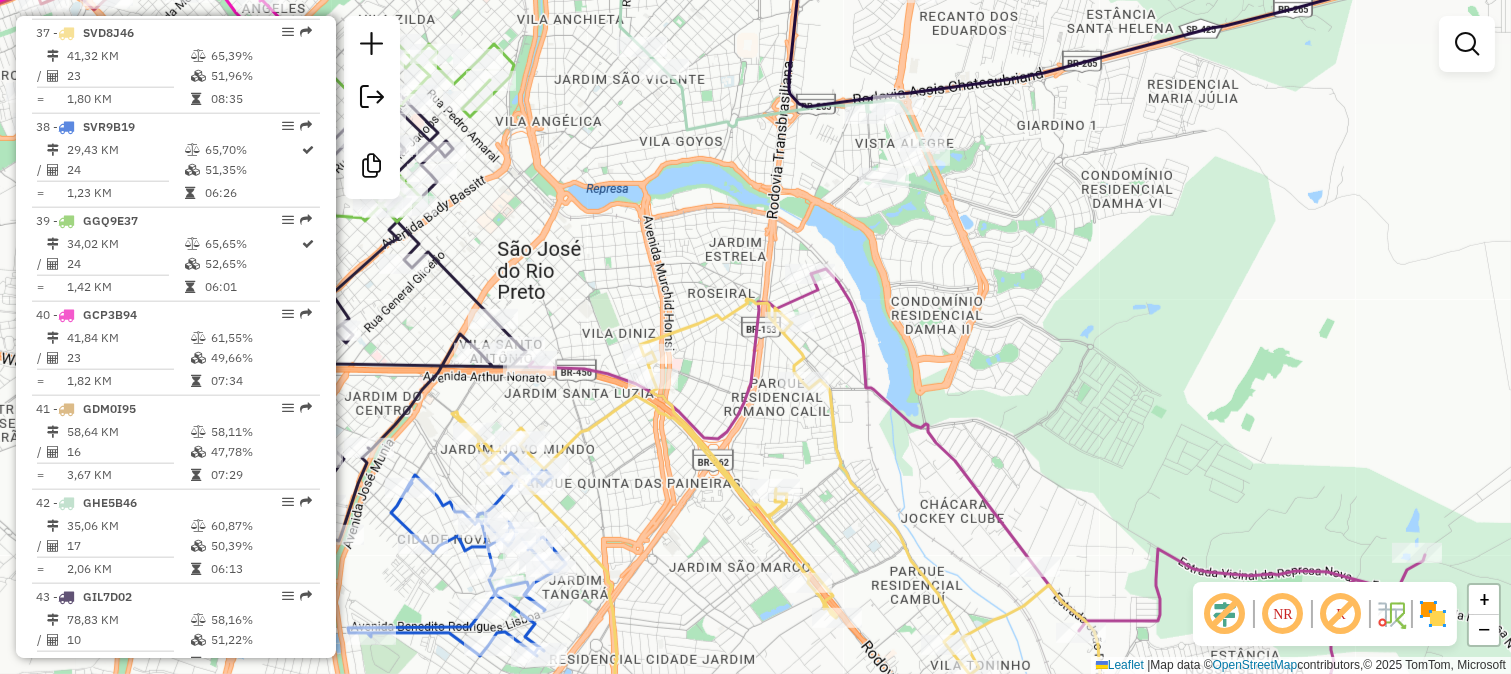 drag, startPoint x: 978, startPoint y: 408, endPoint x: 946, endPoint y: 248, distance: 163.16862 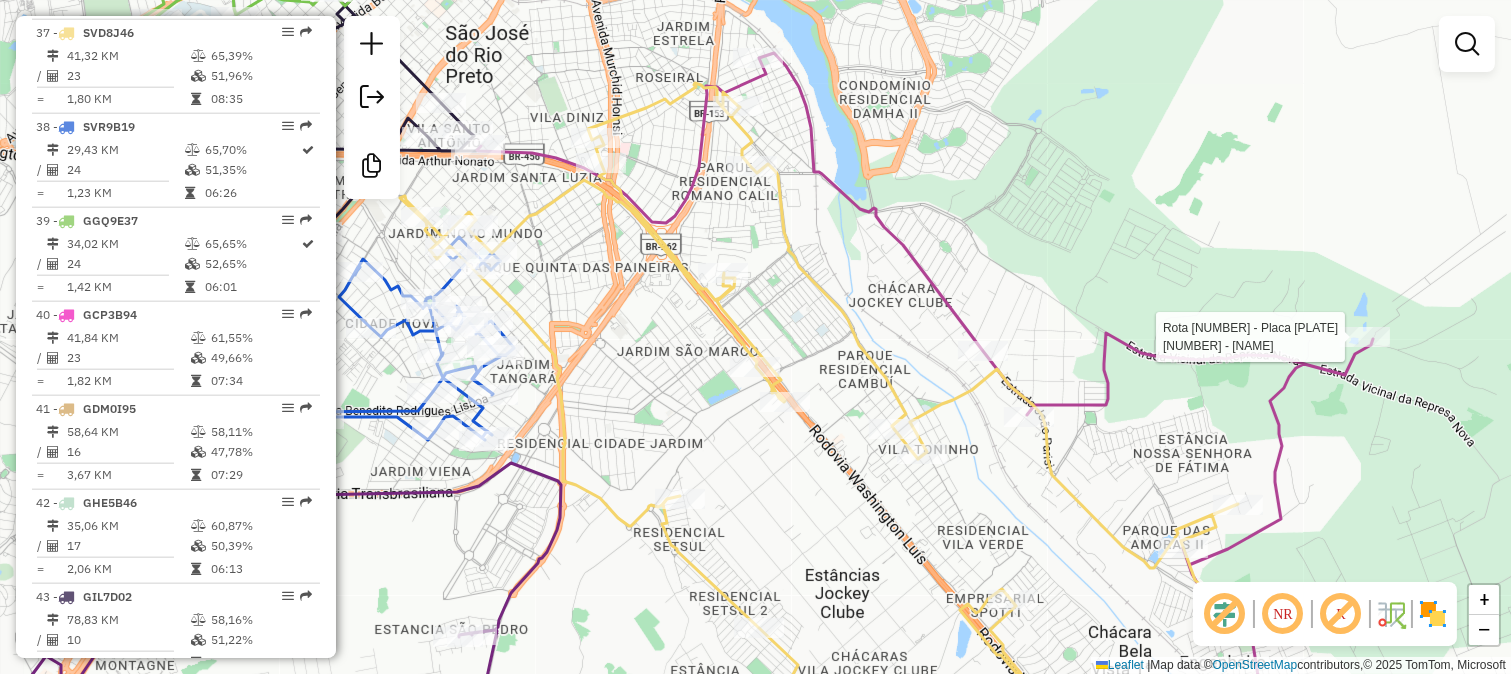 click 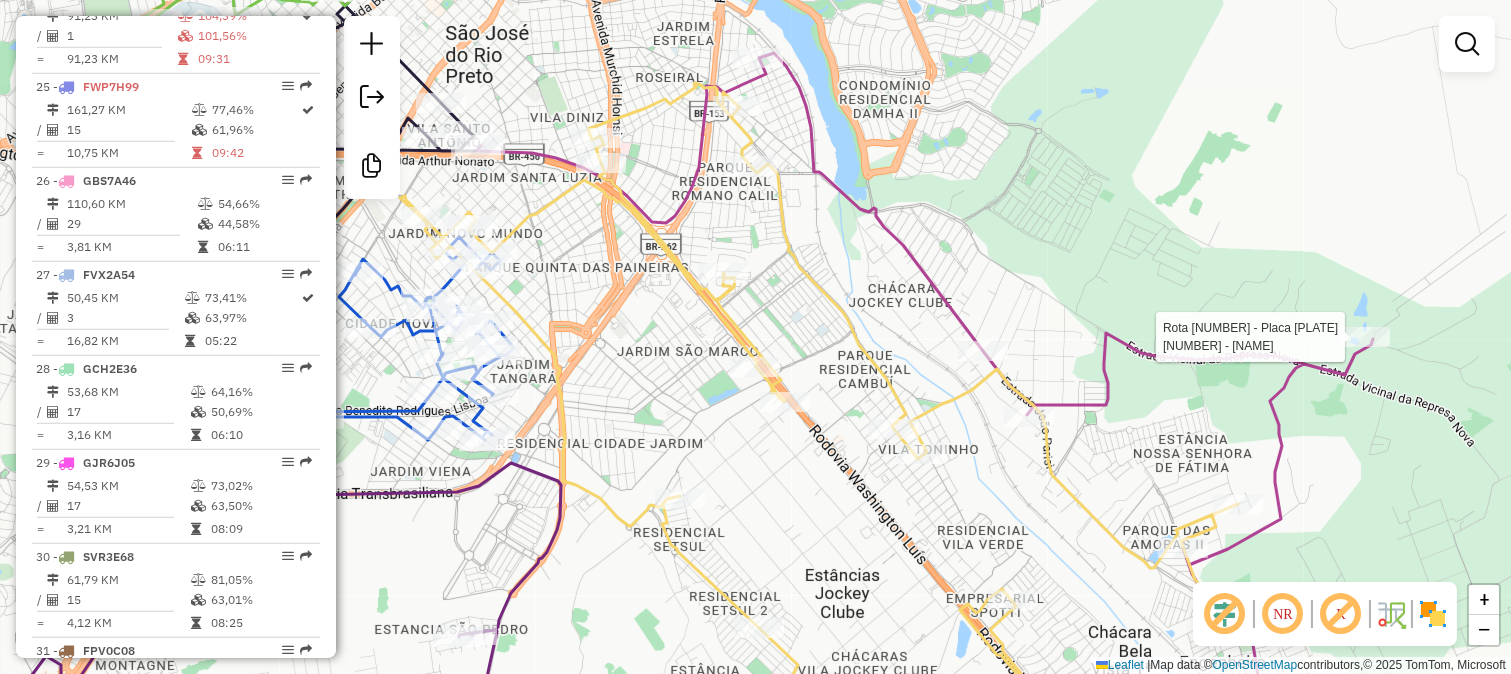 select on "**********" 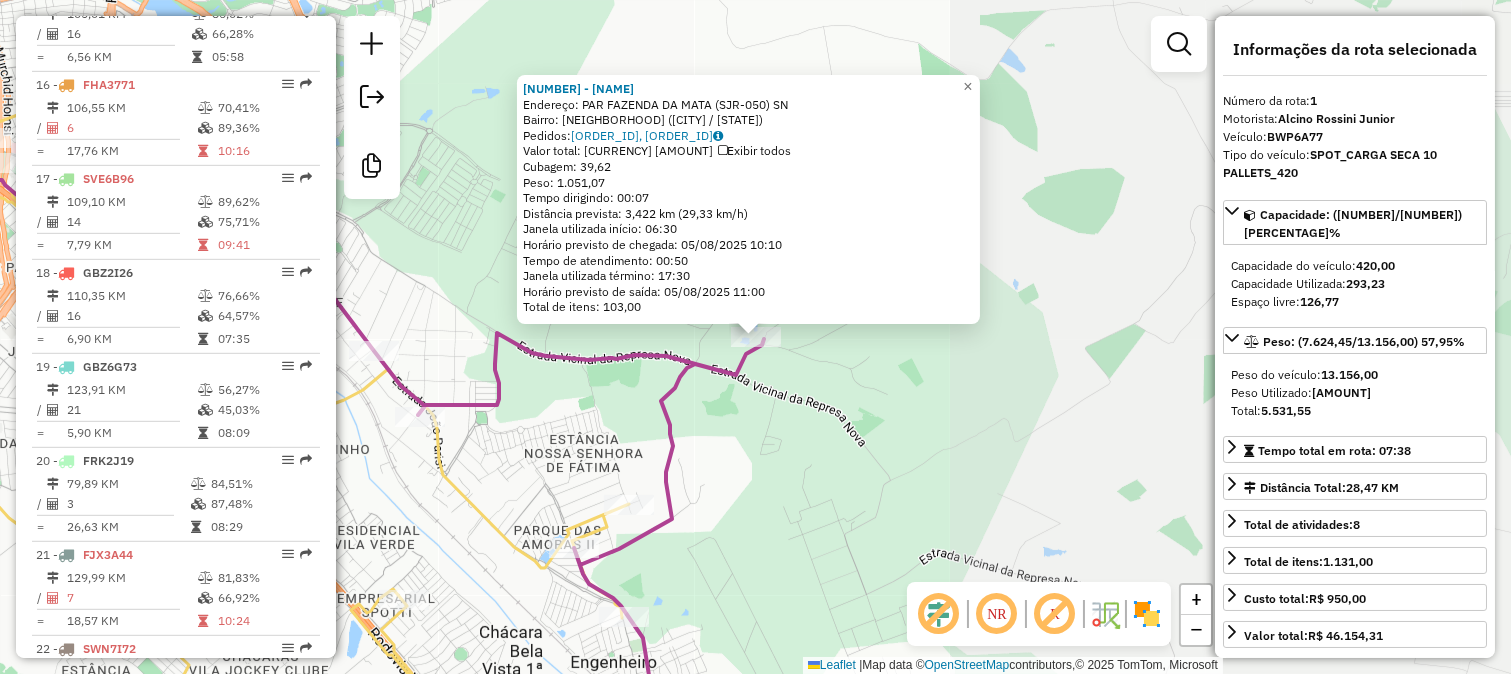 scroll, scrollTop: 805, scrollLeft: 0, axis: vertical 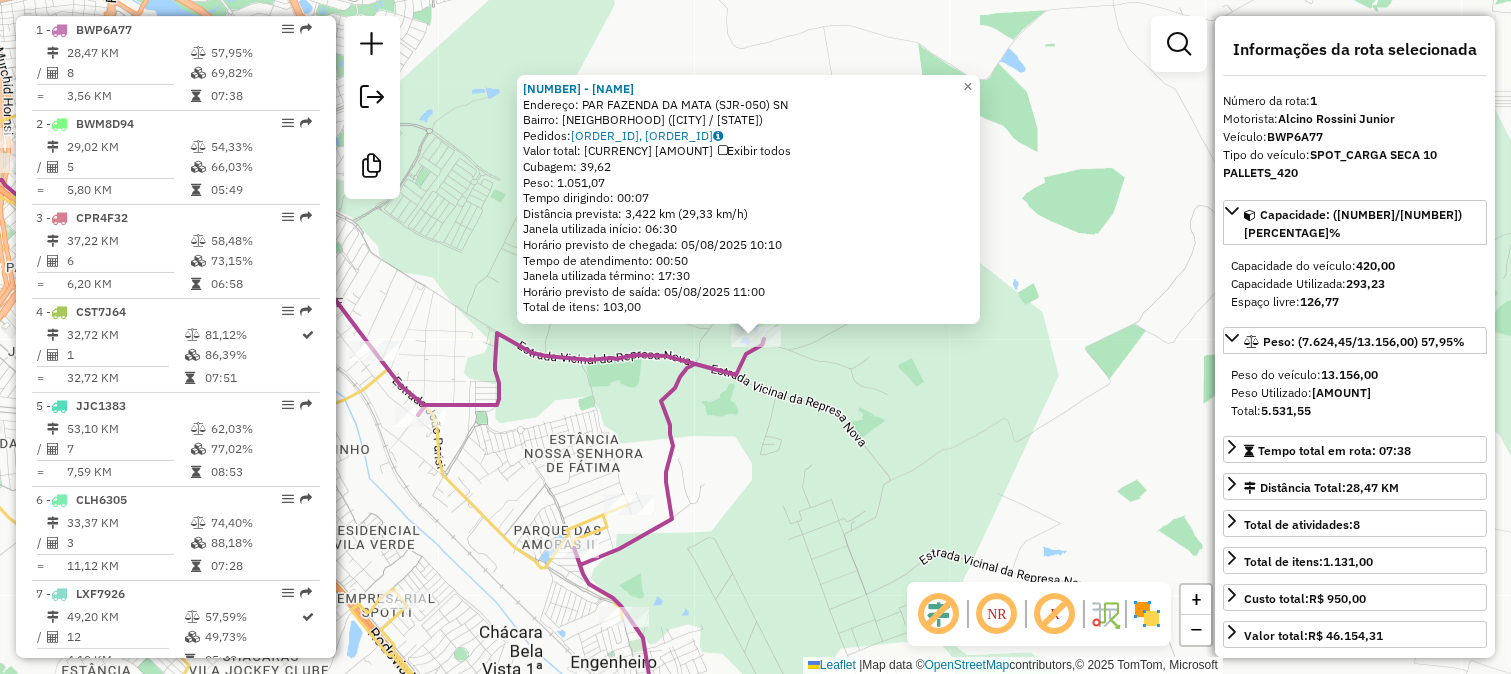 click on "[NUMBER] - [NAME]  Endereço:  [STREET_NAME] [NUMBER]   Bairro: [NEIGHBORHOOD] ([CITY] / [STATE])   Pedidos:  [ORDER_ID], [ORDER_ID]   Valor total: [CURRENCY] [AMOUNT]   Exibir todos   Cubagem: [CUBAGE]  Peso: [WEIGHT]  Tempo dirigindo: [TIME]   Distância prevista: [DISTANCE] km ([SPEED] km/h)   Janela utilizada início: [TIME]   Horário previsto de chegada: [DATE] [TIME]   Tempo de atendimento: [TIME]   Janela utilizada término: [TIME]   Horário previsto de saída: [DATE] [TIME]   Total de itens: [TOTAL_ITEMS]  × Janela de atendimento Grade de atendimento Capacidade Transportadoras Veículos Cliente Pedidos  Rotas Selecione os dias de semana para filtrar as janelas de atendimento  Seg   Ter   Qua   Qui   Sex   Sáb   Dom  Informe o período da janela de atendimento: De: Até:  Filtrar exatamente a janela do cliente  Considerar janela de atendimento padrão  Selecione os dias de semana para filtrar as grades de atendimento  Seg   Ter   Qua   Qui   Sex   Sáb   Dom   Peso mínimo:   De:" 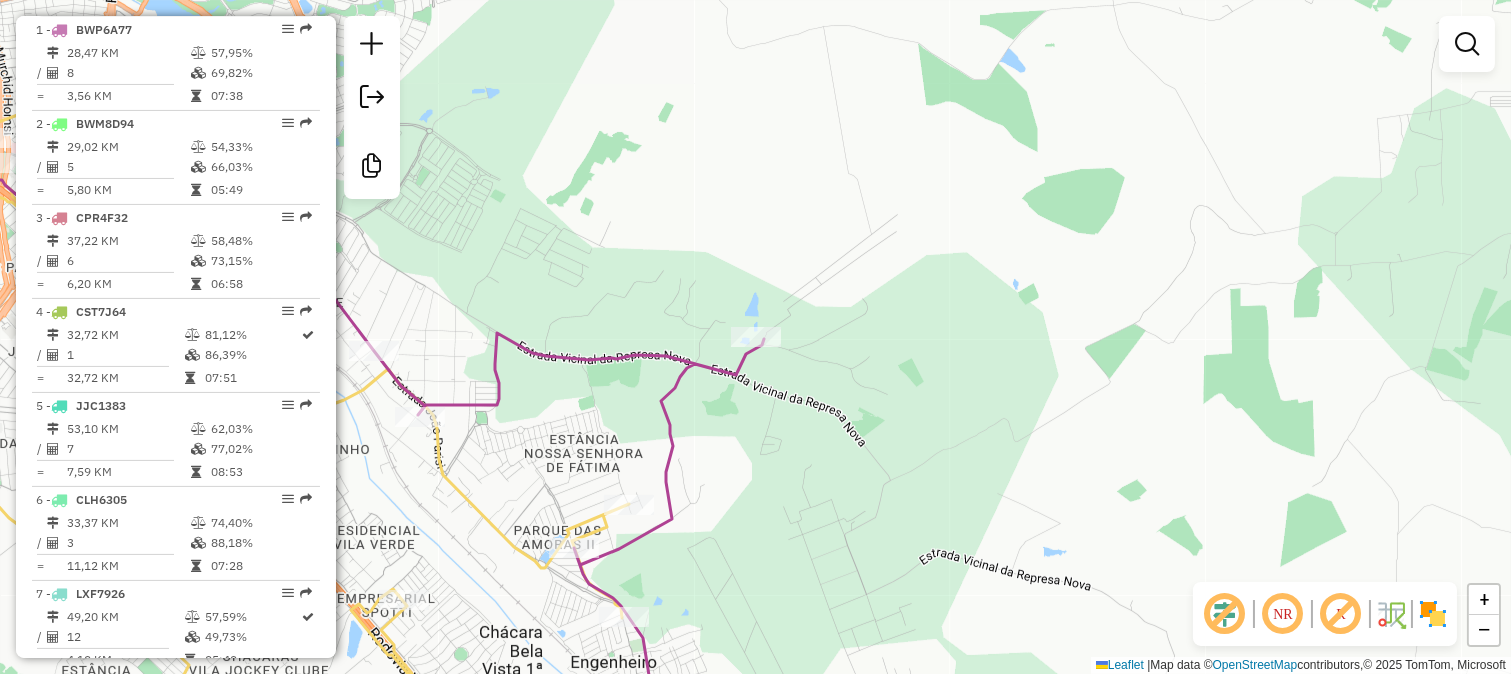 click on "Janela de atendimento Grade de atendimento Capacidade Transportadoras Veículos Cliente Pedidos  Rotas Selecione os dias de semana para filtrar as janelas de atendimento  Seg   Ter   Qua   Qui   Sex   Sáb   Dom  Informe o período da janela de atendimento: De: Até:  Filtrar exatamente a janela do cliente  Considerar janela de atendimento padrão  Selecione os dias de semana para filtrar as grades de atendimento  Seg   Ter   Qua   Qui   Sex   Sáb   Dom   Considerar clientes sem dia de atendimento cadastrado  Clientes fora do dia de atendimento selecionado Filtrar as atividades entre os valores definidos abaixo:  Peso mínimo:   Peso máximo:   Cubagem mínima:   Cubagem máxima:   De:   Até:  Filtrar as atividades entre o tempo de atendimento definido abaixo:  De:   Até:   Considerar capacidade total dos clientes não roteirizados Transportadora: Selecione um ou mais itens Tipo de veículo: Selecione um ou mais itens Veículo: Selecione um ou mais itens Motorista: Selecione um ou mais itens Nome: Rótulo:" 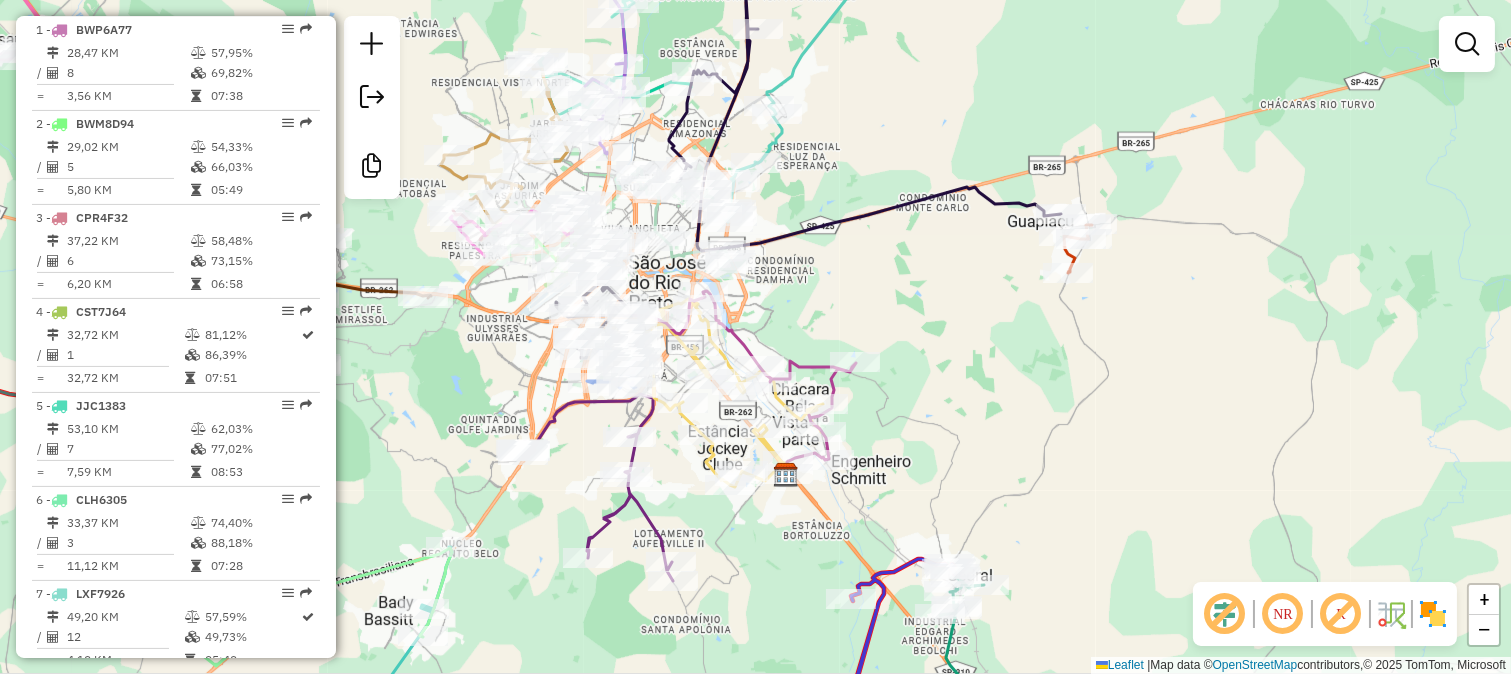drag, startPoint x: 865, startPoint y: 417, endPoint x: 932, endPoint y: 361, distance: 87.32124 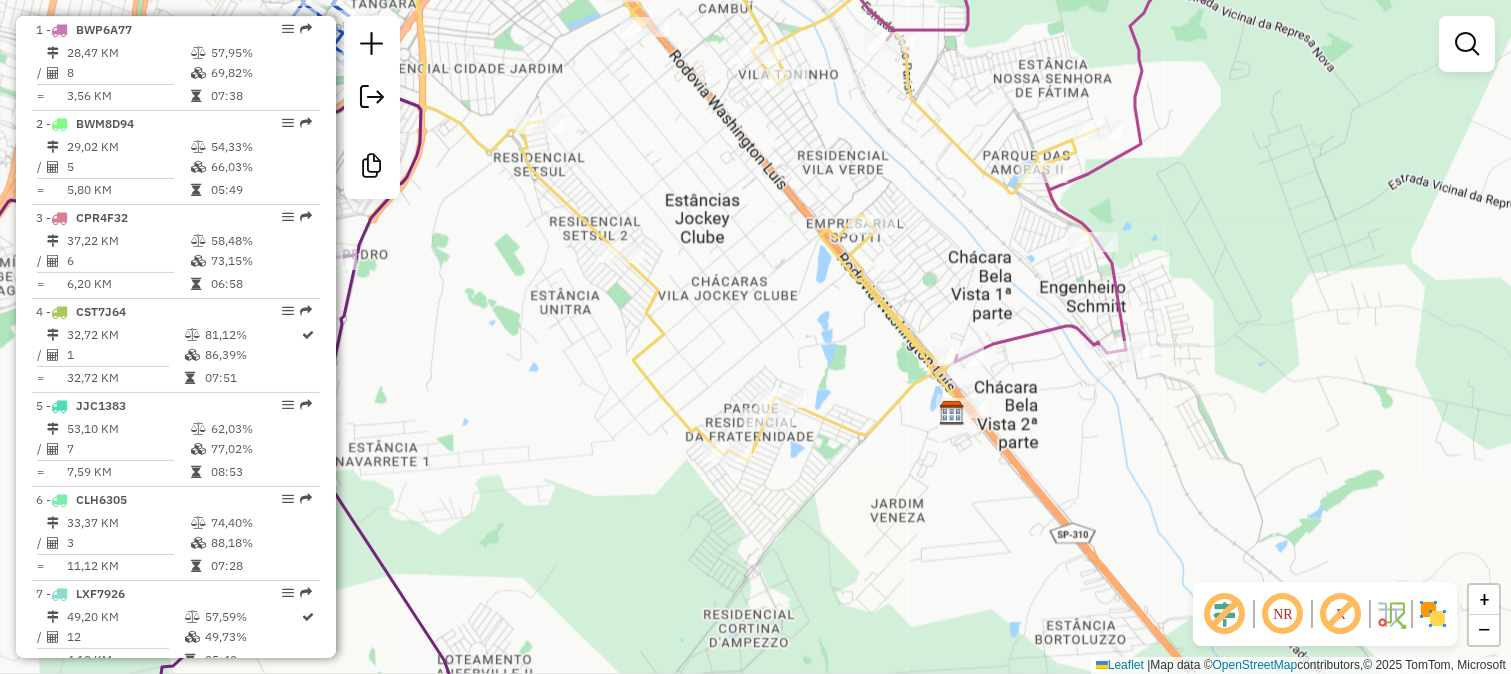 click 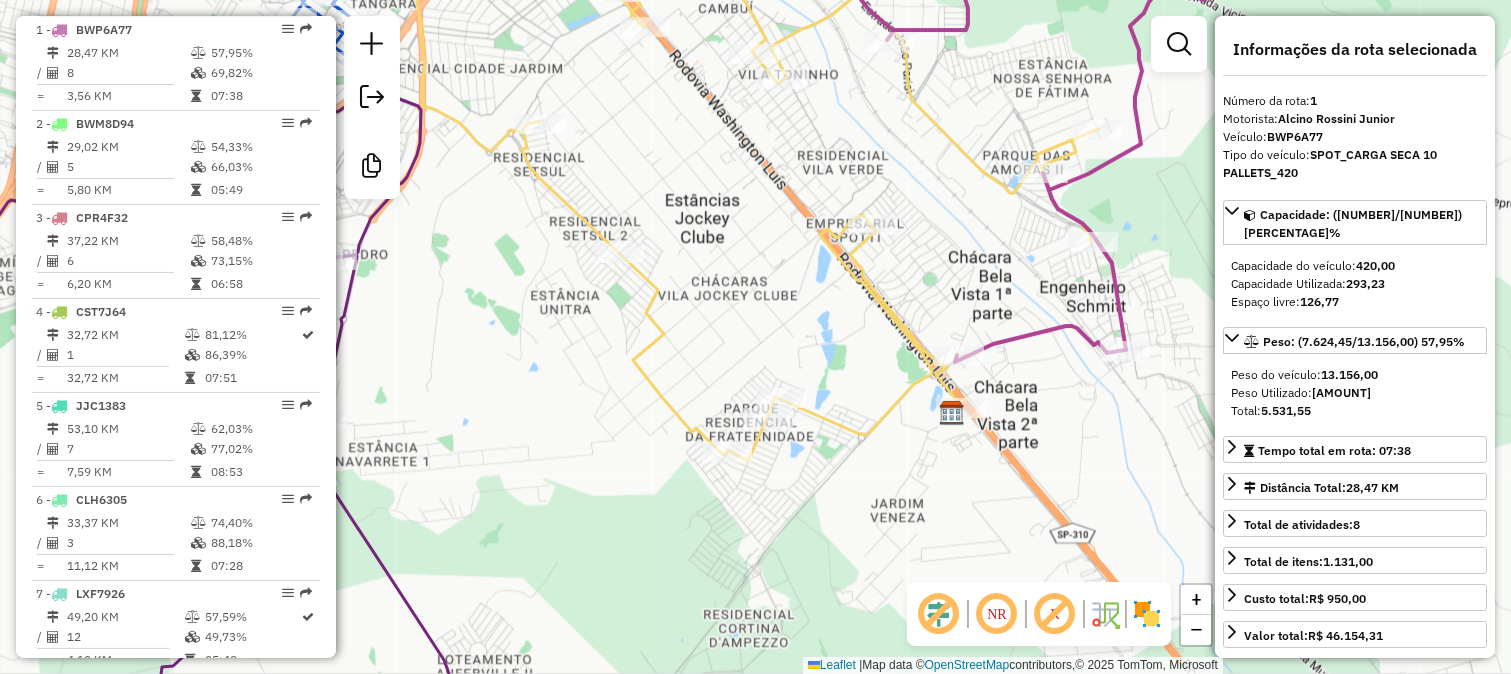 drag, startPoint x: 912, startPoint y: 311, endPoint x: 883, endPoint y: 486, distance: 177.38658 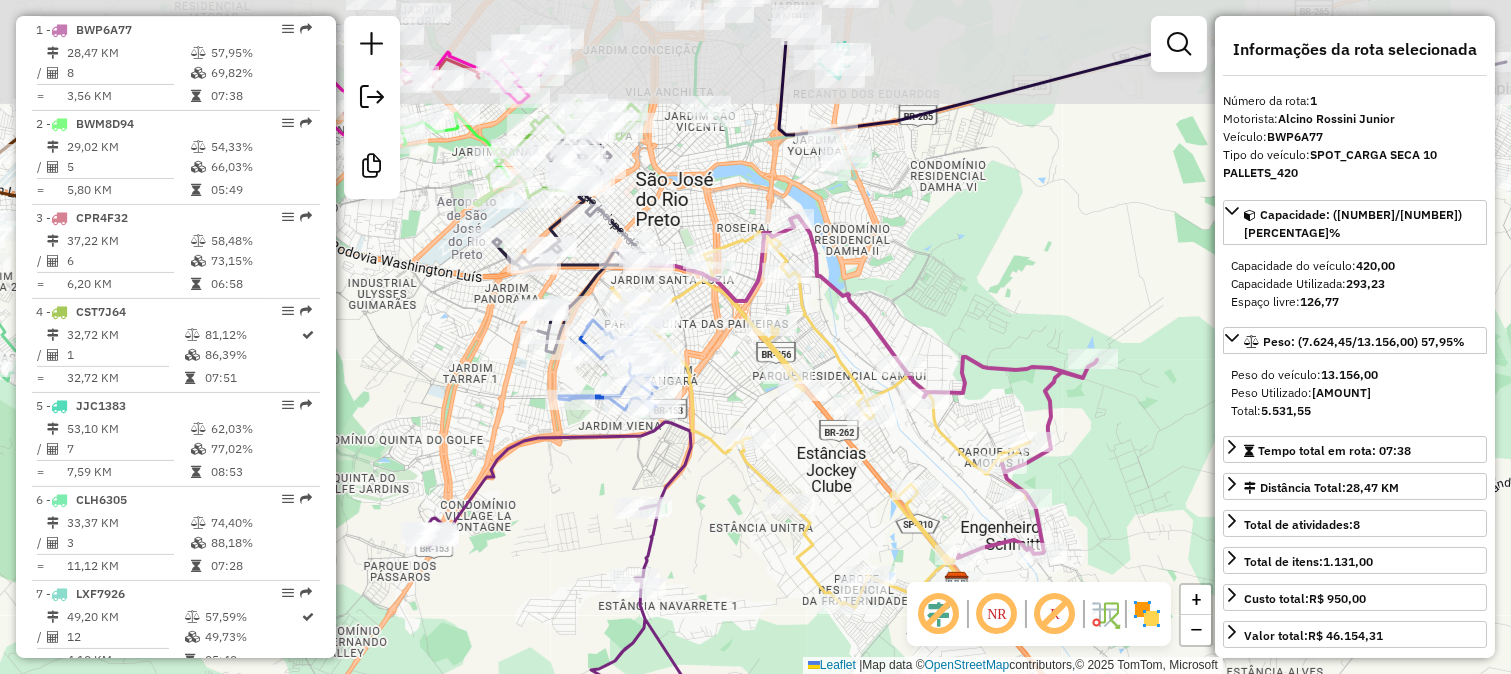 drag, startPoint x: 875, startPoint y: 198, endPoint x: 870, endPoint y: 306, distance: 108.11568 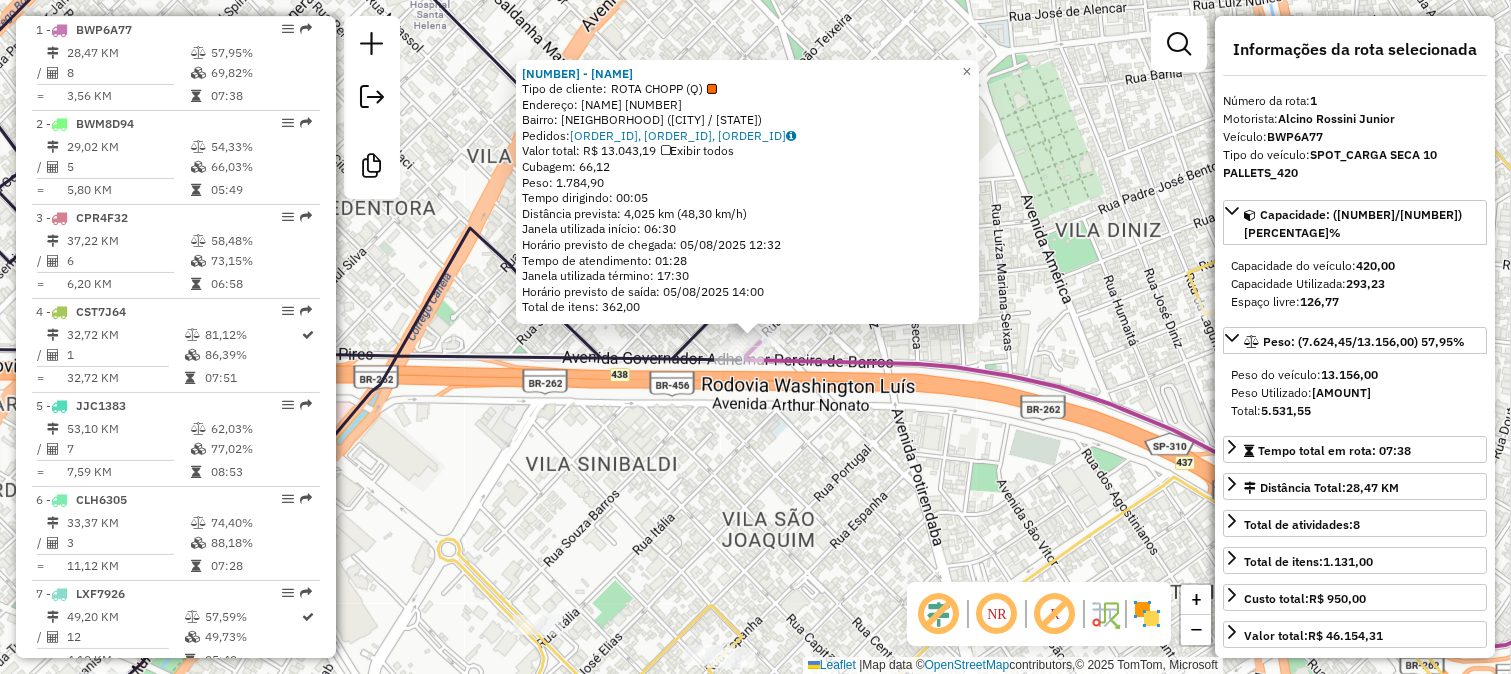click on "30100 - BAR DOM PEDRO  Tipo de cliente:   ROTA CHOPP (Q)   Endereço:  SOUZA BARROS 280   Bairro: VILA AURORA (SAO JOSE DO RIO PRETO / SP)   Pedidos:  04109529, 04109266, 04109267   Valor total: R$ 13.043,19   Exibir todos   Cubagem: 66,12  Peso: 1.784,90  Tempo dirigindo: 00:05   Distância prevista: 4,025 km (48,30 km/h)   Janela utilizada início: 06:30   Horário previsto de chegada: 05/08/2025 12:32   Tempo de atendimento: 01:28   Janela utilizada término: 17:30   Horário previsto de saída: 05/08/2025 14:00   Total de itens: 362,00  × Janela de atendimento Grade de atendimento Capacidade Transportadoras Veículos Cliente Pedidos  Rotas Selecione os dias de semana para filtrar as janelas de atendimento  Seg   Ter   Qua   Qui   Sex   Sáb   Dom  Informe o período da janela de atendimento: De: Até:  Filtrar exatamente a janela do cliente  Considerar janela de atendimento padrão  Selecione os dias de semana para filtrar as grades de atendimento  Seg   Ter   Qua   Qui   Sex   Sáb   Dom   De:   Até:" 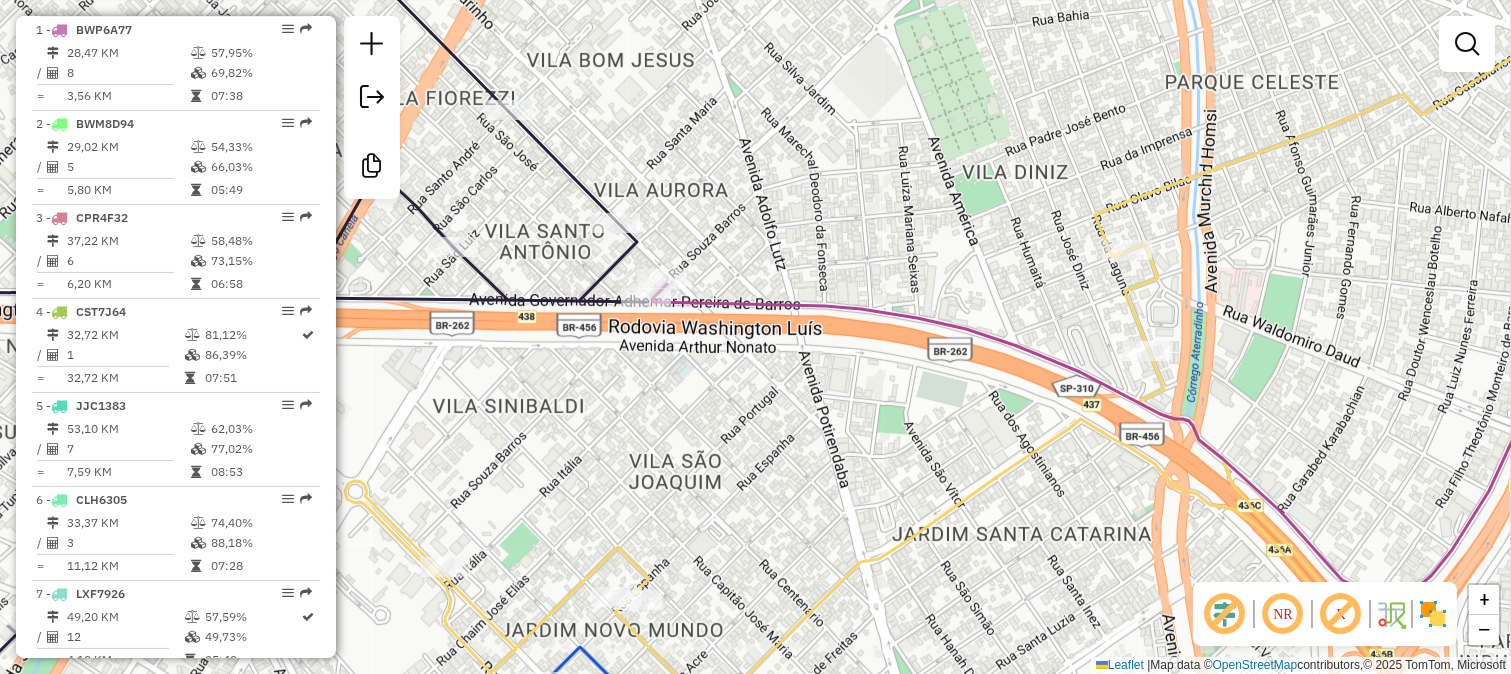 drag, startPoint x: 888, startPoint y: 498, endPoint x: 554, endPoint y: 326, distance: 375.68604 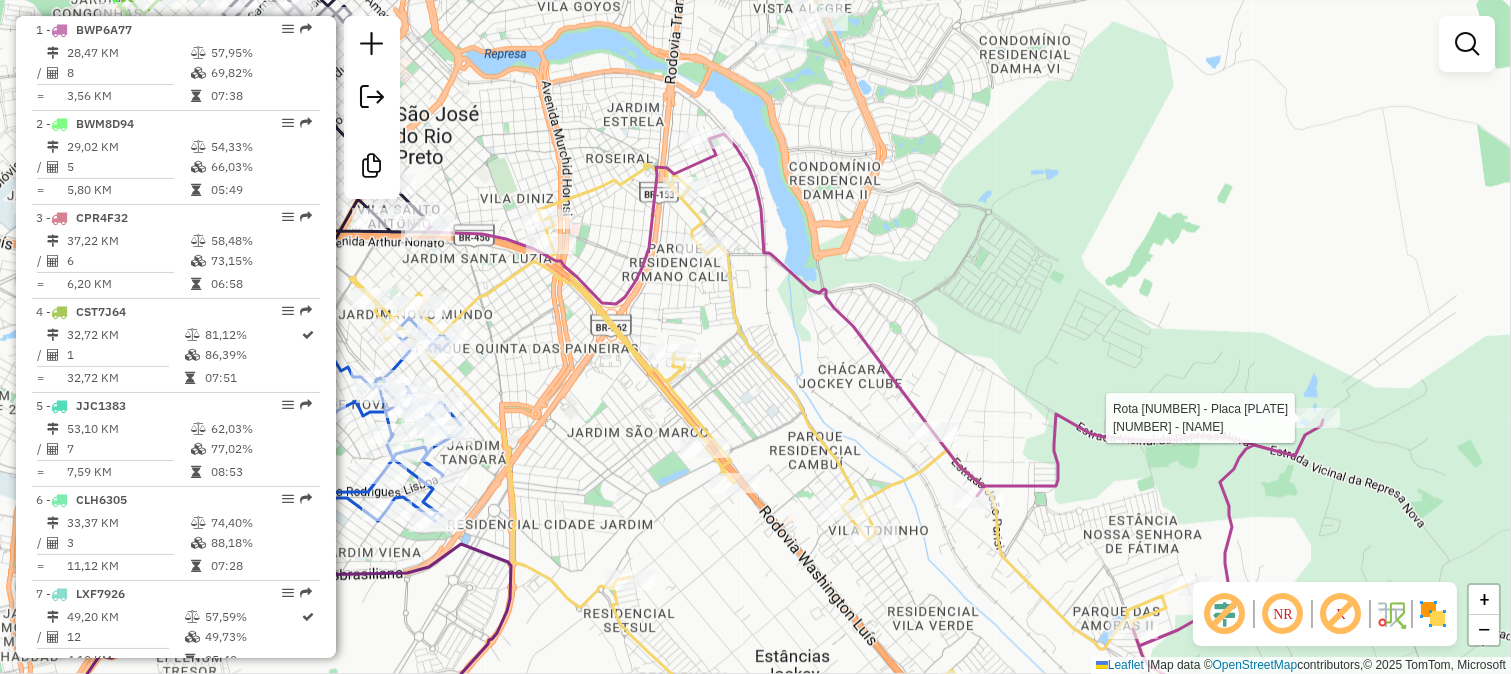 select on "**********" 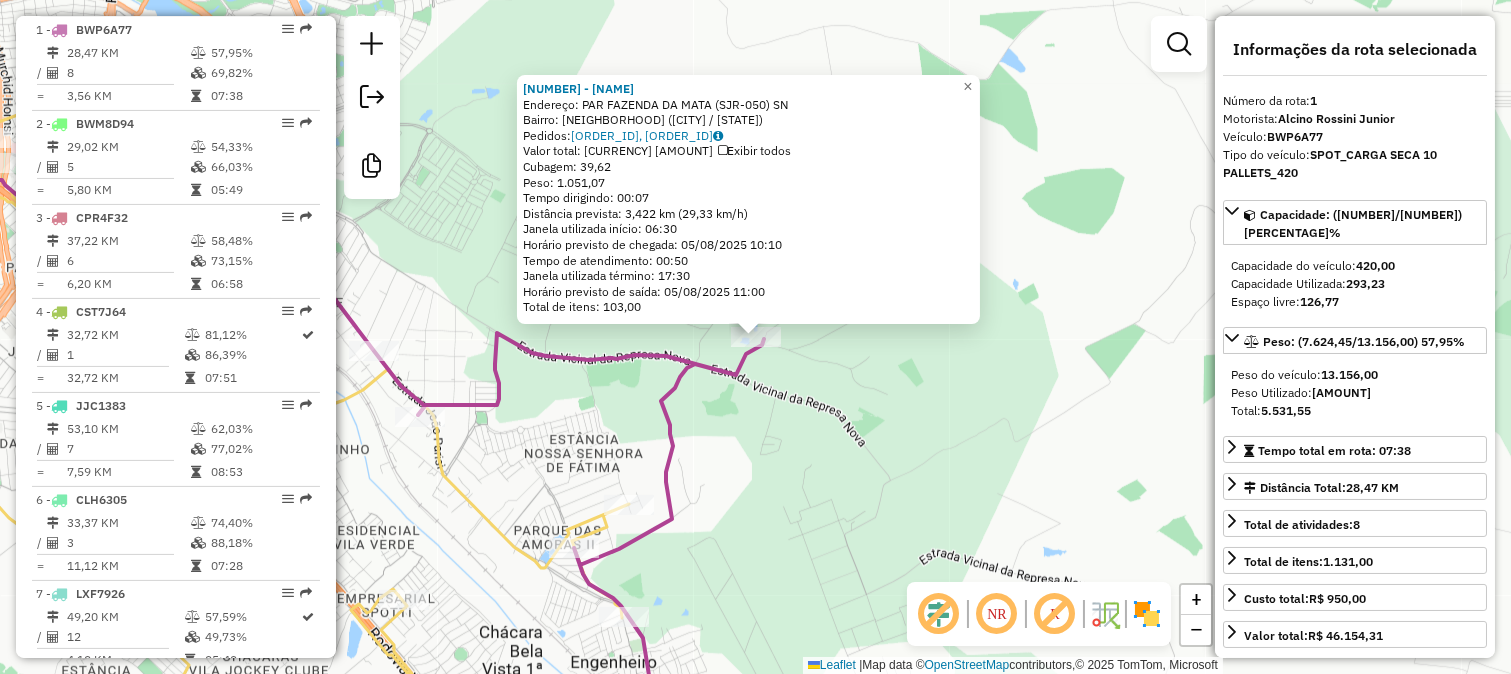 click on "29521 - PESQUEIRO PRIMAVERA  Endereço:  PAR FAZENDA DA MATA (SJR-050) SN   Bairro: FAZENDA DA MATA (ZONA RURAL) (SAO JOSE DO RIO PRETO / SP)   Pedidos:  04109923, 04109924   Valor total: R$ 6.811,72   Exibir todos   Cubagem: 39,62  Peso: 1.051,07  Tempo dirigindo: 00:07   Distância prevista: 3,422 km (29,33 km/h)   Janela utilizada início: 06:30   Horário previsto de chegada: 05/08/2025 10:10   Tempo de atendimento: 00:50   Janela utilizada término: 17:30   Horário previsto de saída: 05/08/2025 11:00   Total de itens: 103,00  × Janela de atendimento Grade de atendimento Capacidade Transportadoras Veículos Cliente Pedidos  Rotas Selecione os dias de semana para filtrar as janelas de atendimento  Seg   Ter   Qua   Qui   Sex   Sáb   Dom  Informe o período da janela de atendimento: De: Até:  Filtrar exatamente a janela do cliente  Considerar janela de atendimento padrão  Selecione os dias de semana para filtrar as grades de atendimento  Seg   Ter   Qua   Qui   Sex   Sáb   Dom   Peso mínimo:   De:" 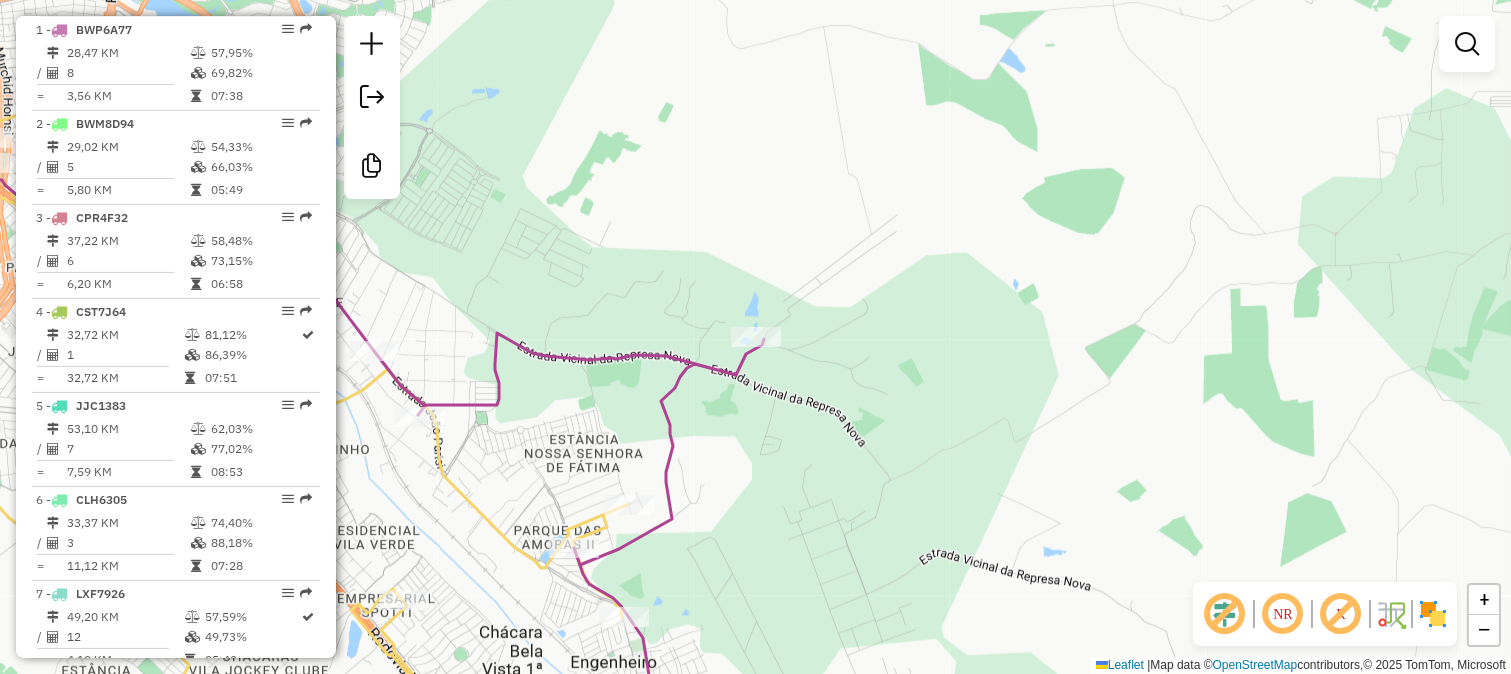 drag, startPoint x: 734, startPoint y: 417, endPoint x: 947, endPoint y: 444, distance: 214.70445 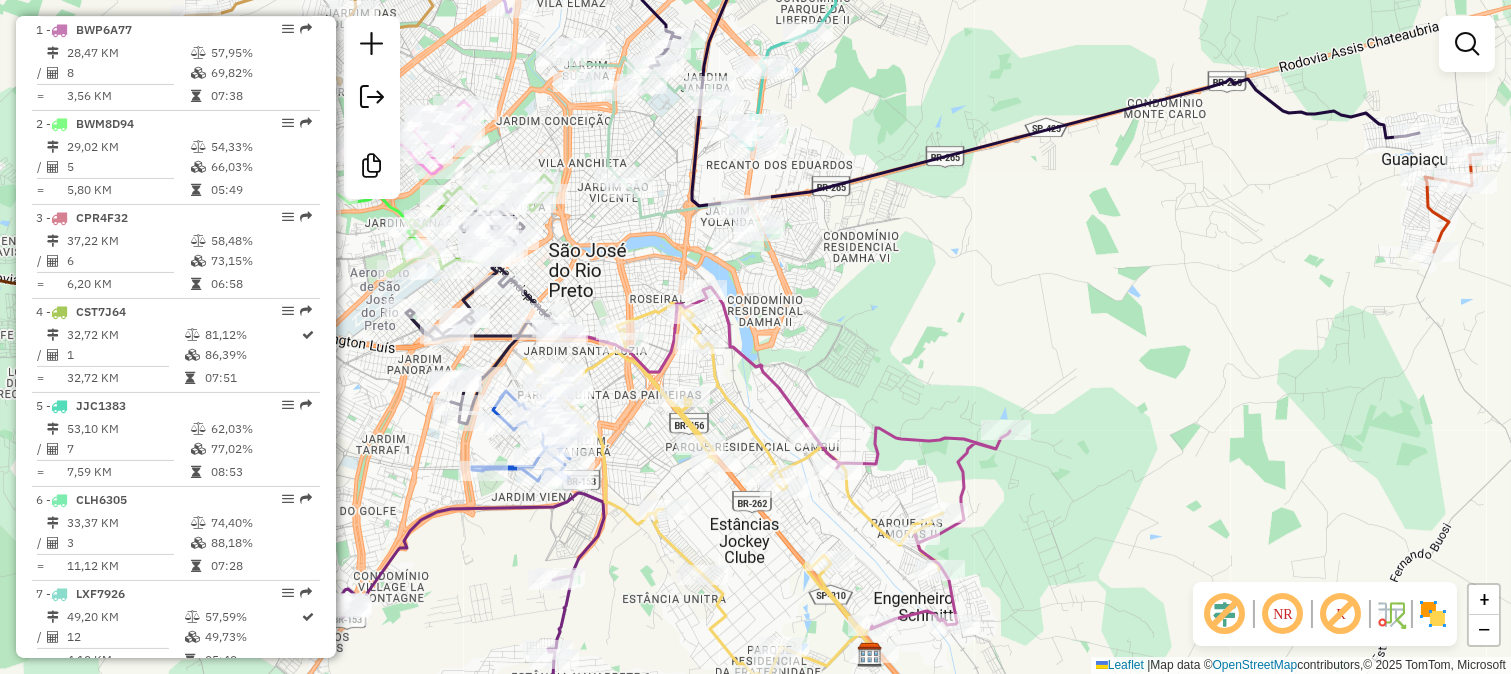 drag, startPoint x: 680, startPoint y: 293, endPoint x: 813, endPoint y: 403, distance: 172.5949 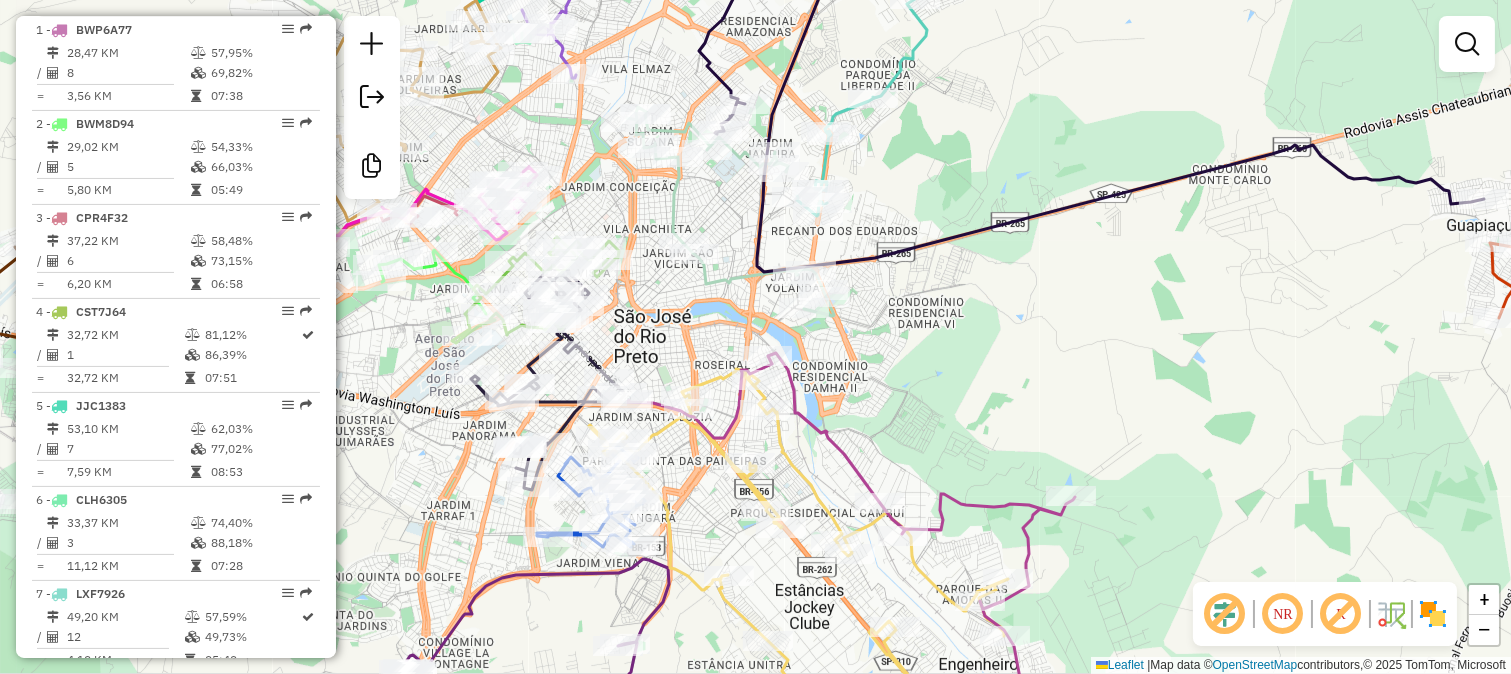 drag, startPoint x: 802, startPoint y: 407, endPoint x: 942, endPoint y: 364, distance: 146.45477 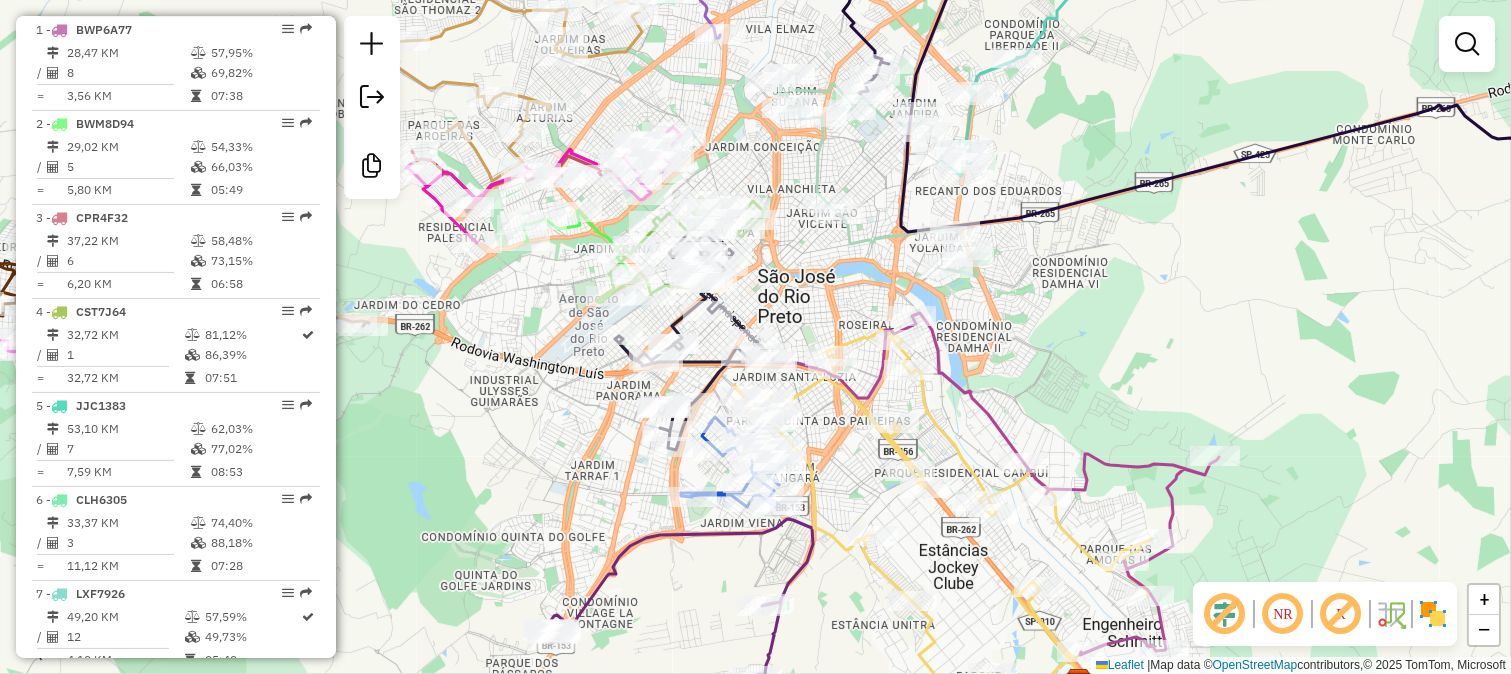 click on "Janela de atendimento Grade de atendimento Capacidade Transportadoras Veículos Cliente Pedidos  Rotas Selecione os dias de semana para filtrar as janelas de atendimento  Seg   Ter   Qua   Qui   Sex   Sáb   Dom  Informe o período da janela de atendimento: De: Até:  Filtrar exatamente a janela do cliente  Considerar janela de atendimento padrão  Selecione os dias de semana para filtrar as grades de atendimento  Seg   Ter   Qua   Qui   Sex   Sáb   Dom   Considerar clientes sem dia de atendimento cadastrado  Clientes fora do dia de atendimento selecionado Filtrar as atividades entre os valores definidos abaixo:  Peso mínimo:   Peso máximo:   Cubagem mínima:   Cubagem máxima:   De:   Até:  Filtrar as atividades entre o tempo de atendimento definido abaixo:  De:   Até:   Considerar capacidade total dos clientes não roteirizados Transportadora: Selecione um ou mais itens Tipo de veículo: Selecione um ou mais itens Veículo: Selecione um ou mais itens Motorista: Selecione um ou mais itens Nome: Rótulo:" 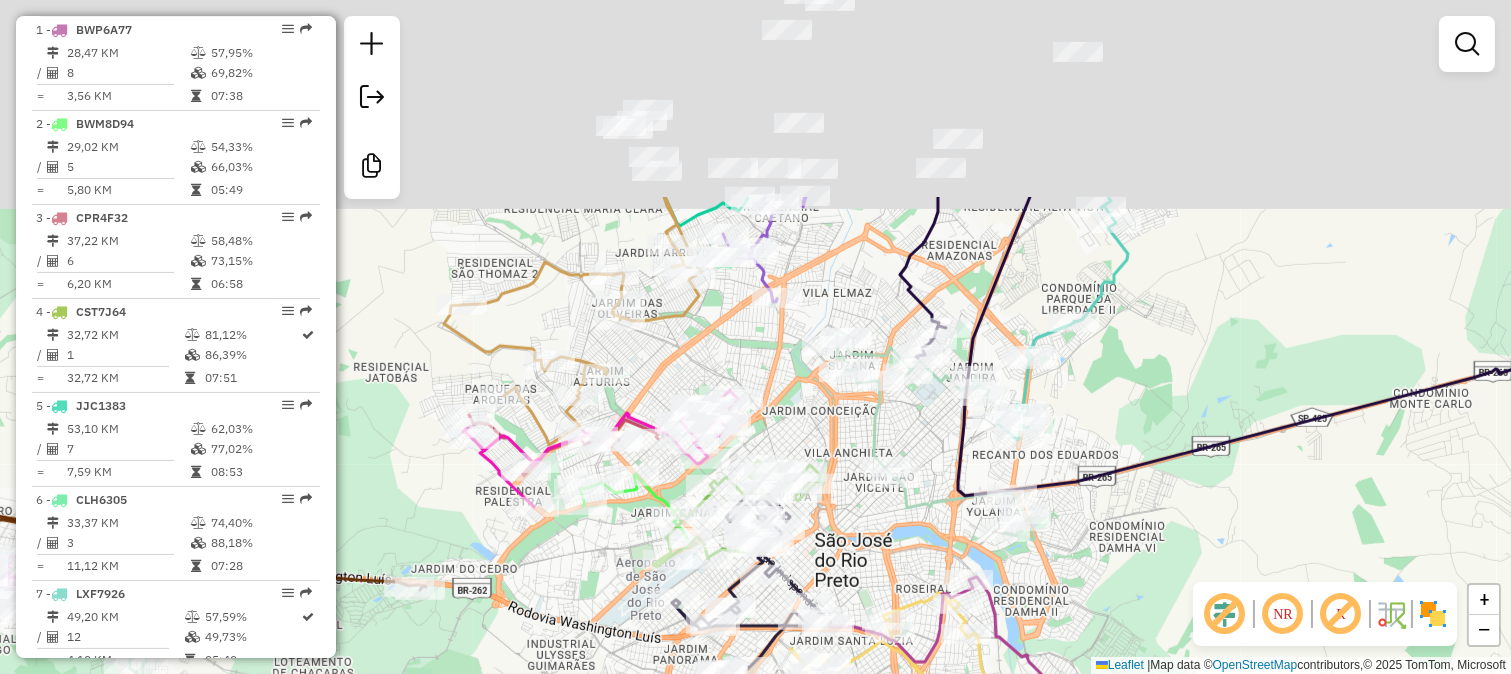 drag, startPoint x: 790, startPoint y: 271, endPoint x: 851, endPoint y: 547, distance: 282.66058 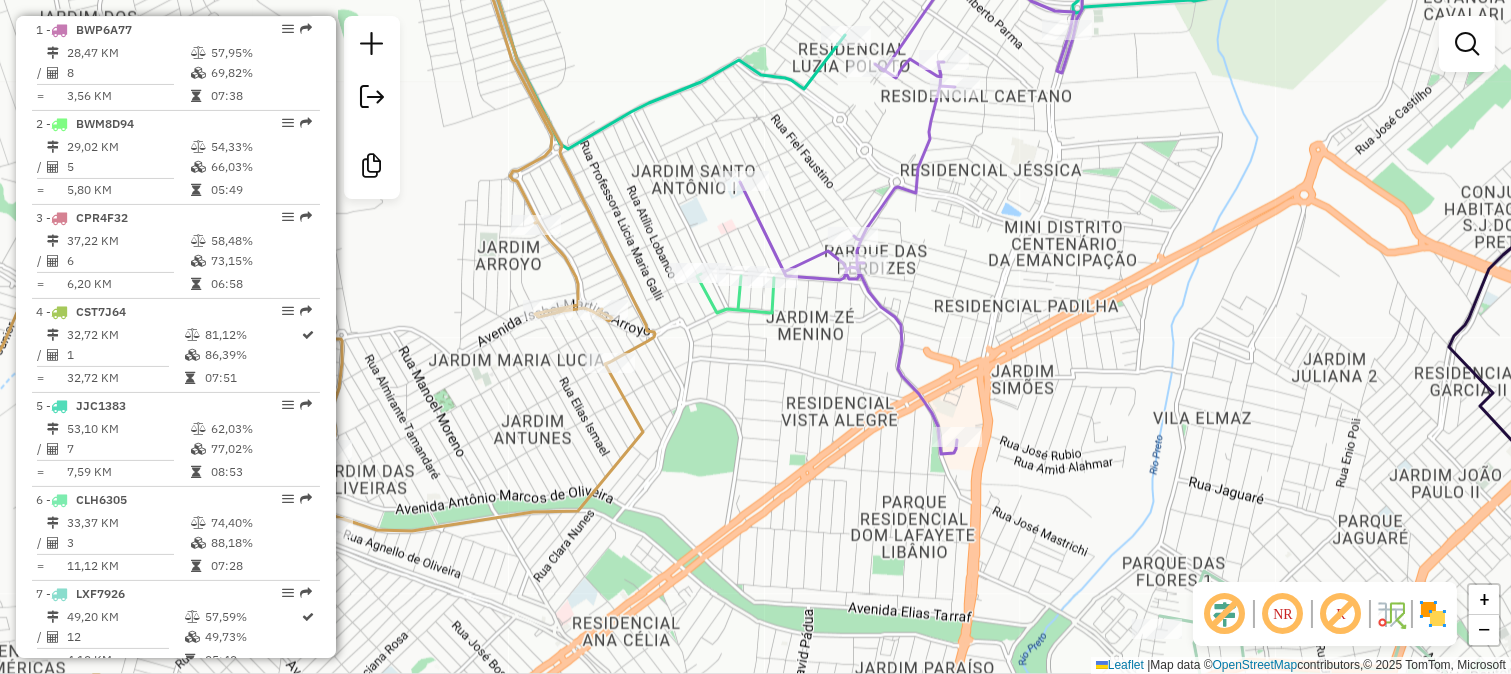 click 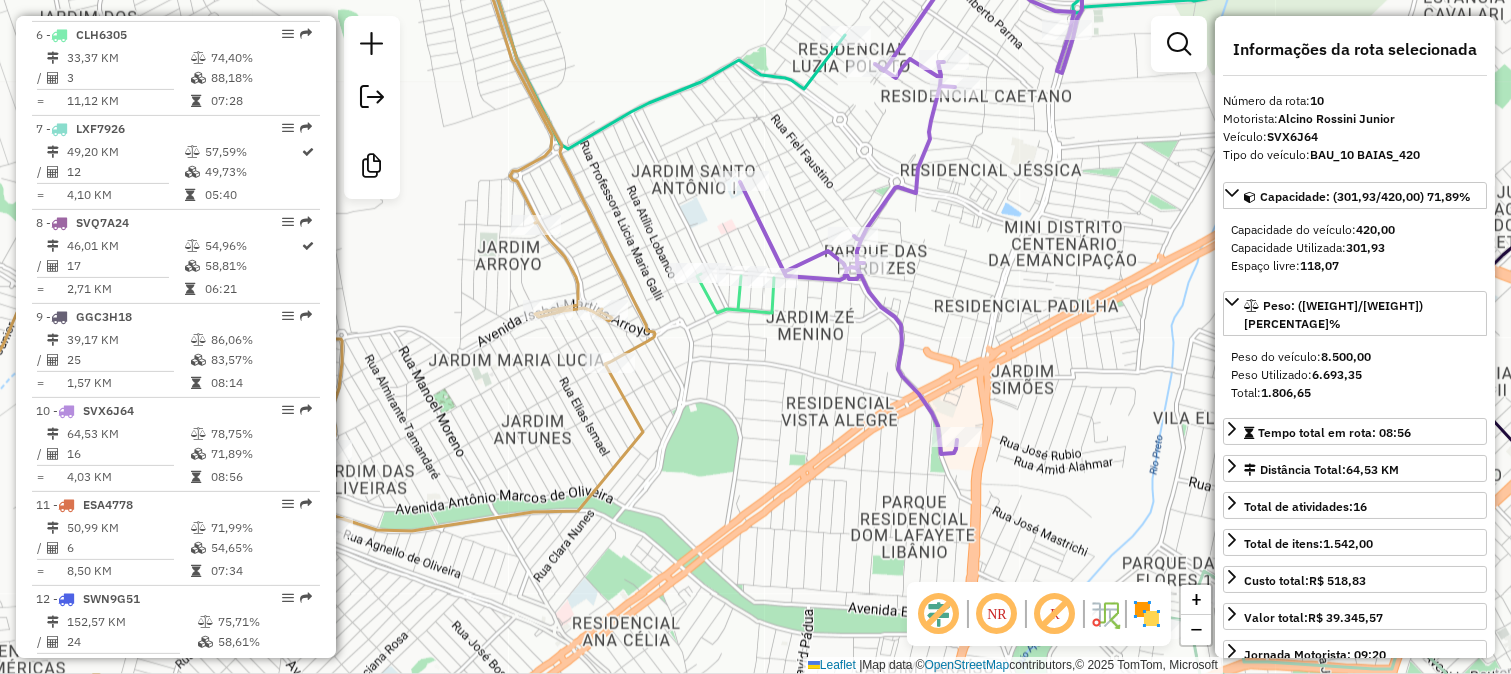 scroll, scrollTop: 1651, scrollLeft: 0, axis: vertical 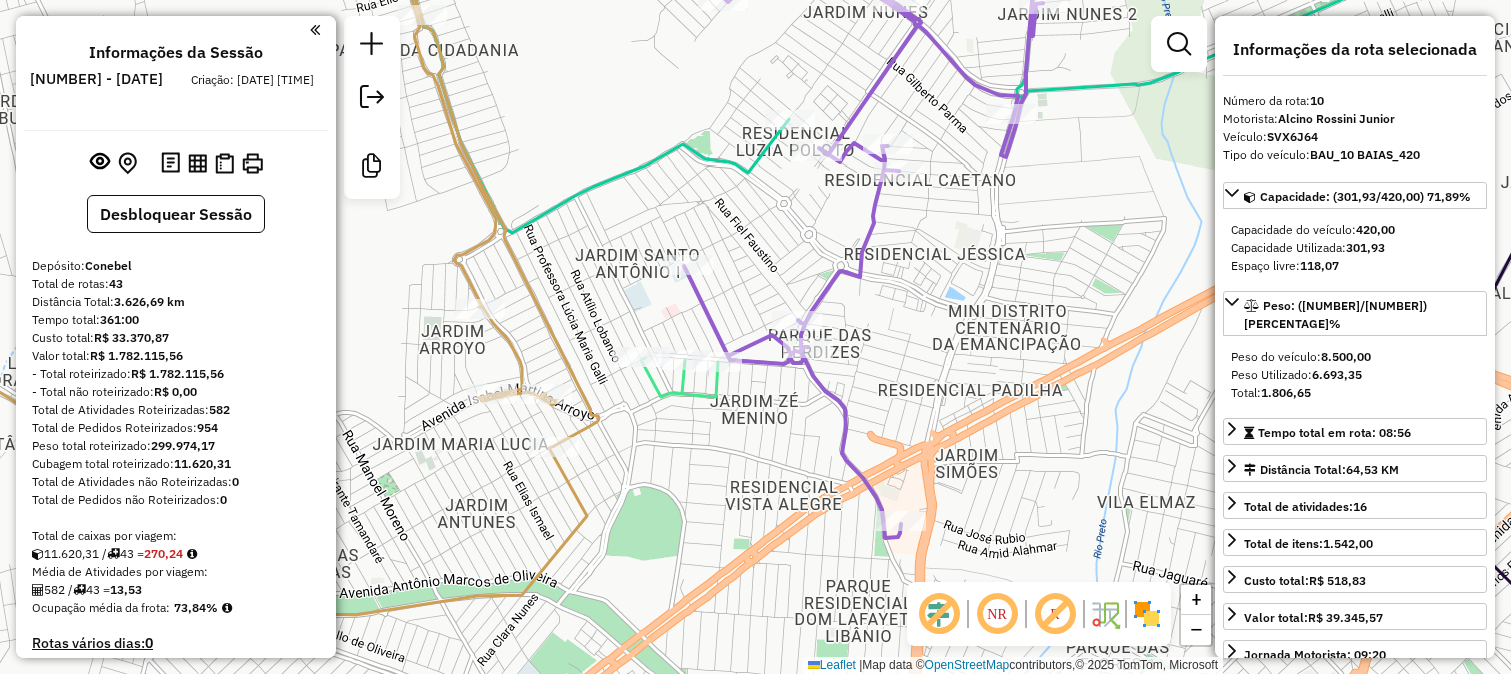 select on "**********" 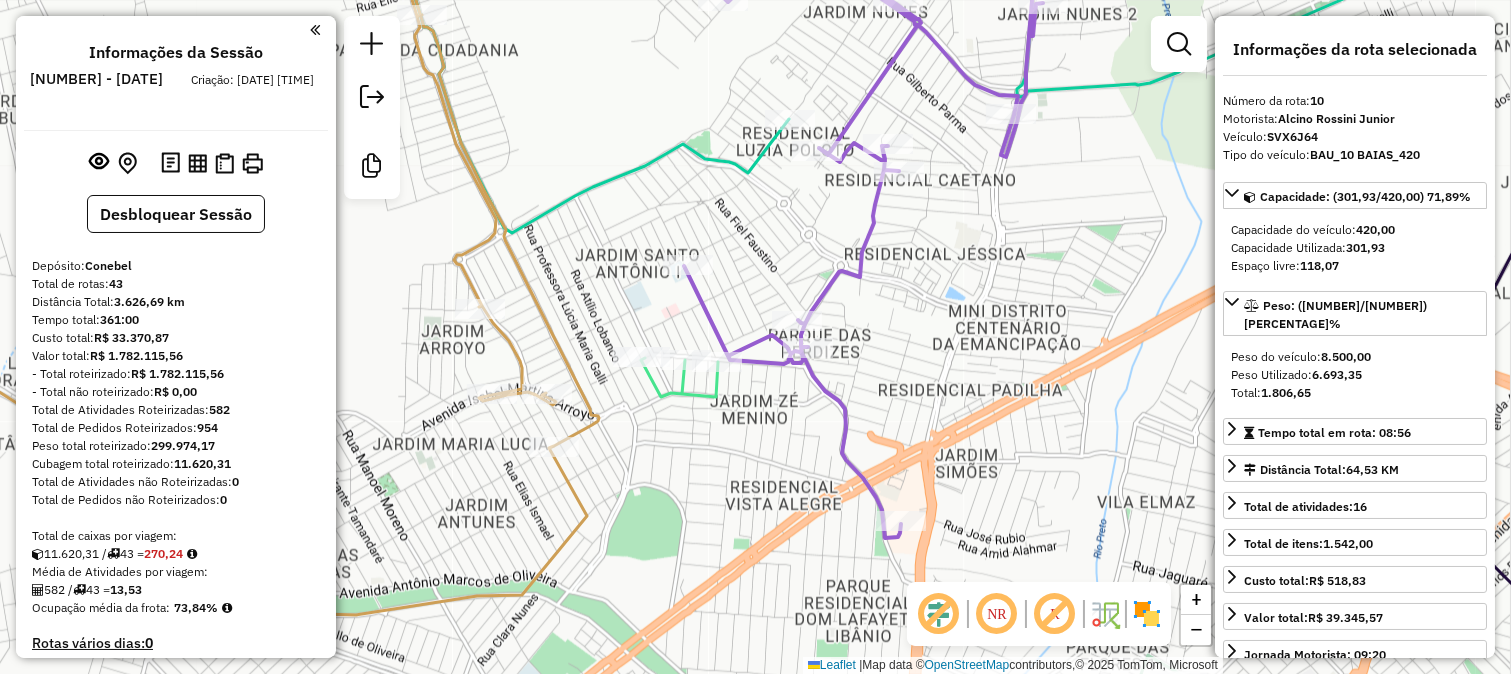 scroll, scrollTop: 1651, scrollLeft: 0, axis: vertical 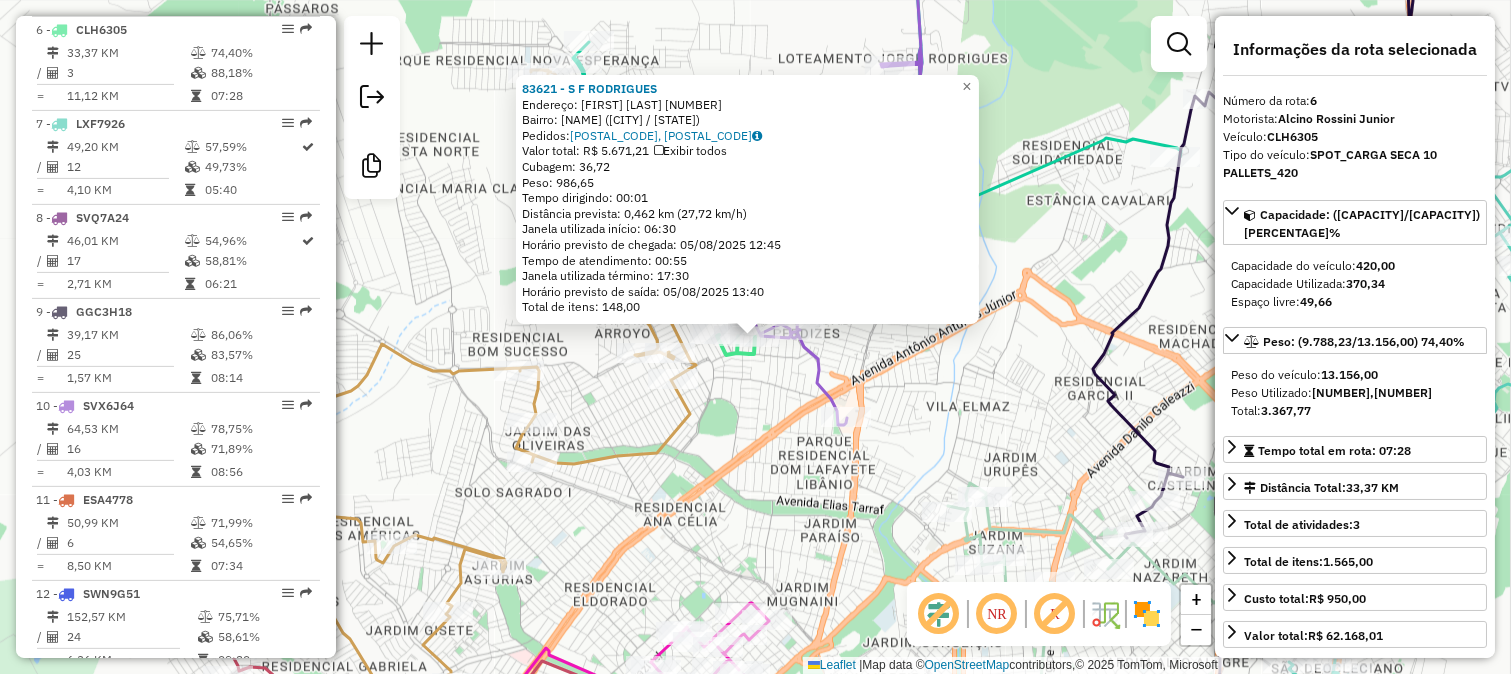click on "Endereço:  [FIRST] [LAST] [NUMBER]   Bairro: [NEIGHBORHOOD] ([CITY] / [STATE])   Pedidos:  [ORDER_IDS]   Valor total: R$ [PRICE]   Exibir todos   Cubagem: [CUBAGE]  Peso: [WEIGHT]  Tempo dirigindo: [TIME]   Distância prevista: [DISTANCE] km ([SPEED] km/h)   Janela utilizada início: [TIME]   Horário previsto de chegada: 05/08/2025 12:45   Tempo de atendimento: [TIME]   Janela utilizada término: 17:30   Horário previsto de saída: 05/08/2025 13:40   Total de itens: [ITEMS]  × Janela de atendimento Grade de atendimento Capacidade Transportadoras Veículos Cliente Pedidos  Rotas Selecione os dias de semana para filtrar as janelas de atendimento  Seg   Ter   Qua   Qui   Sex   Sáb   Dom  Informe o período da janela de atendimento: De: Até:  Filtrar exatamente a janela do cliente  Considerar janela de atendimento padrão  Selecione os dias de semana para filtrar as grades de atendimento  Seg   Ter   Qua   Qui   Sex   Sáb   Dom   Peso mínimo:   Peso máximo:   De:  De:" 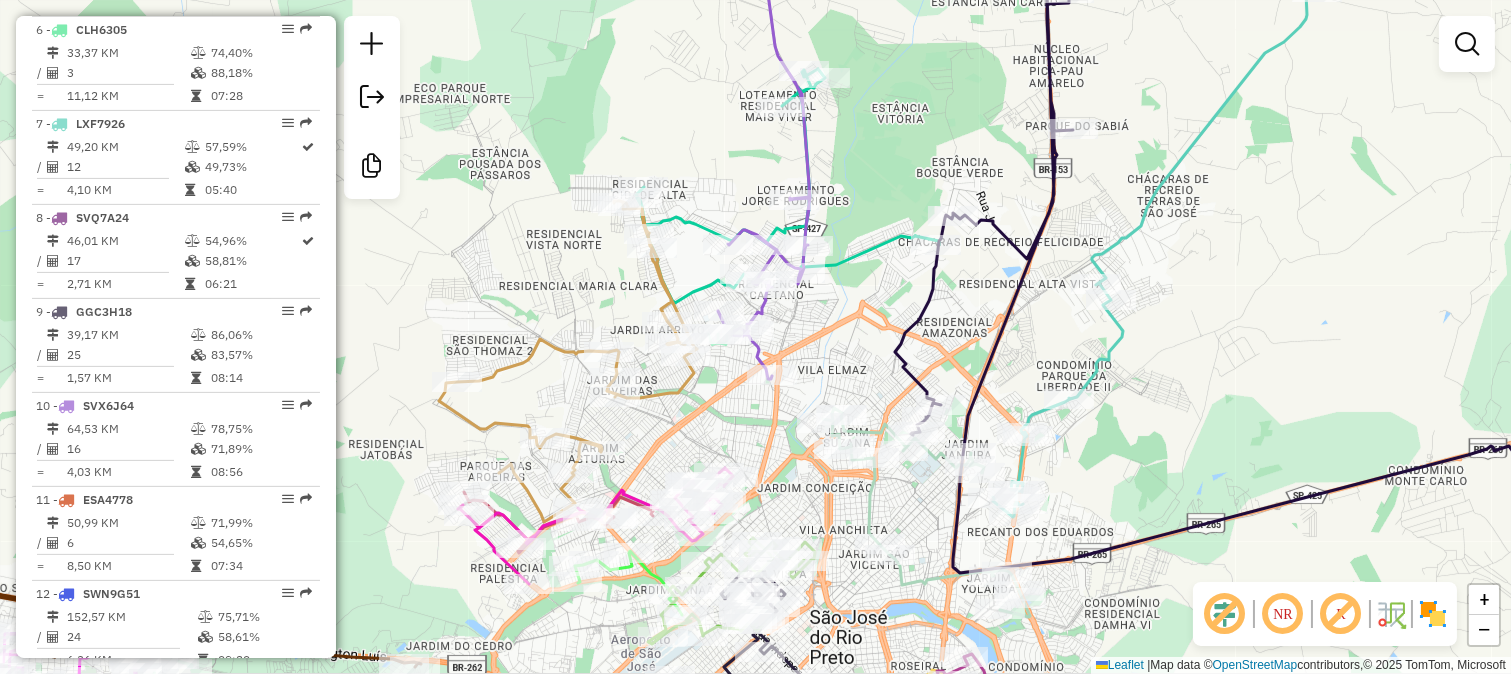 click 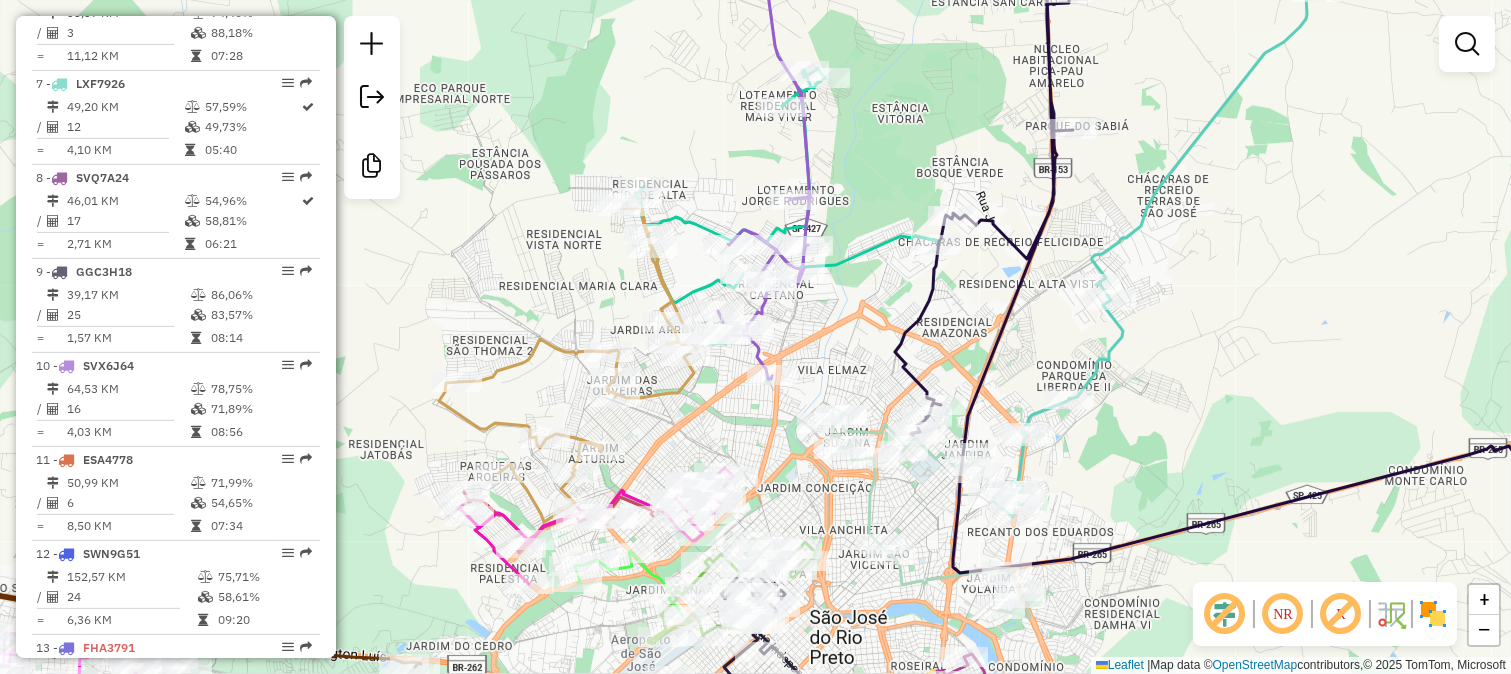 select on "**********" 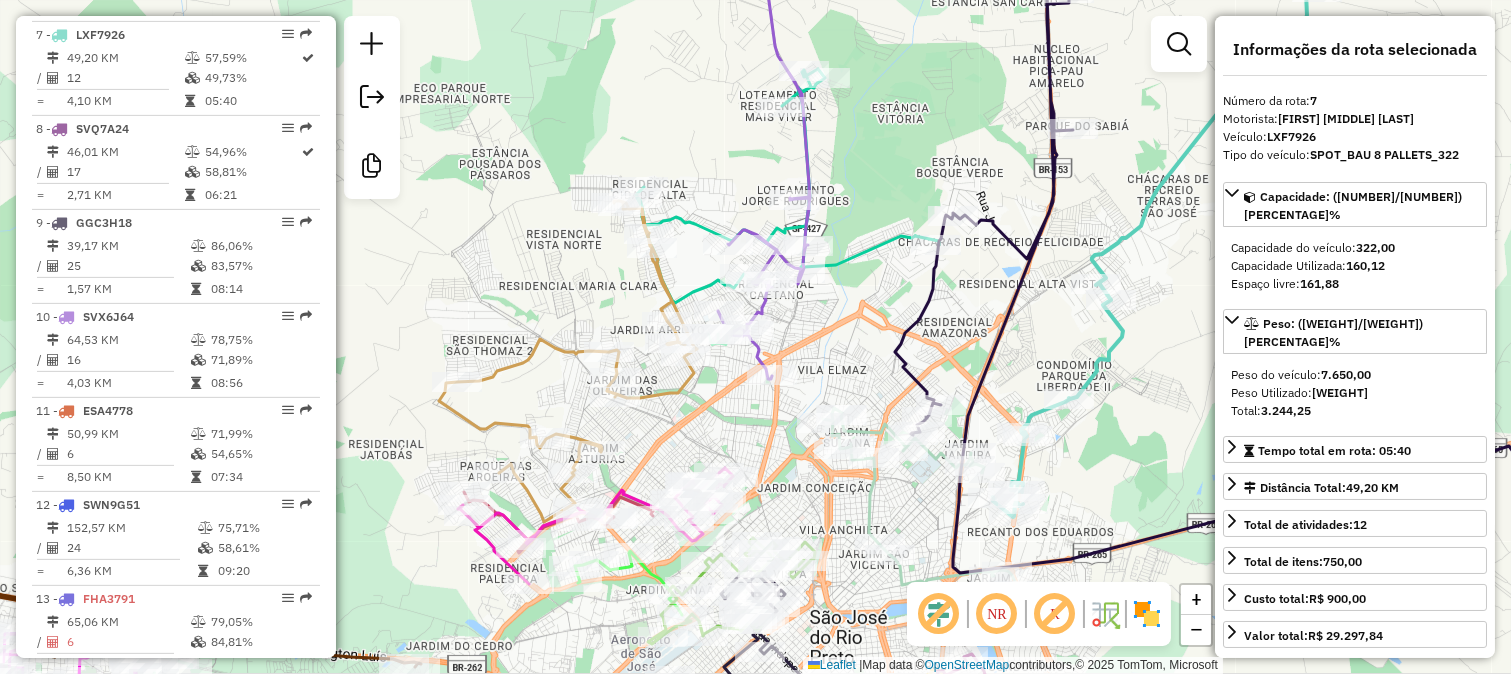 scroll, scrollTop: 1368, scrollLeft: 0, axis: vertical 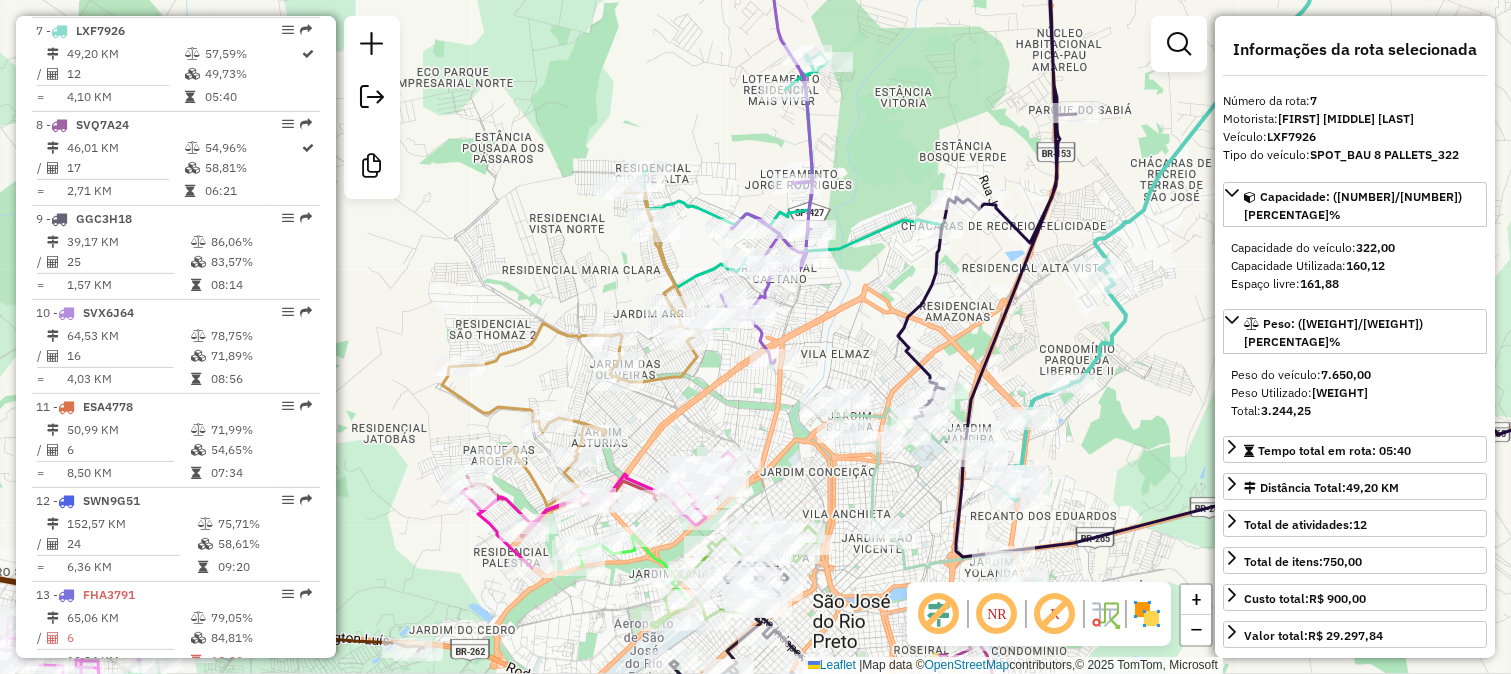 drag, startPoint x: 1061, startPoint y: 464, endPoint x: 1064, endPoint y: 415, distance: 49.09175 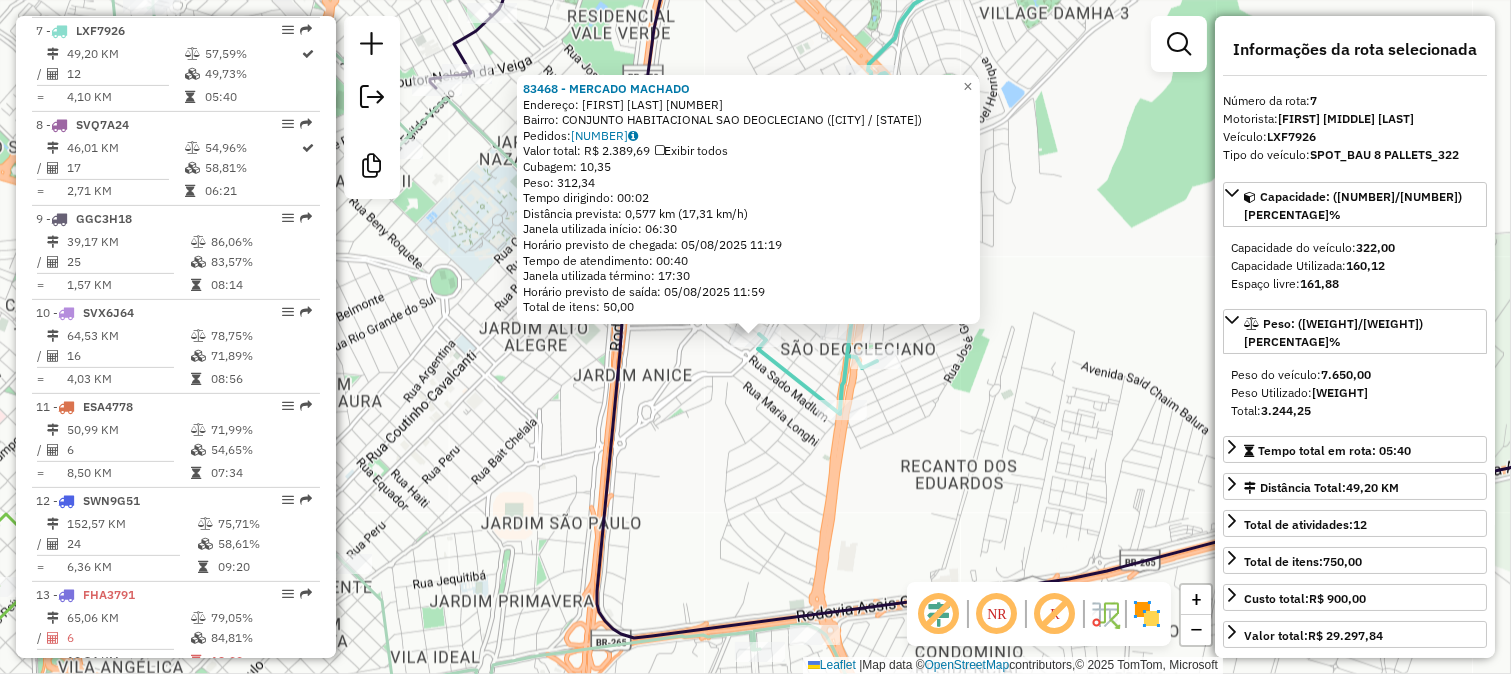 click on "[NUMBER] - [NAME]  Endereço:  [NAME] [NUMBER]   Bairro: [NAME] ([CITY] / [STATE])   Pedidos:  [NUMBER]   Valor total: R$ 2.389,69   Exibir todos   Cubagem: 10,35  Peso: 312,34  Tempo dirigindo: 00:02   Distância prevista: 0,577 km (17,31 km/h)   Janela utilizada início: 06:30   Horário previsto de chegada: 05/08/2025 11:19   Tempo de atendimento: 00:40   Janela utilizada término: 17:30   Horário previsto de saída: 05/08/2025 11:59   Total de itens: 50,00  × Janela de atendimento Grade de atendimento Capacidade Transportadoras Veículos Cliente Pedidos  Rotas Selecione os dias de semana para filtrar as janelas de atendimento  Seg   Ter   Qua   Qui   Sex   Sáb   Dom  Informe o período da janela de atendimento: De: Até:  Filtrar exatamente a janela do cliente  Considerar janela de atendimento padrão  Selecione os dias de semana para filtrar as grades de atendimento  Seg   Ter   Qua   Qui   Sex   Sáb   Dom   Peso mínimo:   Peso máximo:   De:  +" 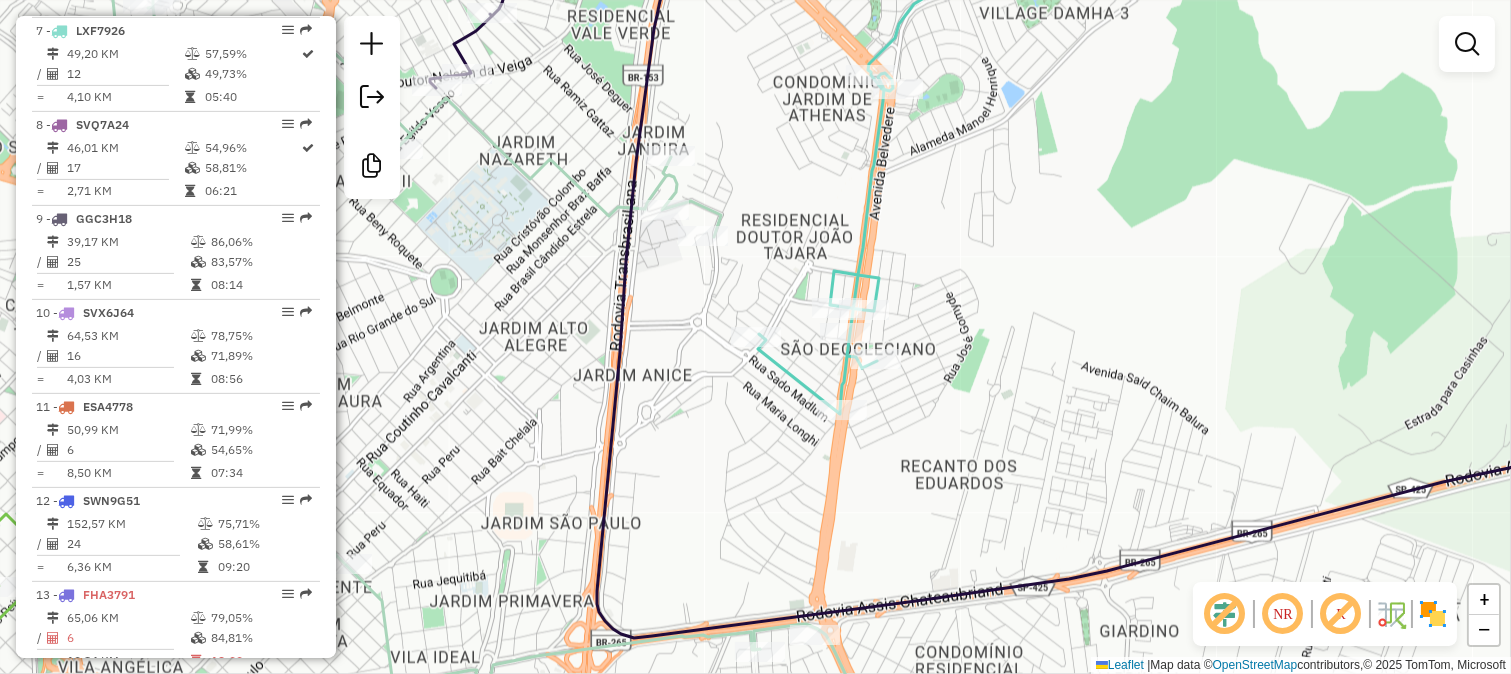click 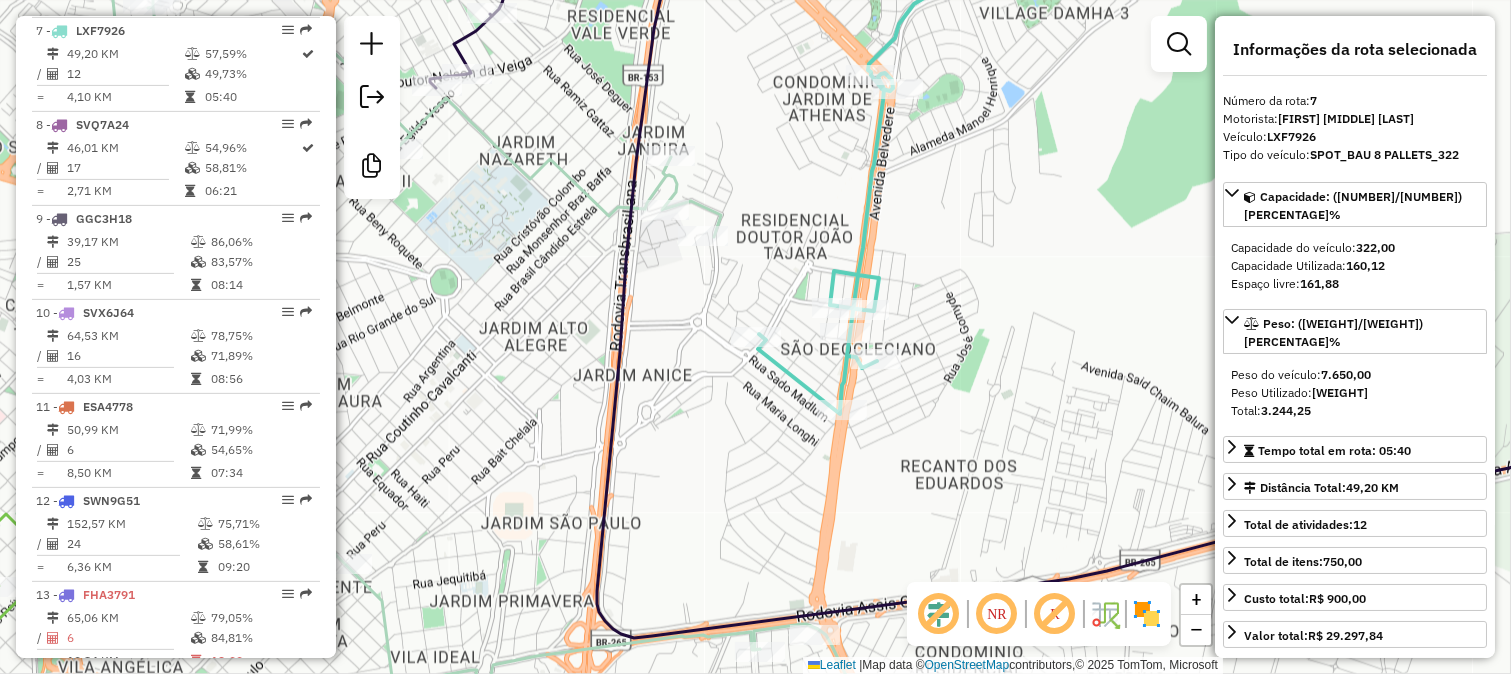 drag, startPoint x: 807, startPoint y: 281, endPoint x: 782, endPoint y: 400, distance: 121.597694 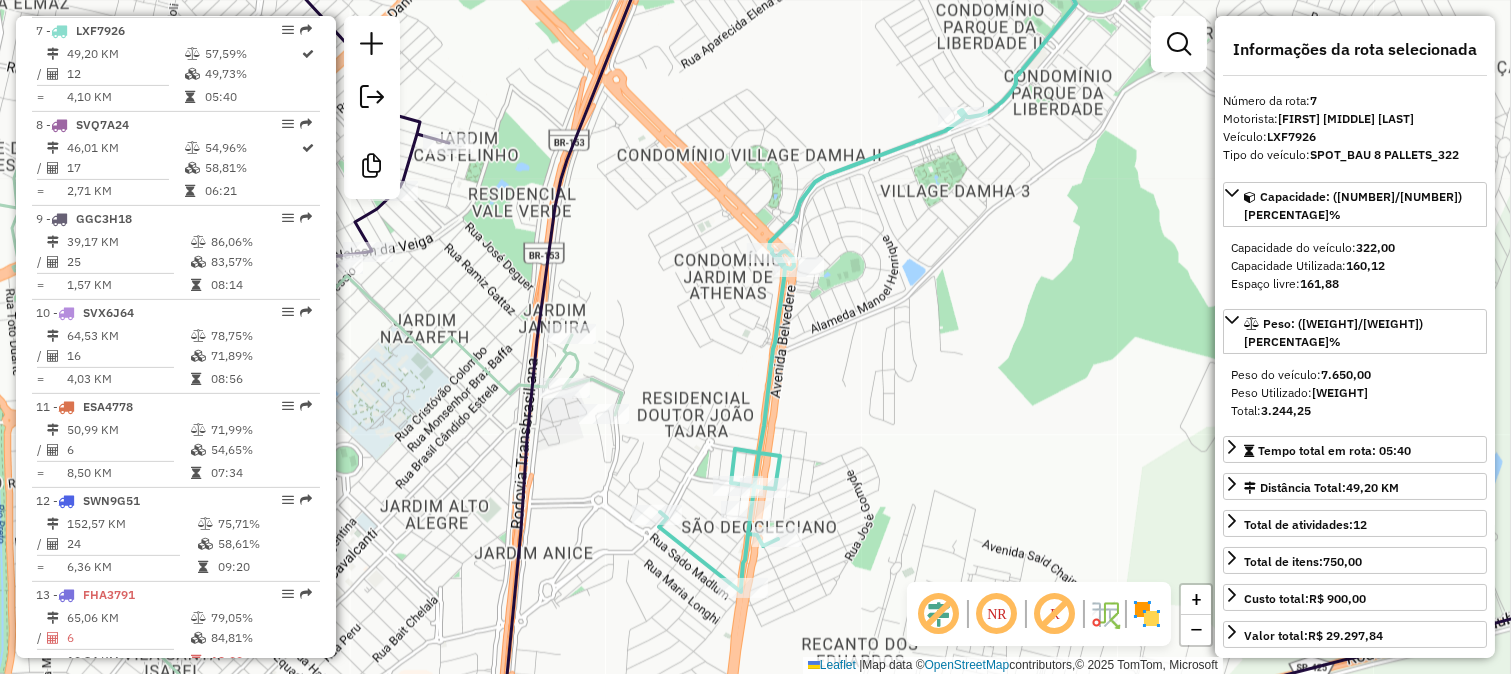 drag, startPoint x: 902, startPoint y: 266, endPoint x: 843, endPoint y: 447, distance: 190.37332 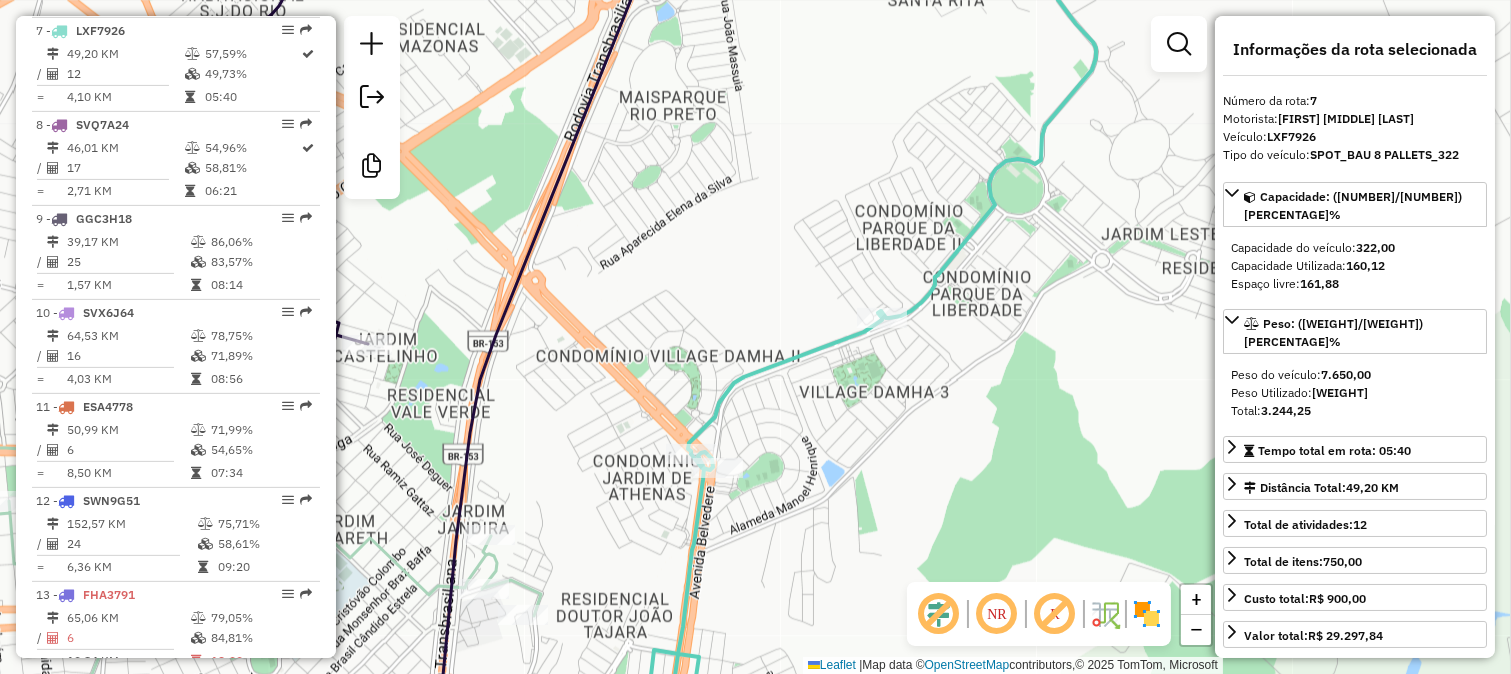 drag, startPoint x: 886, startPoint y: 371, endPoint x: 796, endPoint y: 491, distance: 150 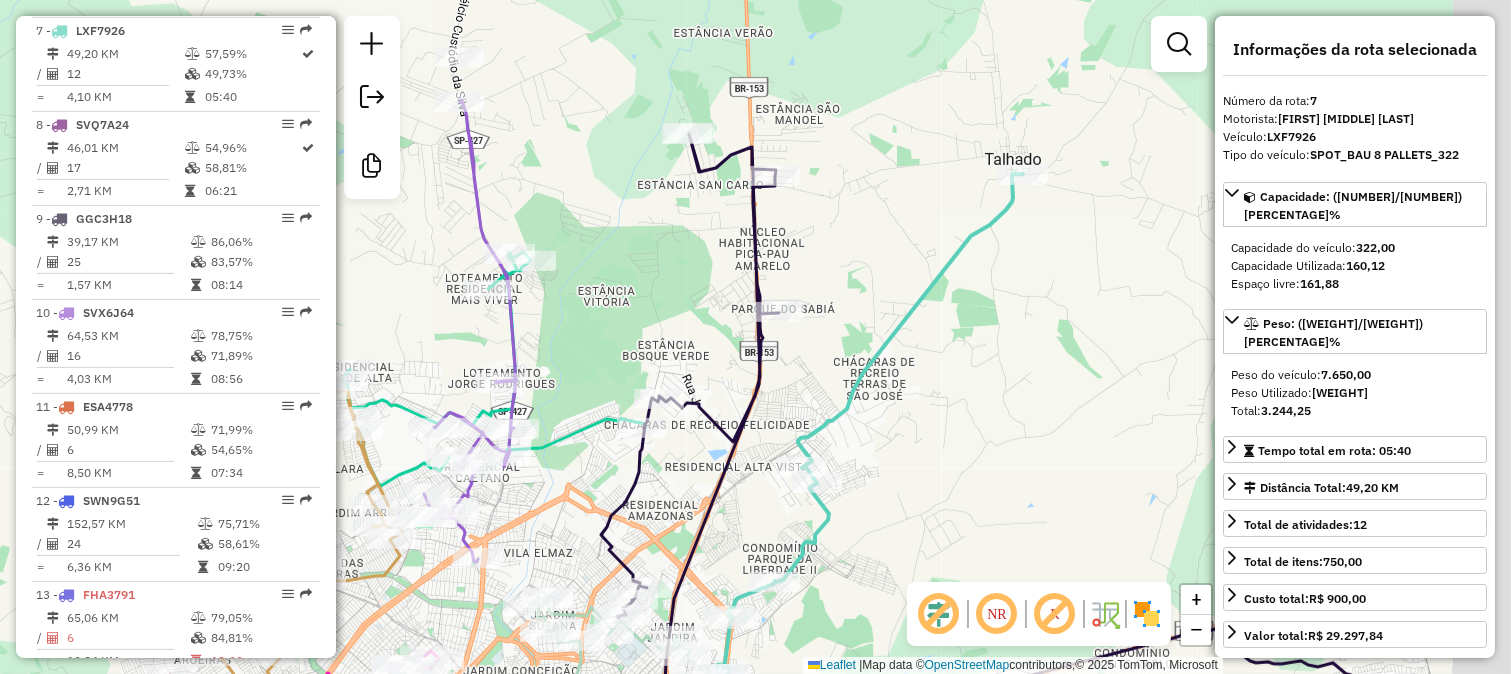 drag, startPoint x: 981, startPoint y: 250, endPoint x: 875, endPoint y: 473, distance: 246.91092 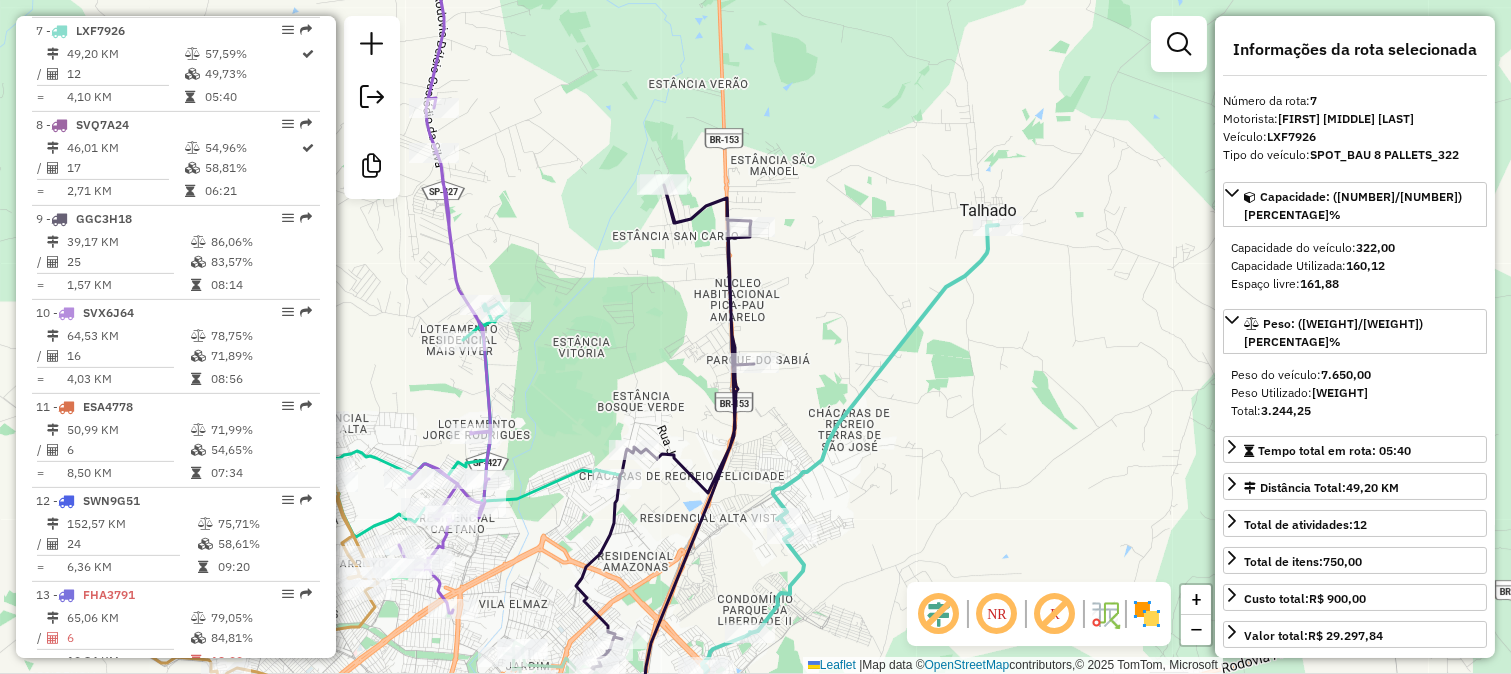 drag, startPoint x: 841, startPoint y: 485, endPoint x: 895, endPoint y: 307, distance: 186.01076 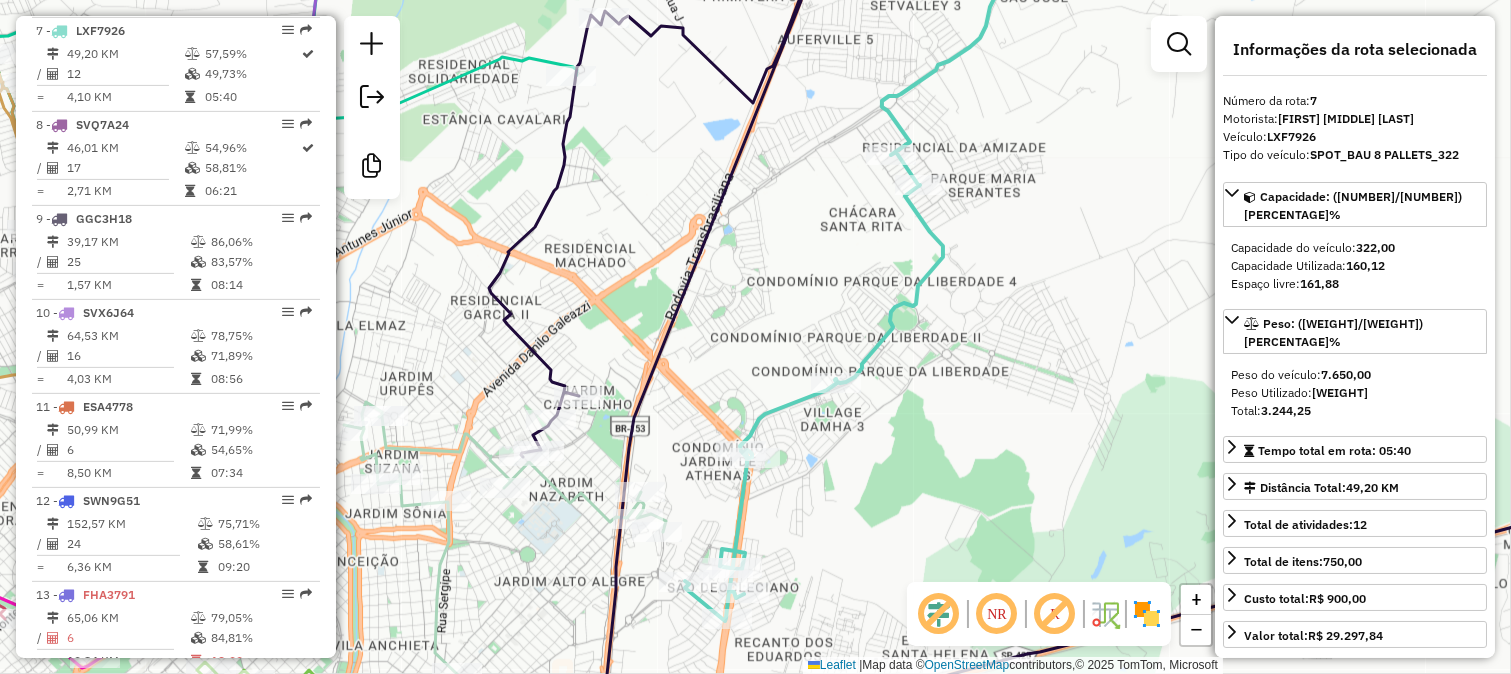 click 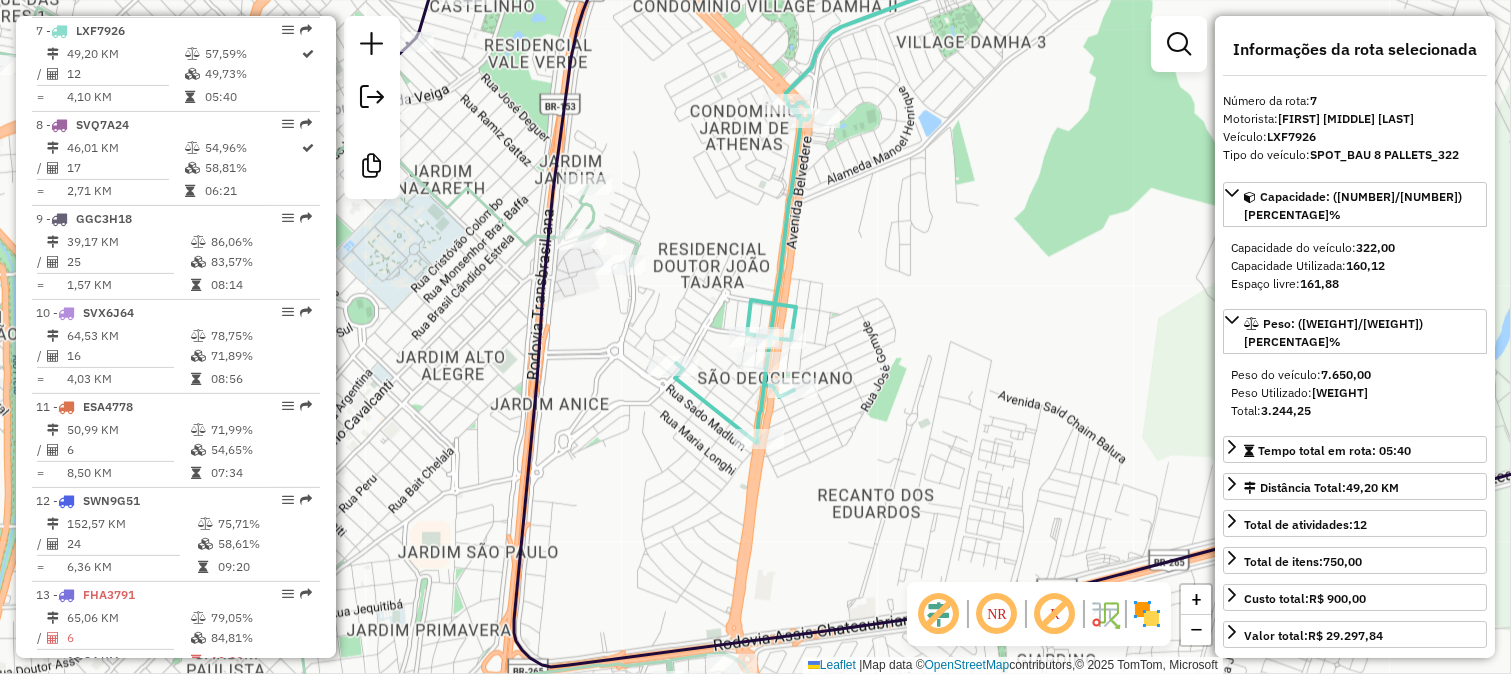 click 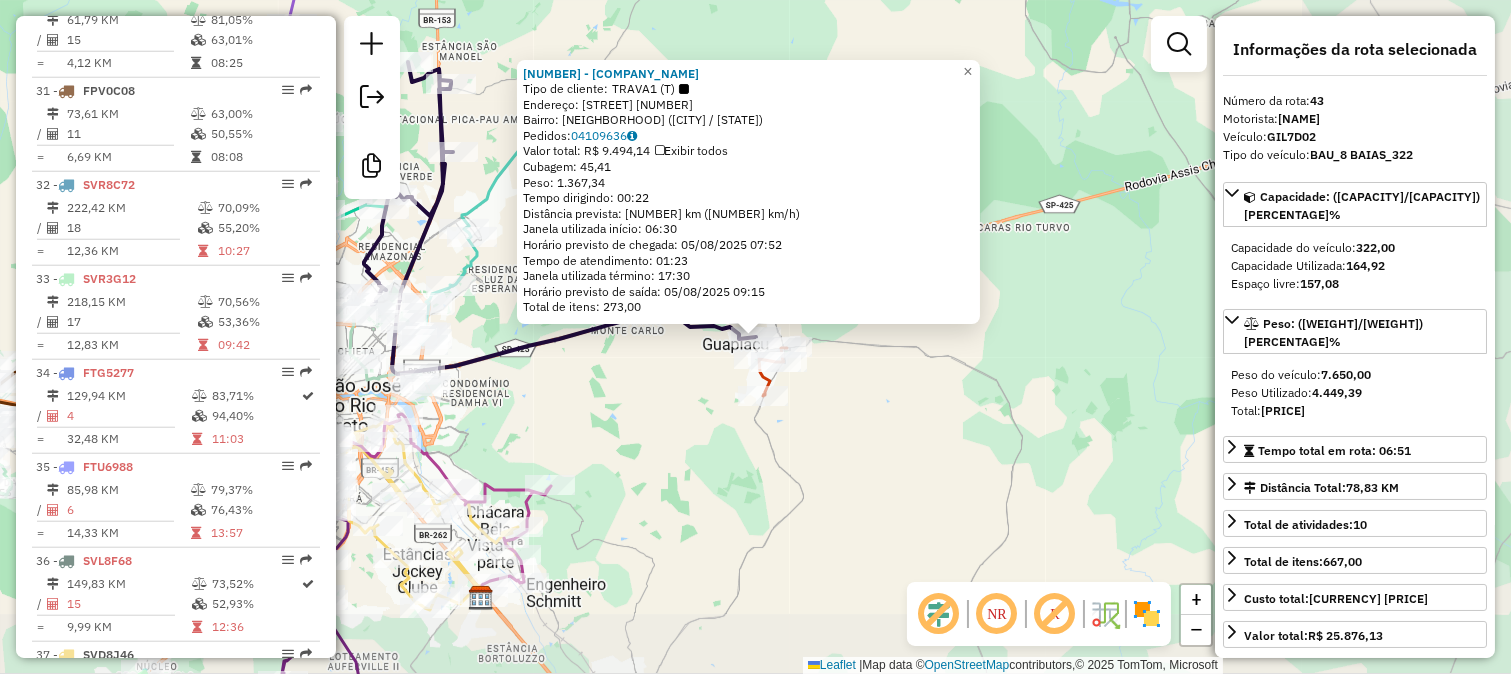 scroll, scrollTop: 4236, scrollLeft: 0, axis: vertical 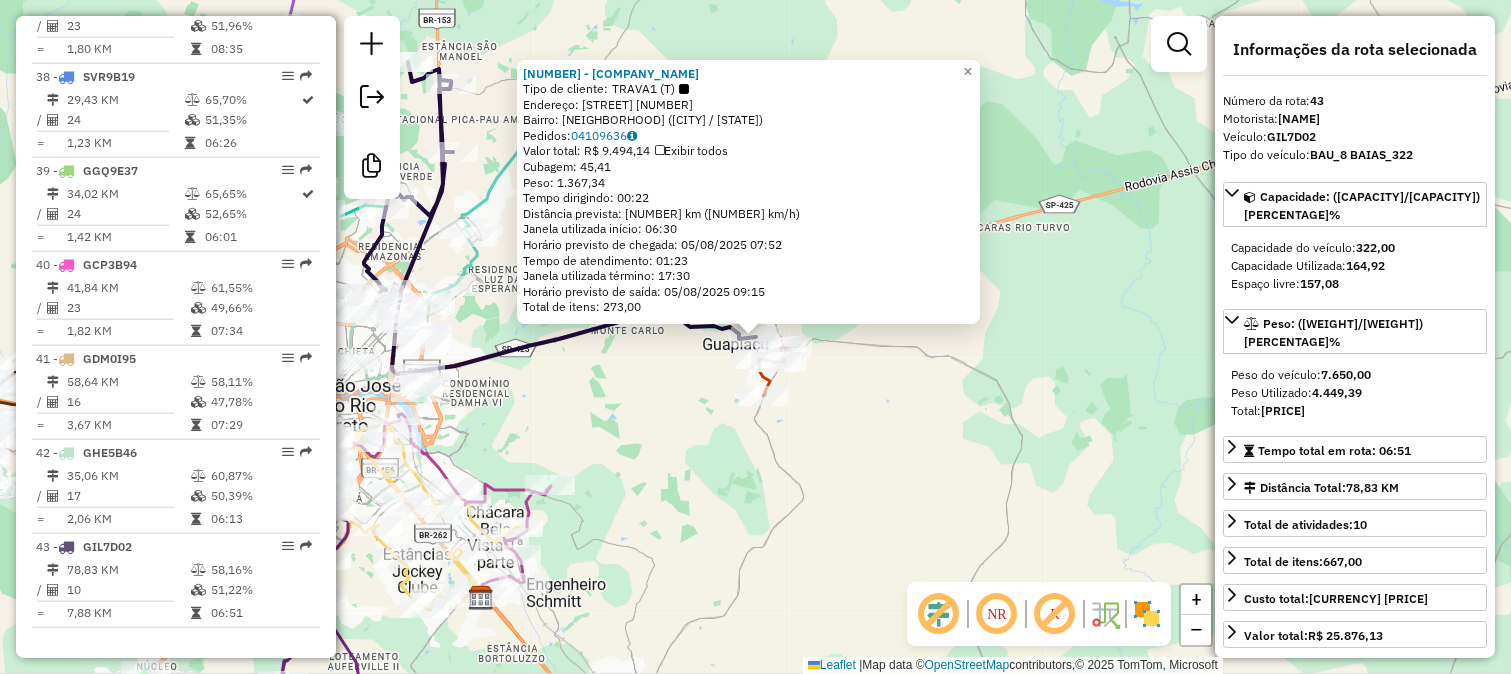 click on "26785 - SUP NASCIMENTO II  Tipo de cliente:   TRAVA1 (T)   Endereço:  DAS PRIMAVERAS 279   Bairro: JD SAO JOSE (GUAPIACU / SP)   Pedidos:  04109636   Valor total: R$ 9.494,14   Exibir todos   Cubagem: 45,41  Peso: 1.367,34  Tempo dirigindo: 00:22   Distância prevista: 23,297 km (63,54 km/h)   Janela utilizada início: 06:30   Horário previsto de chegada: 05/08/2025 07:52   Tempo de atendimento: 01:23   Janela utilizada término: 17:30   Horário previsto de saída: 05/08/2025 09:15   Total de itens: 273,00  × Janela de atendimento Grade de atendimento Capacidade Transportadoras Veículos Cliente Pedidos  Rotas Selecione os dias de semana para filtrar as janelas de atendimento  Seg   Ter   Qua   Qui   Sex   Sáb   Dom  Informe o período da janela de atendimento: De: Até:  Filtrar exatamente a janela do cliente  Considerar janela de atendimento padrão  Selecione os dias de semana para filtrar as grades de atendimento  Seg   Ter   Qua   Qui   Sex   Sáb   Dom   Peso mínimo:   Peso máximo:   De:   Até:" 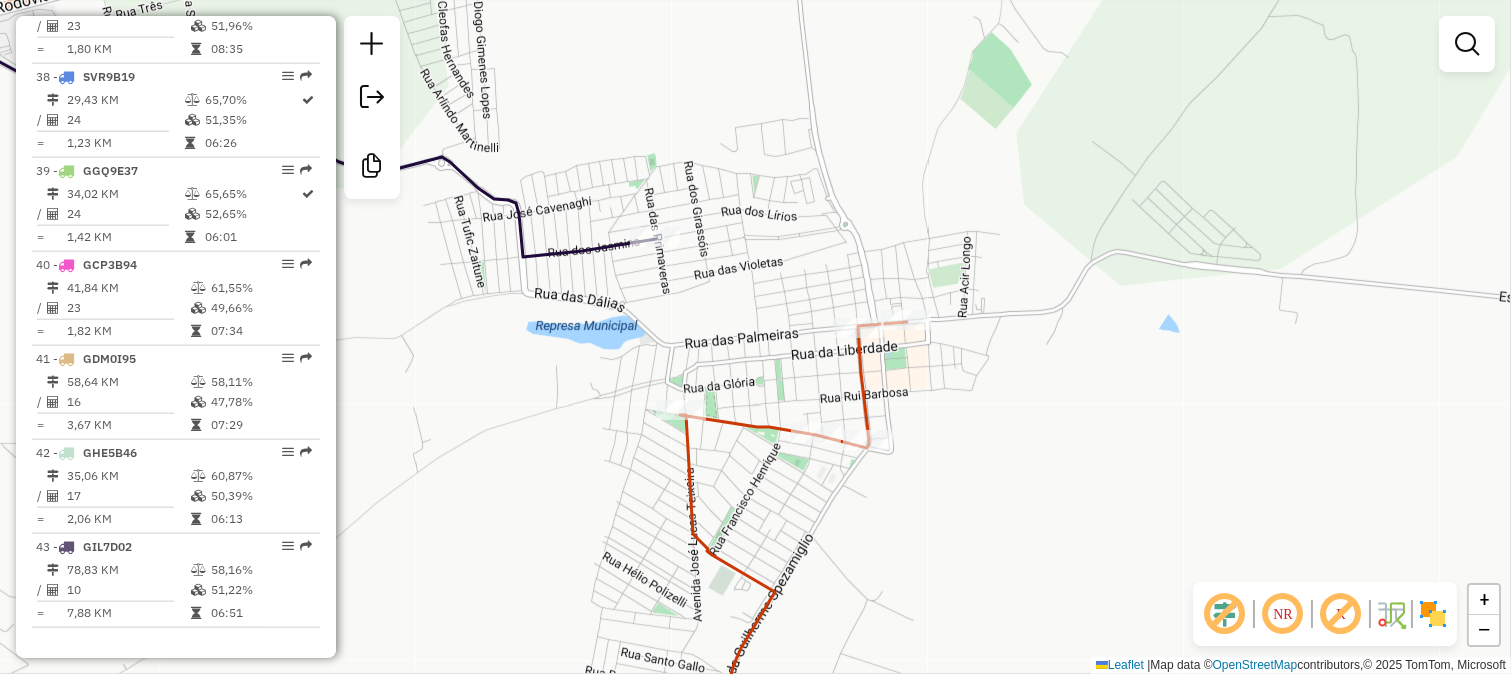 click 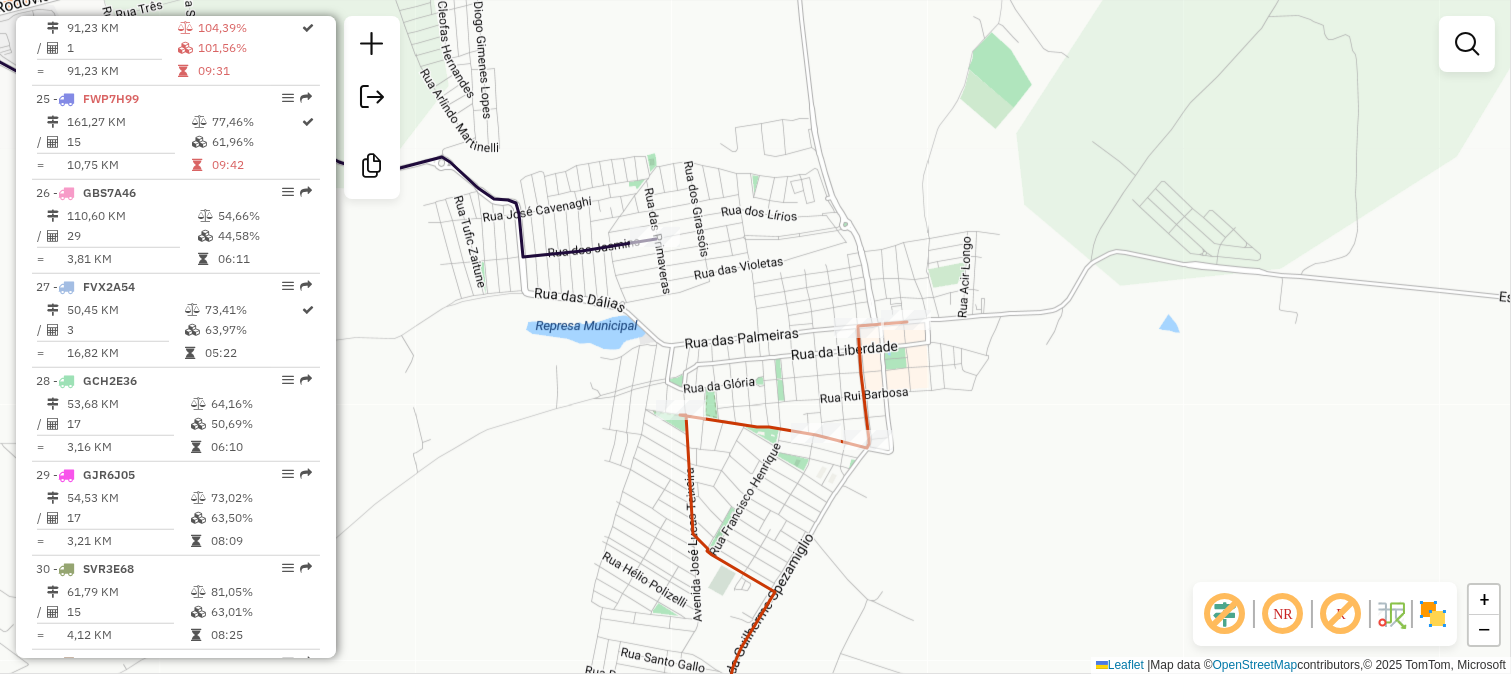 select on "**********" 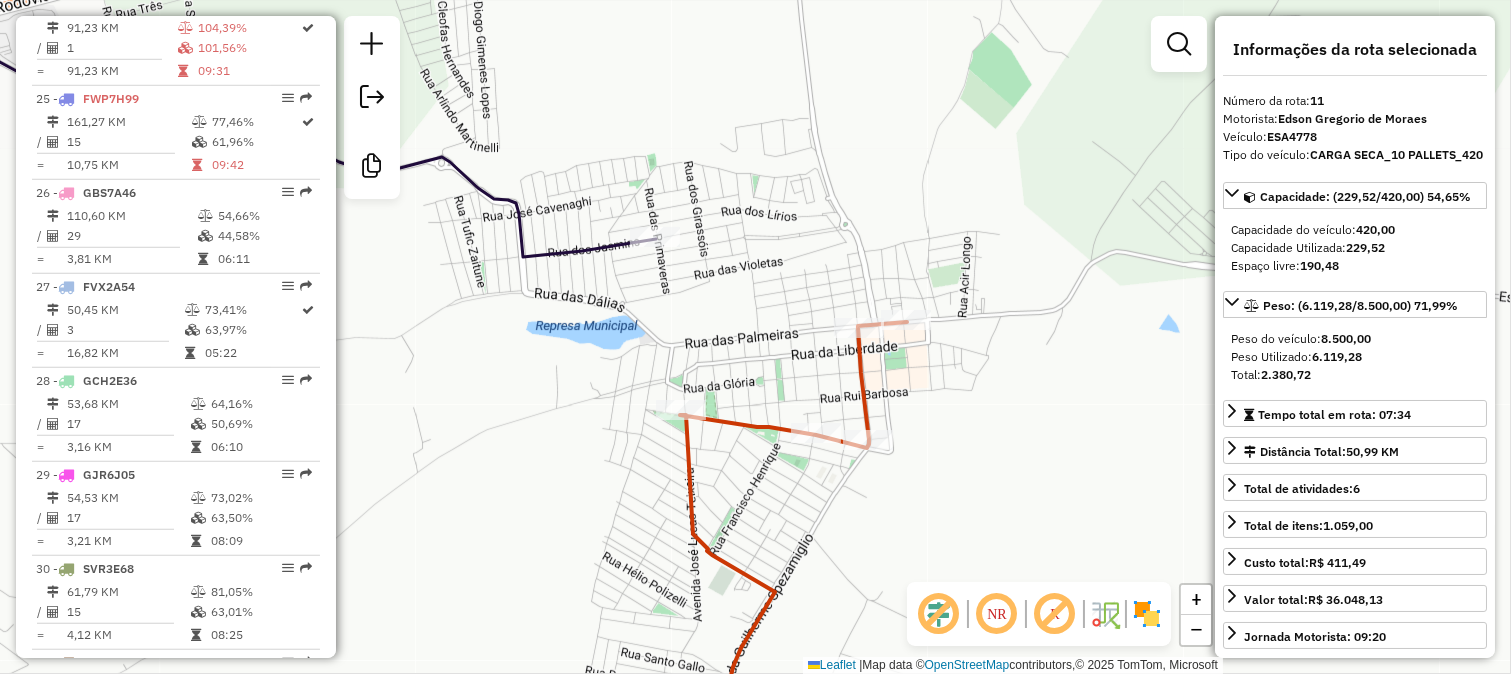 scroll, scrollTop: 1745, scrollLeft: 0, axis: vertical 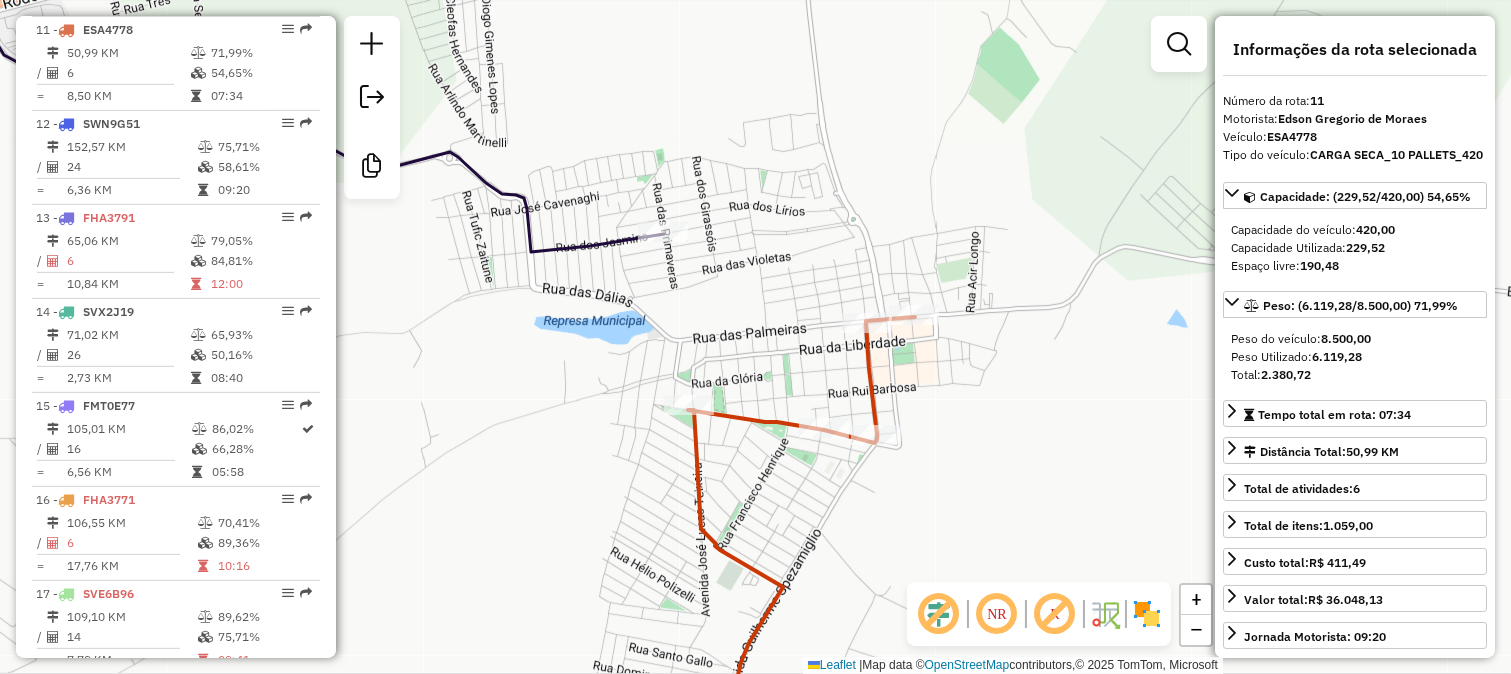 drag, startPoint x: 713, startPoint y: 460, endPoint x: 757, endPoint y: 371, distance: 99.282425 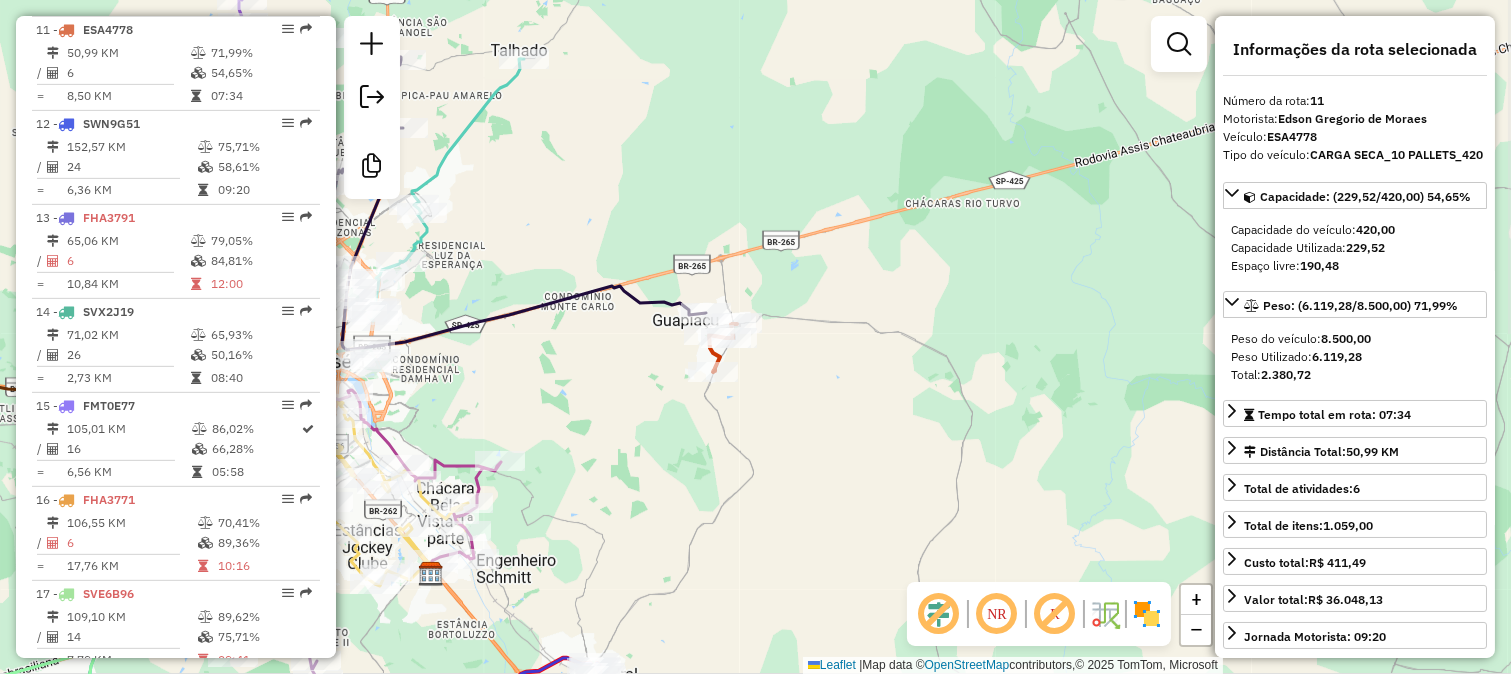 drag, startPoint x: 622, startPoint y: 341, endPoint x: 884, endPoint y: 355, distance: 262.37378 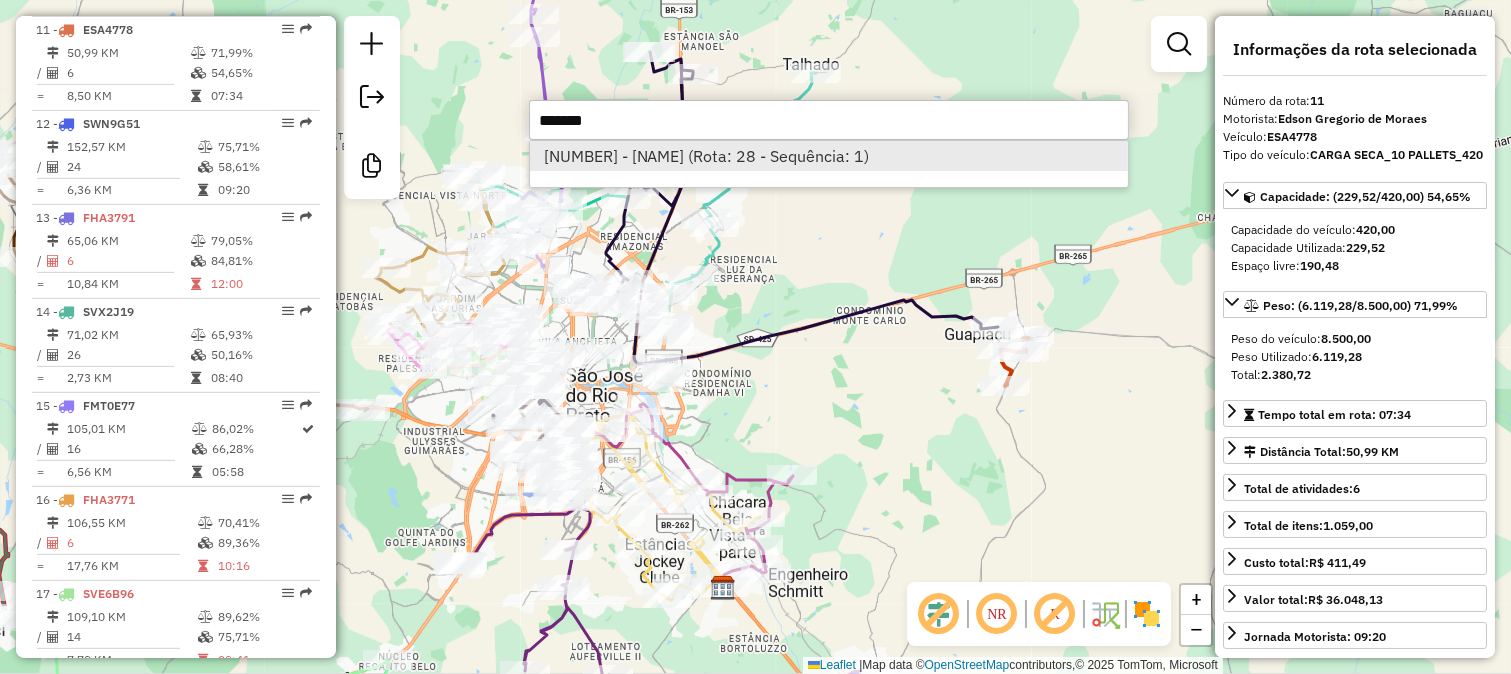 type on "*******" 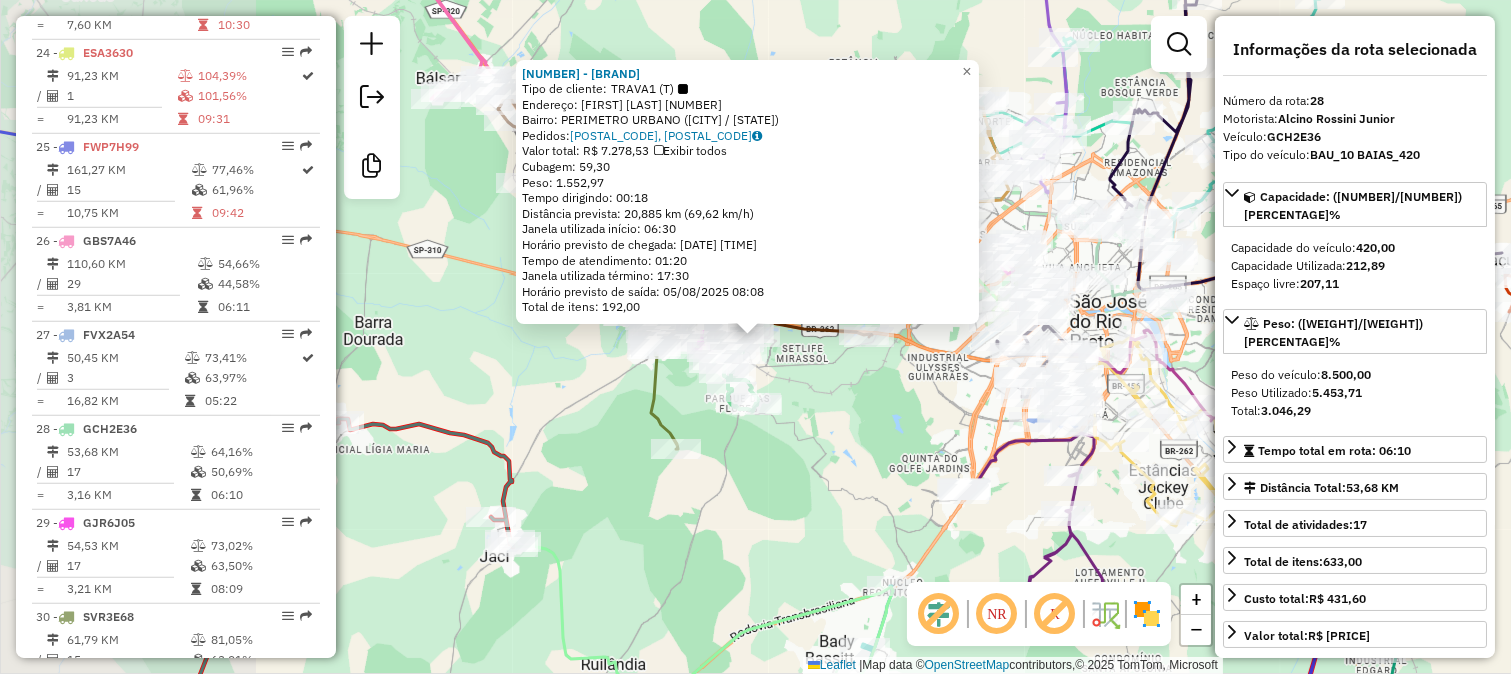 scroll, scrollTop: 3342, scrollLeft: 0, axis: vertical 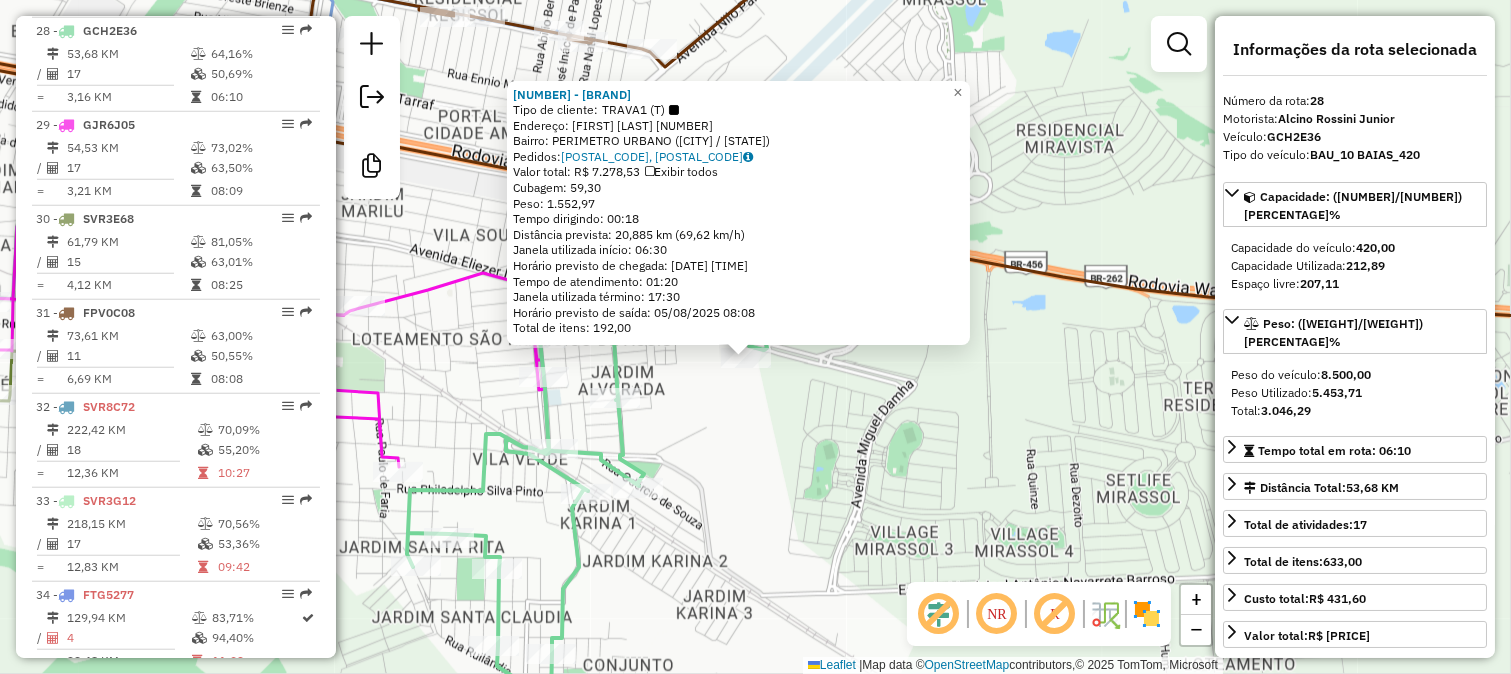 click on "83414 - PROENCA SUPERMERCADO  Tipo de cliente:   TRAVA1 (T)   Endereço:  FERNANDO ANTONIO VENDRAMINI 44-60   Bairro: PERIMETRO URBANO (MIRASSOL / SP)   Pedidos:  04109743, 04109745   Valor total: R$ 7.278,53   Exibir todos   Cubagem: 59,30  Peso: 1.552,97  Tempo dirigindo: 00:18   Distância prevista: 20,885 km (69,62 km/h)   Janela utilizada início: 06:30   Horário previsto de chegada: 05/08/2025 06:48   Tempo de atendimento: 01:20   Janela utilizada término: 17:30   Horário previsto de saída: 05/08/2025 08:08   Total de itens: 192,00  × Janela de atendimento Grade de atendimento Capacidade Transportadoras Veículos Cliente Pedidos  Rotas Selecione os dias de semana para filtrar as janelas de atendimento  Seg   Ter   Qua   Qui   Sex   Sáb   Dom  Informe o período da janela de atendimento: De: Até:  Filtrar exatamente a janela do cliente  Considerar janela de atendimento padrão  Selecione os dias de semana para filtrar as grades de atendimento  Seg   Ter   Qua   Qui   Sex   Sáb   Dom   De:   De:" 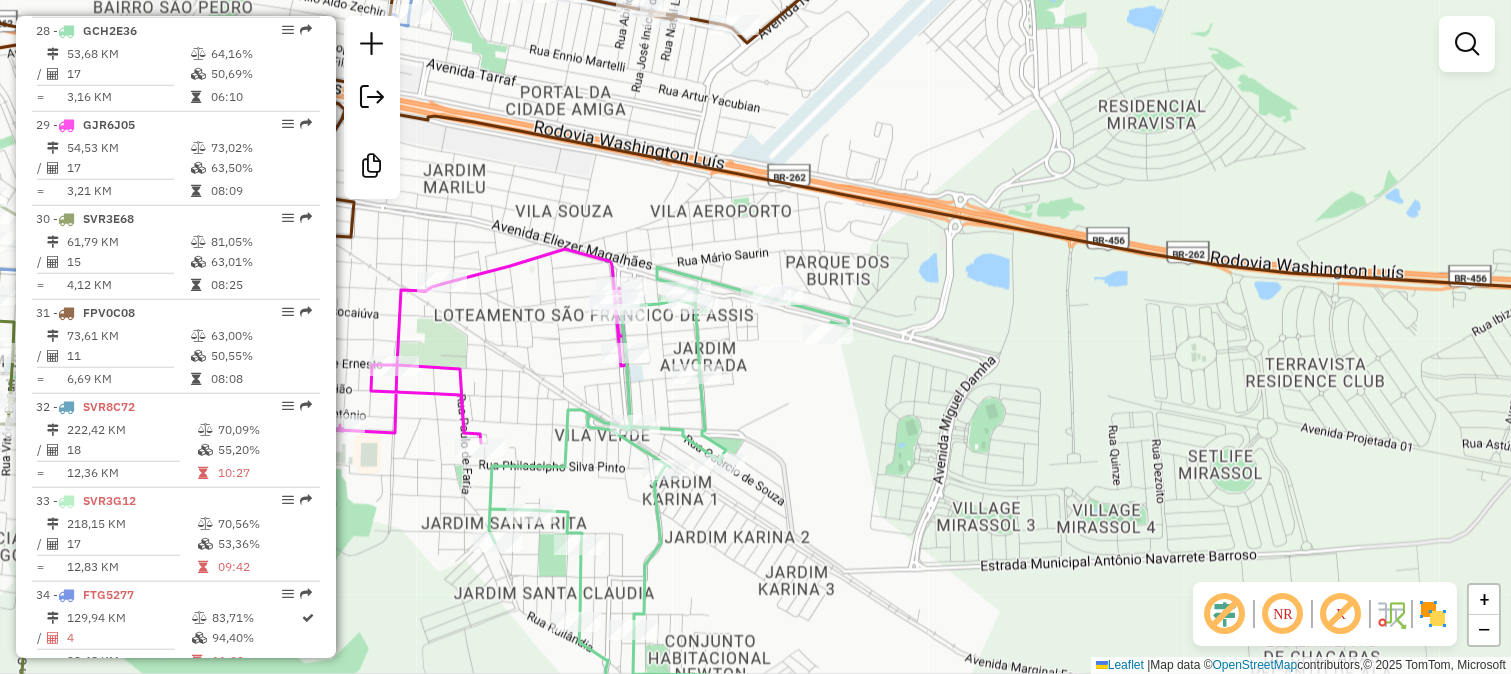 drag, startPoint x: 691, startPoint y: 377, endPoint x: 847, endPoint y: 340, distance: 160.32779 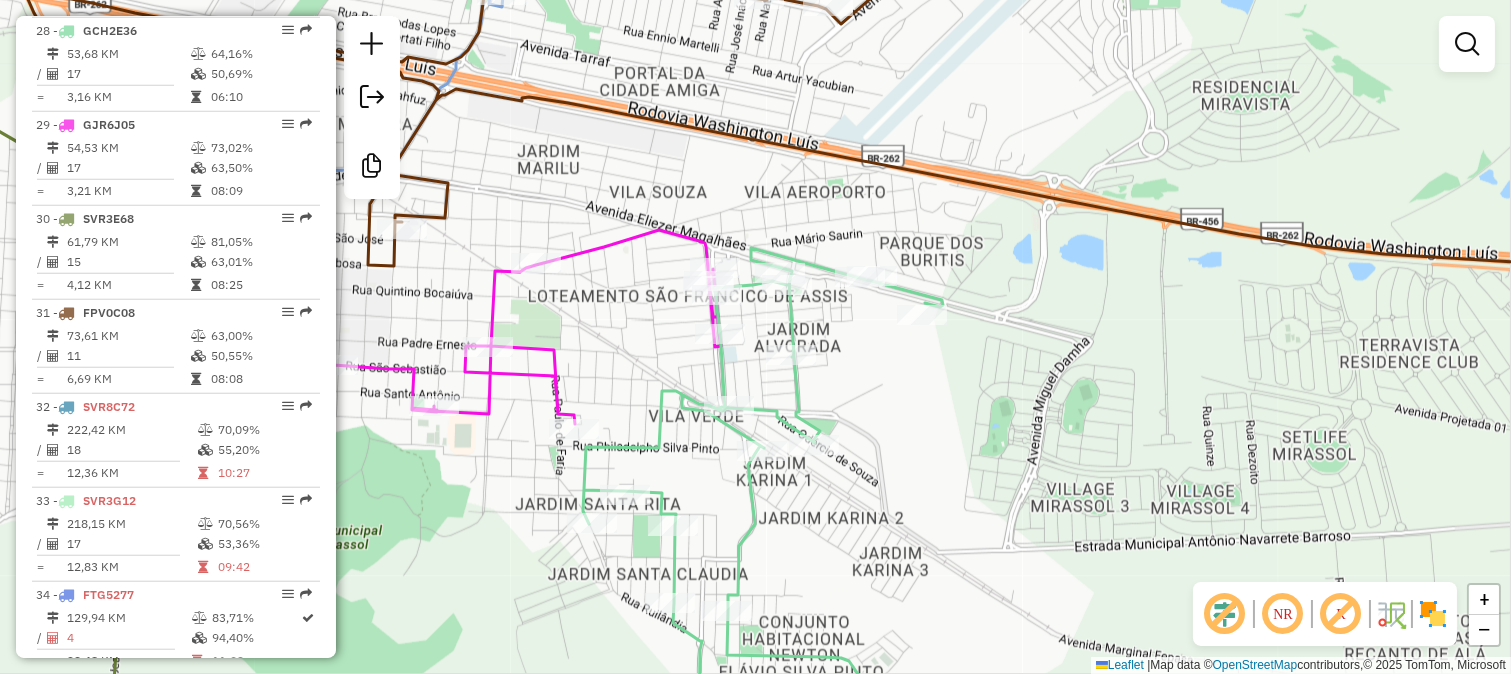 click 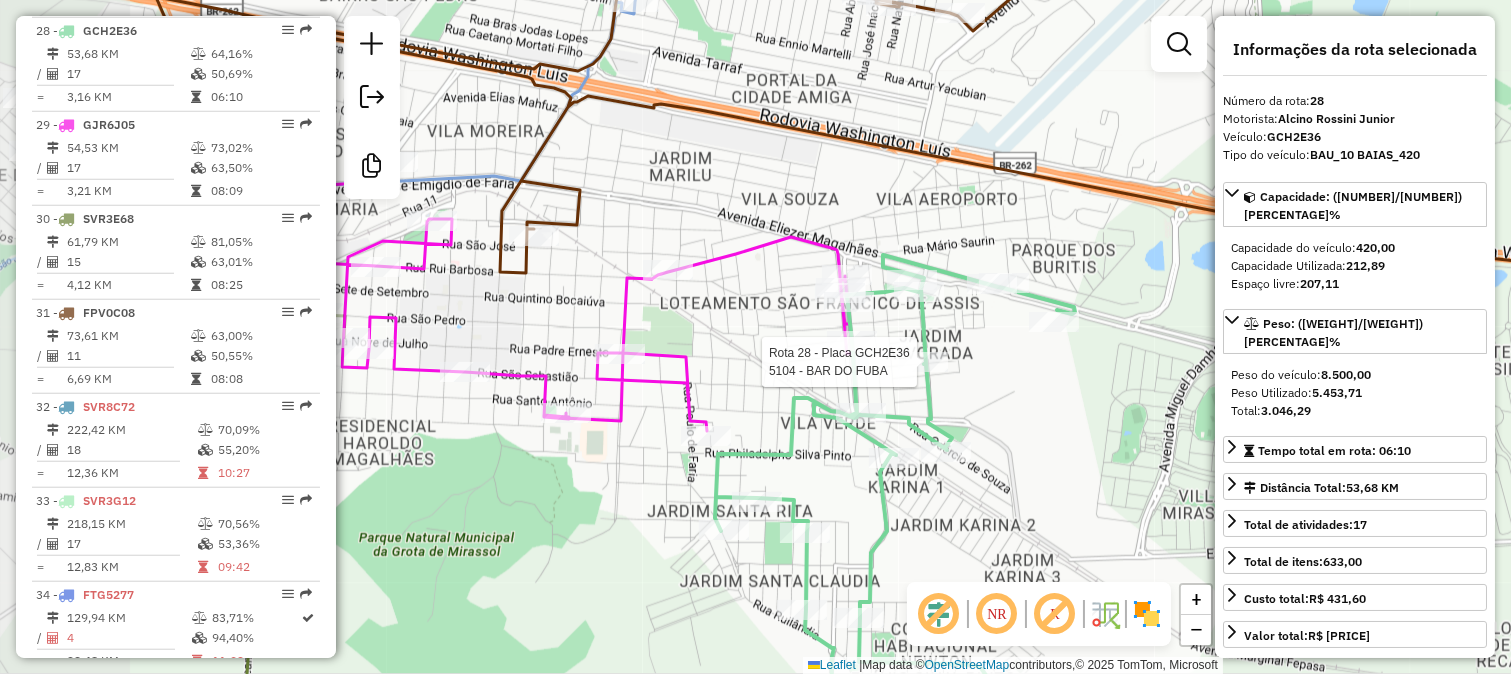 drag, startPoint x: 800, startPoint y: 367, endPoint x: 932, endPoint y: 374, distance: 132.18547 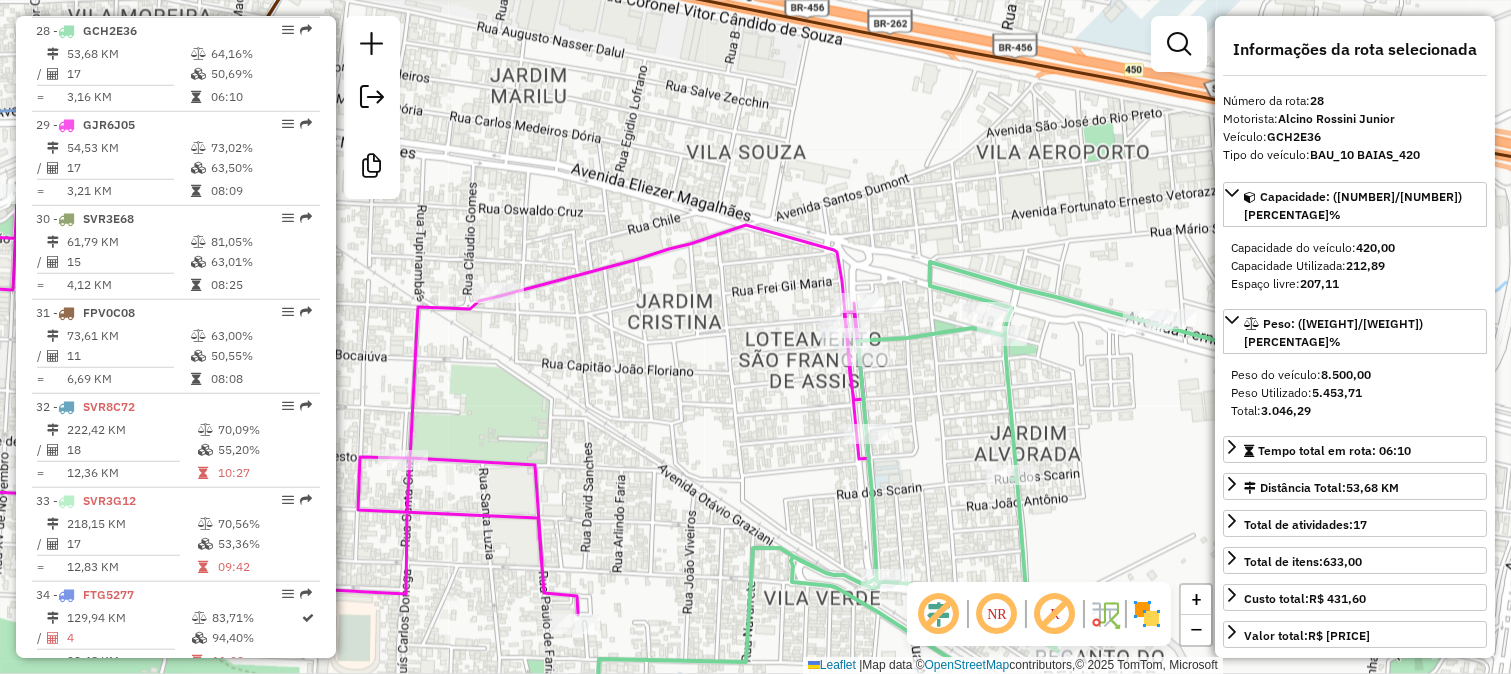 click 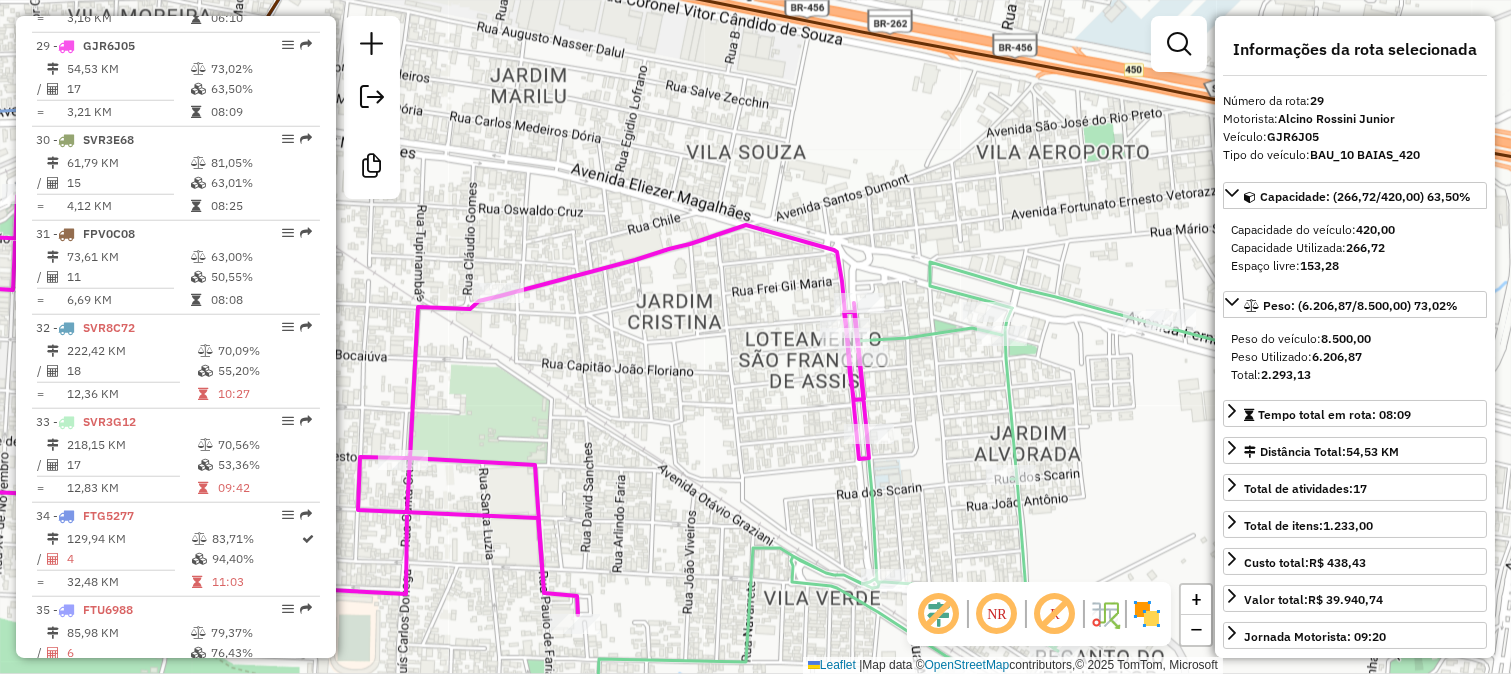 scroll, scrollTop: 3435, scrollLeft: 0, axis: vertical 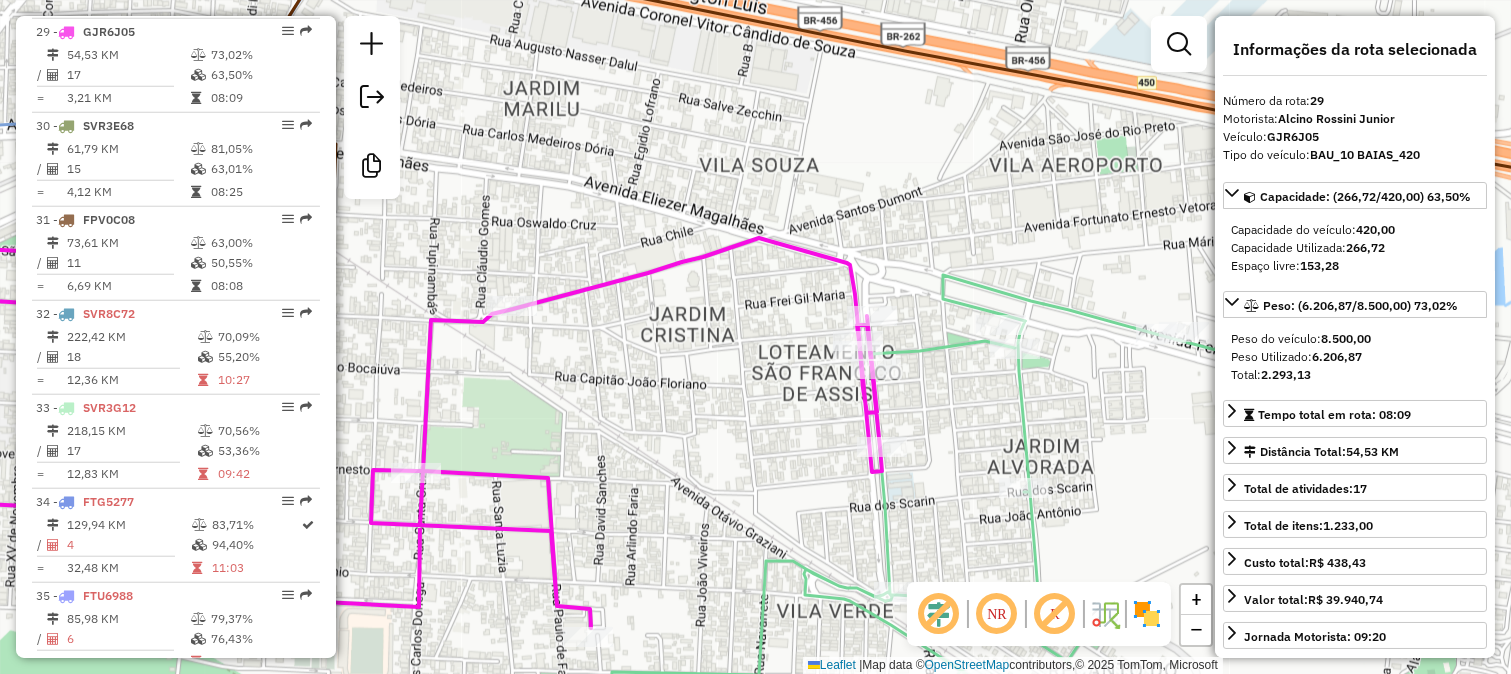 drag, startPoint x: 847, startPoint y: 213, endPoint x: 934, endPoint y: 304, distance: 125.89678 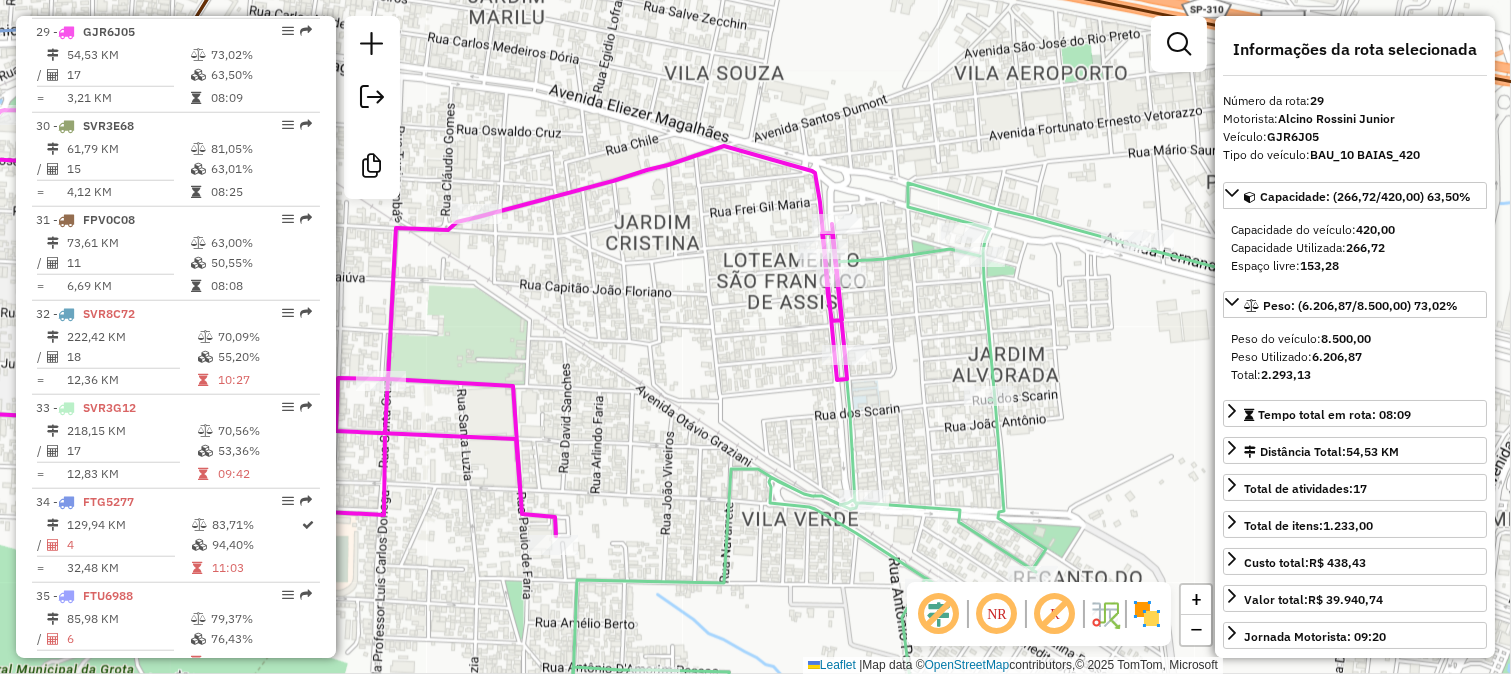 click 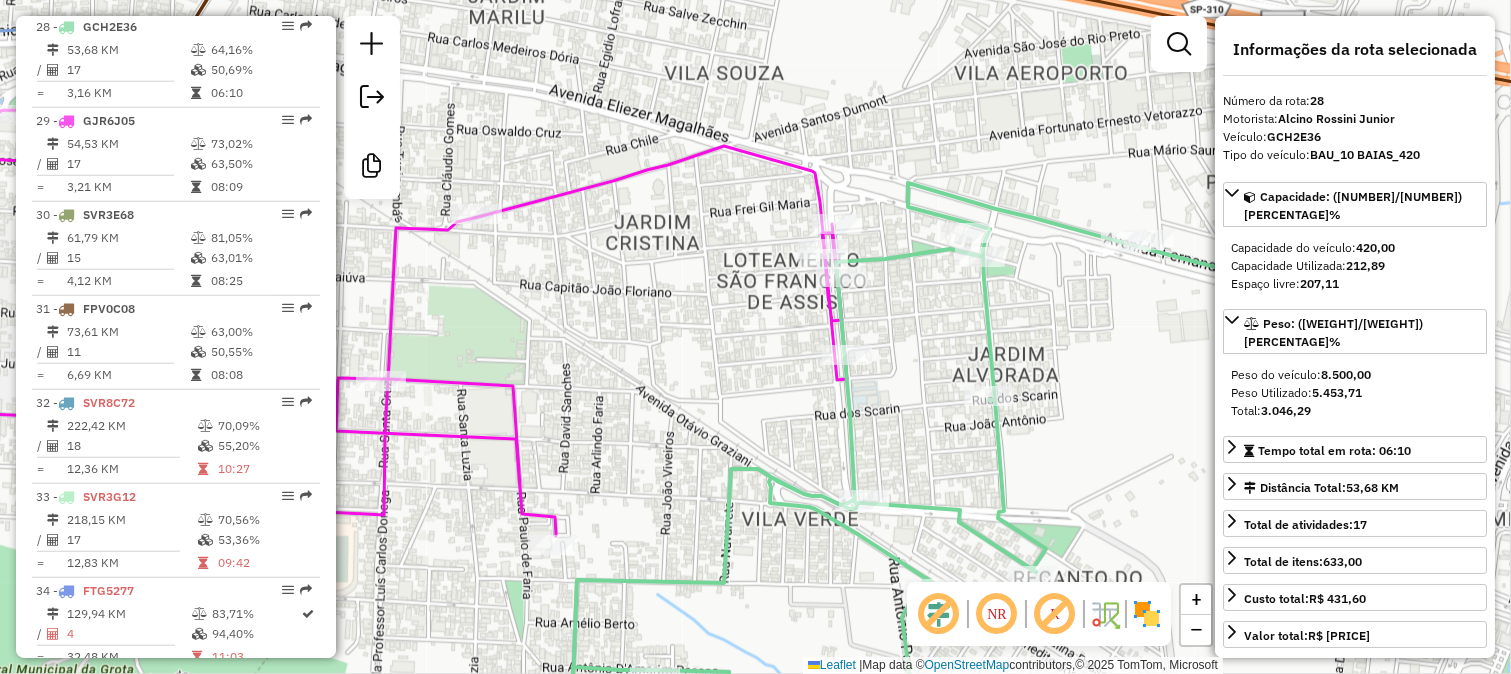 scroll, scrollTop: 3342, scrollLeft: 0, axis: vertical 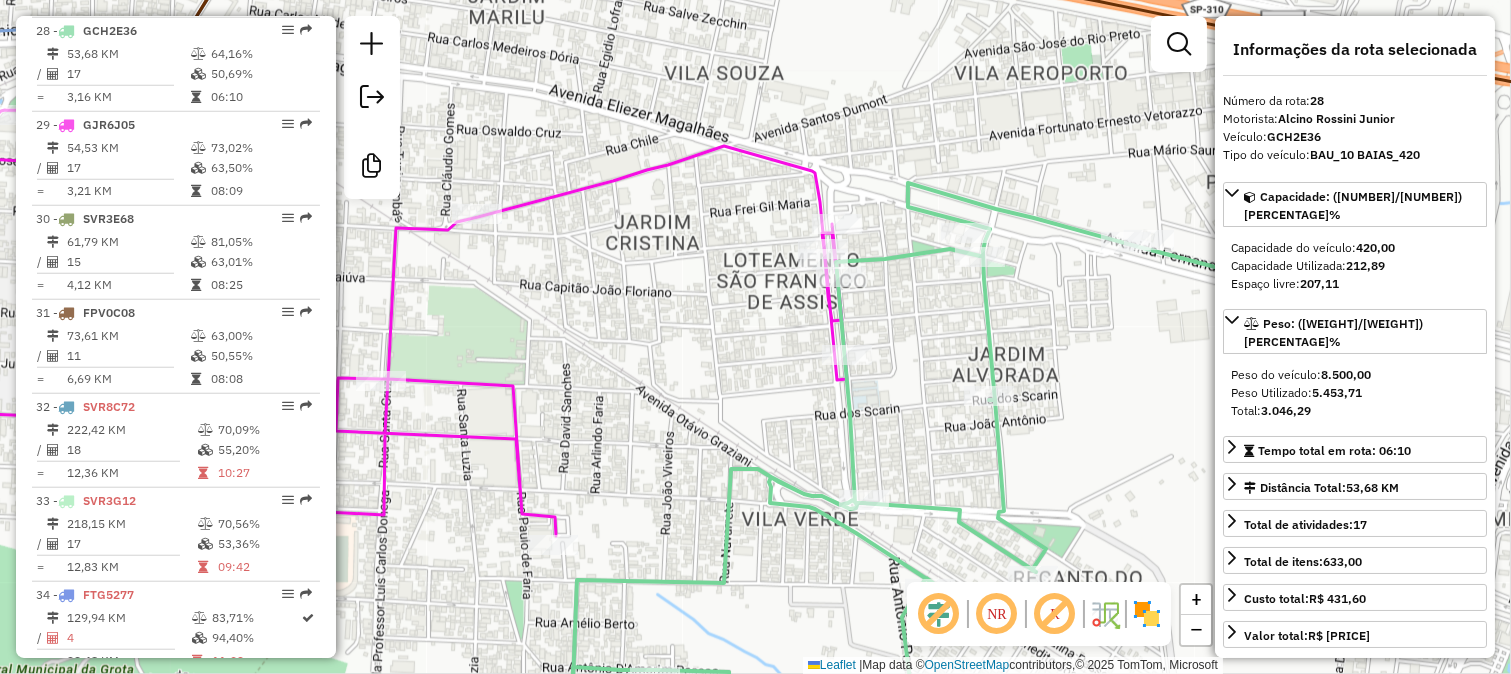 drag, startPoint x: 1024, startPoint y: 371, endPoint x: 910, endPoint y: 336, distance: 119.25183 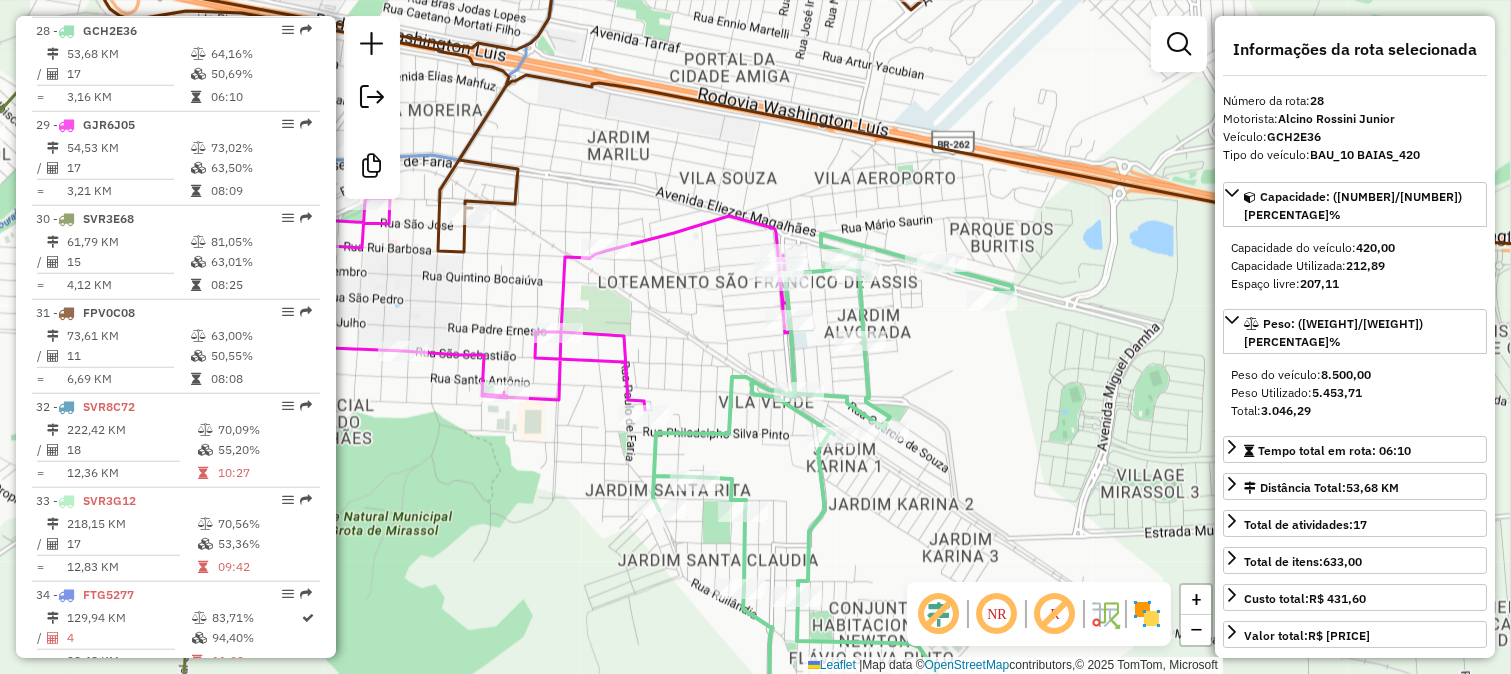 click 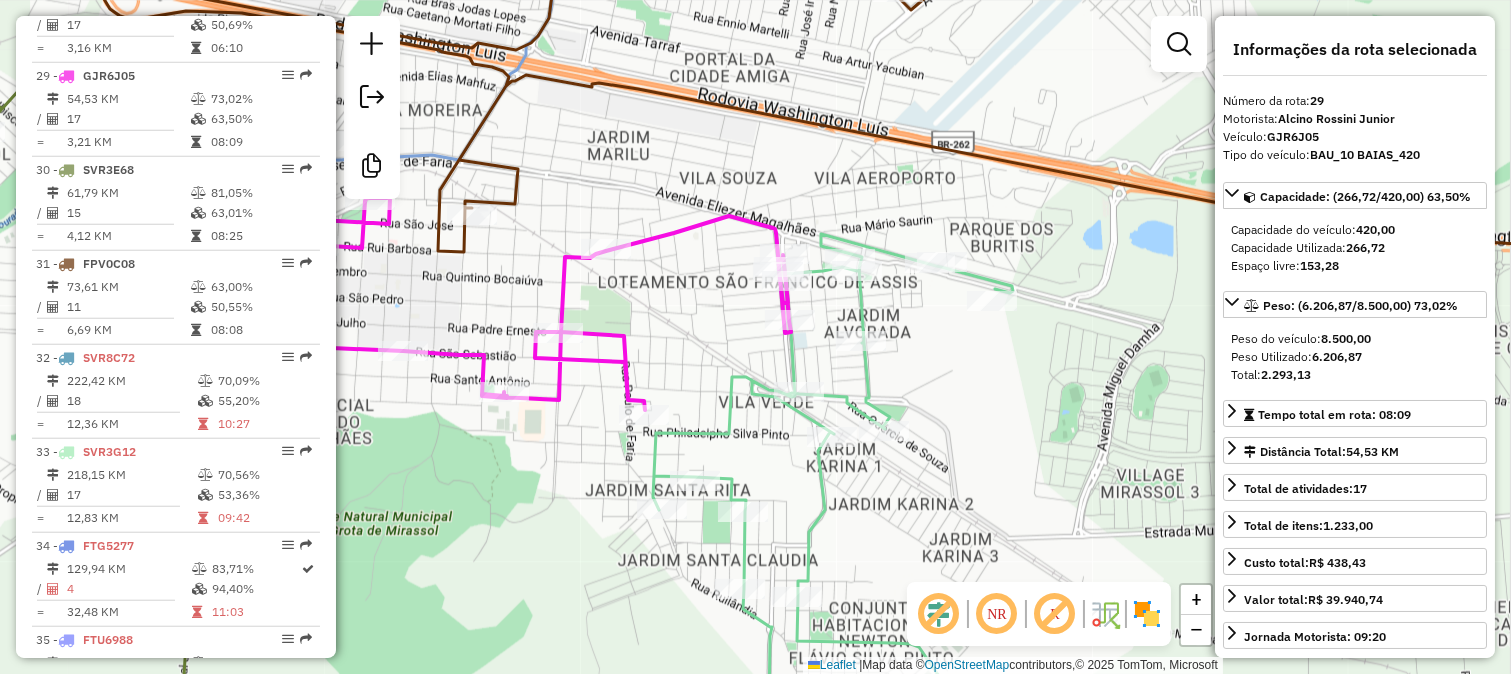 scroll, scrollTop: 3435, scrollLeft: 0, axis: vertical 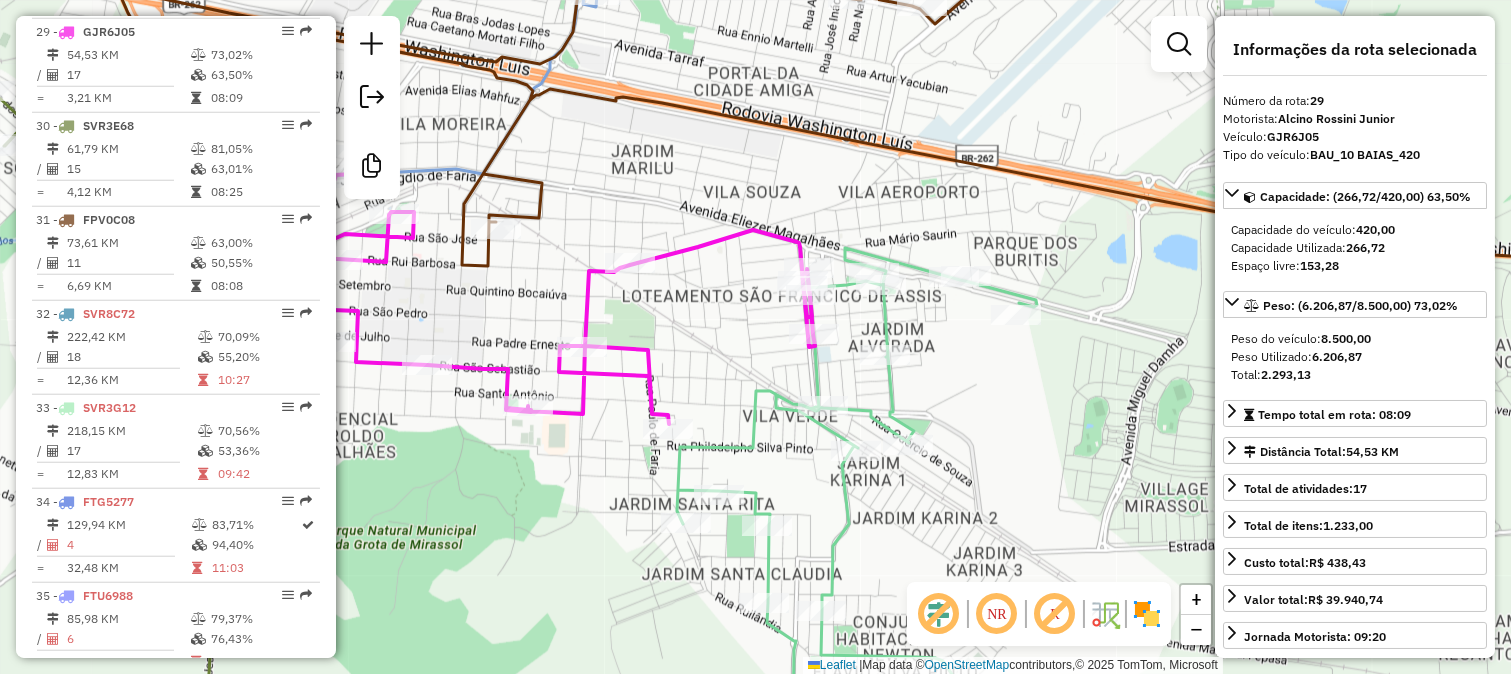 drag, startPoint x: 695, startPoint y: 297, endPoint x: 872, endPoint y: 400, distance: 204.78769 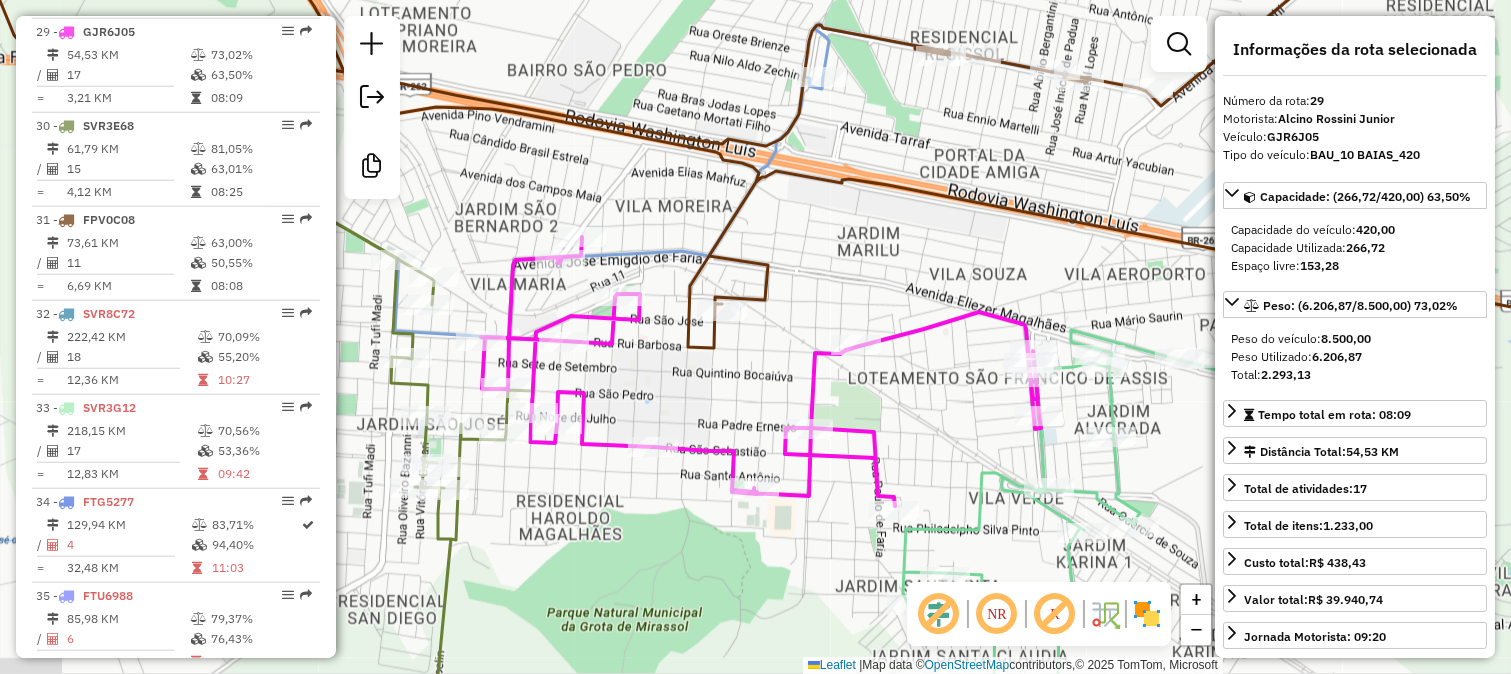 drag, startPoint x: 802, startPoint y: 367, endPoint x: 821, endPoint y: 308, distance: 61.983868 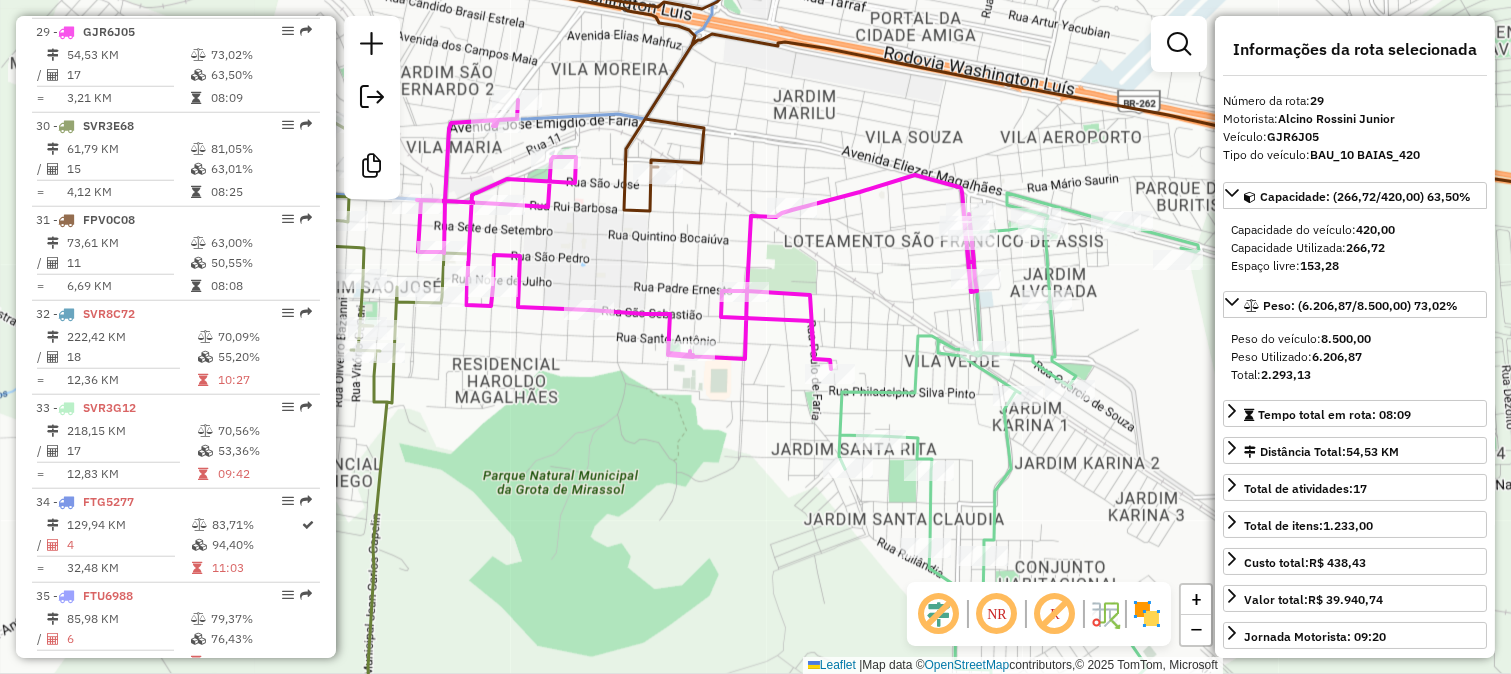 click 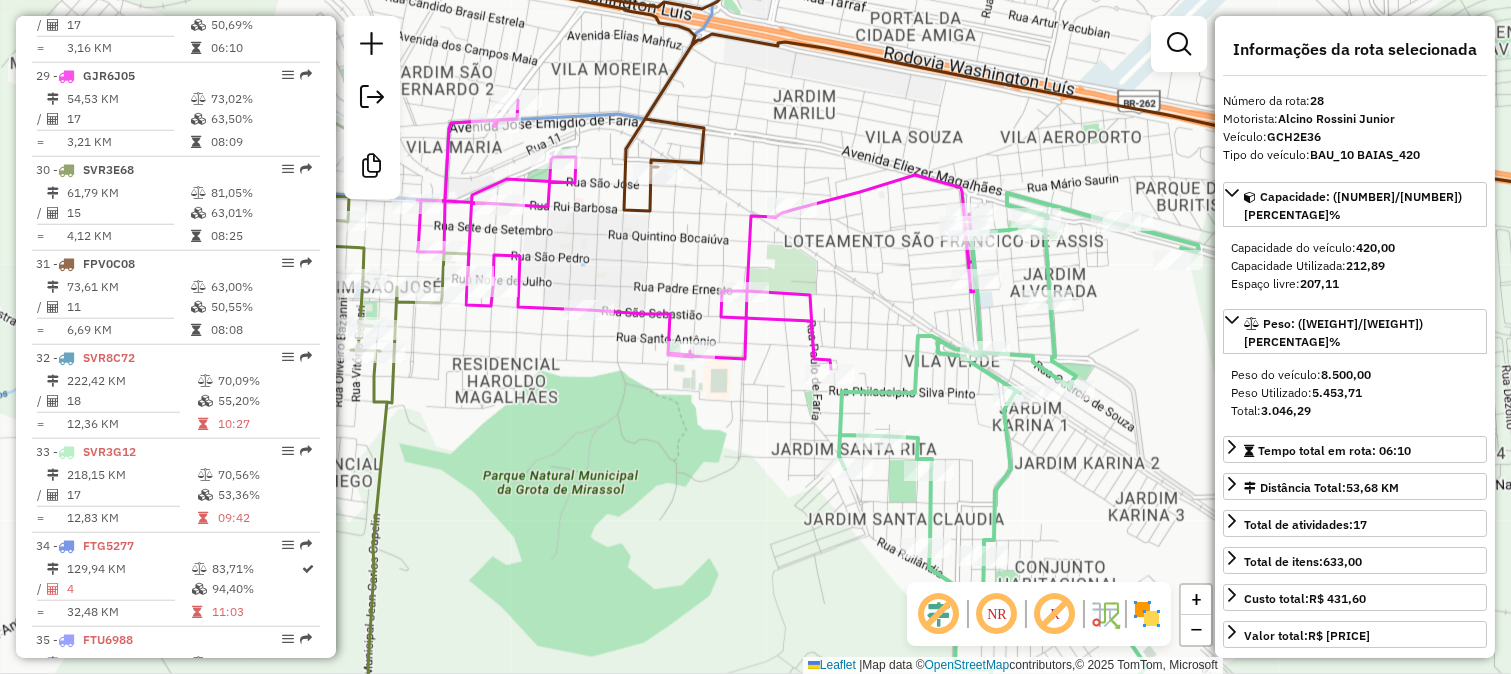 scroll, scrollTop: 3342, scrollLeft: 0, axis: vertical 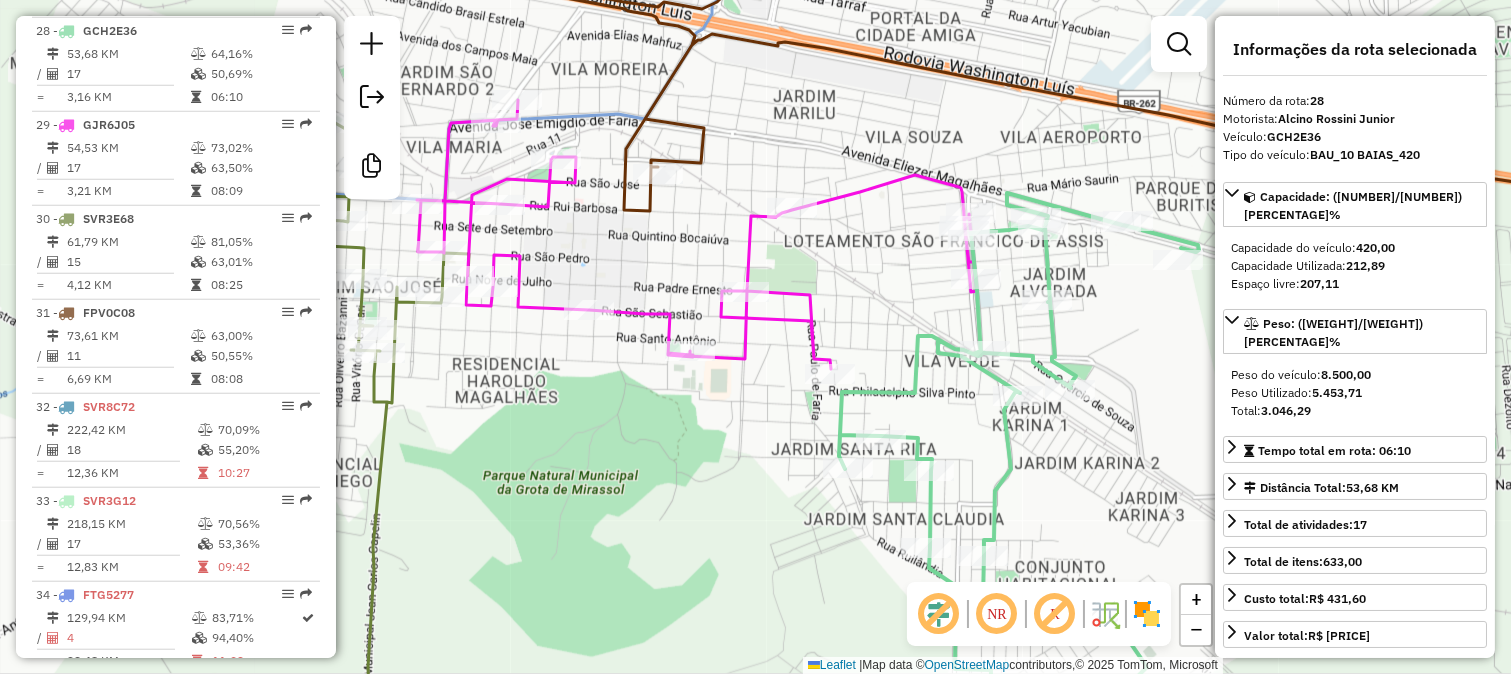 click 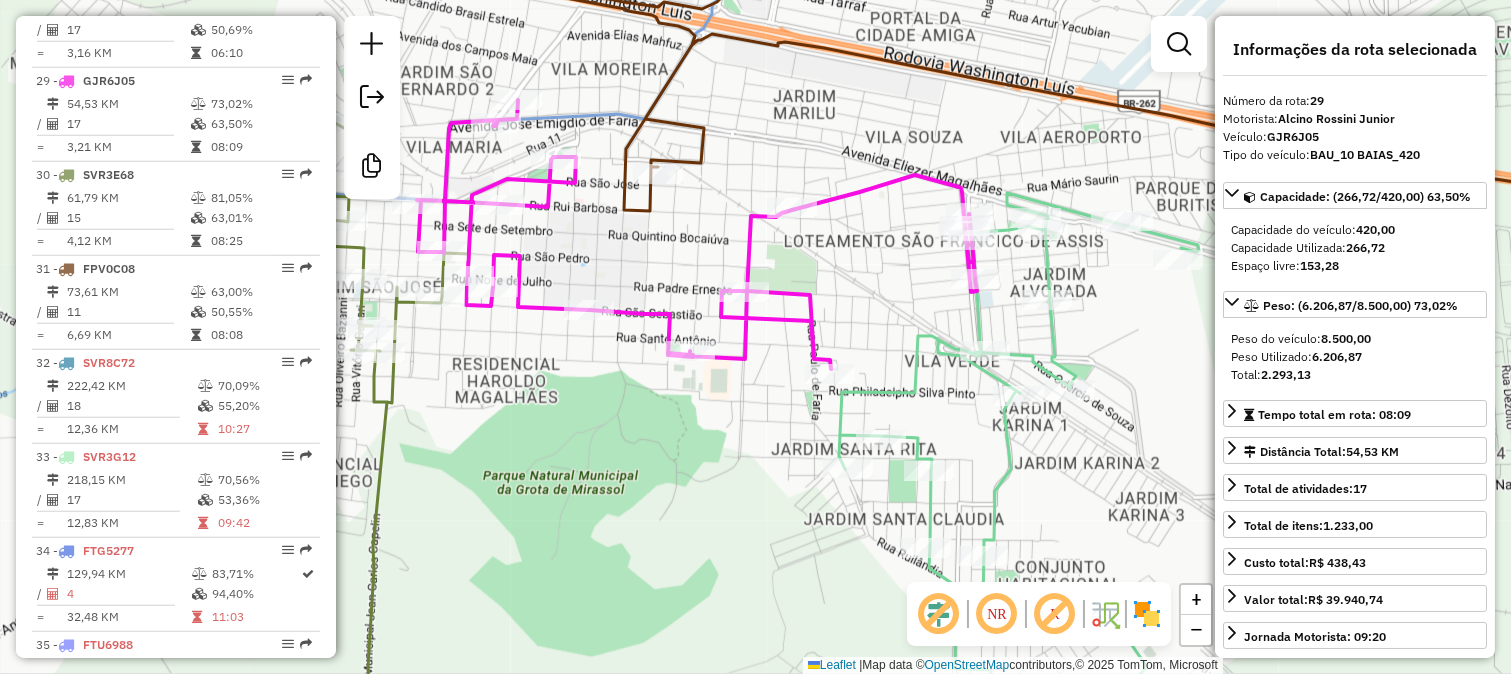 scroll, scrollTop: 3435, scrollLeft: 0, axis: vertical 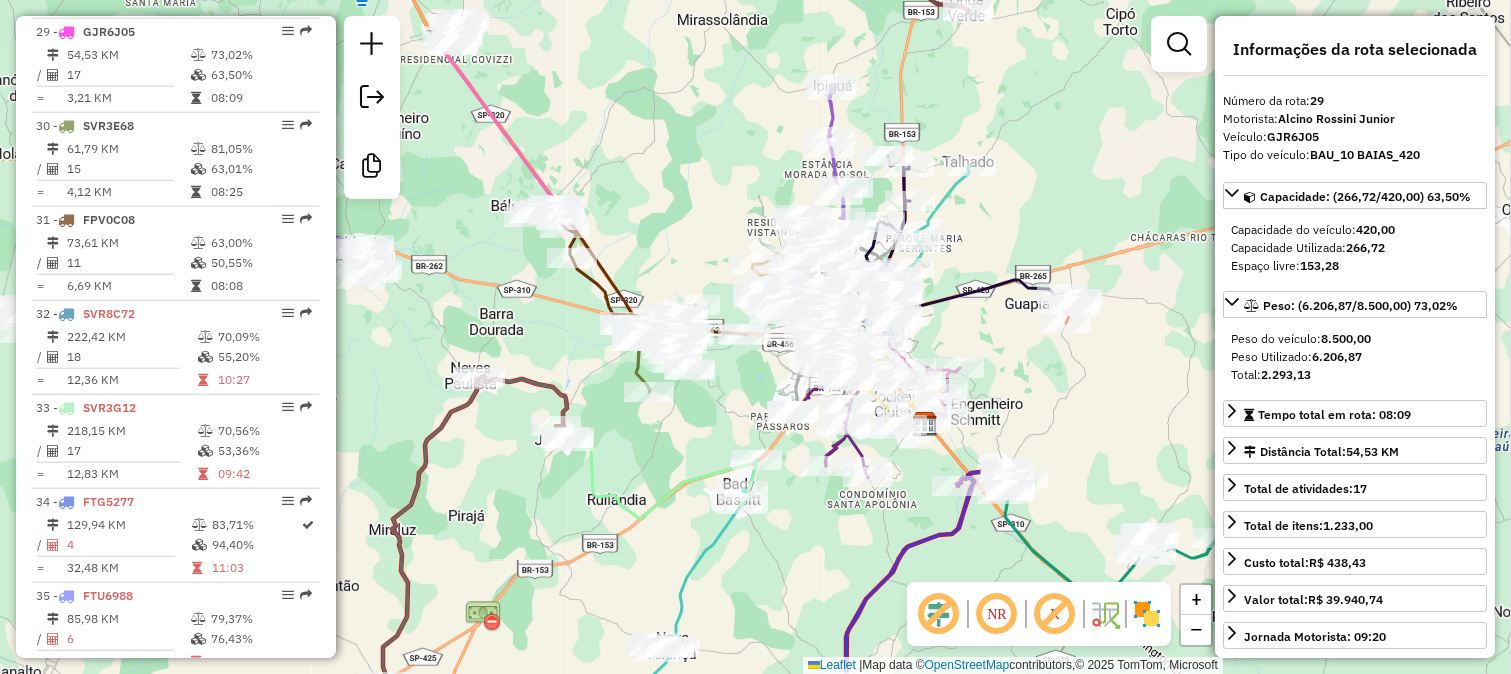 click on "Janela de atendimento Grade de atendimento Capacidade Transportadoras Veículos Cliente Pedidos  Rotas Selecione os dias de semana para filtrar as janelas de atendimento  Seg   Ter   Qua   Qui   Sex   Sáb   Dom  Informe o período da janela de atendimento: De: Até:  Filtrar exatamente a janela do cliente  Considerar janela de atendimento padrão  Selecione os dias de semana para filtrar as grades de atendimento  Seg   Ter   Qua   Qui   Sex   Sáb   Dom   Considerar clientes sem dia de atendimento cadastrado  Clientes fora do dia de atendimento selecionado Filtrar as atividades entre os valores definidos abaixo:  Peso mínimo:   Peso máximo:   Cubagem mínima:   Cubagem máxima:   De:   Até:  Filtrar as atividades entre o tempo de atendimento definido abaixo:  De:   Até:   Considerar capacidade total dos clientes não roteirizados Transportadora: Selecione um ou mais itens Tipo de veículo: Selecione um ou mais itens Veículo: Selecione um ou mais itens Motorista: Selecione um ou mais itens Nome: Rótulo:" 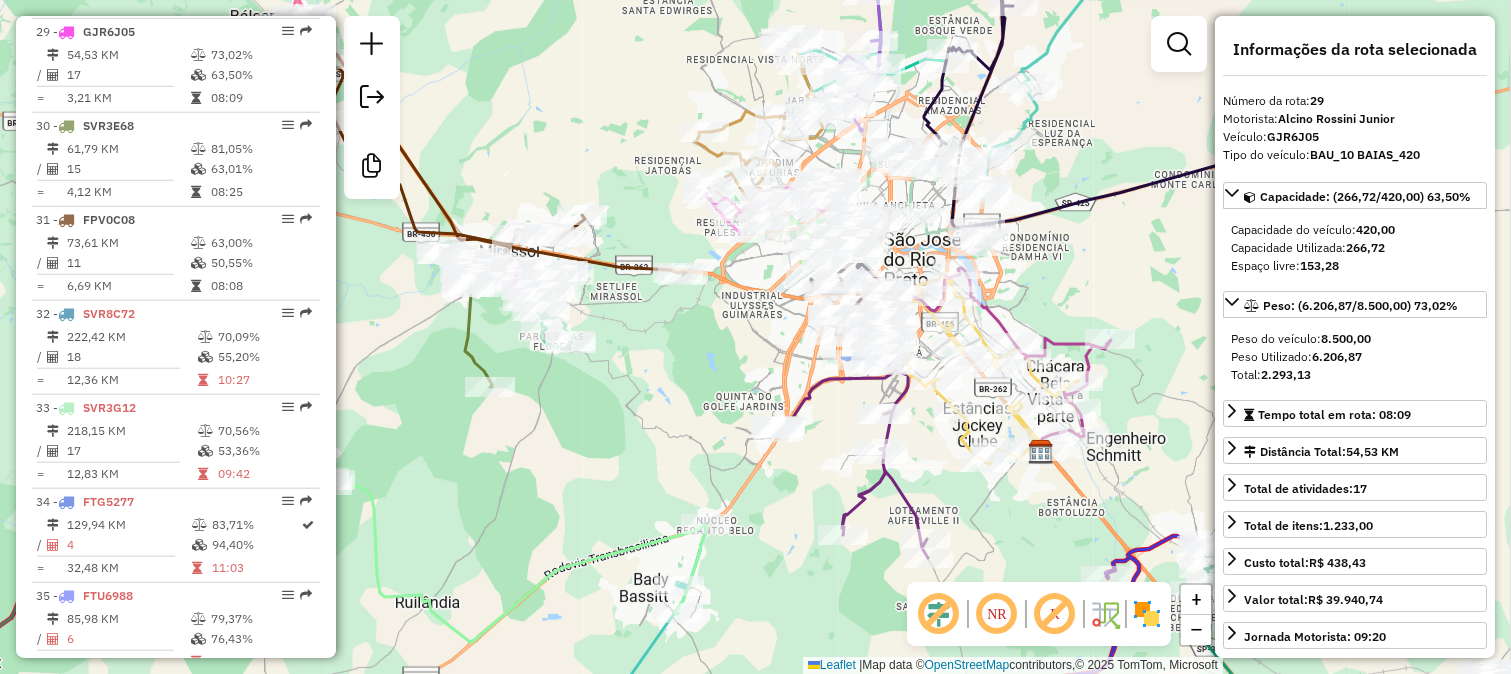 click on "Janela de atendimento Grade de atendimento Capacidade Transportadoras Veículos Cliente Pedidos  Rotas Selecione os dias de semana para filtrar as janelas de atendimento  Seg   Ter   Qua   Qui   Sex   Sáb   Dom  Informe o período da janela de atendimento: De: Até:  Filtrar exatamente a janela do cliente  Considerar janela de atendimento padrão  Selecione os dias de semana para filtrar as grades de atendimento  Seg   Ter   Qua   Qui   Sex   Sáb   Dom   Considerar clientes sem dia de atendimento cadastrado  Clientes fora do dia de atendimento selecionado Filtrar as atividades entre os valores definidos abaixo:  Peso mínimo:   Peso máximo:   Cubagem mínima:   Cubagem máxima:   De:   Até:  Filtrar as atividades entre o tempo de atendimento definido abaixo:  De:   Até:   Considerar capacidade total dos clientes não roteirizados Transportadora: Selecione um ou mais itens Tipo de veículo: Selecione um ou mais itens Veículo: Selecione um ou mais itens Motorista: Selecione um ou mais itens Nome: Rótulo:" 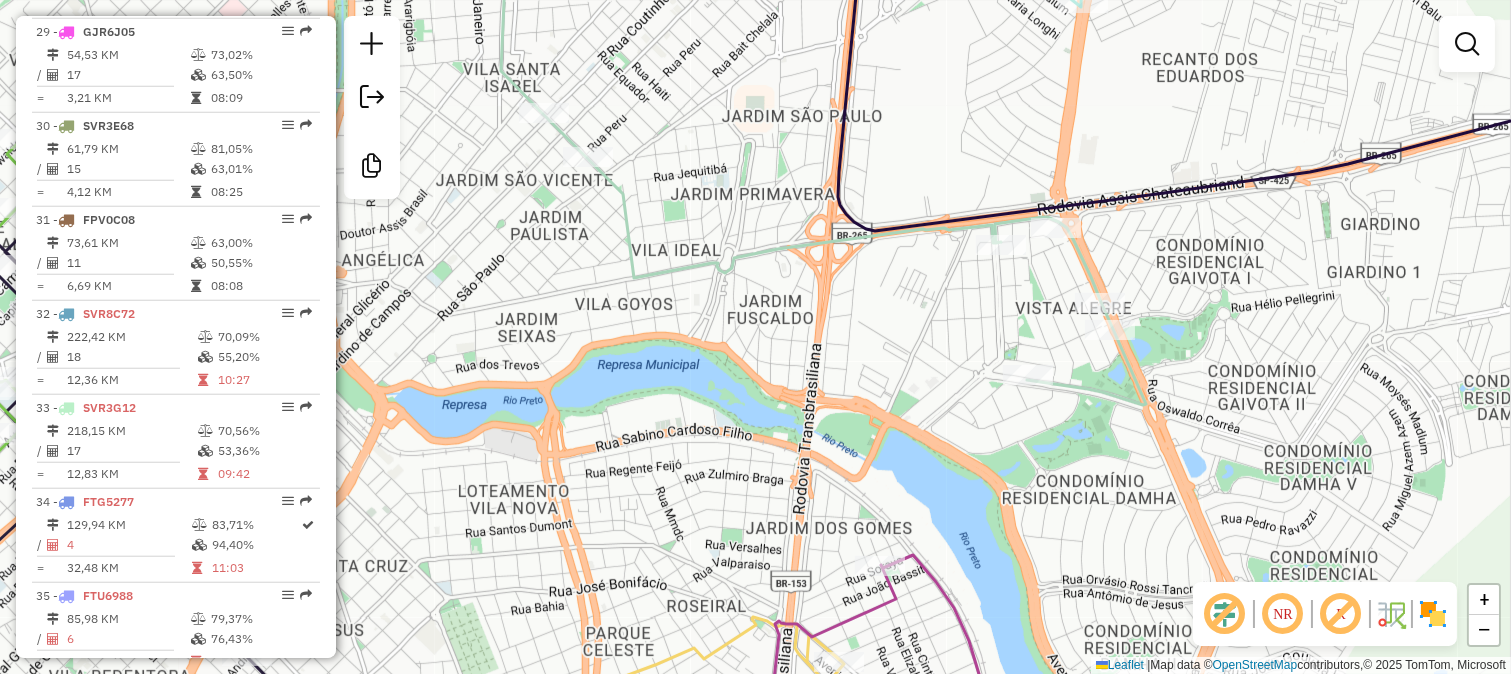 click 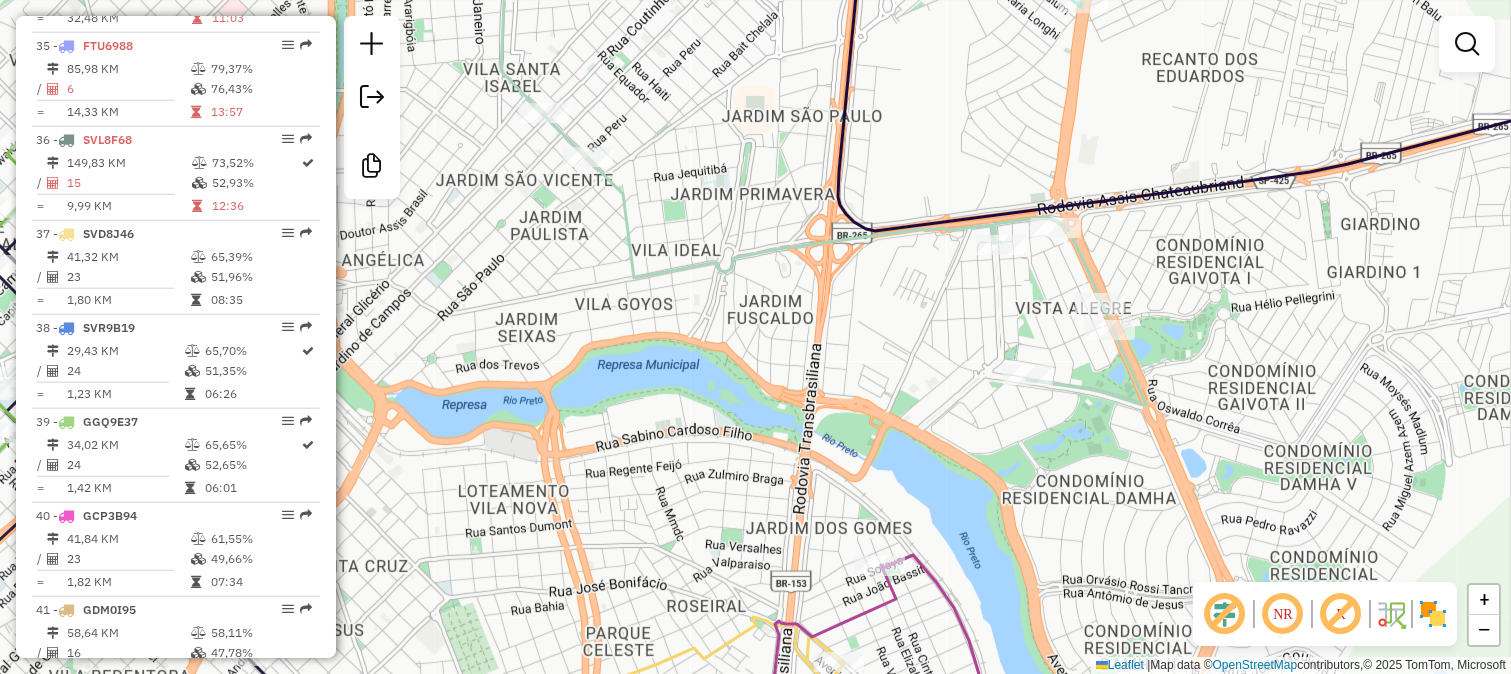 select on "**********" 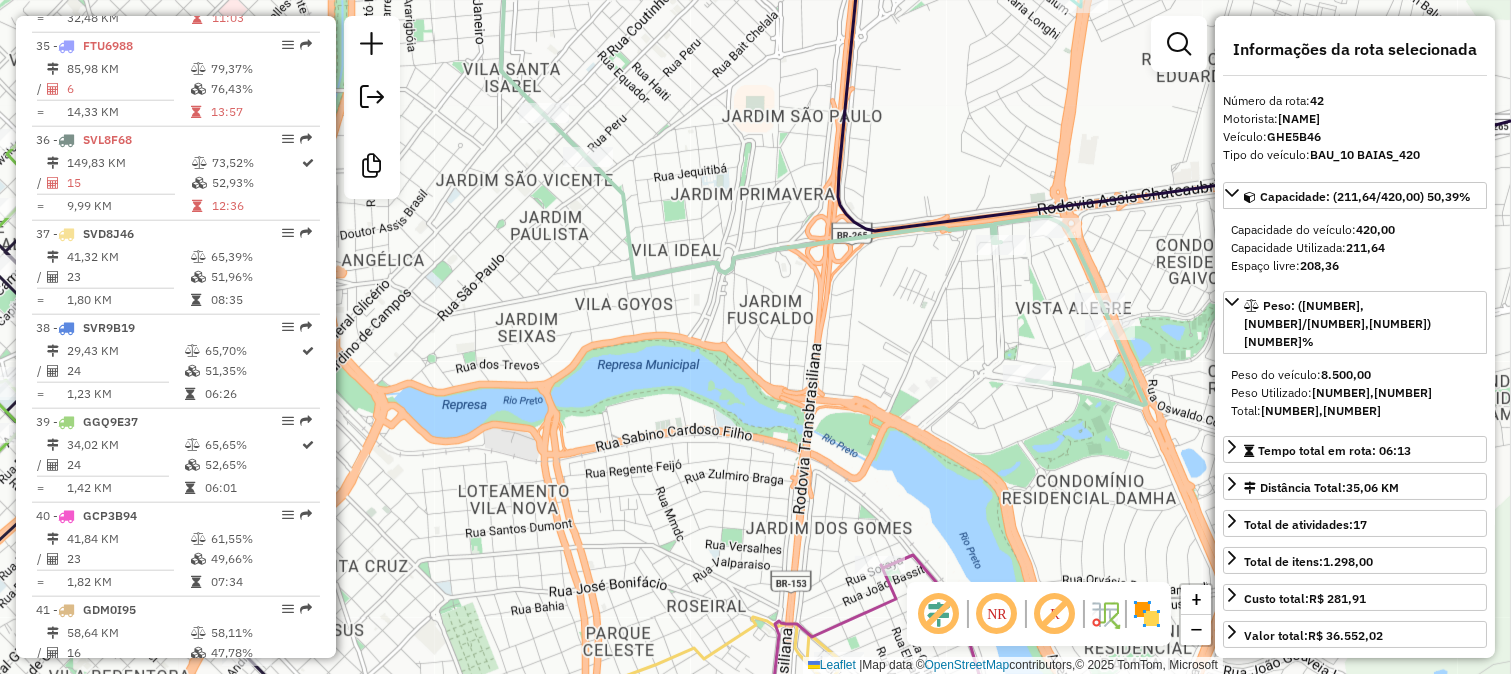 scroll, scrollTop: 4236, scrollLeft: 0, axis: vertical 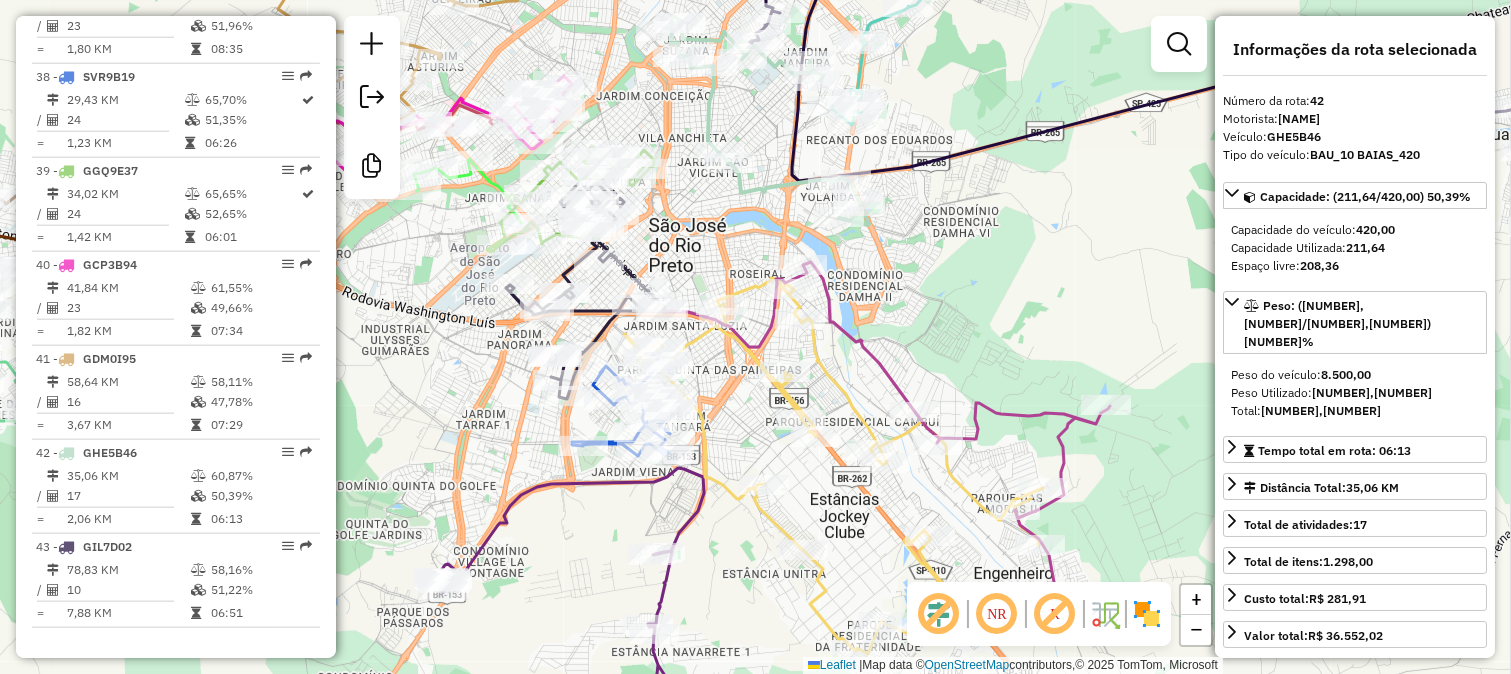 drag, startPoint x: 911, startPoint y: 277, endPoint x: 960, endPoint y: 173, distance: 114.96521 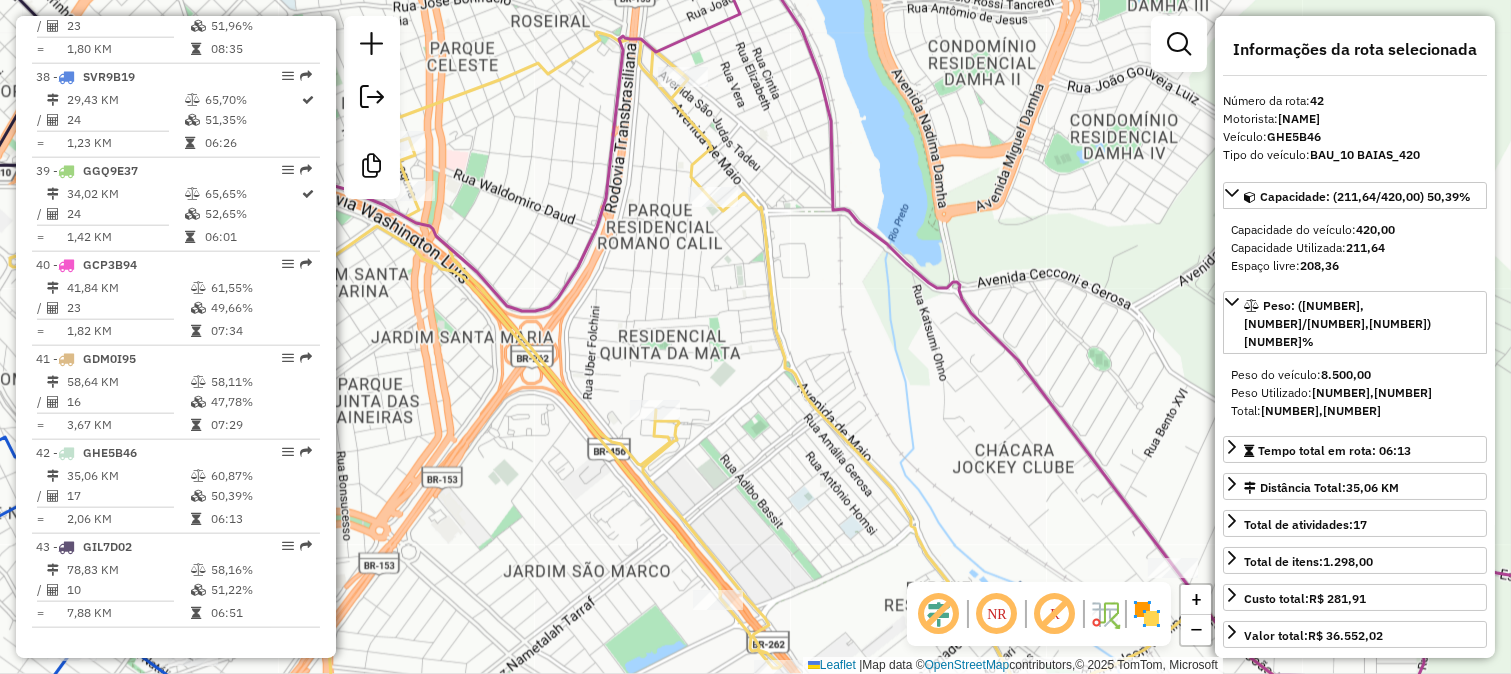 click 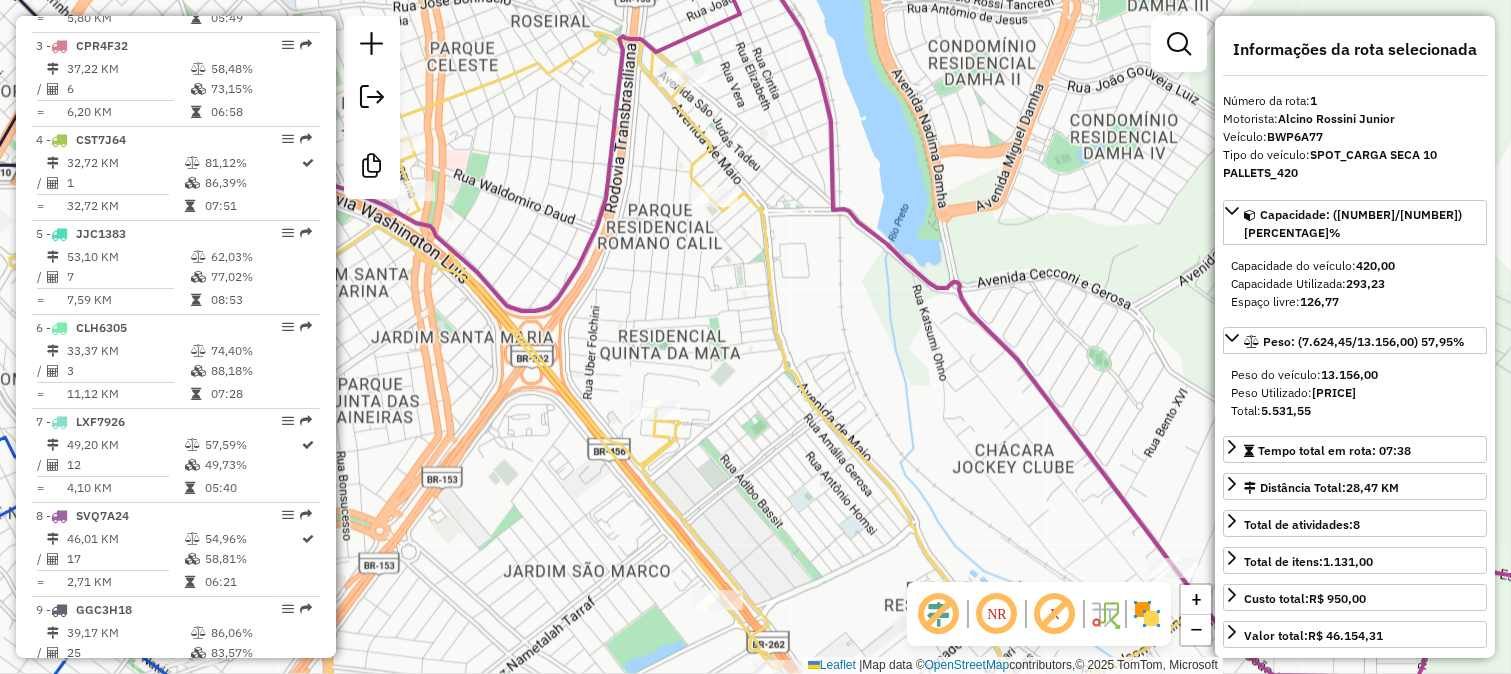 scroll, scrollTop: 805, scrollLeft: 0, axis: vertical 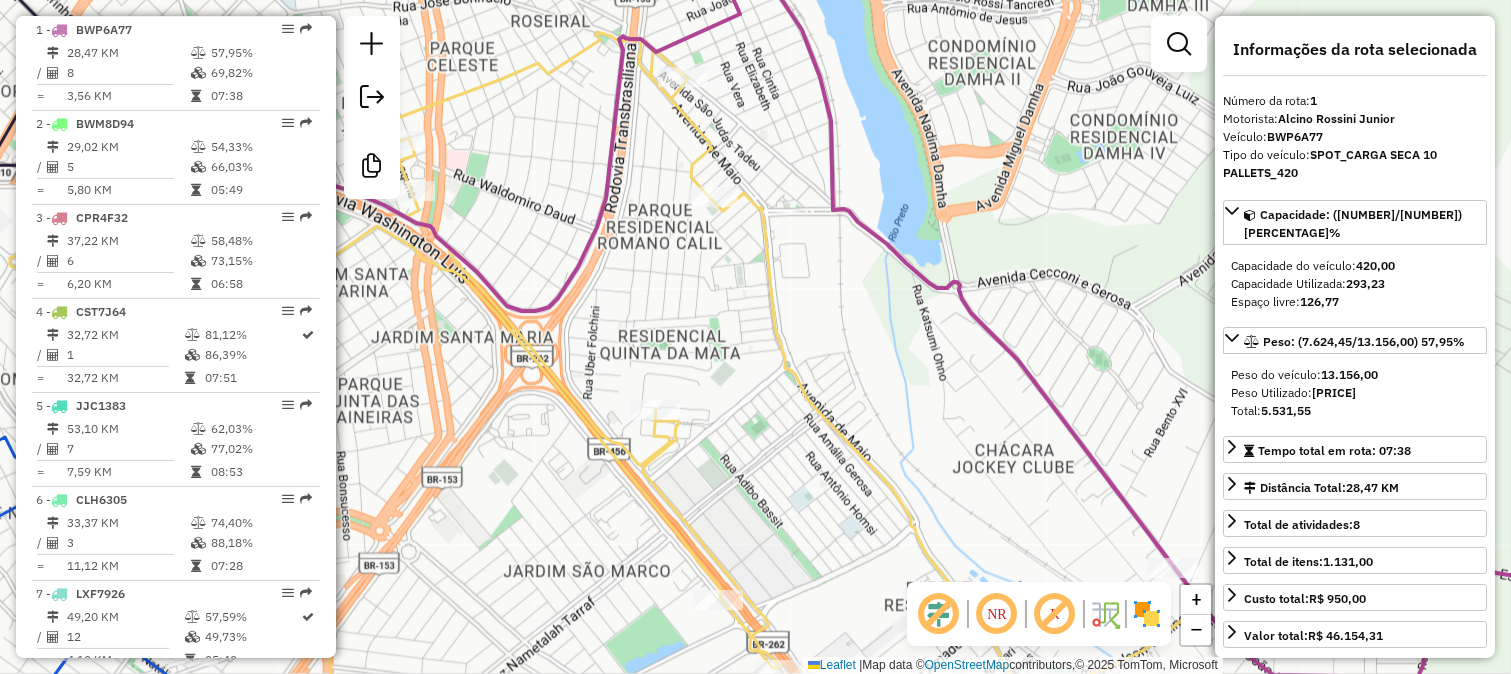 drag, startPoint x: 792, startPoint y: 305, endPoint x: 823, endPoint y: 232, distance: 79.30952 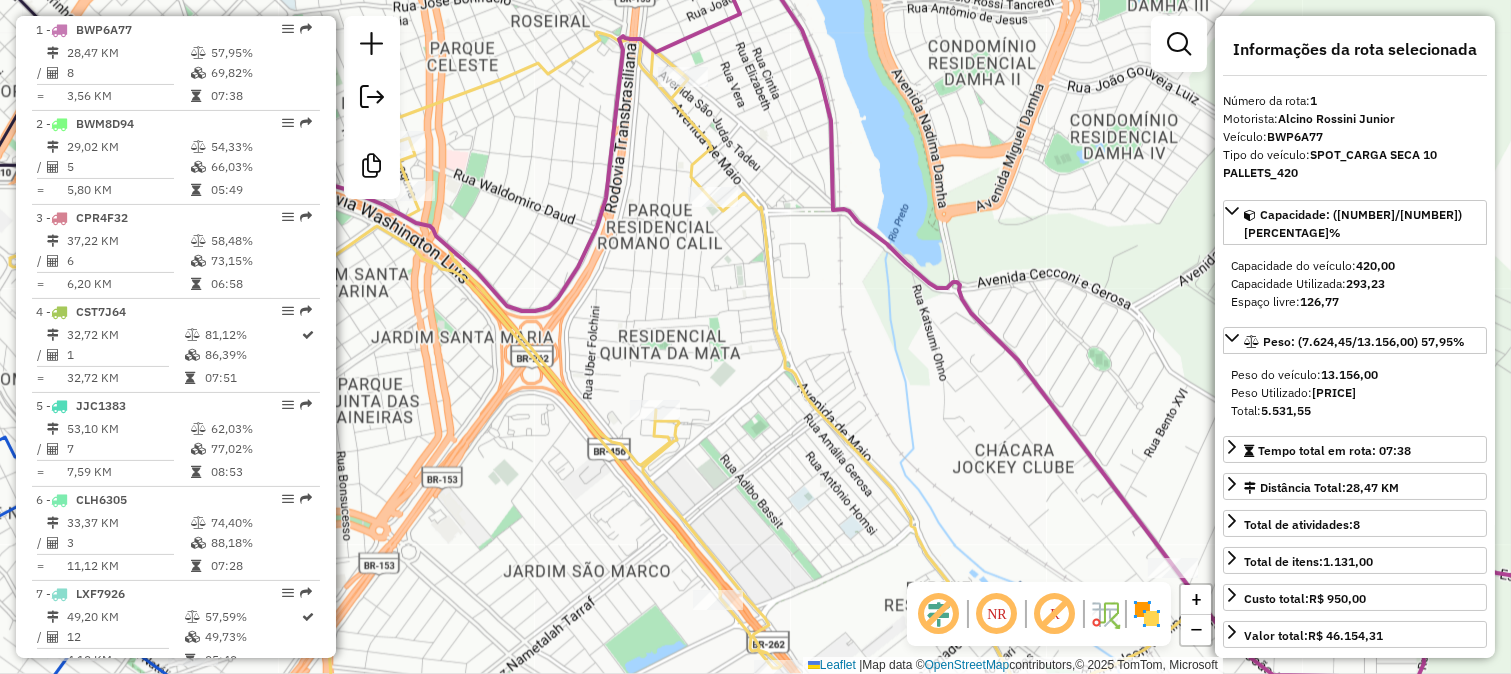 click on "Janela de atendimento Grade de atendimento Capacidade Transportadoras Veículos Cliente Pedidos  Rotas Selecione os dias de semana para filtrar as janelas de atendimento  Seg   Ter   Qua   Qui   Sex   Sáb   Dom  Informe o período da janela de atendimento: De: Até:  Filtrar exatamente a janela do cliente  Considerar janela de atendimento padrão  Selecione os dias de semana para filtrar as grades de atendimento  Seg   Ter   Qua   Qui   Sex   Sáb   Dom   Considerar clientes sem dia de atendimento cadastrado  Clientes fora do dia de atendimento selecionado Filtrar as atividades entre os valores definidos abaixo:  Peso mínimo:   Peso máximo:   Cubagem mínima:   Cubagem máxima:   De:   Até:  Filtrar as atividades entre o tempo de atendimento definido abaixo:  De:   Até:   Considerar capacidade total dos clientes não roteirizados Transportadora: Selecione um ou mais itens Tipo de veículo: Selecione um ou mais itens Veículo: Selecione um ou mais itens Motorista: Selecione um ou mais itens Nome: Rótulo:" 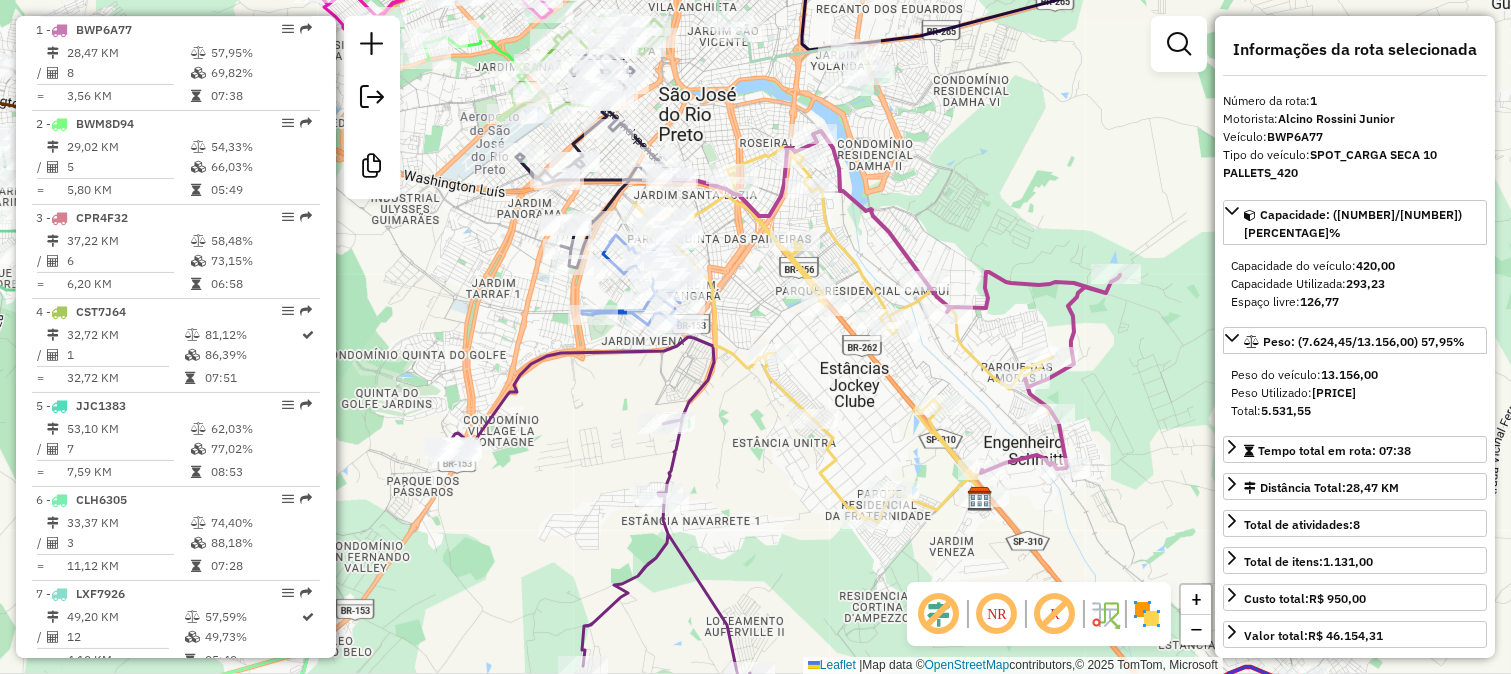 drag, startPoint x: 701, startPoint y: 405, endPoint x: 805, endPoint y: 331, distance: 127.64012 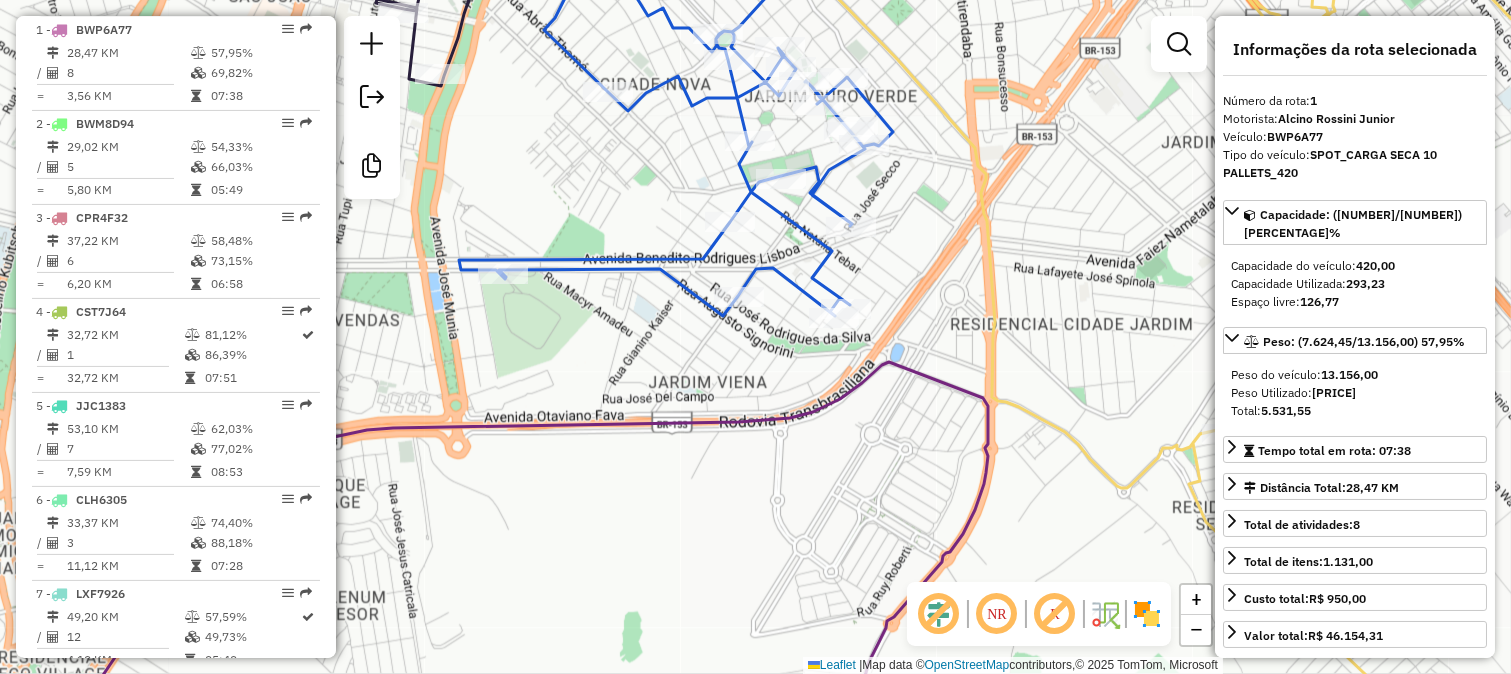 click 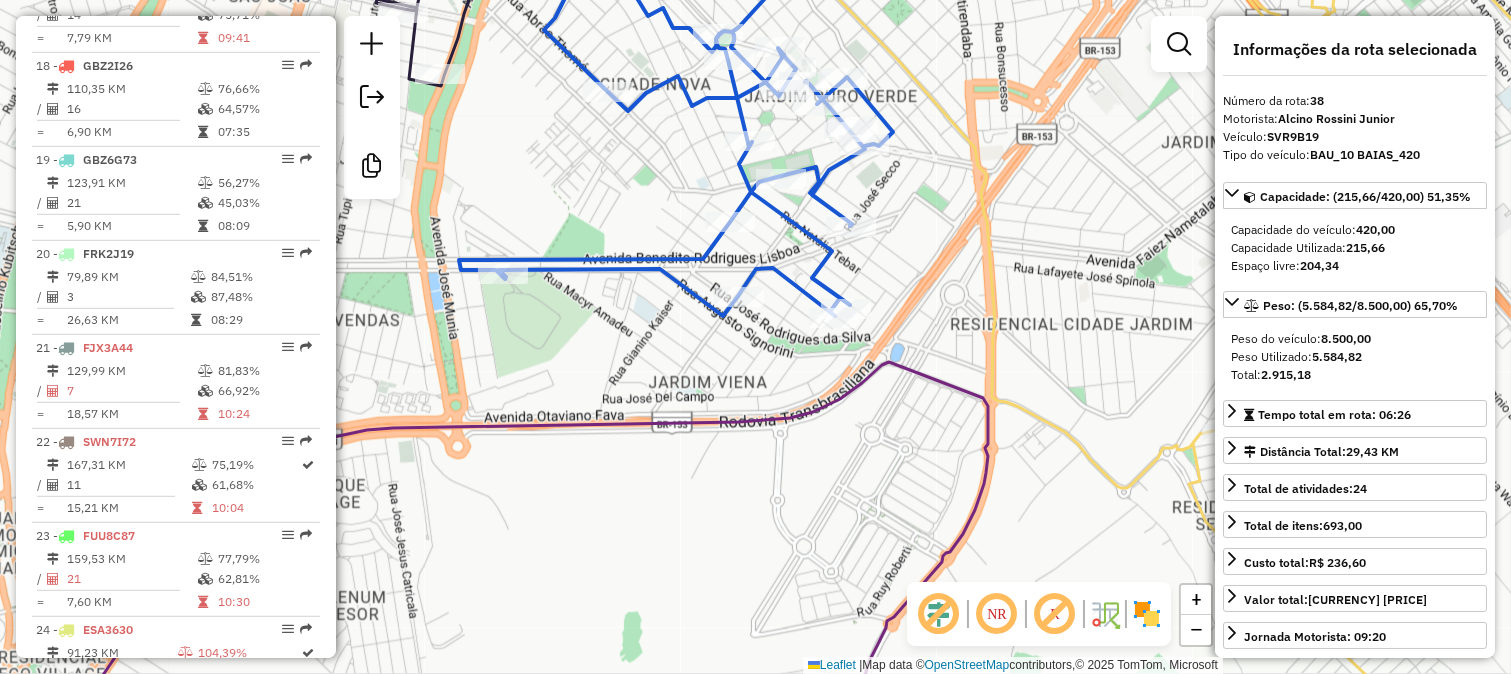 scroll, scrollTop: 4236, scrollLeft: 0, axis: vertical 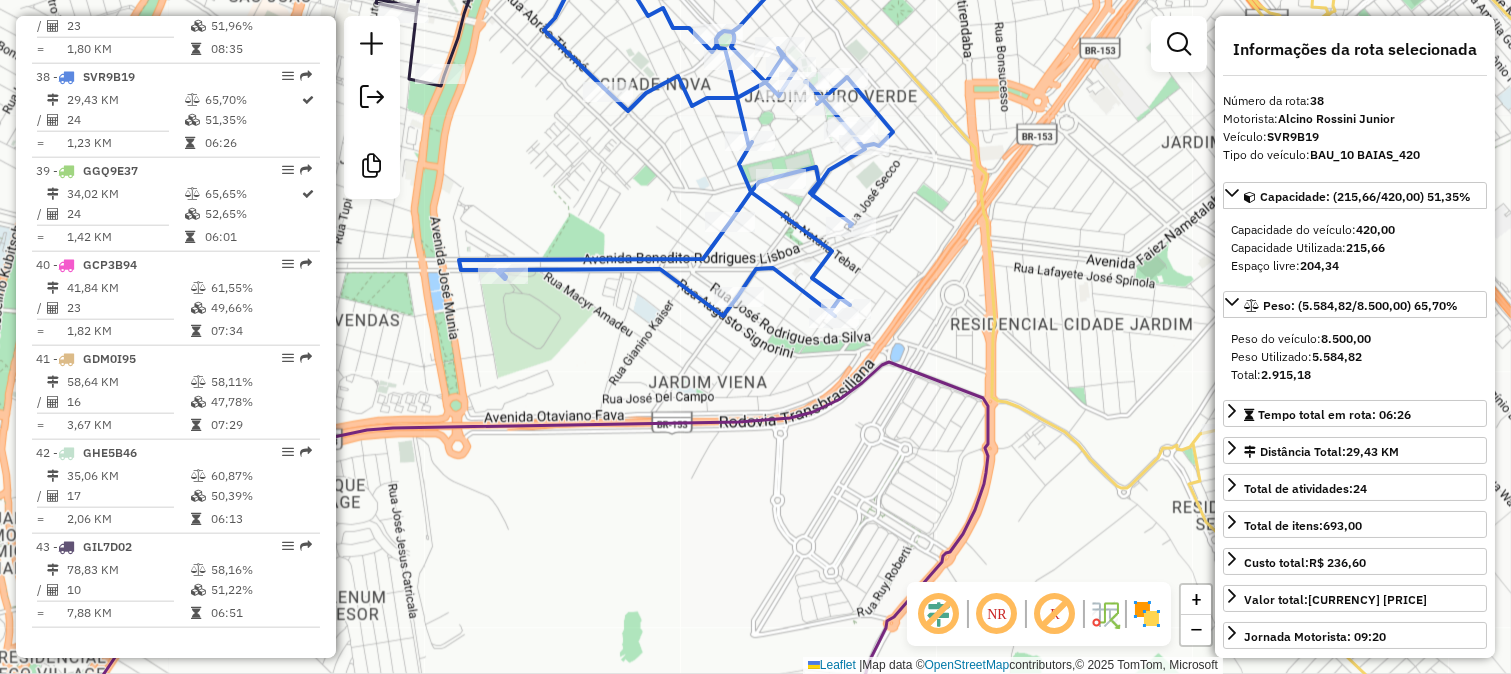 drag, startPoint x: 648, startPoint y: 221, endPoint x: 748, endPoint y: 303, distance: 129.3213 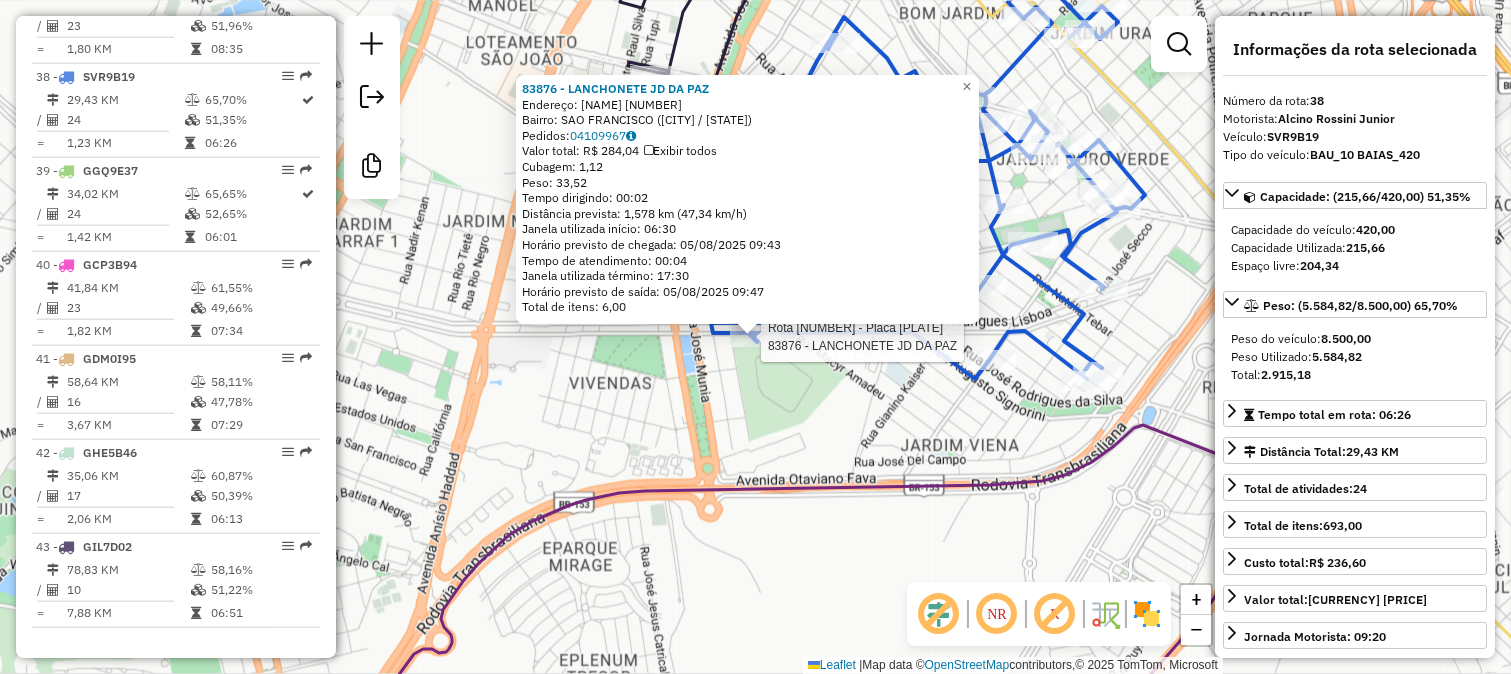 click on "Rota 38 - Placa SVR9B19  83876 - LANCHONETE JD DA PAZ 83876 - LANCHONETE JD DA PAZ  Endereço:  BENEDITO RODRIGUES LISBOA 1775   Bairro: SAO FRANCISCO (SAO JOSE DO RIO PRETO / SP)   Pedidos:  04109967   Valor total: R$ 284,04   Exibir todos   Cubagem: 1,12  Peso: 33,52  Tempo dirigindo: 00:02   Distância prevista: 1,578 km (47,34 km/h)   Janela utilizada início: 06:30   Horário previsto de chegada: 05/08/2025 09:43   Tempo de atendimento: 00:04   Janela utilizada término: 17:30   Horário previsto de saída: 05/08/2025 09:47   Total de itens: 6,00  × Janela de atendimento Grade de atendimento Capacidade Transportadoras Veículos Cliente Pedidos  Rotas Selecione os dias de semana para filtrar as janelas de atendimento  Seg   Ter   Qua   Qui   Sex   Sáb   Dom  Informe o período da janela de atendimento: De: Até:  Filtrar exatamente a janela do cliente  Considerar janela de atendimento padrão  Selecione os dias de semana para filtrar as grades de atendimento  Seg   Ter   Qua   Qui   Sex   Sáb   Dom  +" 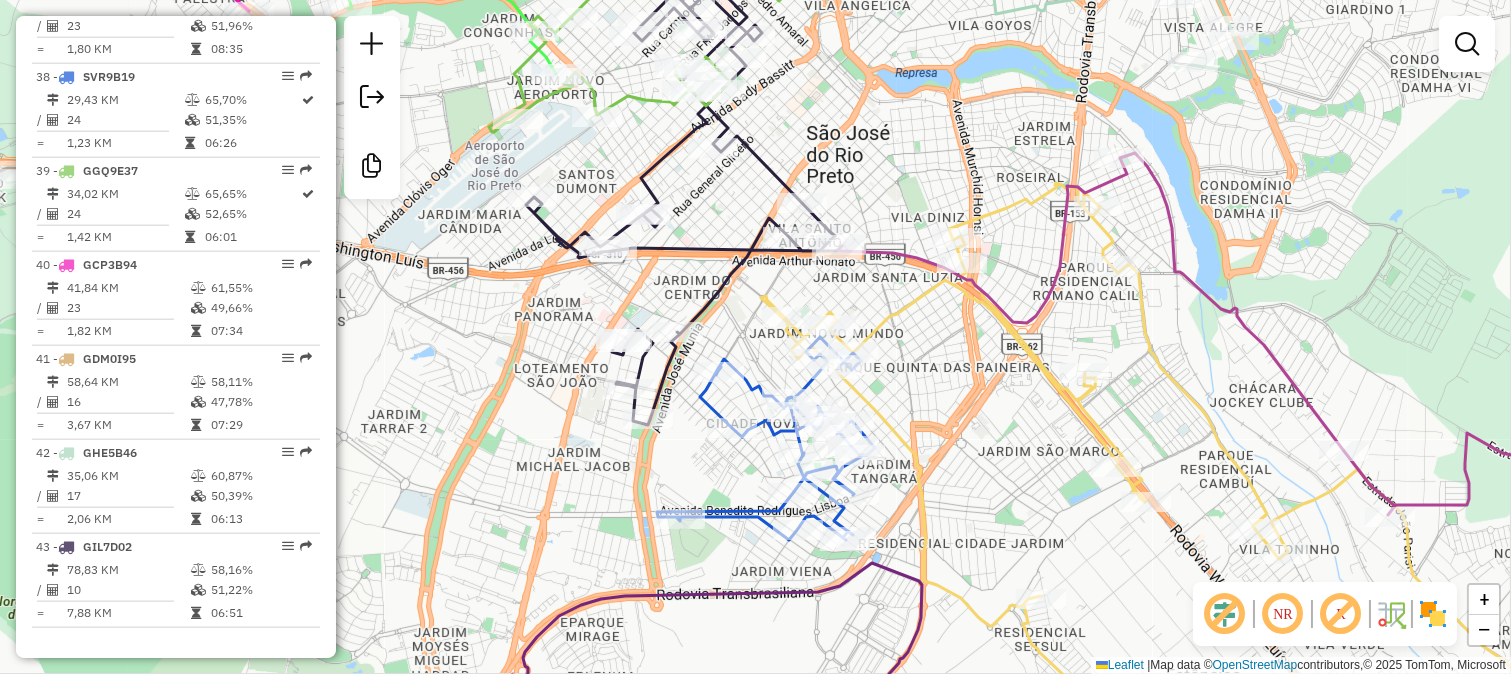 click 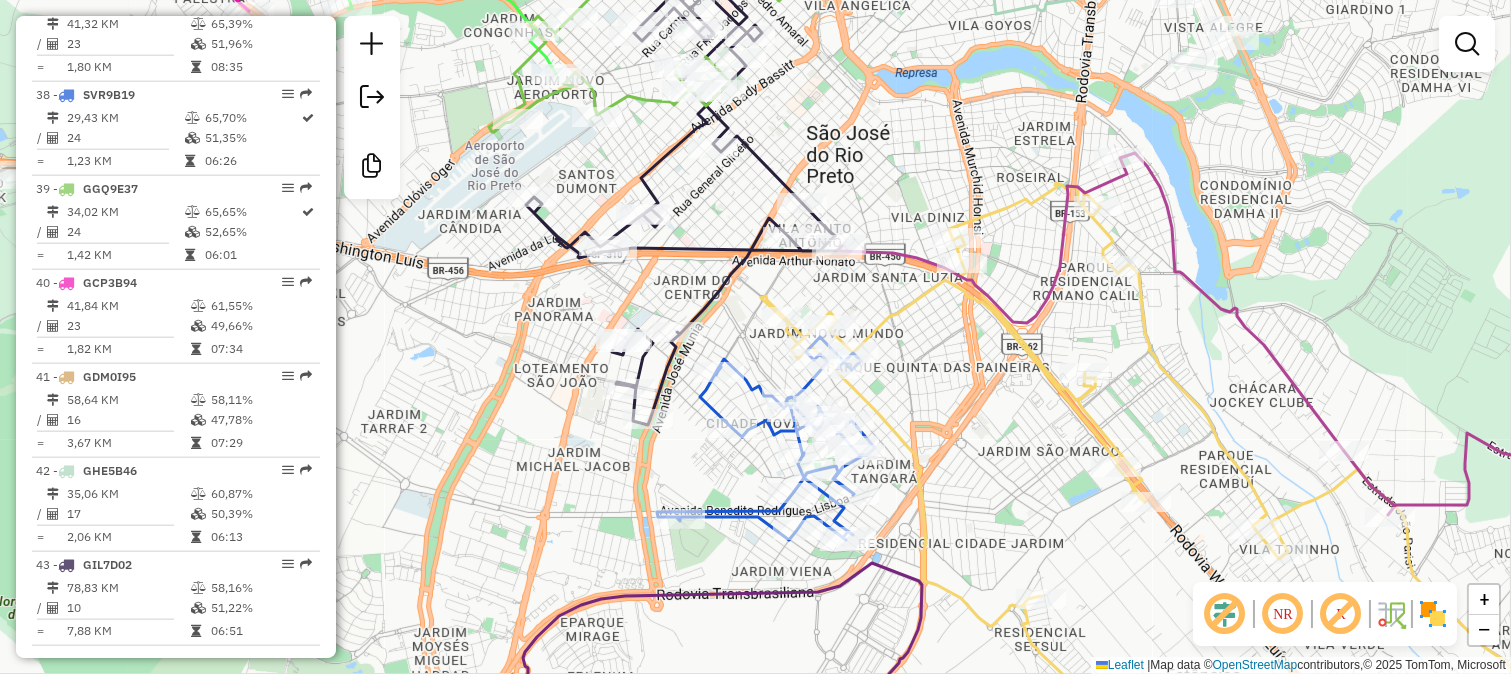 select on "**********" 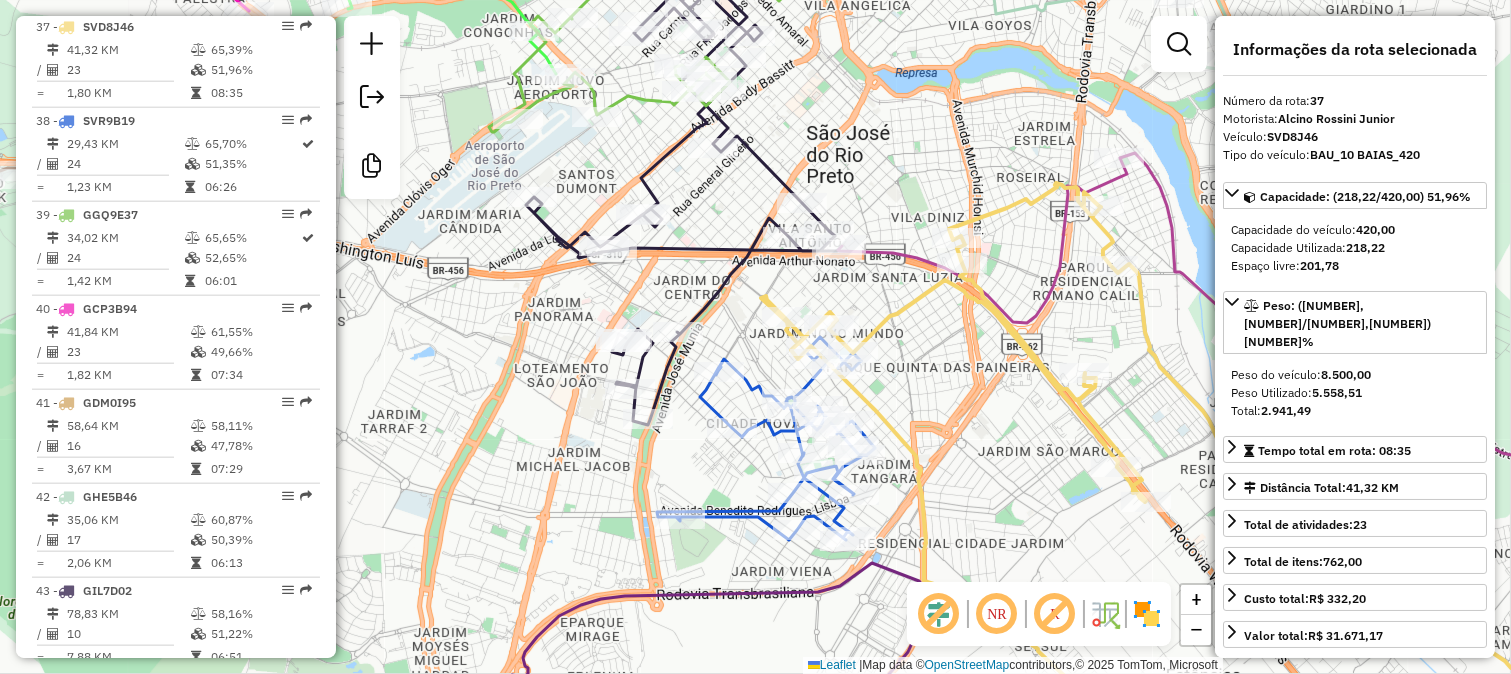 scroll, scrollTop: 4186, scrollLeft: 0, axis: vertical 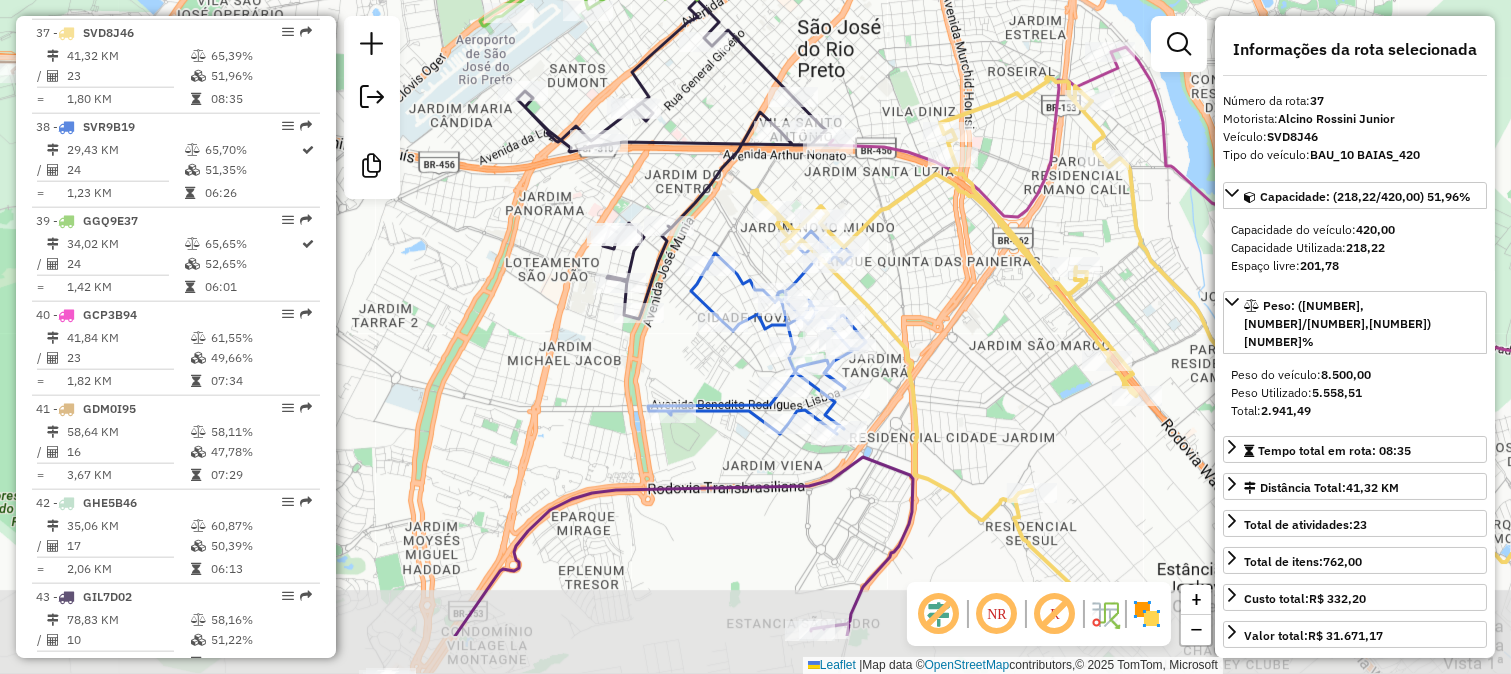 drag, startPoint x: 922, startPoint y: 400, endPoint x: 913, endPoint y: 294, distance: 106.381386 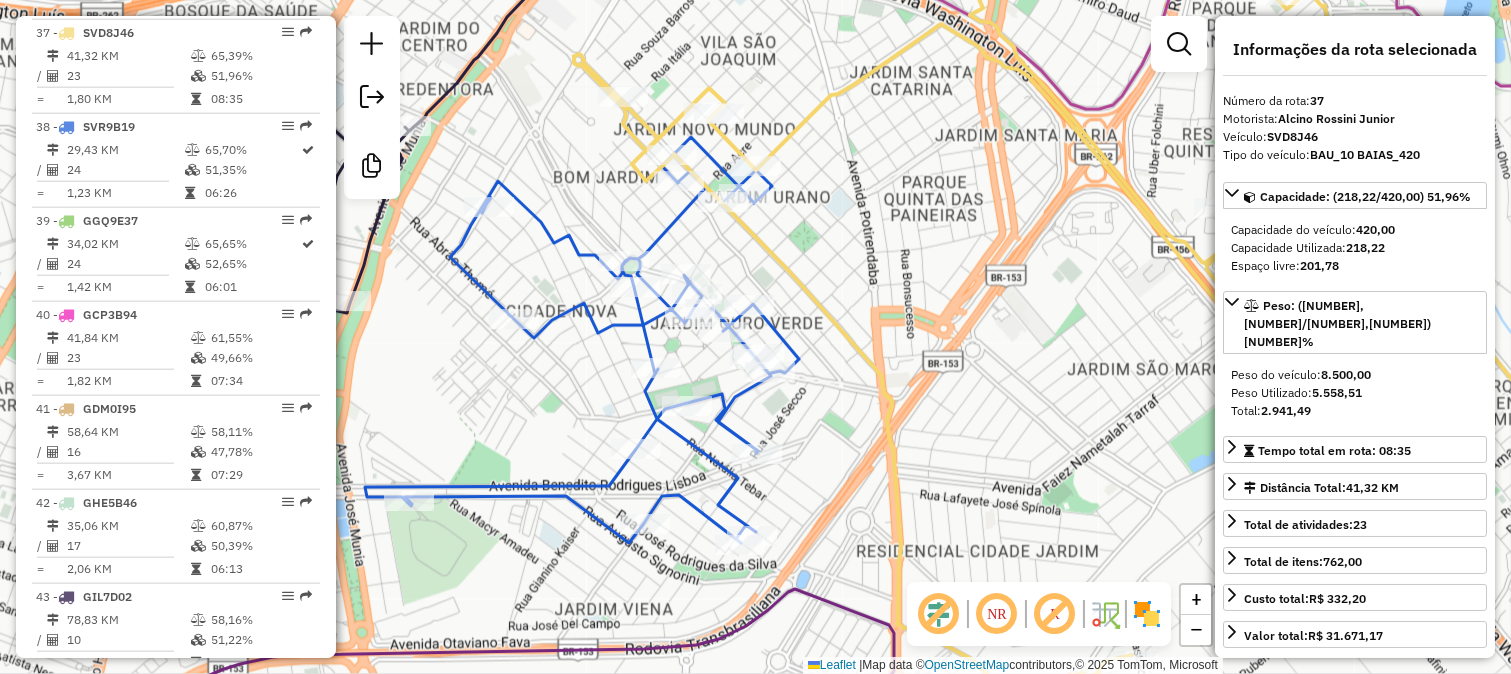 drag, startPoint x: 901, startPoint y: 308, endPoint x: 802, endPoint y: 217, distance: 134.46933 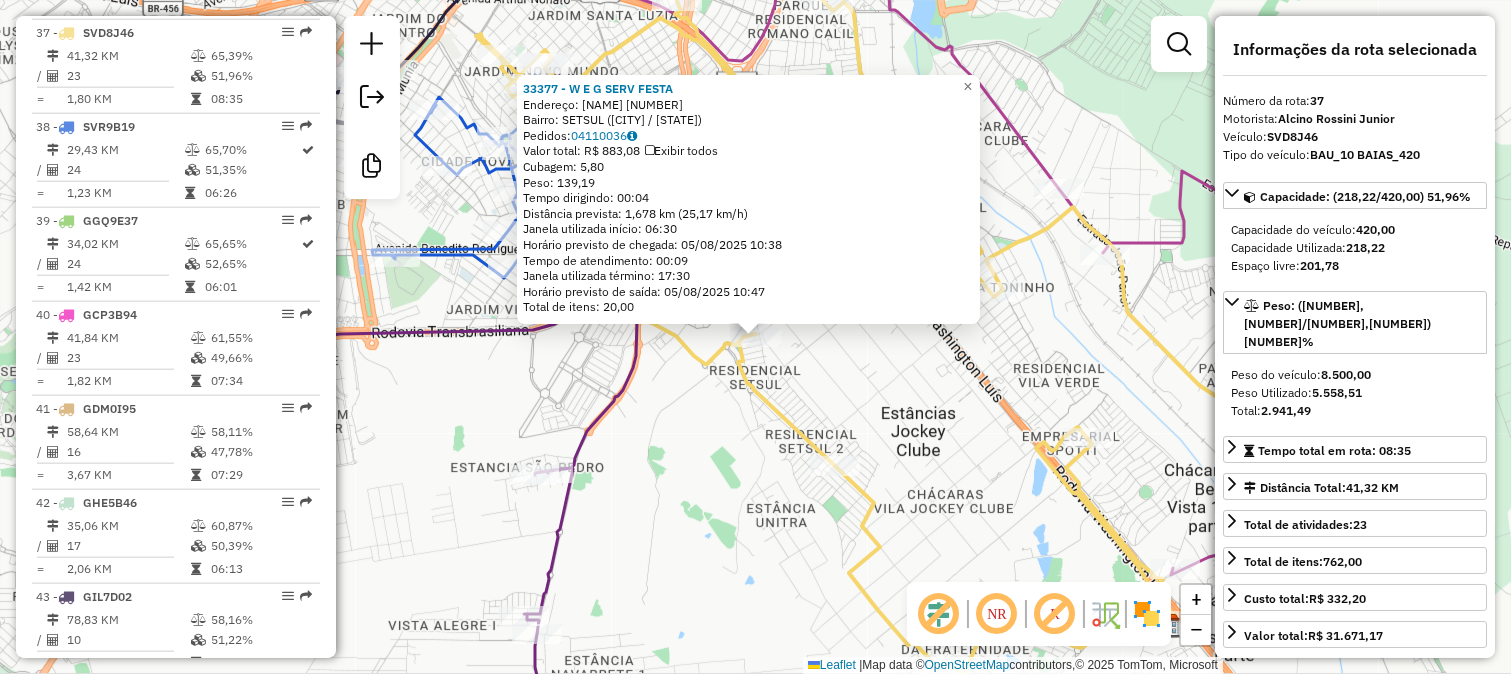 click on "33377 - W E G SERV FESTA  Endereço:  PROJETADA 3 166   Bairro: SETSUL (SAO JOSE DO RIO PRETO / SP)   Pedidos:  04110036   Valor total: R$ 883,08   Exibir todos   Cubagem: 5,80  Peso: 139,19  Tempo dirigindo: 00:04   Distância prevista: 1,678 km (25,17 km/h)   Janela utilizada início: 06:30   Horário previsto de chegada: 05/08/2025 10:38   Tempo de atendimento: 00:09   Janela utilizada término: 17:30   Horário previsto de saída: 05/08/2025 10:47   Total de itens: 20,00  × Janela de atendimento Grade de atendimento Capacidade Transportadoras Veículos Cliente Pedidos  Rotas Selecione os dias de semana para filtrar as janelas de atendimento  Seg   Ter   Qua   Qui   Sex   Sáb   Dom  Informe o período da janela de atendimento: De: Até:  Filtrar exatamente a janela do cliente  Considerar janela de atendimento padrão  Selecione os dias de semana para filtrar as grades de atendimento  Seg   Ter   Qua   Qui   Sex   Sáb   Dom   Considerar clientes sem dia de atendimento cadastrado  Peso mínimo:   De:  De:" 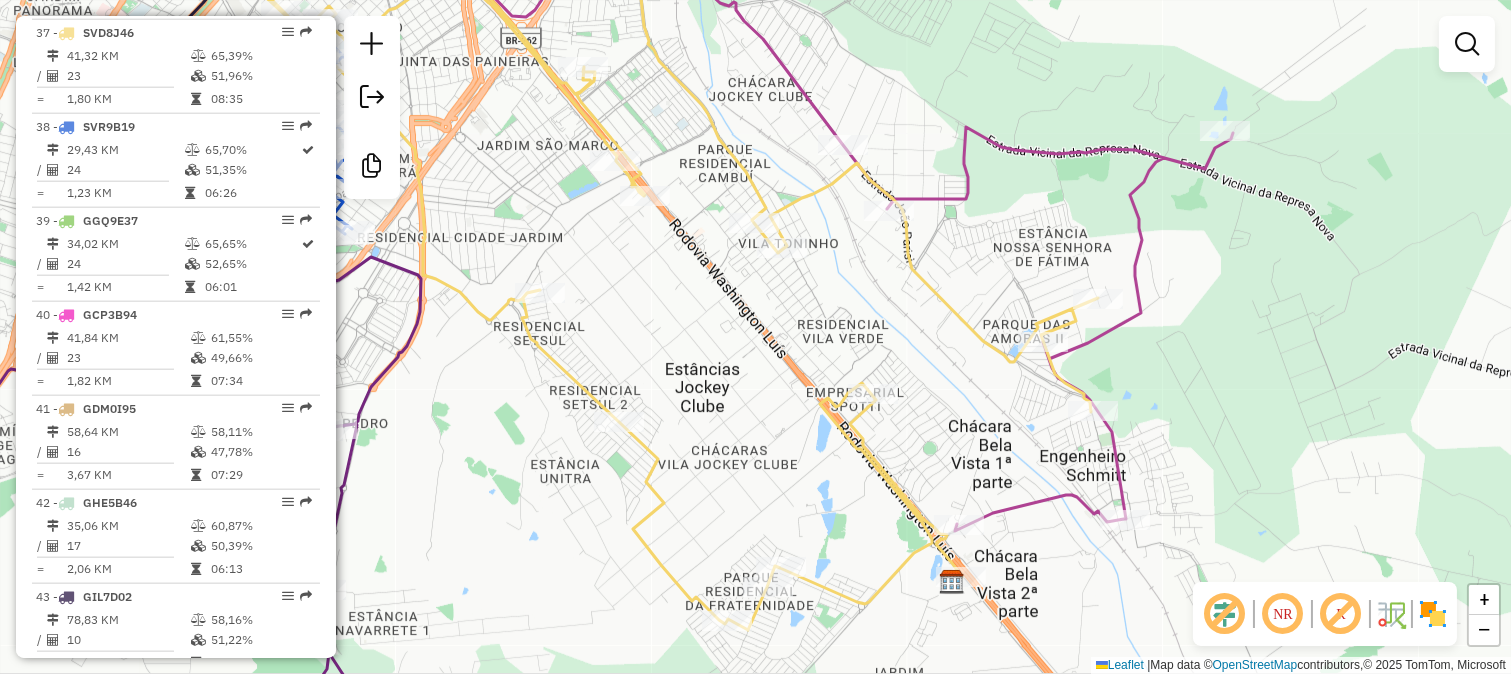 click 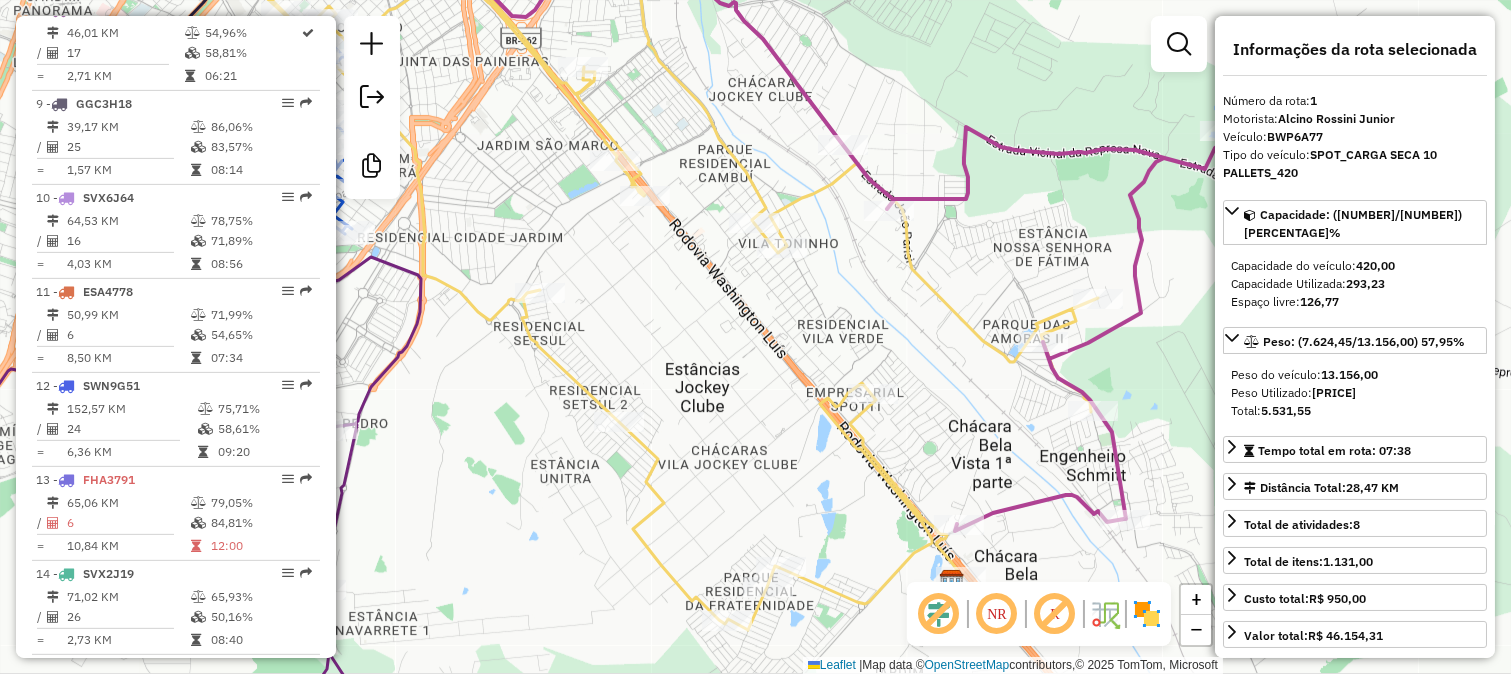 scroll, scrollTop: 805, scrollLeft: 0, axis: vertical 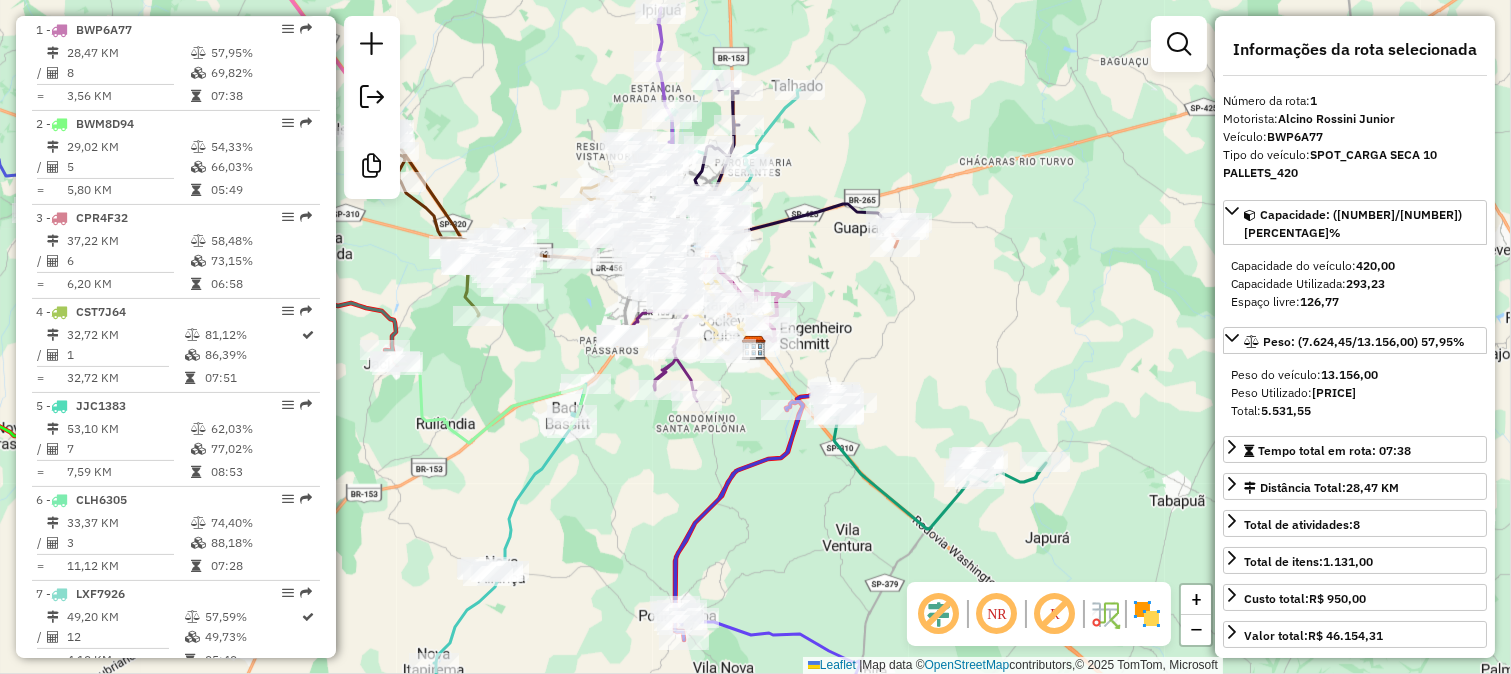 drag, startPoint x: 814, startPoint y: 567, endPoint x: 861, endPoint y: 200, distance: 369.99728 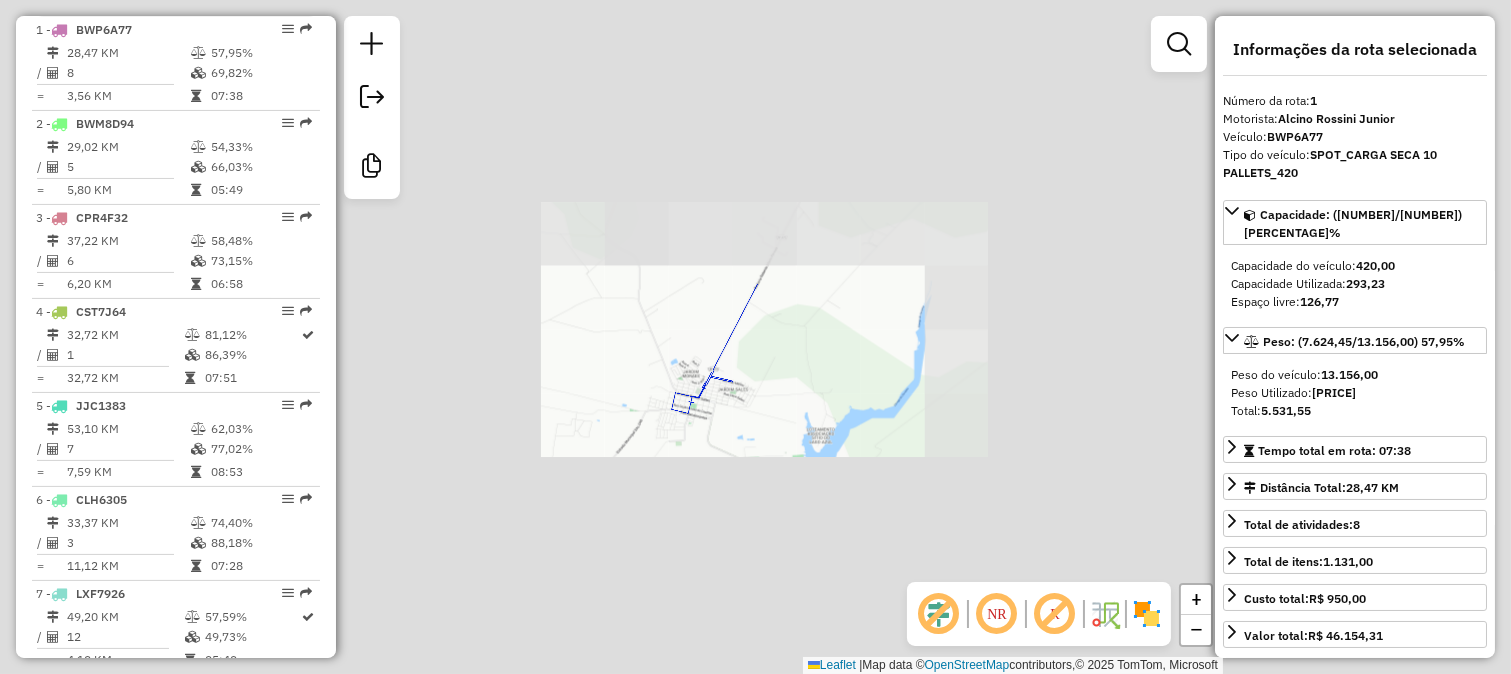 click on "Janela de atendimento Grade de atendimento Capacidade Transportadoras Veículos Cliente Pedidos  Rotas Selecione os dias de semana para filtrar as janelas de atendimento  Seg   Ter   Qua   Qui   Sex   Sáb   Dom  Informe o período da janela de atendimento: De: Até:  Filtrar exatamente a janela do cliente  Considerar janela de atendimento padrão  Selecione os dias de semana para filtrar as grades de atendimento  Seg   Ter   Qua   Qui   Sex   Sáb   Dom   Considerar clientes sem dia de atendimento cadastrado  Clientes fora do dia de atendimento selecionado Filtrar as atividades entre os valores definidos abaixo:  Peso mínimo:   Peso máximo:   Cubagem mínima:   Cubagem máxima:   De:   Até:  Filtrar as atividades entre o tempo de atendimento definido abaixo:  De:   Até:   Considerar capacidade total dos clientes não roteirizados Transportadora: Selecione um ou mais itens Tipo de veículo: Selecione um ou mais itens Veículo: Selecione um ou mais itens Motorista: Selecione um ou mais itens Nome: Rótulo:" 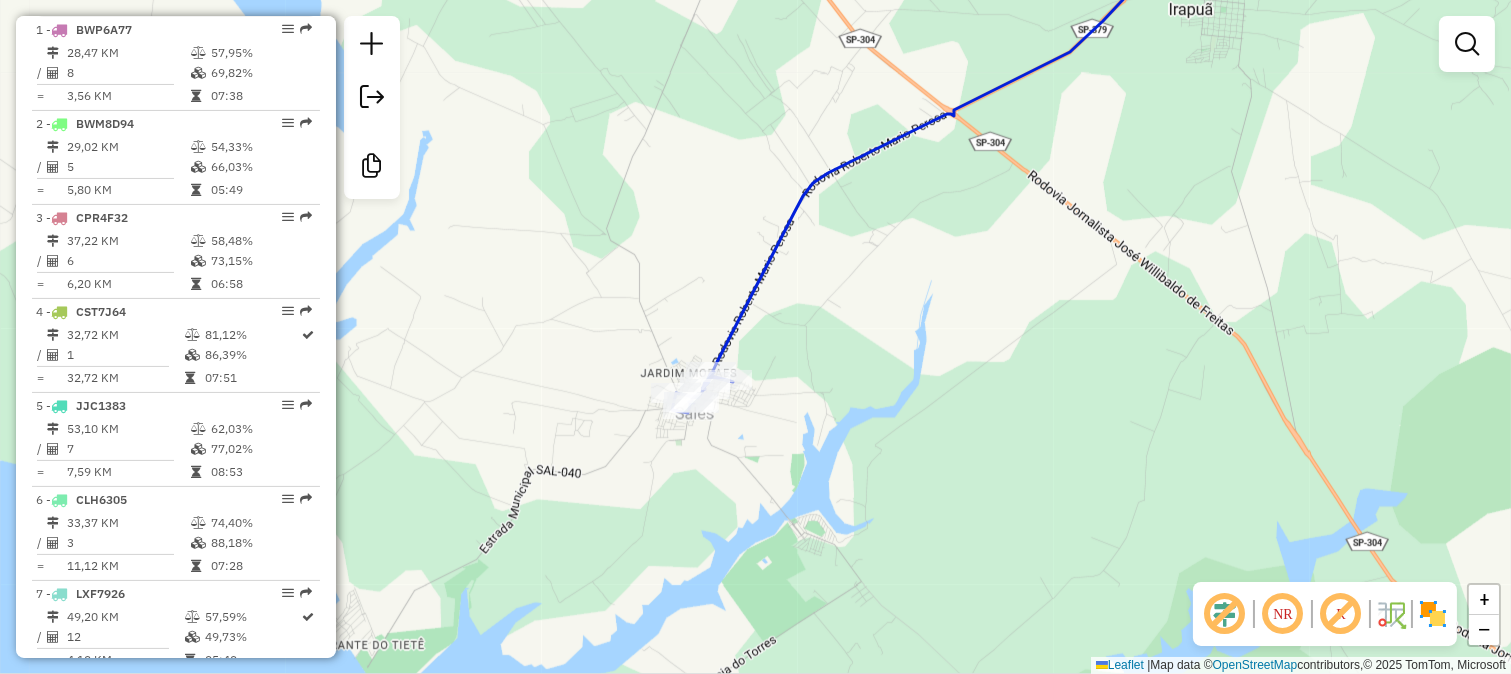 click 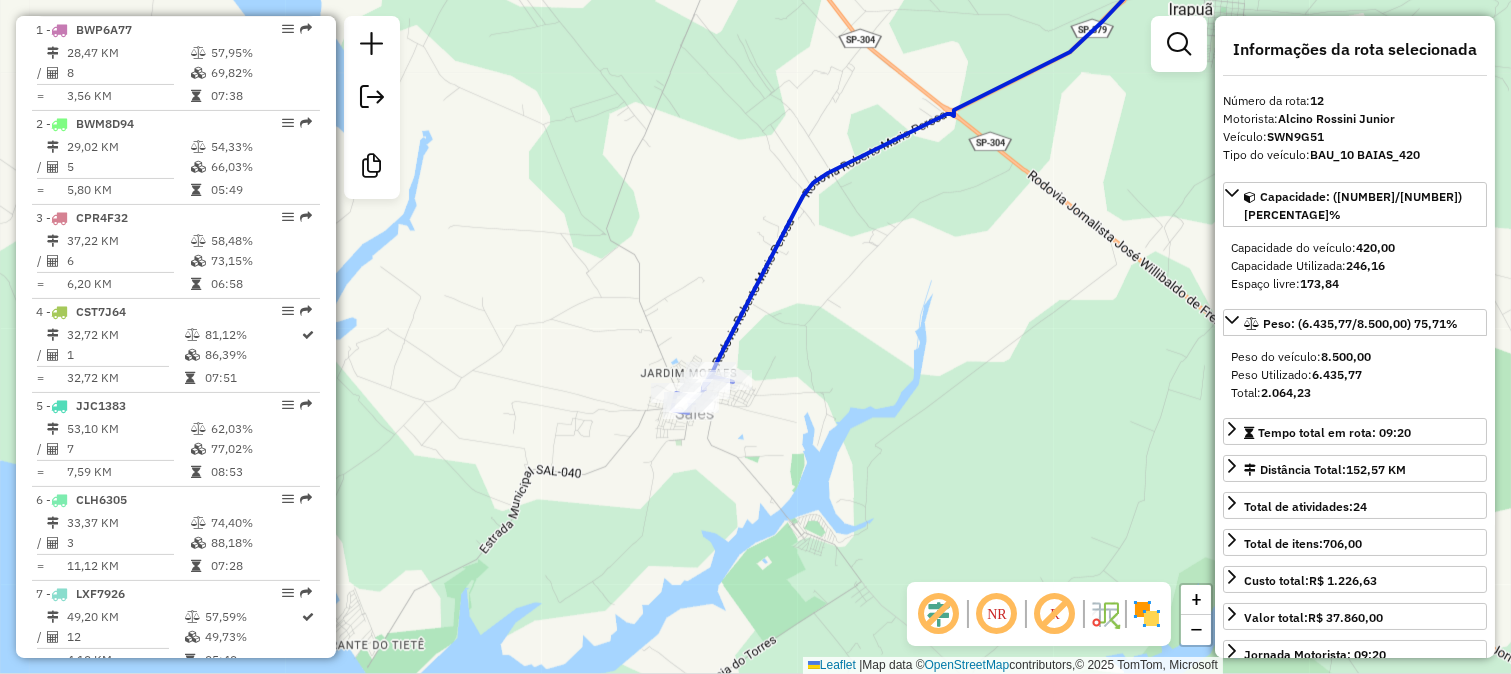 scroll, scrollTop: 1838, scrollLeft: 0, axis: vertical 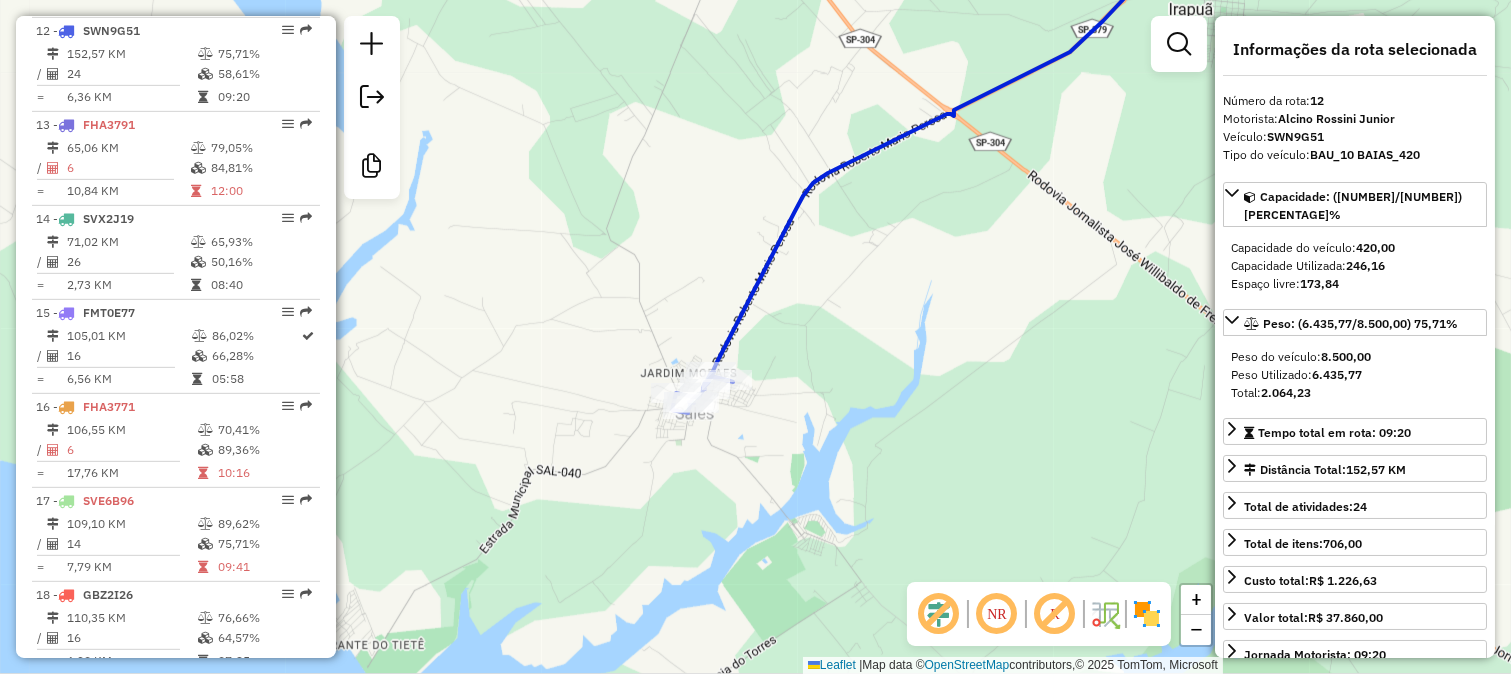 drag, startPoint x: 841, startPoint y: 252, endPoint x: 465, endPoint y: 520, distance: 461.73587 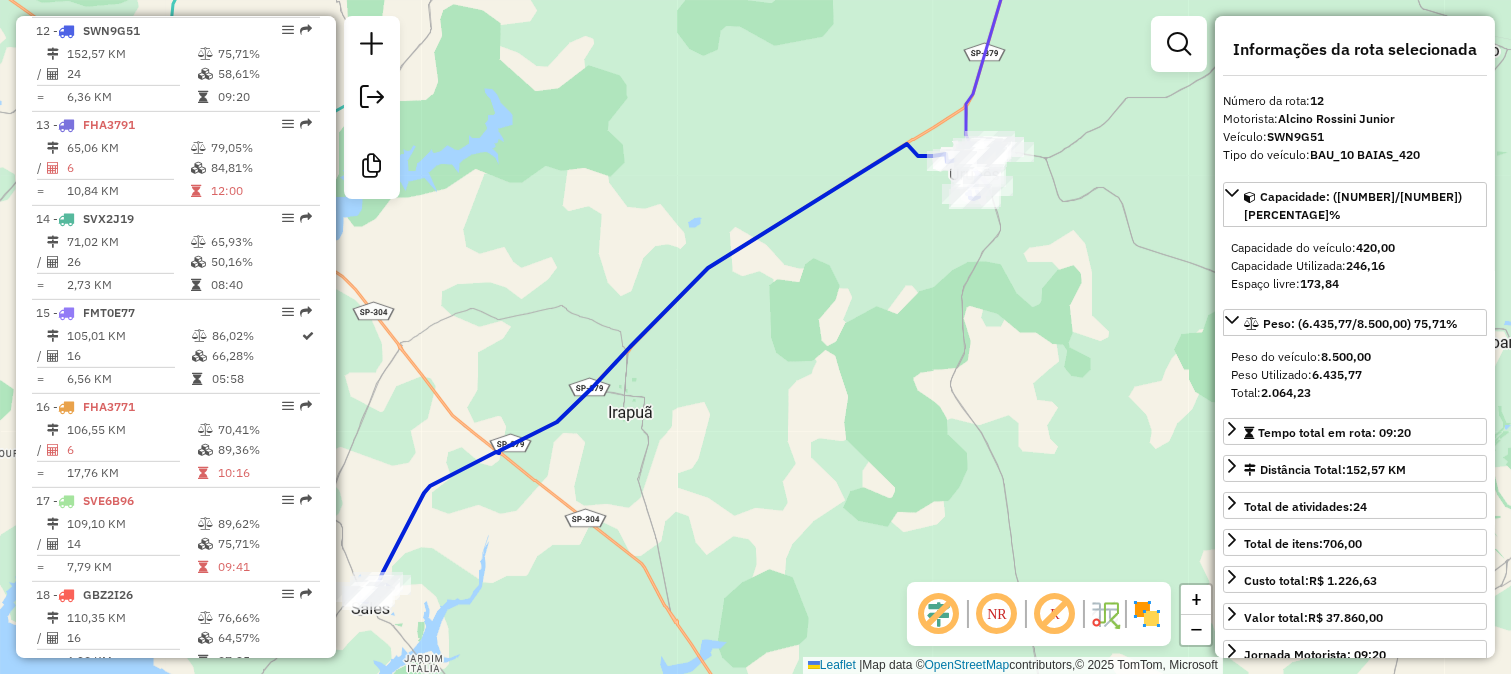 drag, startPoint x: 878, startPoint y: 240, endPoint x: 826, endPoint y: 414, distance: 181.60396 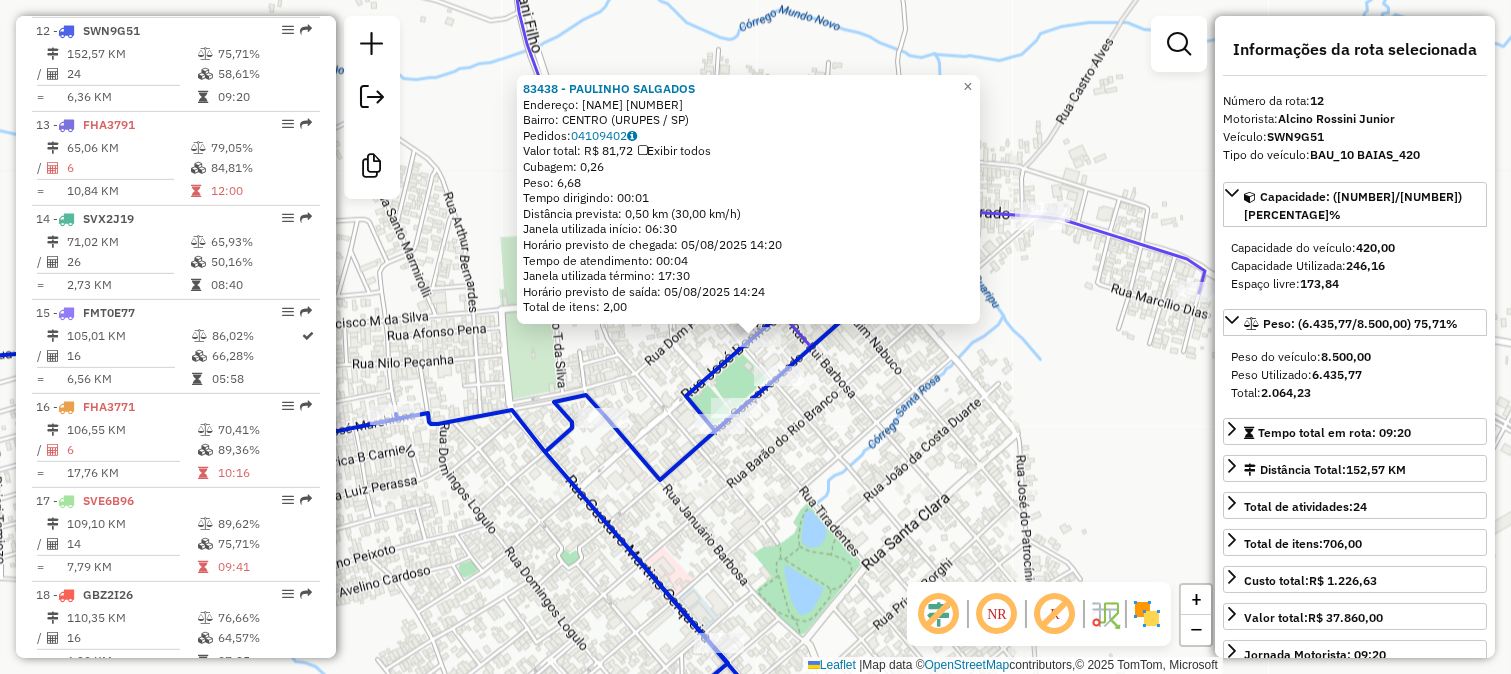 click on "83438 - PAULINHO SALGADOS  Endereço:  JOSE BONIFACIO 382   Bairro: CENTRO (URUPES / SP)   Pedidos:  04109402   Valor total: R$ 81,72   Exibir todos   Cubagem: 0,26  Peso: 6,68  Tempo dirigindo: 00:01   Distância prevista: 0,50 km (30,00 km/h)   Janela utilizada início: 06:30   Horário previsto de chegada: 05/08/2025 14:20   Tempo de atendimento: 00:04   Janela utilizada término: 17:30   Horário previsto de saída: 05/08/2025 14:24   Total de itens: 2,00  × Janela de atendimento Grade de atendimento Capacidade Transportadoras Veículos Cliente Pedidos  Rotas Selecione os dias de semana para filtrar as janelas de atendimento  Seg   Ter   Qua   Qui   Sex   Sáb   Dom  Informe o período da janela de atendimento: De: Até:  Filtrar exatamente a janela do cliente  Considerar janela de atendimento padrão  Selecione os dias de semana para filtrar as grades de atendimento  Seg   Ter   Qua   Qui   Sex   Sáb   Dom   Considerar clientes sem dia de atendimento cadastrado  Peso mínimo:   Peso máximo:   De:  De:" 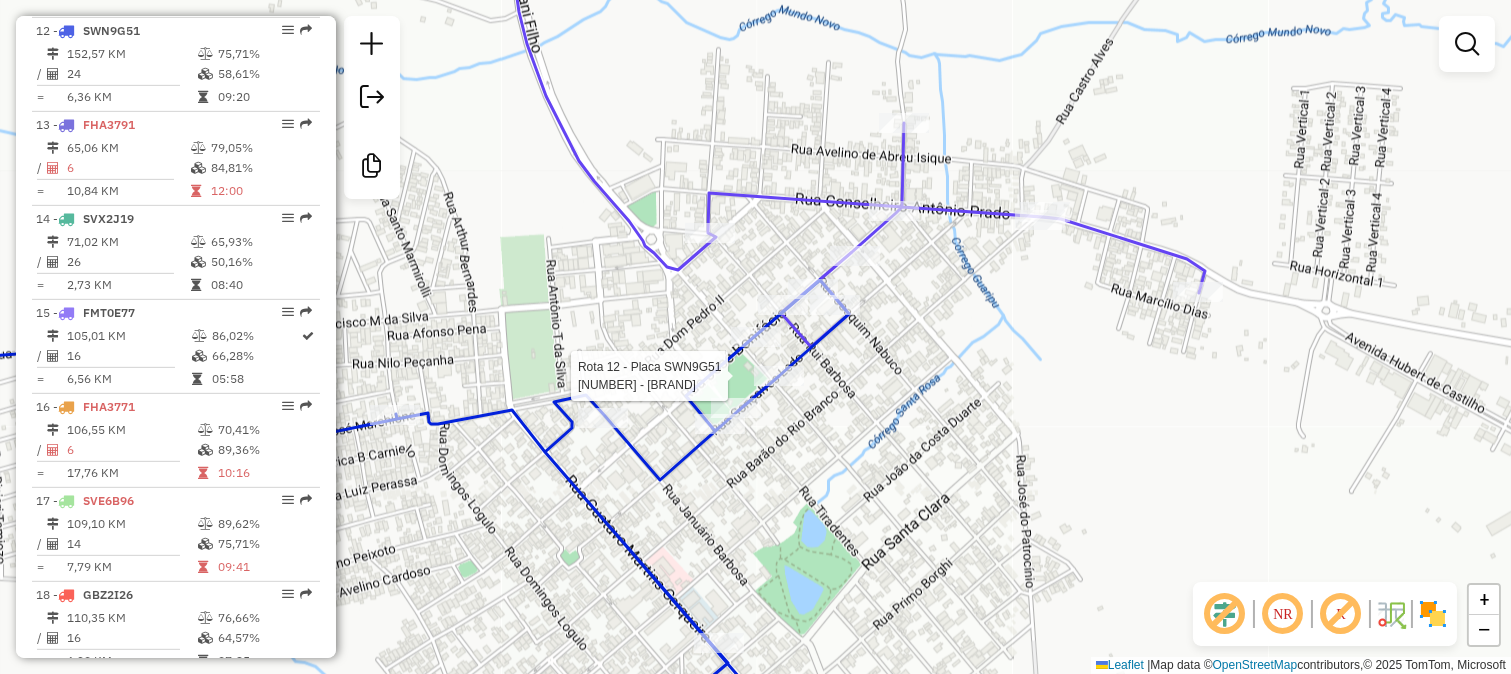 select on "**********" 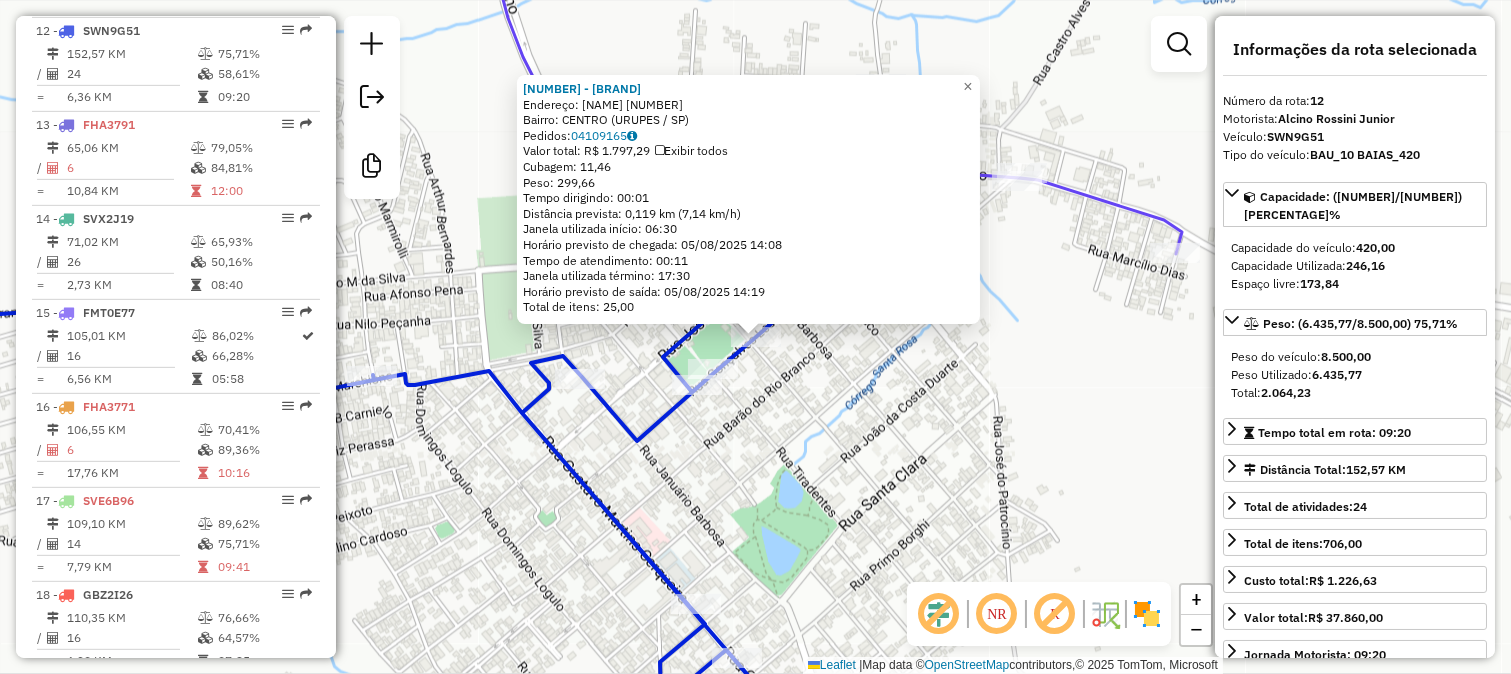 click on "29442 - CS DE CARNES E ESPET  Endereço:  GONCALVES LEDO 540   Bairro: CENTRO (URUPES / SP)   Pedidos:  04109165   Valor total: R$ 1.797,29   Exibir todos   Cubagem: 11,46  Peso: 299,66  Tempo dirigindo: 00:01   Distância prevista: 0,119 km (7,14 km/h)   Janela utilizada início: 06:30   Horário previsto de chegada: 05/08/2025 14:08   Tempo de atendimento: 00:11   Janela utilizada término: 17:30   Horário previsto de saída: 05/08/2025 14:19   Total de itens: 25,00  × Janela de atendimento Grade de atendimento Capacidade Transportadoras Veículos Cliente Pedidos  Rotas Selecione os dias de semana para filtrar as janelas de atendimento  Seg   Ter   Qua   Qui   Sex   Sáb   Dom  Informe o período da janela de atendimento: De: Até:  Filtrar exatamente a janela do cliente  Considerar janela de atendimento padrão  Selecione os dias de semana para filtrar as grades de atendimento  Seg   Ter   Qua   Qui   Sex   Sáb   Dom   Considerar clientes sem dia de atendimento cadastrado  Peso mínimo:   Peso máximo:" 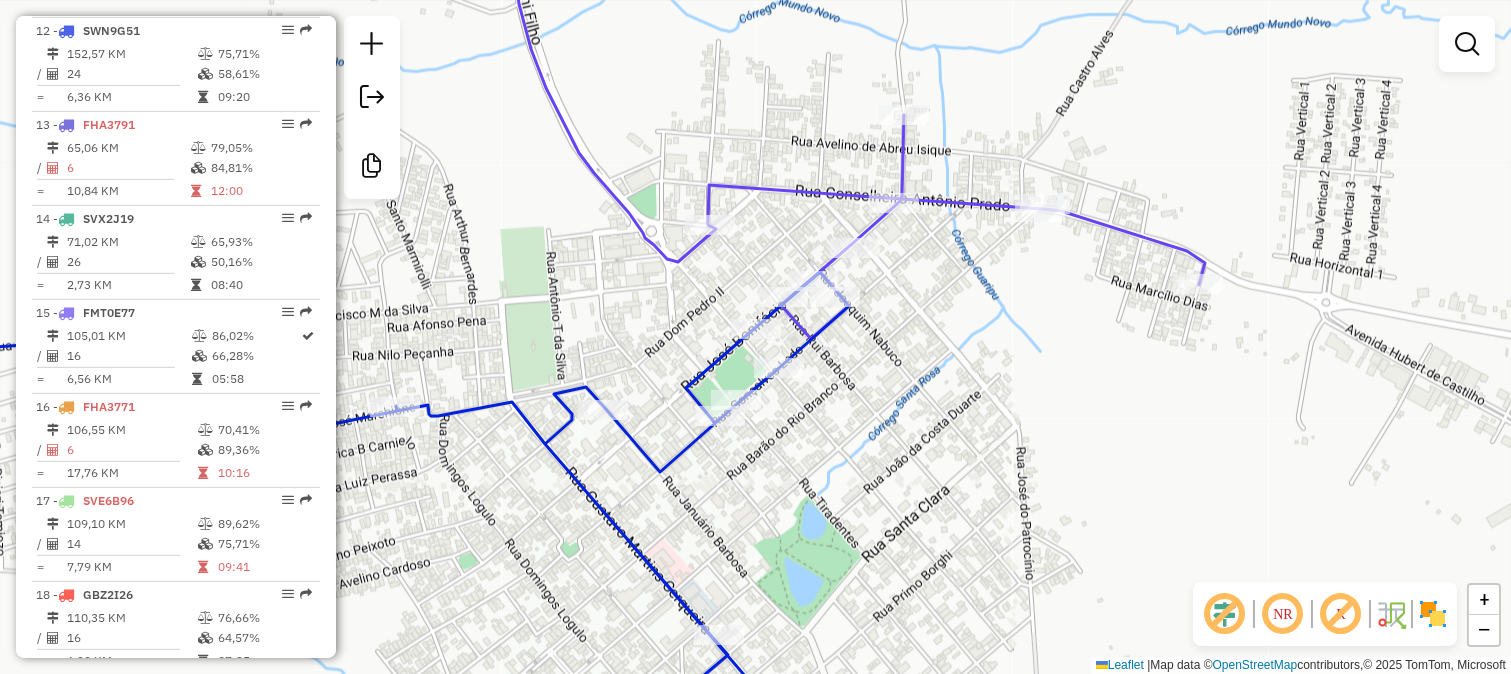 drag, startPoint x: 773, startPoint y: 385, endPoint x: 842, endPoint y: 461, distance: 102.64989 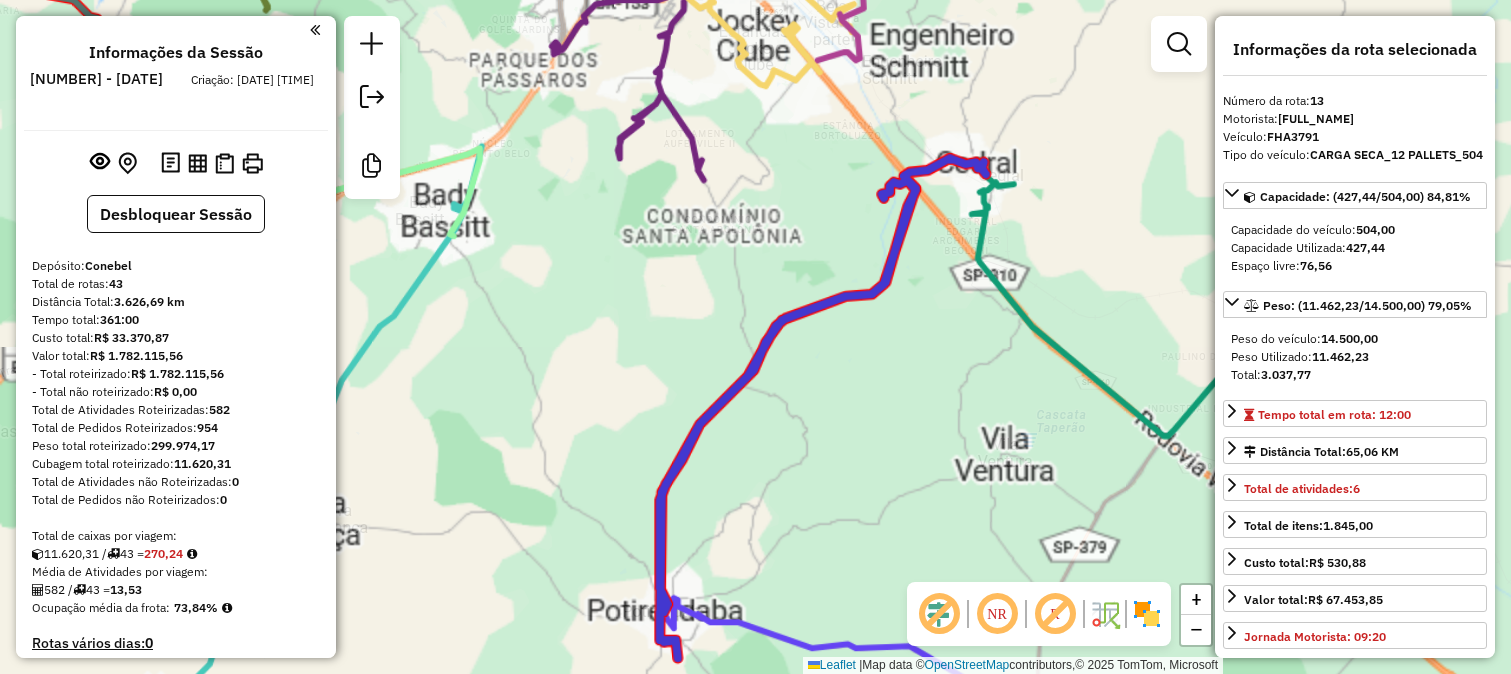 select on "**********" 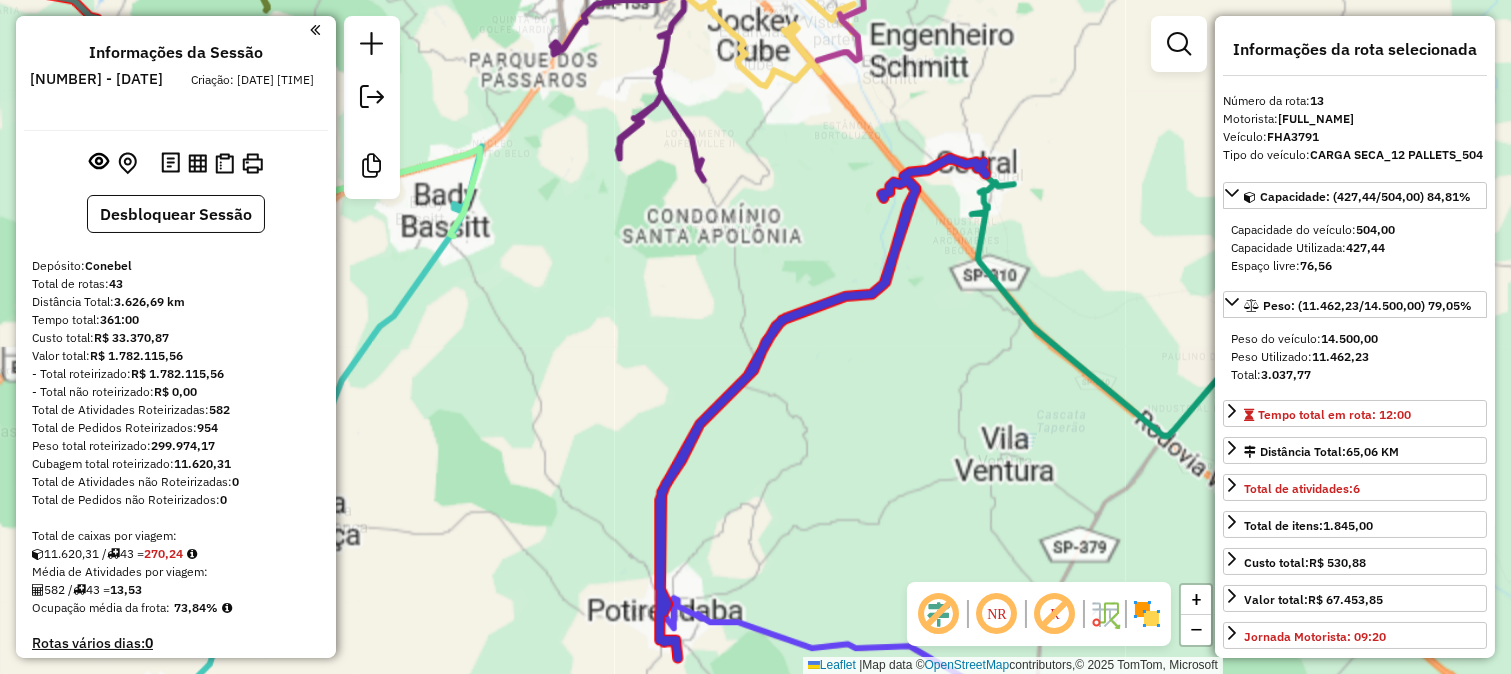 scroll, scrollTop: 1933, scrollLeft: 0, axis: vertical 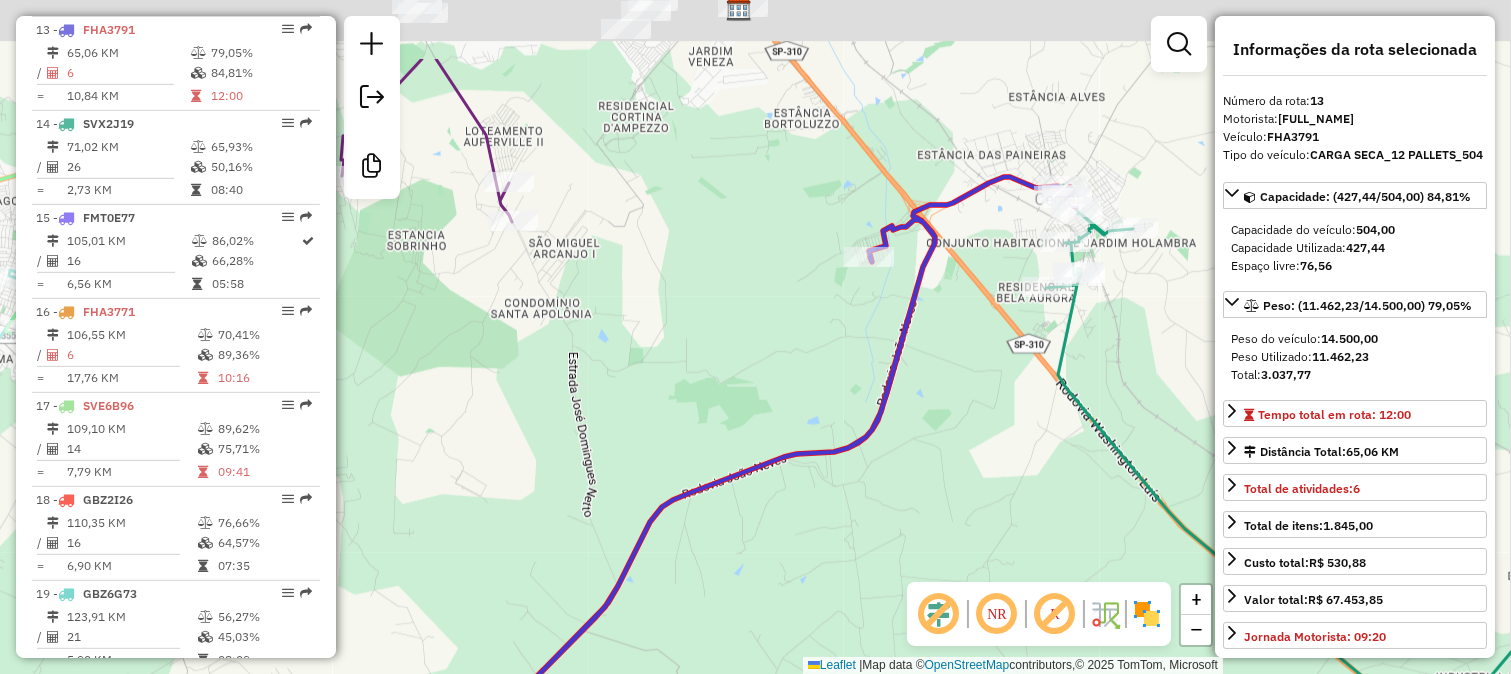drag, startPoint x: 860, startPoint y: 242, endPoint x: 787, endPoint y: 370, distance: 147.35332 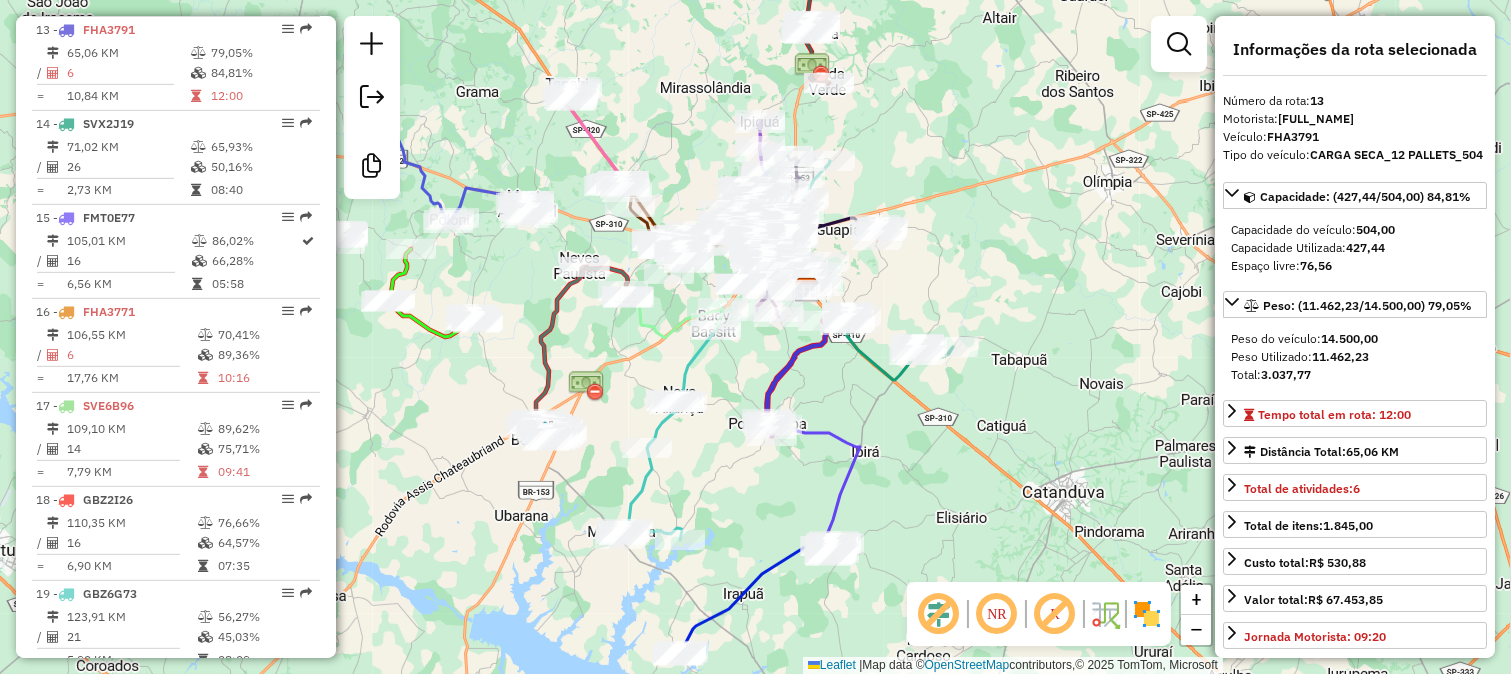 drag, startPoint x: 826, startPoint y: 363, endPoint x: 826, endPoint y: 323, distance: 40 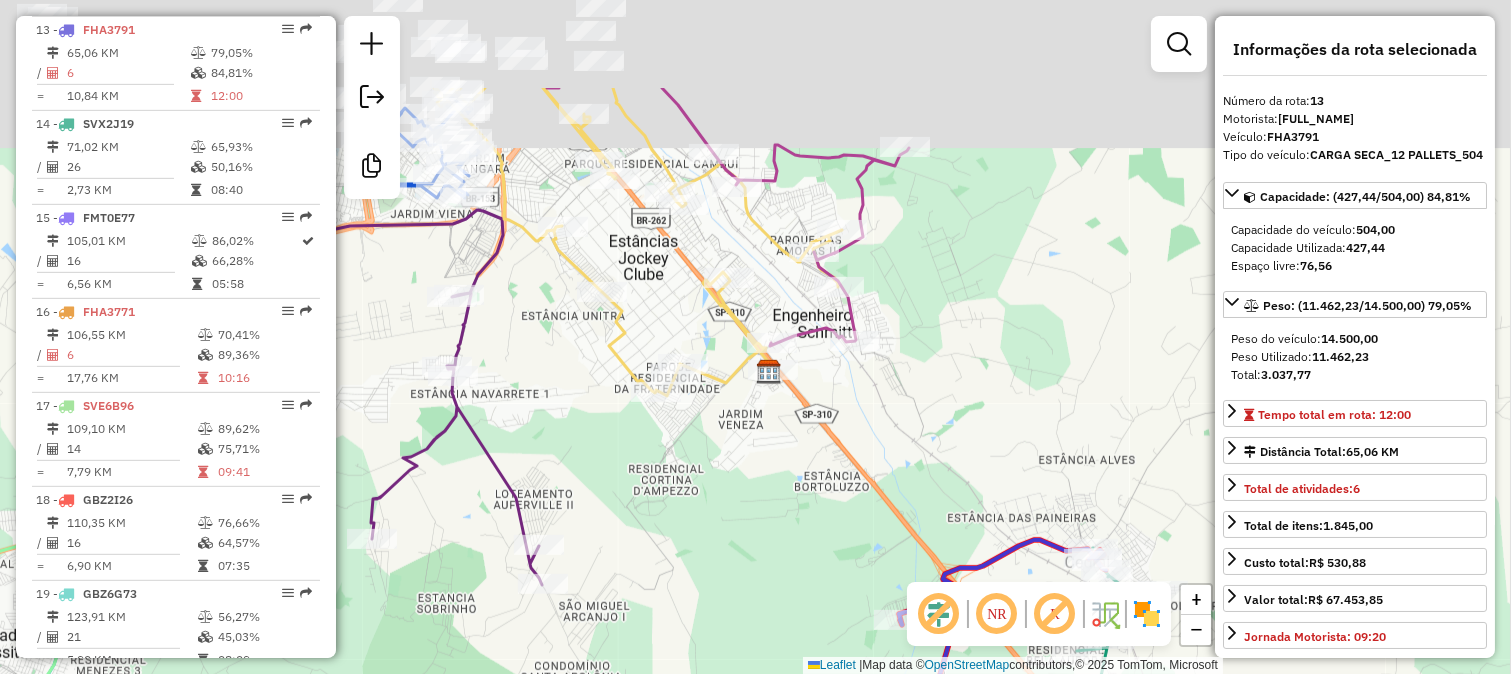 drag, startPoint x: 895, startPoint y: 256, endPoint x: 847, endPoint y: 435, distance: 185.32404 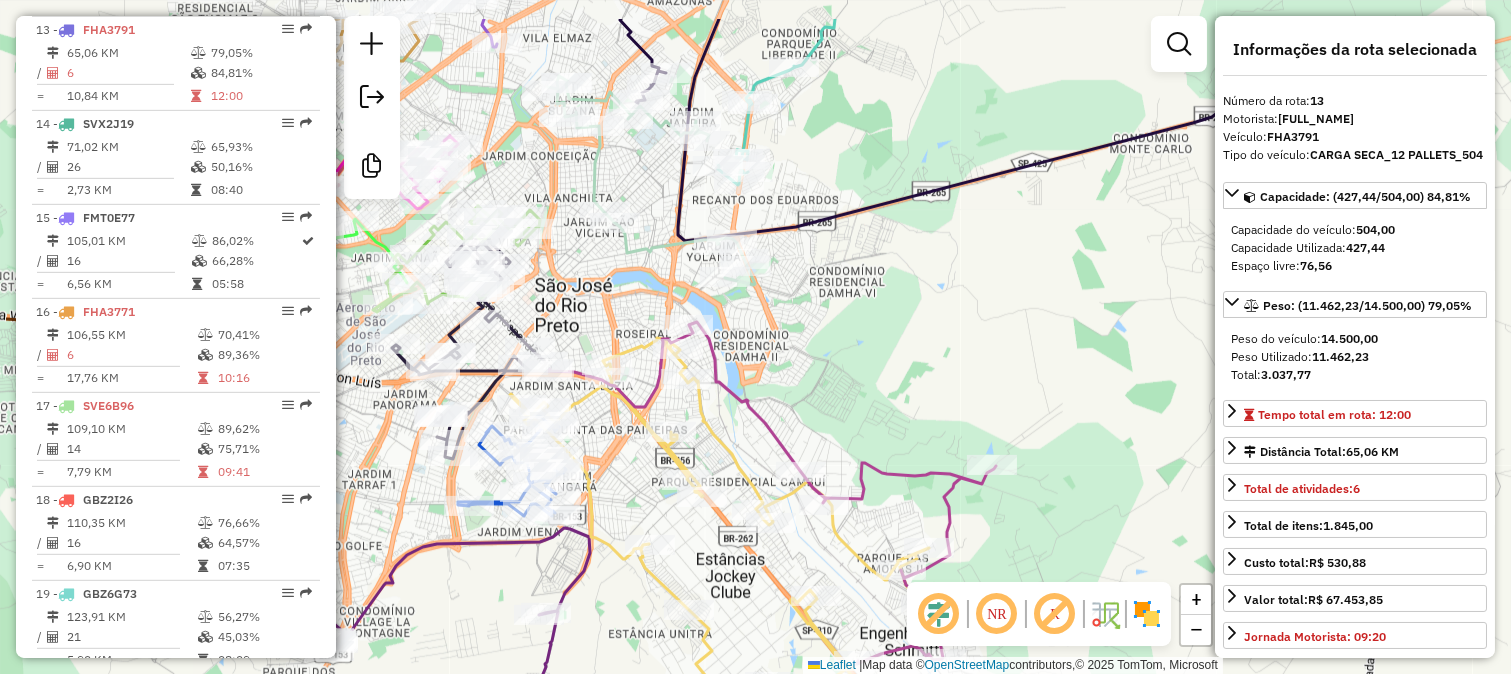 click on "Janela de atendimento Grade de atendimento Capacidade Transportadoras Veículos Cliente Pedidos  Rotas Selecione os dias de semana para filtrar as janelas de atendimento  Seg   Ter   Qua   Qui   Sex   Sáb   Dom  Informe o período da janela de atendimento: De: Até:  Filtrar exatamente a janela do cliente  Considerar janela de atendimento padrão  Selecione os dias de semana para filtrar as grades de atendimento  Seg   Ter   Qua   Qui   Sex   Sáb   Dom   Considerar clientes sem dia de atendimento cadastrado  Clientes fora do dia de atendimento selecionado Filtrar as atividades entre os valores definidos abaixo:  Peso mínimo:   Peso máximo:   Cubagem mínima:   Cubagem máxima:   De:   Até:  Filtrar as atividades entre o tempo de atendimento definido abaixo:  De:   Até:   Considerar capacidade total dos clientes não roteirizados Transportadora: Selecione um ou mais itens Tipo de veículo: Selecione um ou mais itens Veículo: Selecione um ou mais itens Motorista: Selecione um ou mais itens Nome: Rótulo:" 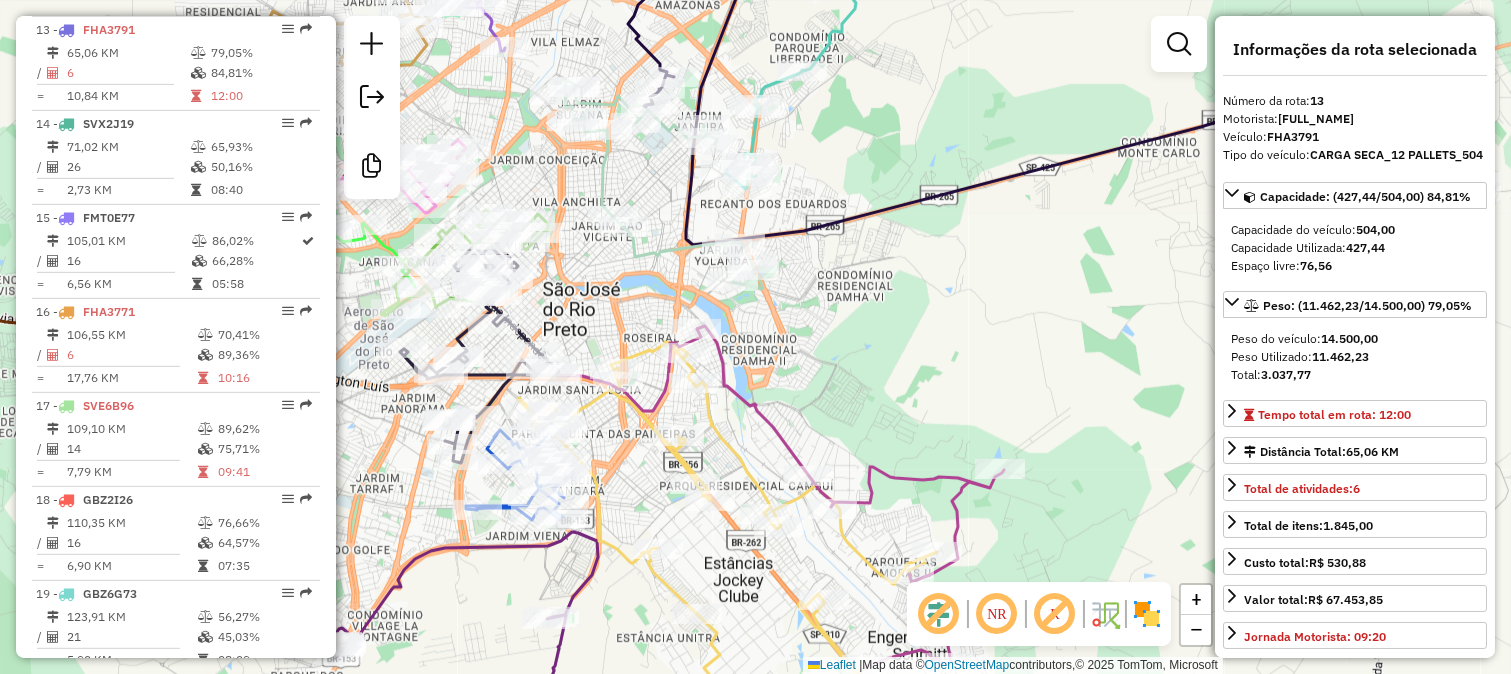 click 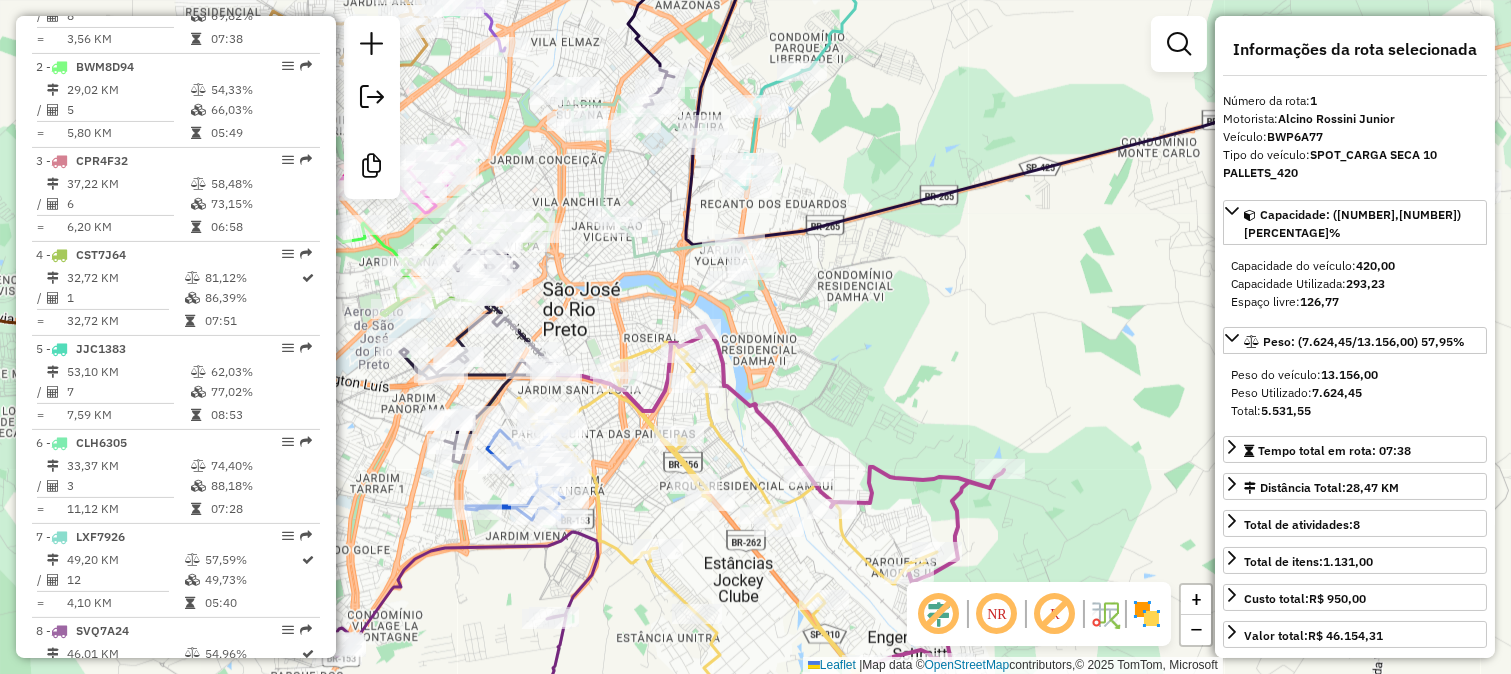 scroll, scrollTop: 805, scrollLeft: 0, axis: vertical 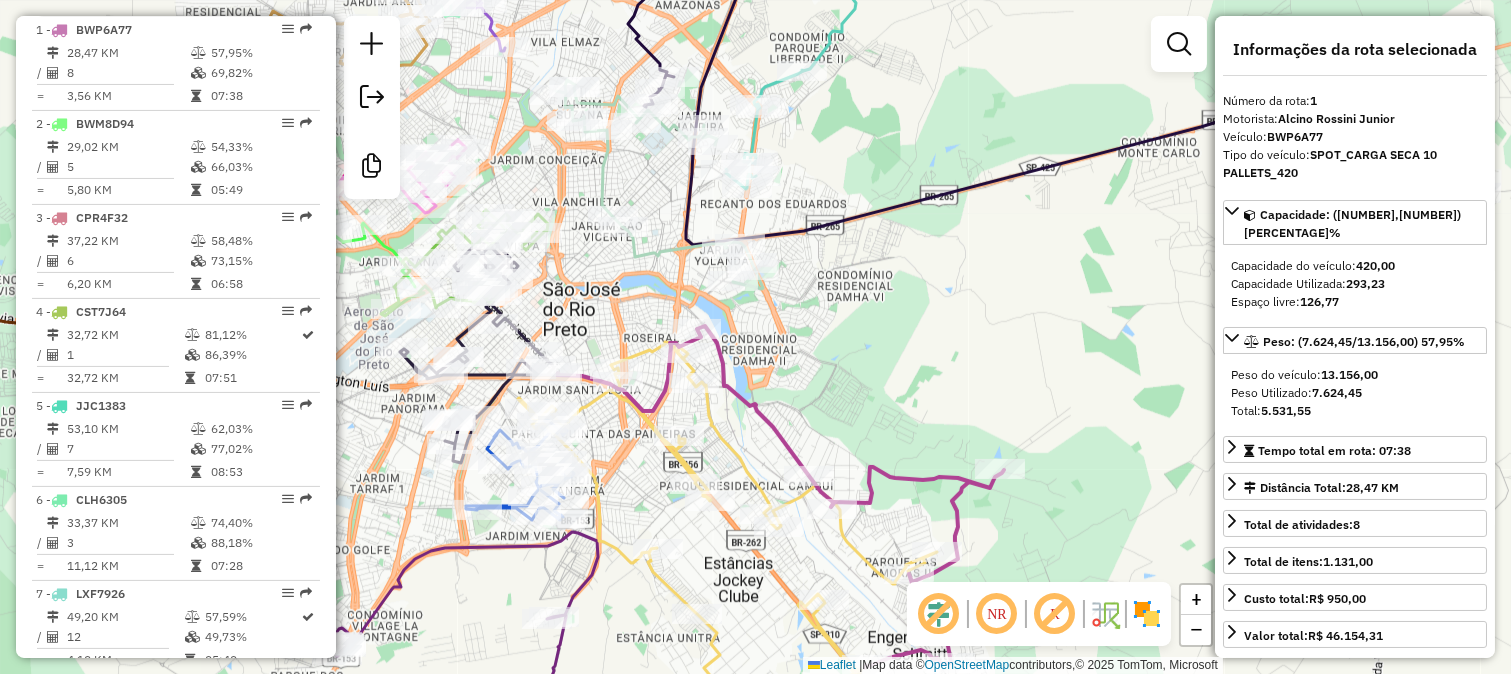 drag, startPoint x: 763, startPoint y: 396, endPoint x: 840, endPoint y: 291, distance: 130.20752 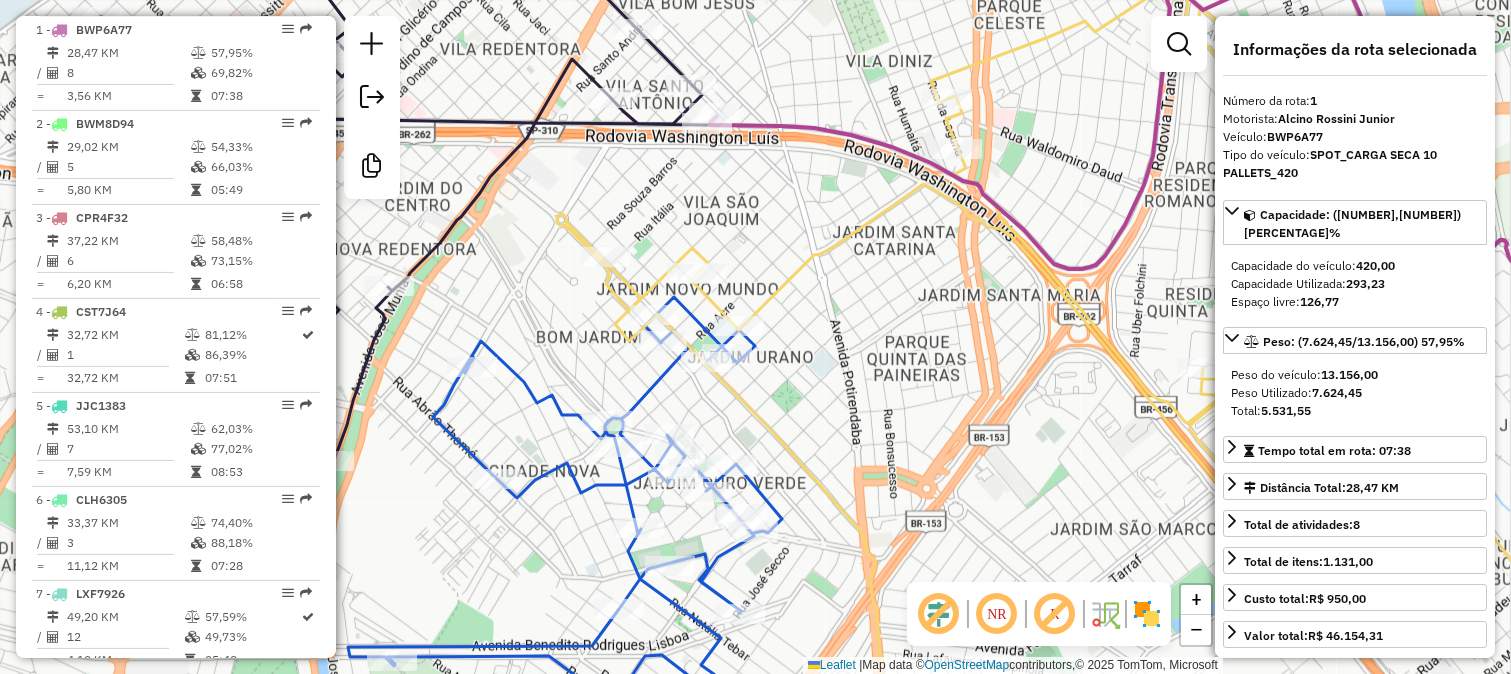 drag, startPoint x: 713, startPoint y: 215, endPoint x: 734, endPoint y: 303, distance: 90.47099 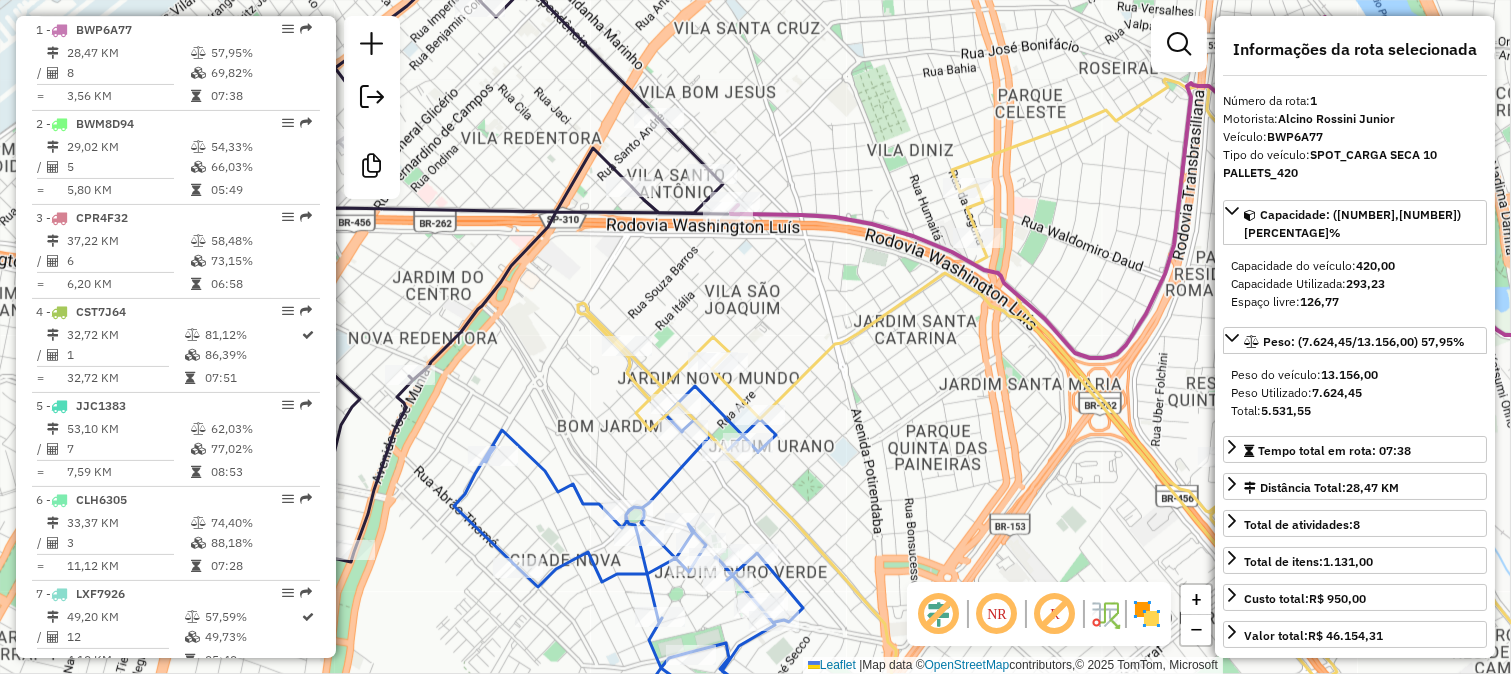 click 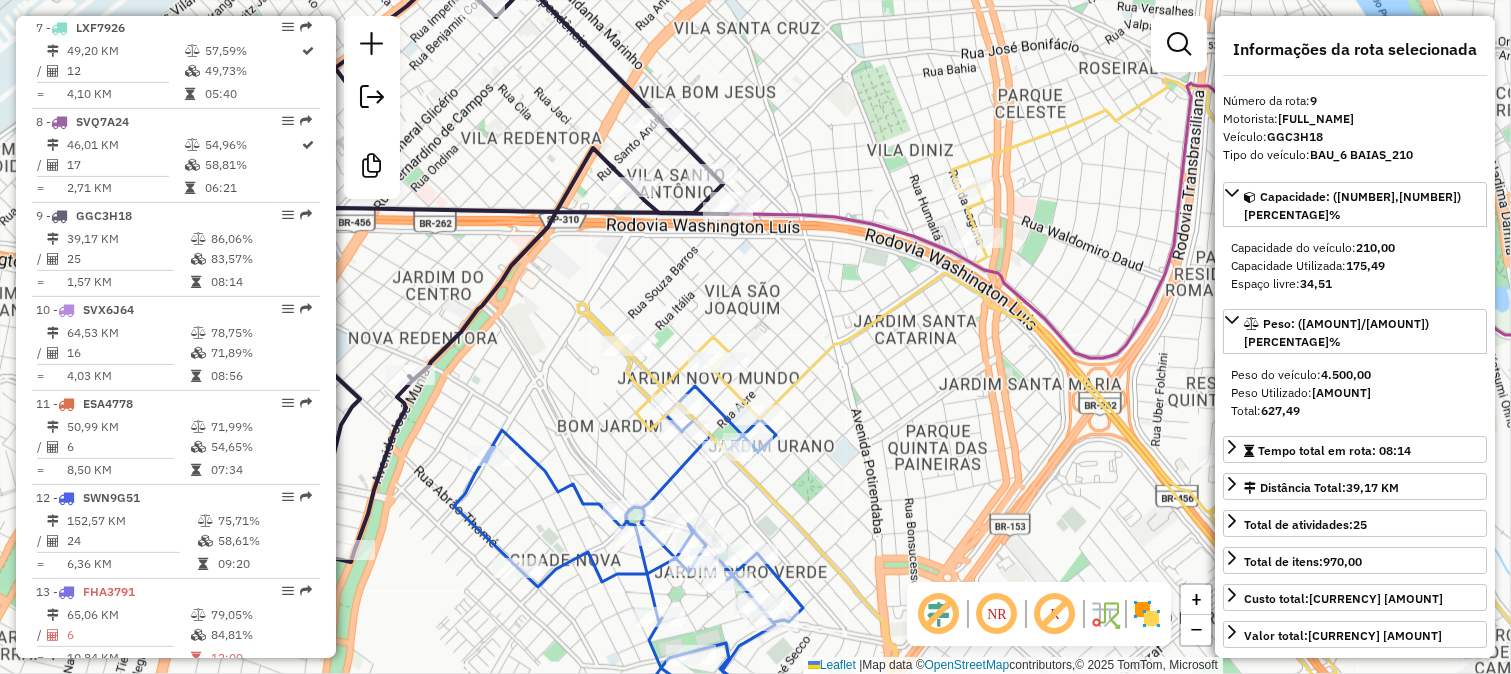 scroll, scrollTop: 1556, scrollLeft: 0, axis: vertical 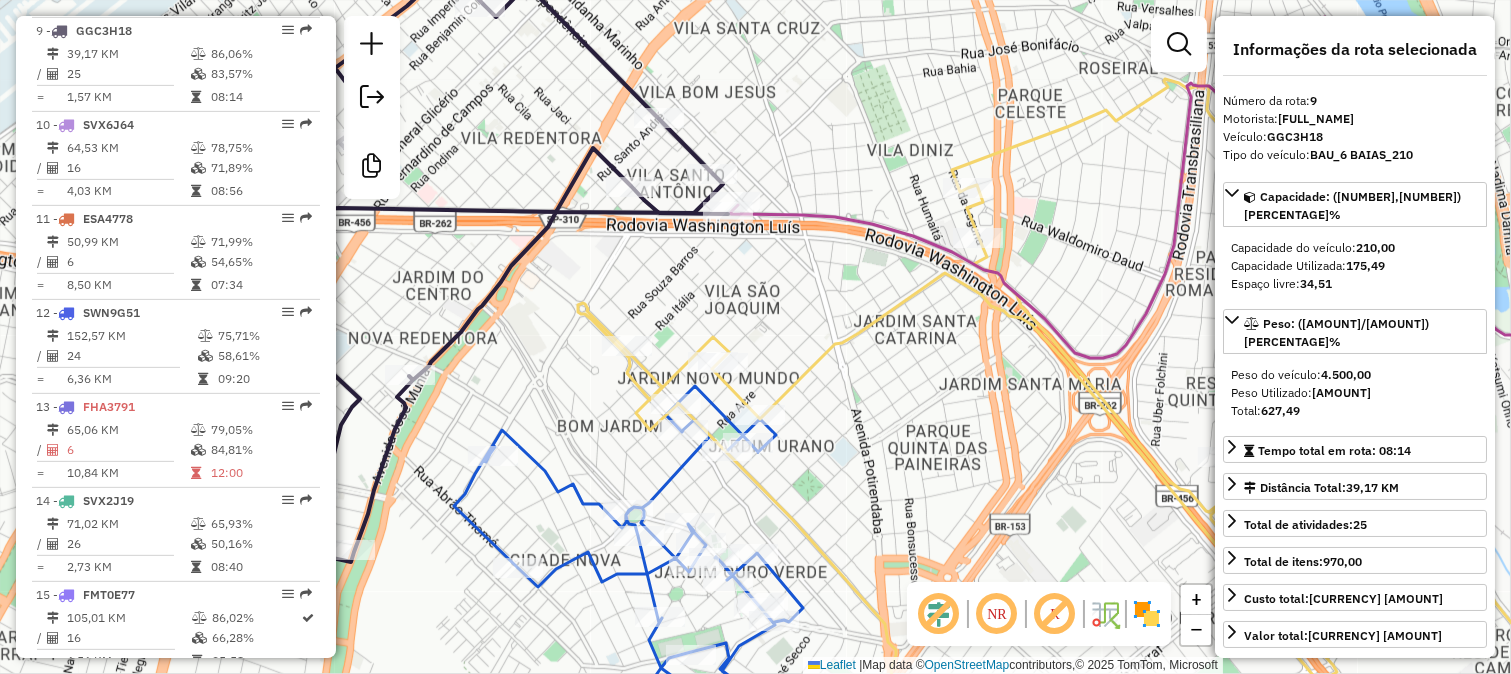 drag, startPoint x: 675, startPoint y: 267, endPoint x: 698, endPoint y: 262, distance: 23.537205 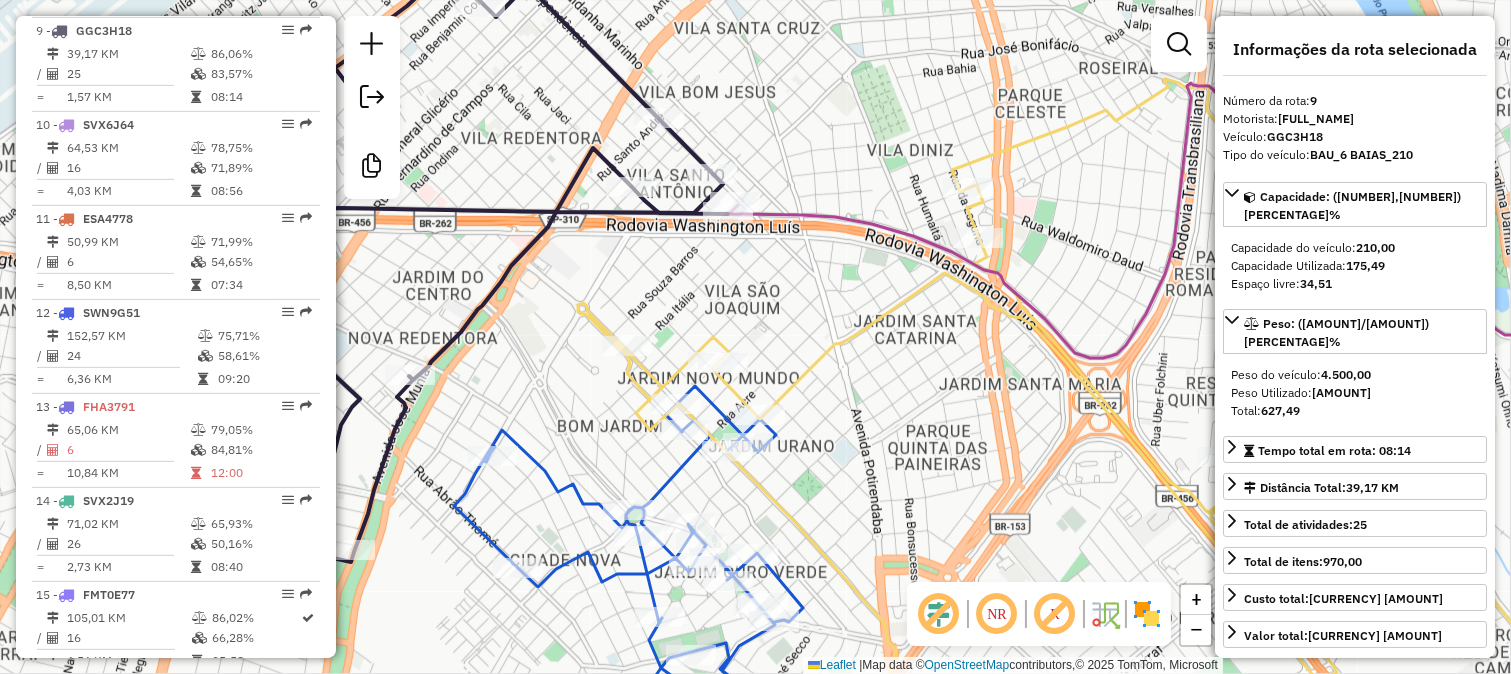 click on "Janela de atendimento Grade de atendimento Capacidade Transportadoras Veículos Cliente Pedidos  Rotas Selecione os dias de semana para filtrar as janelas de atendimento  Seg   Ter   Qua   Qui   Sex   Sáb   Dom  Informe o período da janela de atendimento: De: Até:  Filtrar exatamente a janela do cliente  Considerar janela de atendimento padrão  Selecione os dias de semana para filtrar as grades de atendimento  Seg   Ter   Qua   Qui   Sex   Sáb   Dom   Considerar clientes sem dia de atendimento cadastrado  Clientes fora do dia de atendimento selecionado Filtrar as atividades entre os valores definidos abaixo:  Peso mínimo:   Peso máximo:   Cubagem mínima:   Cubagem máxima:   De:   Até:  Filtrar as atividades entre o tempo de atendimento definido abaixo:  De:   Até:   Considerar capacidade total dos clientes não roteirizados Transportadora: Selecione um ou mais itens Tipo de veículo: Selecione um ou mais itens Veículo: Selecione um ou mais itens Motorista: Selecione um ou mais itens Nome: Rótulo:" 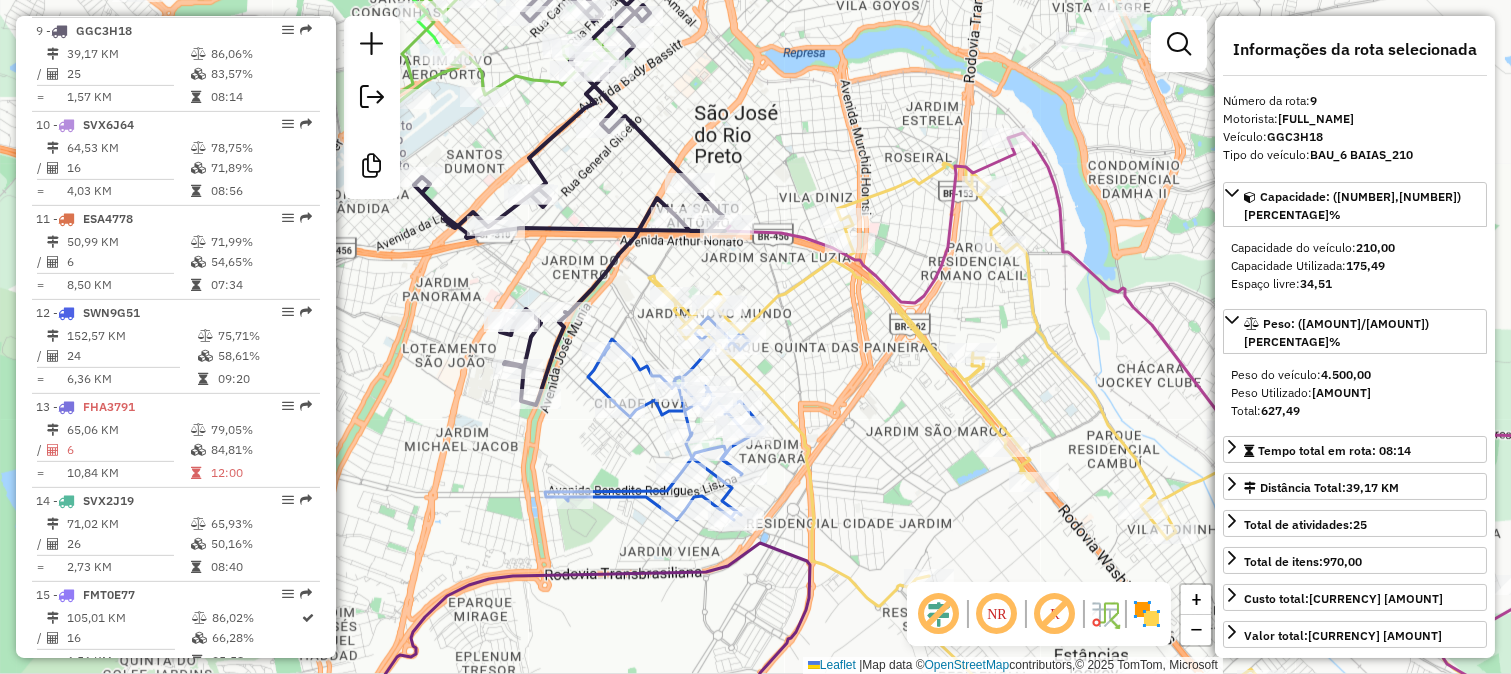 click 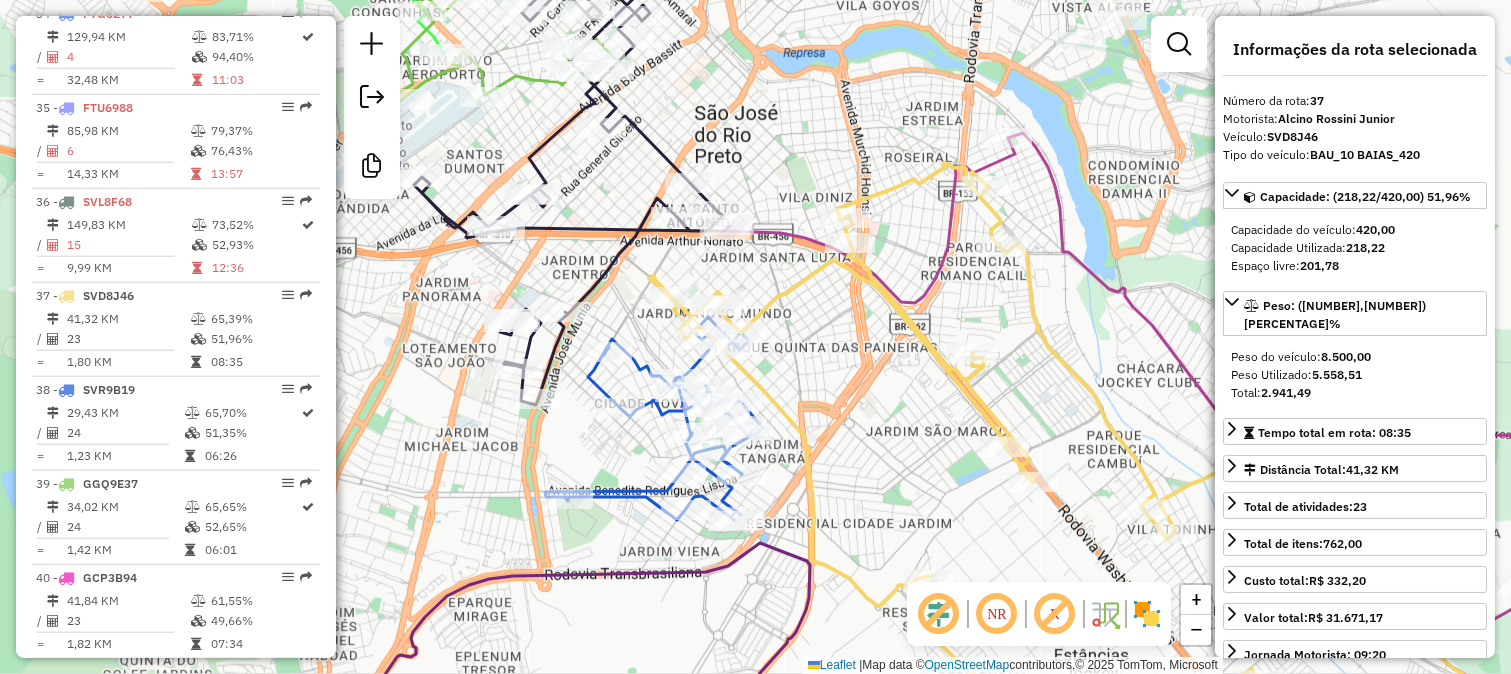 scroll, scrollTop: 4186, scrollLeft: 0, axis: vertical 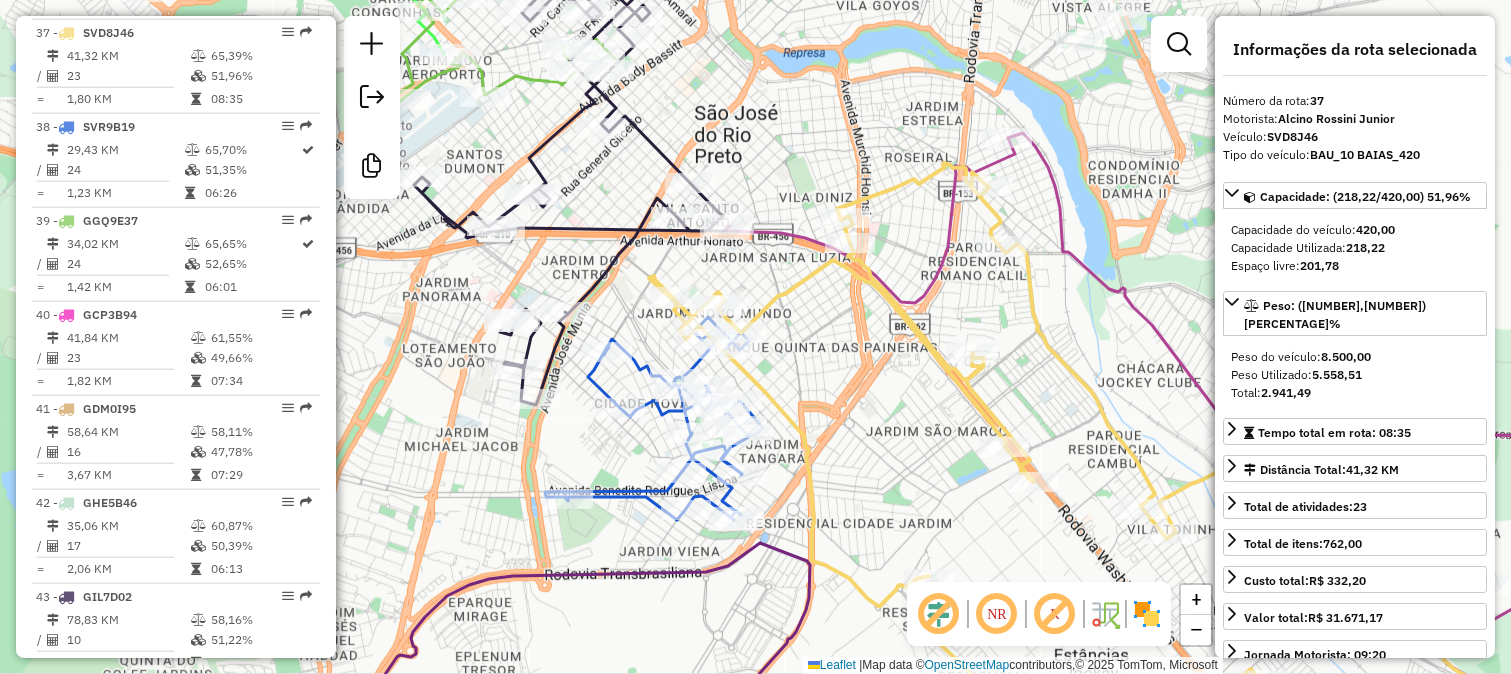 click 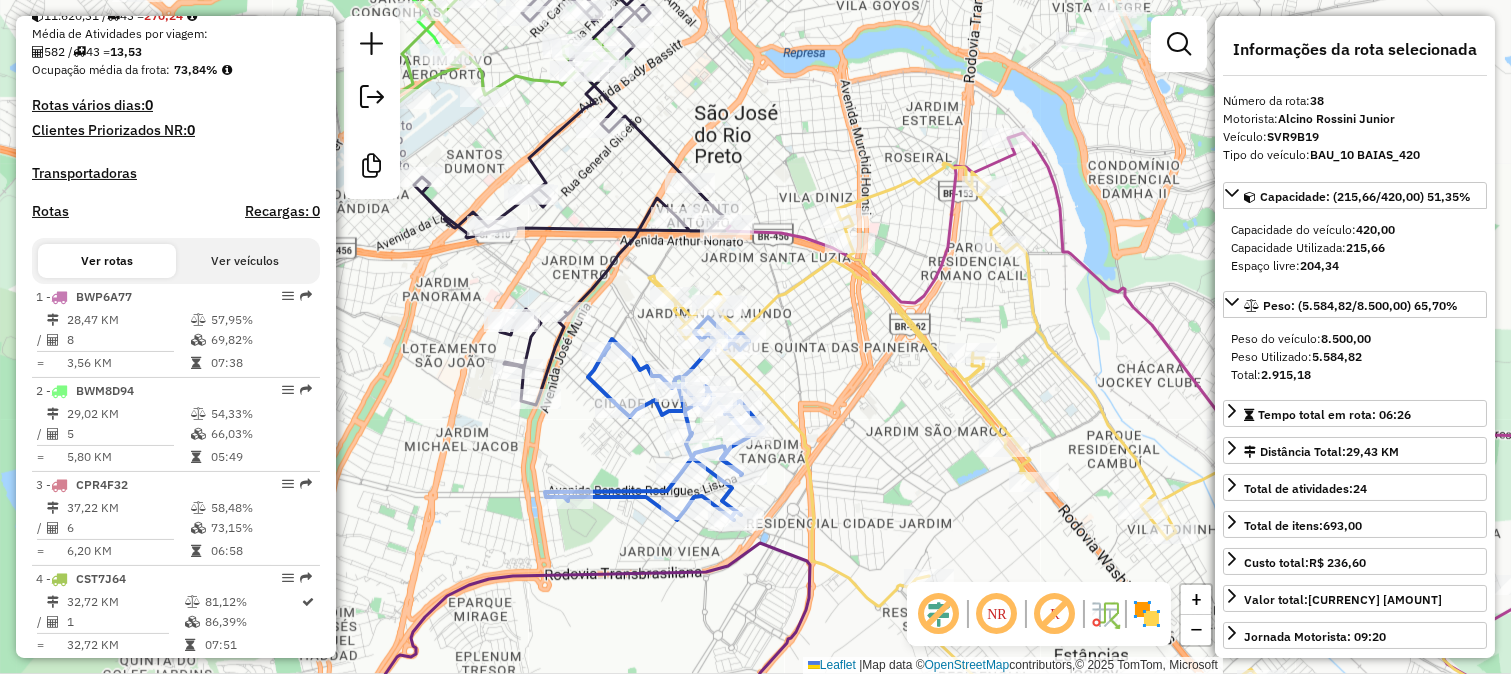 scroll, scrollTop: 555, scrollLeft: 0, axis: vertical 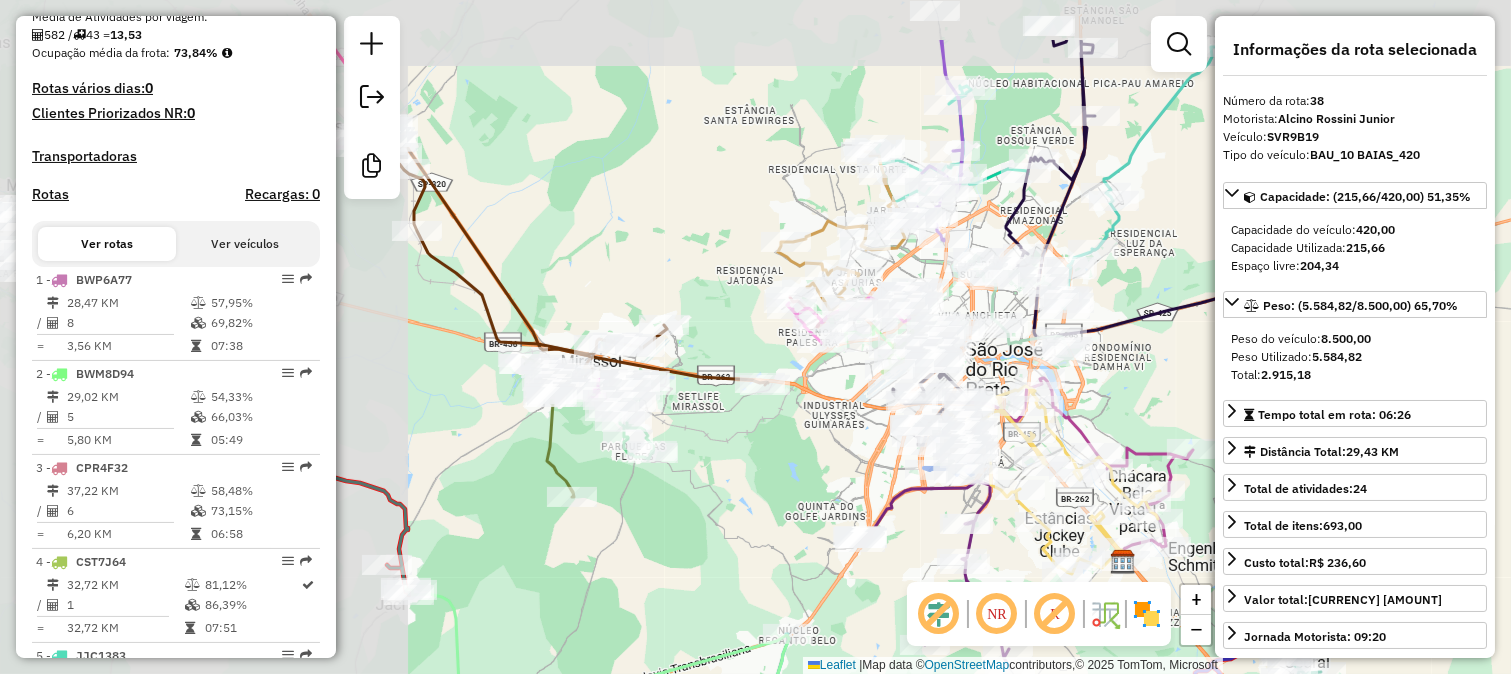 drag, startPoint x: 450, startPoint y: 336, endPoint x: 862, endPoint y: 443, distance: 425.66772 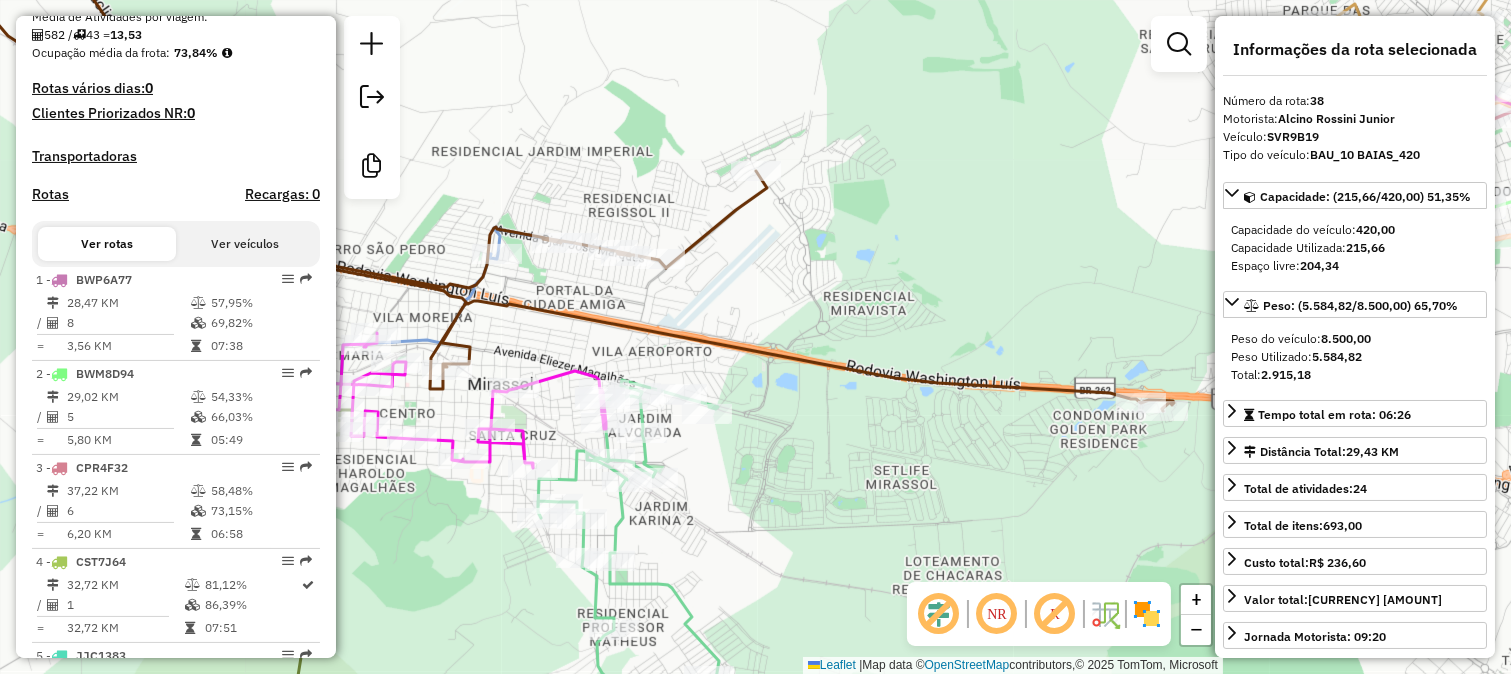 click 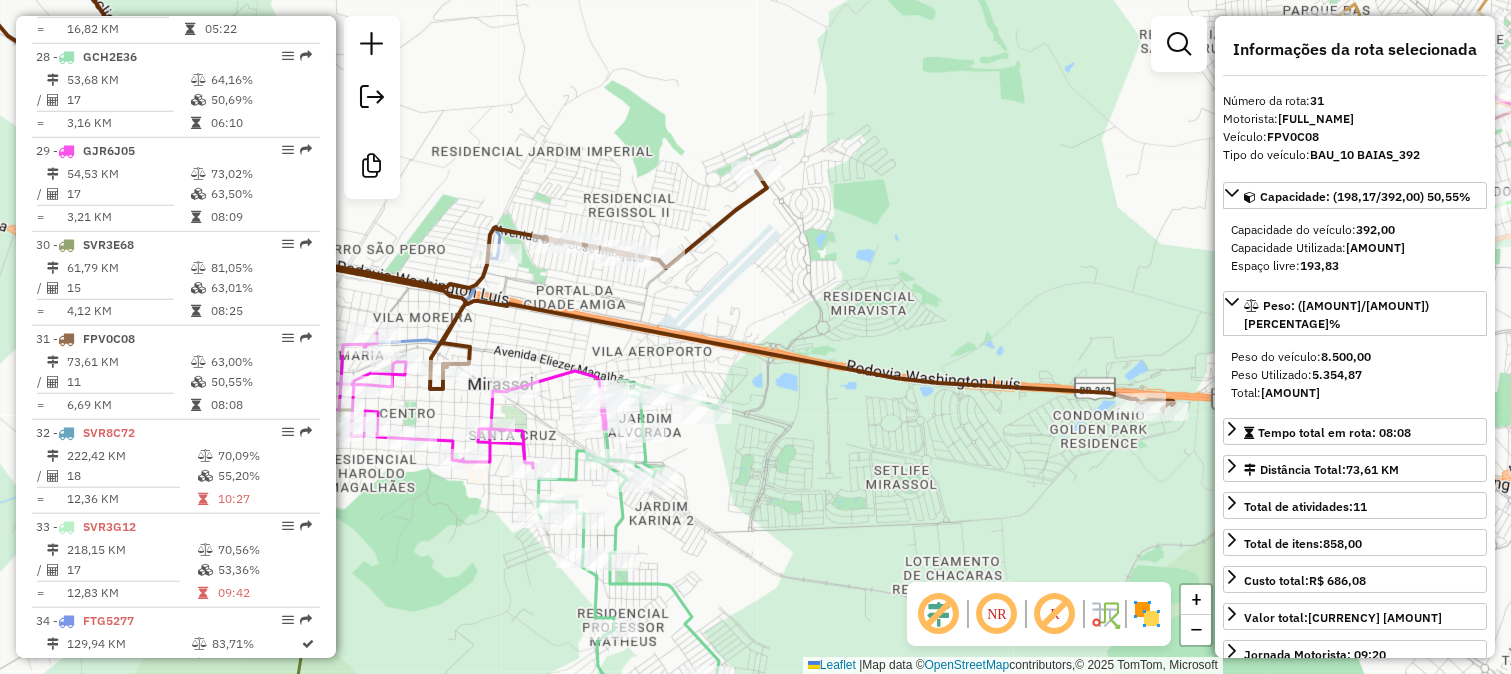 scroll, scrollTop: 3624, scrollLeft: 0, axis: vertical 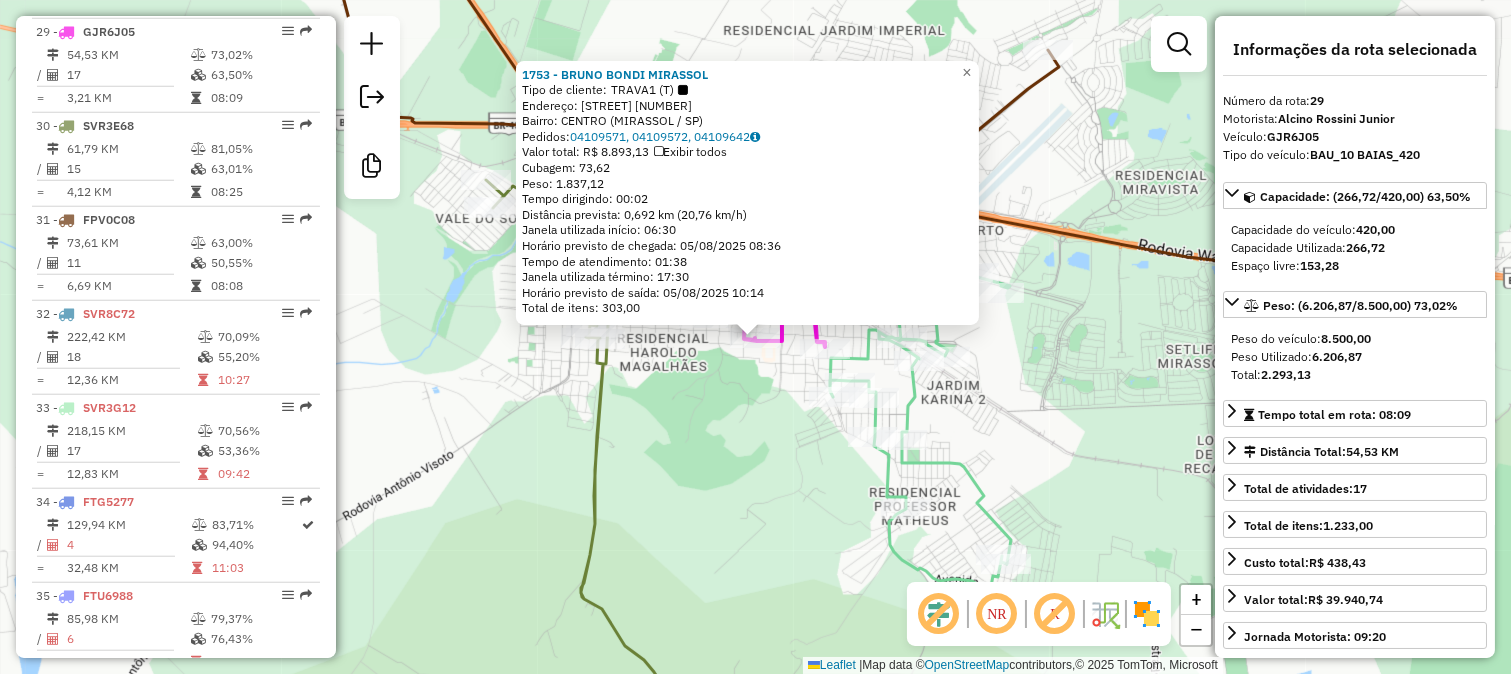 click on "[YEAR] - [NAME]  Tipo de cliente:   [CLIENT_TYPE]   Endereço:  [STREET] [NUMBER]   Bairro: [NEIGHBORHOOD] ([CITY] / [STATE])   Pedidos:  [NUMBER], [NUMBER], [NUMBER]   Valor total: [CURRENCY] [AMOUNT]   Exibir todos   Cubagem: [AMOUNT]  Peso: [AMOUNT]  Tempo dirigindo: [TIME]   Distância prevista: [AMOUNT] km ([SPEED] km/h)   Janela utilizada início: [TIME]   Horário previsto de chegada: [DATE] [TIME]   Tempo de atendimento: [TIME]   Janela utilizada término: [TIME]   Horário previsto de saída: [DATE] [TIME]   Total de itens: [AMOUNT]  × Janela de atendimento Grade de atendimento Capacidade Transportadoras Veículos Cliente Pedidos  Rotas Selecione os dias de semana para filtrar as janelas de atendimento  Seg   Ter   Qua   Qui   Sex   Sáb   Dom  Informe o período da janela de atendimento: De: [TIME] Até: [TIME]  Filtrar exatamente a janela do cliente  Considerar janela de atendimento padrão  Selecione os dias de semana para filtrar as grades de atendimento  Seg   Ter   Qua   Qui   Sex   Sáb   Dom   Peso mínimo:   De: [AMOUNT]   Até: [AMOUNT]  Filtrar as atividades entre o tempo de atendimento definido abaixo:  De: [TIME]   Até: [TIME]   Considerar capacidade total dos clientes não roteirizados Transportadora: Selecione um ou mais itens Tipo de veículo: Selecione um ou mais itens Veículo: Selecione um ou mais itens Nome:" 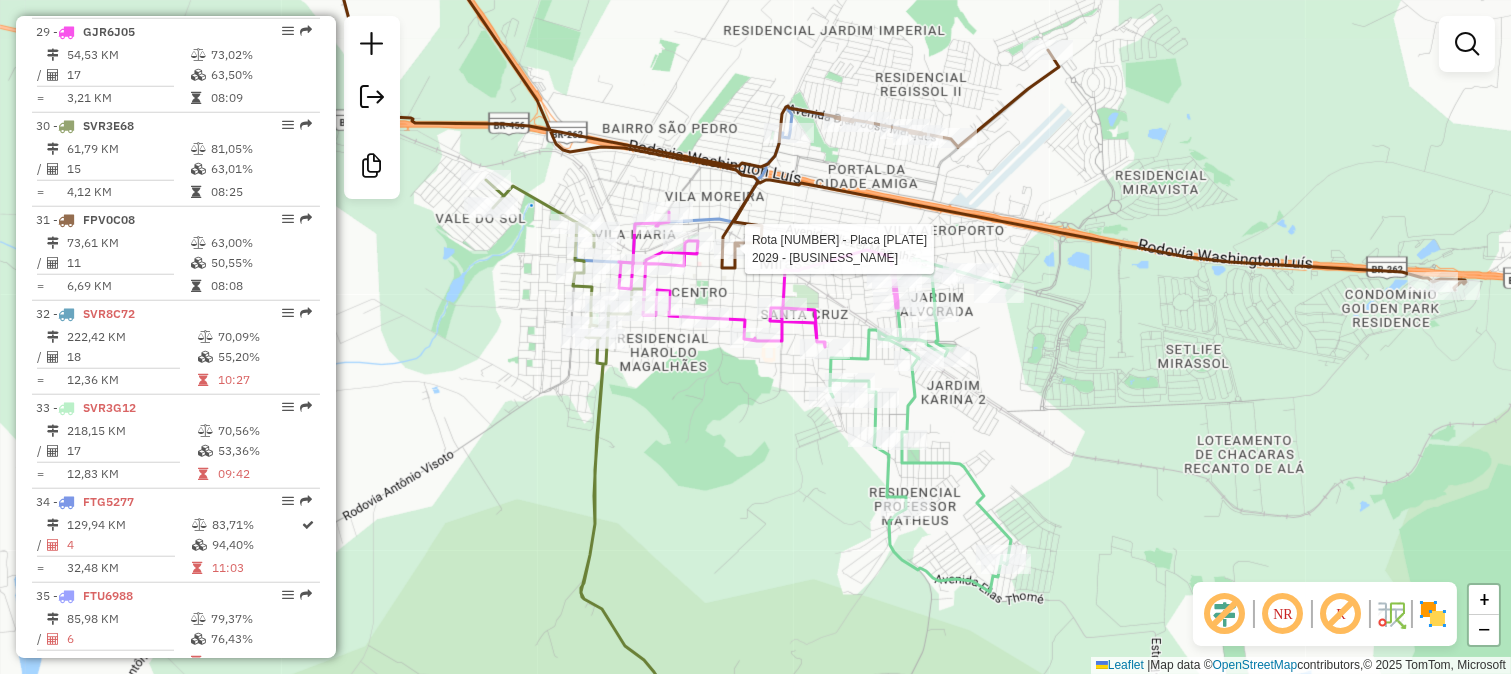 select on "**********" 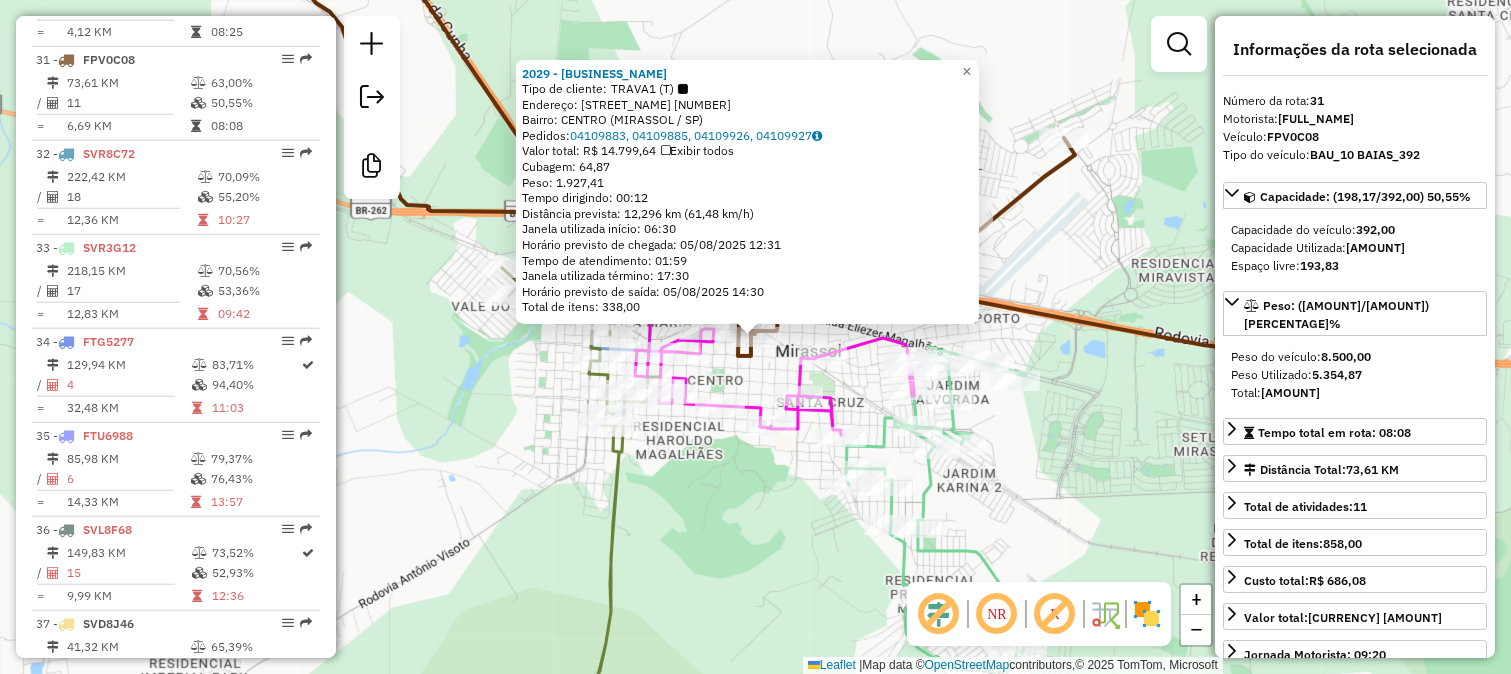 scroll, scrollTop: 3624, scrollLeft: 0, axis: vertical 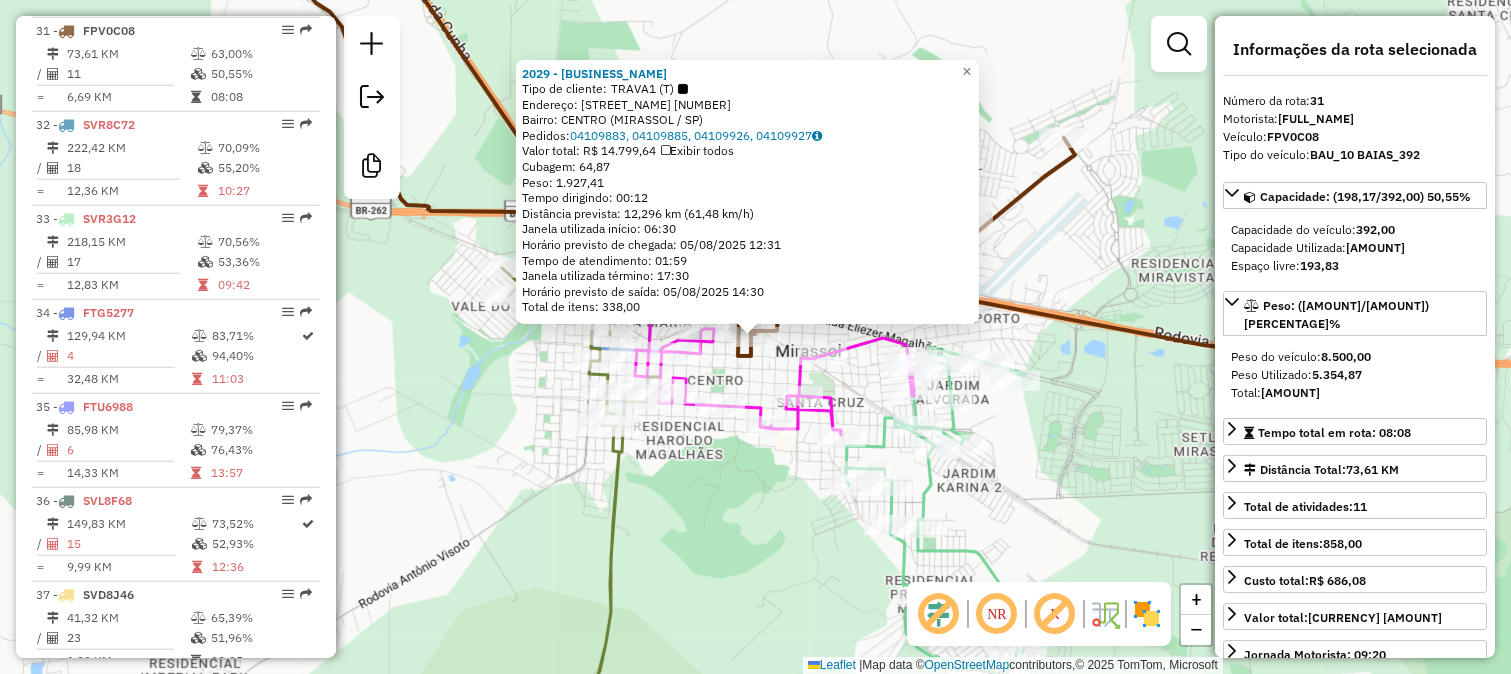 click on "[YEAR] - [NAME] Tipo de cliente:   [CLIENT_TYPE]   Endereço:  [STREET] [NUMBER]   Bairro: [NEIGHBORHOOD] ([CITY] / [STATE])   Pedidos:  [NUMBER], [NUMBER], [NUMBER], [NUMBER]   Valor total: [CURRENCY] [AMOUNT]   Exibir todos   Cubagem: [AMOUNT]  Peso: [AMOUNT]  Tempo dirigindo: [TIME]   Distância prevista: [AMOUNT] km ([SPEED] km/h)   Janela utilizada início: [TIME]   Horário previsto de chegada: [DATE] [TIME]   Tempo de atendimento: [TIME]   Janela utilizada término: [TIME]   Horário previsto de saída: [DATE] [TIME]   Total de itens: [AMOUNT]  × Janela de atendimento Grade de atendimento Capacidade Transportadoras Veículos Cliente Pedidos  Rotas Selecione os dias de semana para filtrar as janelas de atendimento  Seg   Ter   Qua   Qui   Sex   Sáb   Dom  Informe o período da janela de atendimento: De: [TIME] Até: [TIME]  Filtrar exatamente a janela do cliente  Considerar janela de atendimento padrão  Selecione os dias de semana para filtrar as grades de atendimento  Seg   Ter   Qua   Qui   Sex   Sáb   Dom   Peso mínimo:   De: [AMOUNT]" 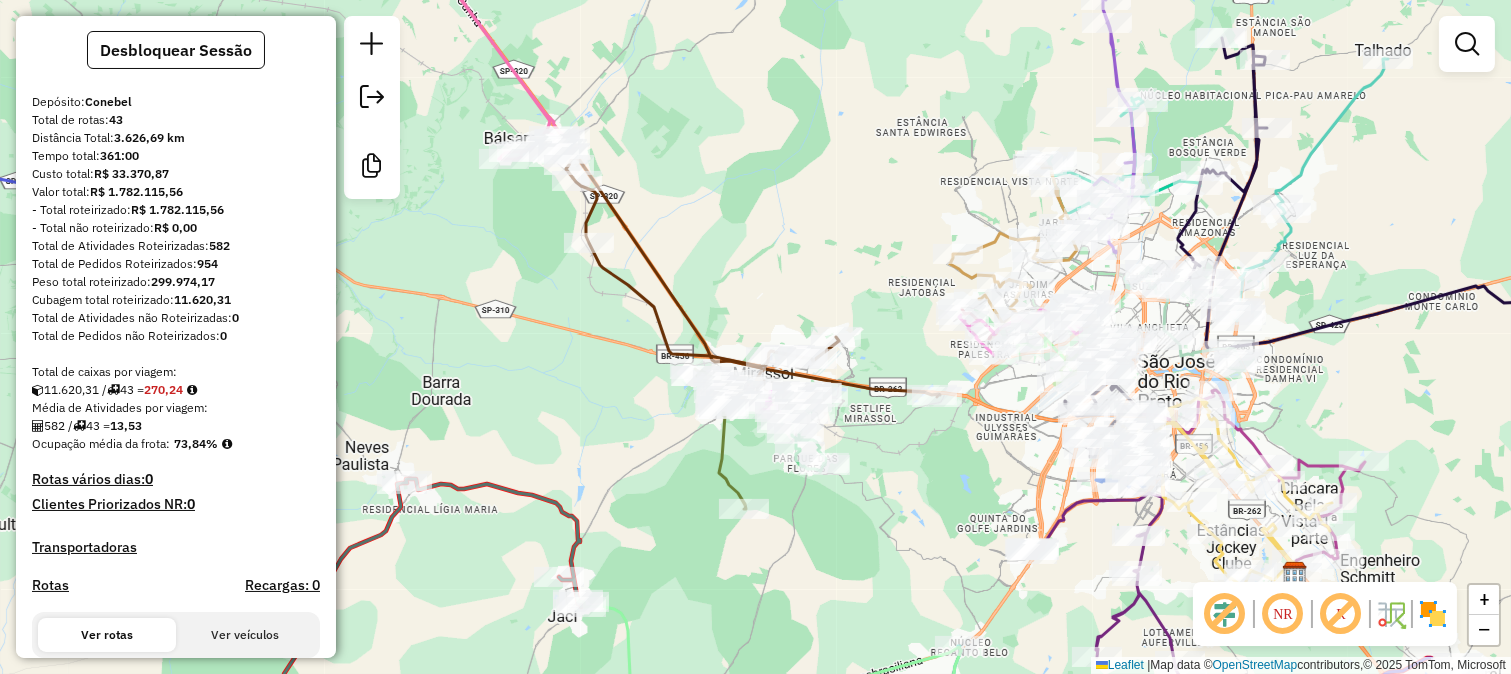 scroll, scrollTop: 0, scrollLeft: 0, axis: both 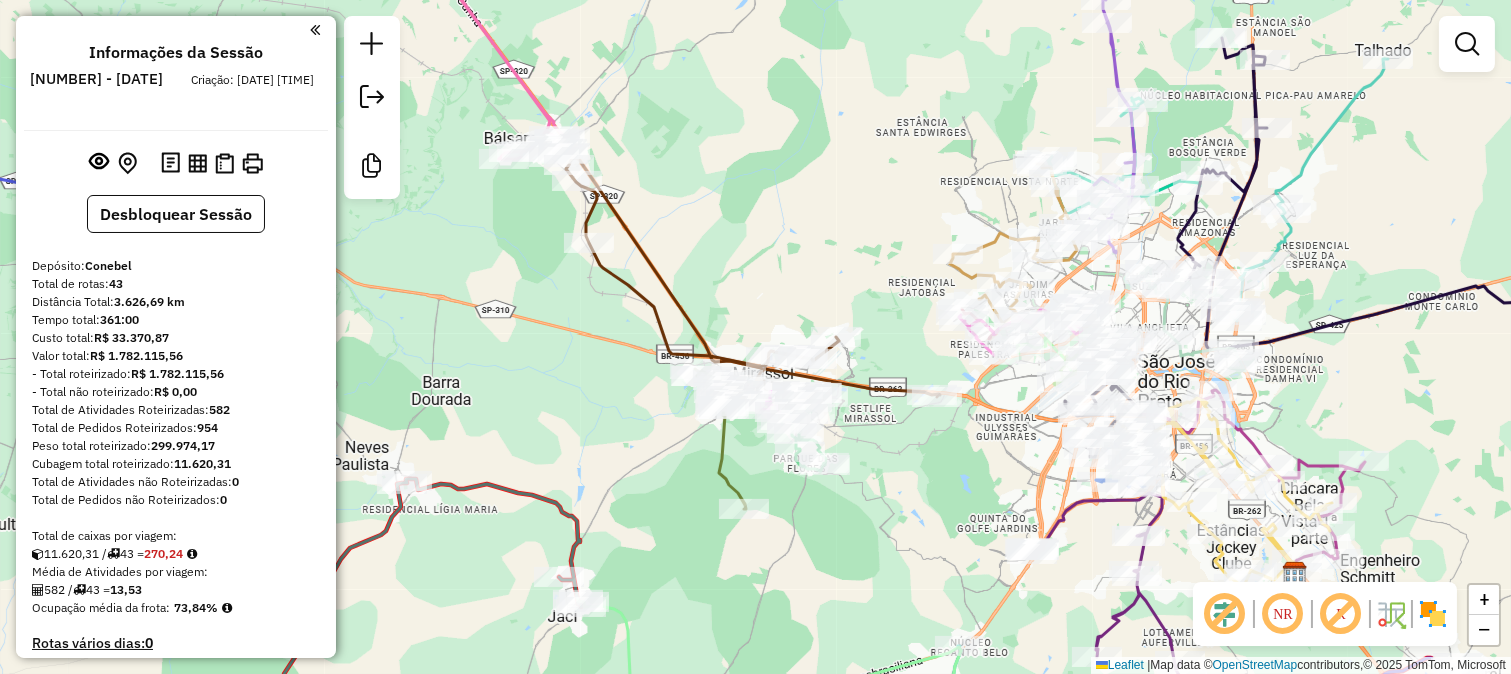 click on "Janela de atendimento Grade de atendimento Capacidade Transportadoras Veículos Cliente Pedidos  Rotas Selecione os dias de semana para filtrar as janelas de atendimento  Seg   Ter   Qua   Qui   Sex   Sáb   Dom  Informe o período da janela de atendimento: De: Até:  Filtrar exatamente a janela do cliente  Considerar janela de atendimento padrão  Selecione os dias de semana para filtrar as grades de atendimento  Seg   Ter   Qua   Qui   Sex   Sáb   Dom   Considerar clientes sem dia de atendimento cadastrado  Clientes fora do dia de atendimento selecionado Filtrar as atividades entre os valores definidos abaixo:  Peso mínimo:   Peso máximo:   Cubagem mínima:   Cubagem máxima:   De:   Até:  Filtrar as atividades entre o tempo de atendimento definido abaixo:  De:   Até:   Considerar capacidade total dos clientes não roteirizados Transportadora: Selecione um ou mais itens Tipo de veículo: Selecione um ou mais itens Veículo: Selecione um ou mais itens Motorista: Selecione um ou mais itens Nome: Rótulo:" 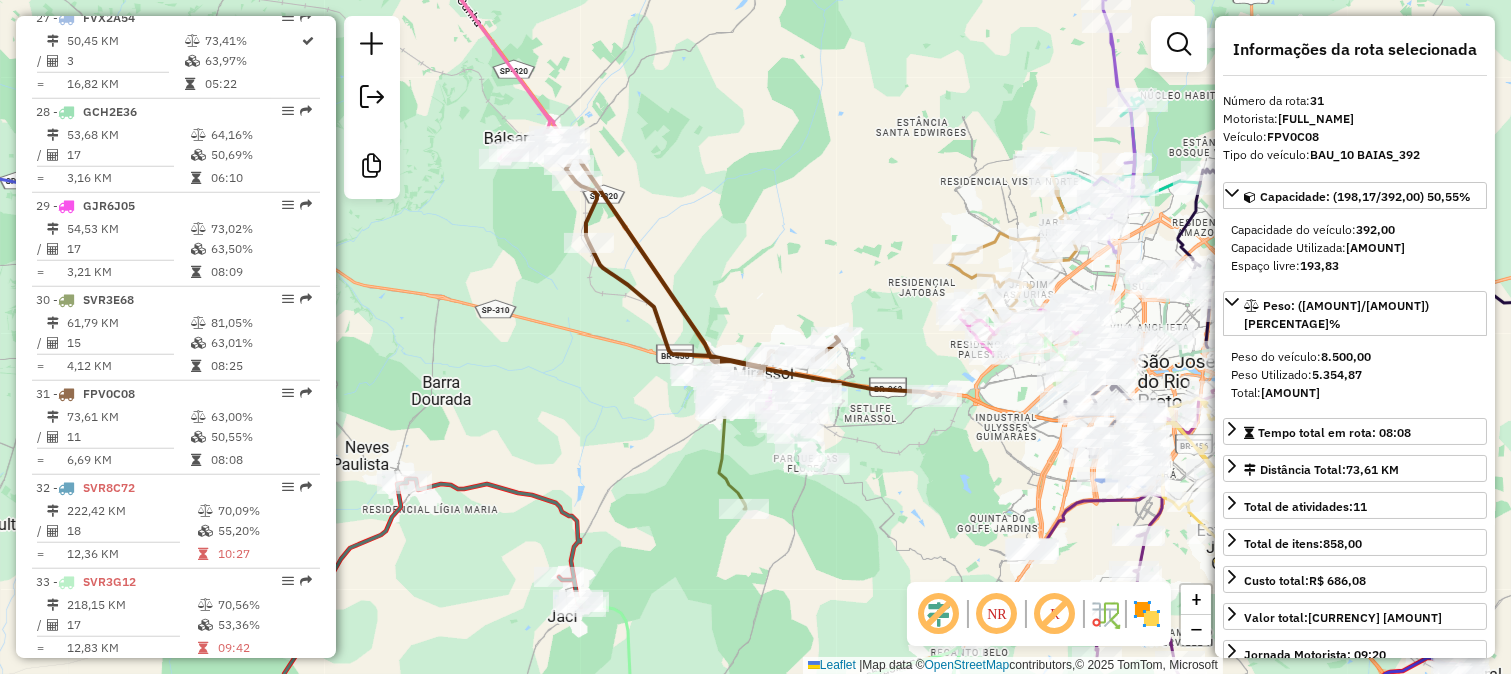 scroll, scrollTop: 3624, scrollLeft: 0, axis: vertical 